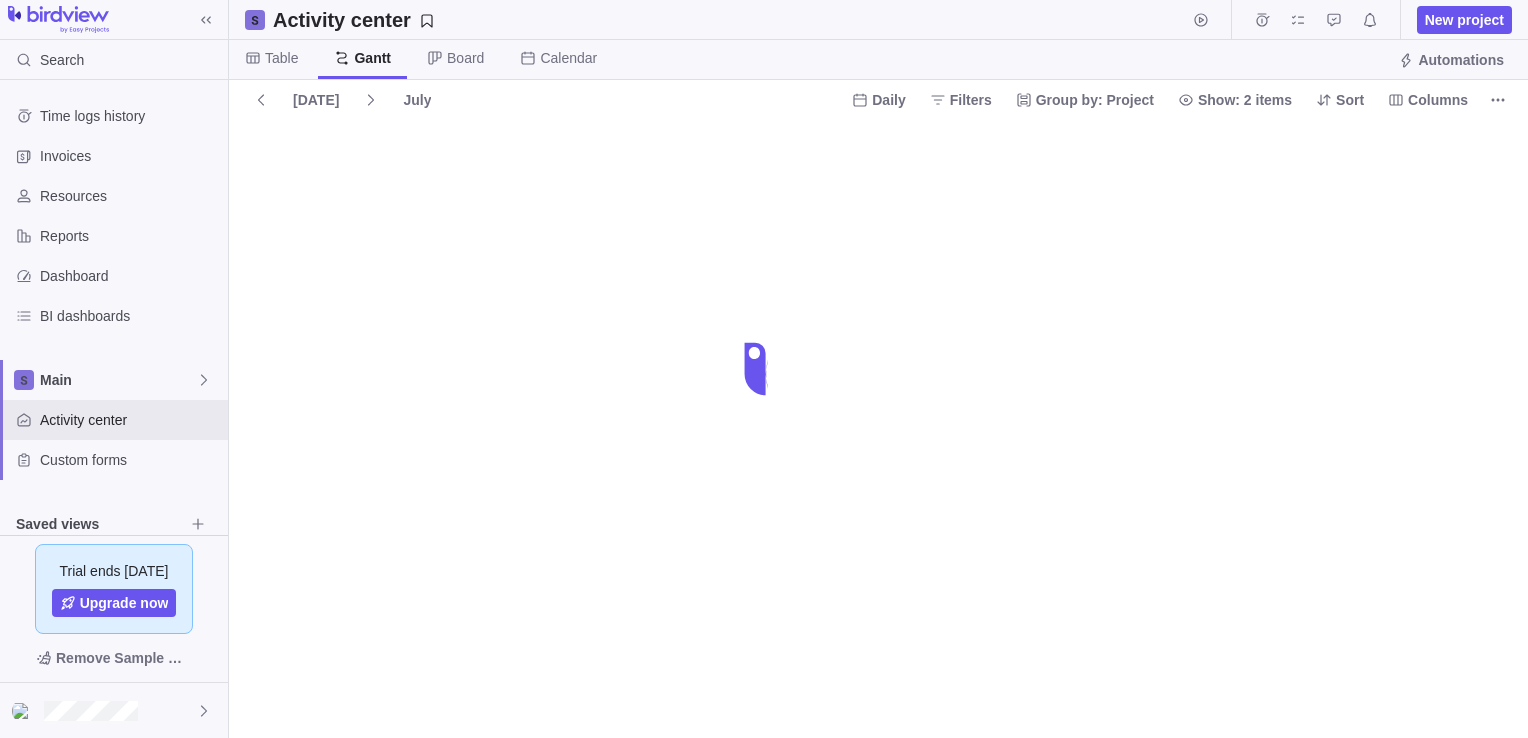 scroll, scrollTop: 0, scrollLeft: 0, axis: both 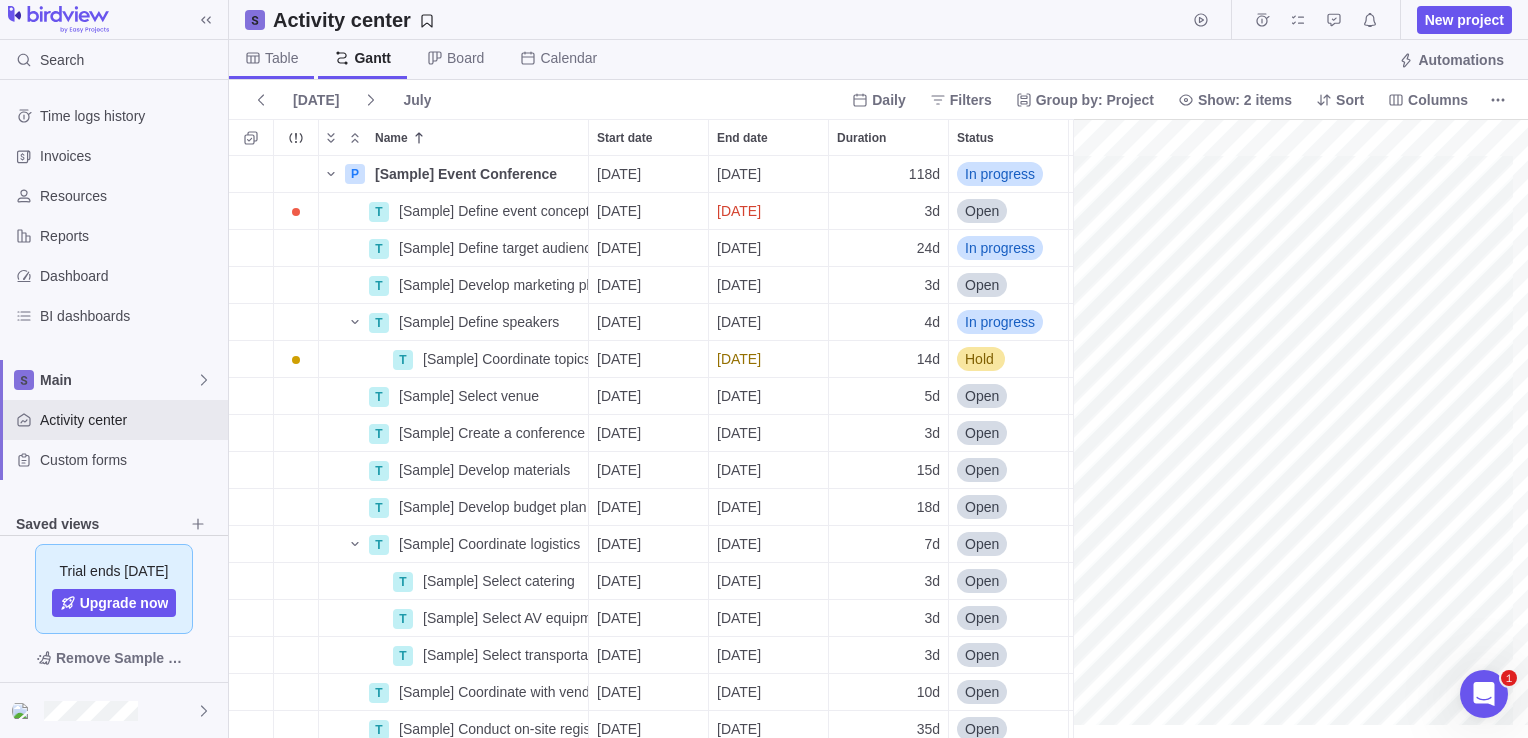 click on "Table" at bounding box center (281, 58) 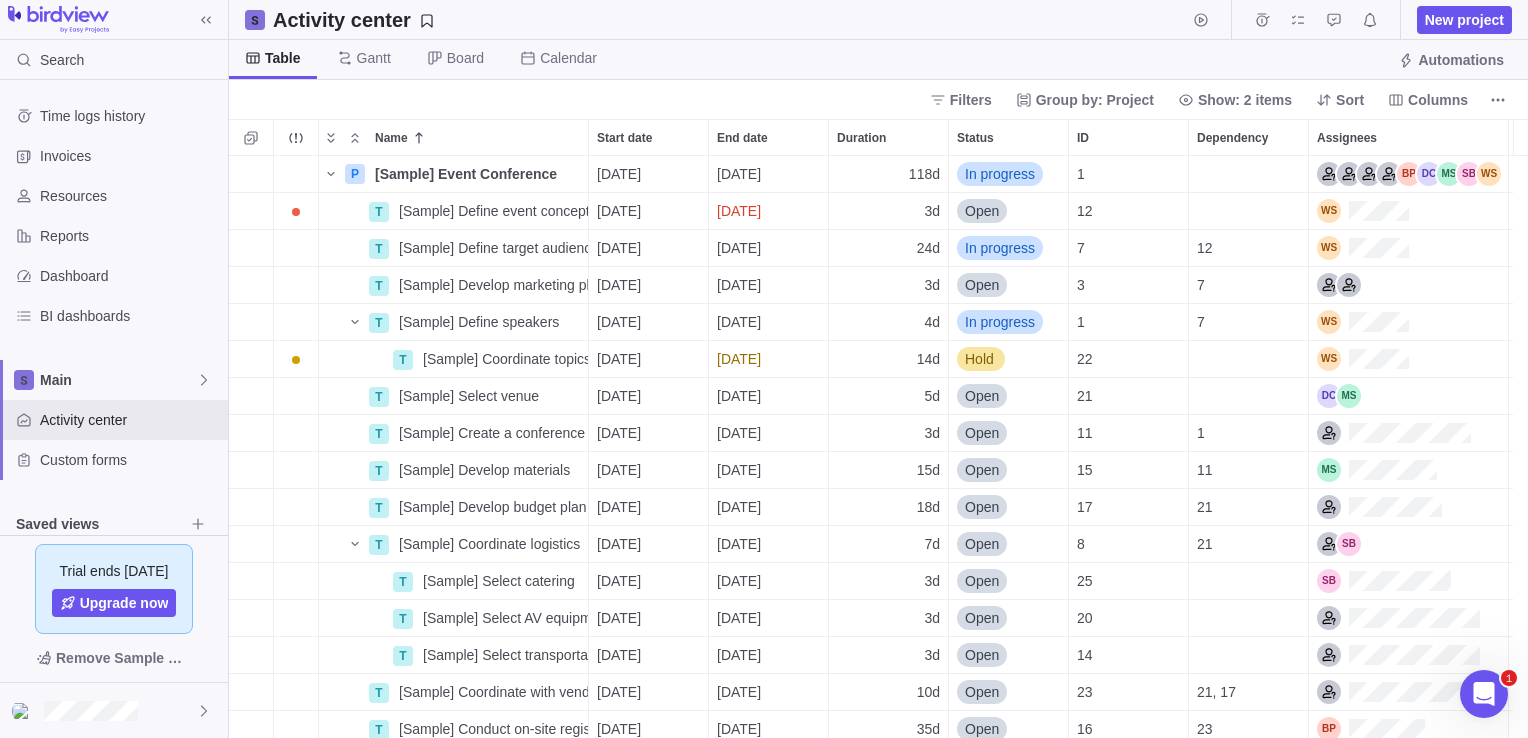 scroll, scrollTop: 16, scrollLeft: 16, axis: both 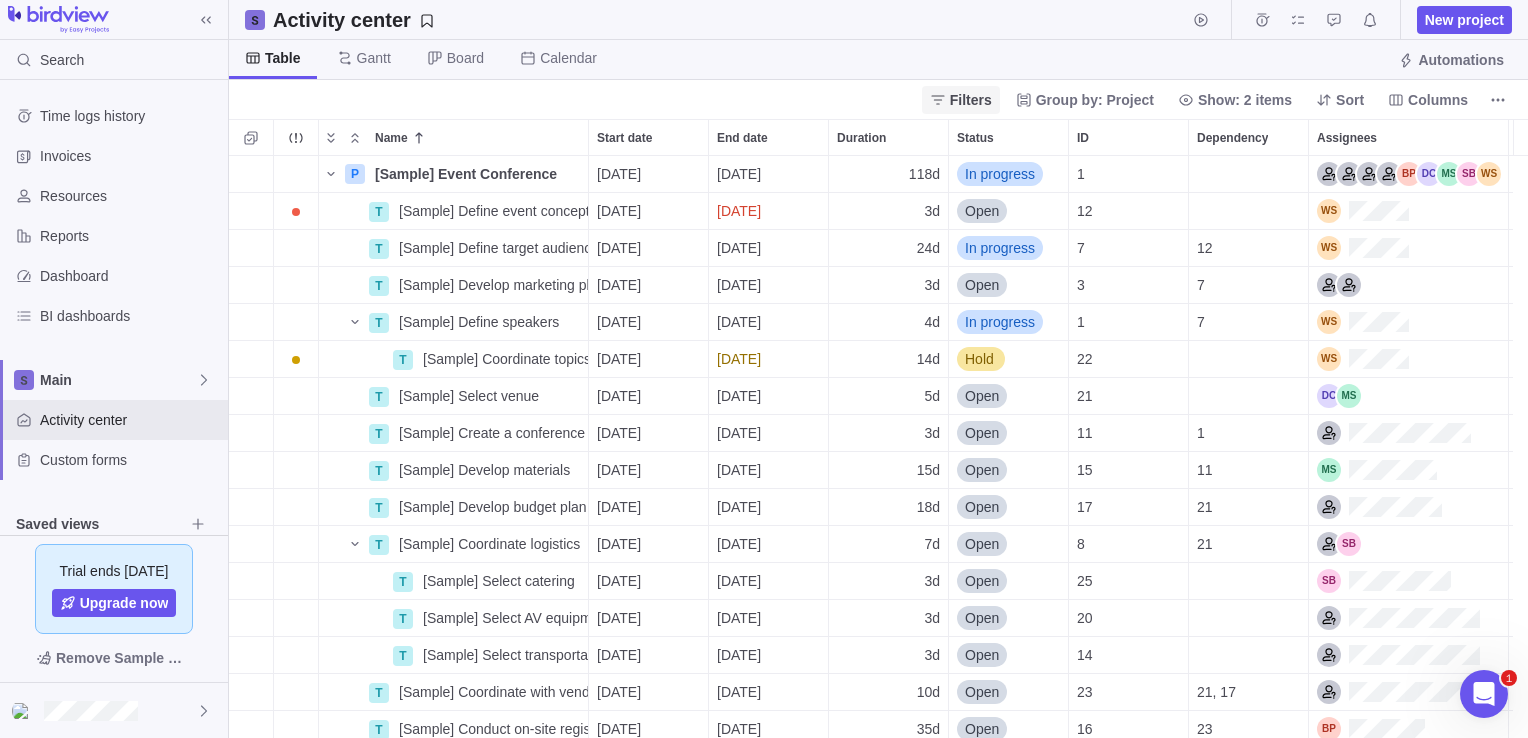 click on "Filters" at bounding box center [971, 100] 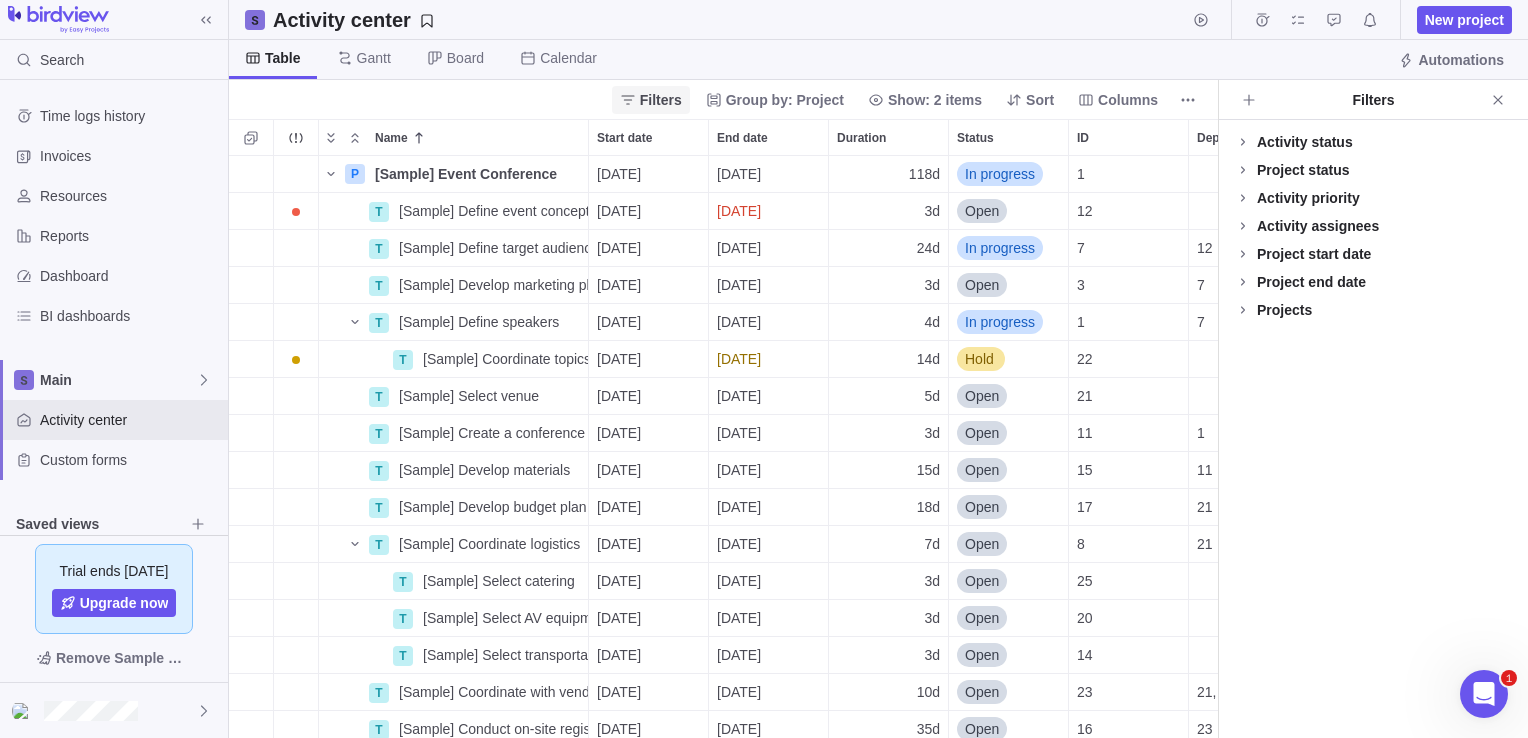 scroll, scrollTop: 567, scrollLeft: 973, axis: both 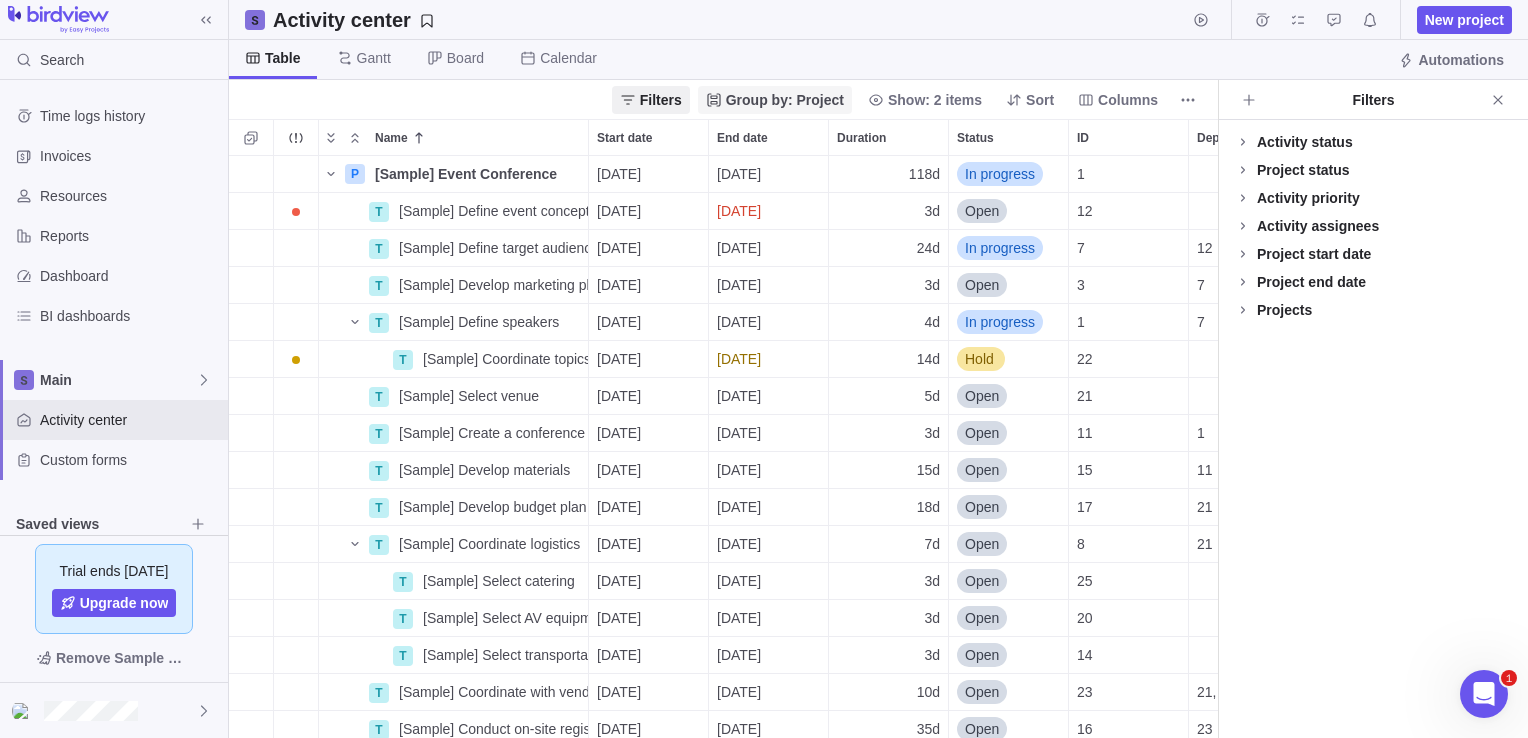 click on "Group by: Project" at bounding box center (785, 100) 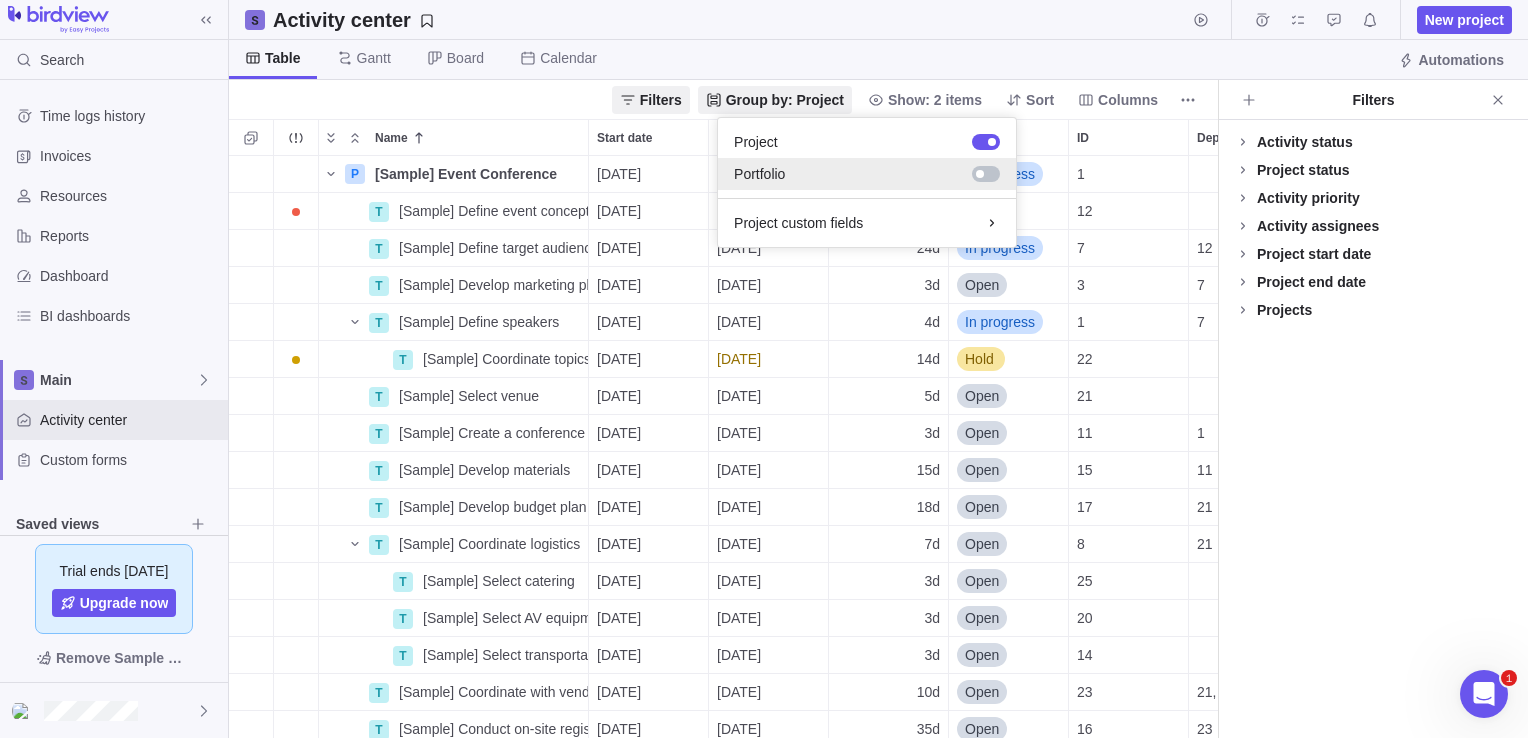click at bounding box center (986, 174) 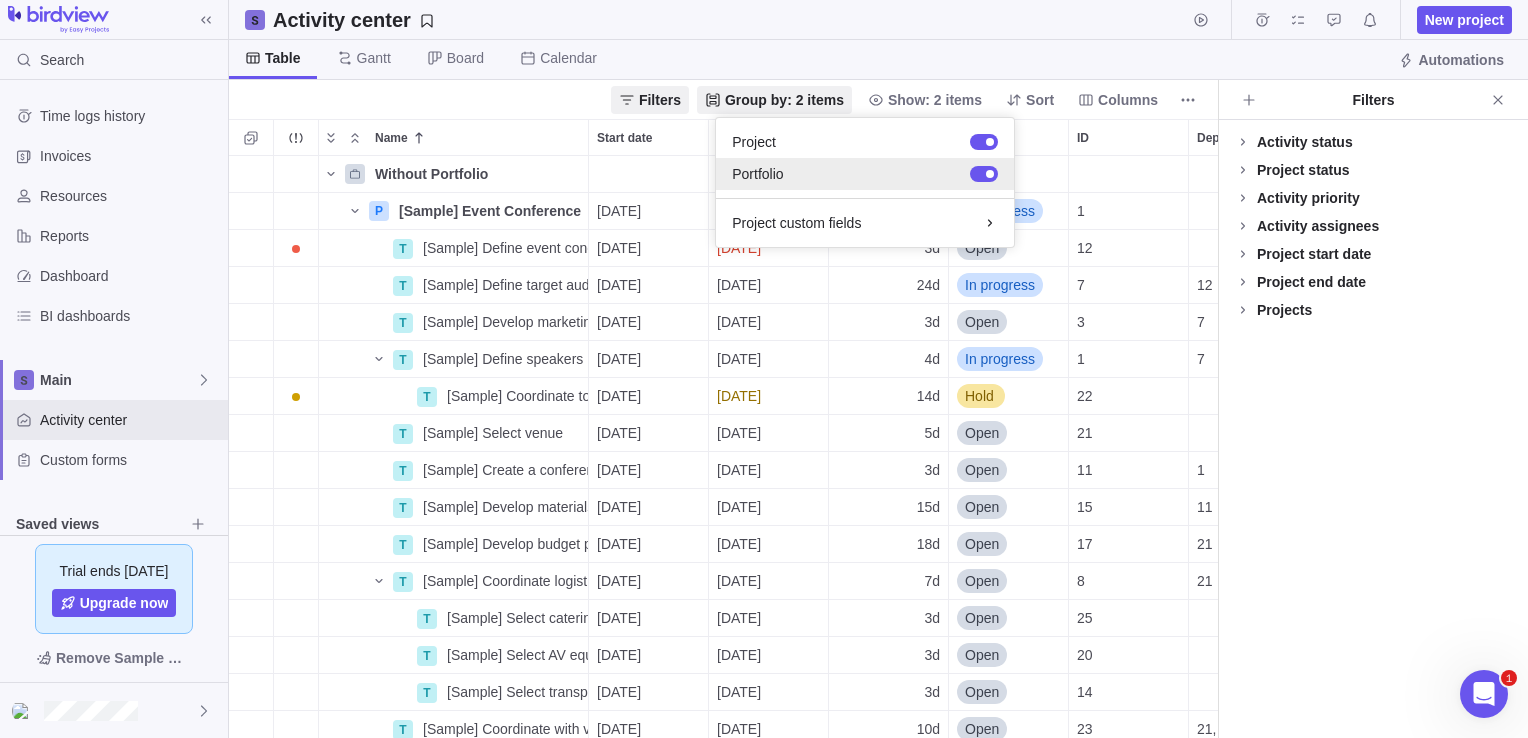 scroll, scrollTop: 16, scrollLeft: 16, axis: both 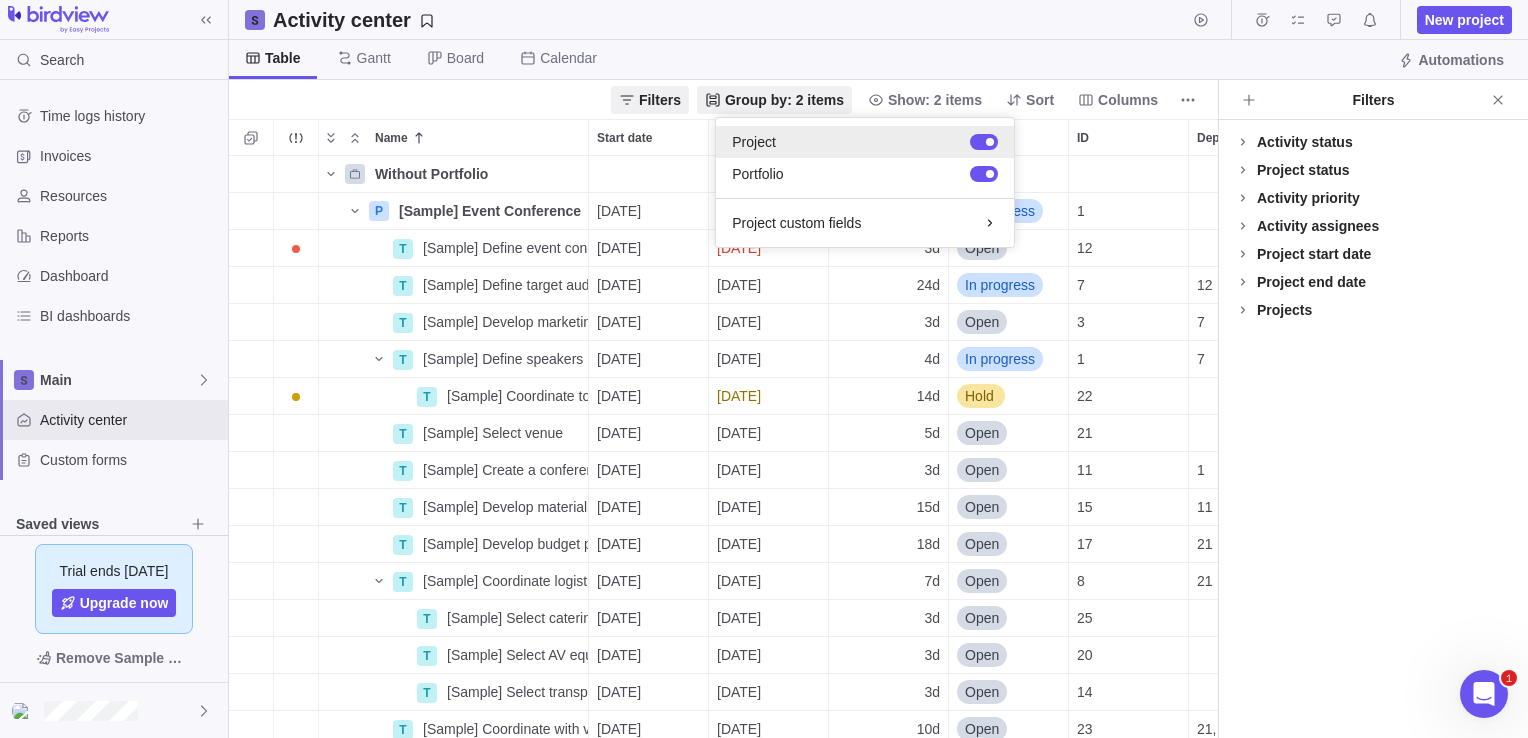 click at bounding box center (984, 142) 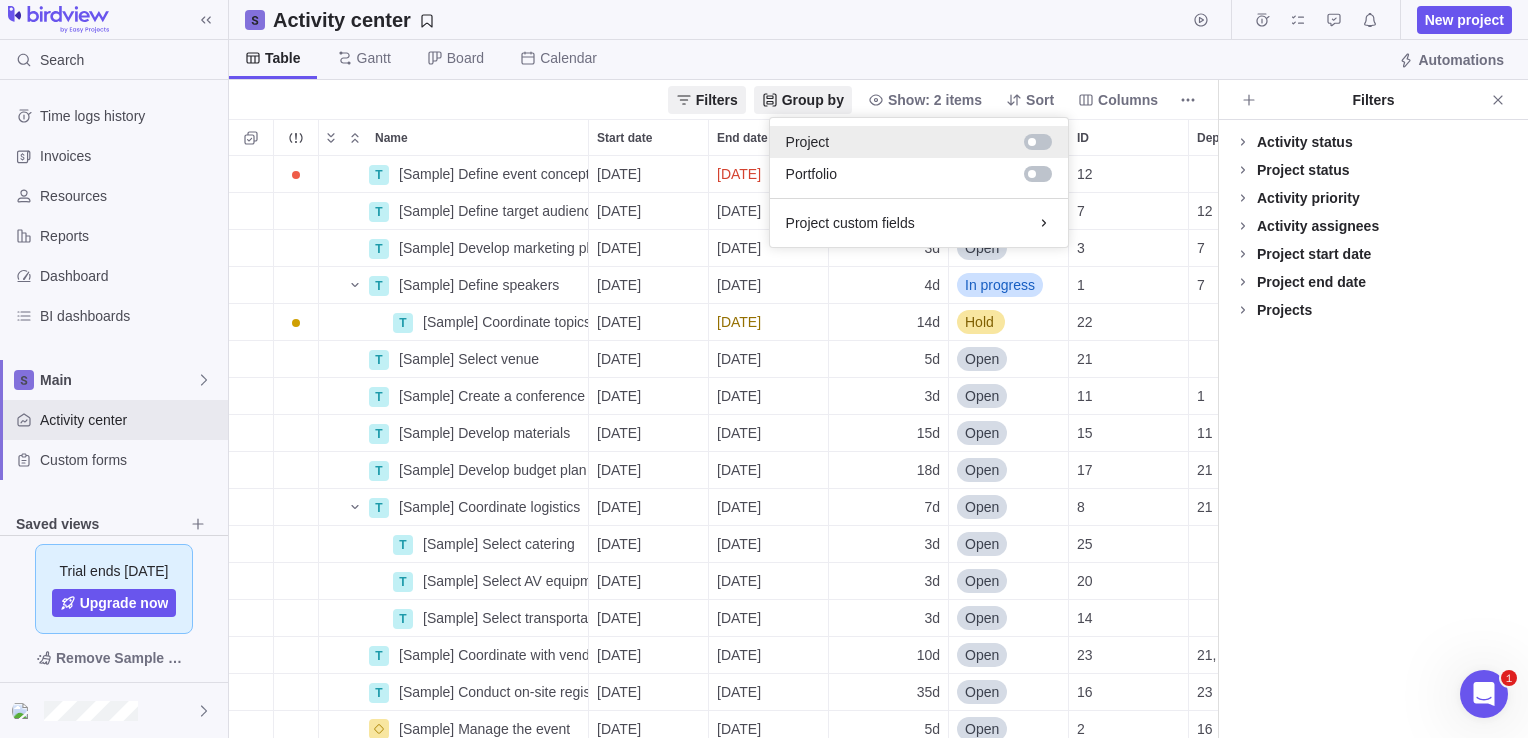 scroll, scrollTop: 16, scrollLeft: 16, axis: both 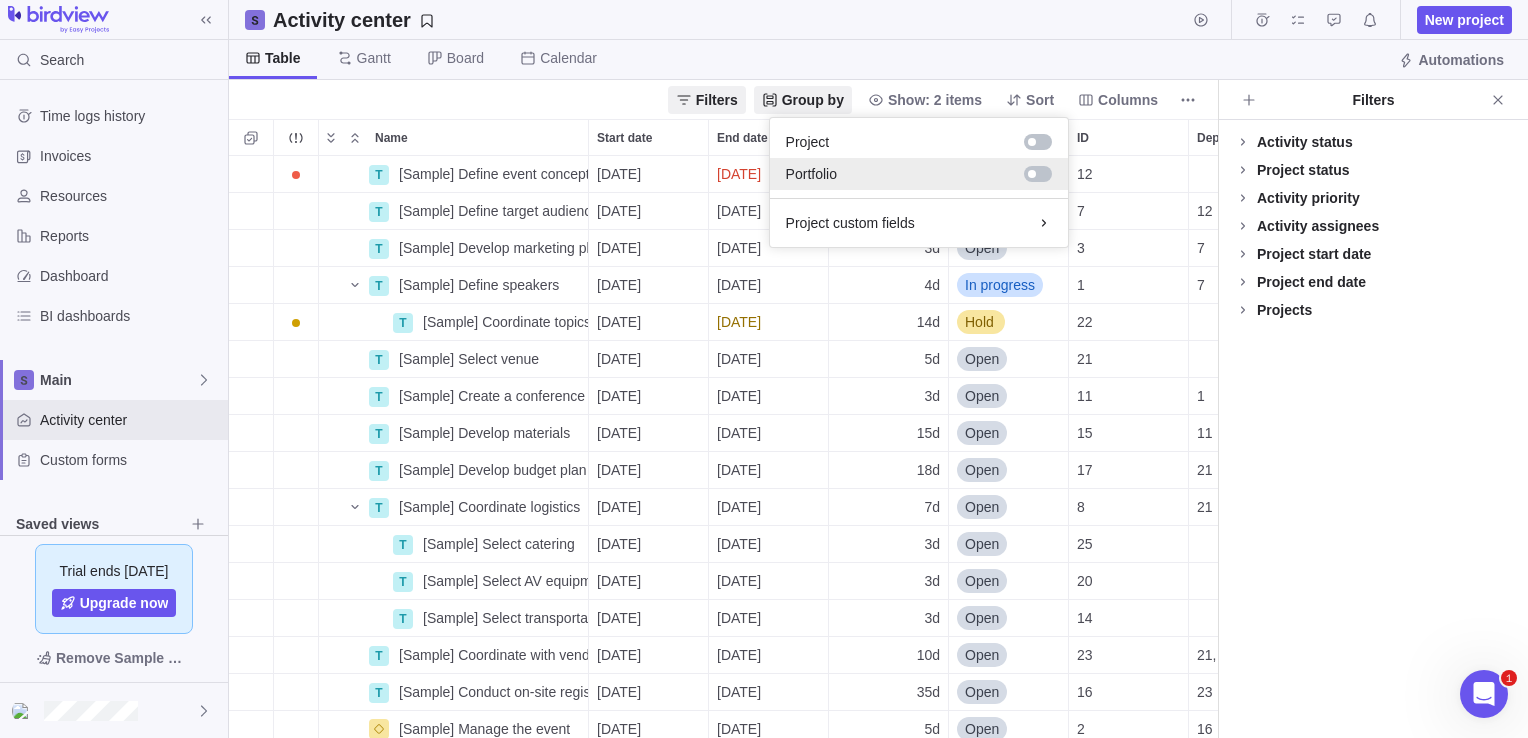 click at bounding box center [1038, 174] 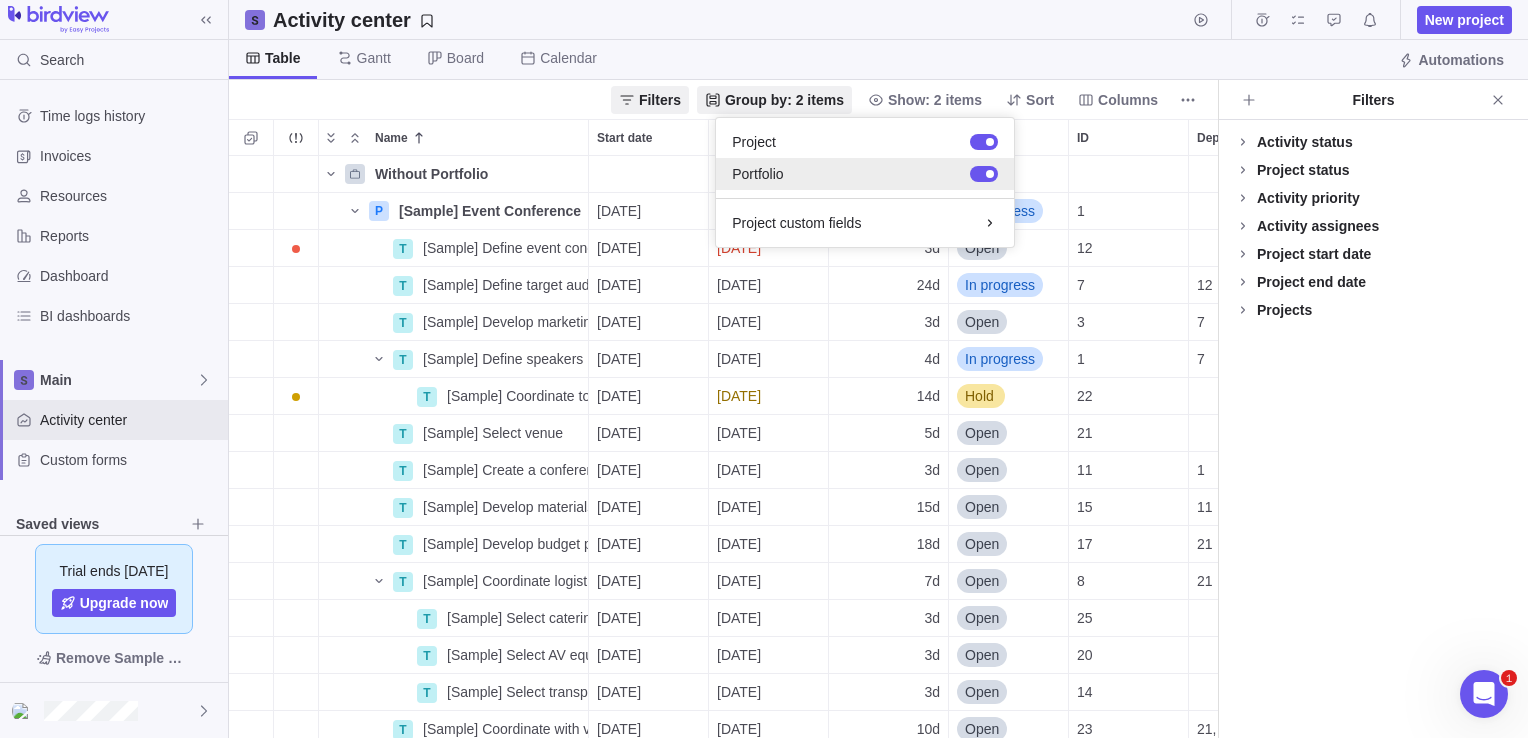 scroll, scrollTop: 16, scrollLeft: 16, axis: both 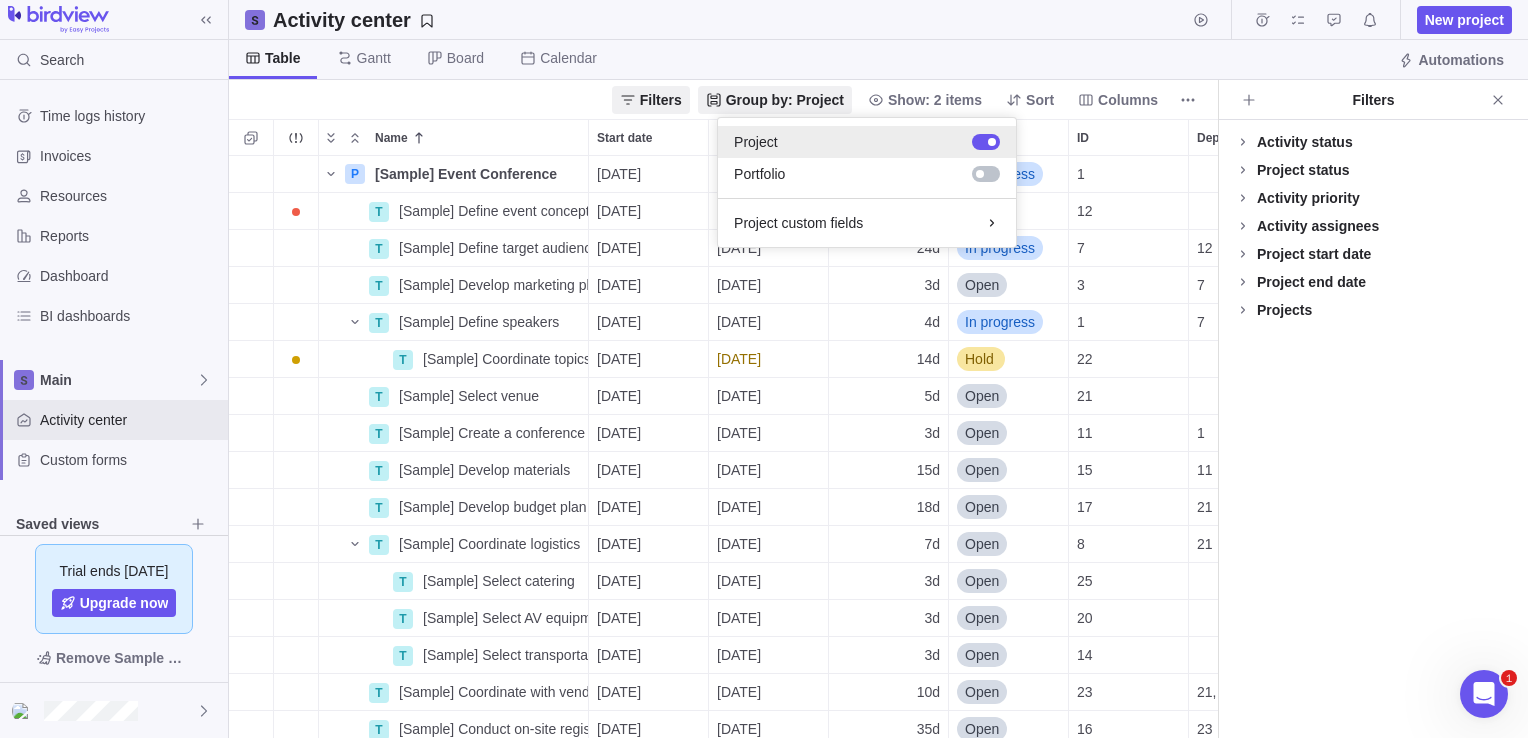 click at bounding box center (986, 142) 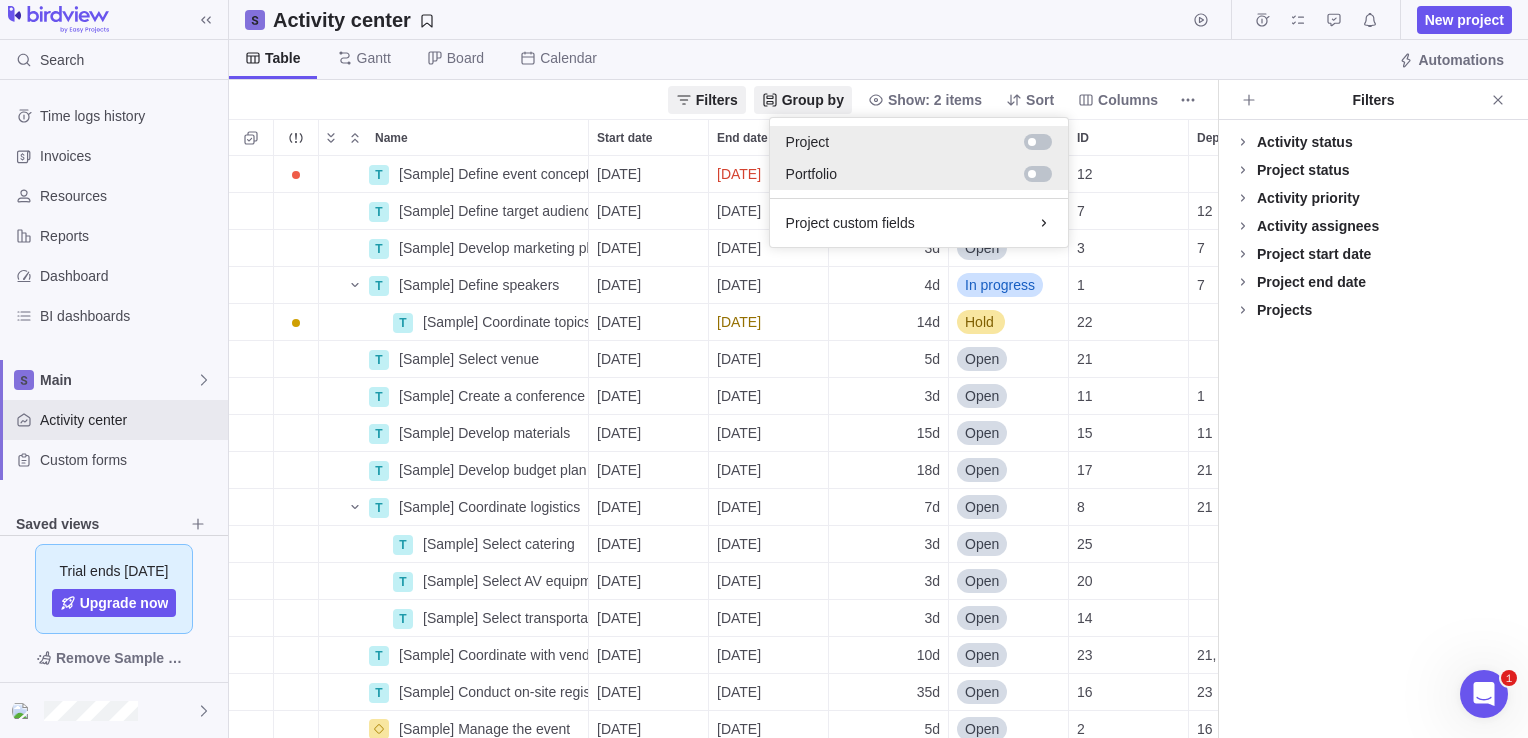 scroll, scrollTop: 16, scrollLeft: 16, axis: both 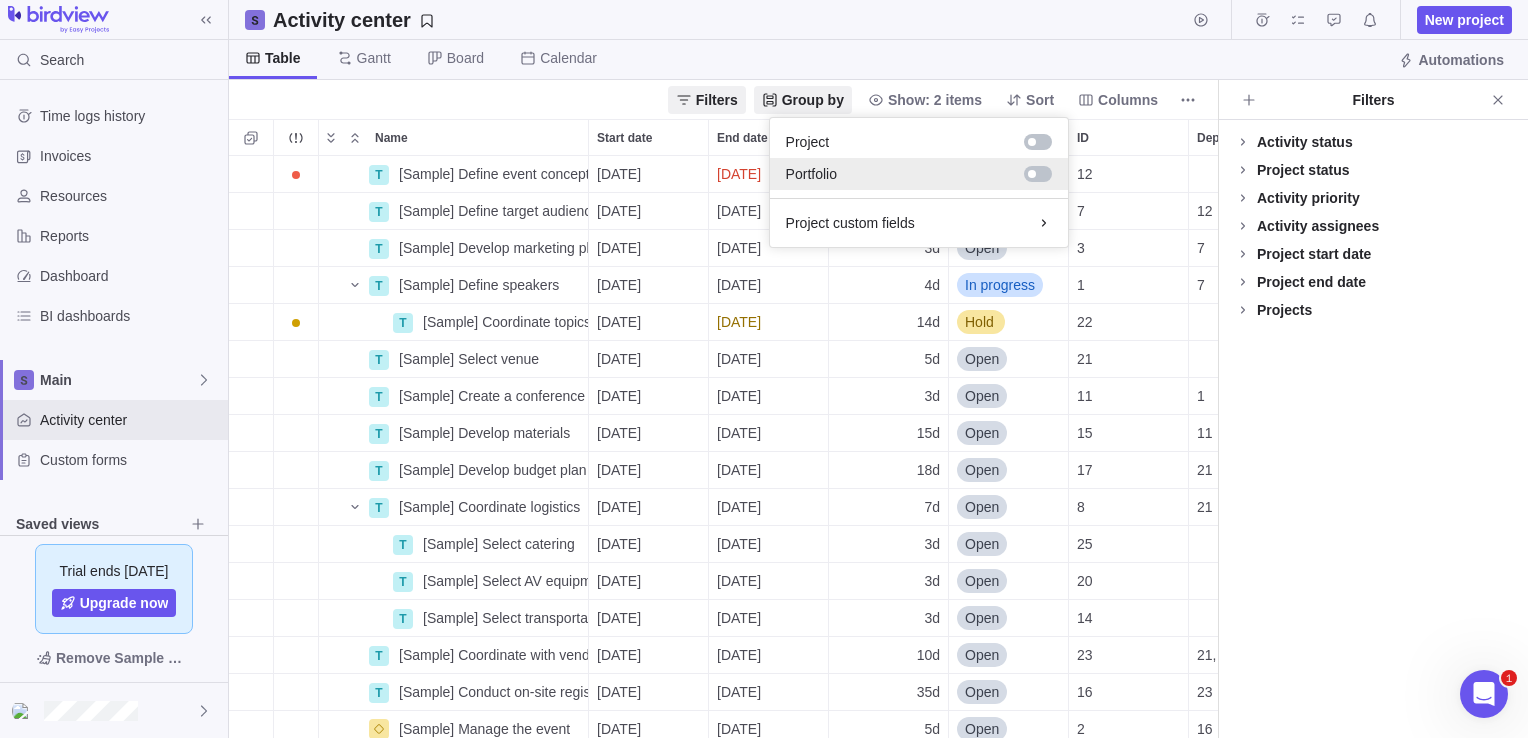 click at bounding box center [1038, 174] 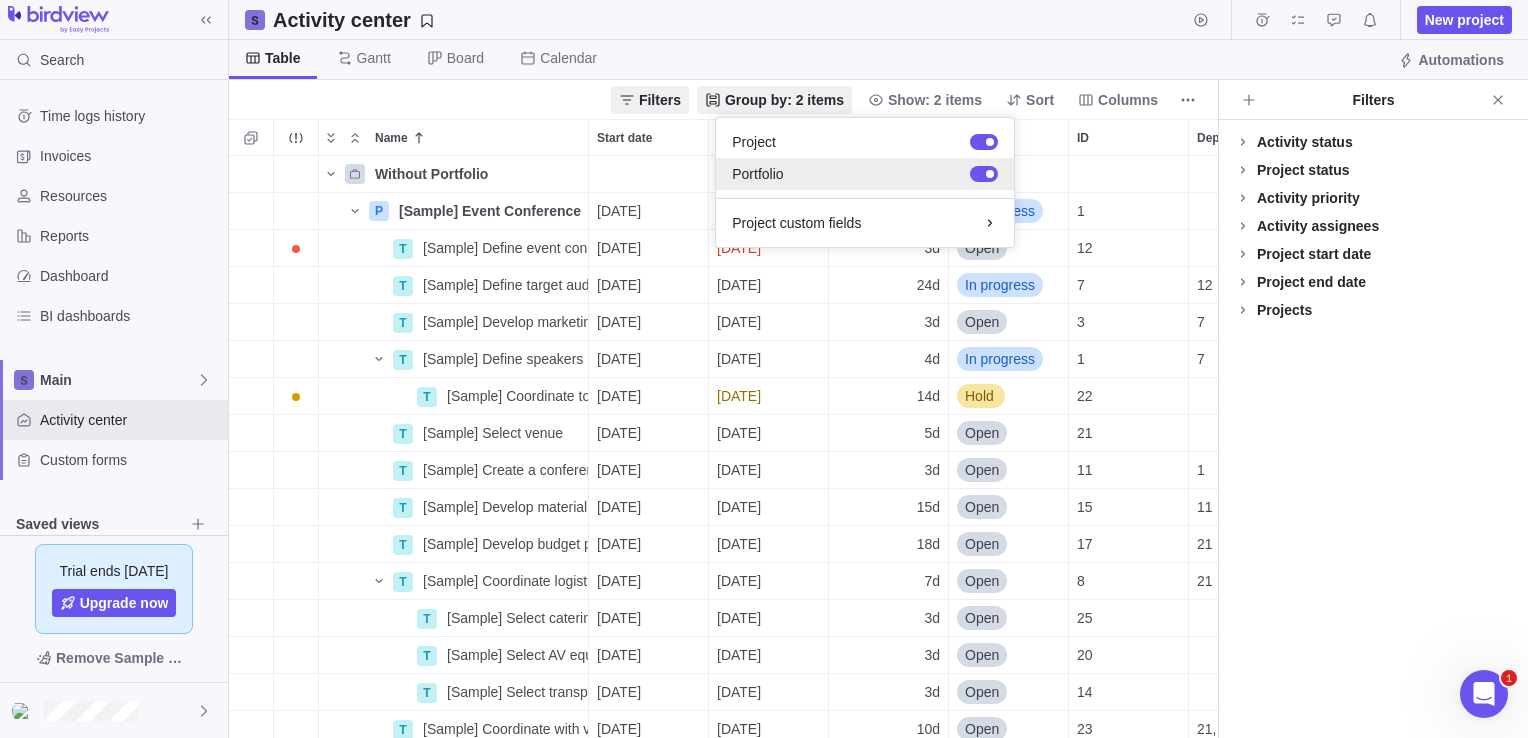 scroll, scrollTop: 16, scrollLeft: 16, axis: both 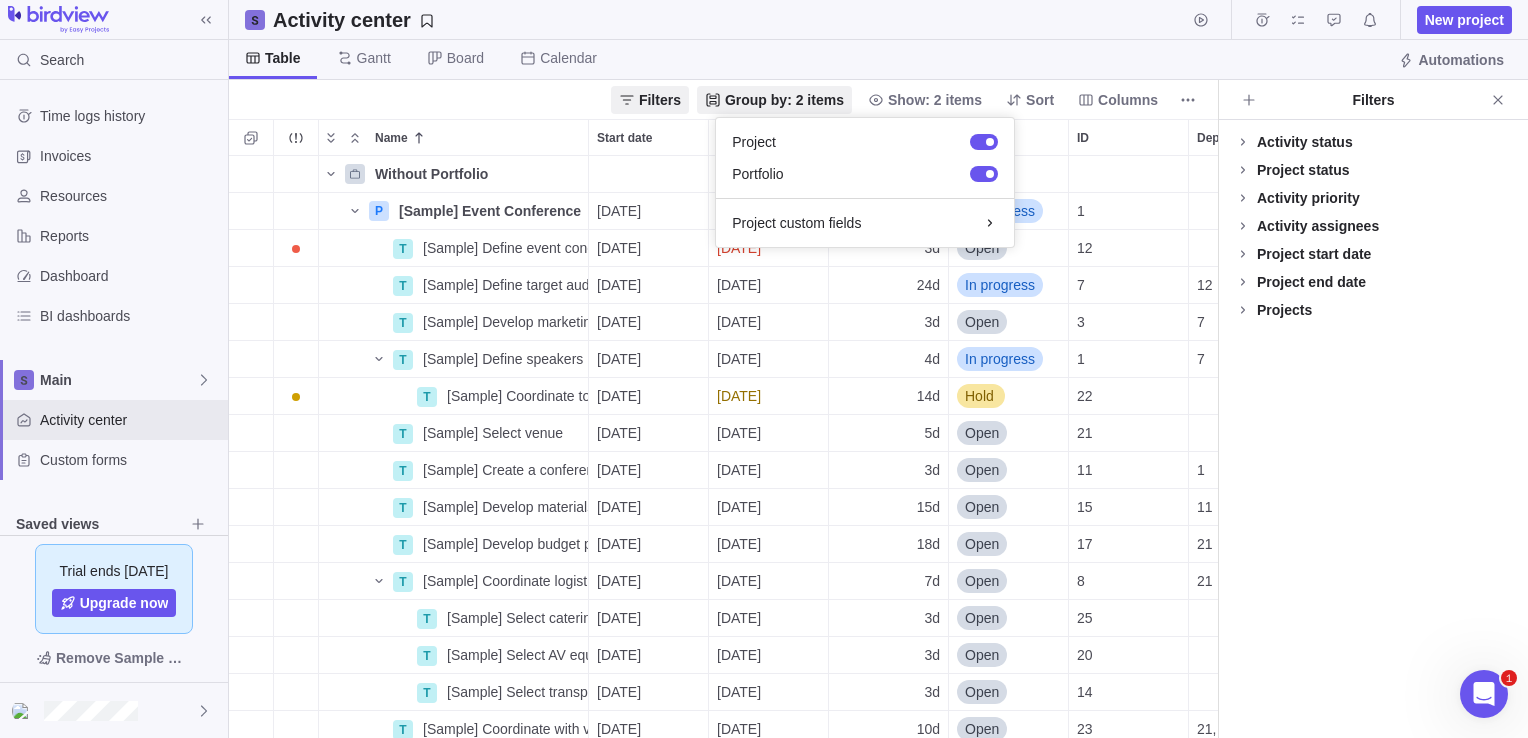 click on "Search Time logs history Invoices Resources Reports Dashboard BI dashboards Main Activity center Custom forms Saved views Get Started Project Financials Flat Fee Project Financials T&M Upcoming Milestones Trial ends [DATE] Upgrade now Remove Sample Data Activity center New project Table [PERSON_NAME] Board Calendar Automations Filters Group by: 2 items Show: 2 items Sort Columns Name Start date End date Duration Status ID Dependency Assignees Without Portfolio P [Sample] Event Conference Details [DATE] [DATE] 118d In progress 1 T [Sample] Define event concept Details [DATE] [DATE] 3d Open 12 T [Sample] Define target audience Details [DATE] [DATE] 24d In progress 7 12 T [Sample] Develop marketing plan Details [DATE] [DATE] 3d Open 3 7 T [Sample] Define speakers Details [DATE] [DATE] 4d In progress 1 7 T [Sample] Coordinate topics with speakers Details [DATE] [DATE] 14d Hold 22 T [Sample] Select venue Details [DATE] [DATE] 5d Open 21 T Details 3d 1" at bounding box center [764, 369] 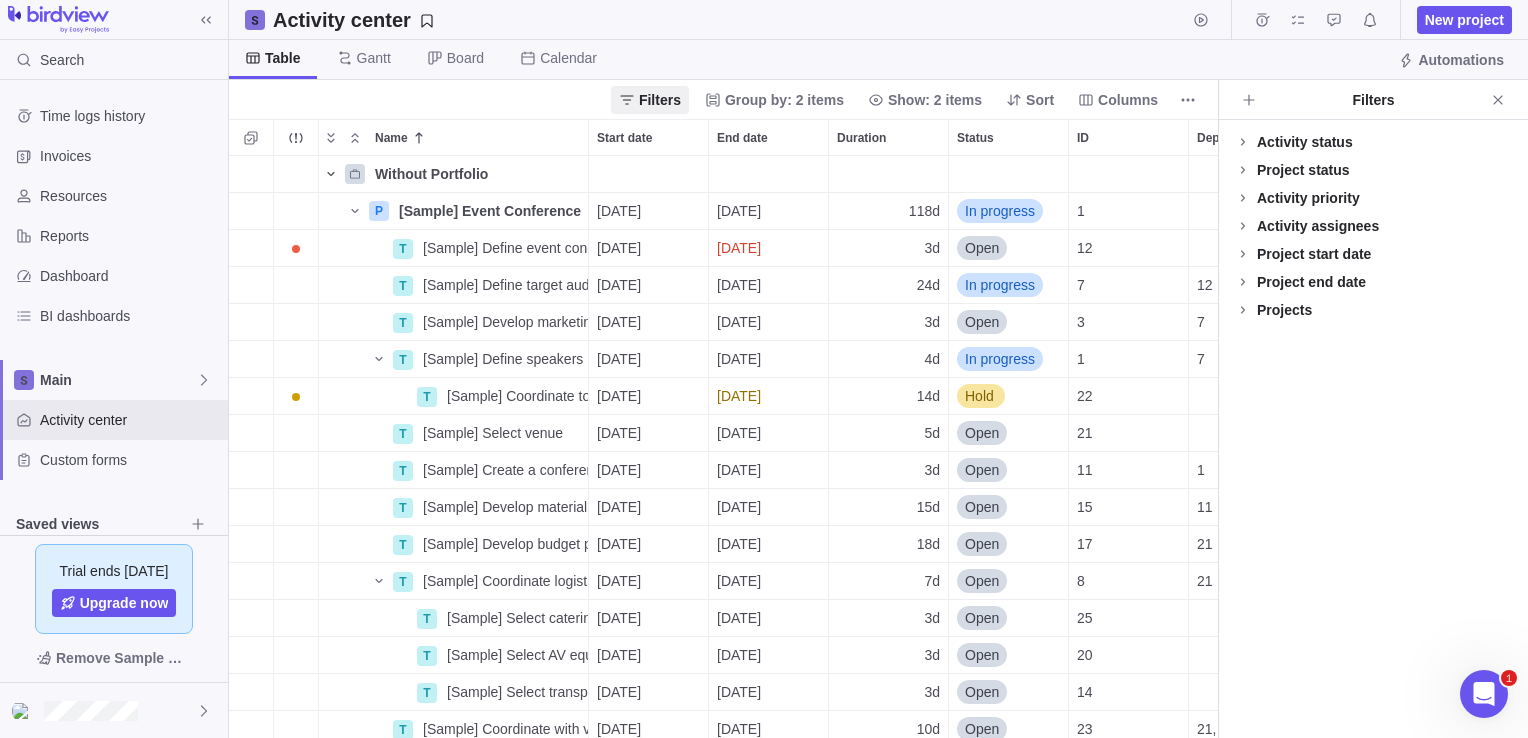 click 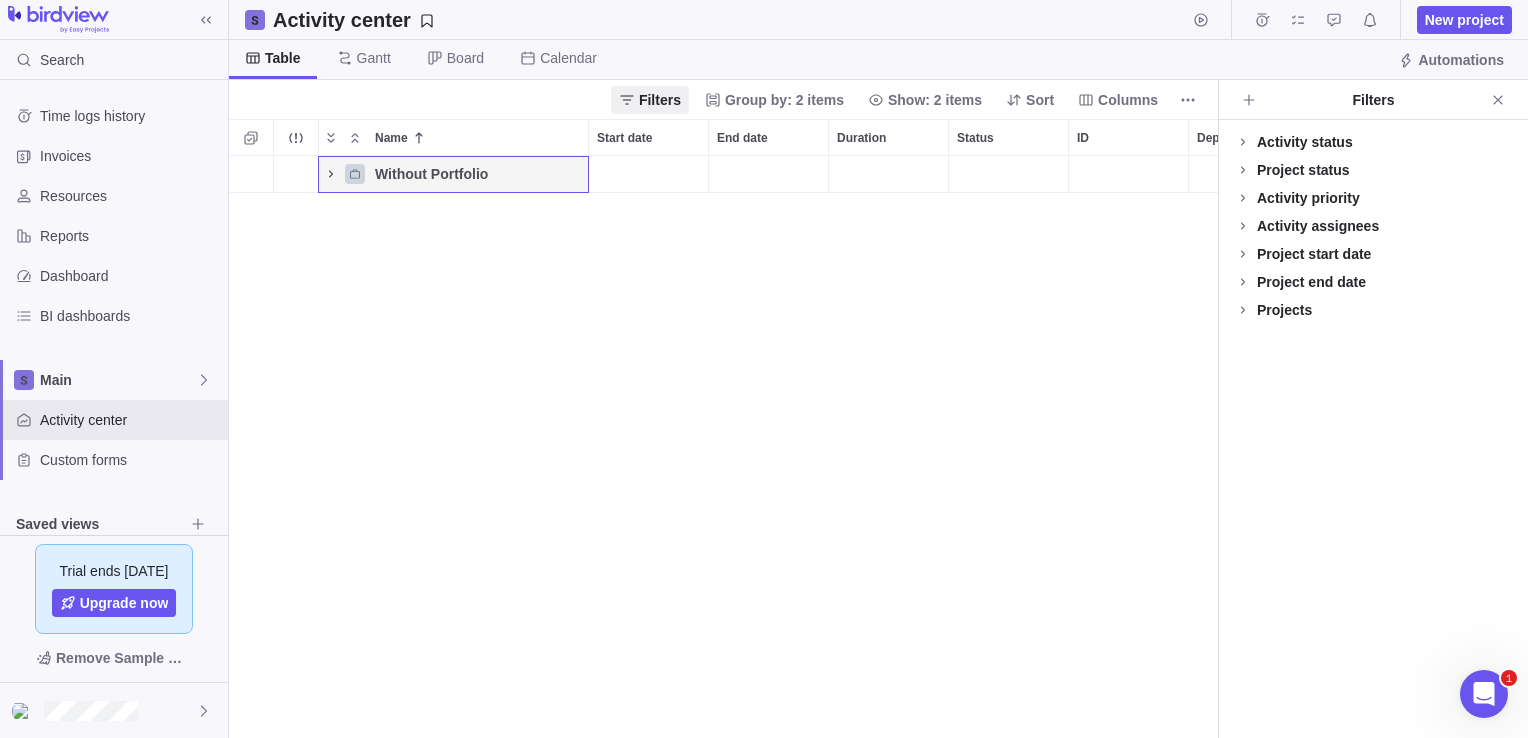 click 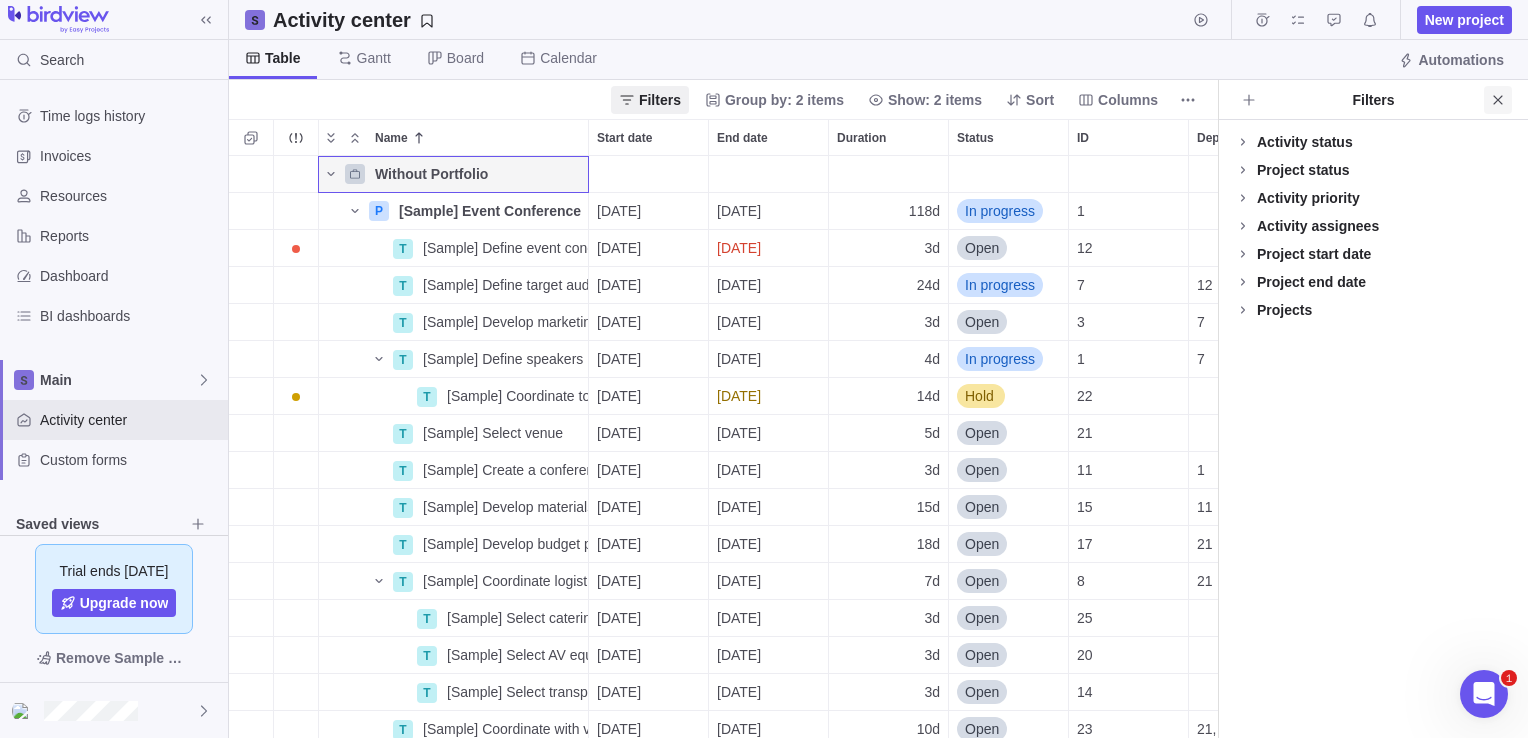 click 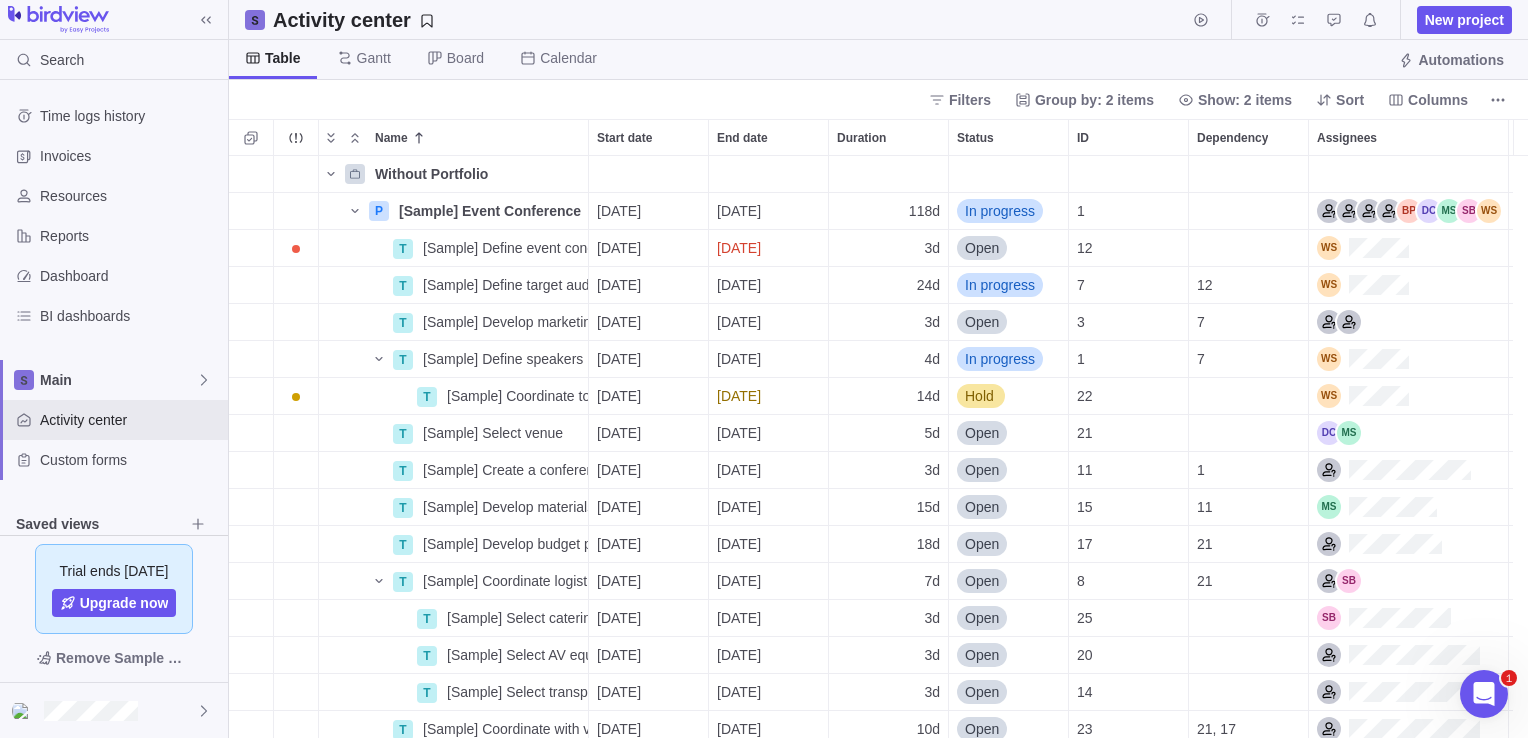 click on "Without Portfolio" at bounding box center [431, 174] 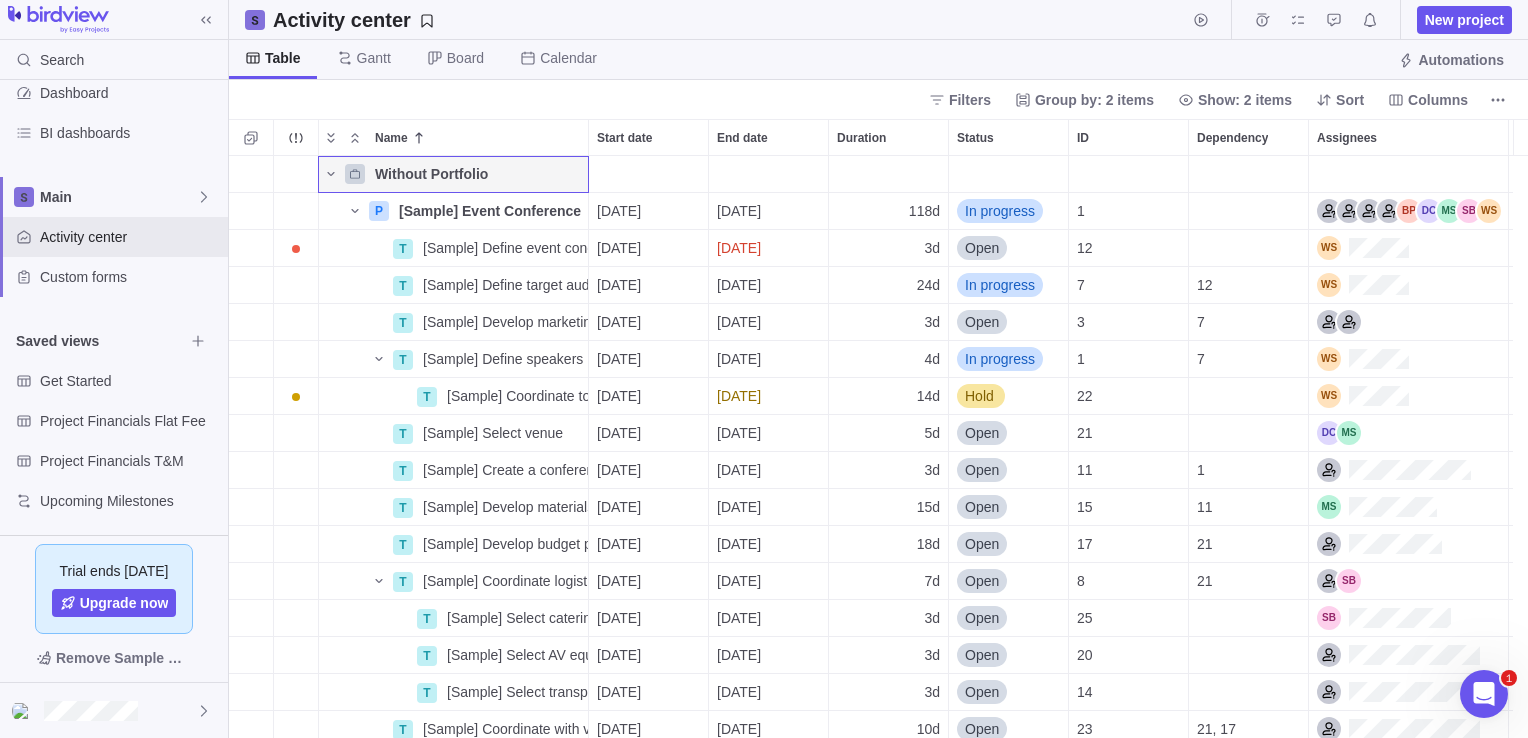 scroll, scrollTop: 83, scrollLeft: 0, axis: vertical 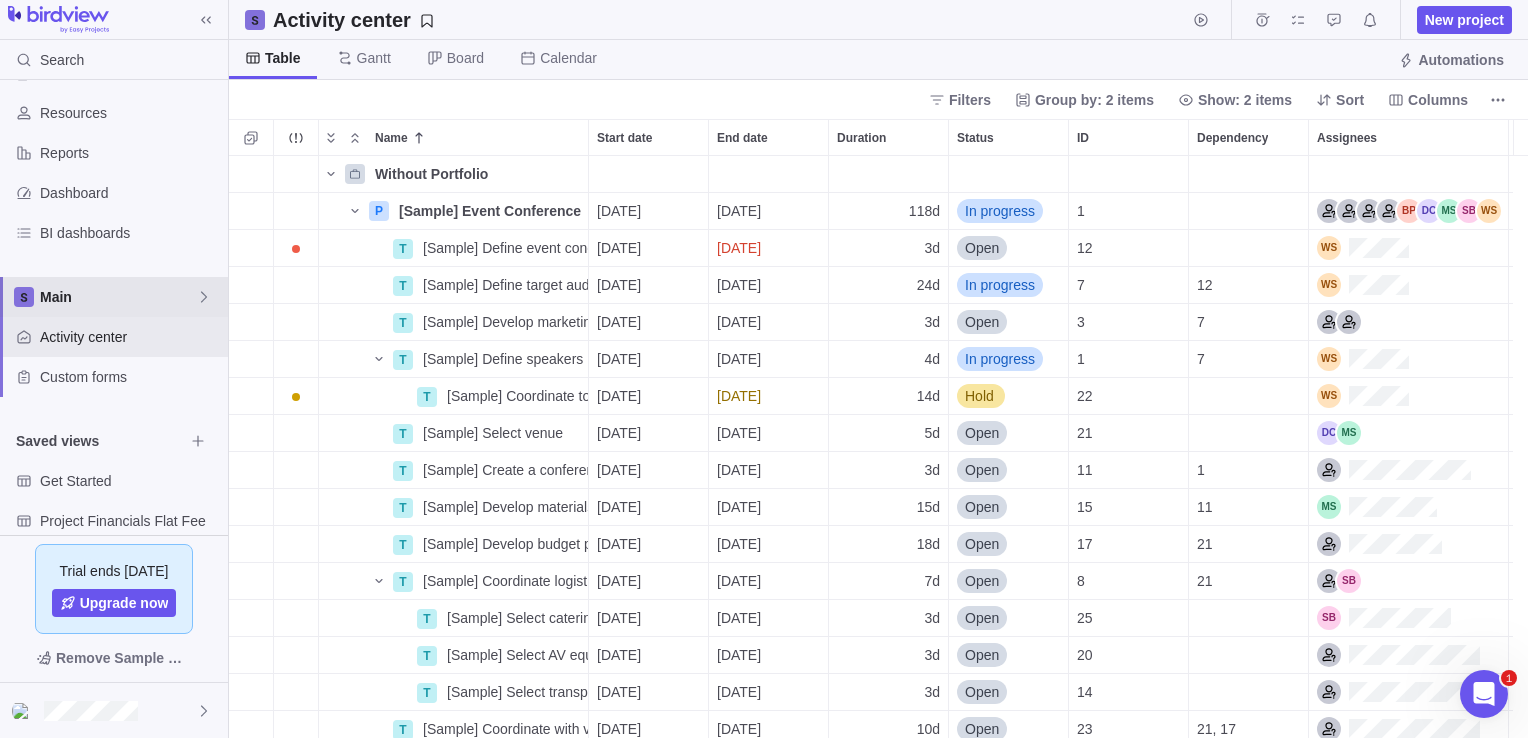 click 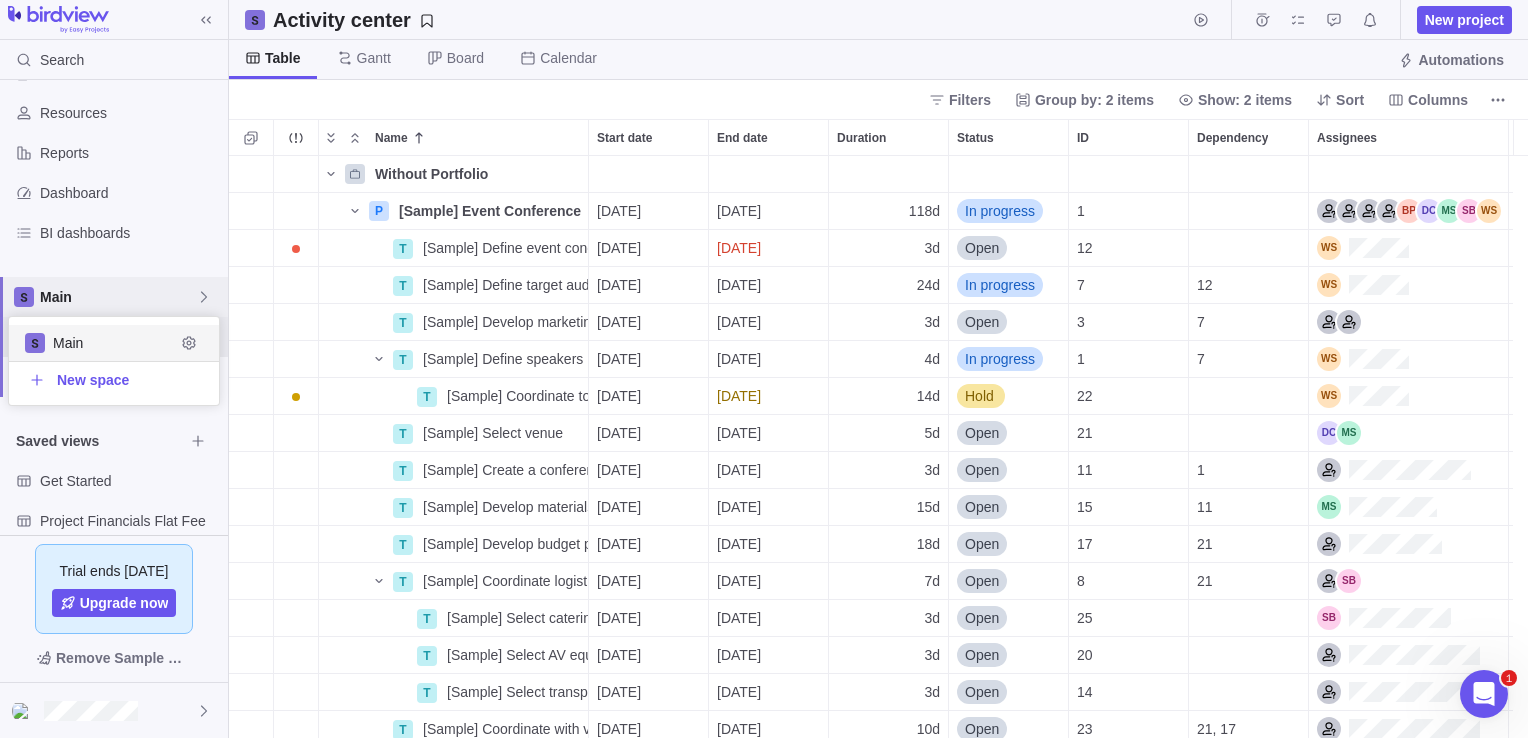 scroll, scrollTop: 16, scrollLeft: 16, axis: both 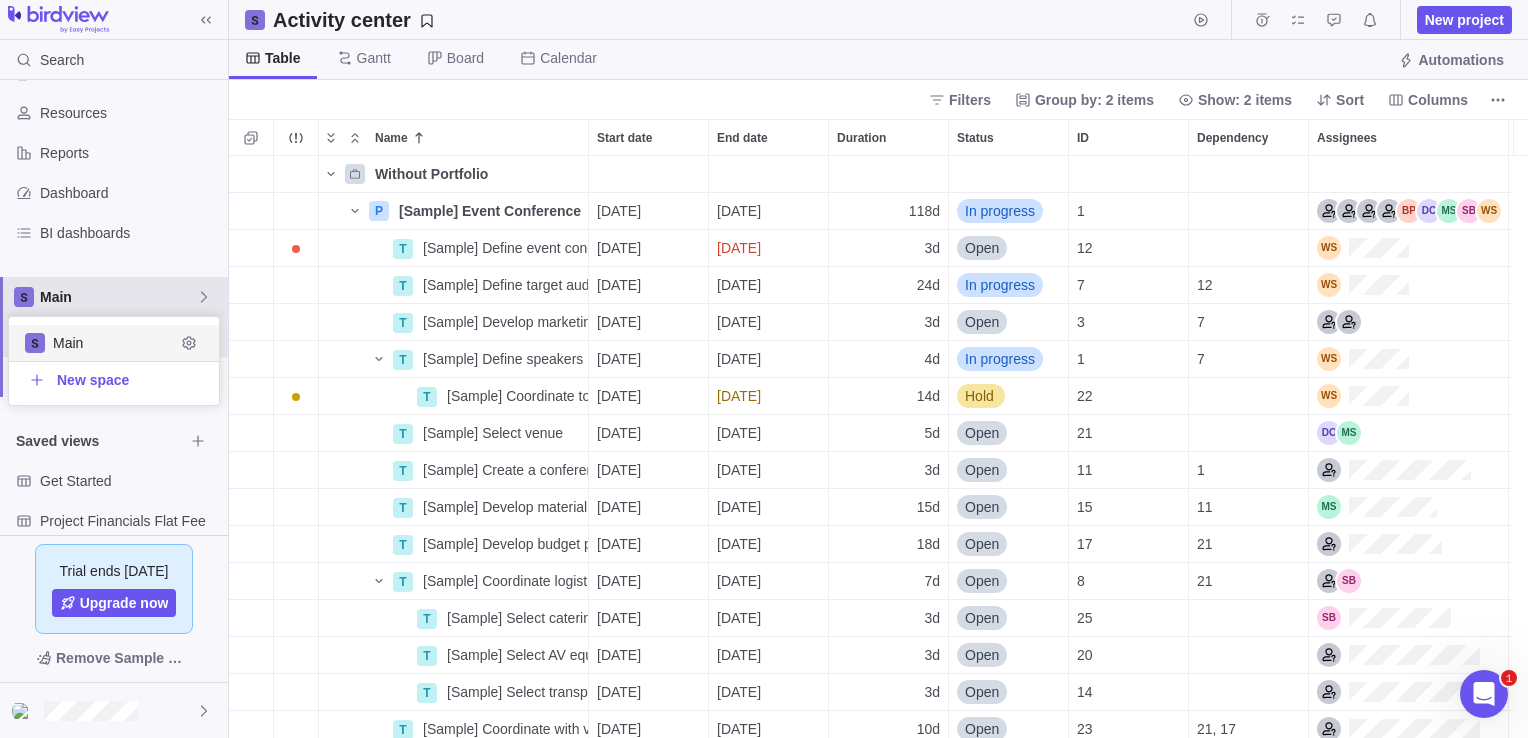 click 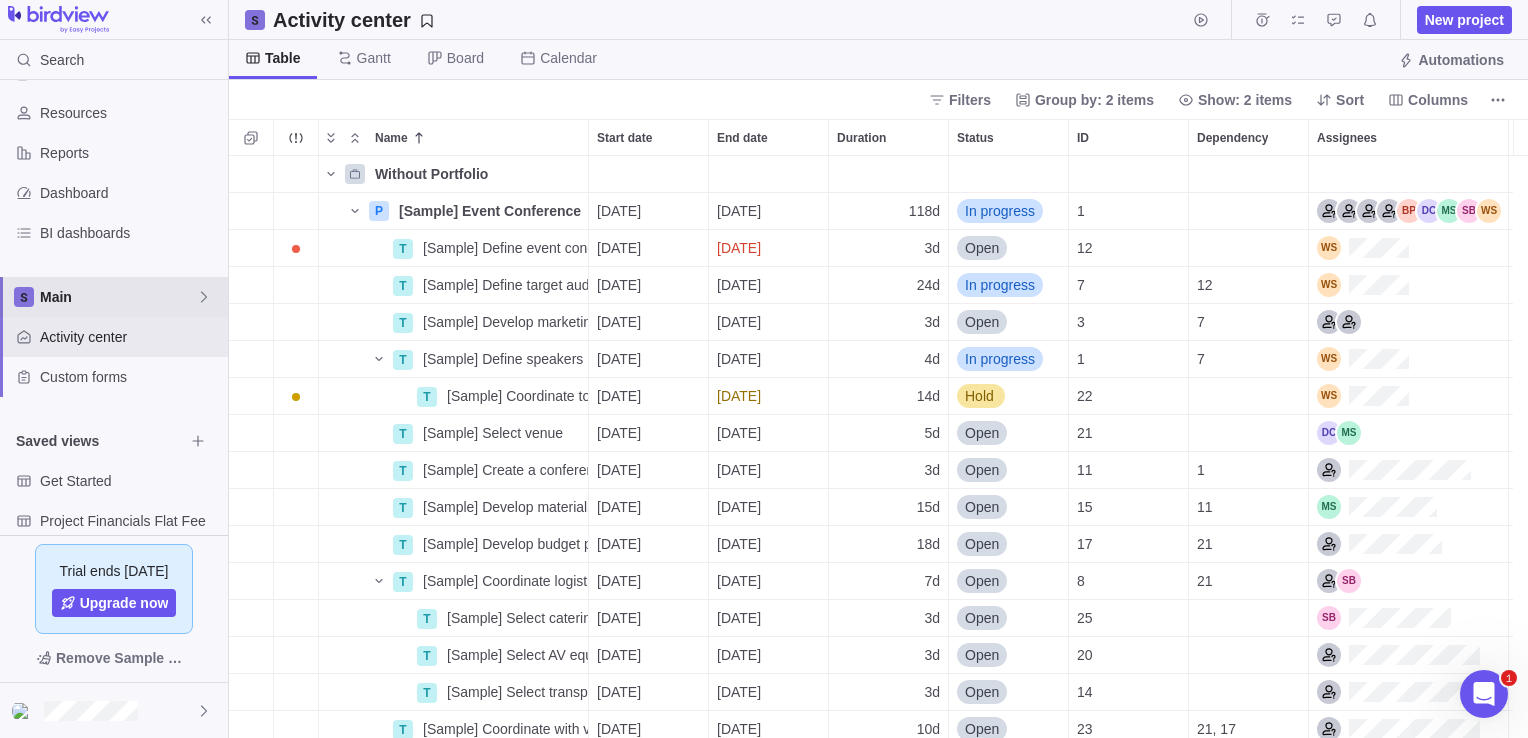scroll, scrollTop: 0, scrollLeft: 0, axis: both 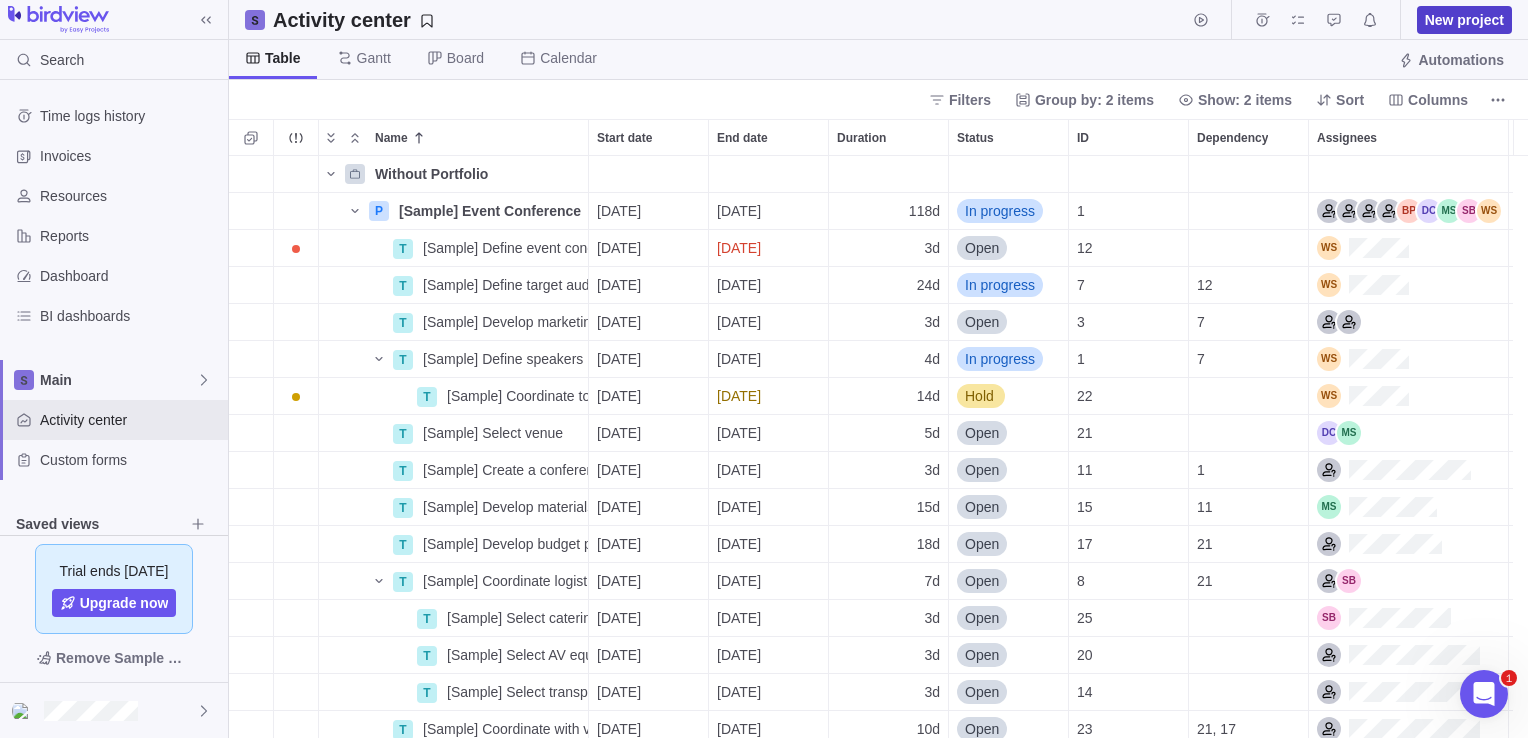 click on "New project" at bounding box center [1464, 20] 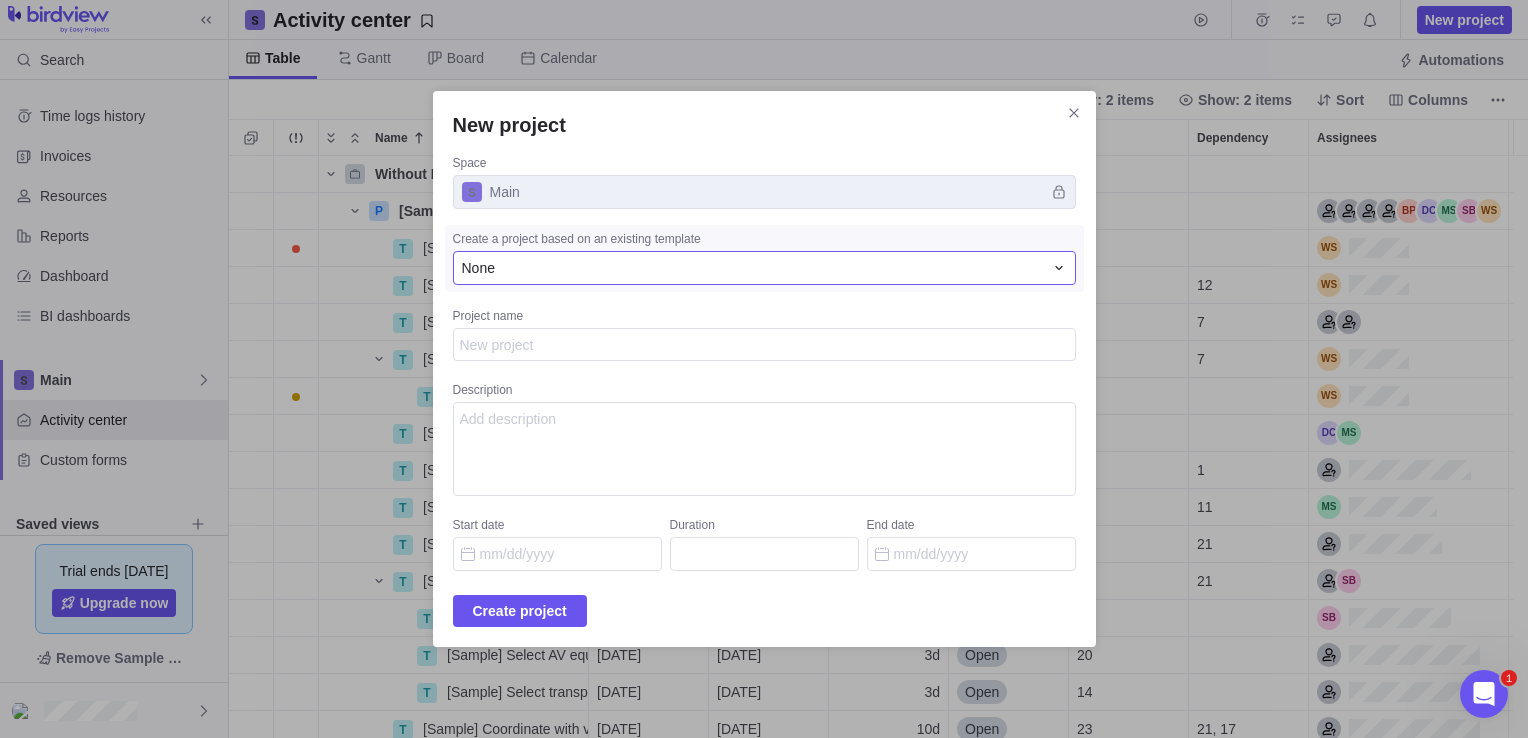 type on "x" 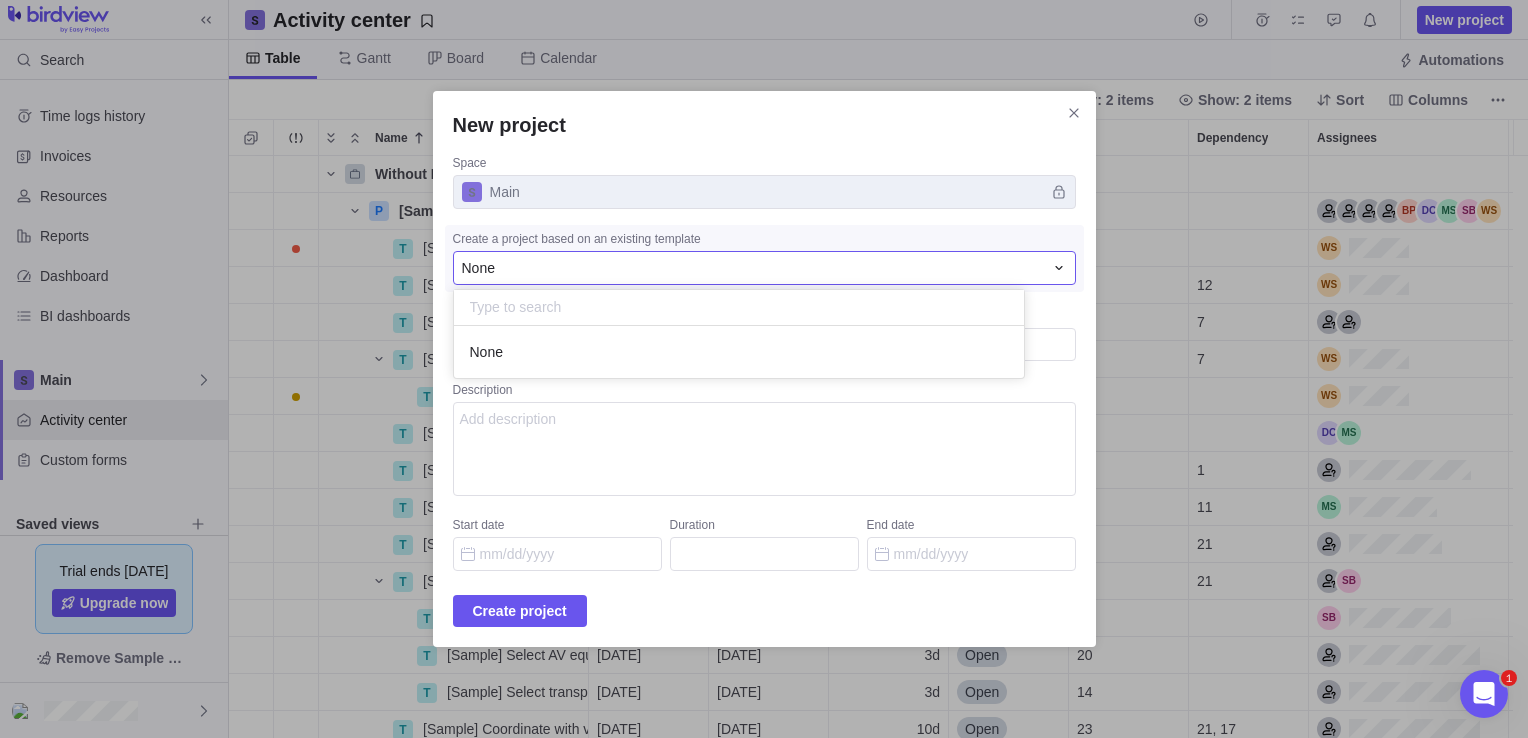 scroll, scrollTop: 16, scrollLeft: 16, axis: both 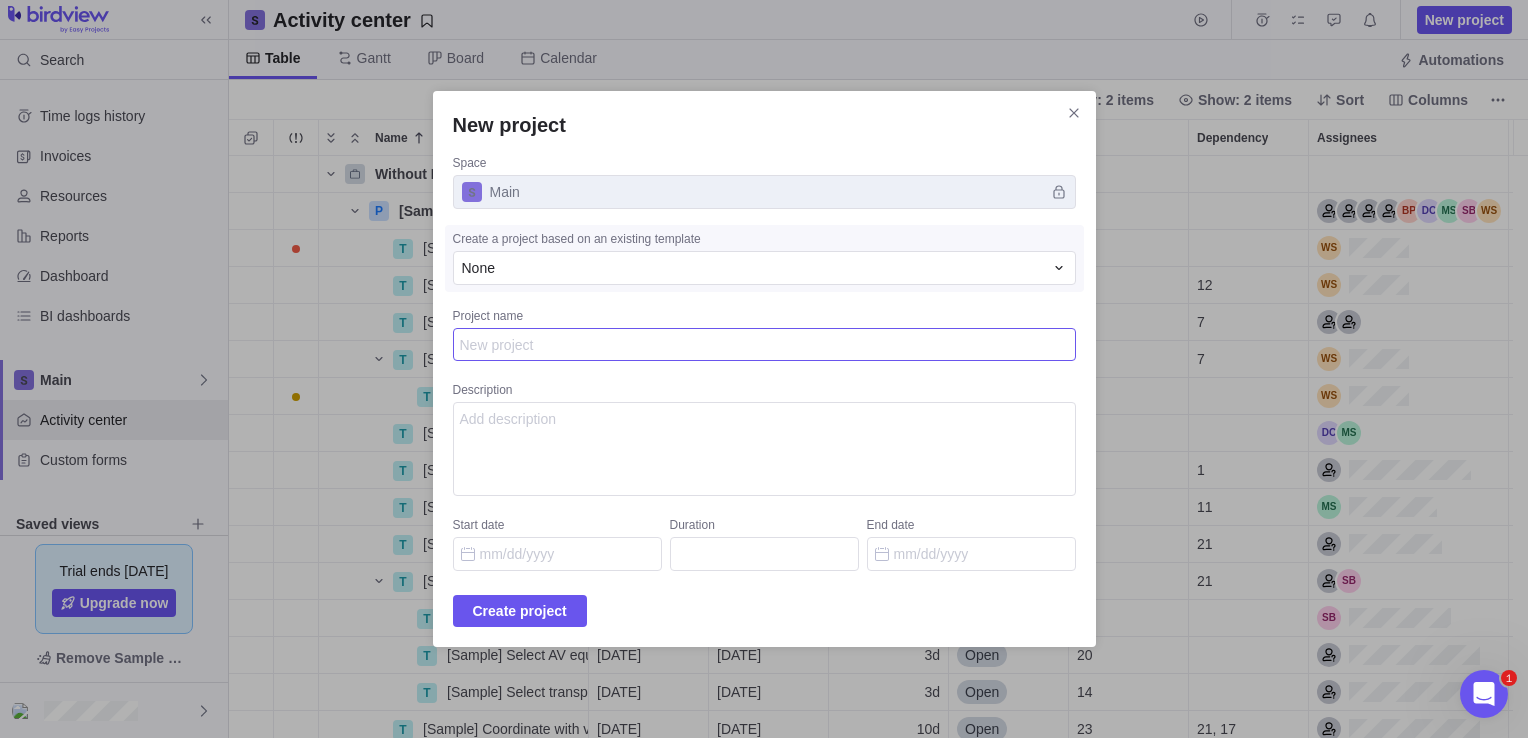 click on "Project name" at bounding box center [764, 345] 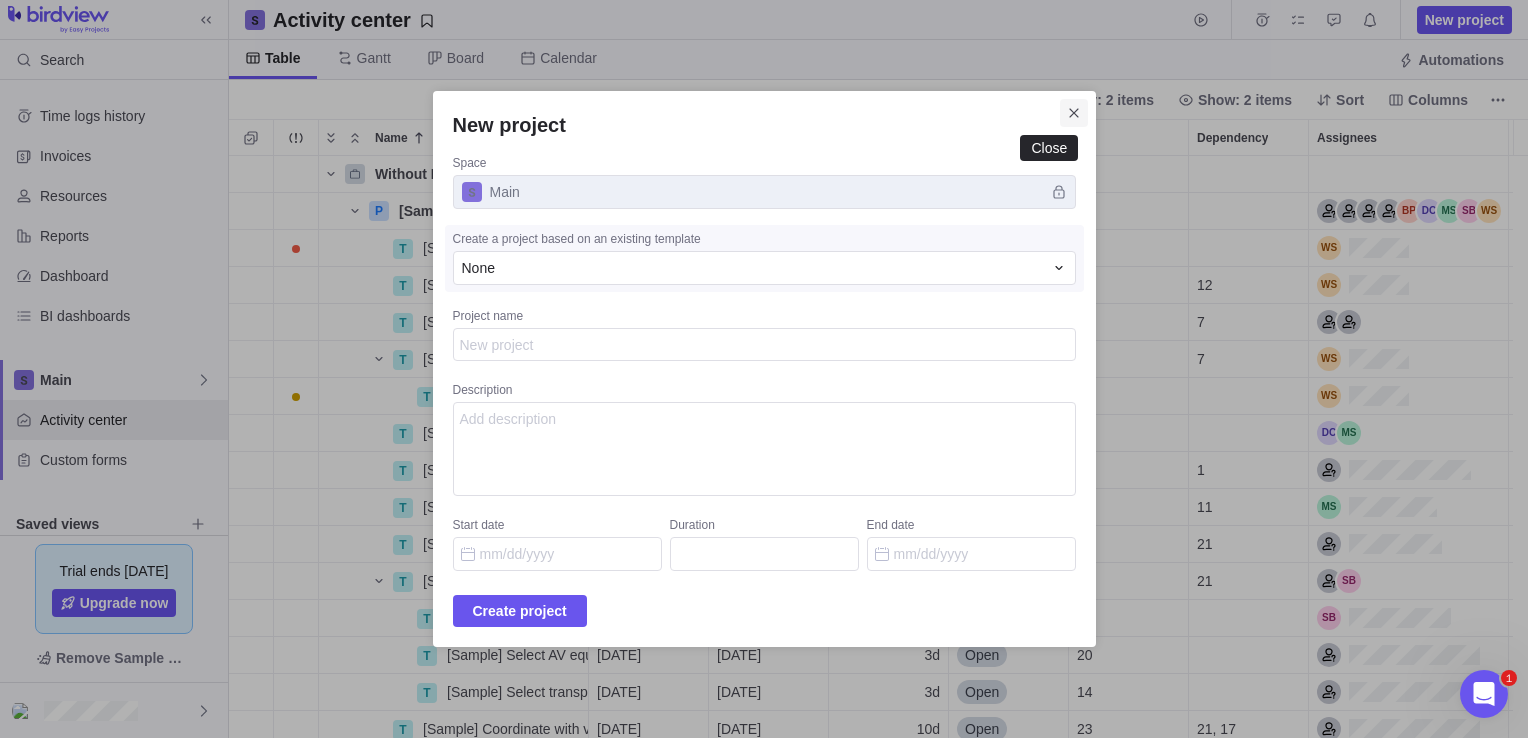 click 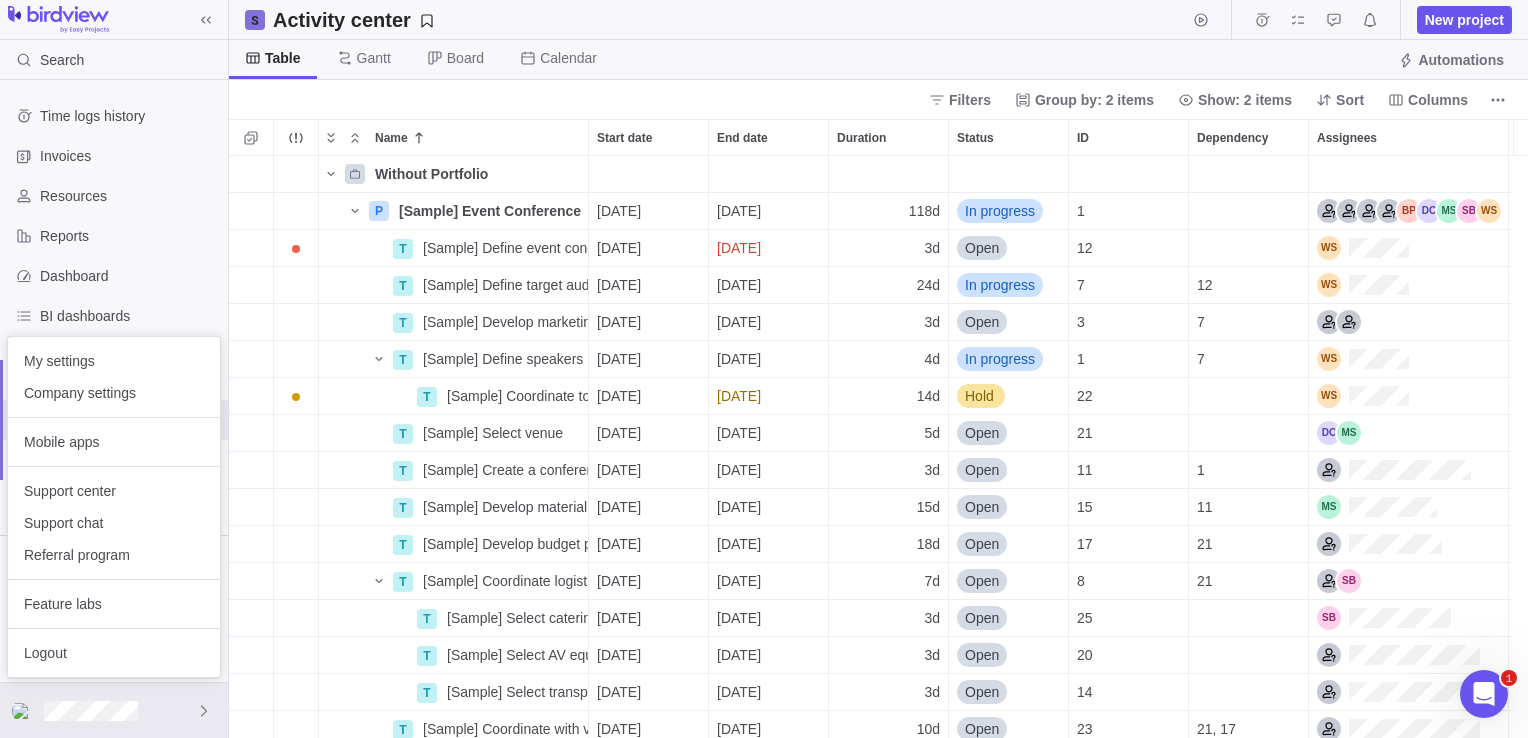 click on "Search Time logs history Invoices Resources Reports Dashboard BI dashboards Main Activity center Custom forms Saved views Get Started Project Financials Flat Fee Project Financials T&M Upcoming Milestones Trial ends [DATE] Upgrade now Remove Sample Data Activity center New project Table [PERSON_NAME] Board Calendar Automations Filters Group by: 2 items Show: 2 items Sort Columns Name Start date End date Duration Status ID Dependency Assignees Without Portfolio P [Sample] Event Conference Details [DATE] [DATE] 118d In progress 1 T [Sample] Define event concept Details [DATE] [DATE] 3d Open 12 T [Sample] Define target audience Details [DATE] [DATE] 24d In progress 7 12 T [Sample] Develop marketing plan Details [DATE] [DATE] 3d Open 3 7 T [Sample] Define speakers Details [DATE] [DATE] 4d In progress 1 7 T [Sample] Coordinate topics with speakers Details [DATE] [DATE] 14d Hold 22 T [Sample] Select venue Details [DATE] [DATE] 5d Open 21 T Details 3d 1" at bounding box center [764, 369] 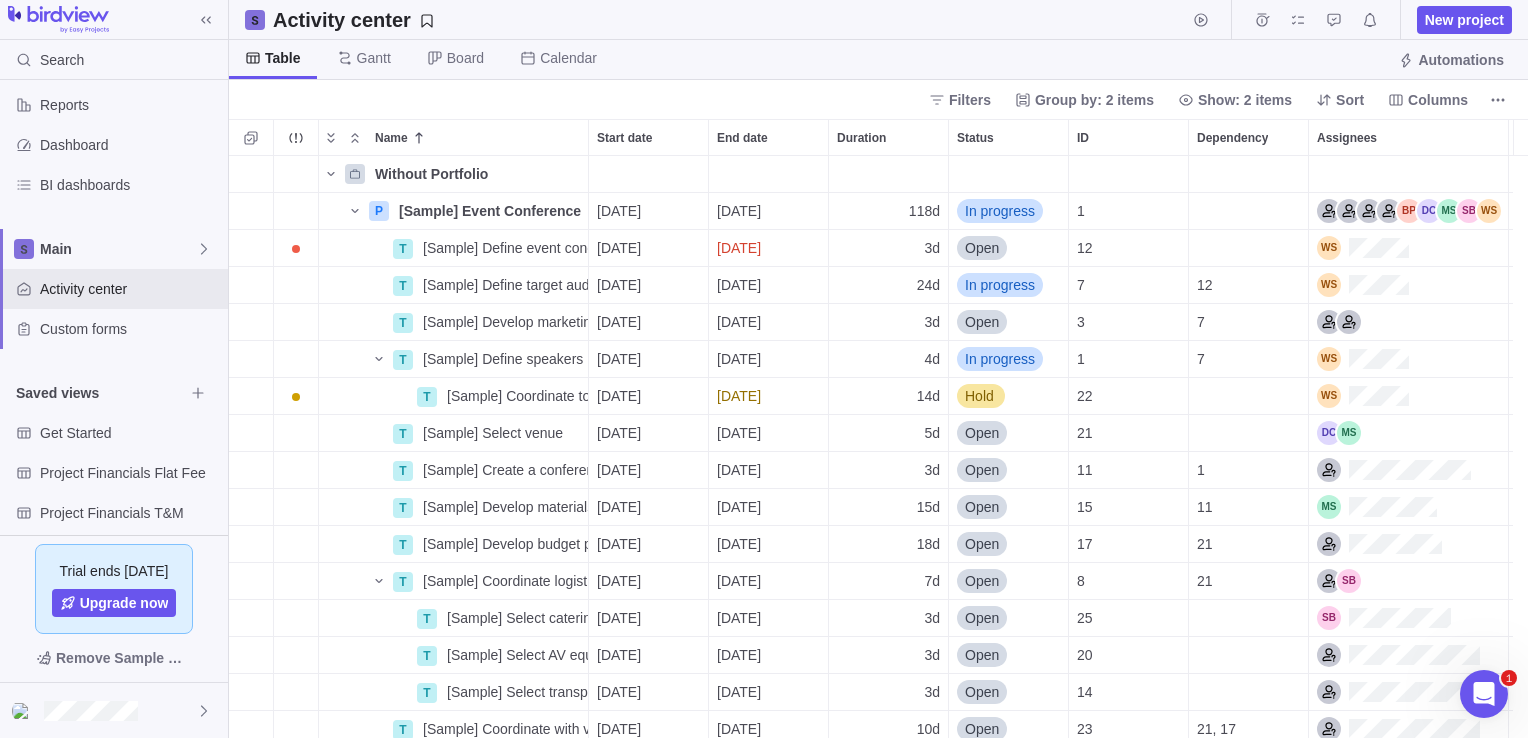 scroll, scrollTop: 183, scrollLeft: 0, axis: vertical 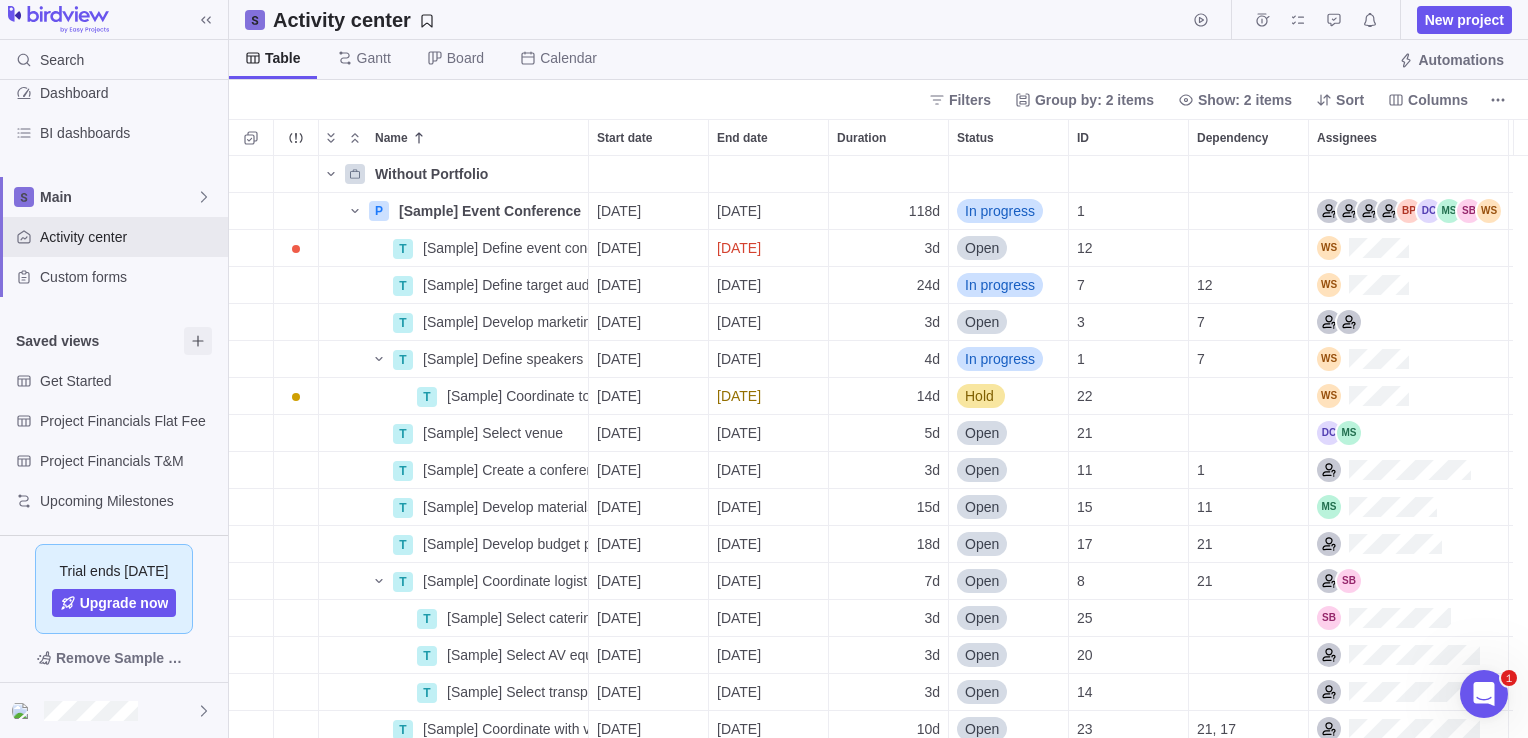 click 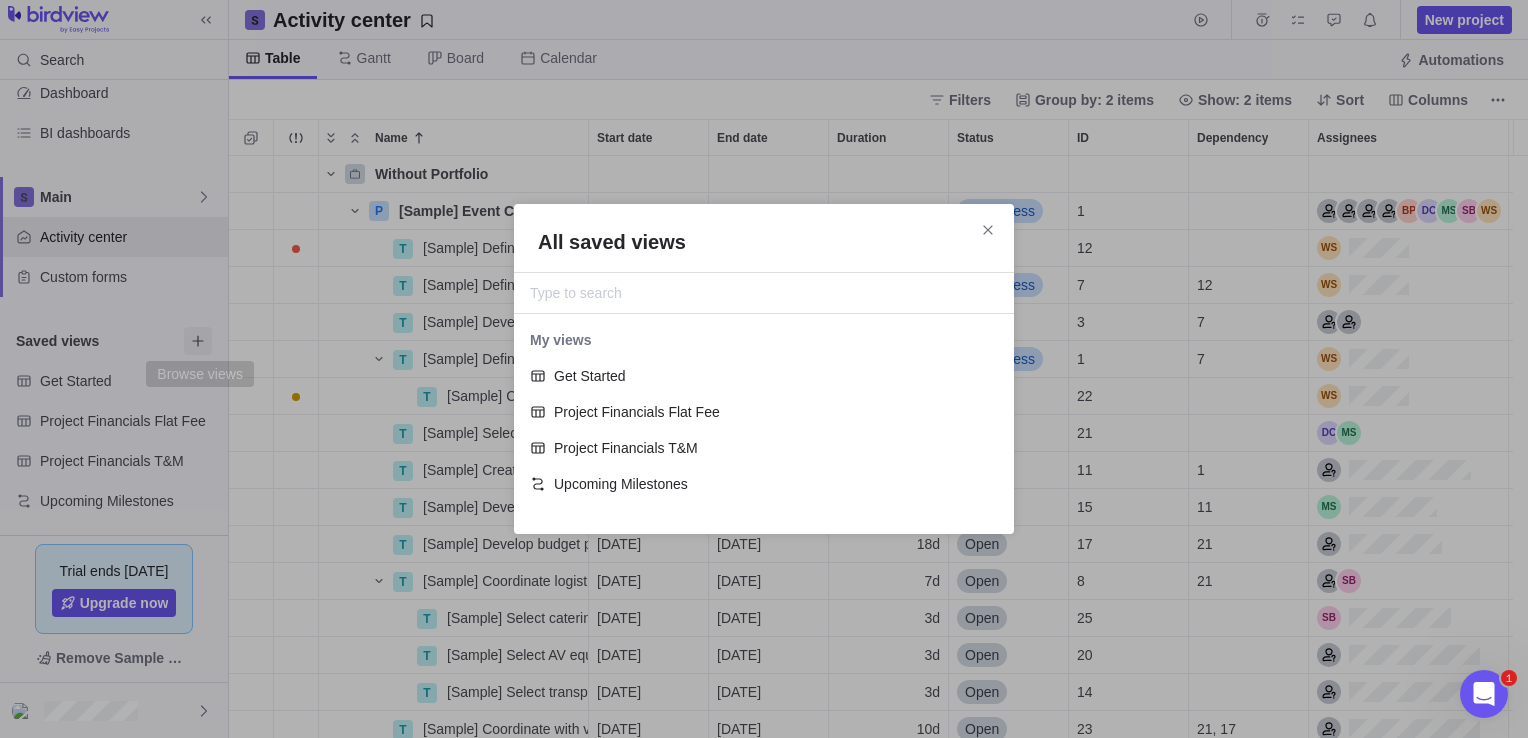 scroll, scrollTop: 16, scrollLeft: 16, axis: both 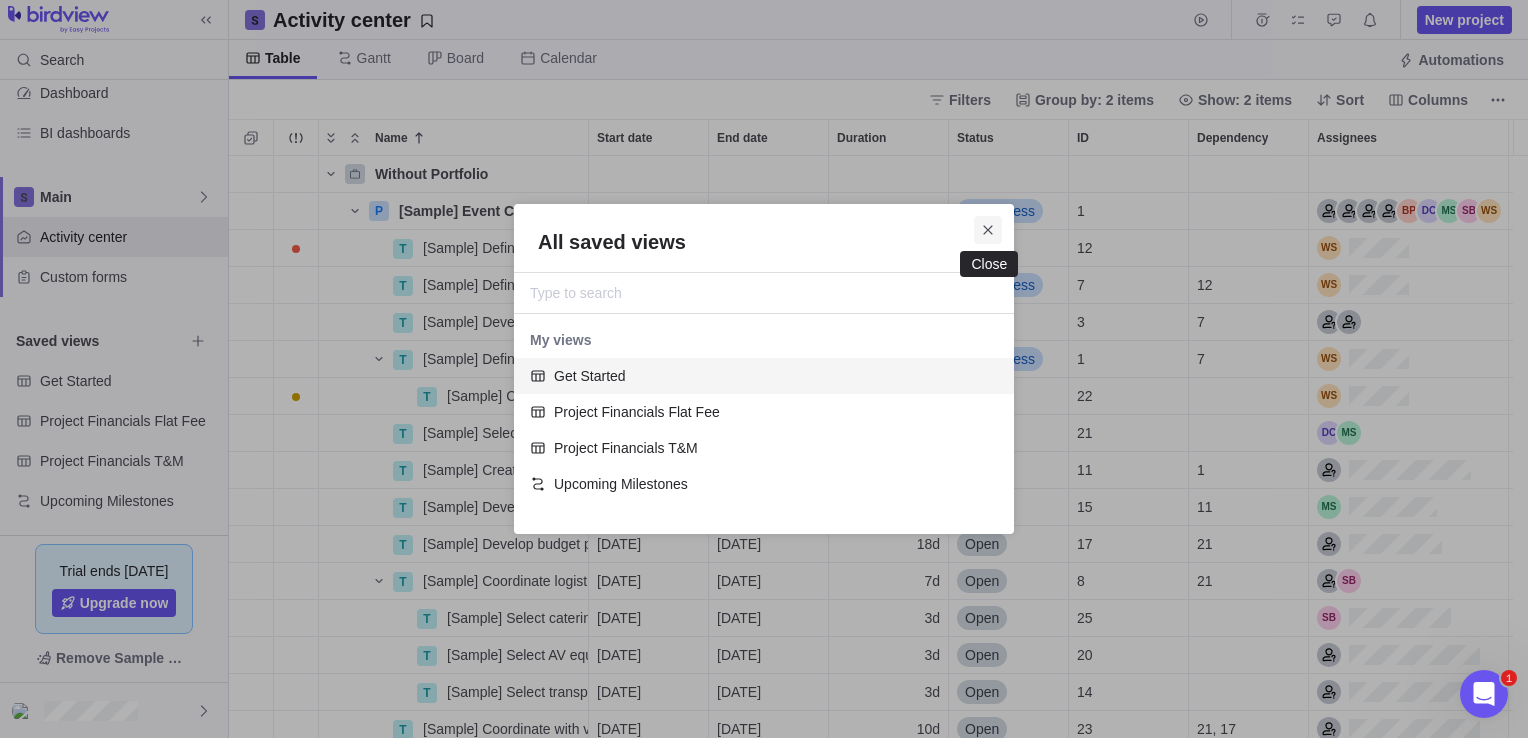 click at bounding box center (988, 230) 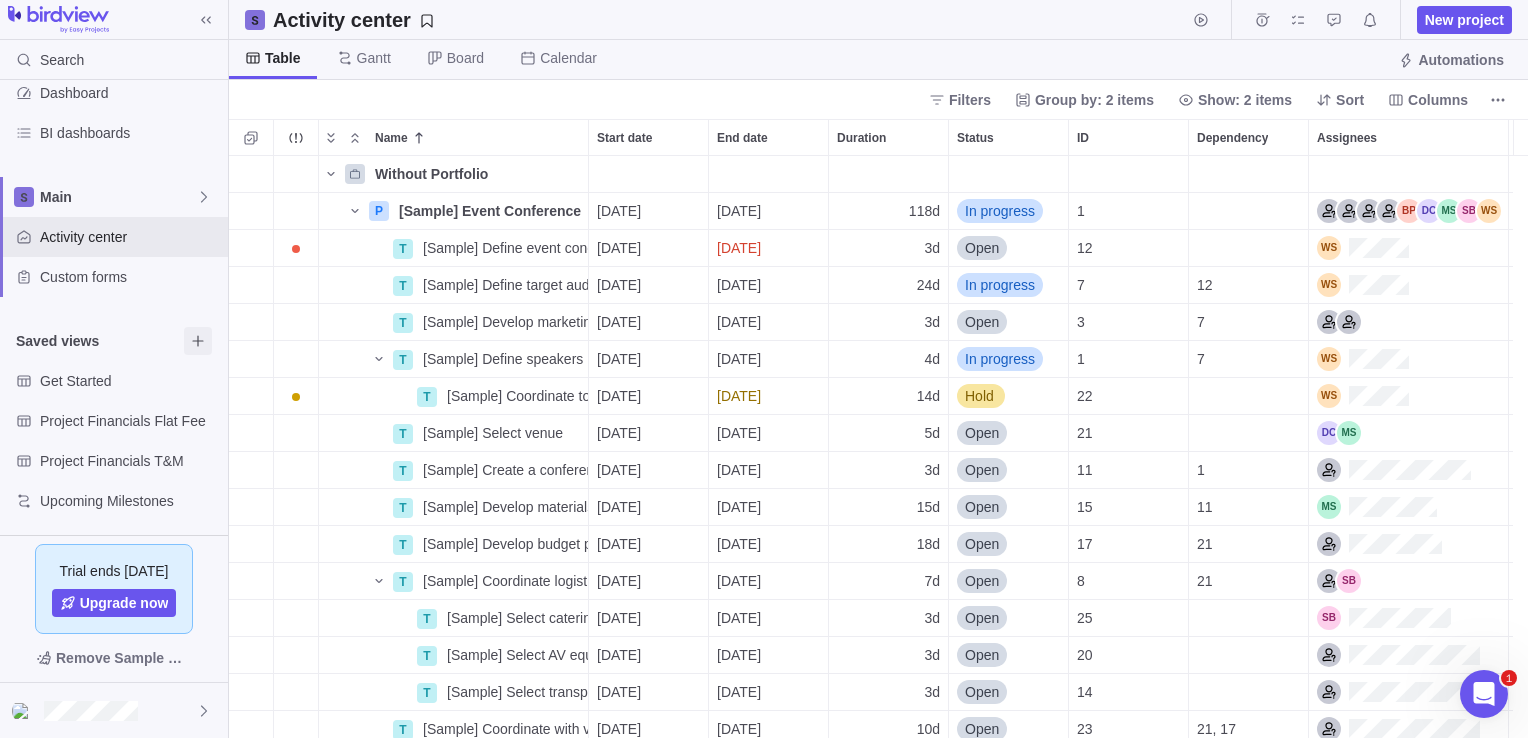 click 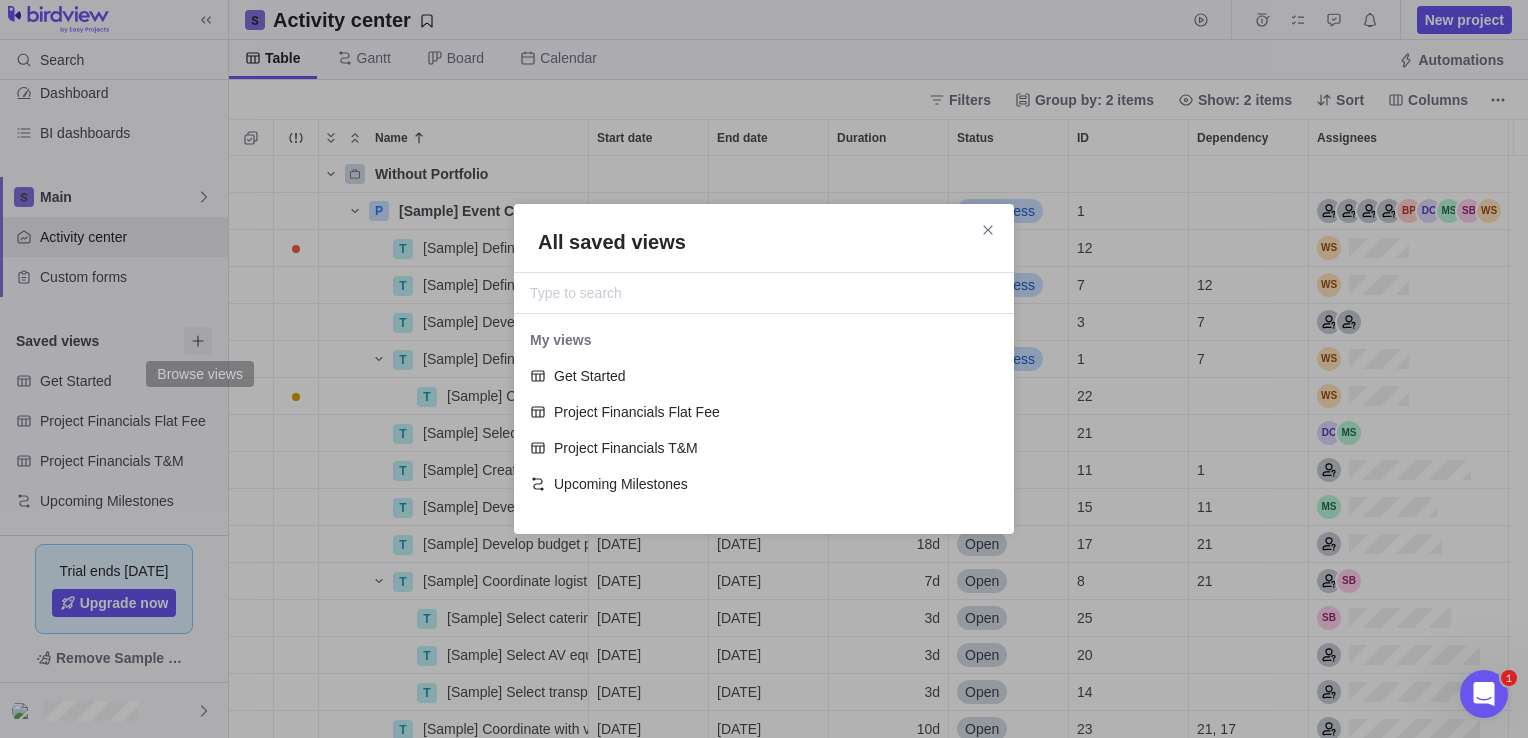 scroll, scrollTop: 16, scrollLeft: 16, axis: both 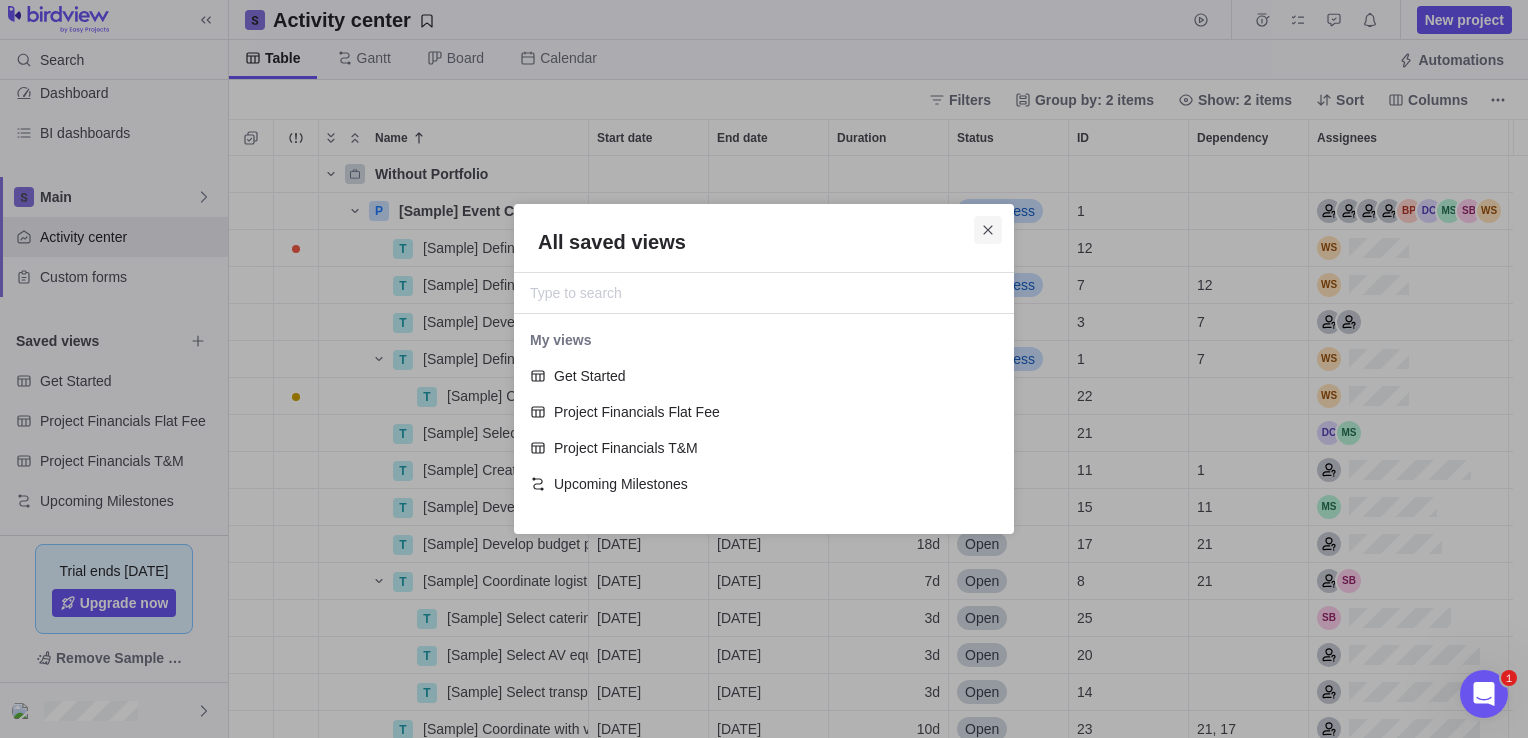 click at bounding box center [988, 230] 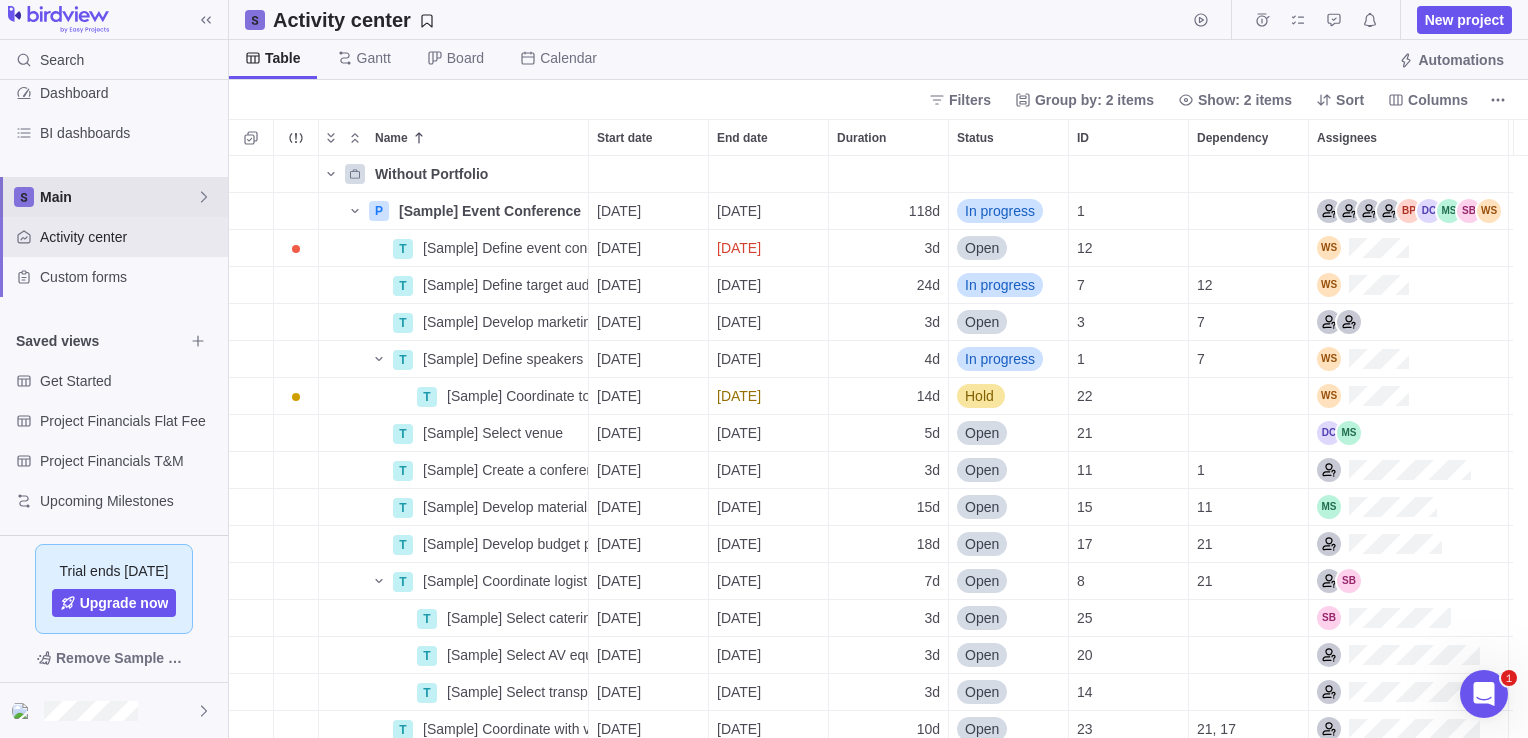 click on "Main" at bounding box center [118, 197] 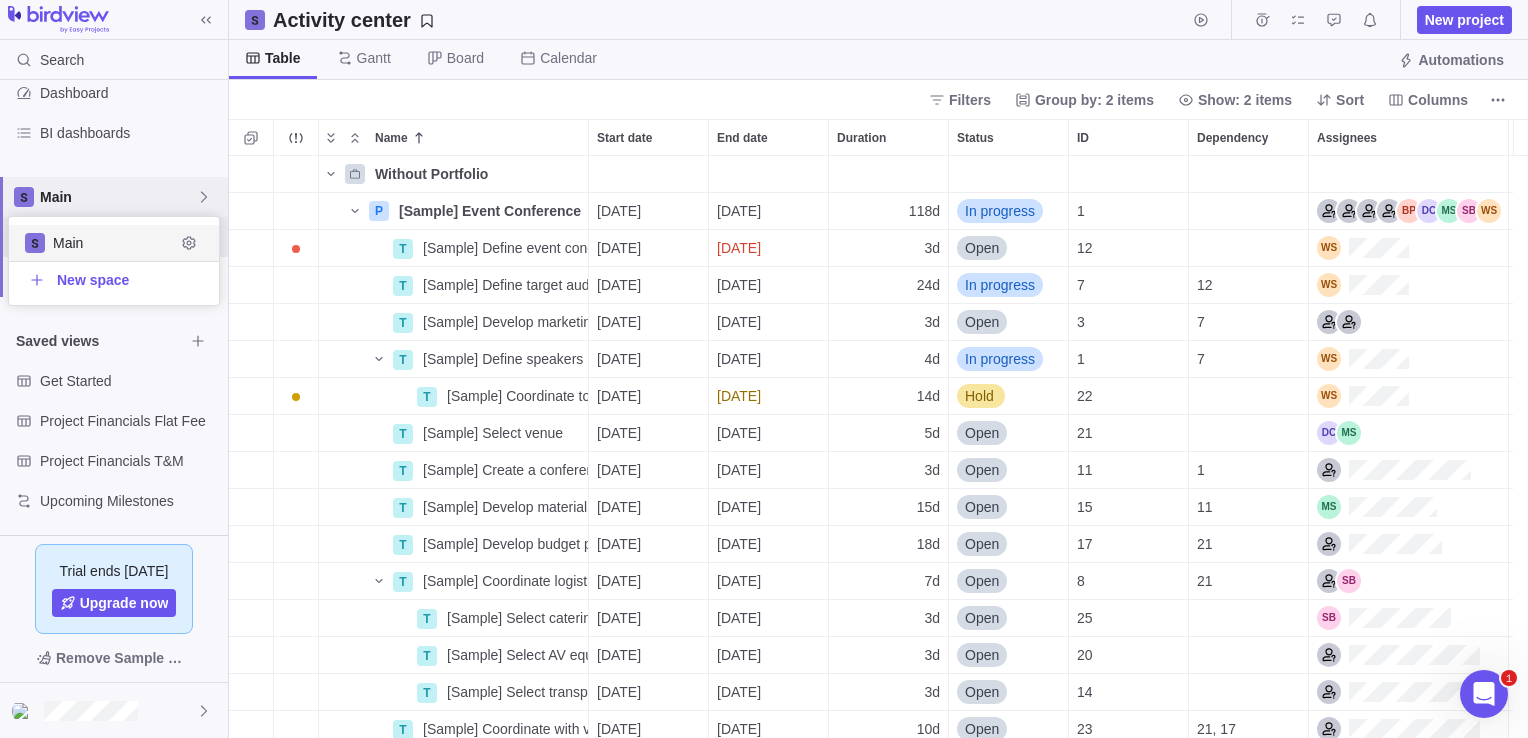 scroll, scrollTop: 16, scrollLeft: 16, axis: both 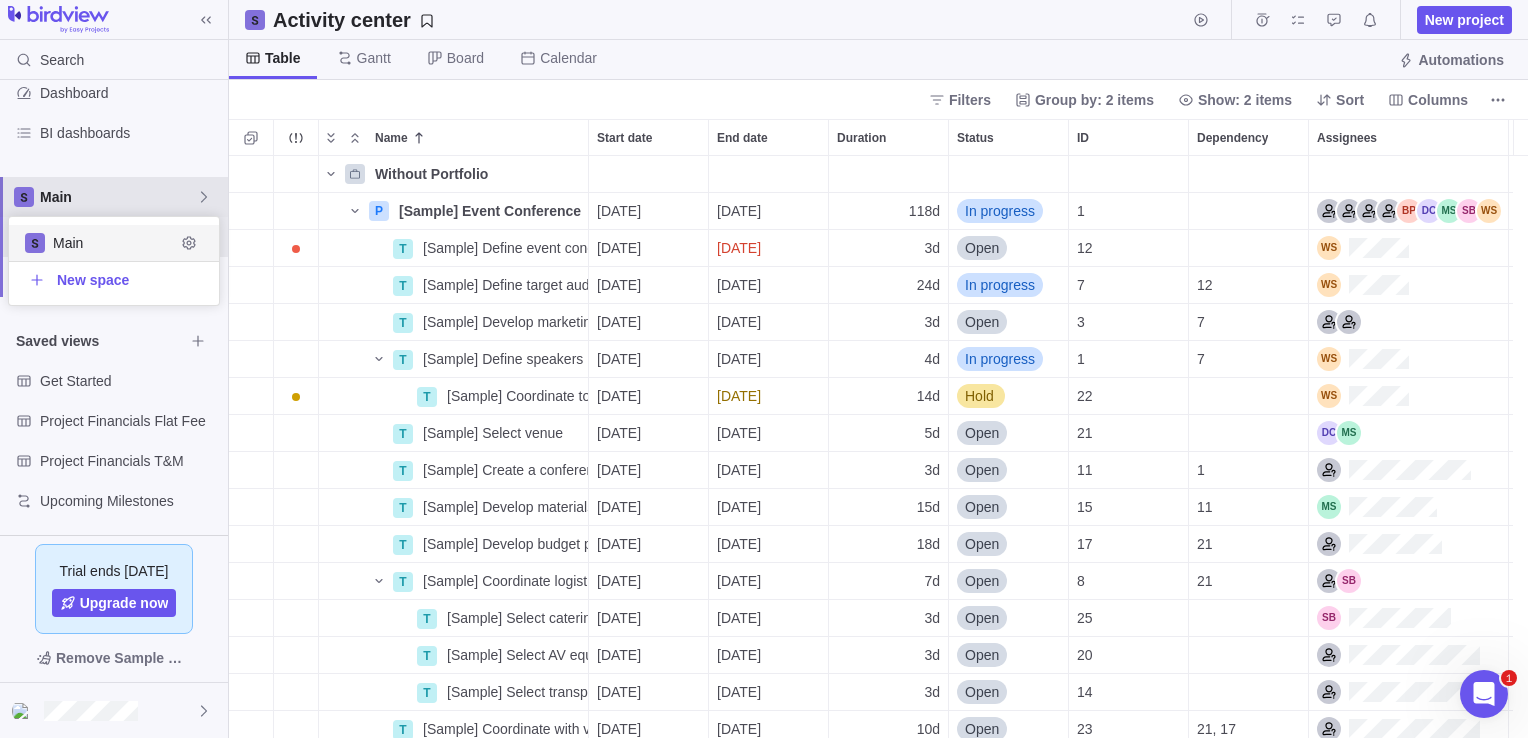 click on "Main" at bounding box center [118, 197] 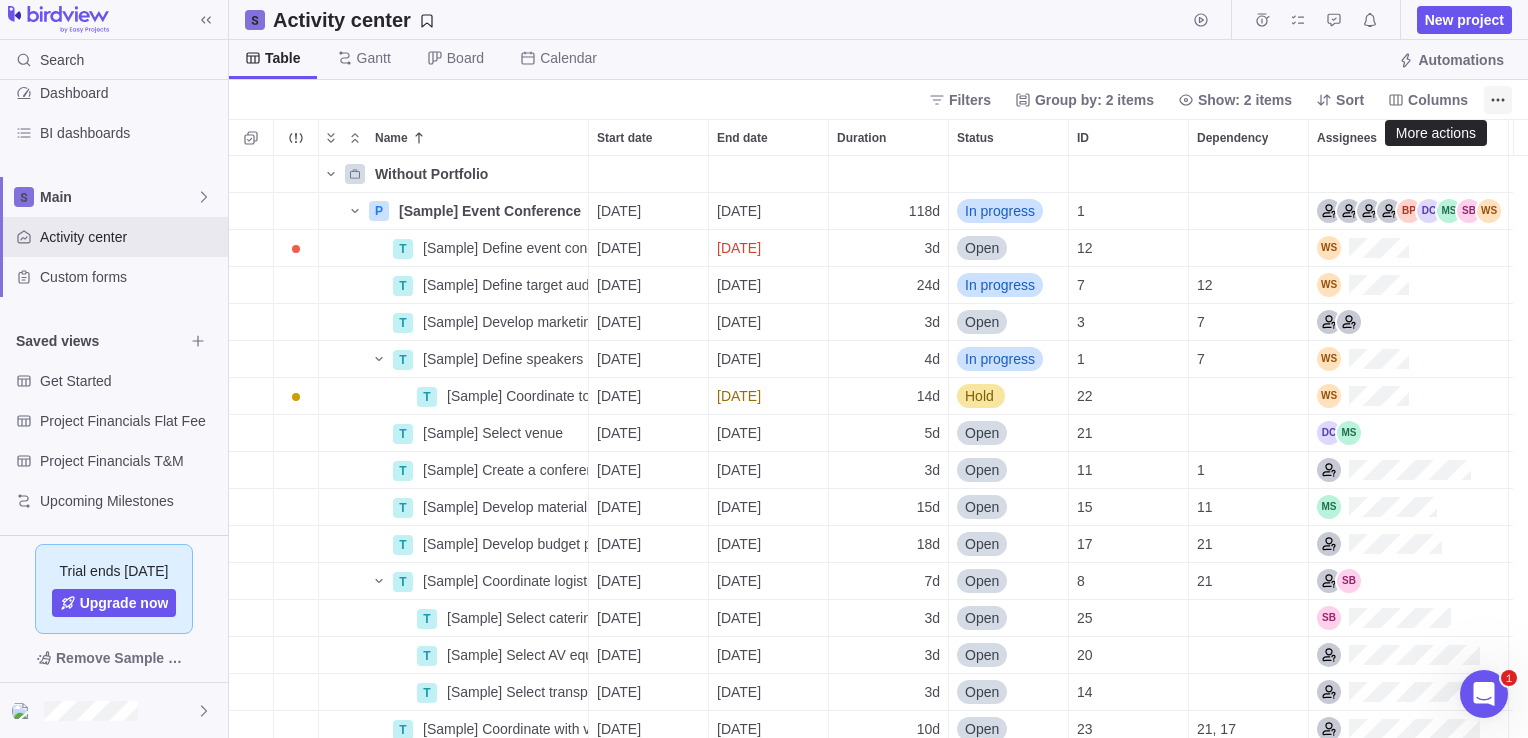 click at bounding box center (1498, 100) 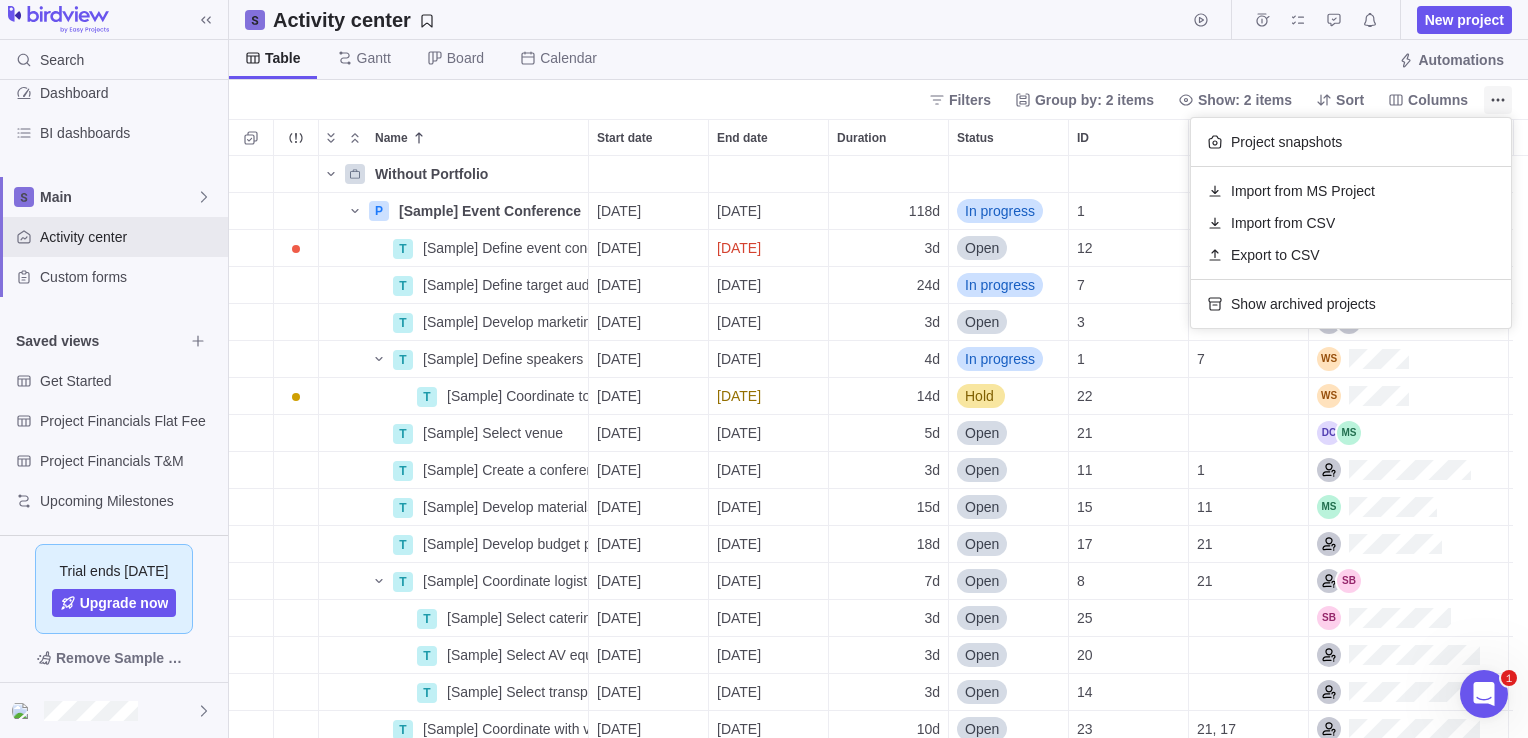 click at bounding box center (1498, 100) 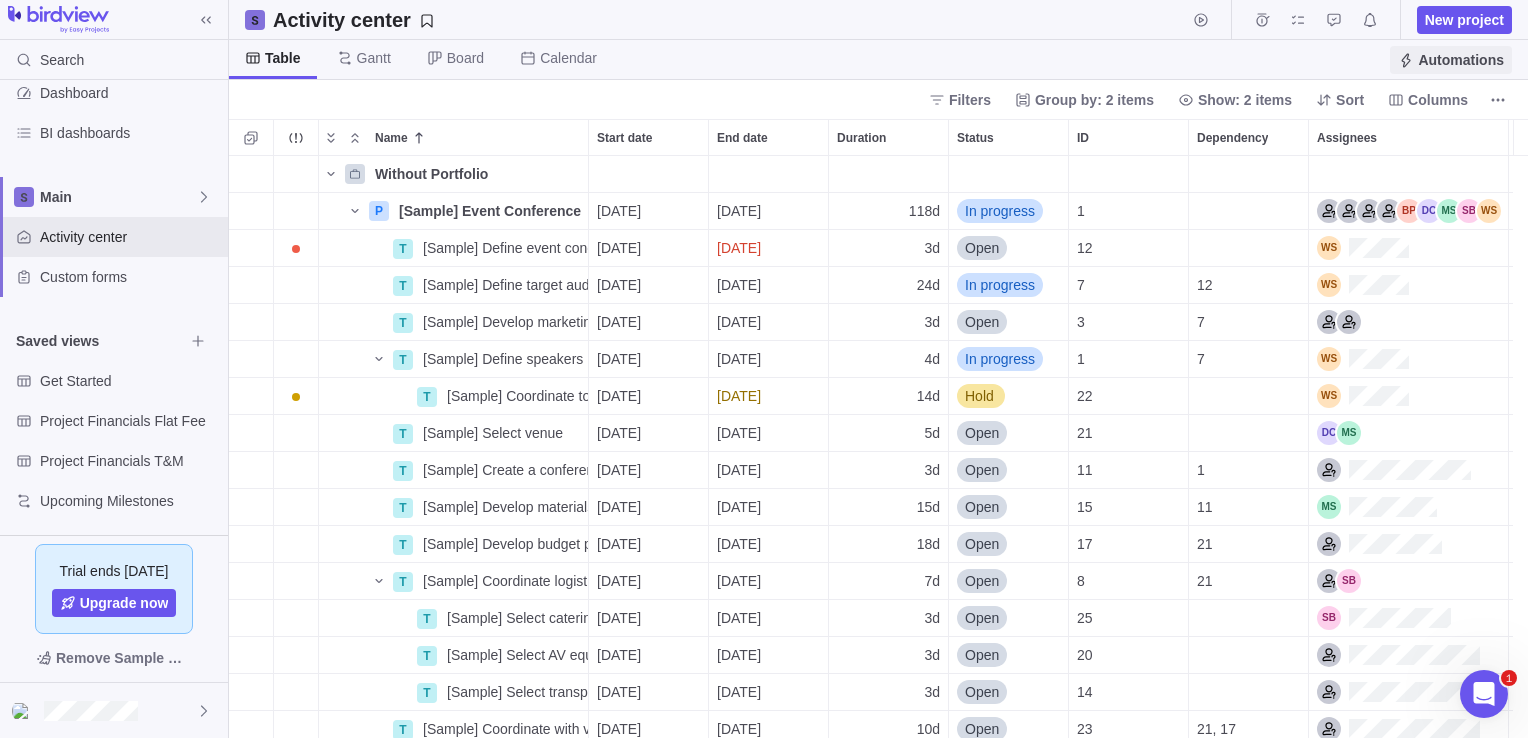 click on "Automations" at bounding box center (1461, 60) 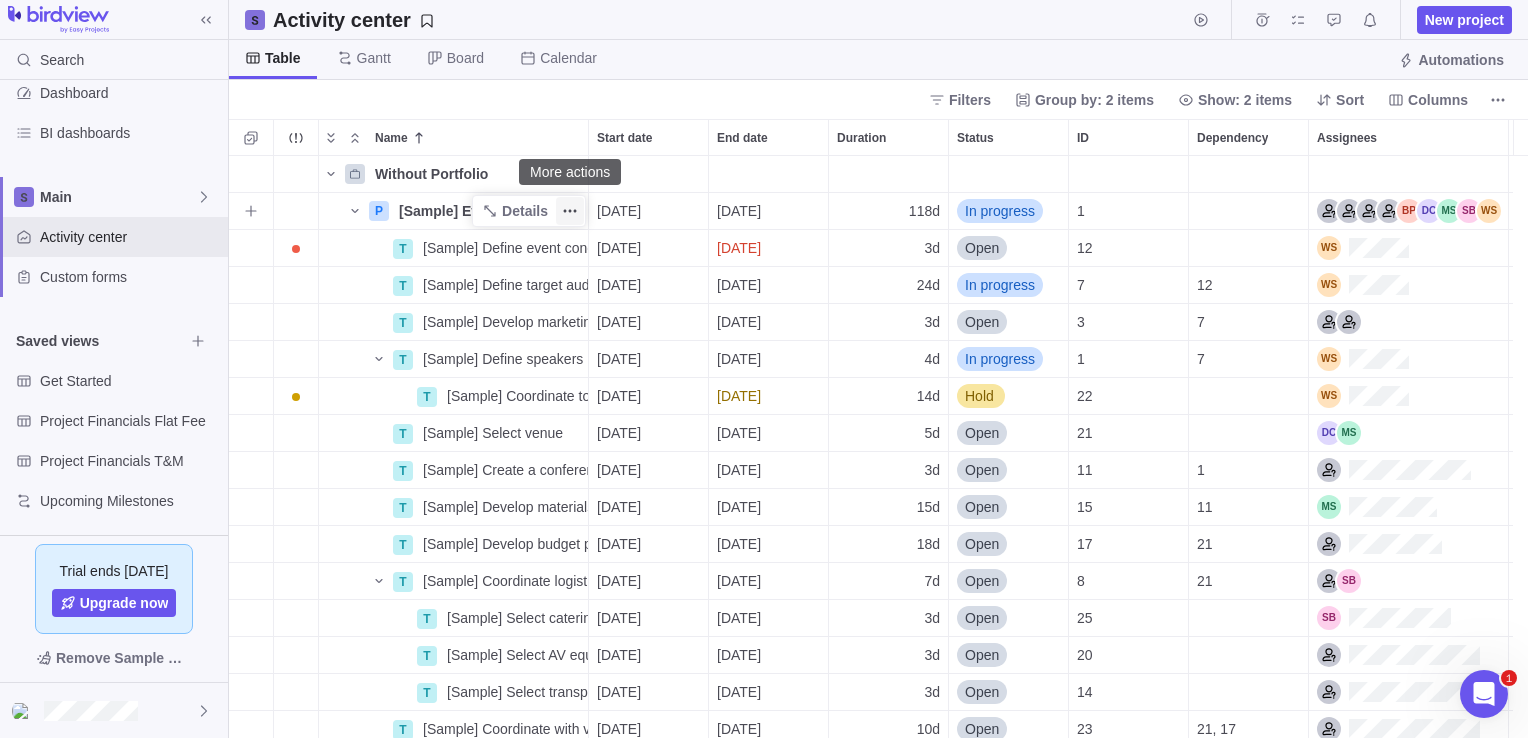click 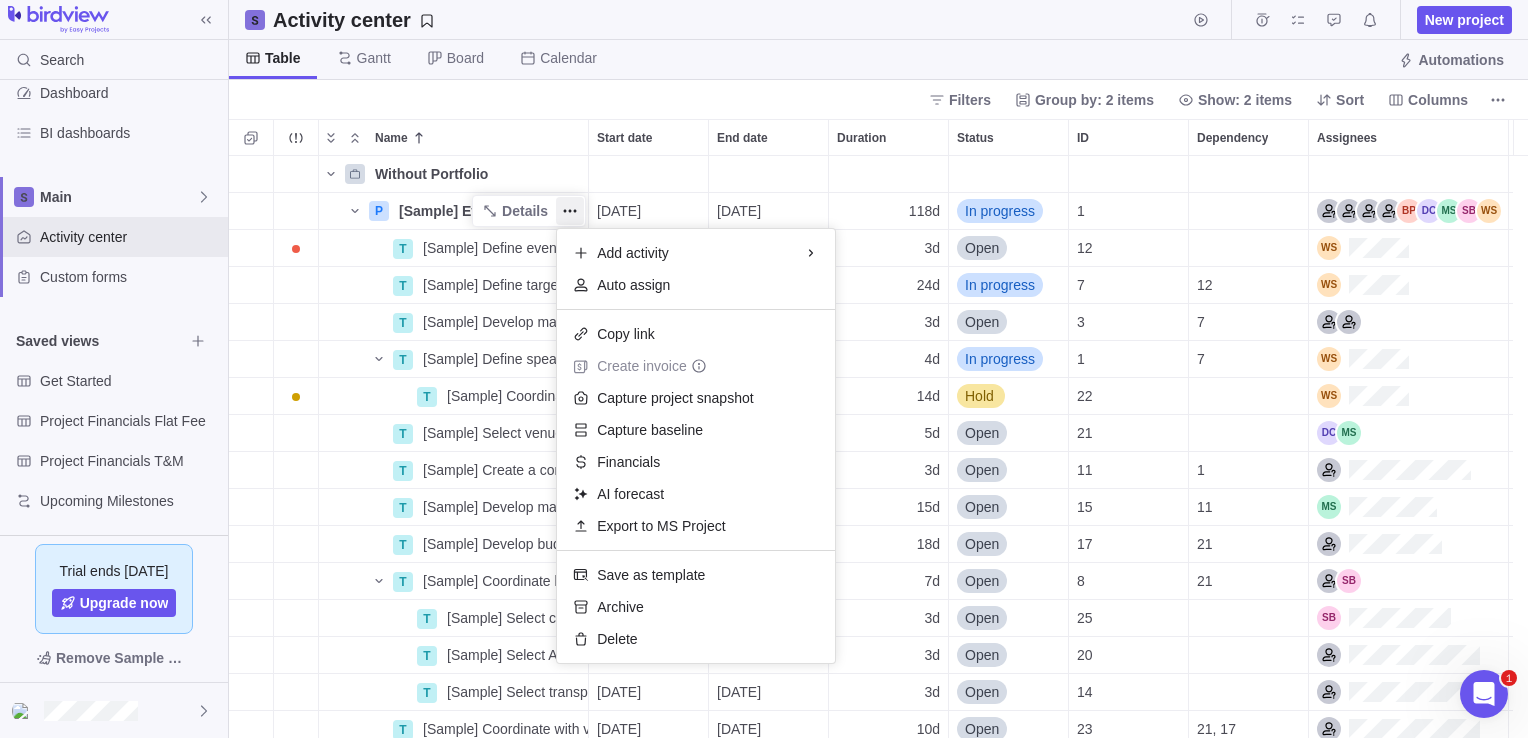 click on "Without Portfolio P [Sample] Event Conference Details [DATE] [DATE] 118d In progress 1 T [Sample] Define event concept Details [DATE] [DATE] 3d Open 12 T [Sample] Define target audience Details [DATE] [DATE] 24d In progress 7 12 T [Sample] Develop marketing plan Details [DATE] [DATE] 3d Open 3 7 T [Sample] Define speakers Details [DATE] [DATE] 4d In progress 1 7 T [Sample] Coordinate topics with speakers Details [DATE] [DATE] 14d Hold 22 T [Sample] Select venue Details [DATE] [DATE] 5d Open 21 T [Sample] Create a conference program Details [DATE] [DATE] 3d Open 11 1 T [Sample] Develop materials Details [DATE] [DATE] 15d Open 15 11 T [Sample] Develop budget plan Details [DATE] [DATE] 18d Open 17 21 T [Sample] Coordinate logistics Details [DATE] [DATE] 7d Open 8 21 T [Sample] Select catering Details [DATE] [DATE] 3d Open 25 T [Sample] Select AV equipment Details [DATE] [DATE] 3d Open 20 T Details [DATE] T" at bounding box center [878, 447] 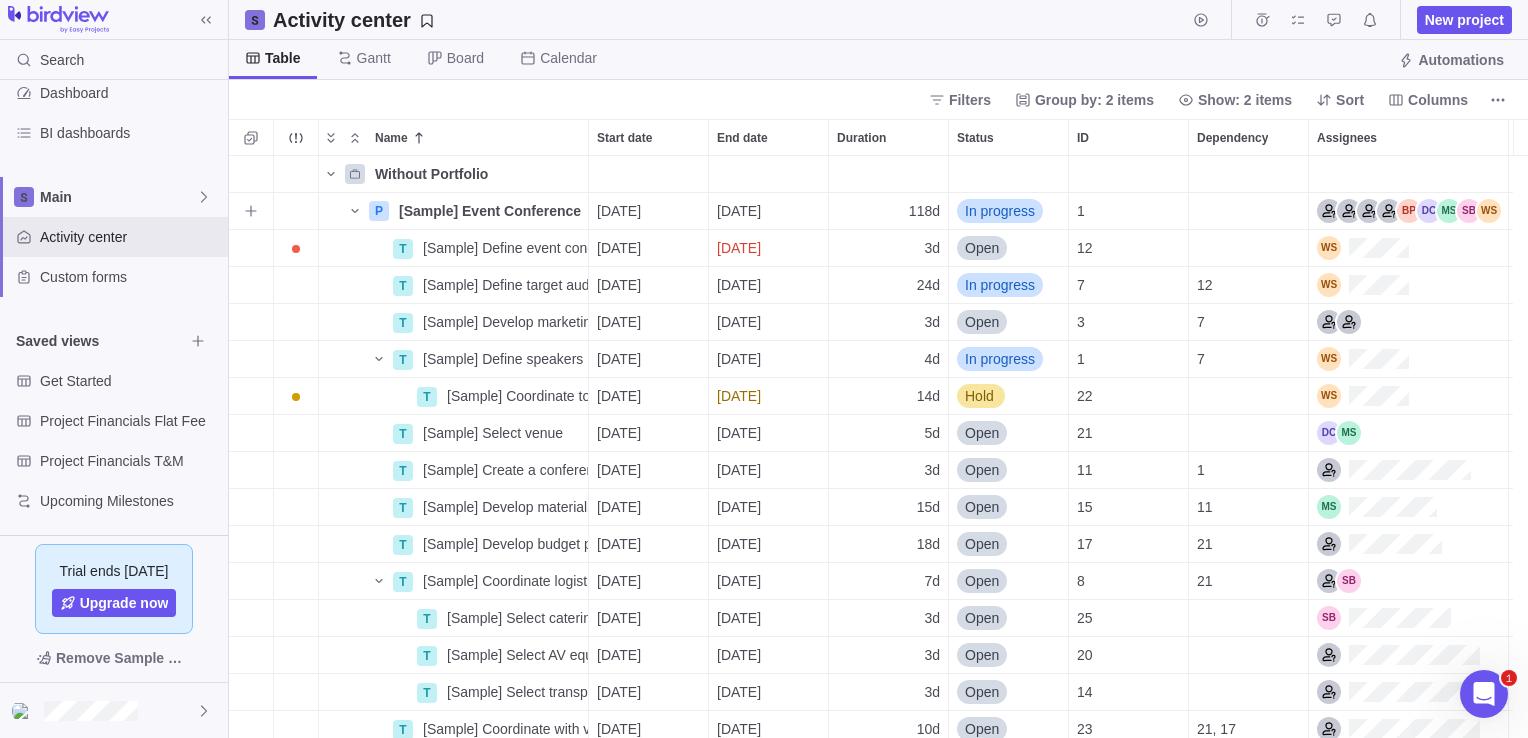 click on "Details" at bounding box center [0, 0] 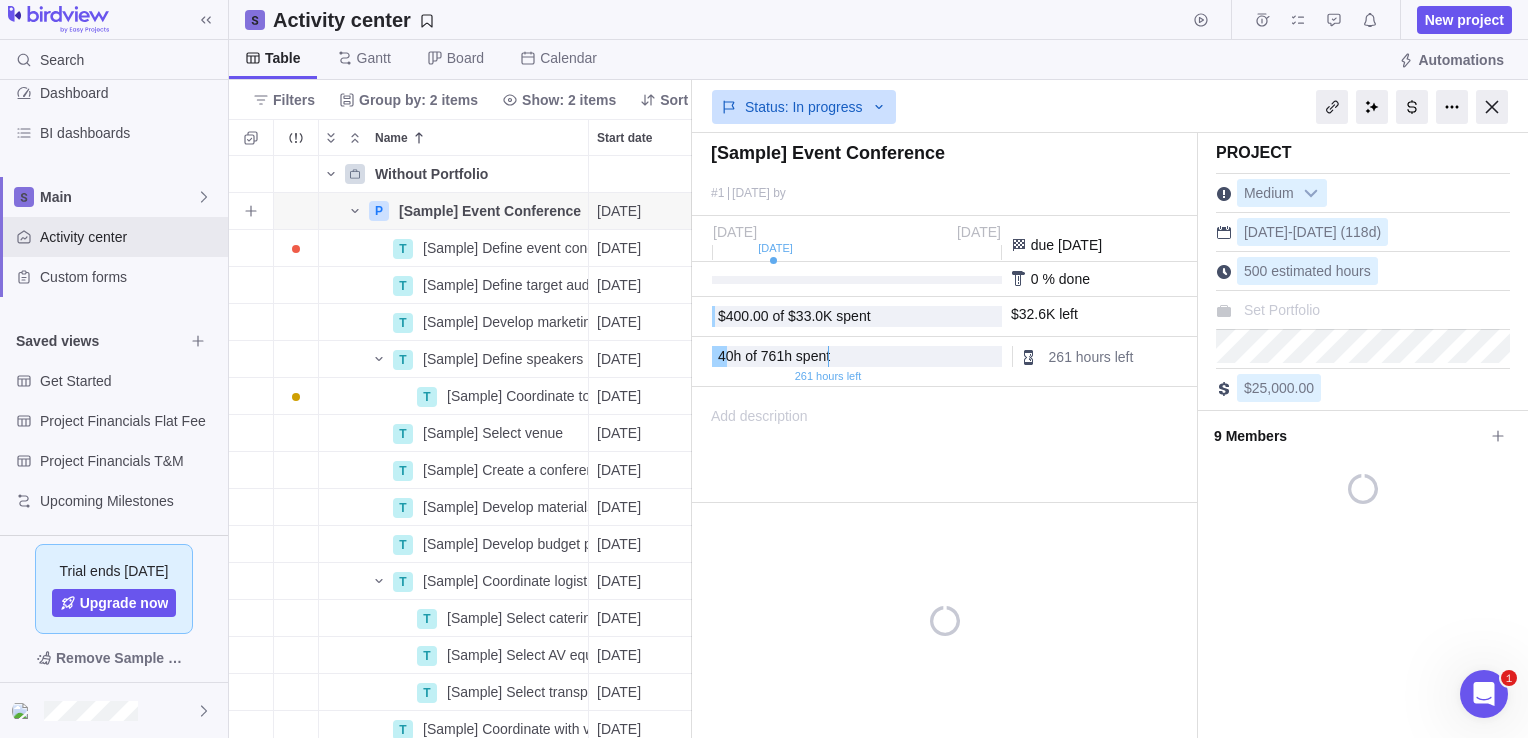 scroll, scrollTop: 567, scrollLeft: 448, axis: both 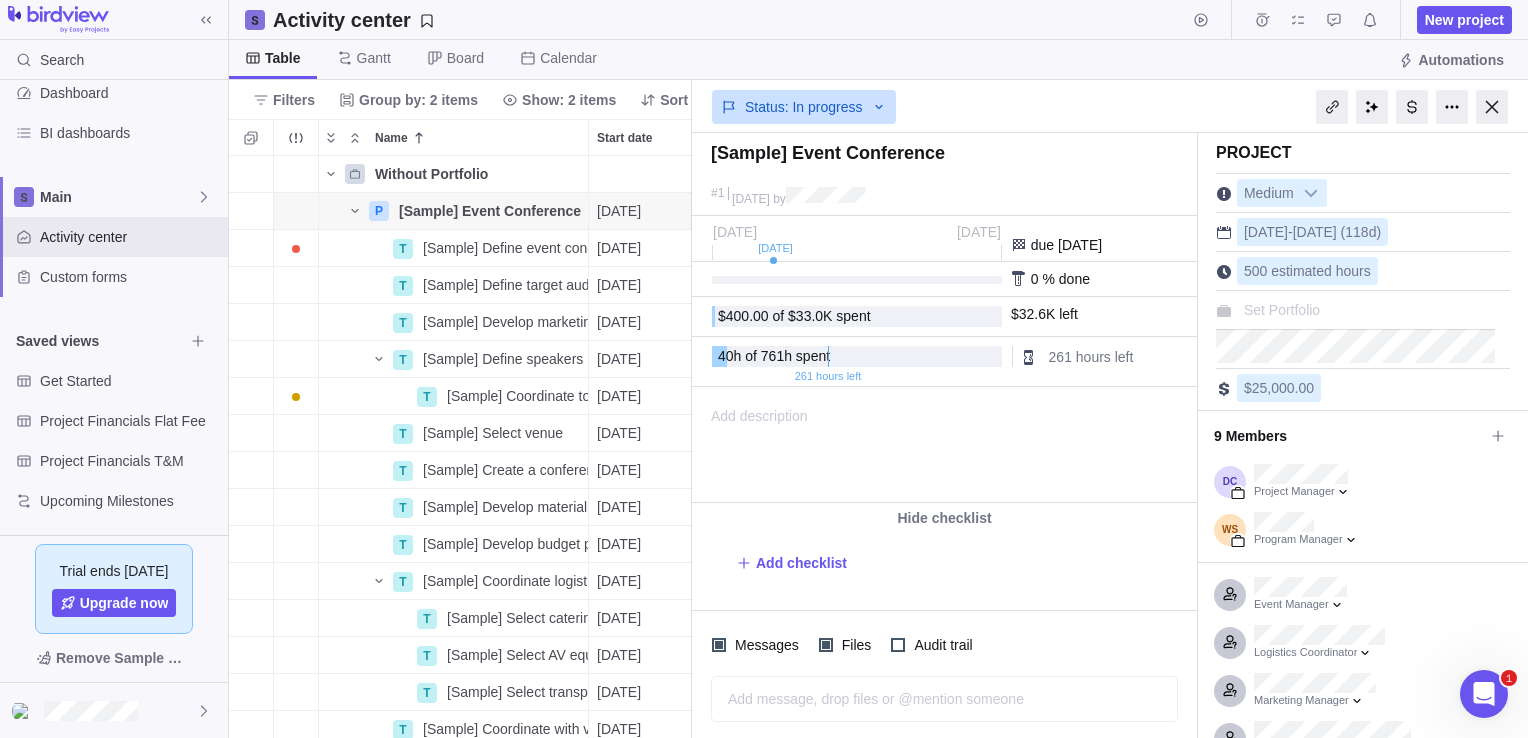 click on "Set Portfolio" at bounding box center [1363, 307] 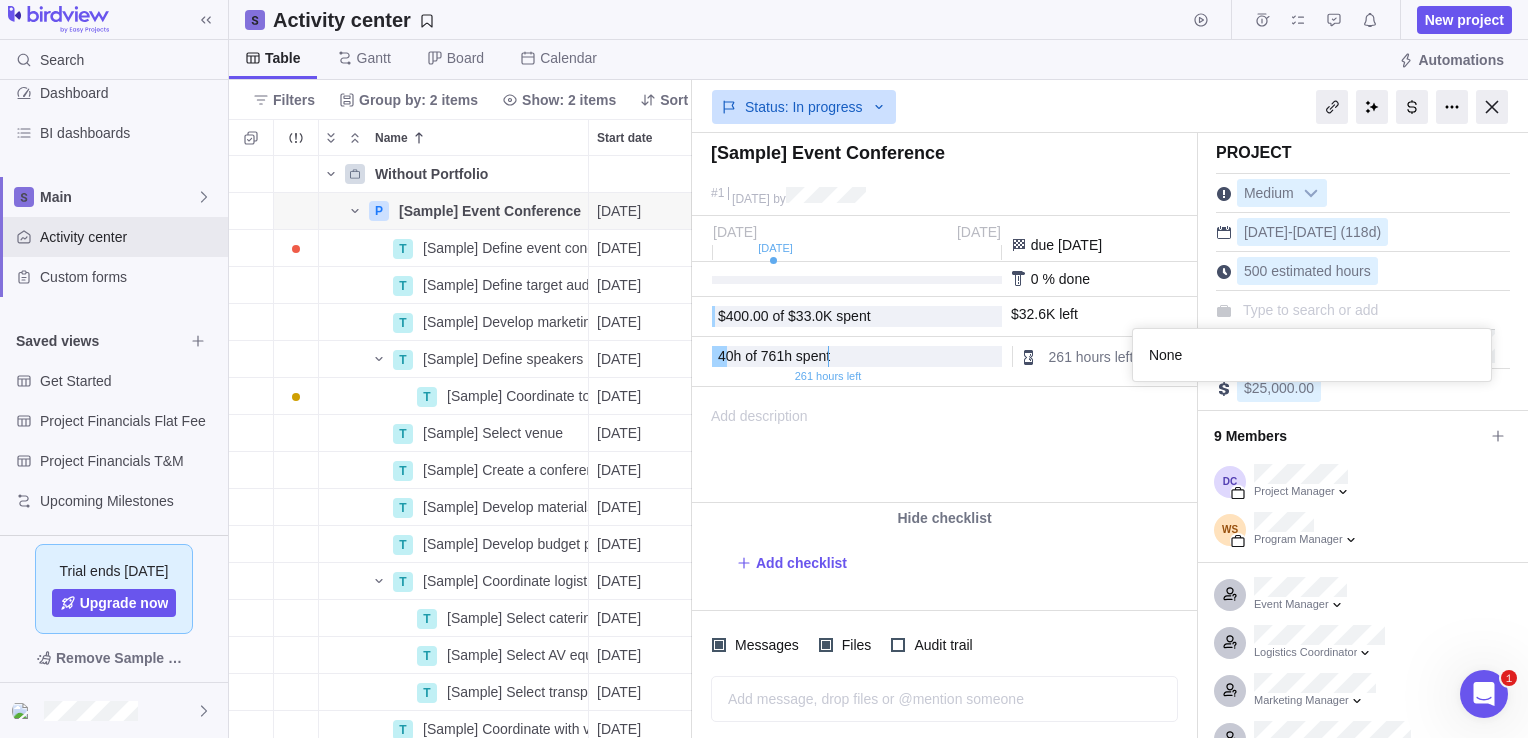 scroll, scrollTop: 16, scrollLeft: 16, axis: both 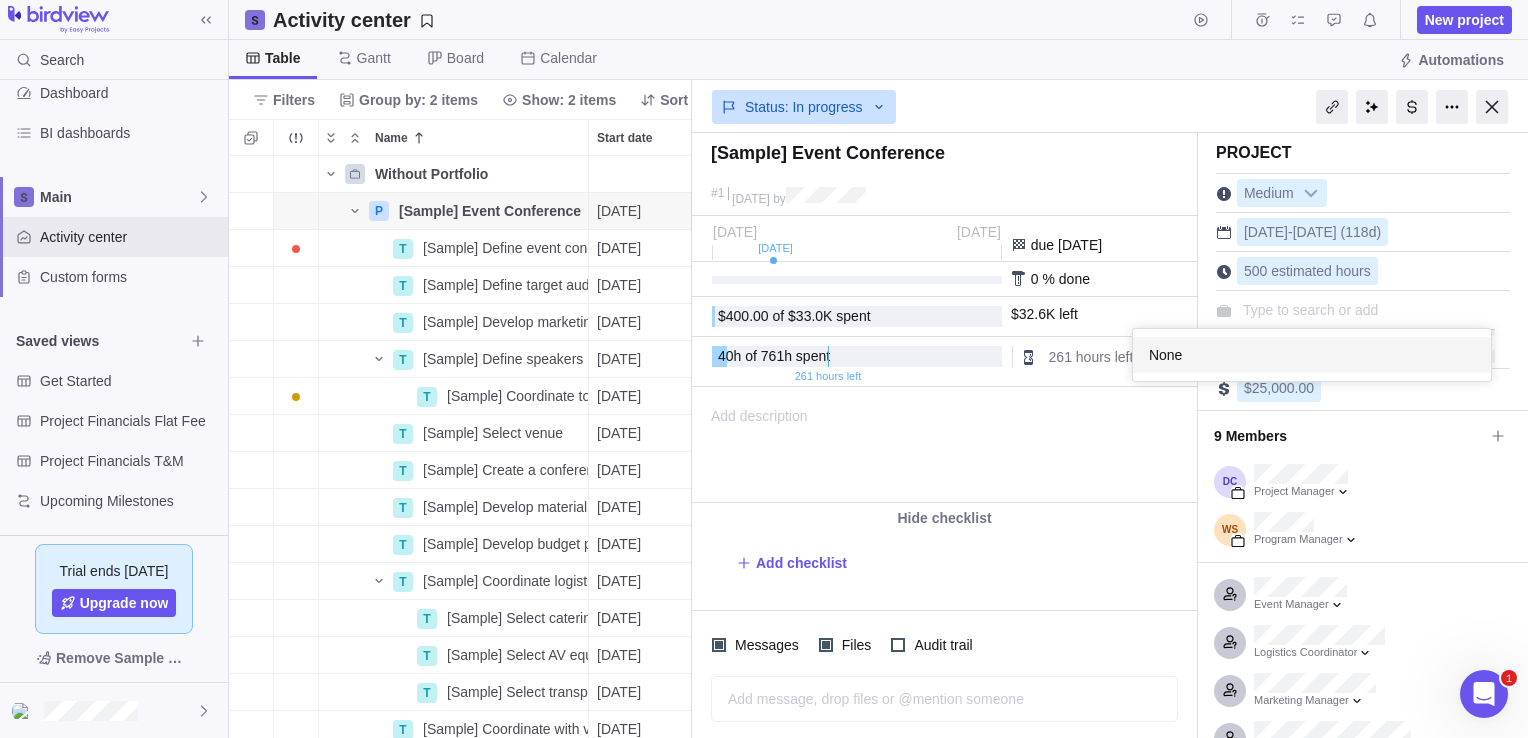 click on "None" at bounding box center [1312, 355] 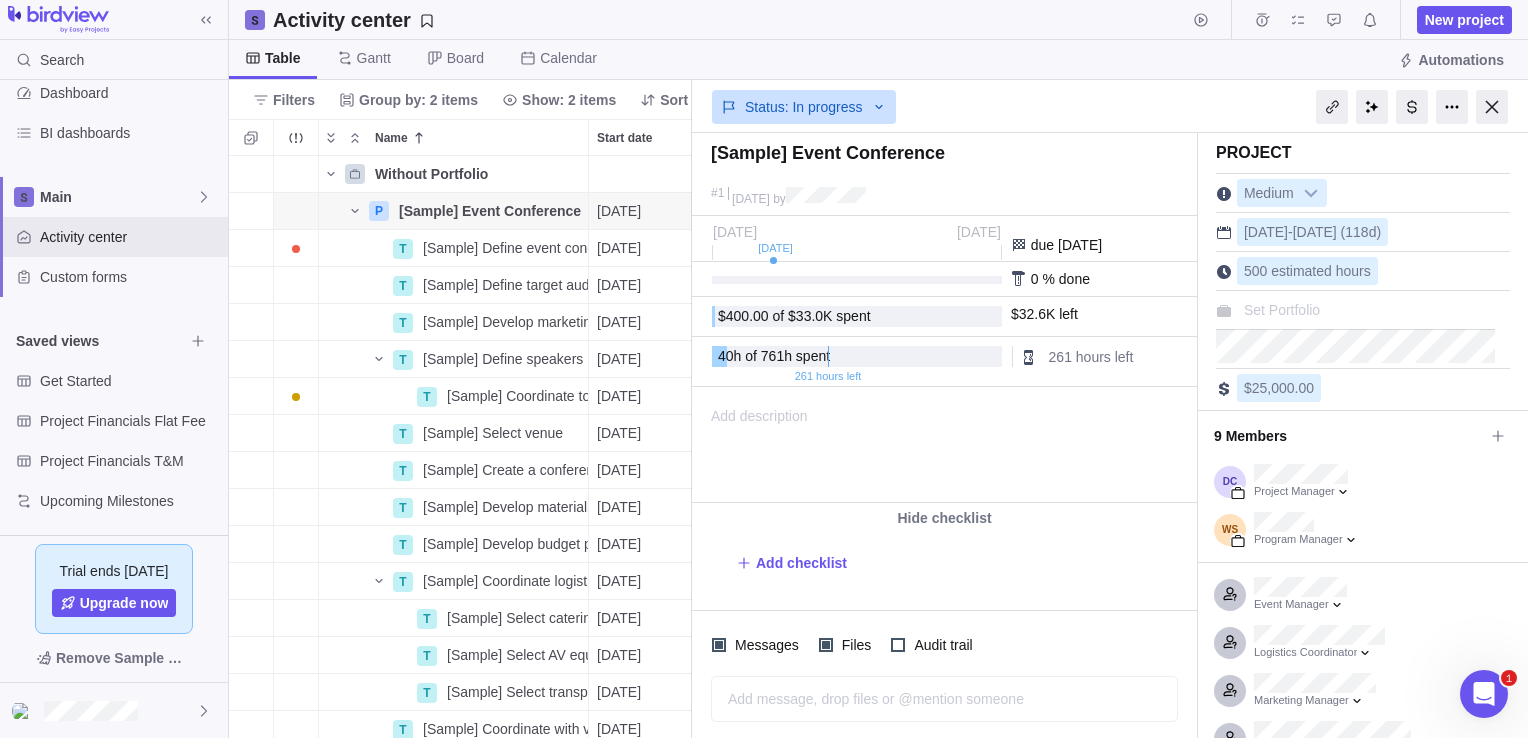 click on "Set Portfolio" at bounding box center [1282, 310] 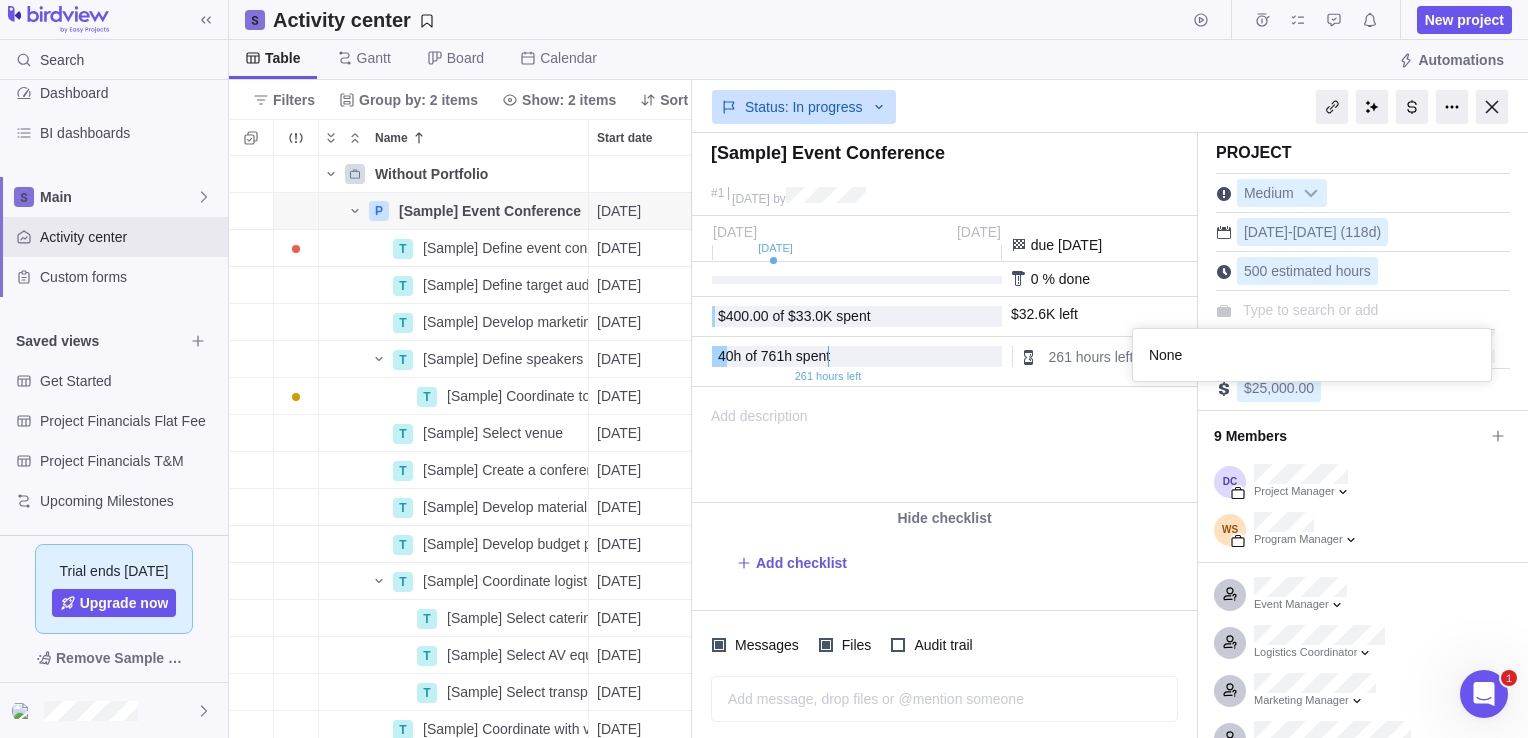 scroll, scrollTop: 16, scrollLeft: 16, axis: both 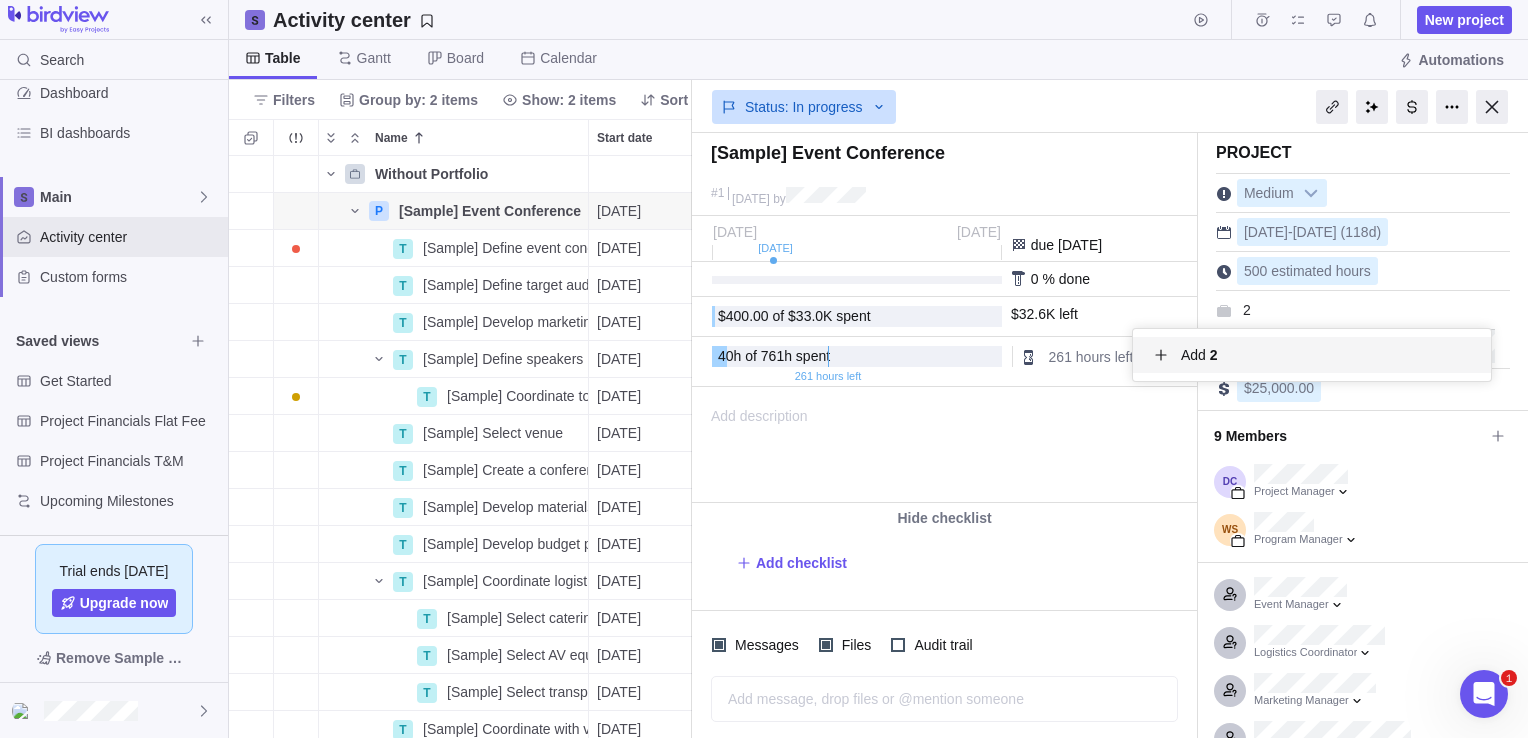 type 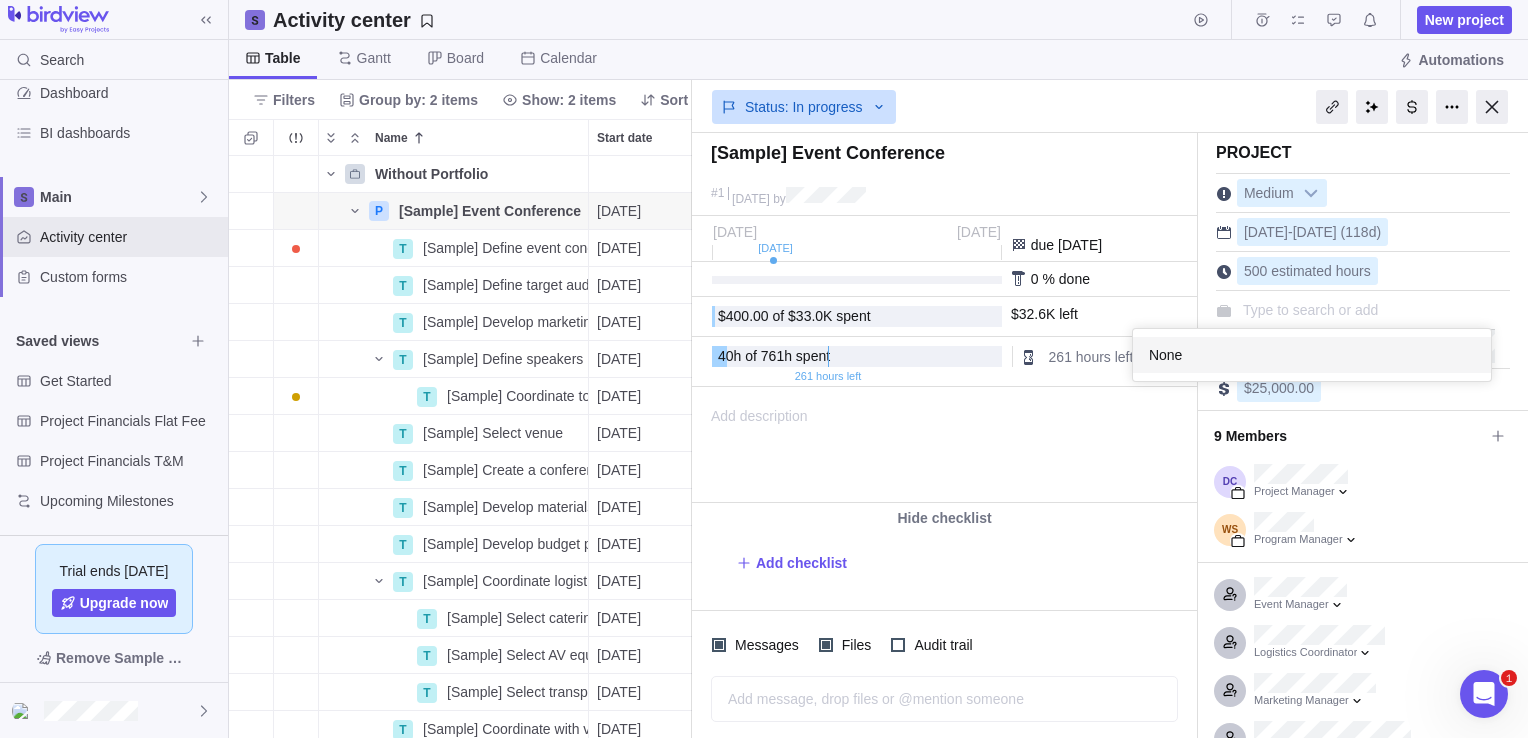 click on "None" at bounding box center [1165, 355] 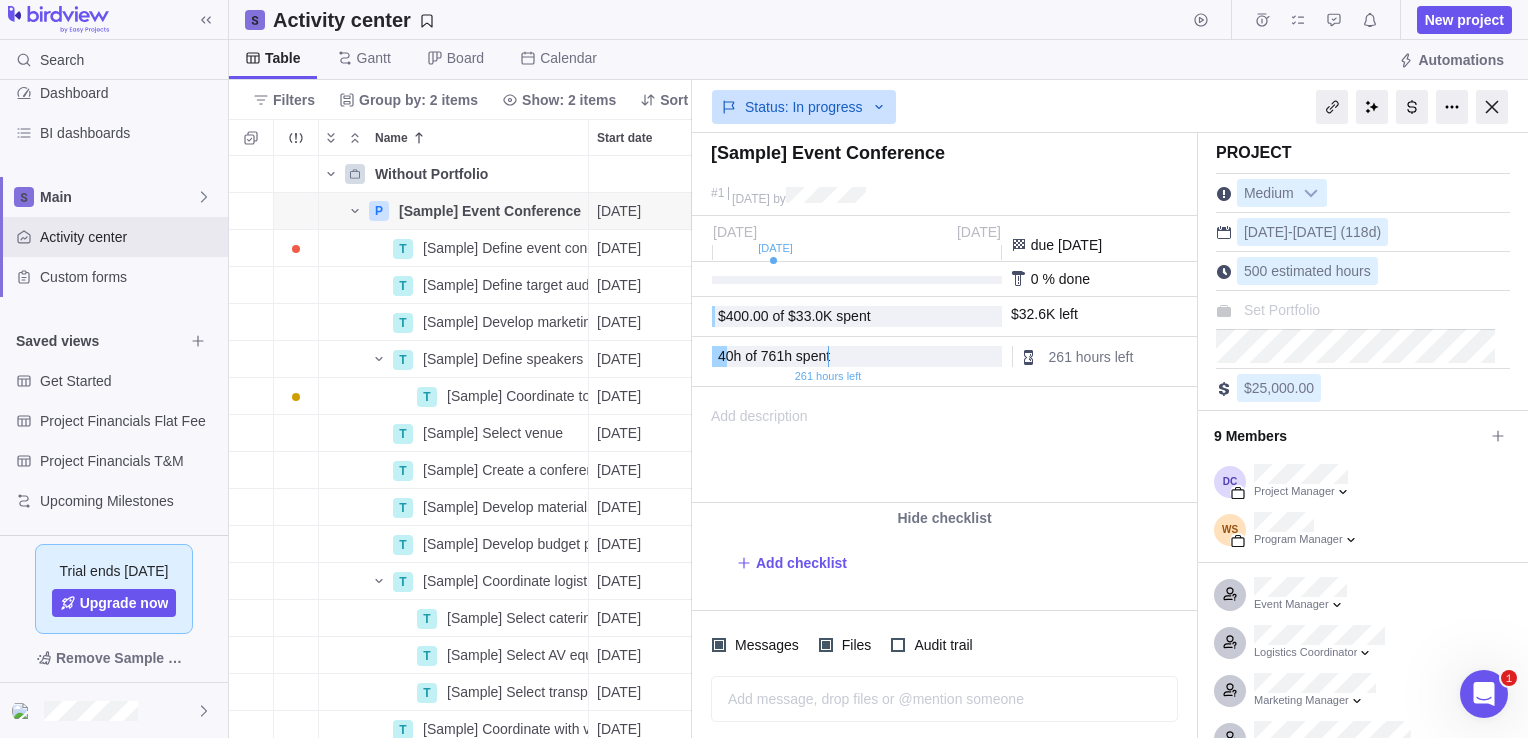 click on "Set Portfolio" at bounding box center (1282, 310) 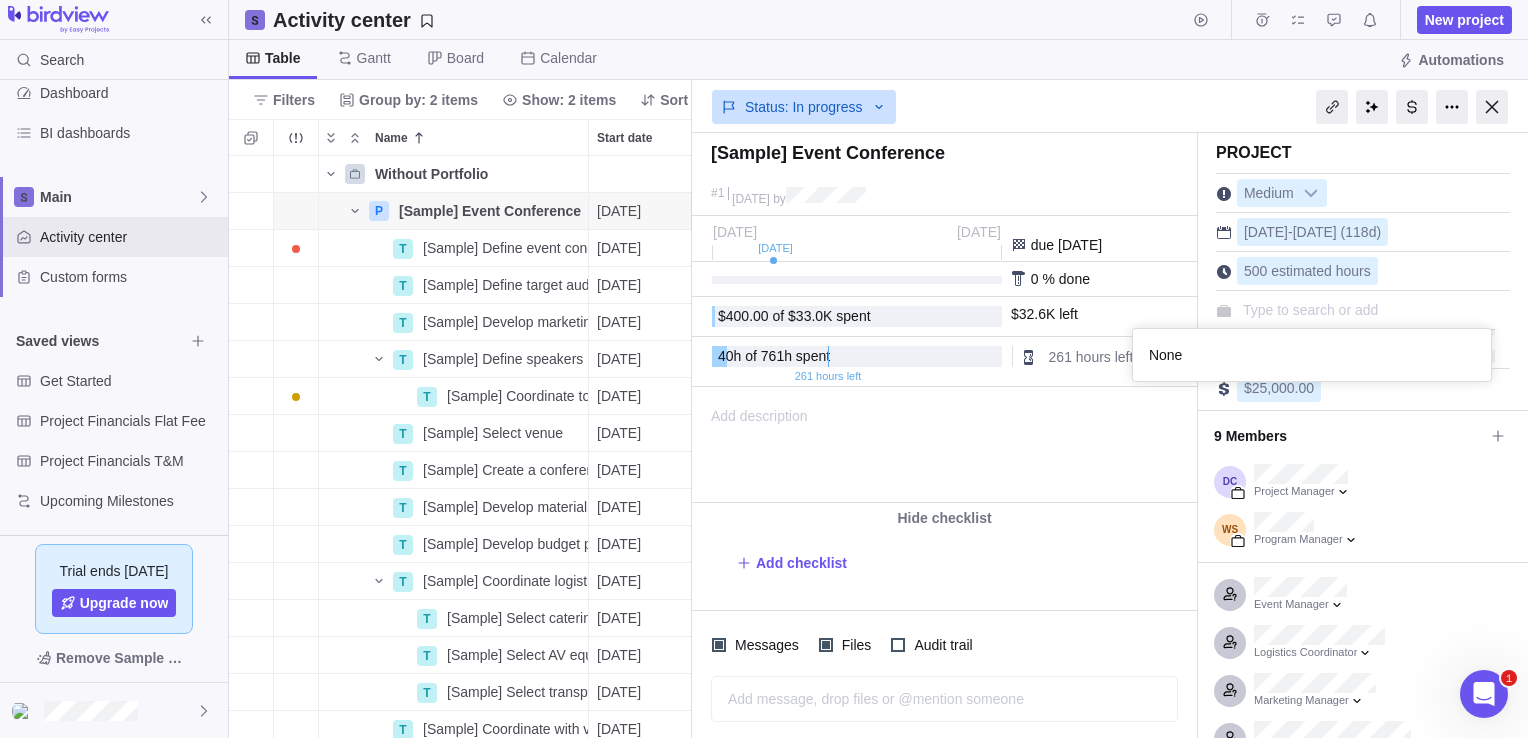scroll, scrollTop: 16, scrollLeft: 16, axis: both 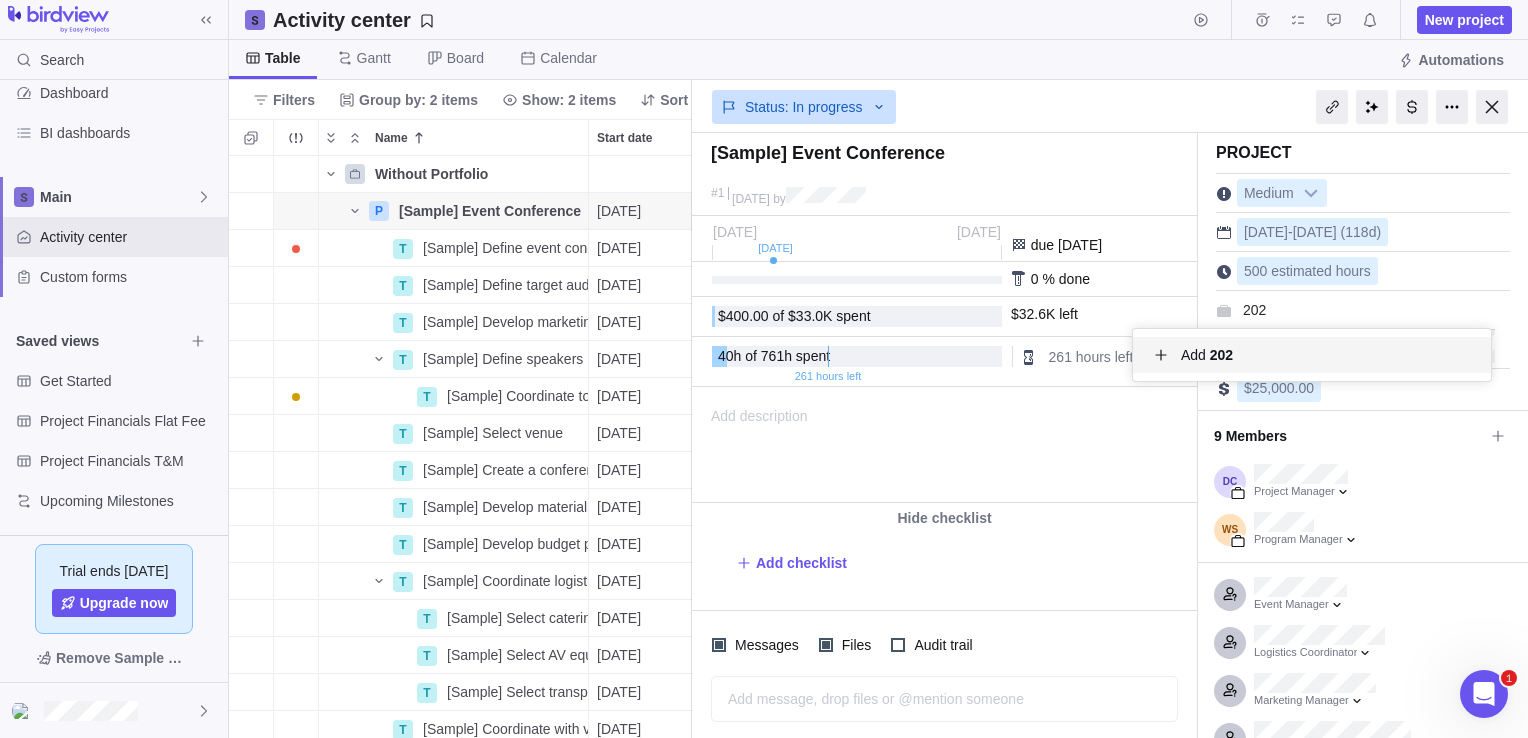 type on "202" 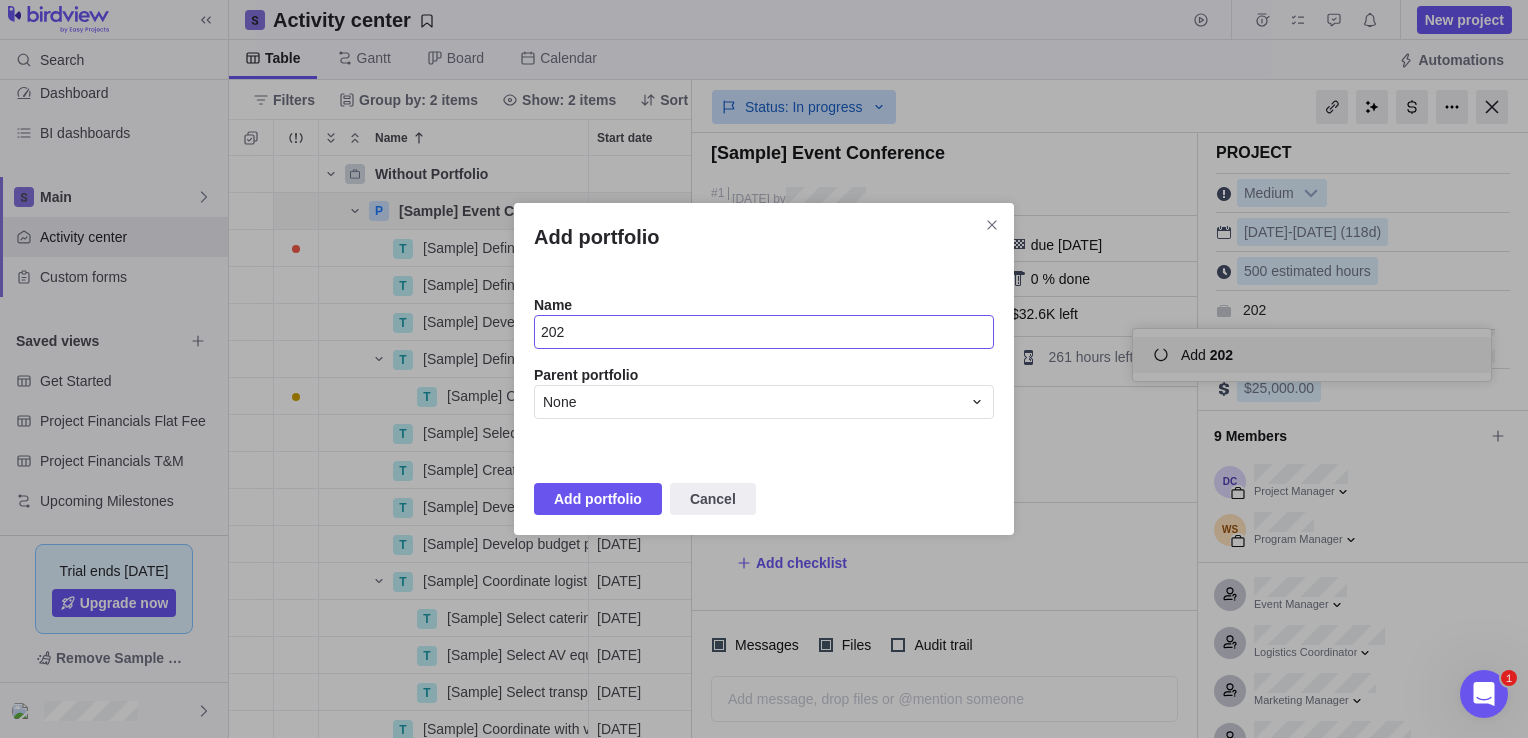 click on "202" at bounding box center (764, 332) 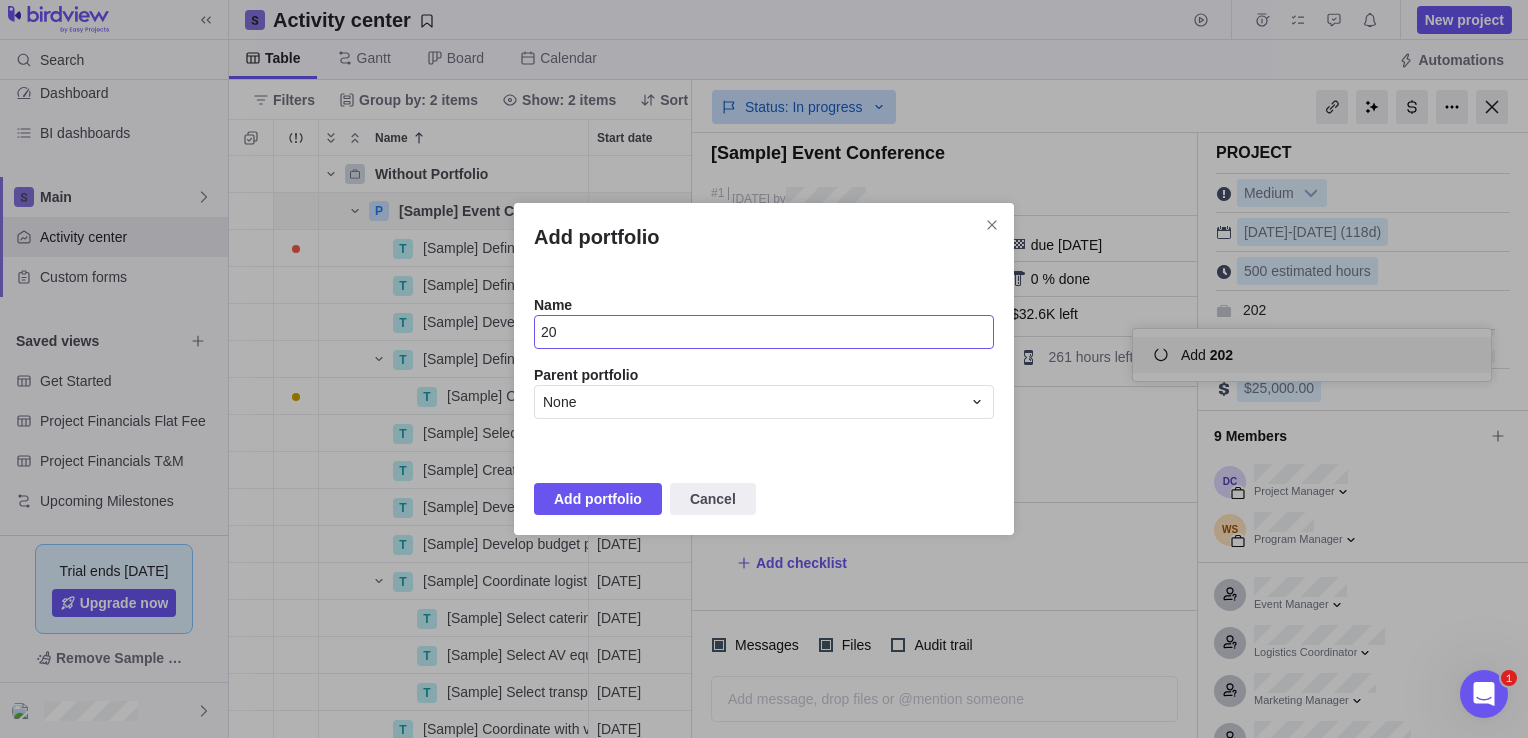 type on "2" 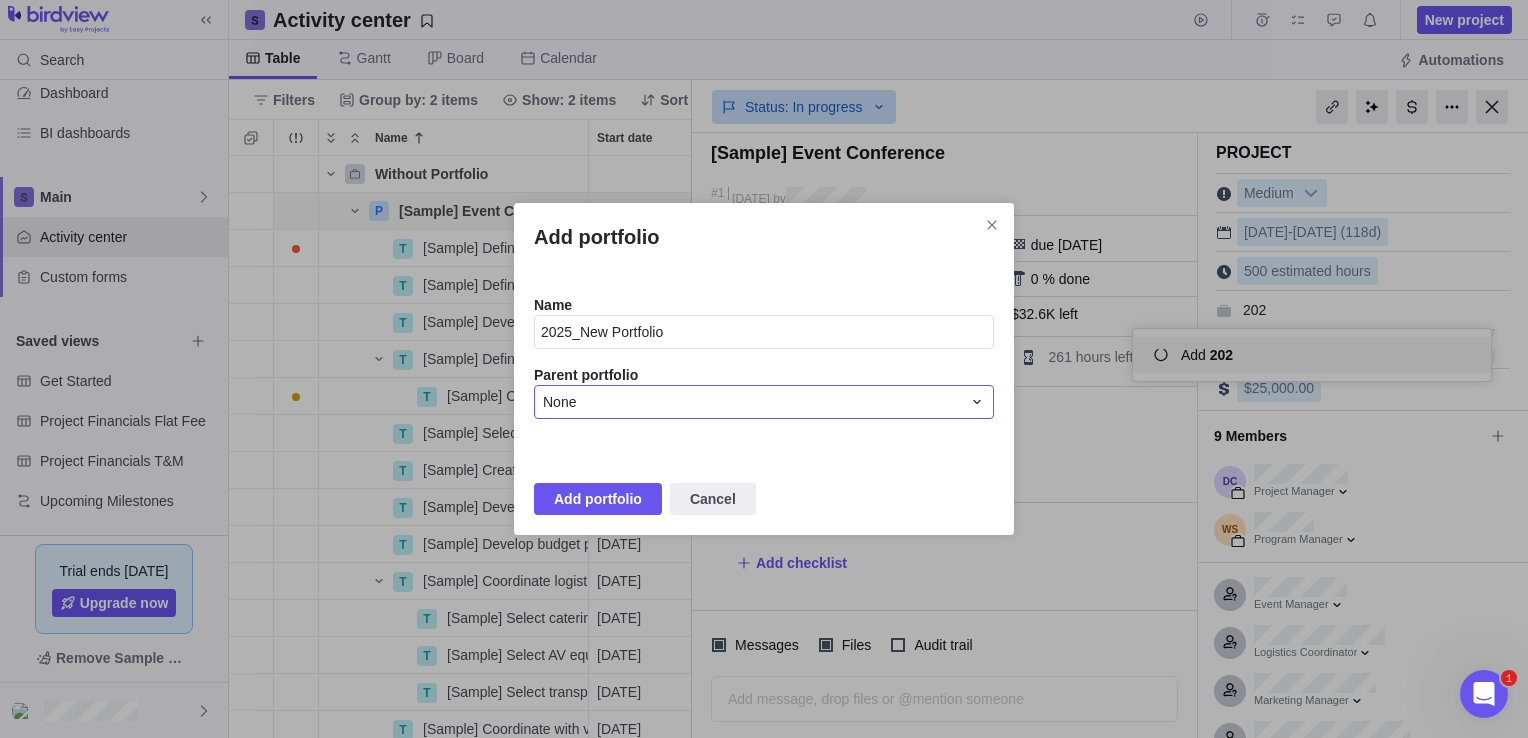 type on "2025_New Portfolio" 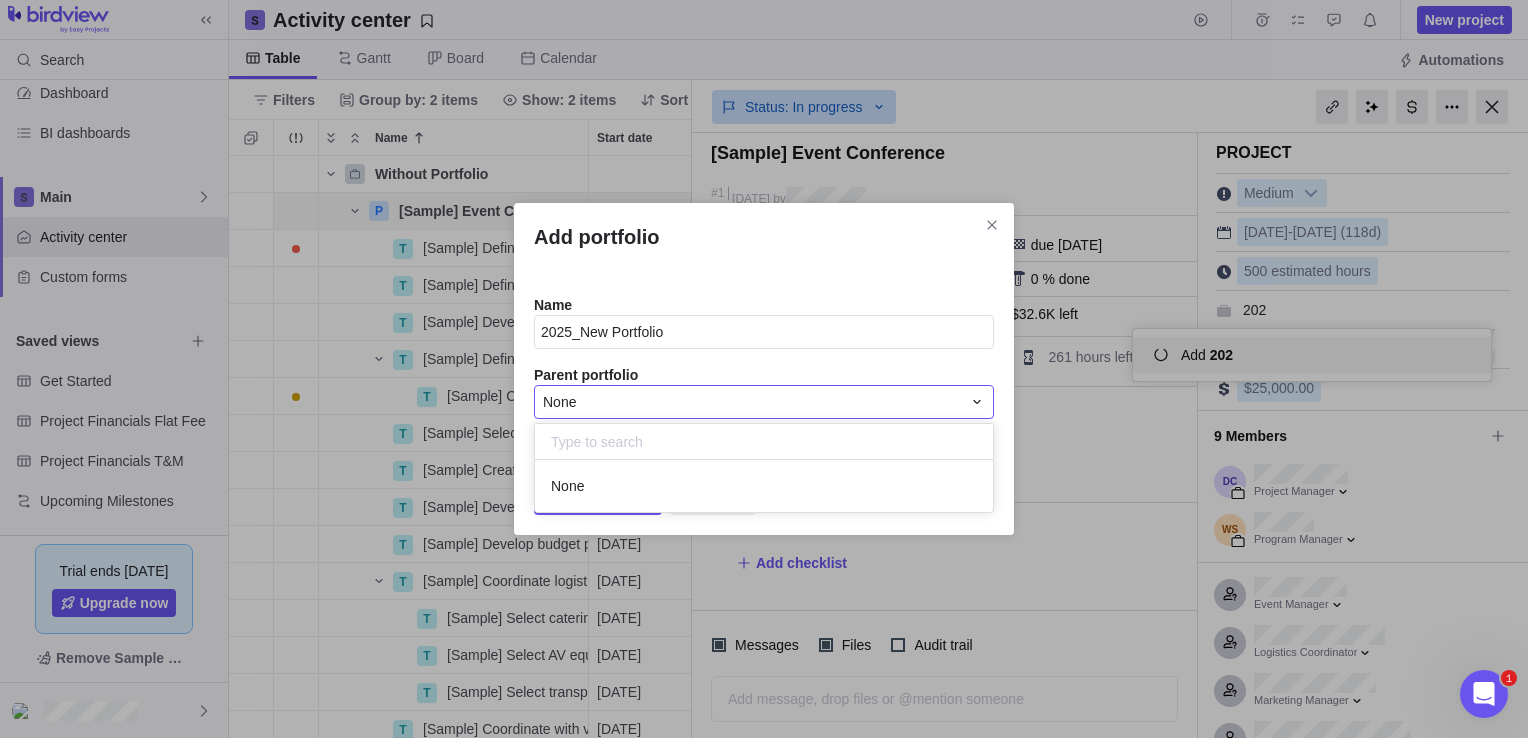 scroll, scrollTop: 16, scrollLeft: 16, axis: both 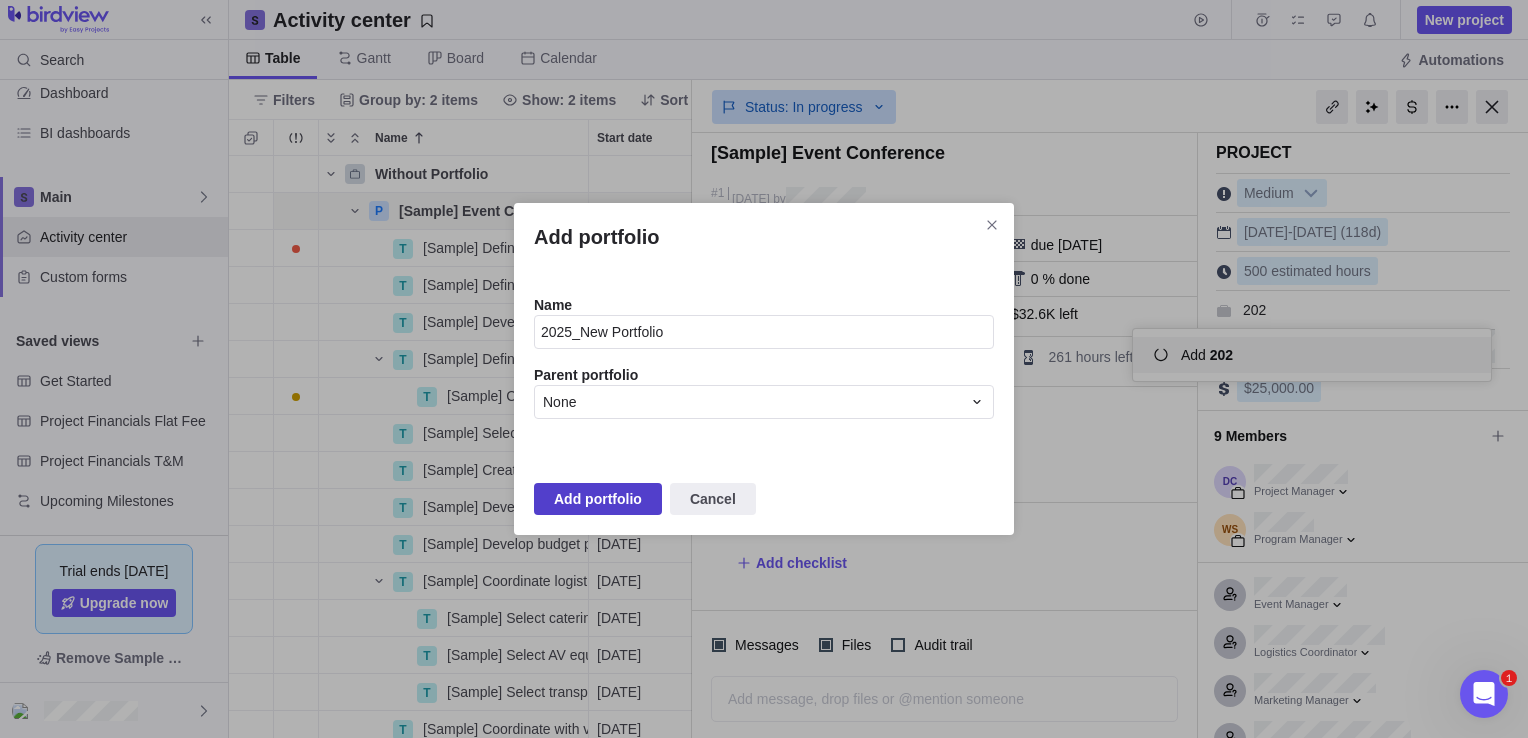 click on "Add portfolio" at bounding box center (598, 499) 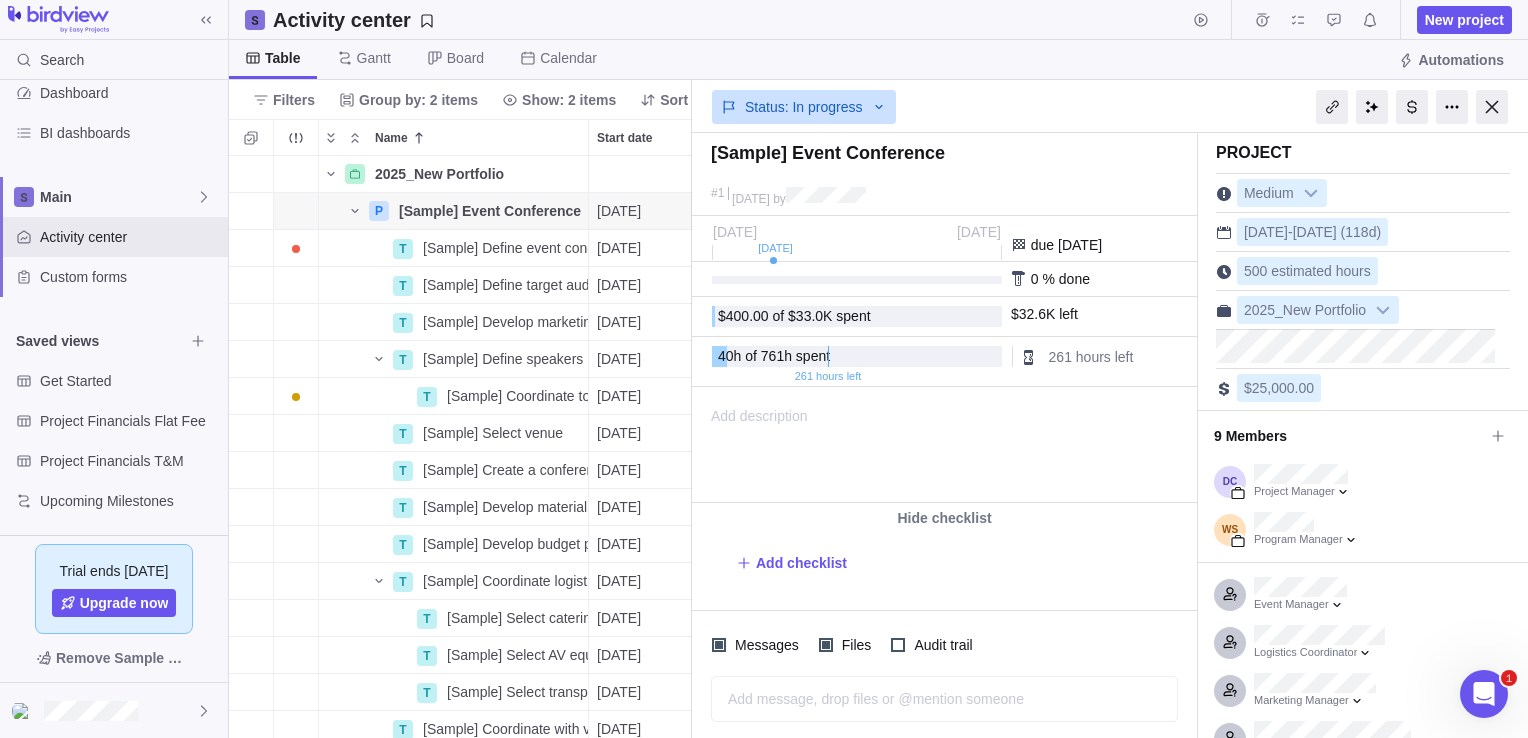 click on "Status: In progress" at bounding box center [944, 105] 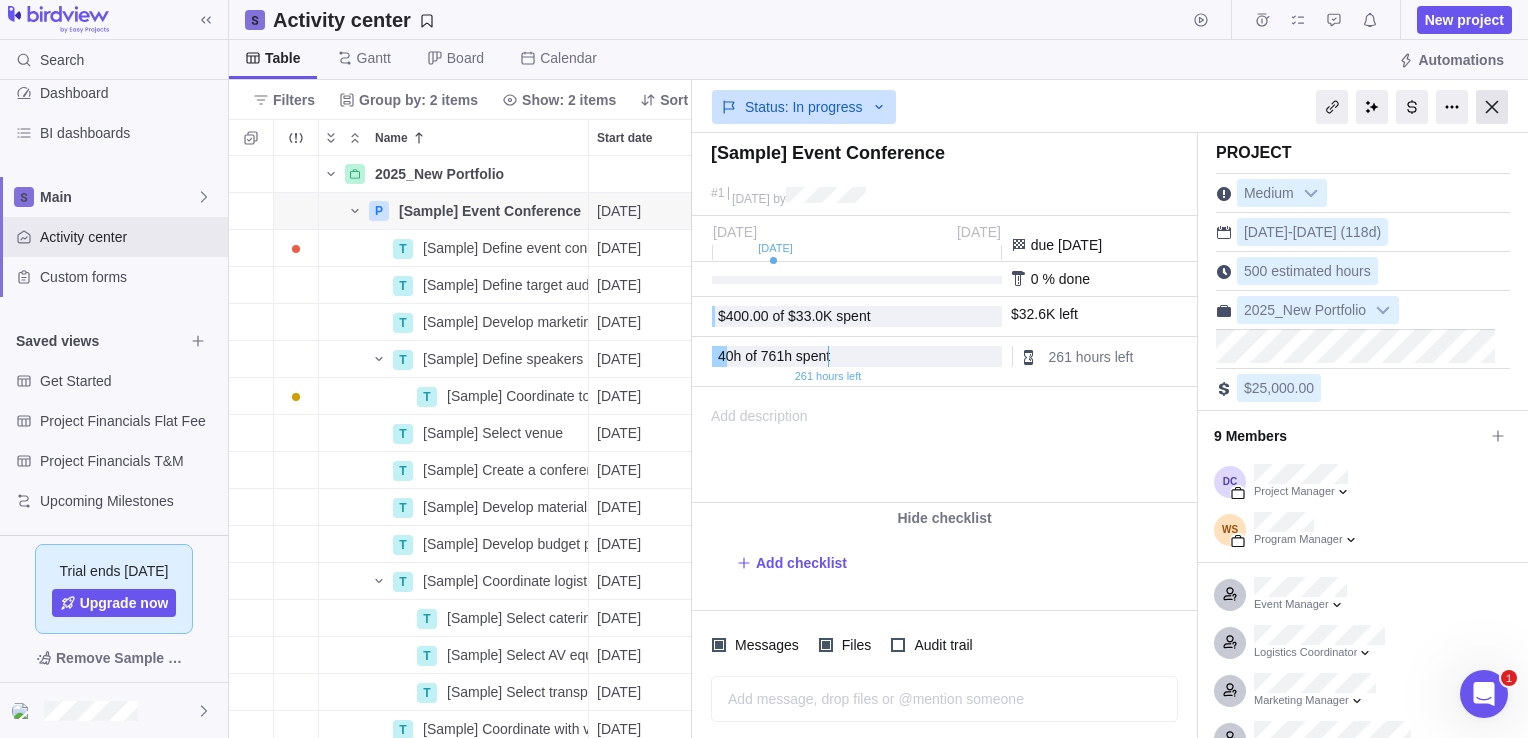 click at bounding box center (1492, 107) 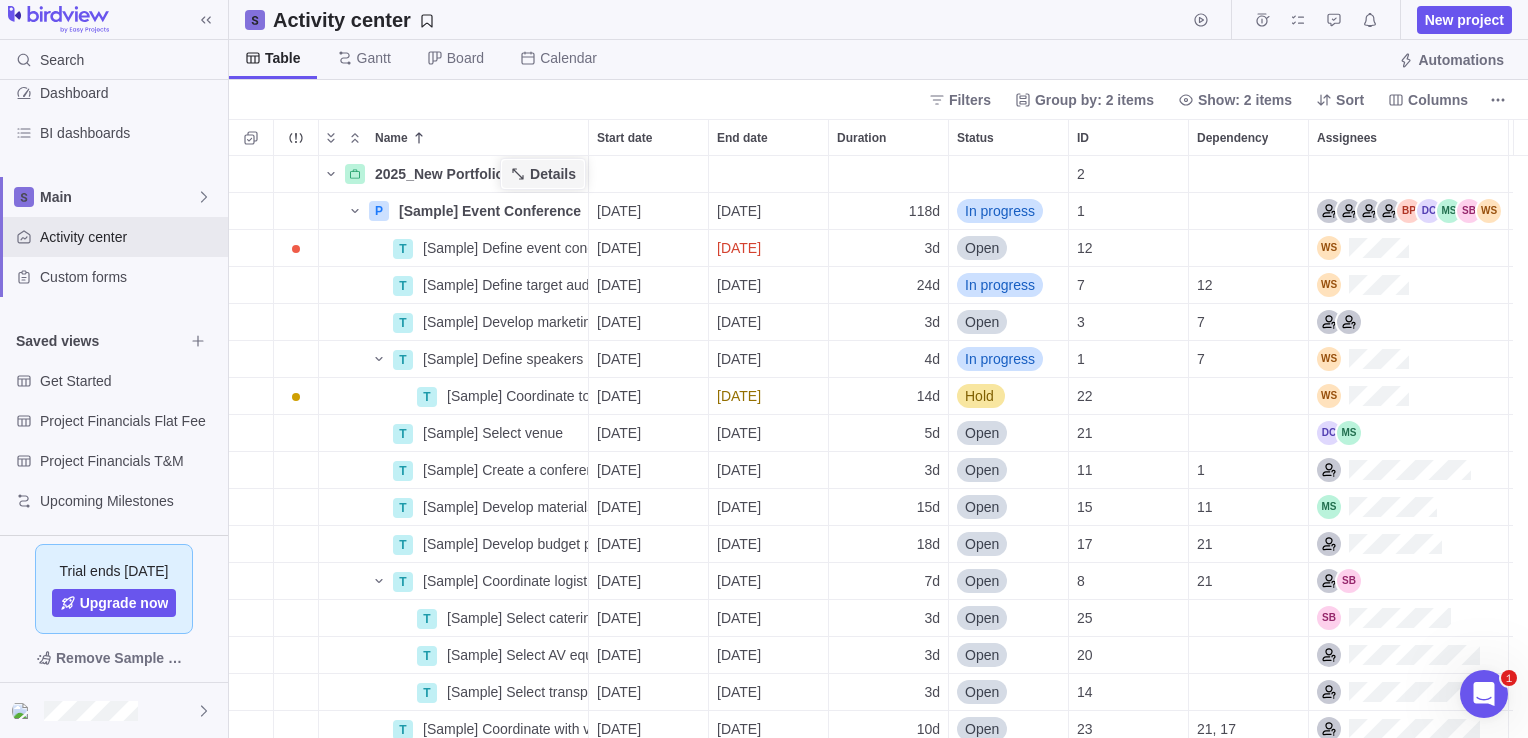 click on "Details" at bounding box center [553, 174] 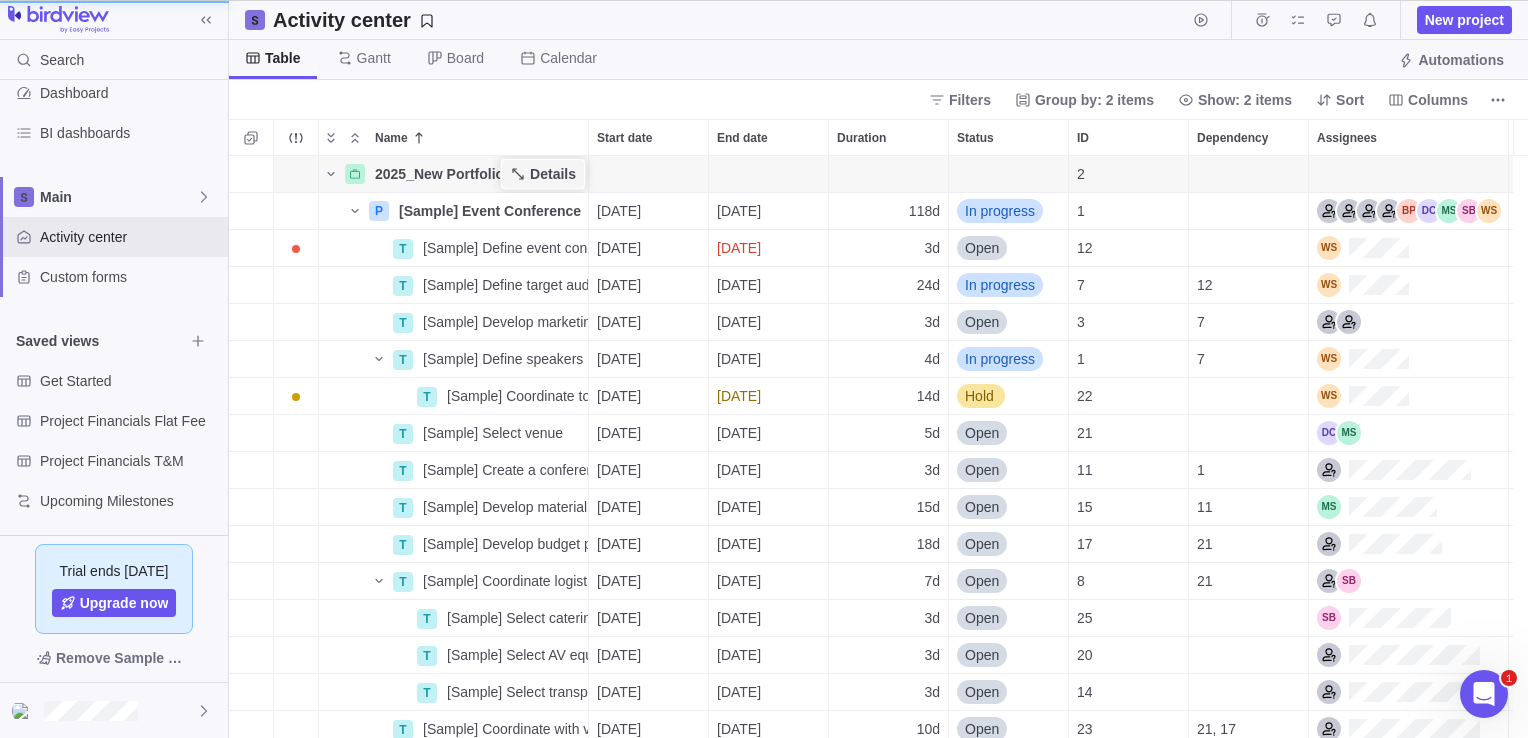 click on "Details" at bounding box center (553, 174) 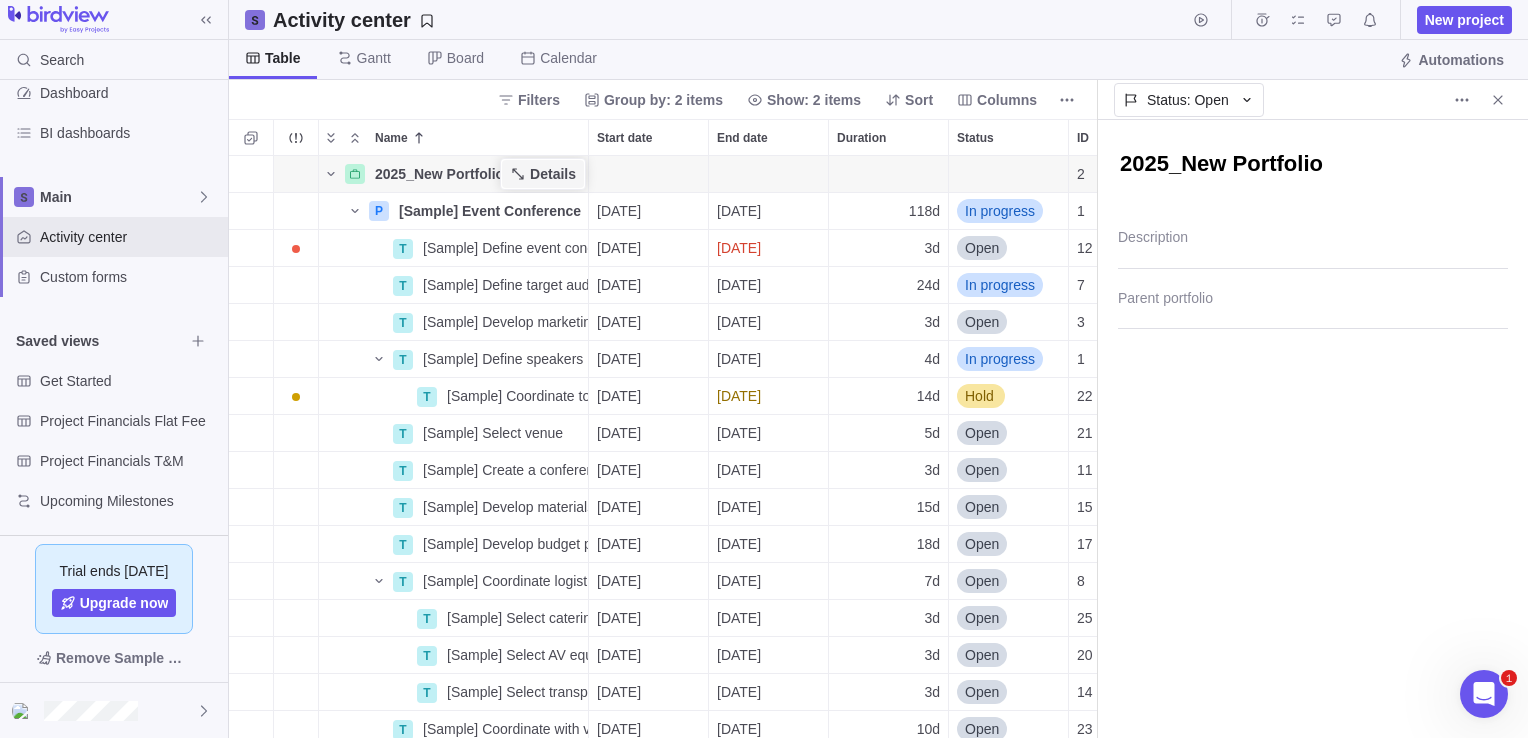 scroll, scrollTop: 567, scrollLeft: 852, axis: both 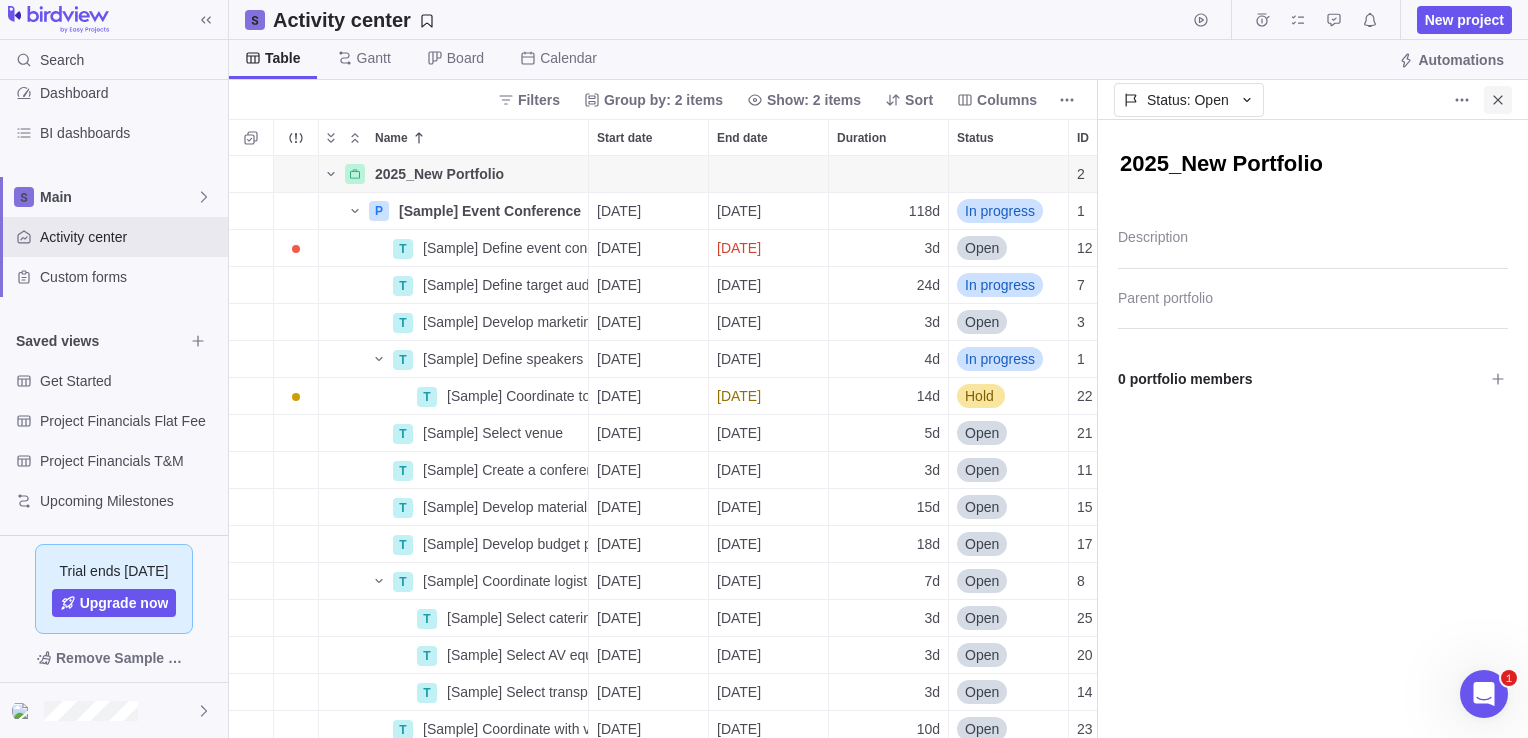 type on "x" 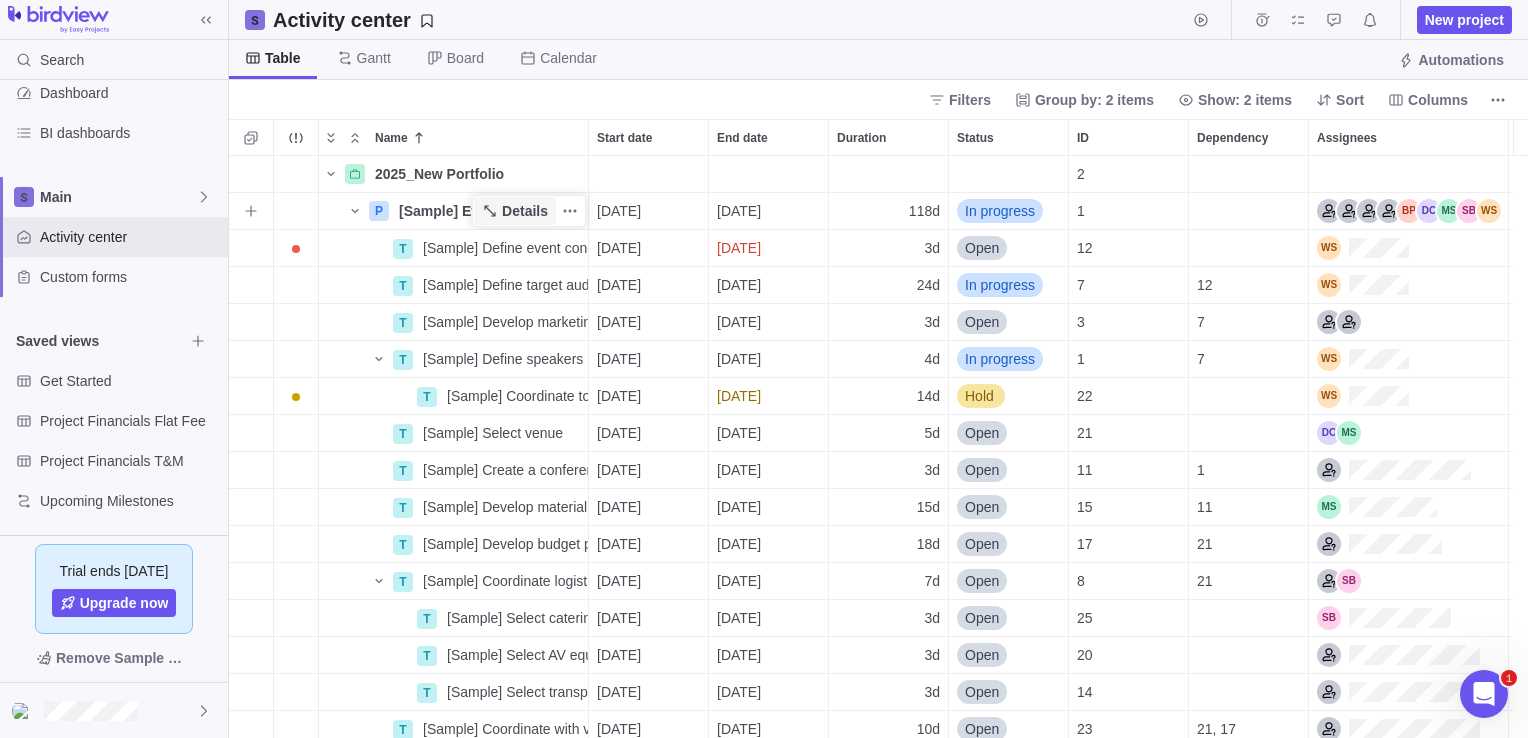 click on "Details" at bounding box center [525, 211] 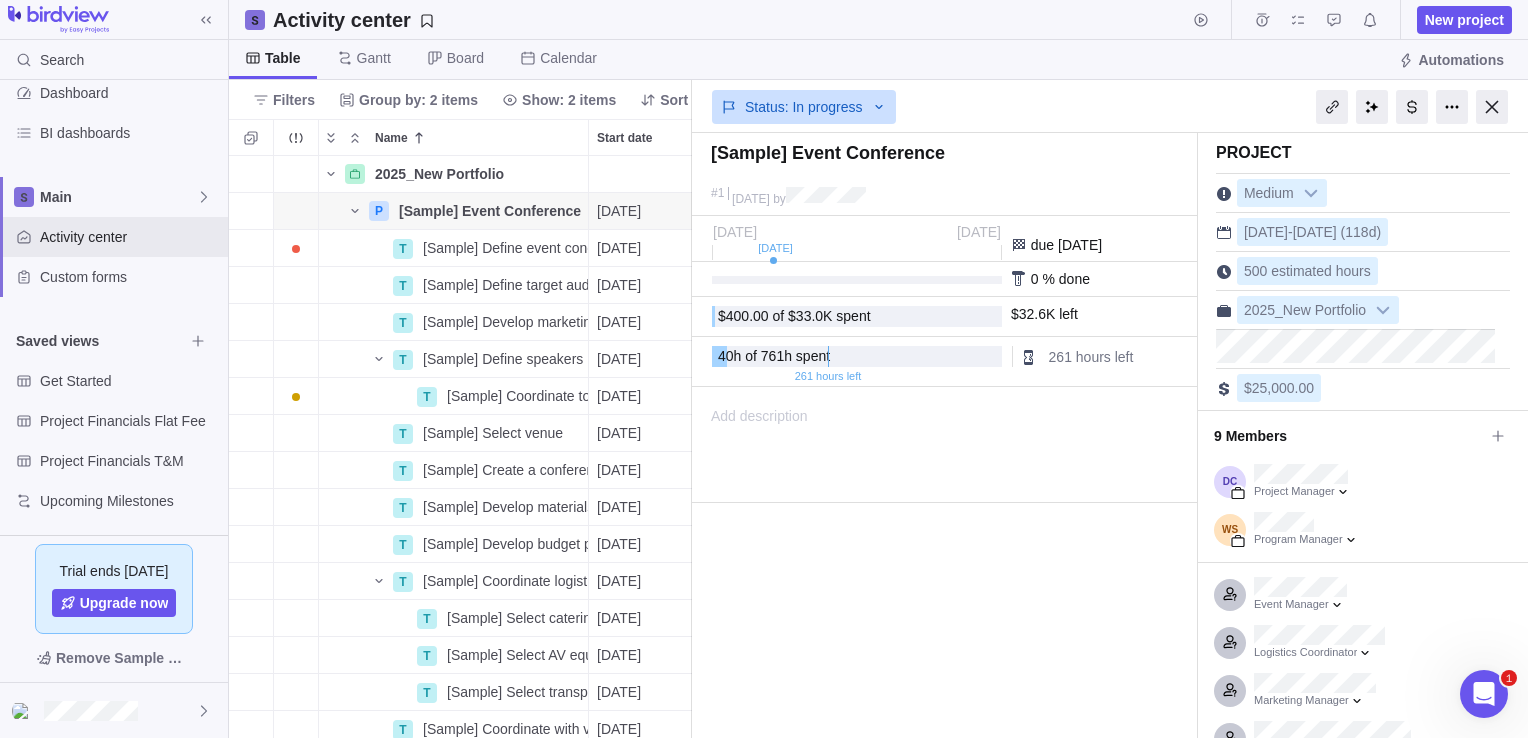 scroll, scrollTop: 567, scrollLeft: 448, axis: both 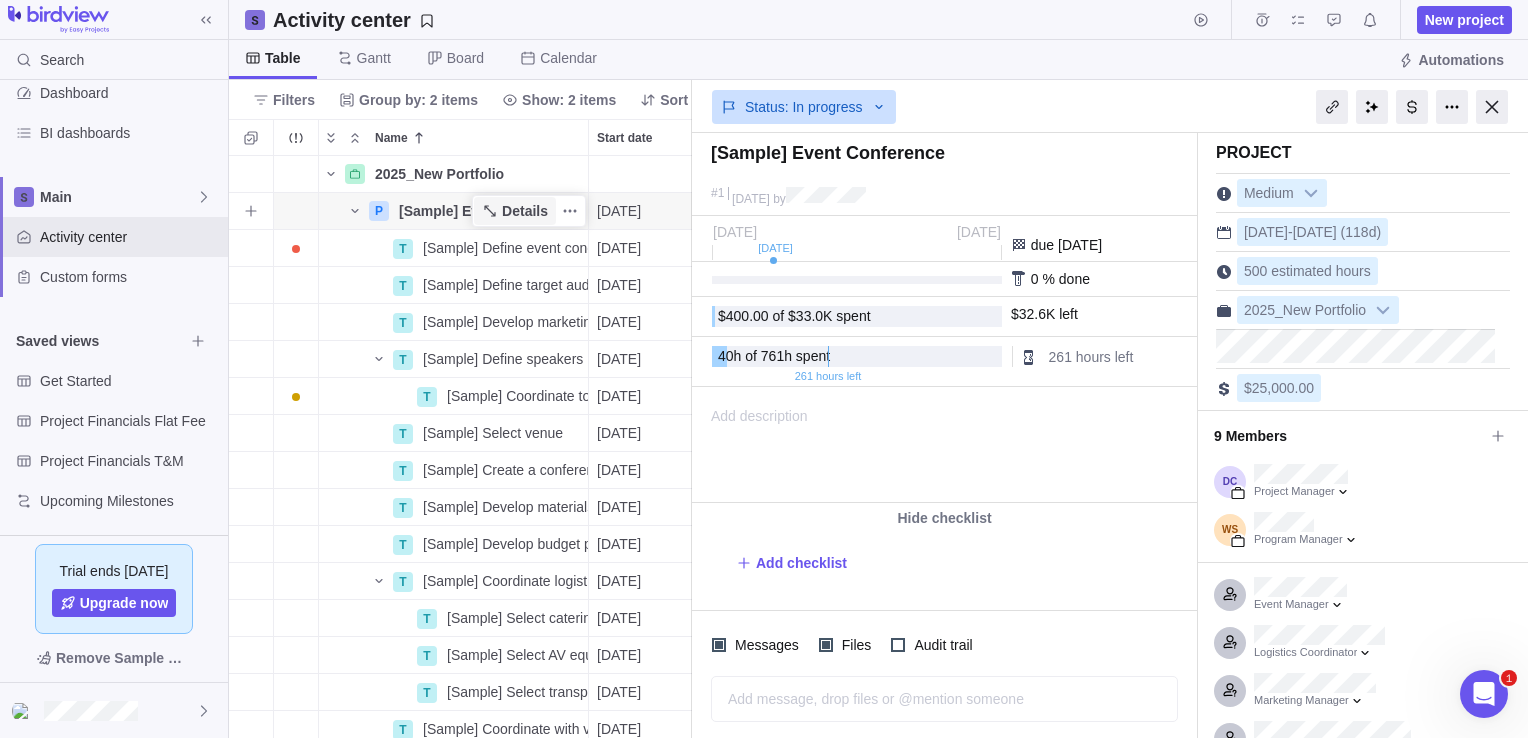 click on "Details" at bounding box center [525, 211] 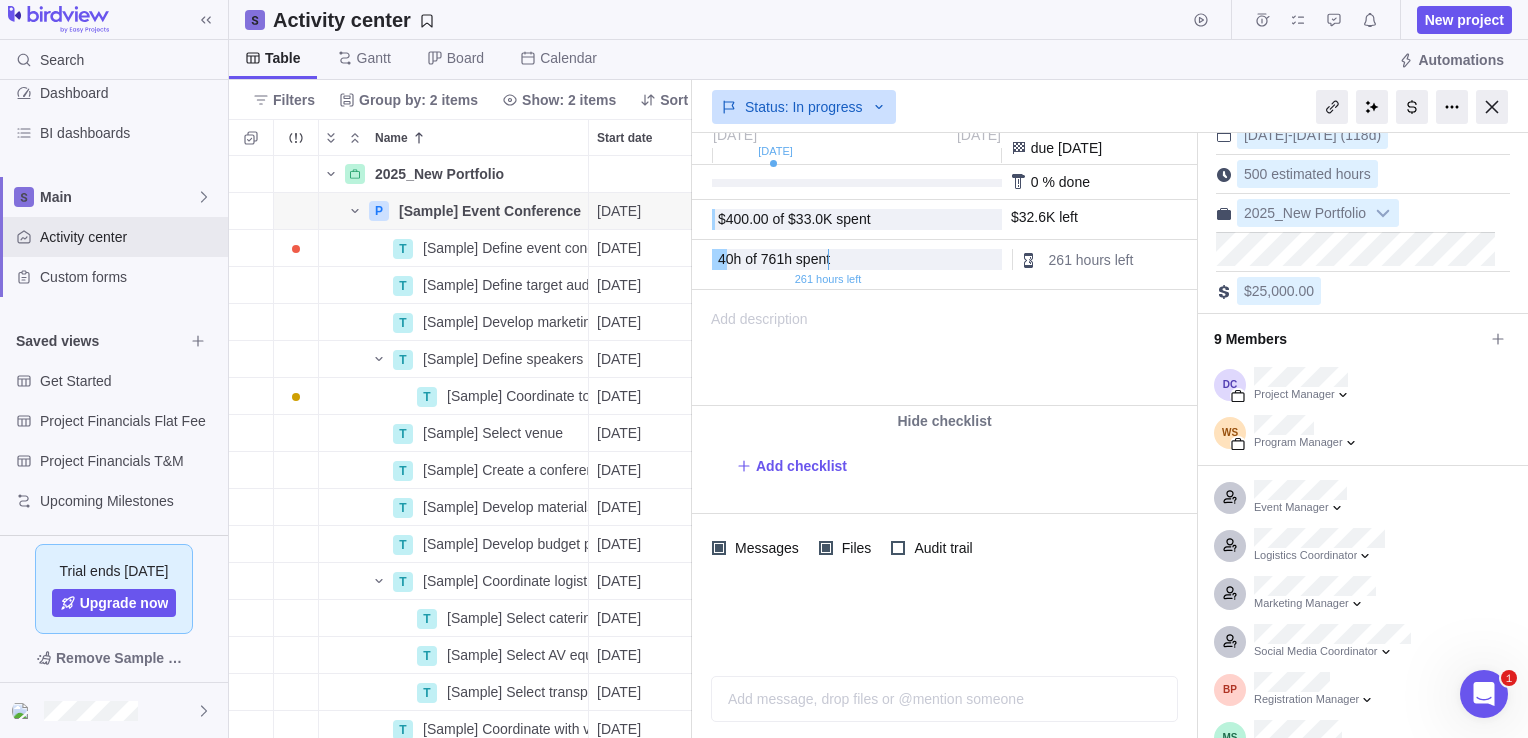 scroll, scrollTop: 0, scrollLeft: 0, axis: both 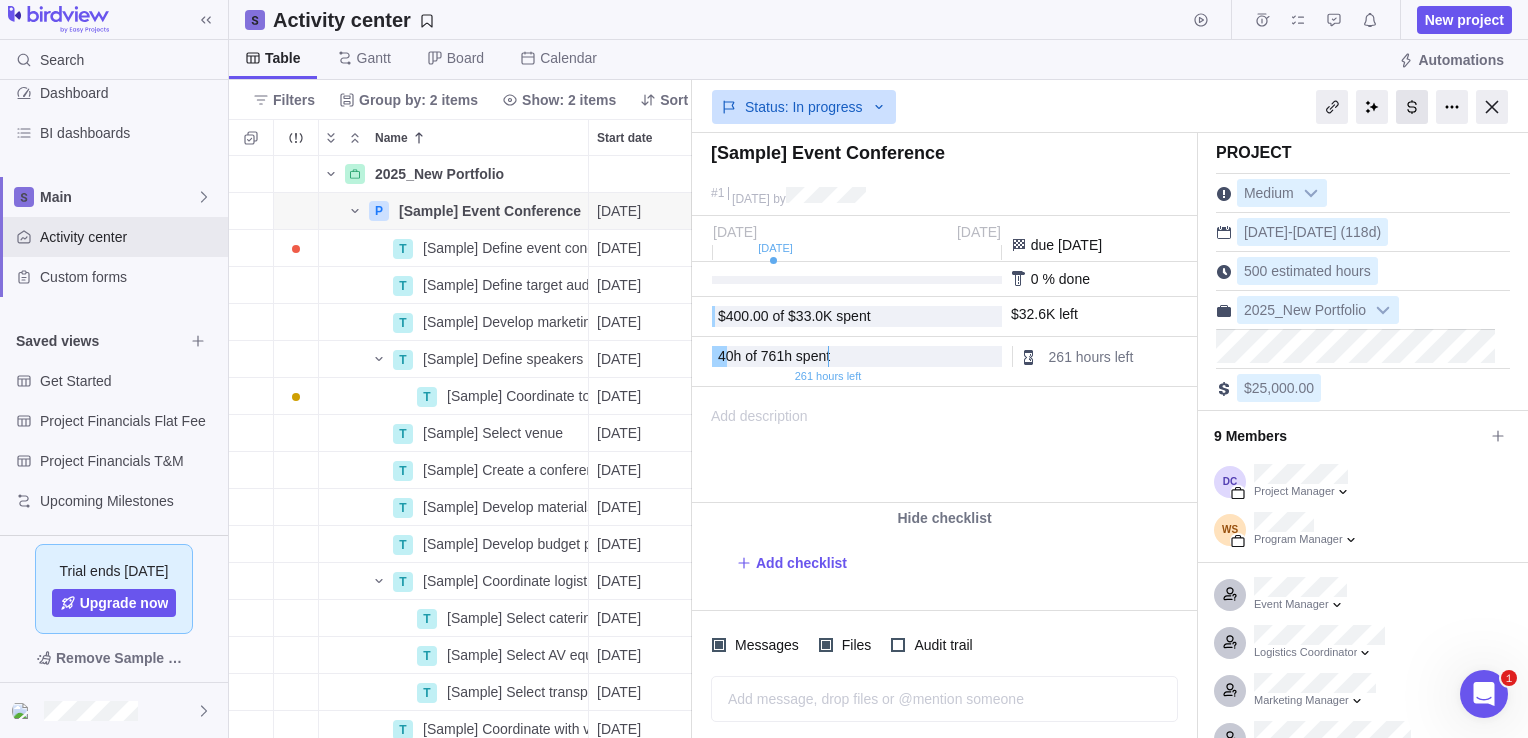 click at bounding box center (1412, 107) 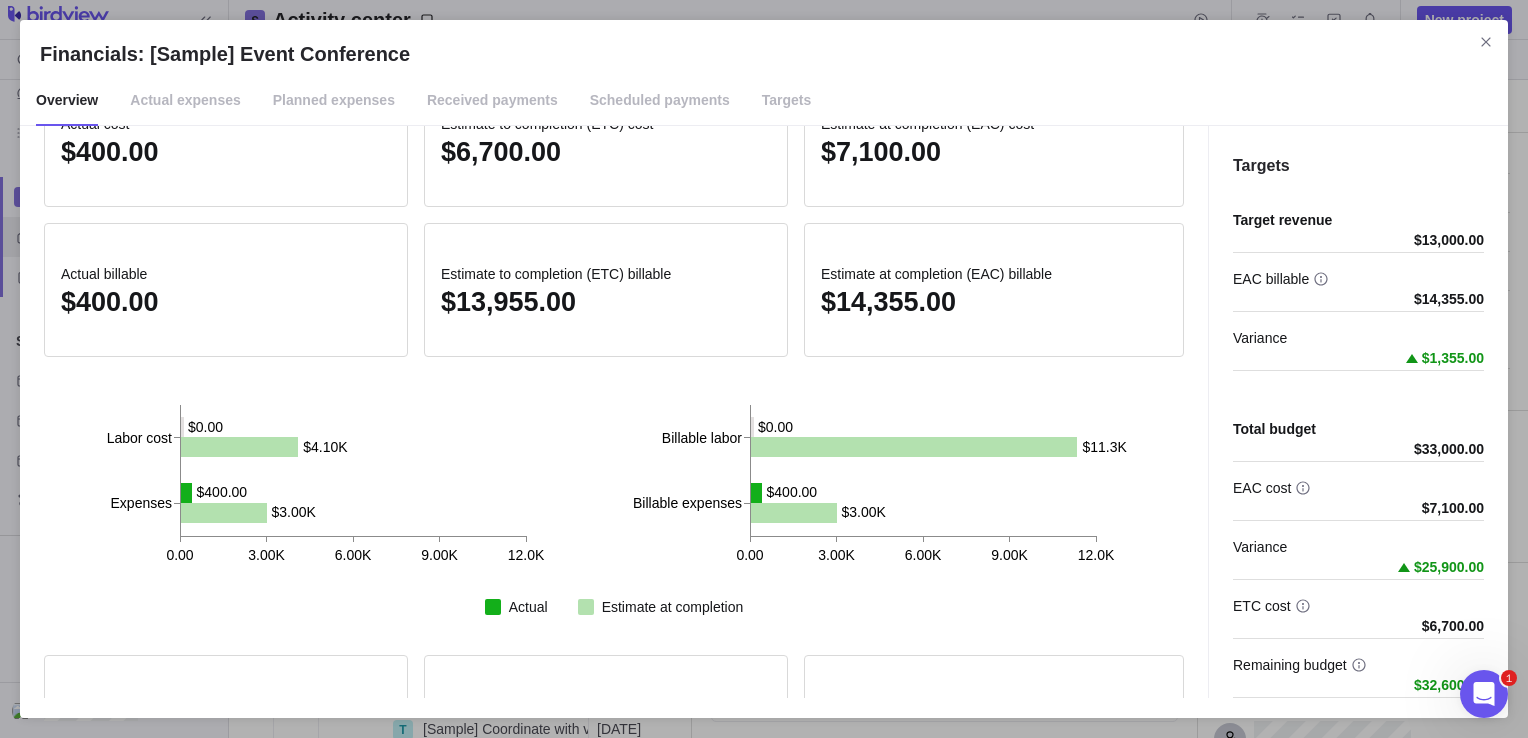scroll, scrollTop: 0, scrollLeft: 0, axis: both 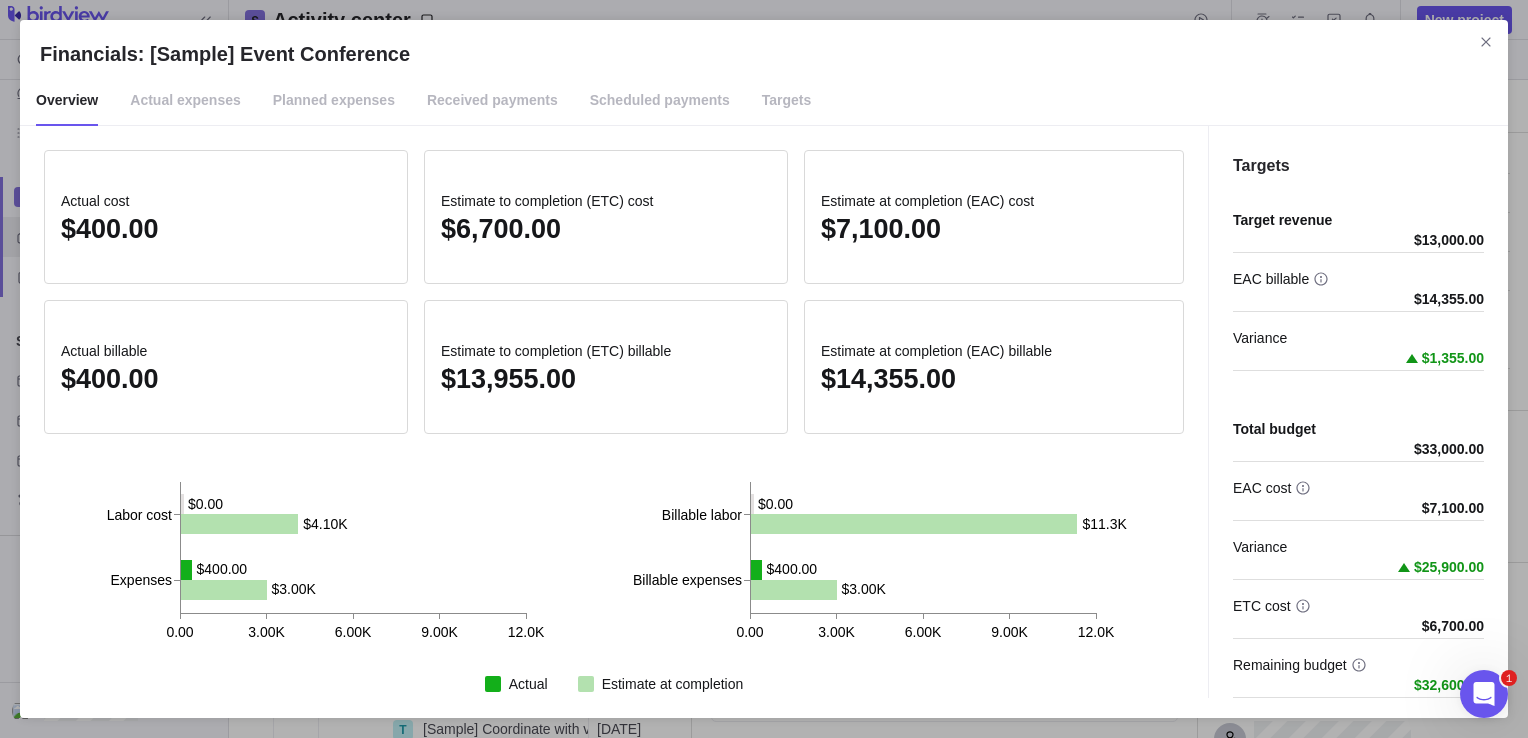 click on "Actual expenses" at bounding box center (185, 101) 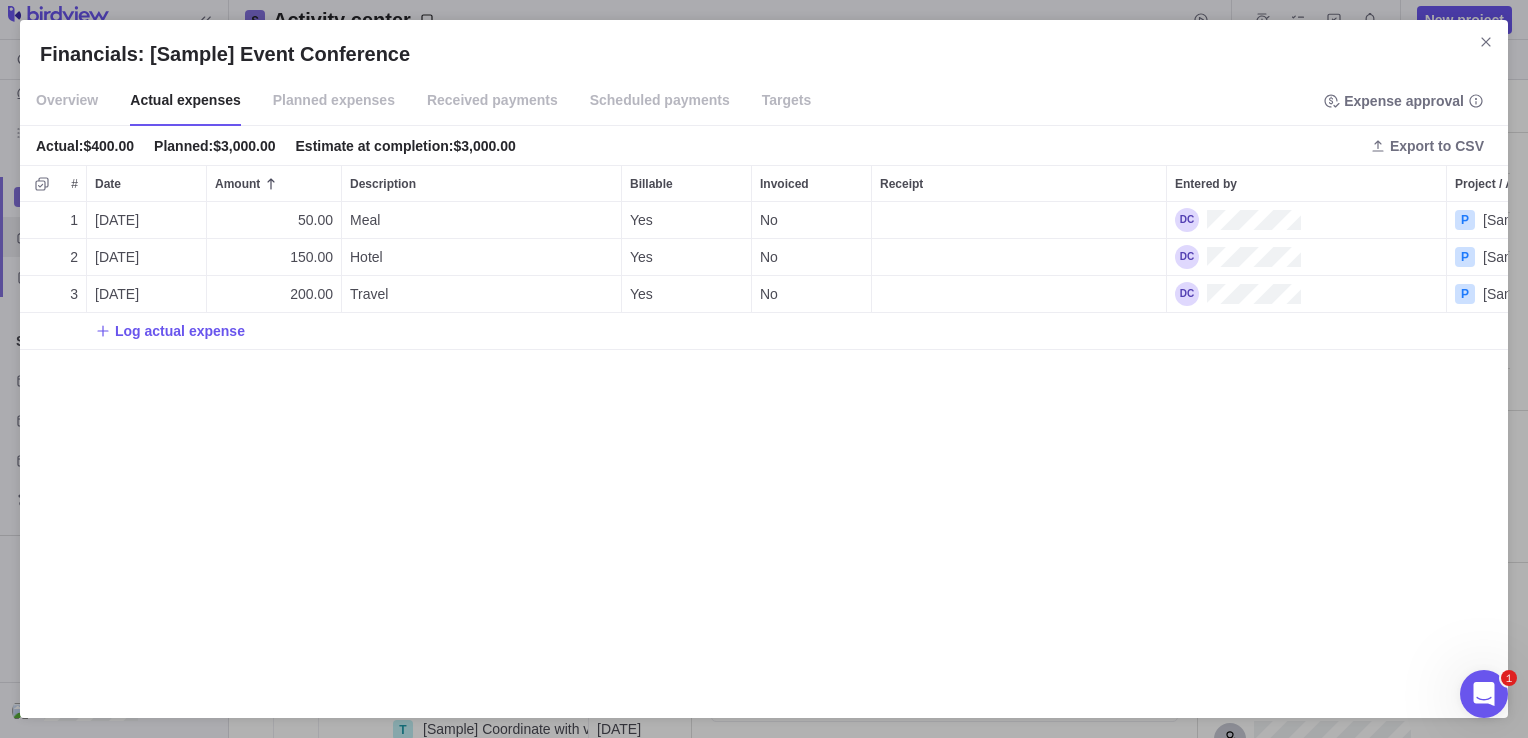 scroll, scrollTop: 15, scrollLeft: 16, axis: both 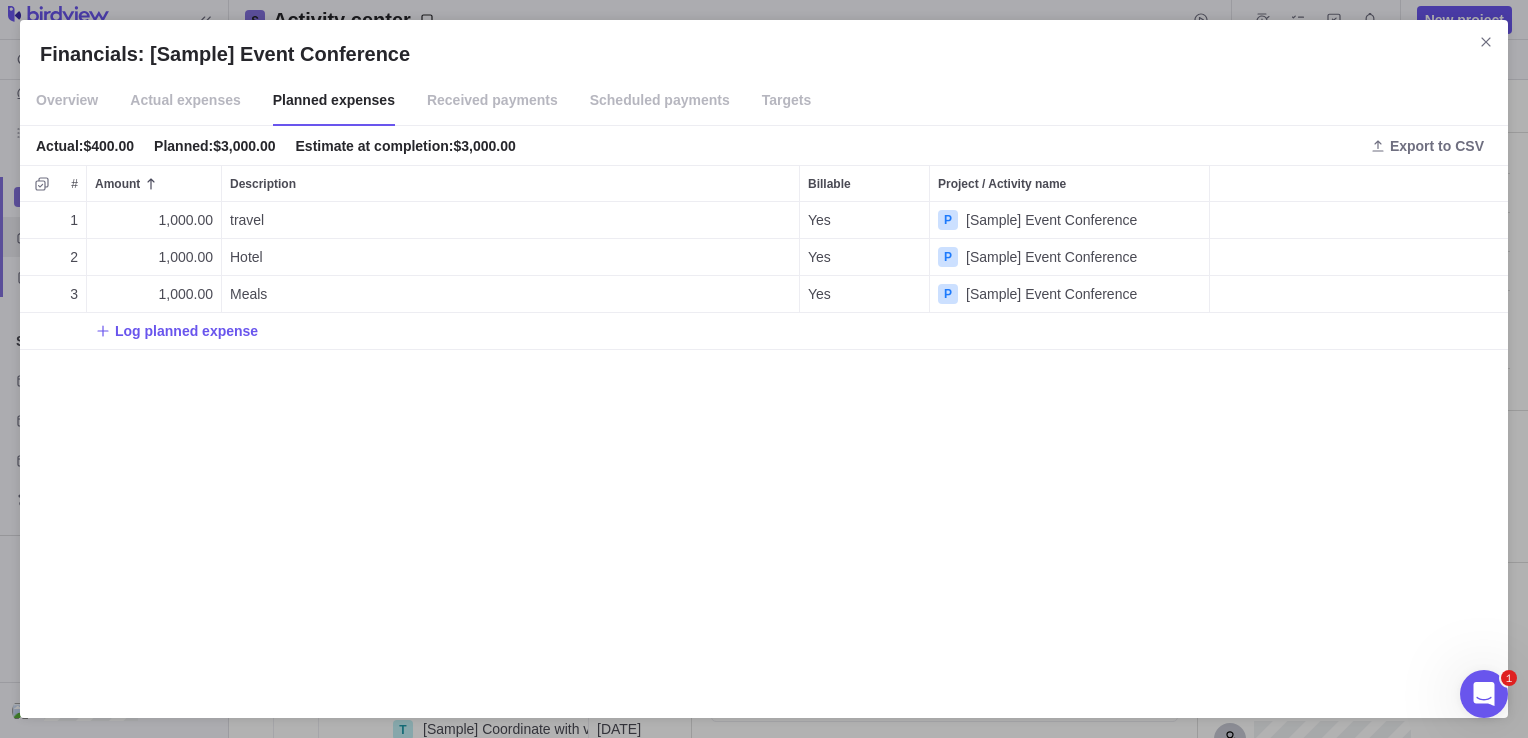 click on "Received payments" at bounding box center [492, 101] 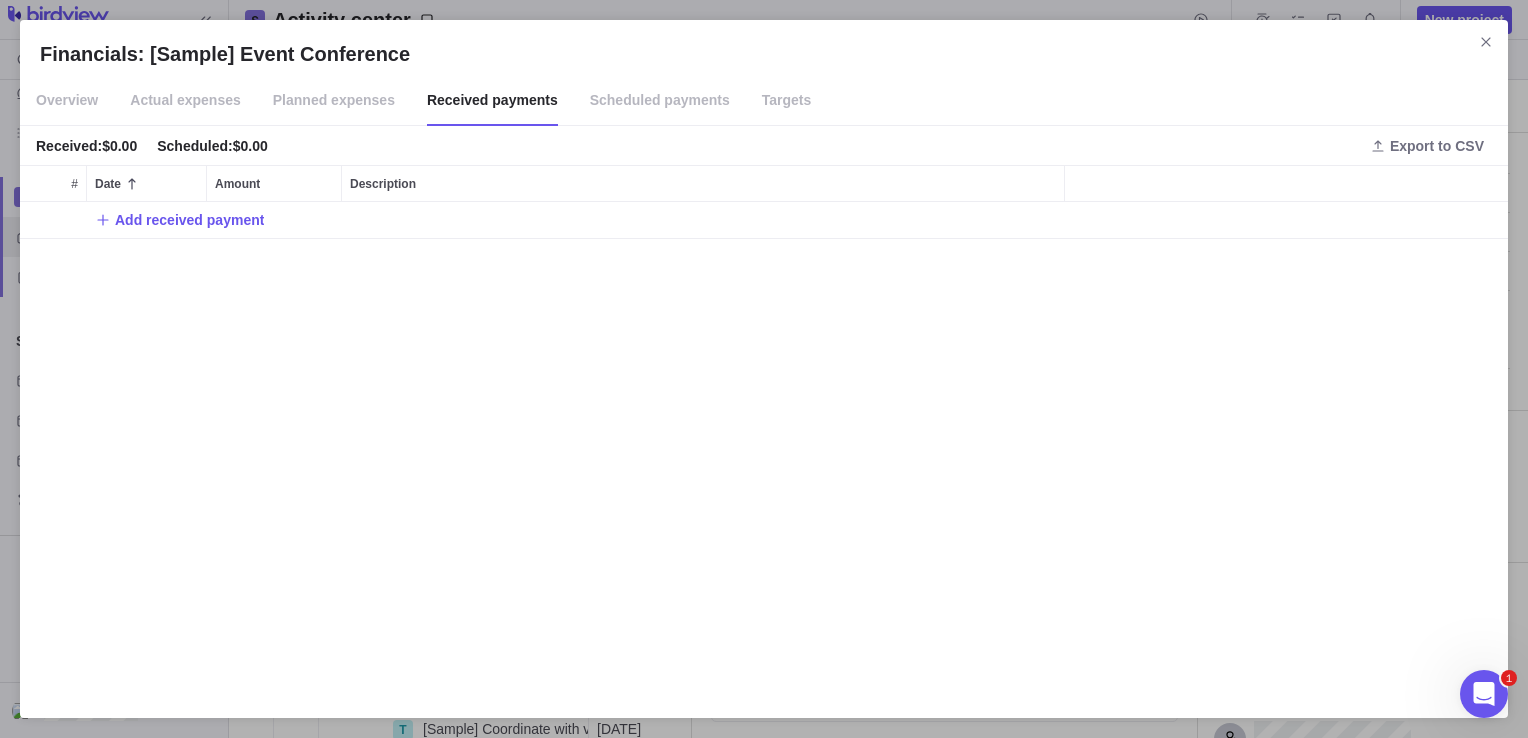 scroll, scrollTop: 15, scrollLeft: 16, axis: both 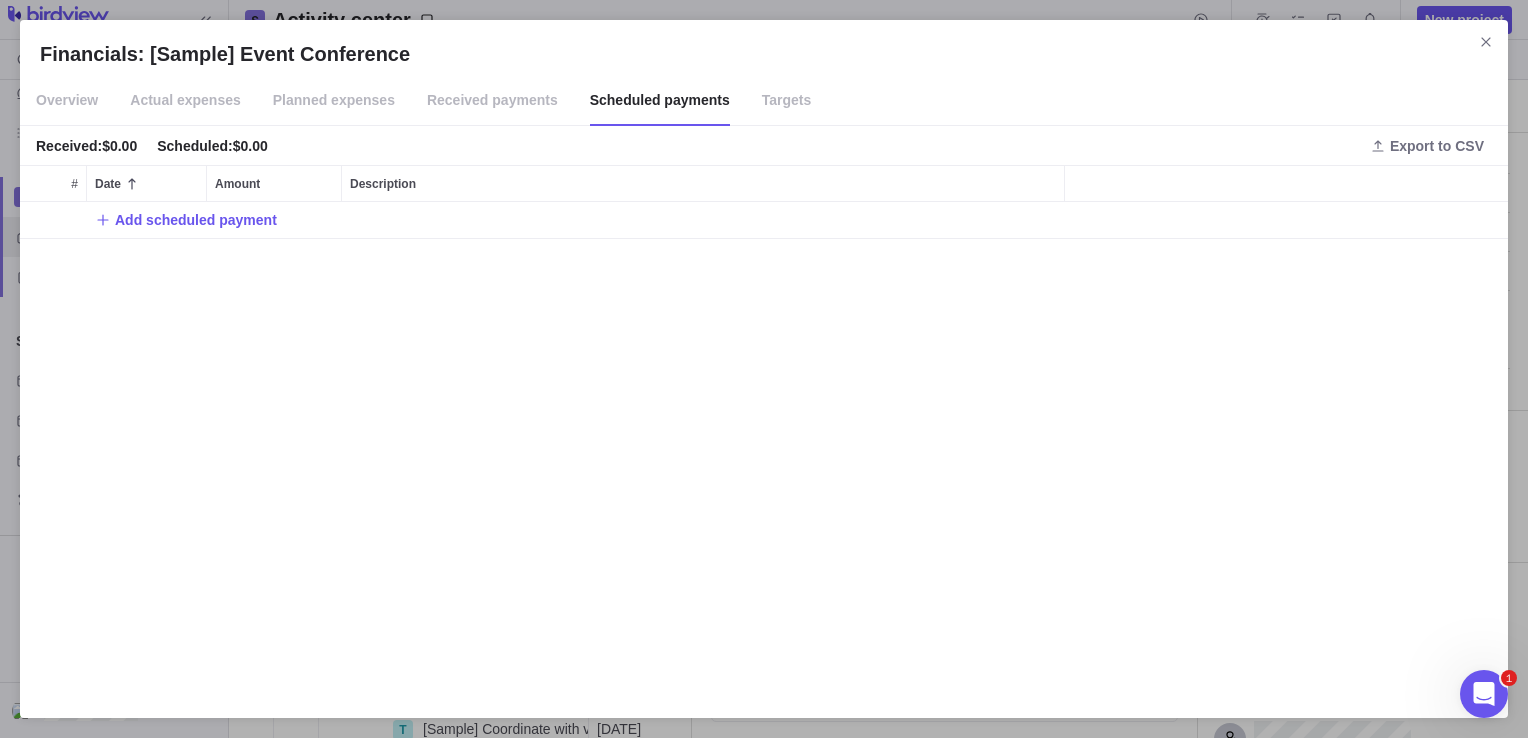 click on "Targets" at bounding box center [787, 101] 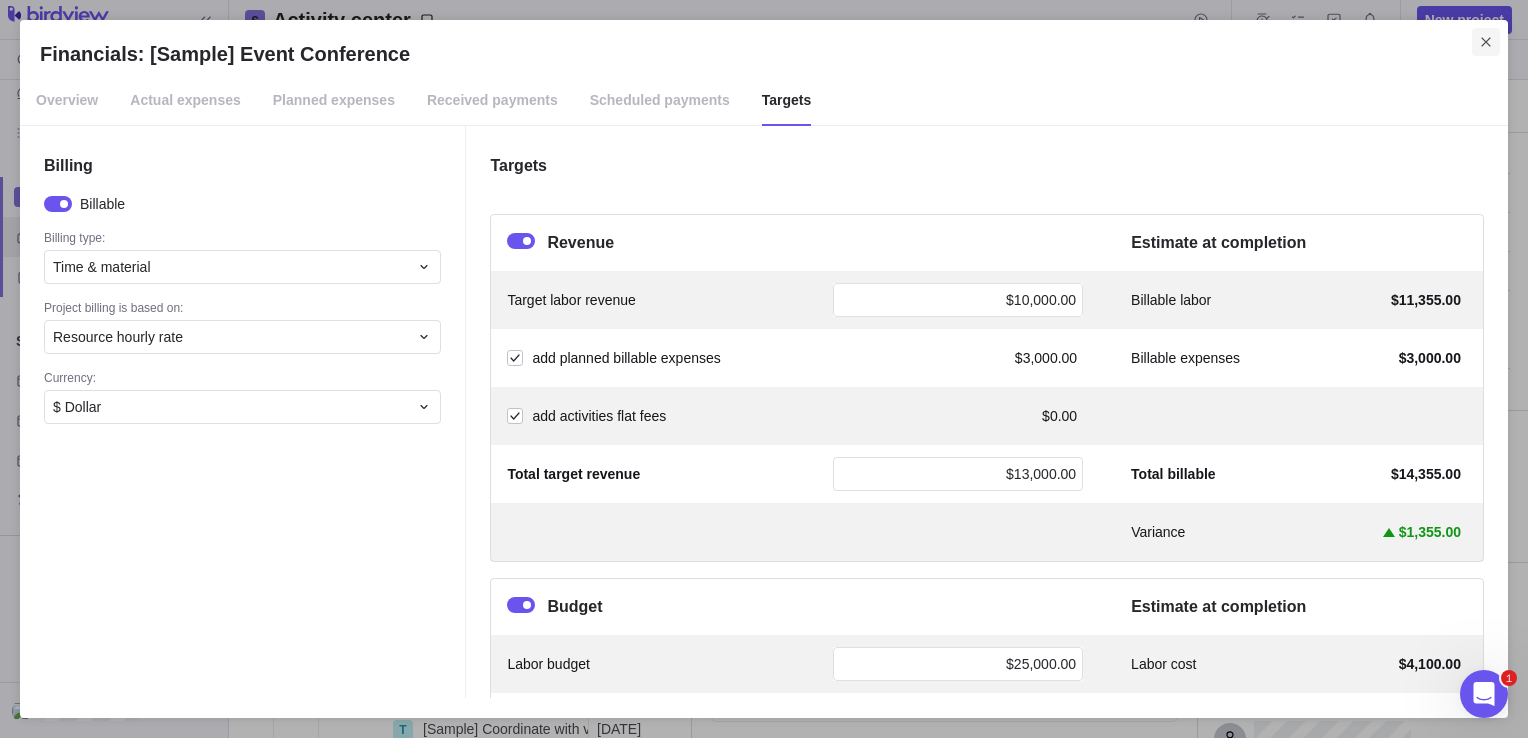 click 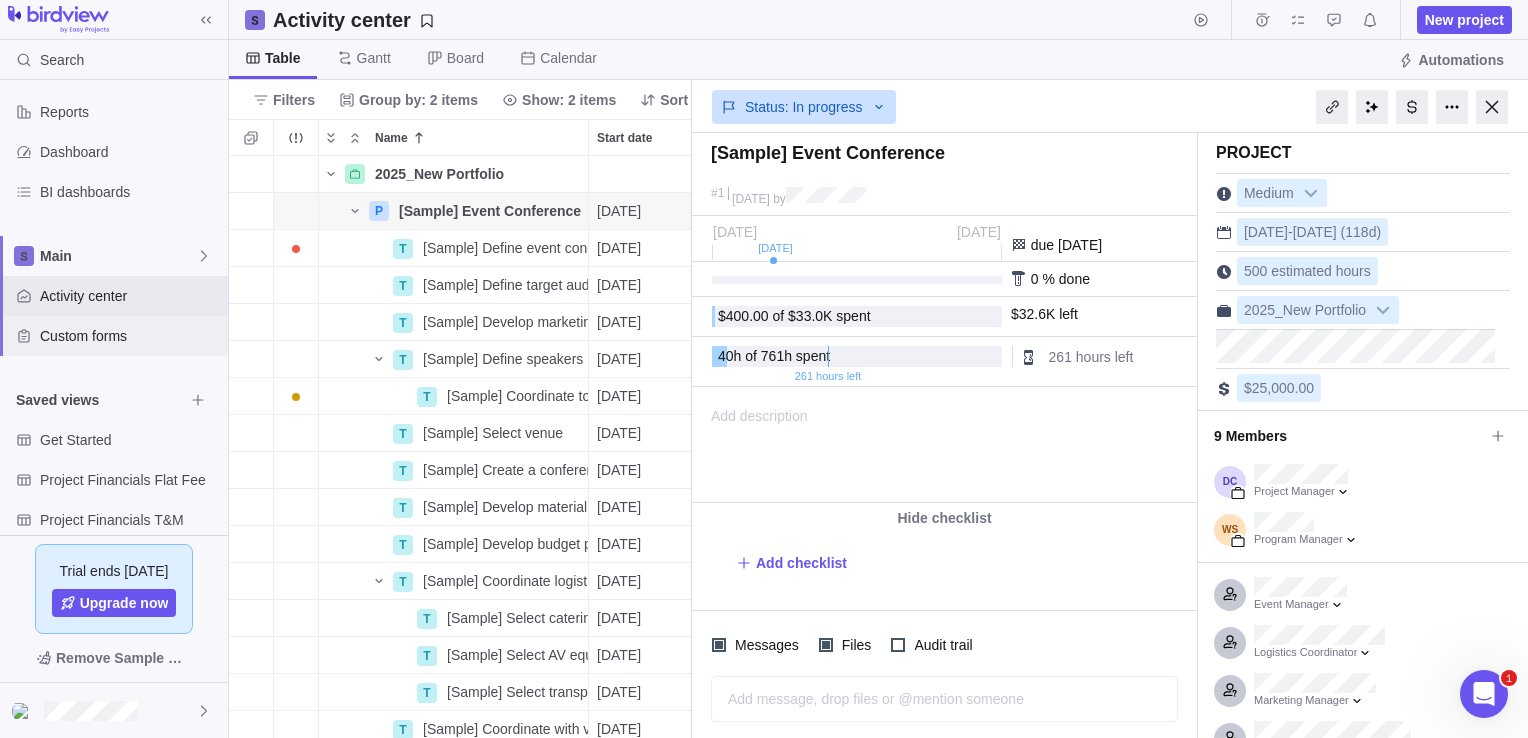 scroll, scrollTop: 0, scrollLeft: 0, axis: both 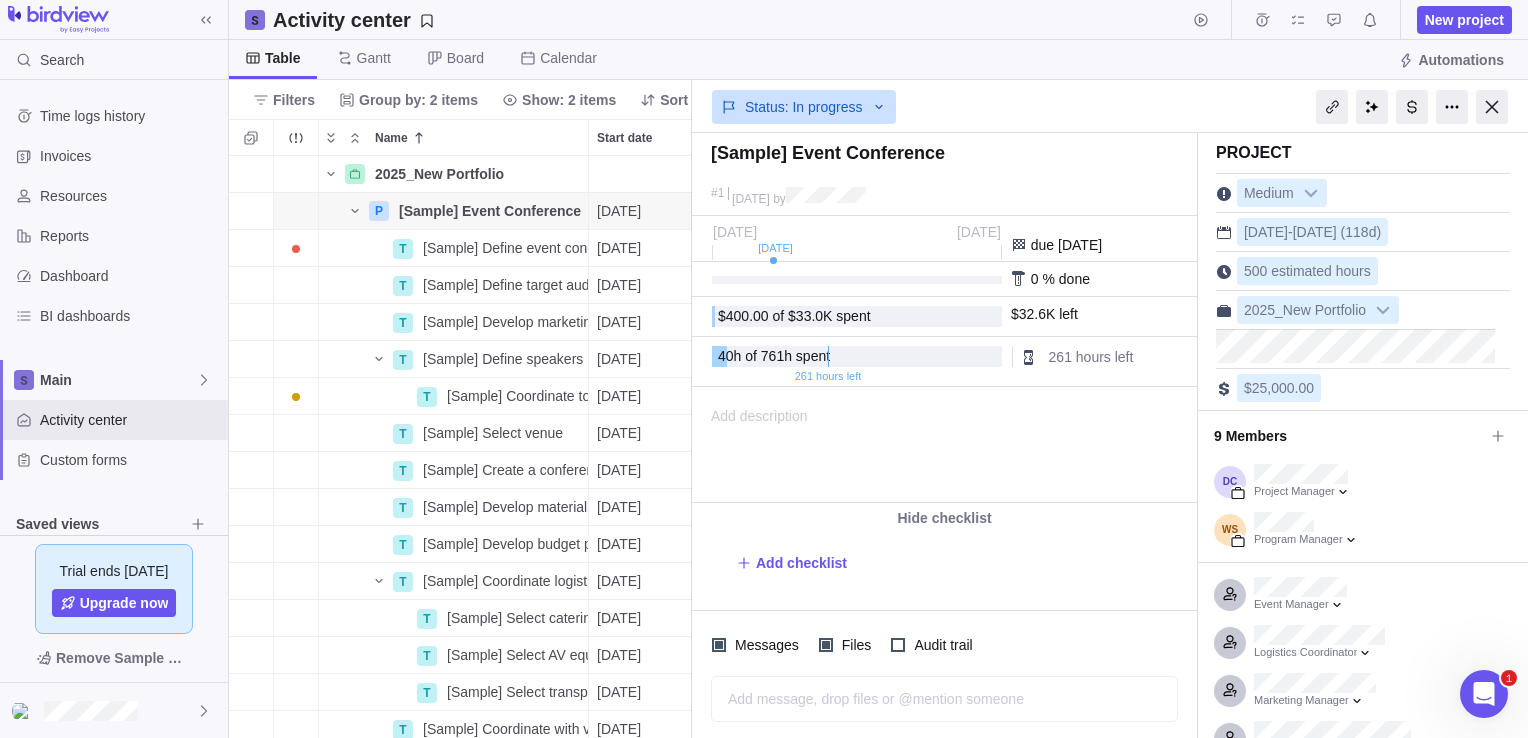 click on "Table [PERSON_NAME] Board Calendar Automations" at bounding box center [878, 60] 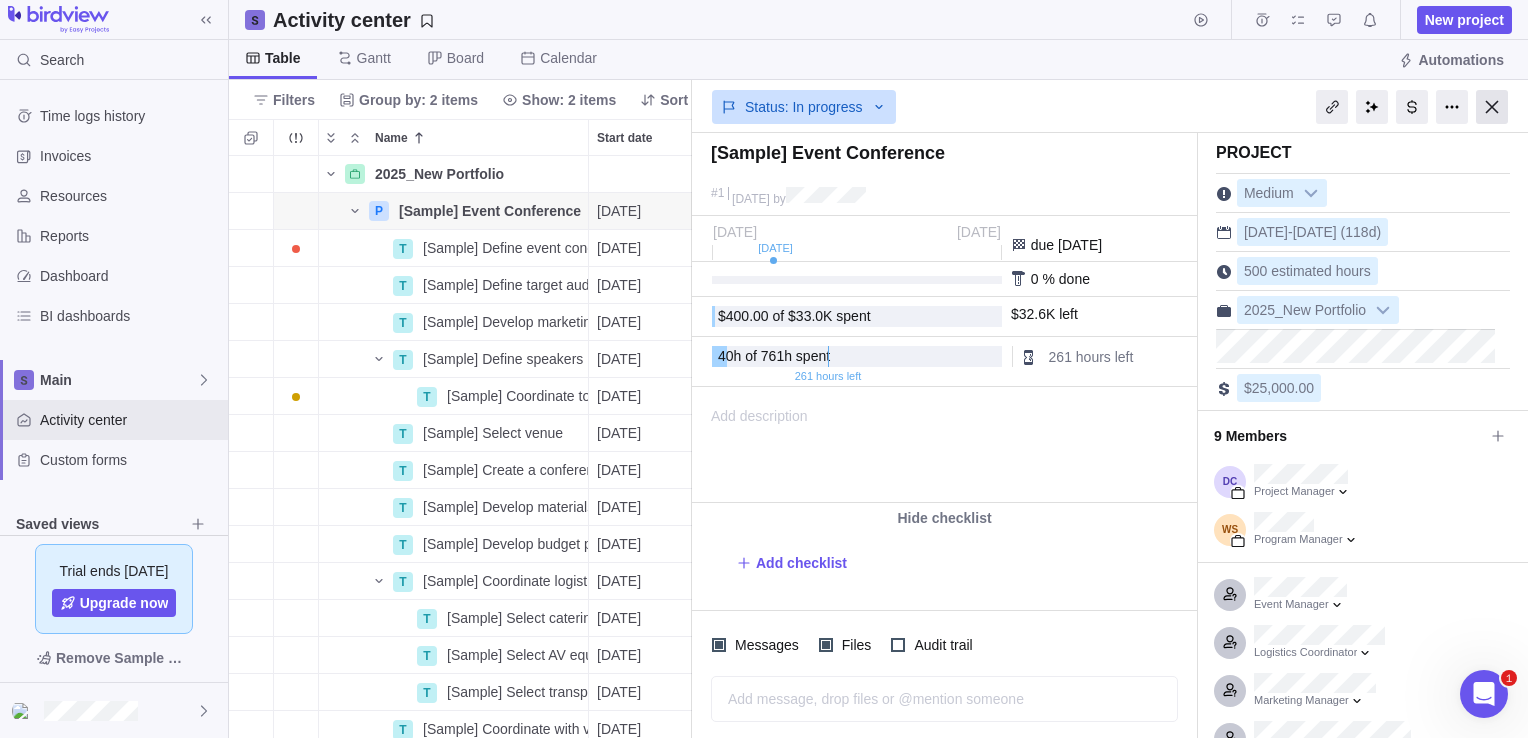click at bounding box center [1492, 107] 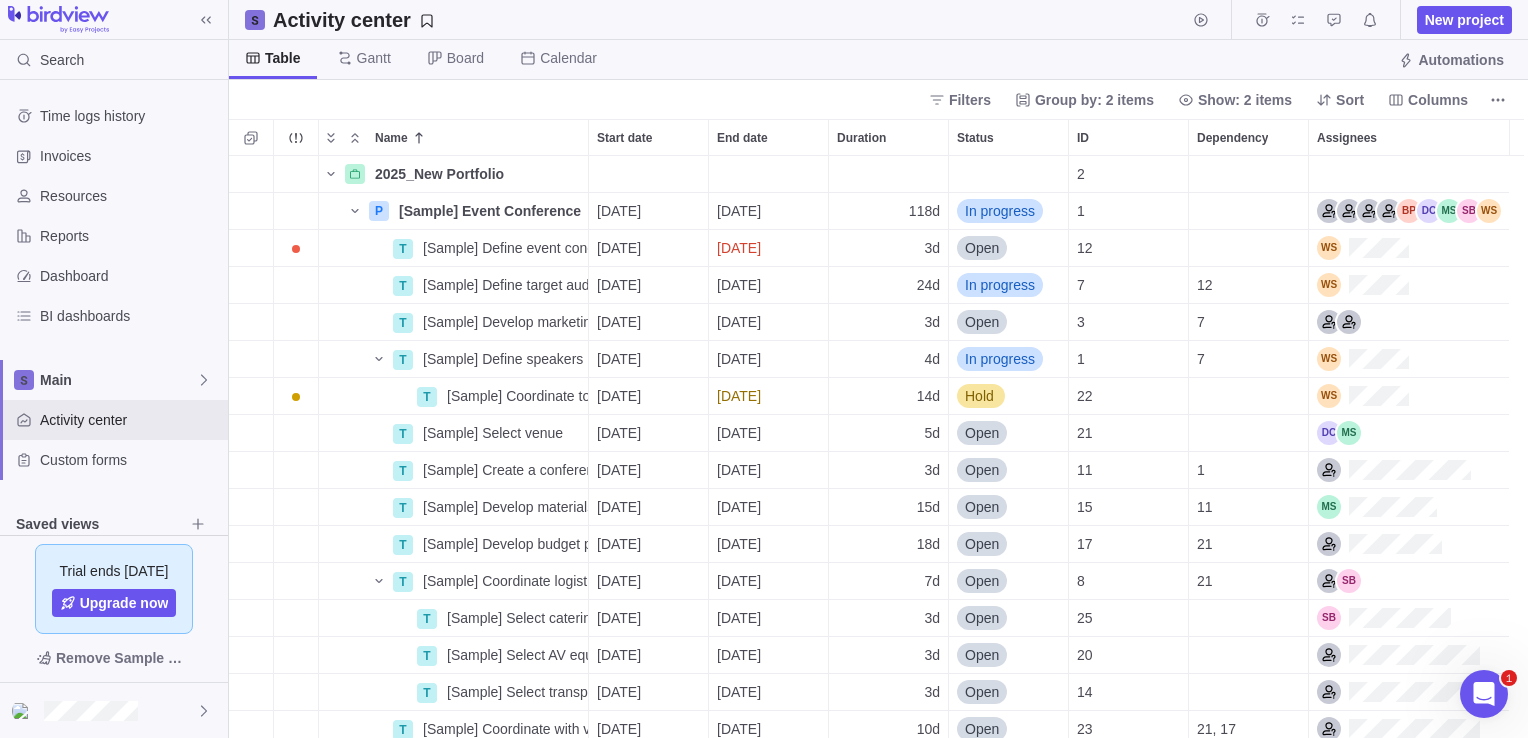 scroll, scrollTop: 16, scrollLeft: 16, axis: both 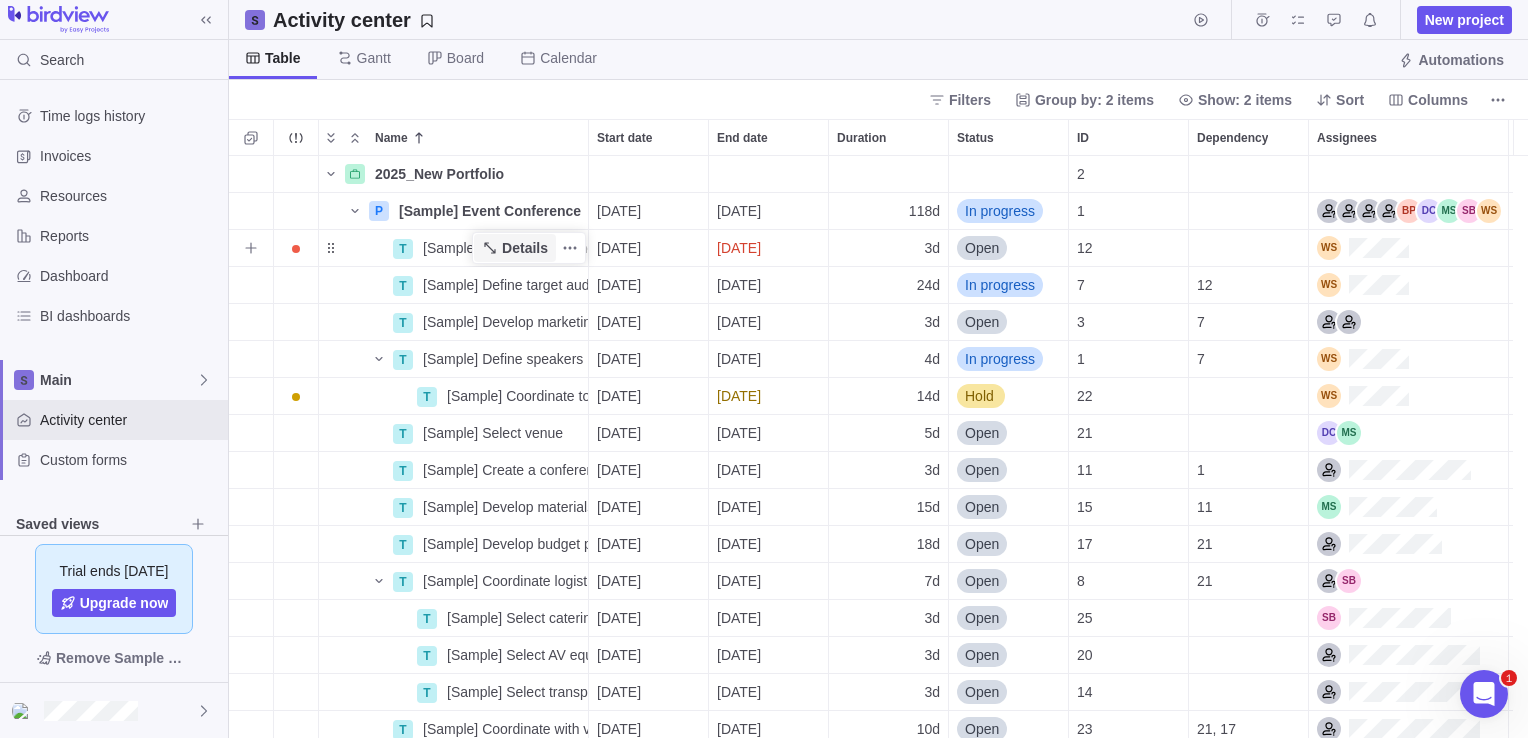 click on "Details" at bounding box center [525, 248] 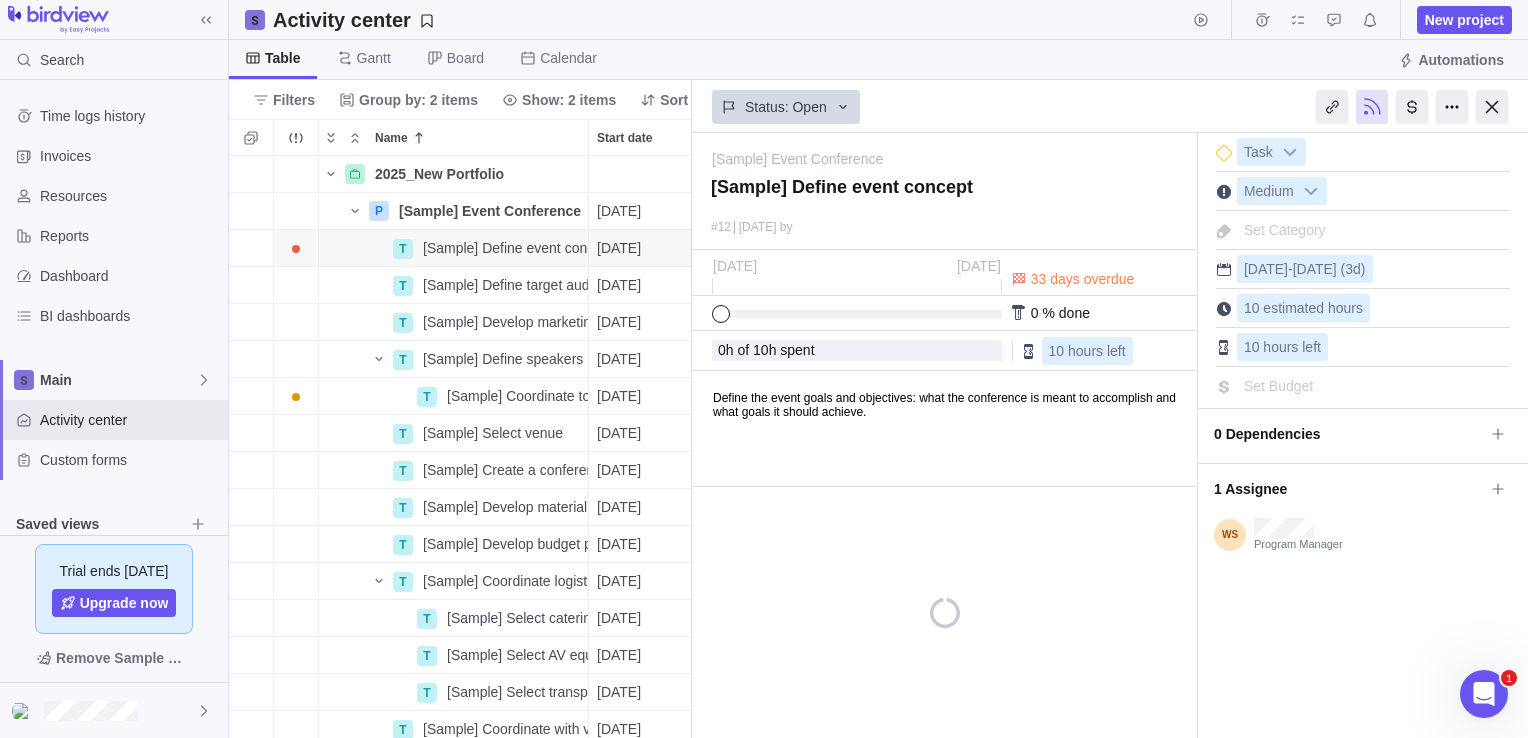 scroll, scrollTop: 567, scrollLeft: 448, axis: both 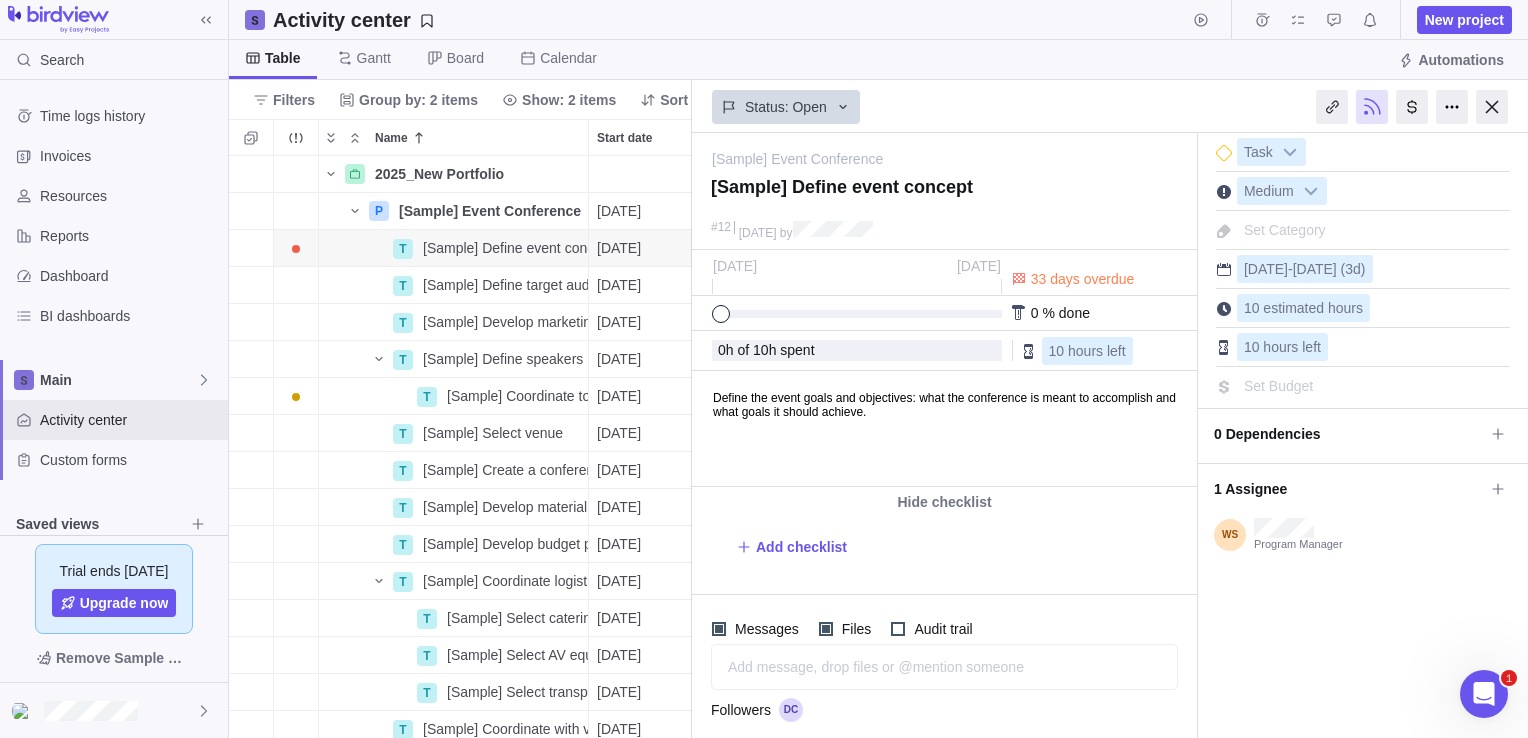 drag, startPoint x: 720, startPoint y: 310, endPoint x: 705, endPoint y: 312, distance: 15.132746 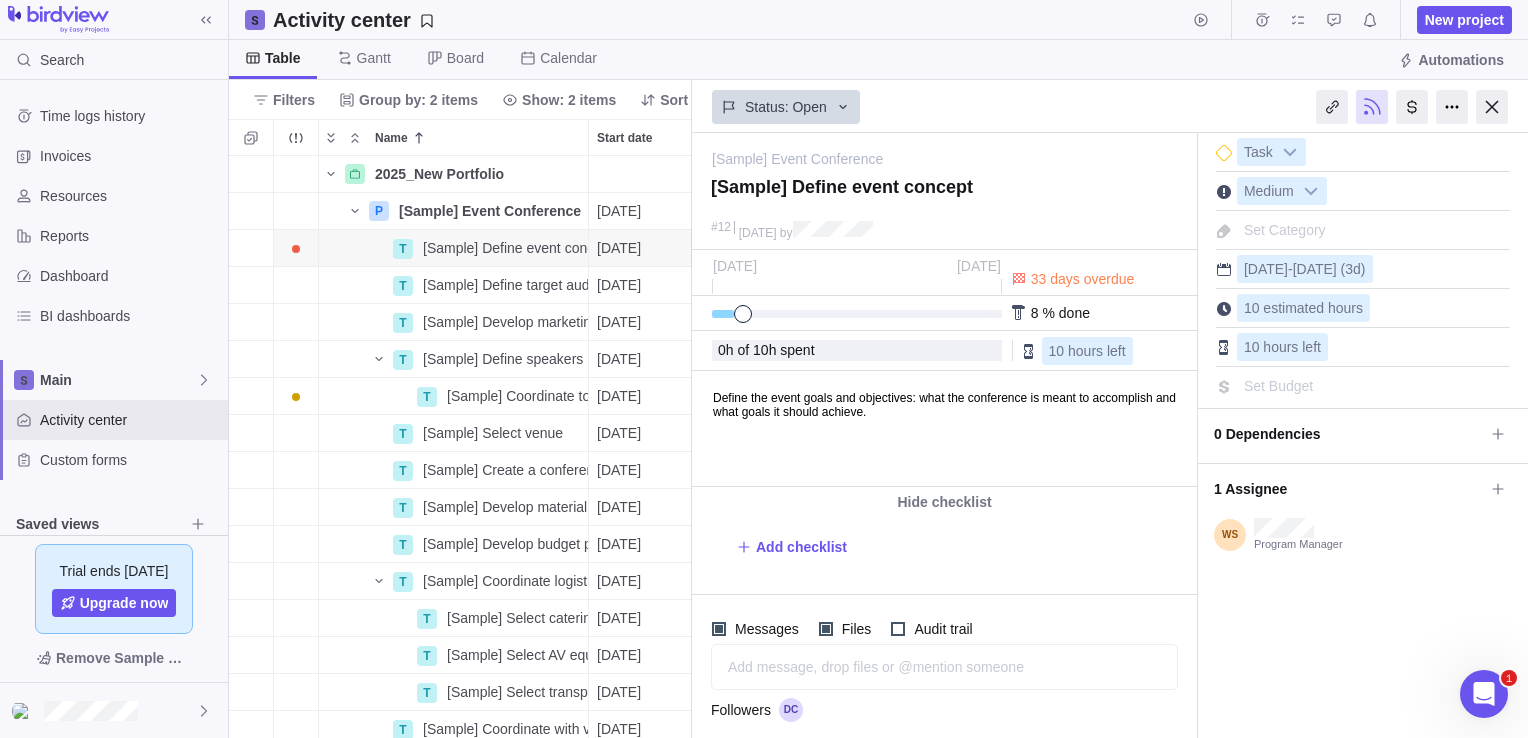 drag, startPoint x: 720, startPoint y: 312, endPoint x: 734, endPoint y: 313, distance: 14.035668 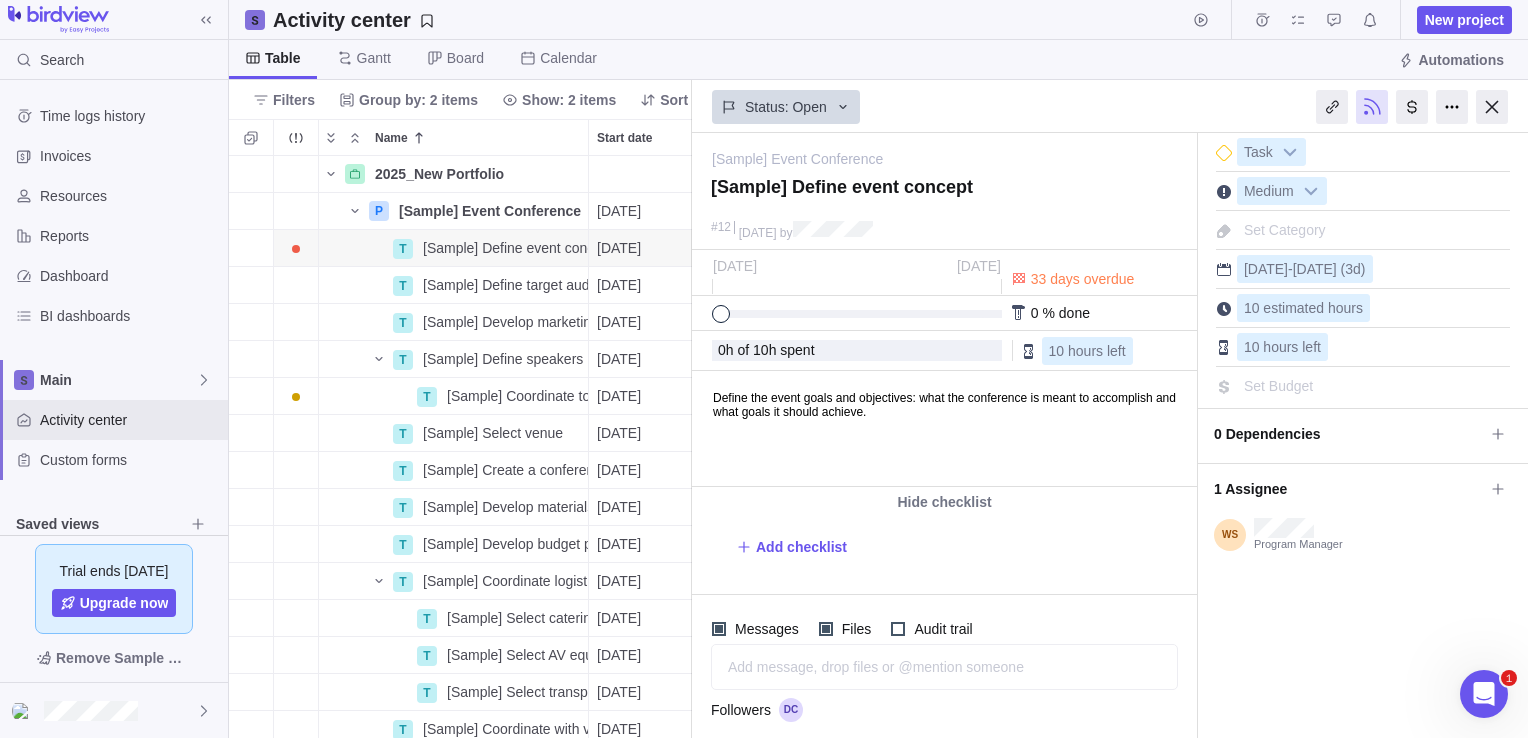 drag, startPoint x: 747, startPoint y: 317, endPoint x: 700, endPoint y: 314, distance: 47.095646 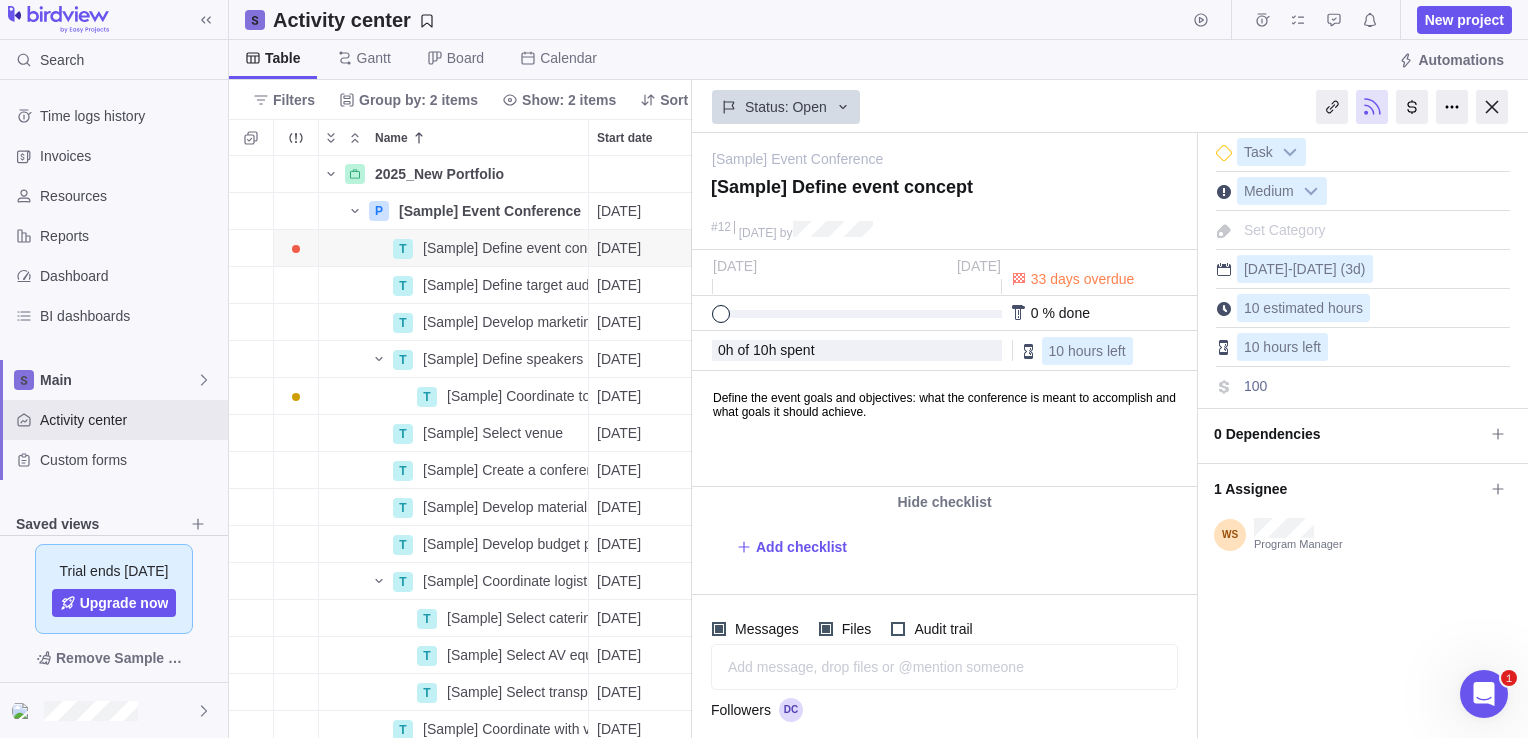type on "1000" 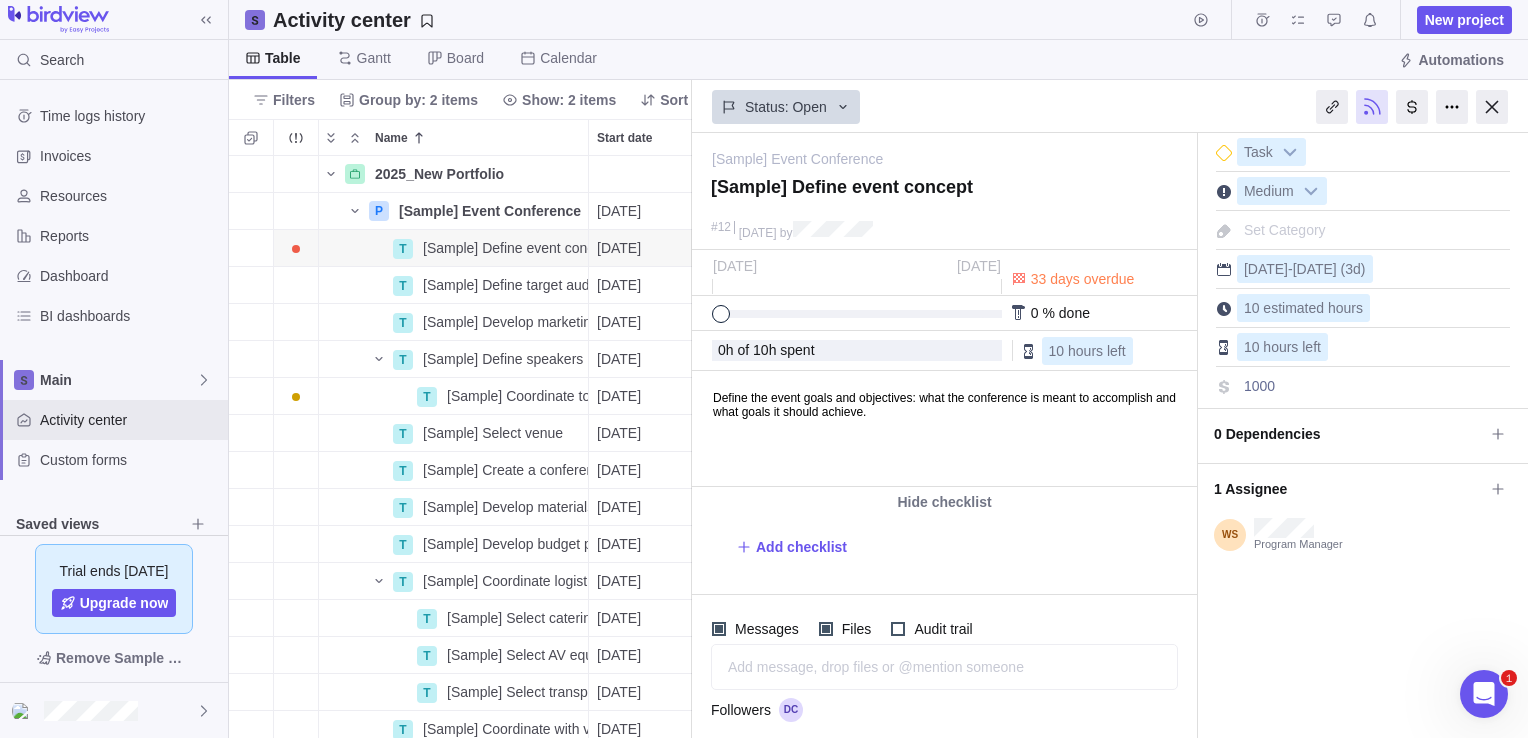click on "Define the event goals and objectives: what the conference is meant to accomplish and what goals it should achieve." at bounding box center (943, 429) 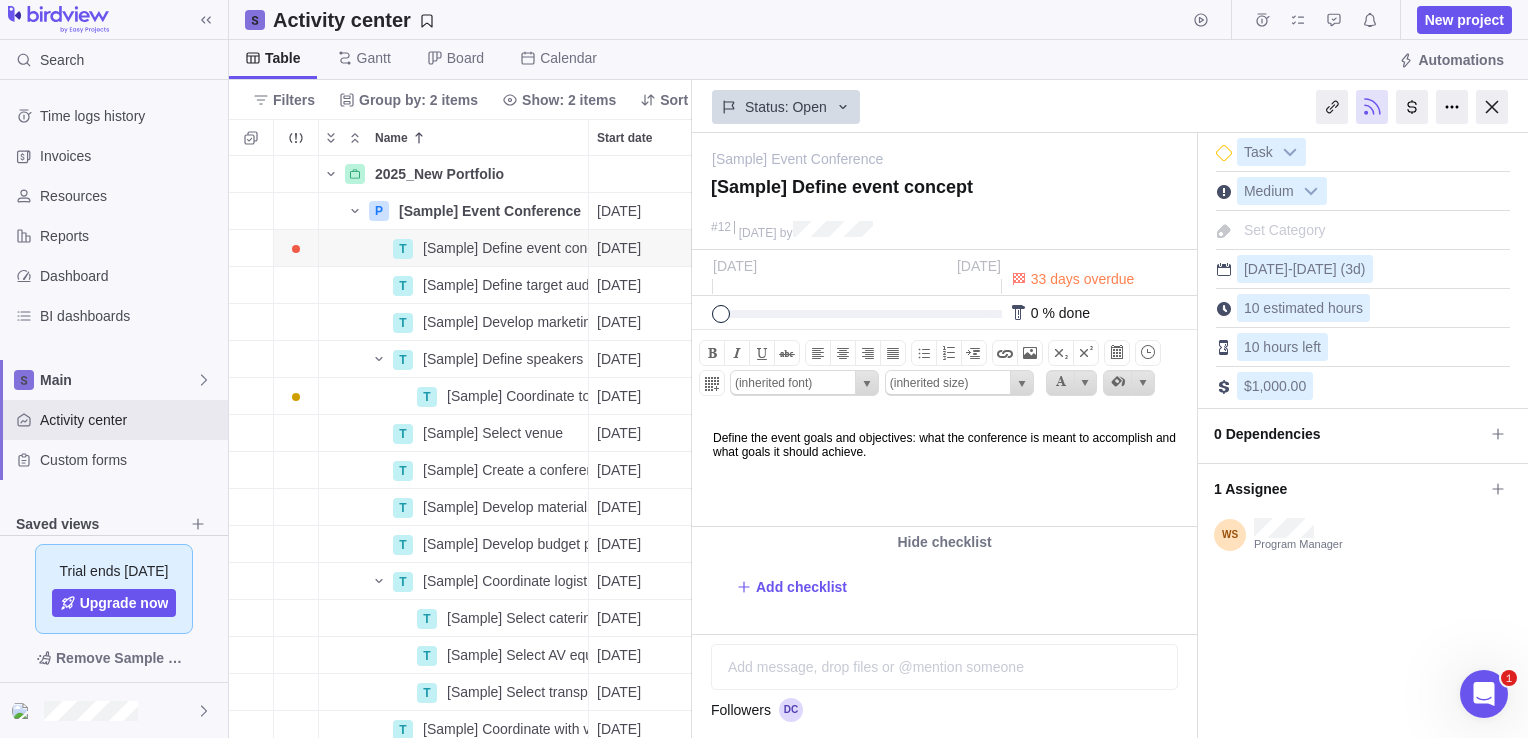 click on "0
% done" at bounding box center (944, 313) 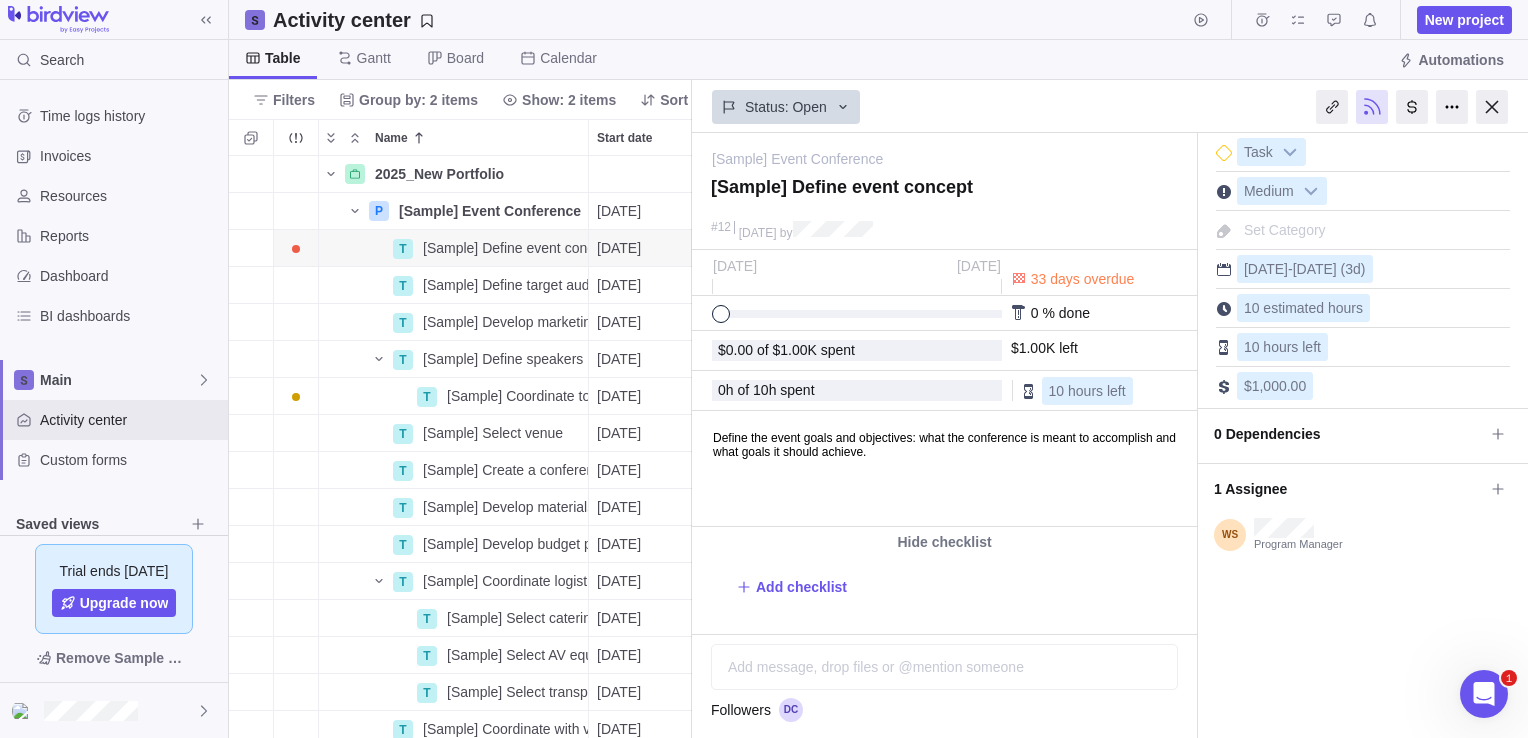 click on "0 h of
10 h spent" at bounding box center [857, 390] 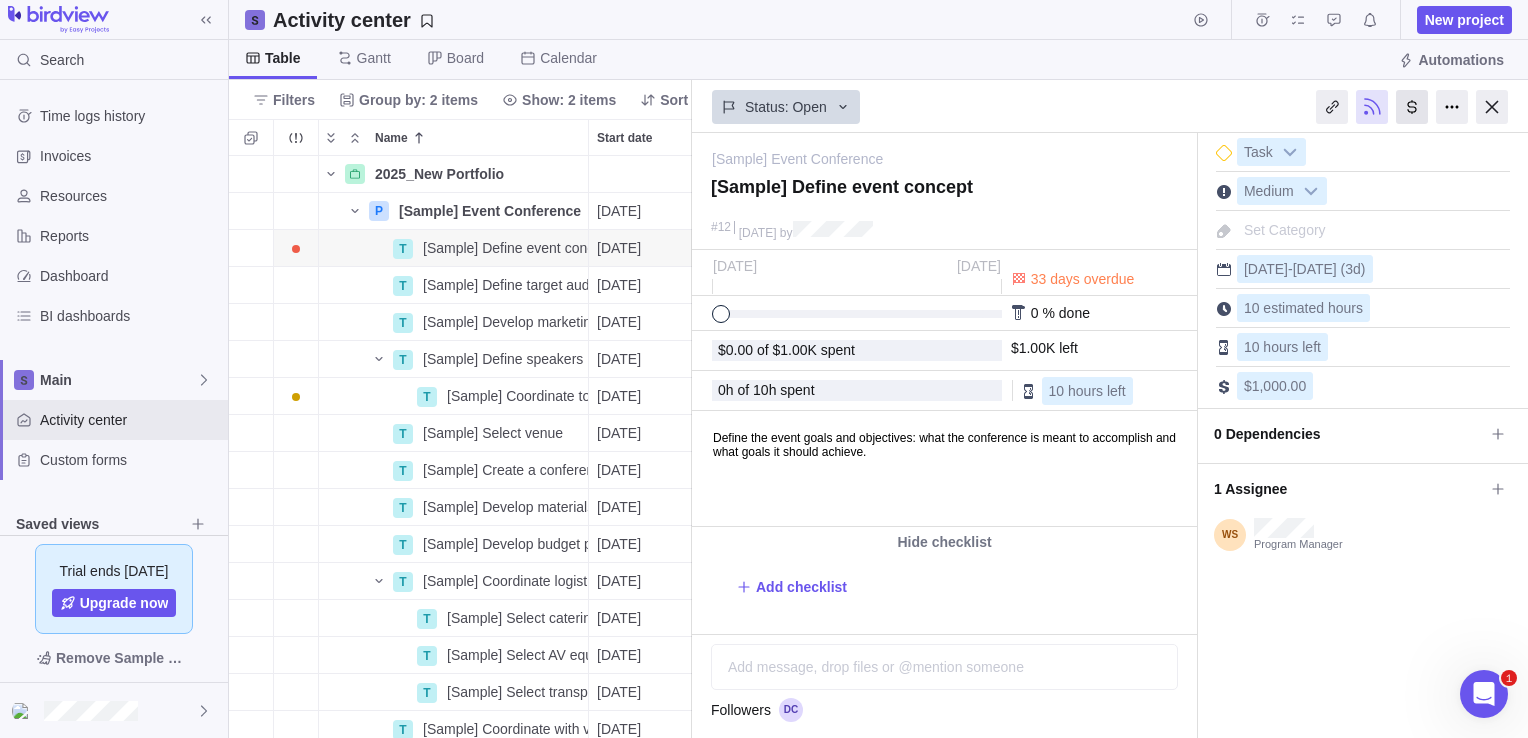 click at bounding box center (1412, 107) 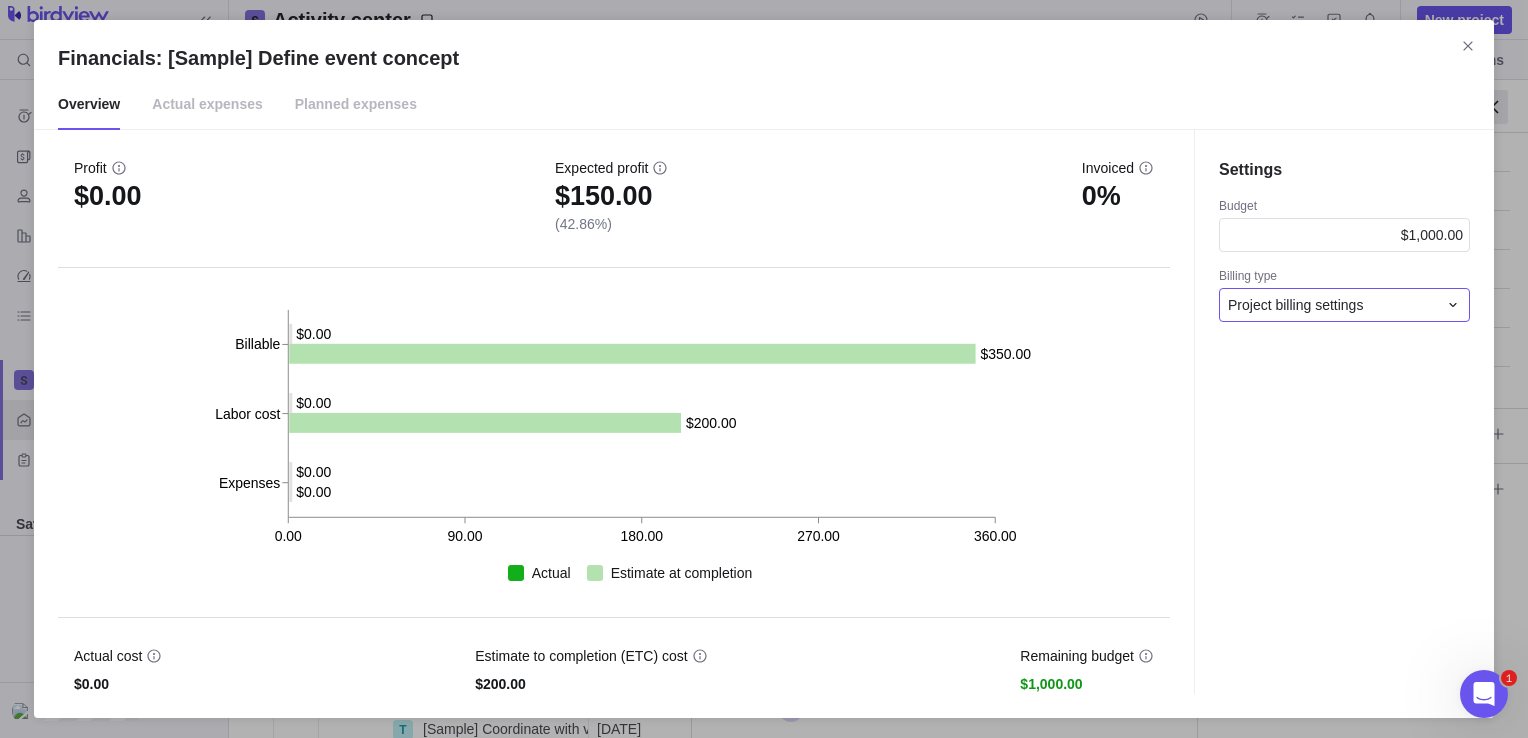 click on "Project billing settings" at bounding box center (1295, 305) 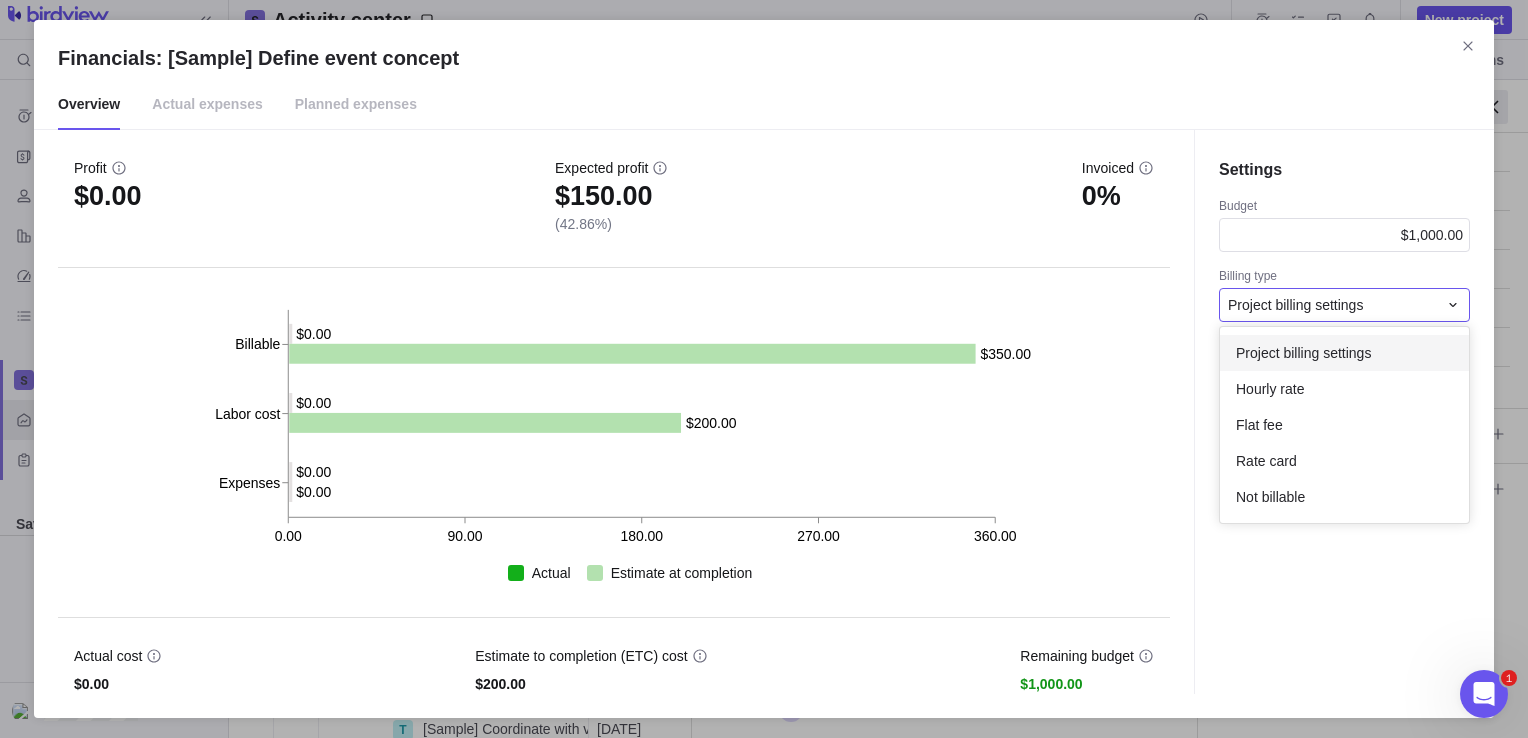 click on "Project billing settings" at bounding box center (1295, 305) 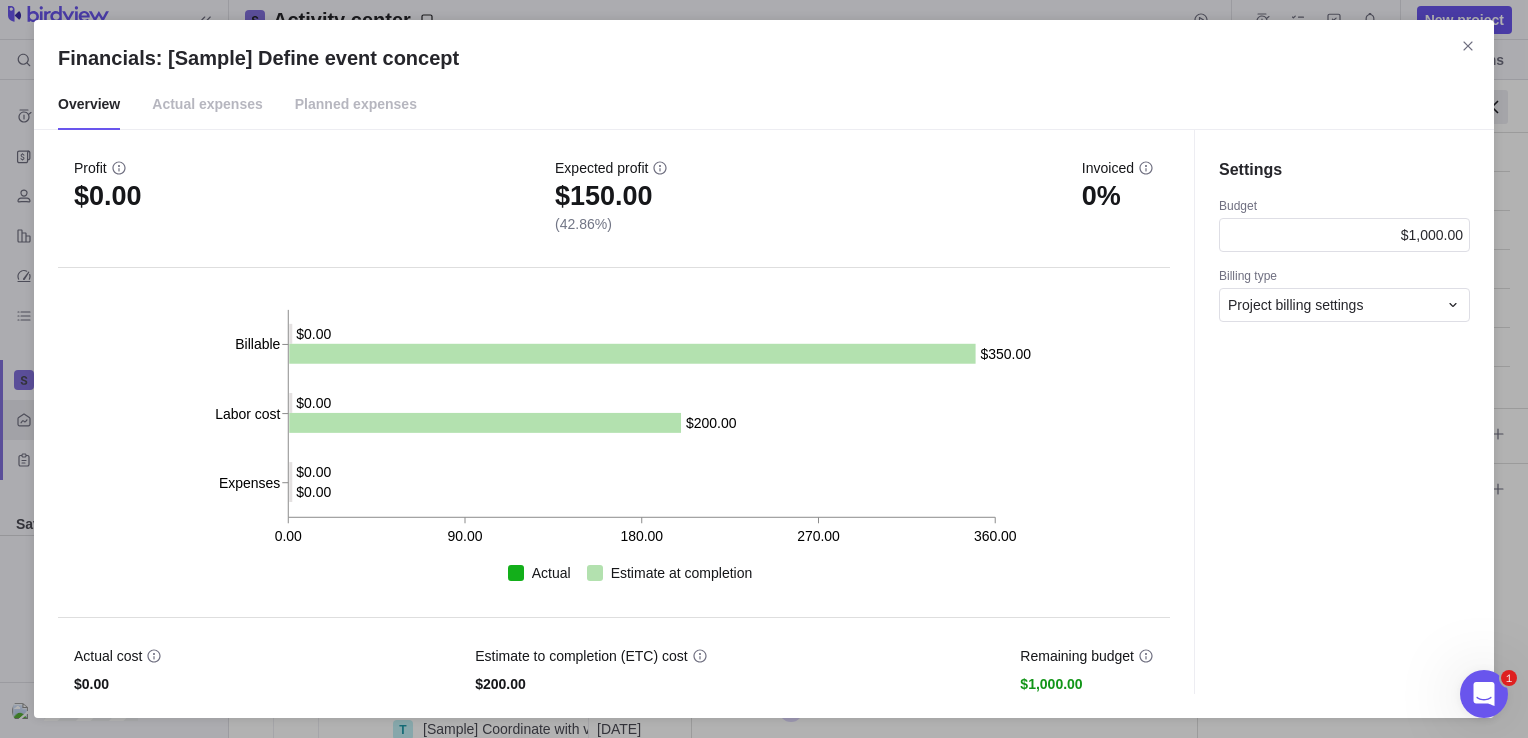 click on "Actual expenses" at bounding box center [207, 105] 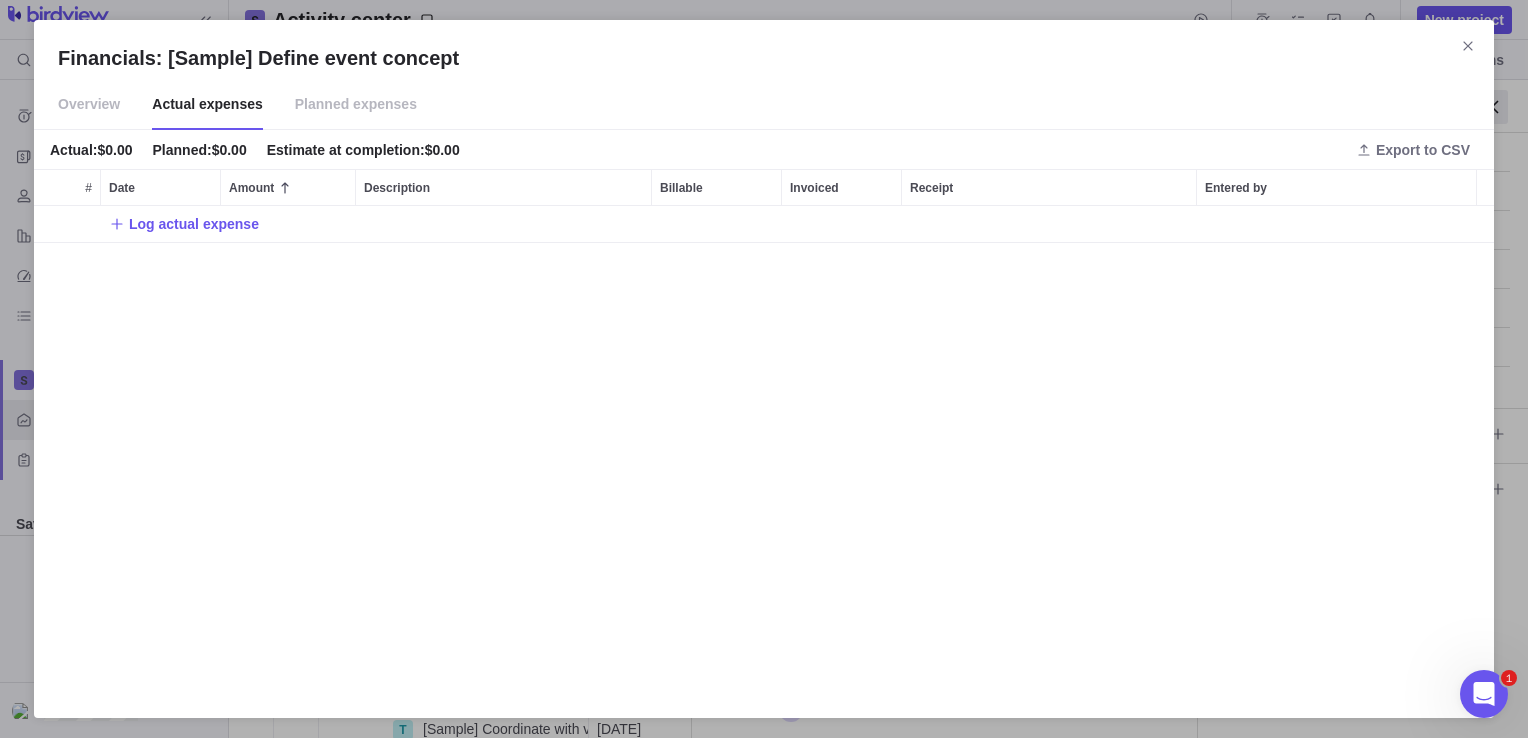 scroll, scrollTop: 15, scrollLeft: 16, axis: both 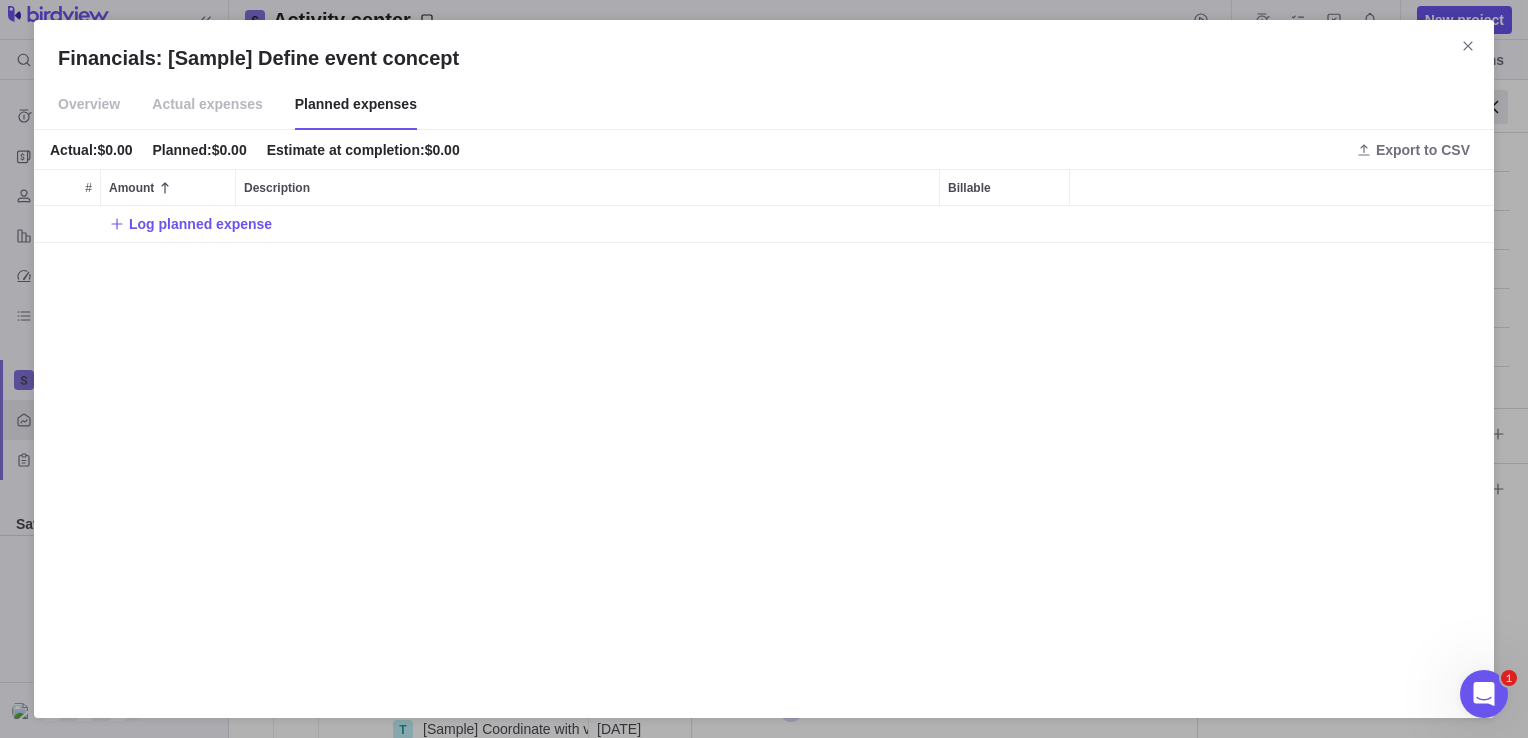 click on "Actual expenses" at bounding box center [207, 105] 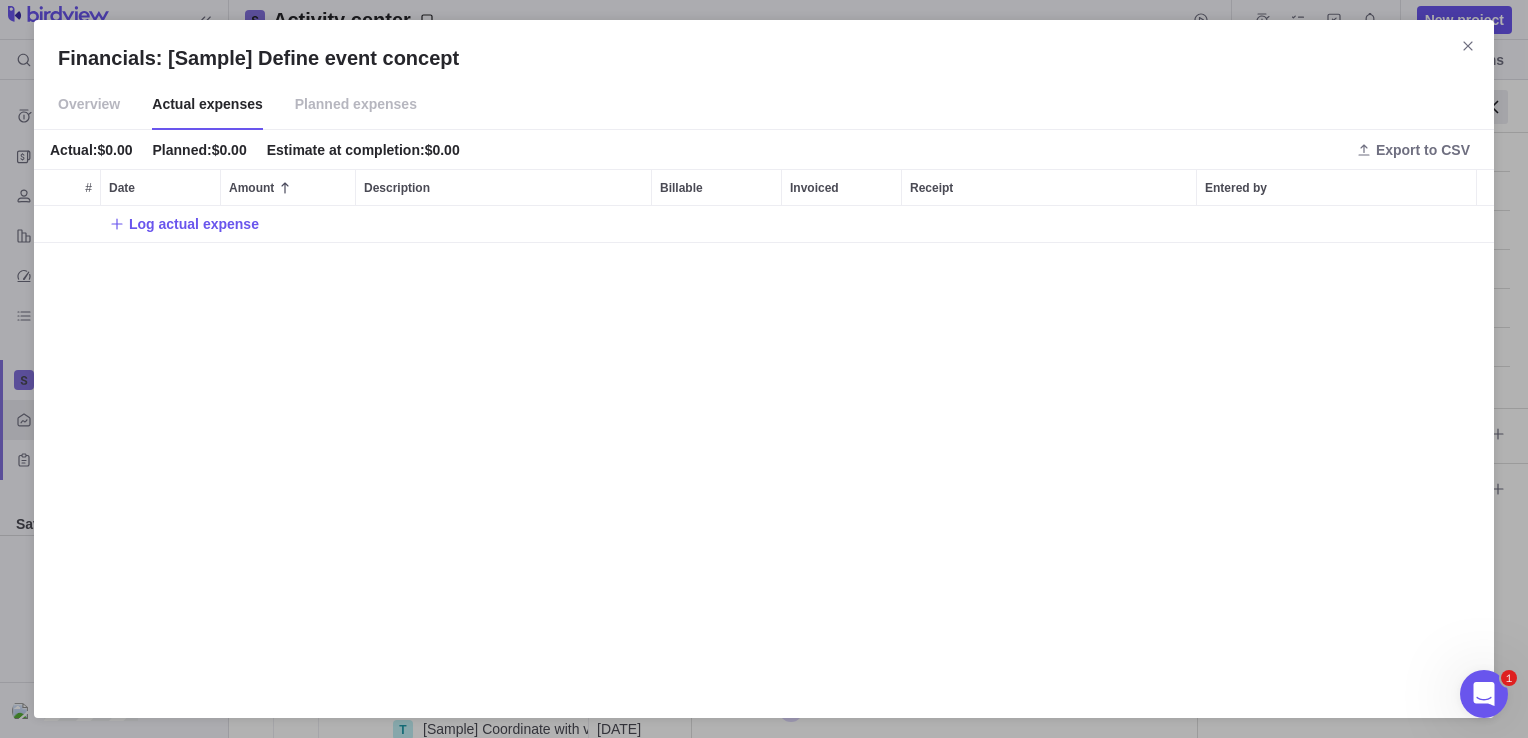 click on "Overview" at bounding box center [89, 105] 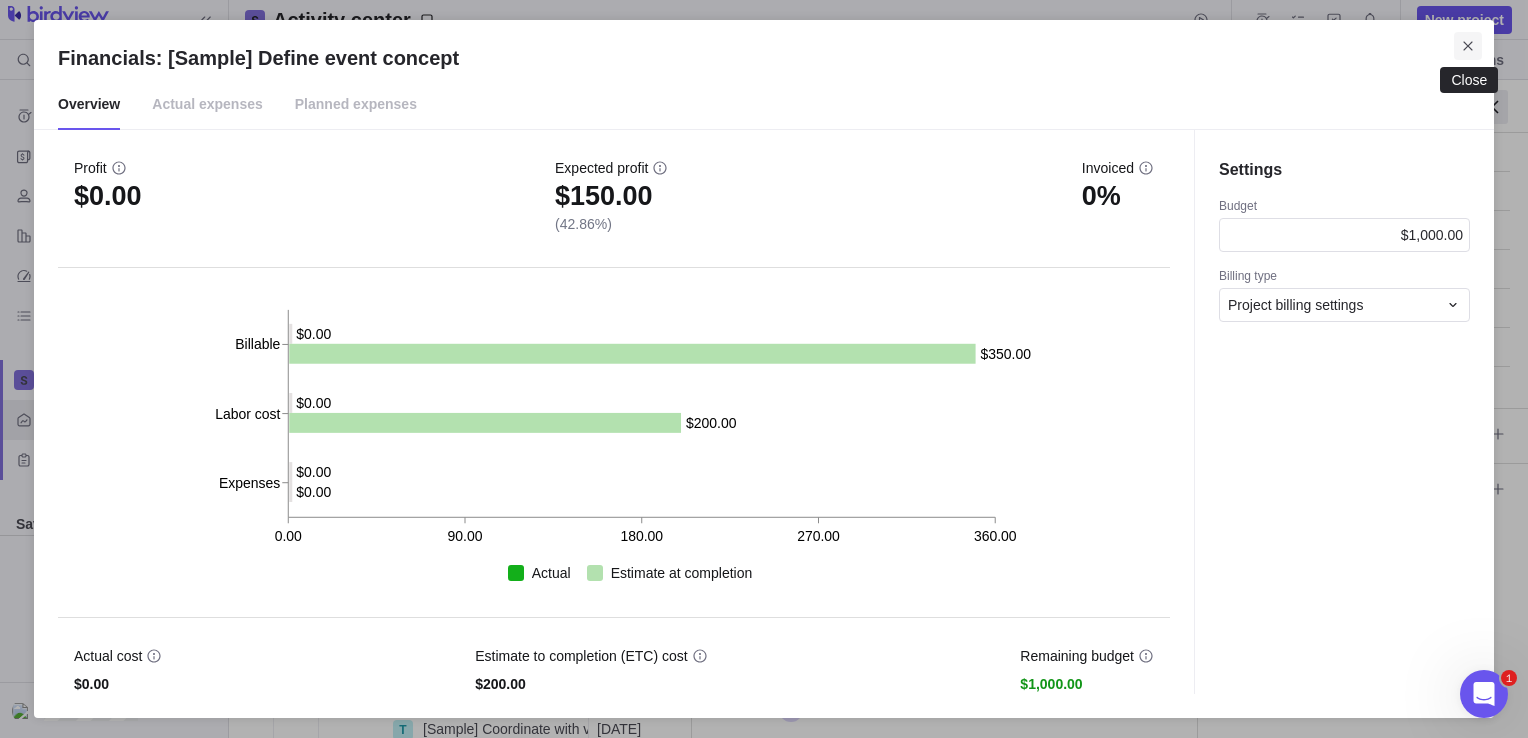 click 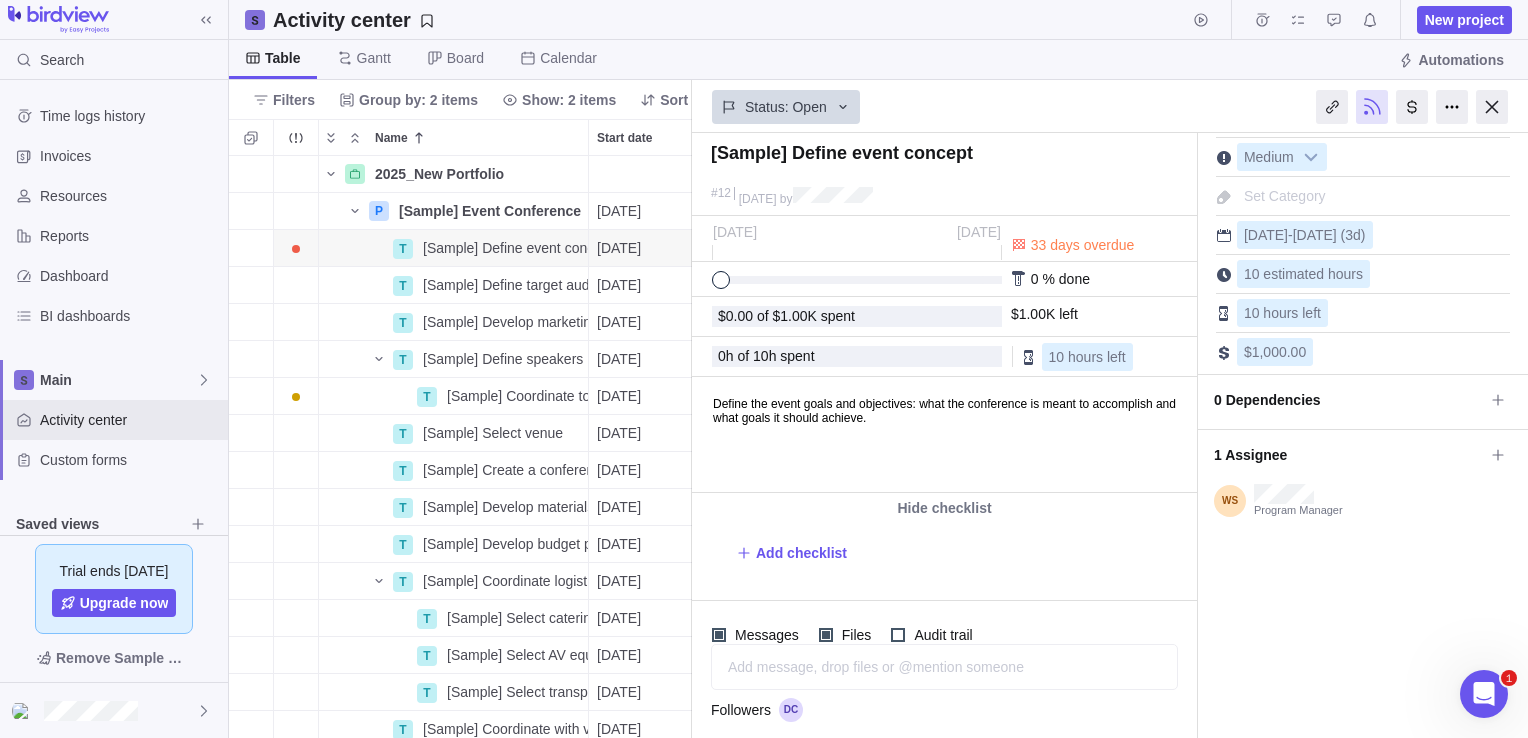 scroll, scrollTop: 0, scrollLeft: 0, axis: both 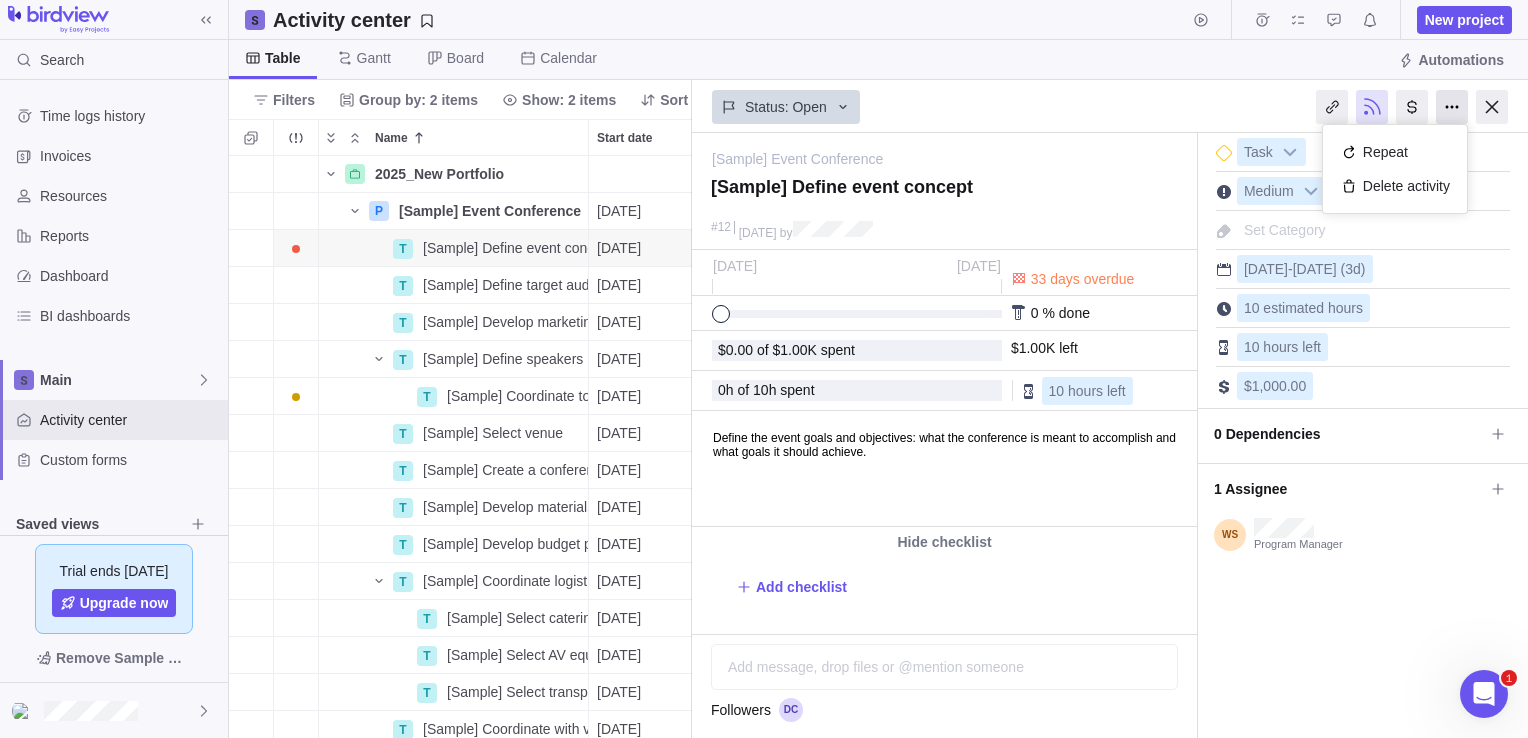 click at bounding box center (1452, 107) 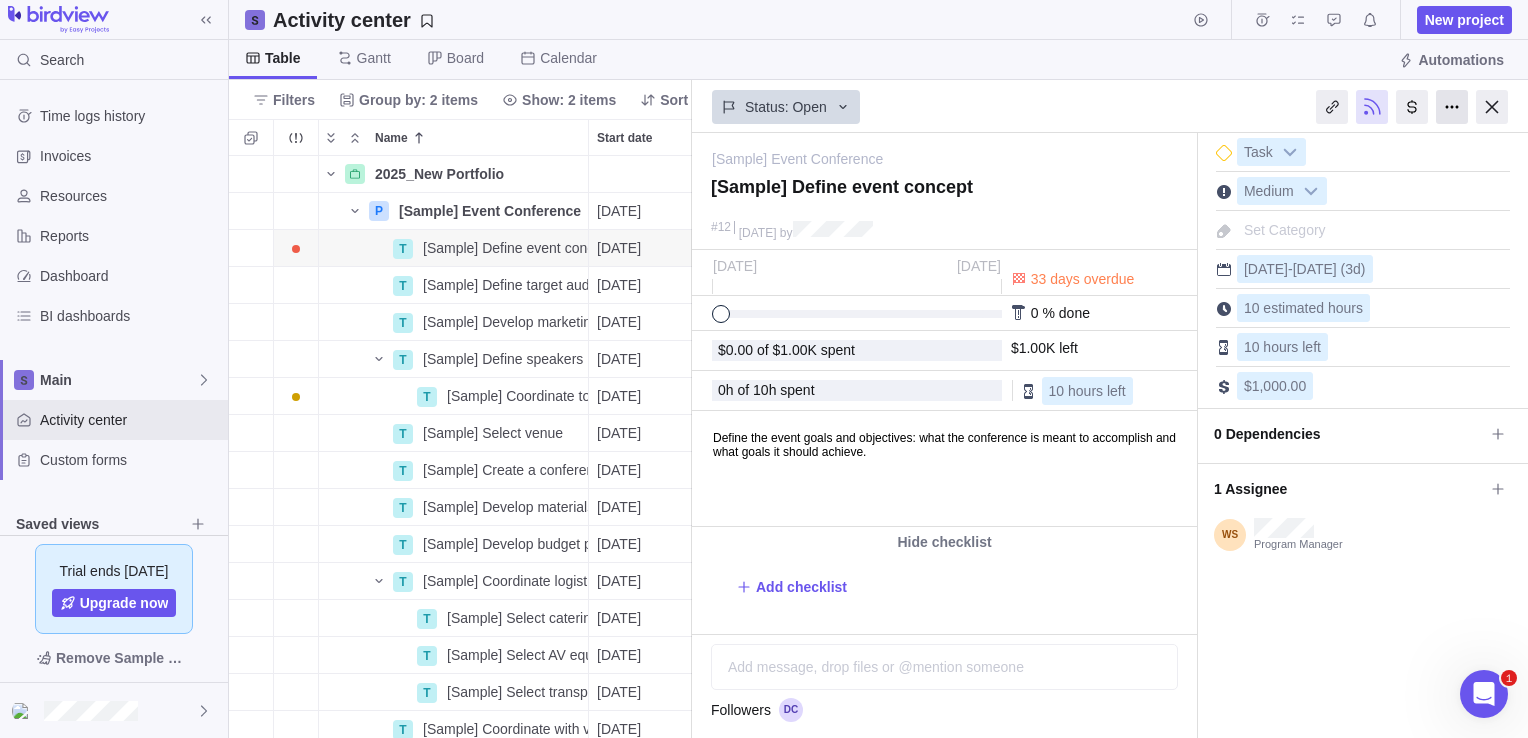 click at bounding box center [1452, 107] 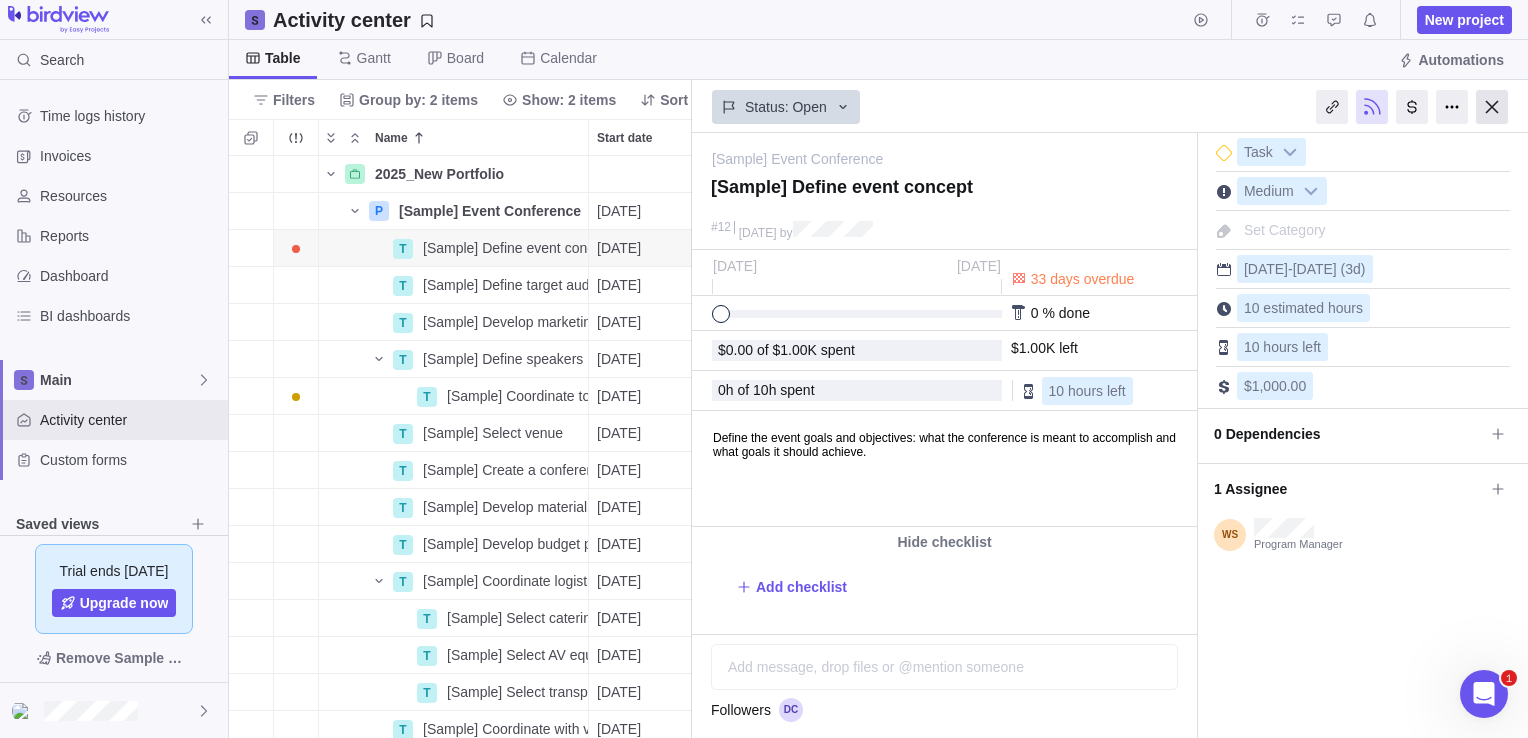 click at bounding box center [1492, 107] 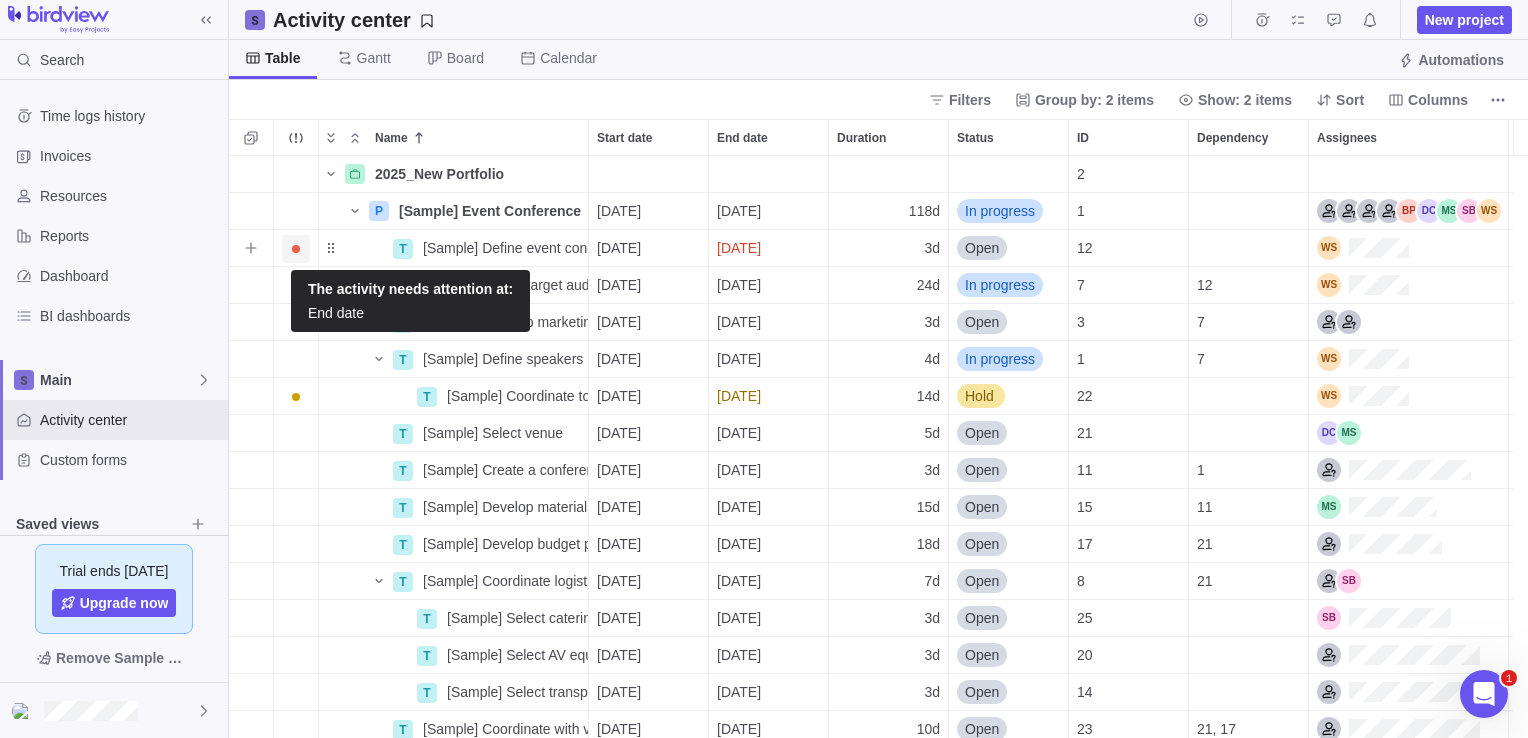 click at bounding box center (296, 249) 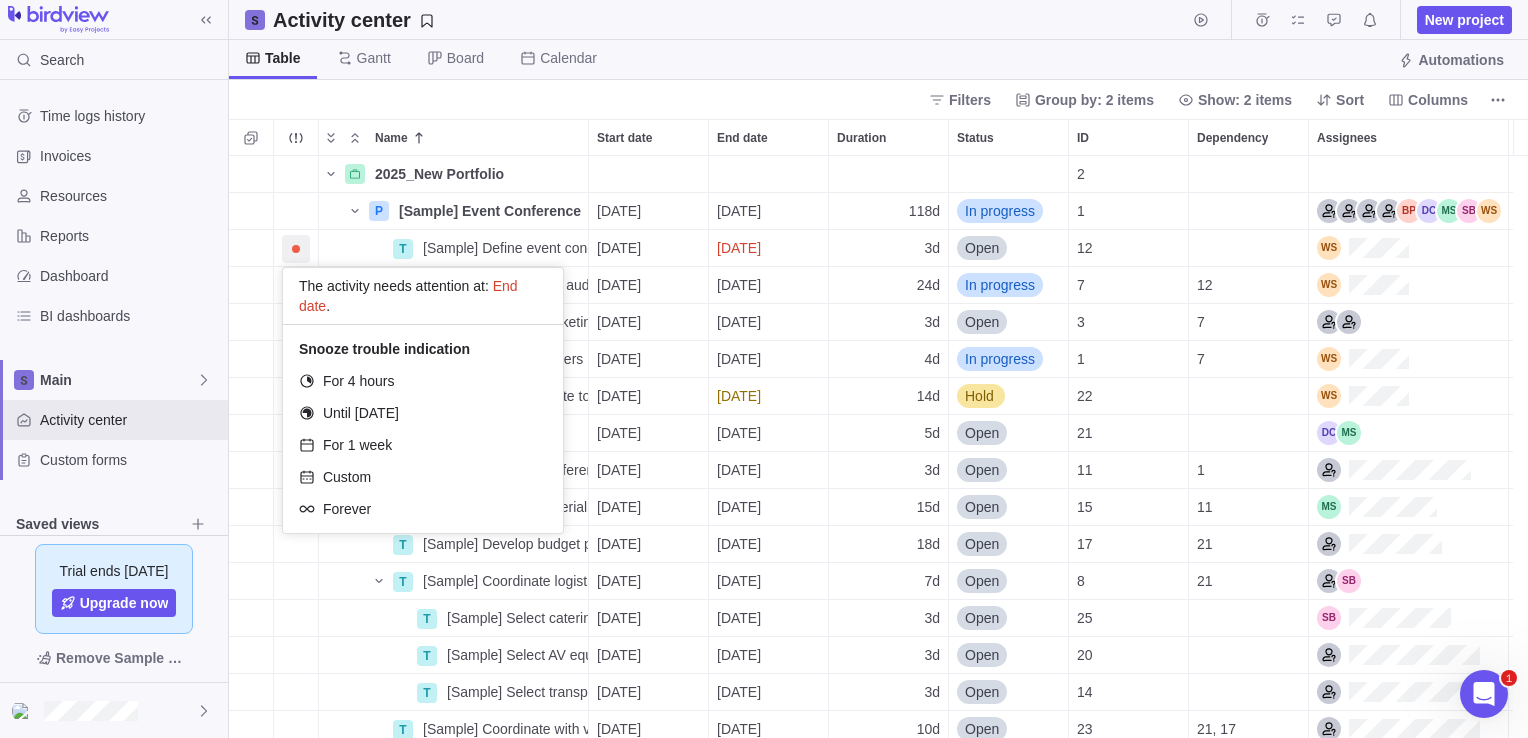 click on "Search Time logs history Invoices Resources Reports Dashboard BI dashboards Main Activity center Custom forms Saved views Get Started Project Financials Flat Fee Project Financials T&M Upcoming Milestones Trial ends [DATE] Upgrade now Remove Sample Data Activity center New project Table [PERSON_NAME] Board Calendar Automations Filters Group by: 2 items Show: 2 items Sort Columns Name Start date End date Duration Status ID Dependency Assignees 2025_New Portfolio Details 2 P [Sample] Event Conference Details [DATE] [DATE] 118d In progress 1 T [Sample] Define event concept Details [DATE] [DATE] 3d Open 12 T [Sample] Define target audience Details [DATE] [DATE] 24d In progress 7 12 T [Sample] Develop marketing plan Details [DATE] [DATE] 3d Open 3 7 T [Sample] Define speakers Details [DATE] [DATE] 4d In progress 1 7 T [Sample] Coordinate topics with speakers Details [DATE] [DATE] 14d Hold 22 T [Sample] Select venue Details [DATE] [DATE] 5d Open 21 T 1" at bounding box center [764, 369] 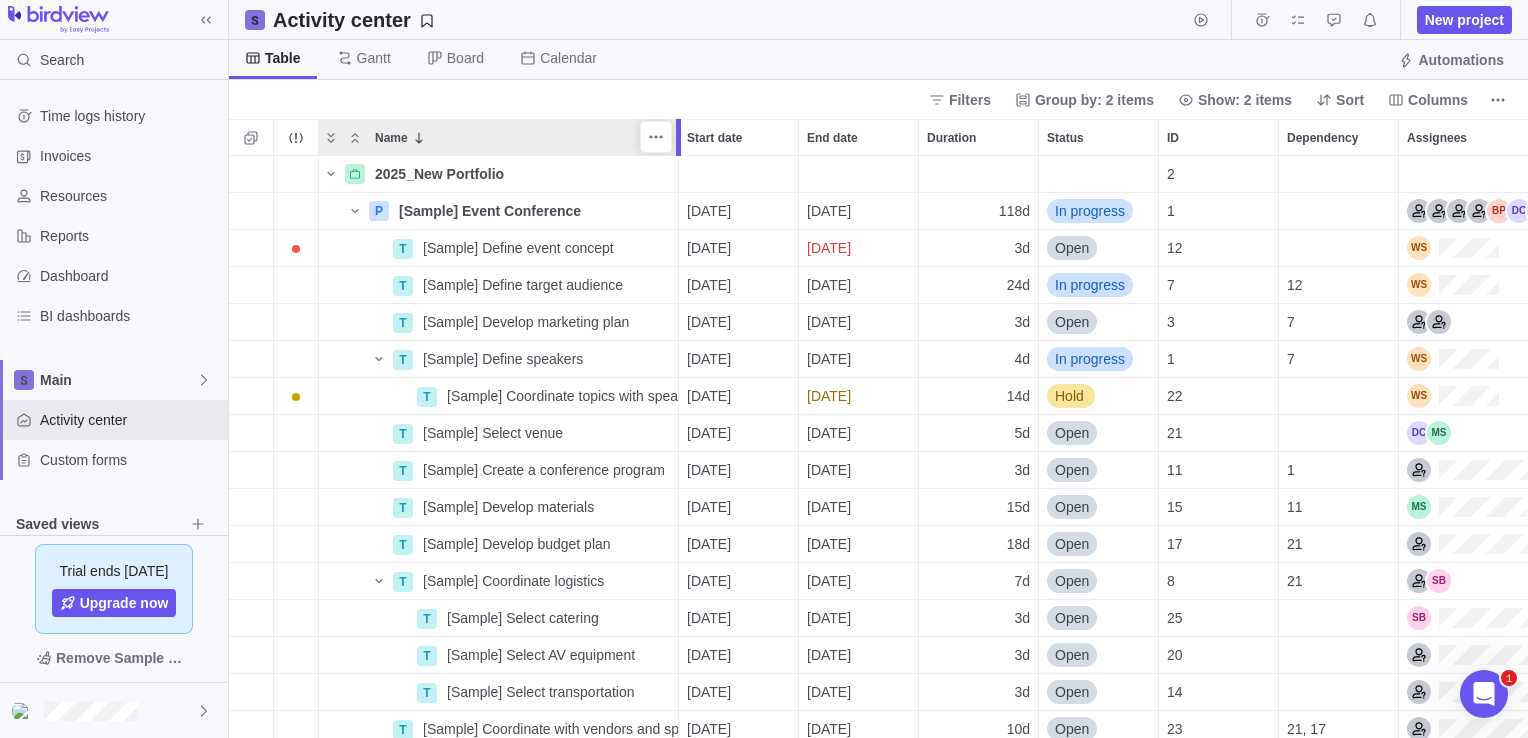 drag, startPoint x: 587, startPoint y: 145, endPoint x: 678, endPoint y: 151, distance: 91.197586 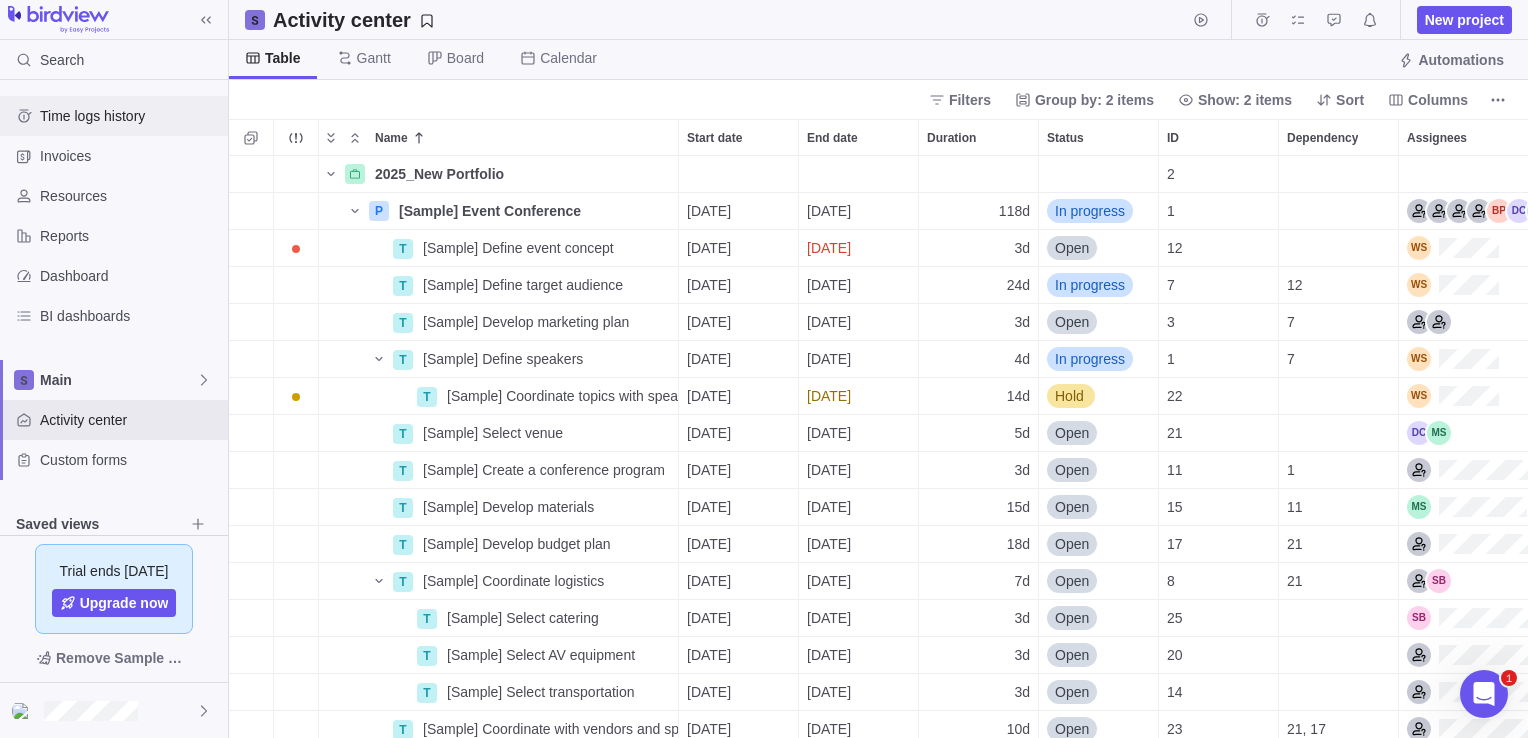 click on "Time logs history" at bounding box center (130, 116) 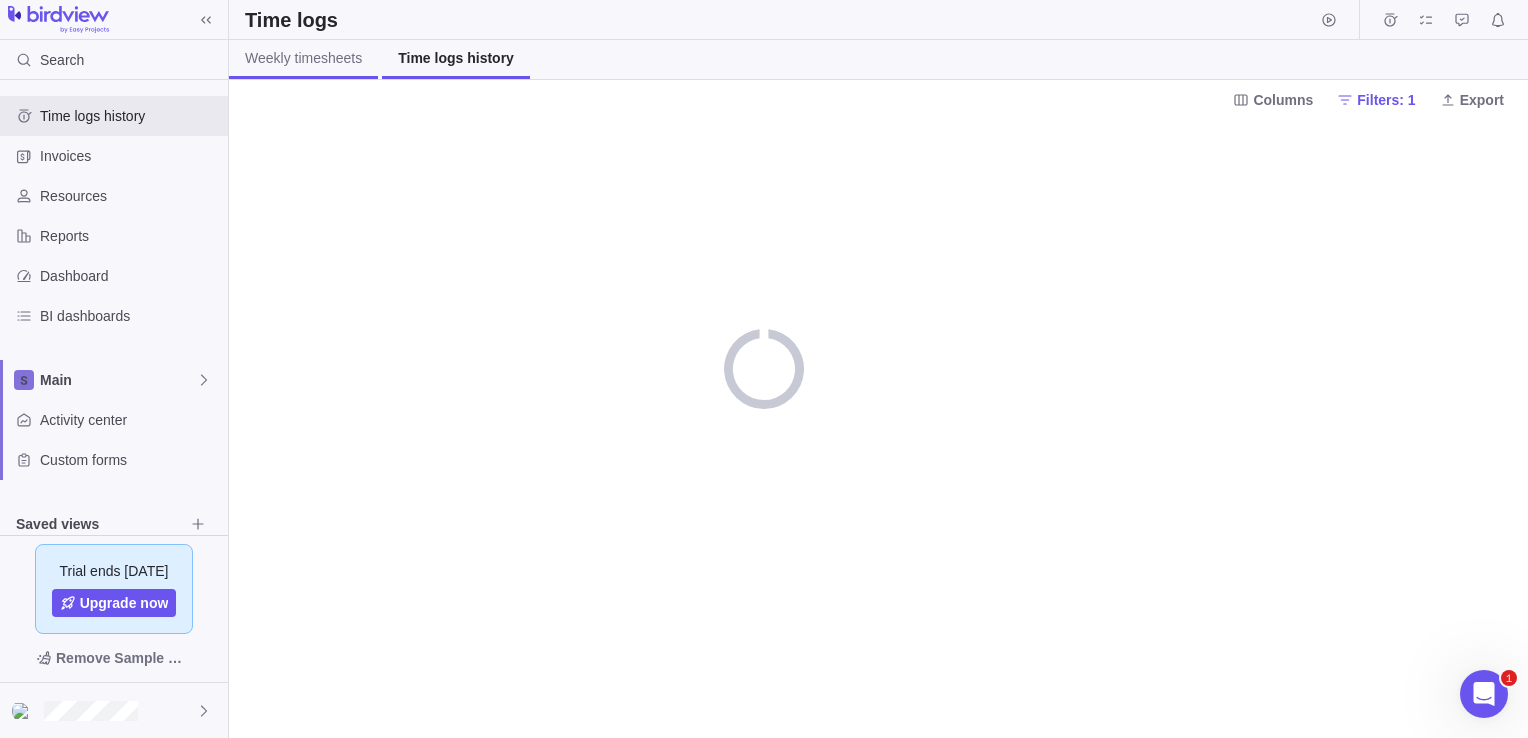 click on "Weekly timesheets" at bounding box center (303, 58) 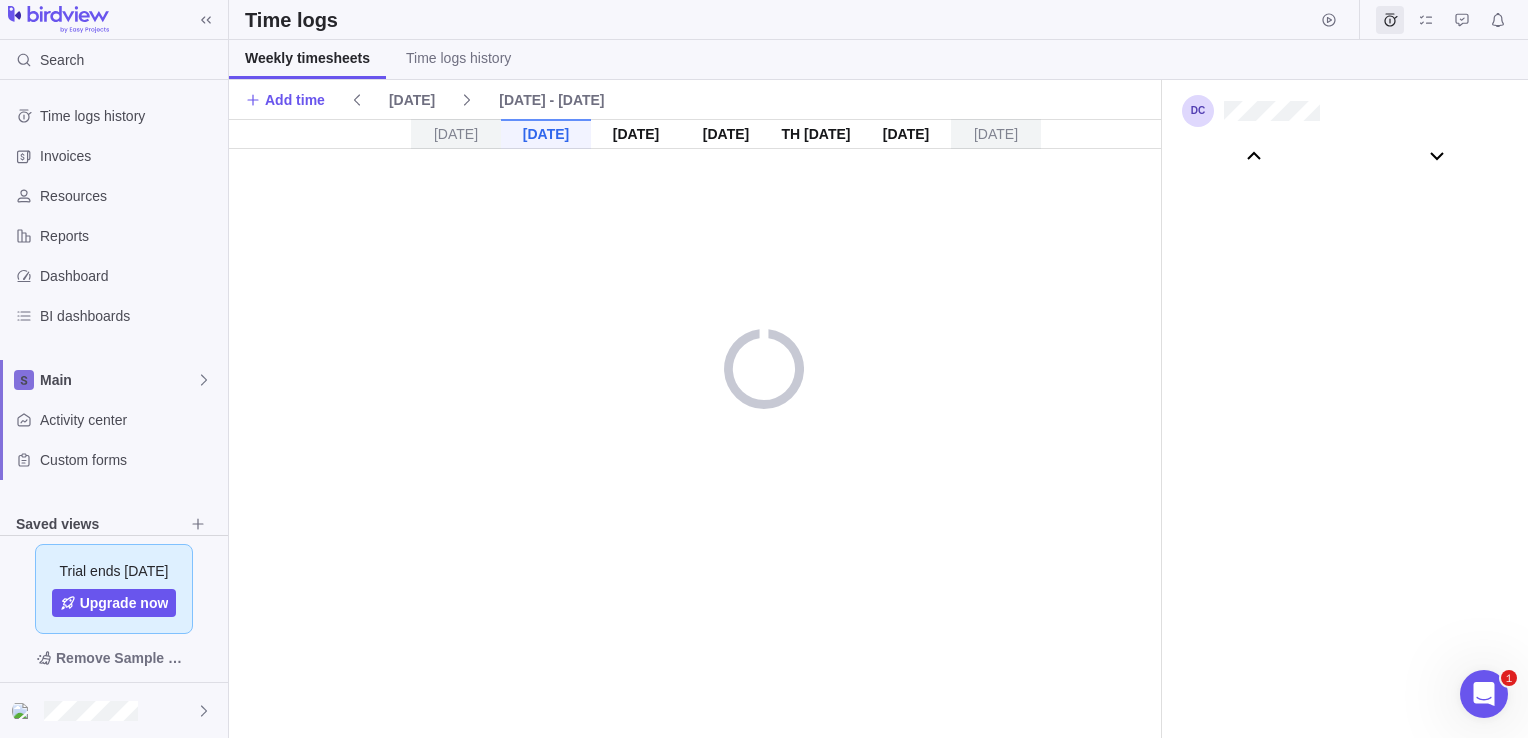 scroll, scrollTop: 111004, scrollLeft: 0, axis: vertical 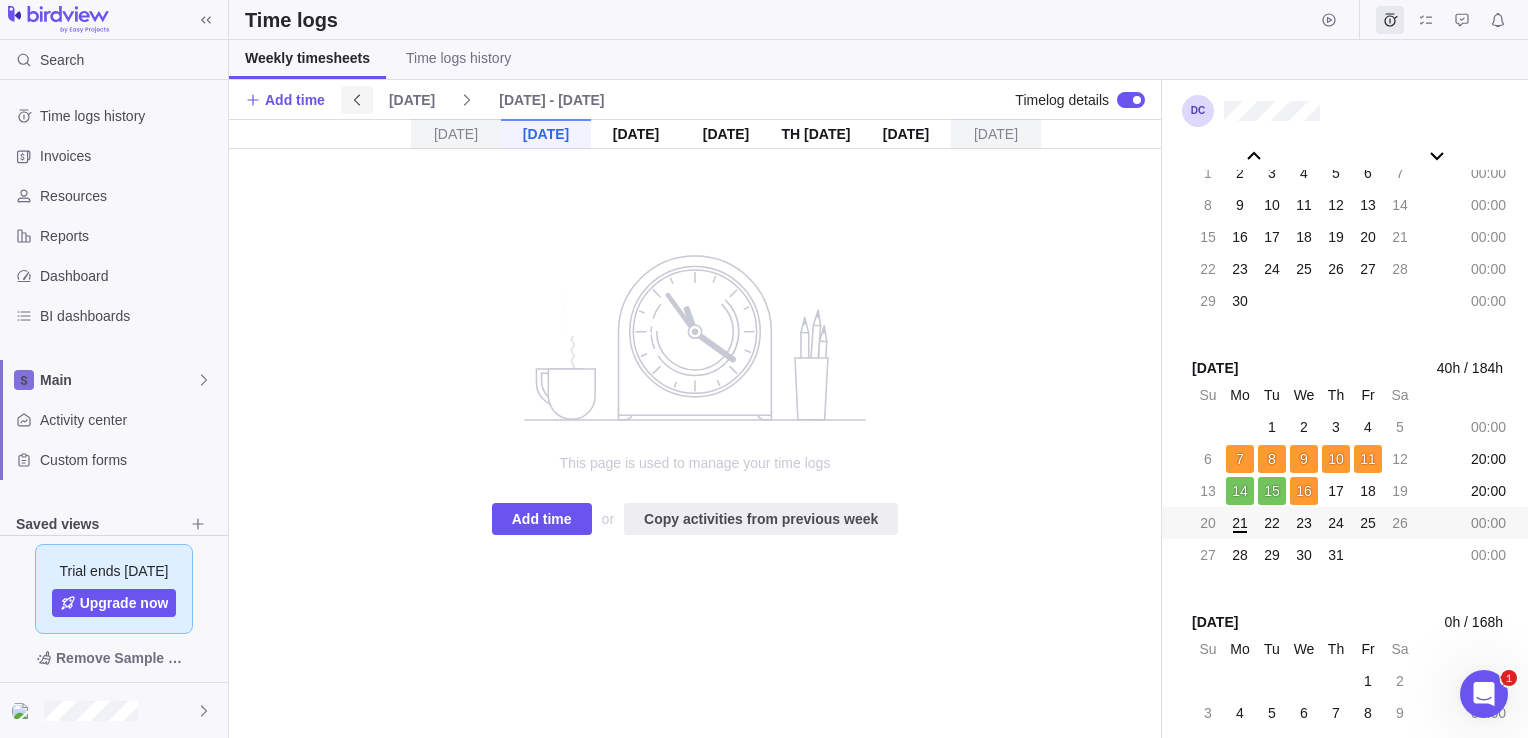 click at bounding box center [357, 100] 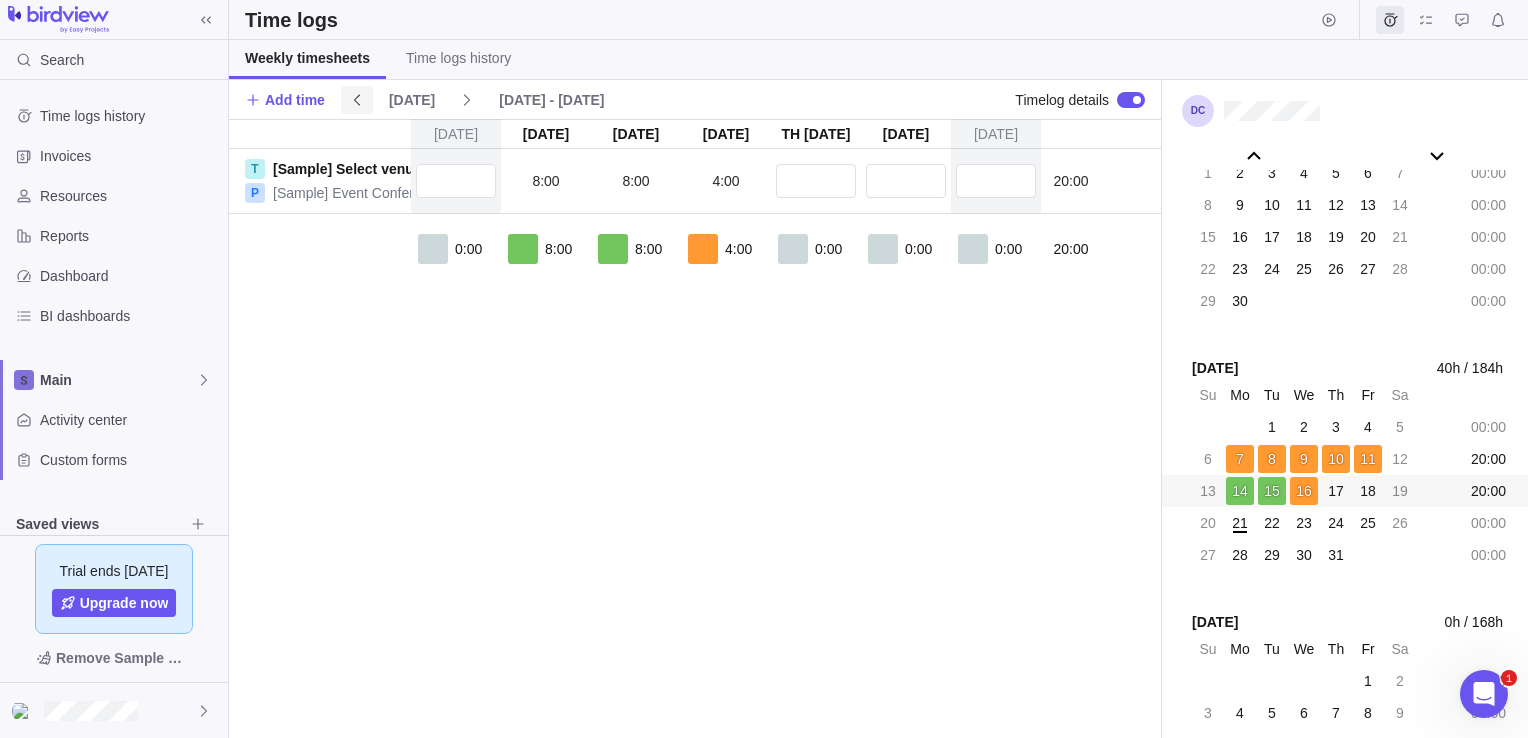 click at bounding box center [357, 100] 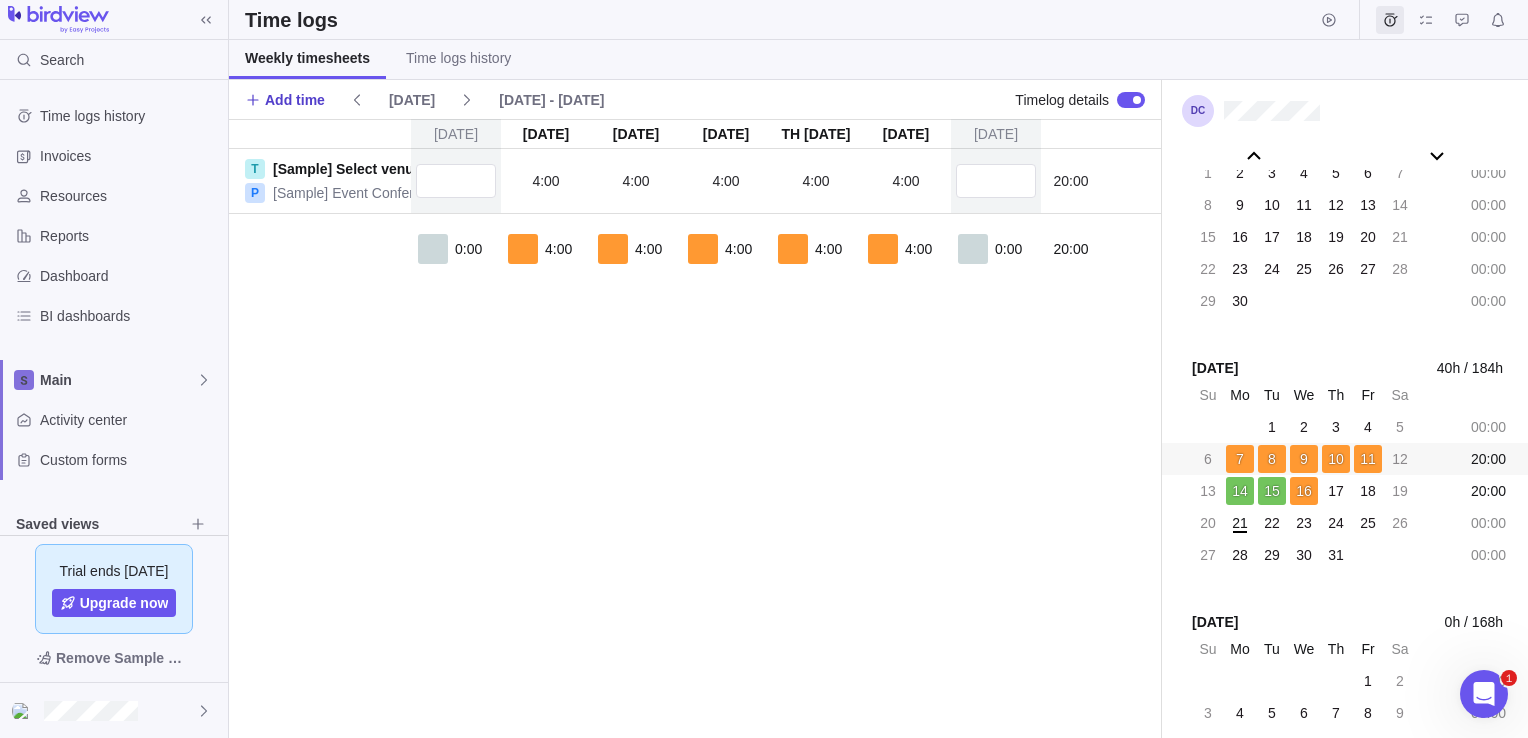 click on "Add time" at bounding box center (295, 100) 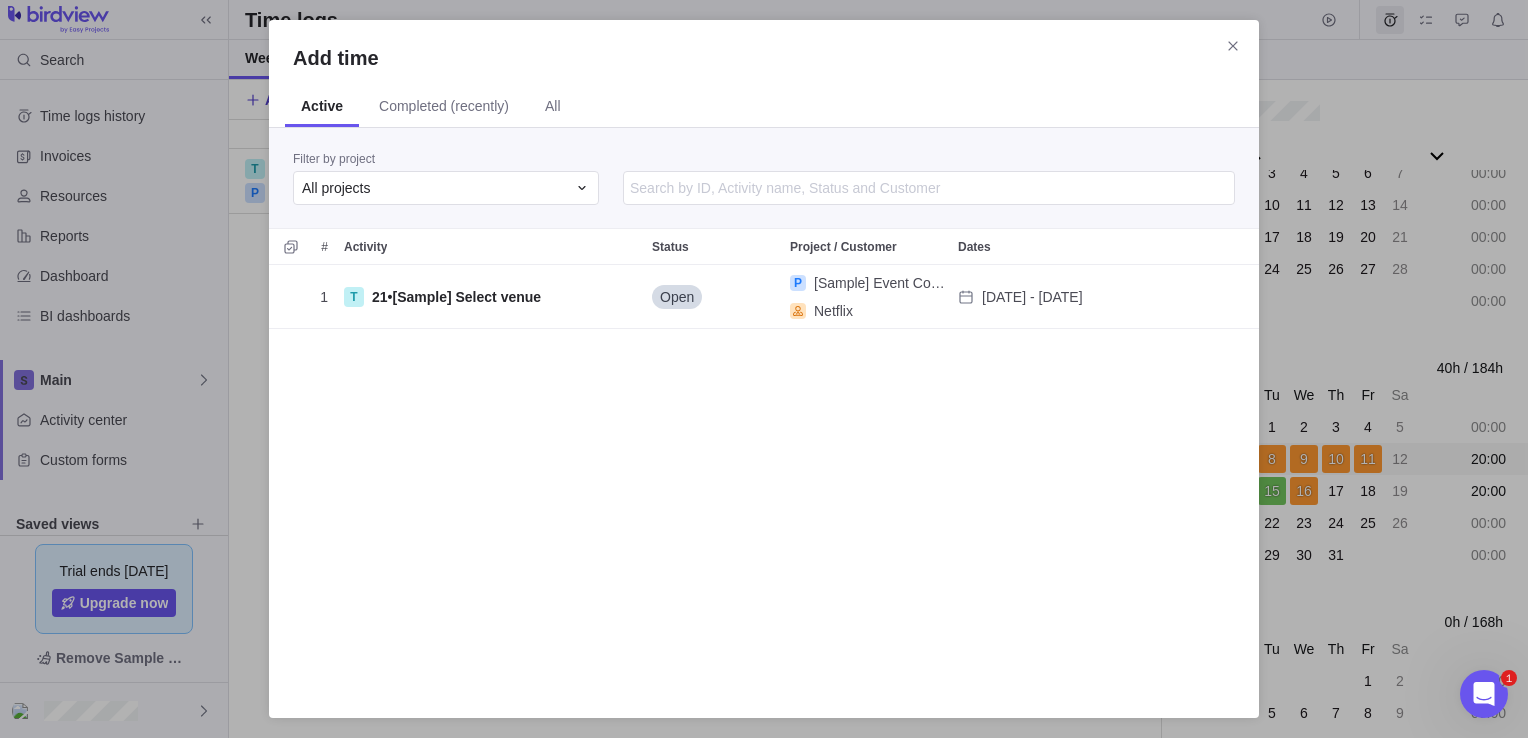 scroll, scrollTop: 16, scrollLeft: 16, axis: both 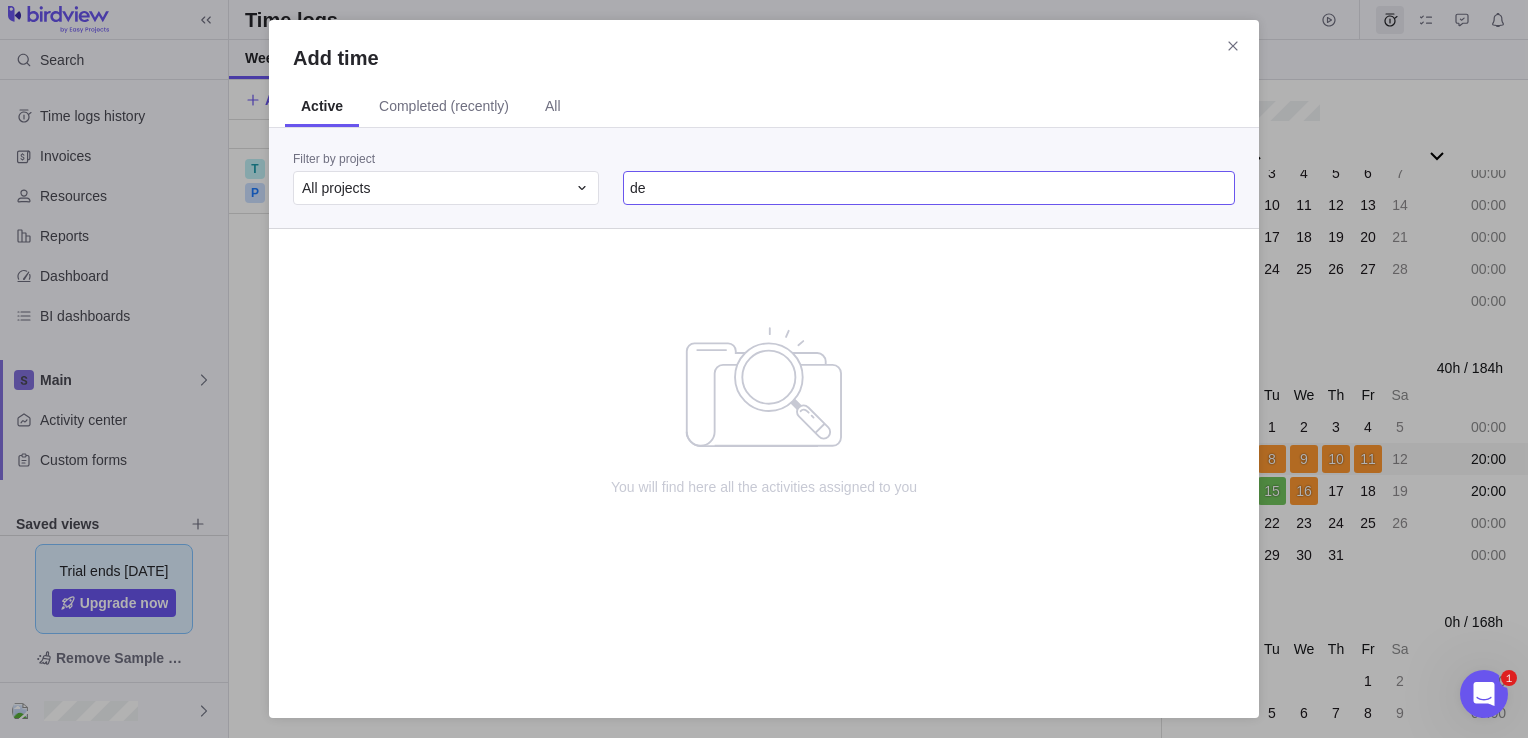 type on "d" 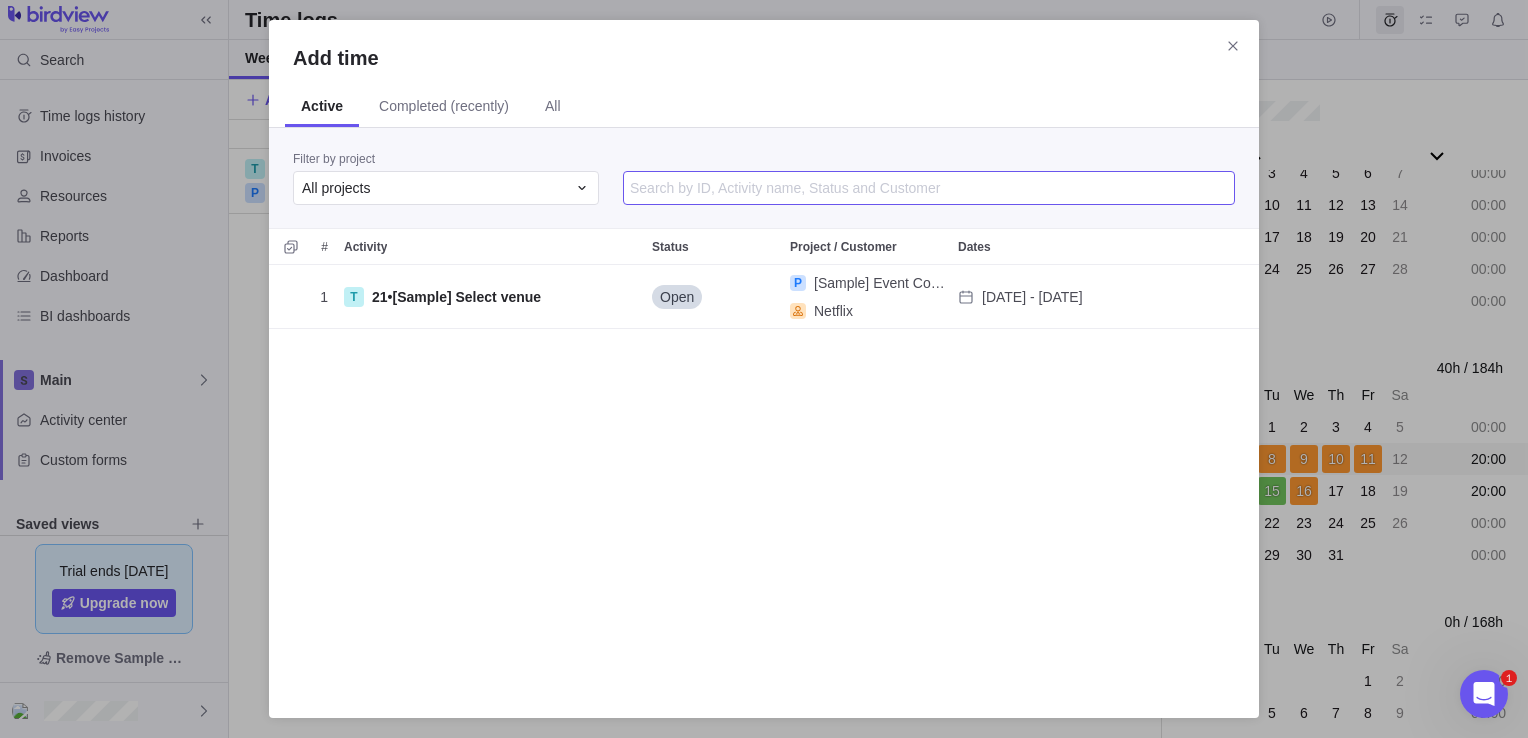 scroll, scrollTop: 16, scrollLeft: 16, axis: both 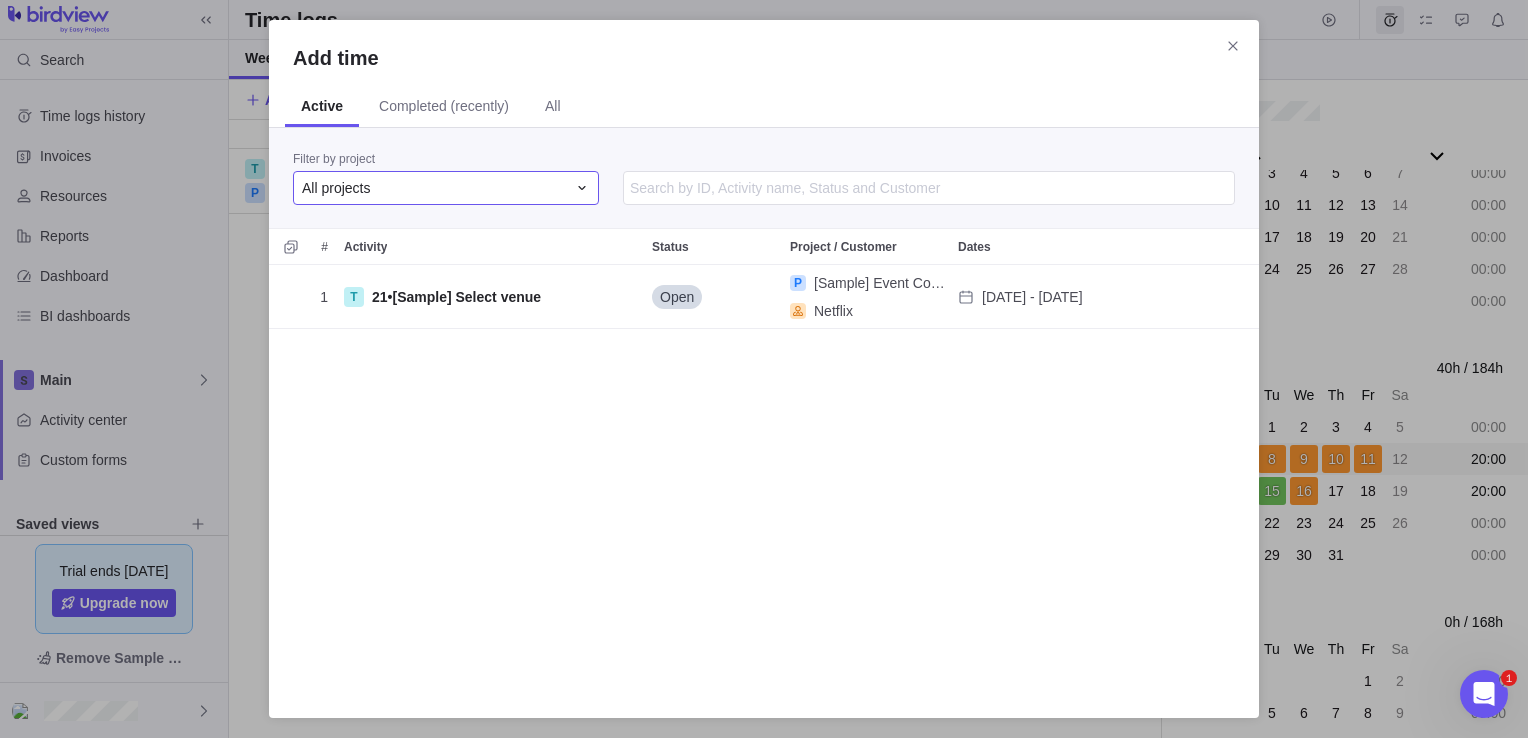 click on "All projects" at bounding box center (434, 188) 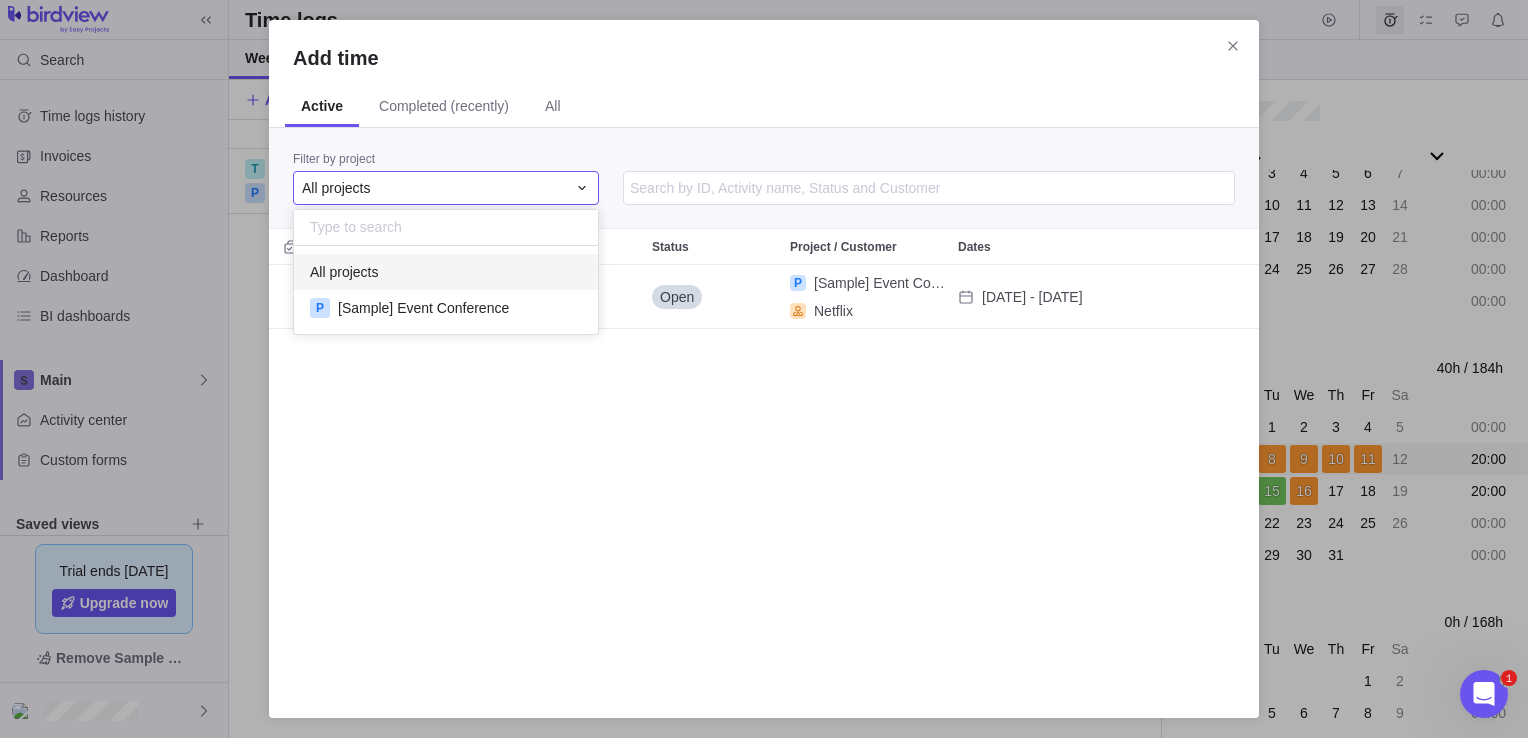 scroll, scrollTop: 16, scrollLeft: 15, axis: both 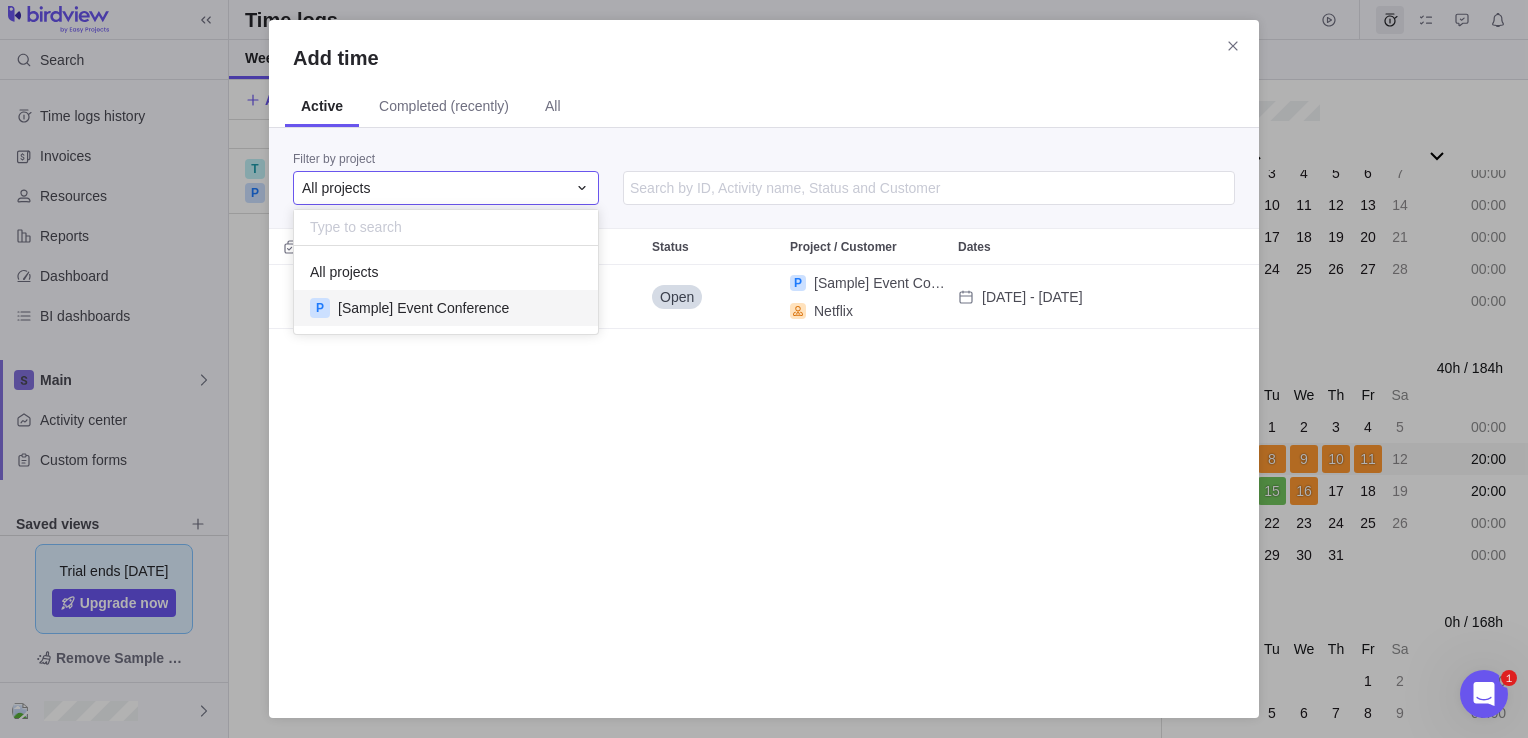 click on "[Sample] Event Conference" at bounding box center (423, 308) 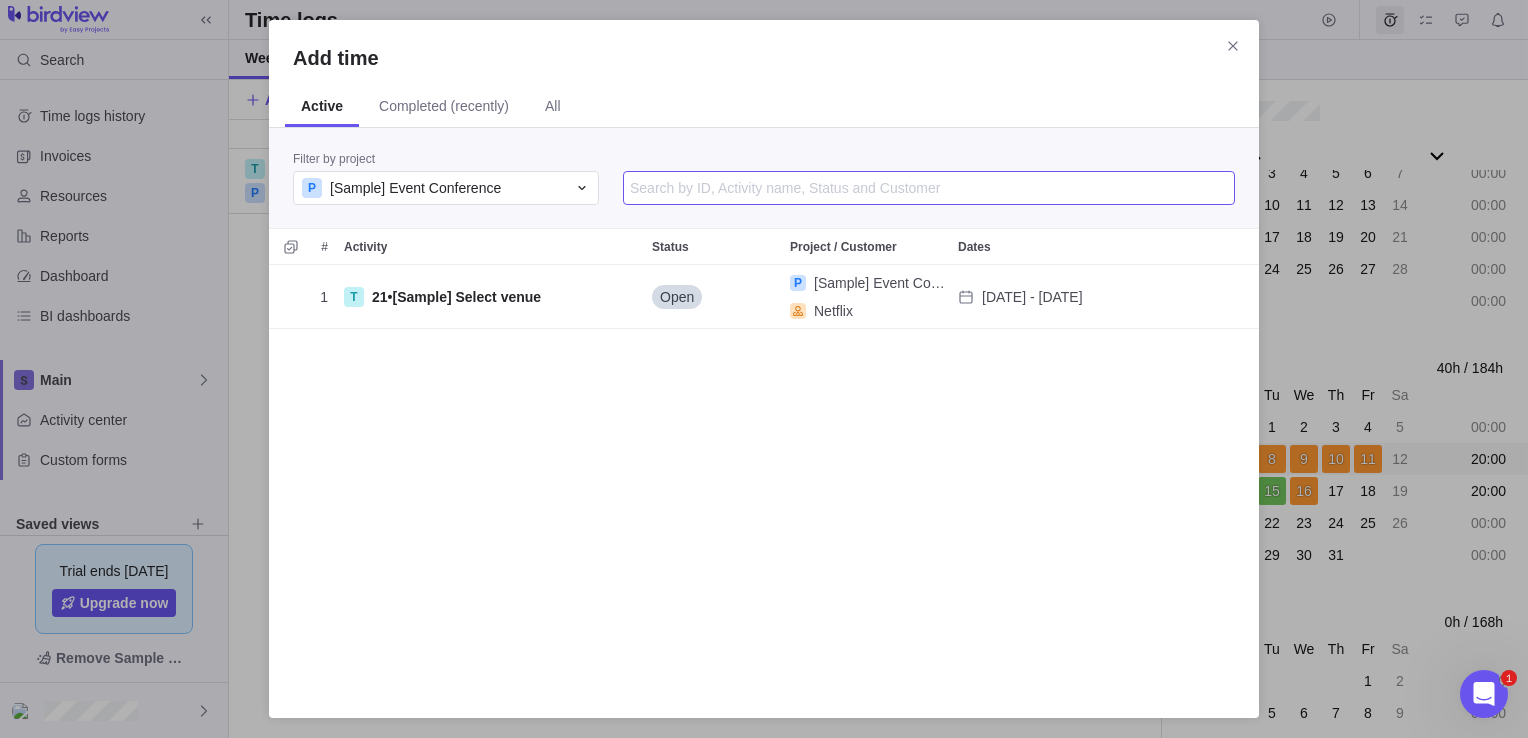 click at bounding box center [929, 188] 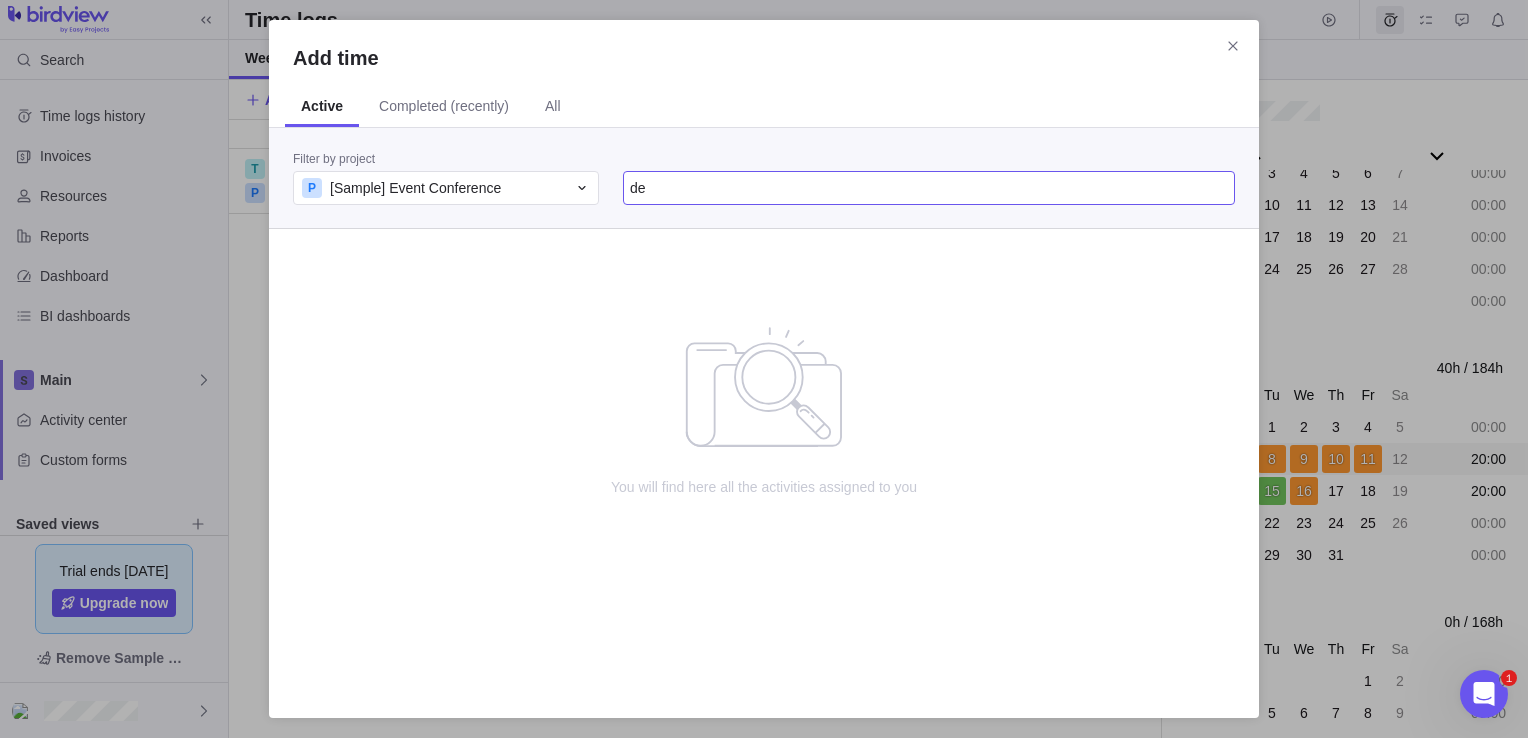 type on "d" 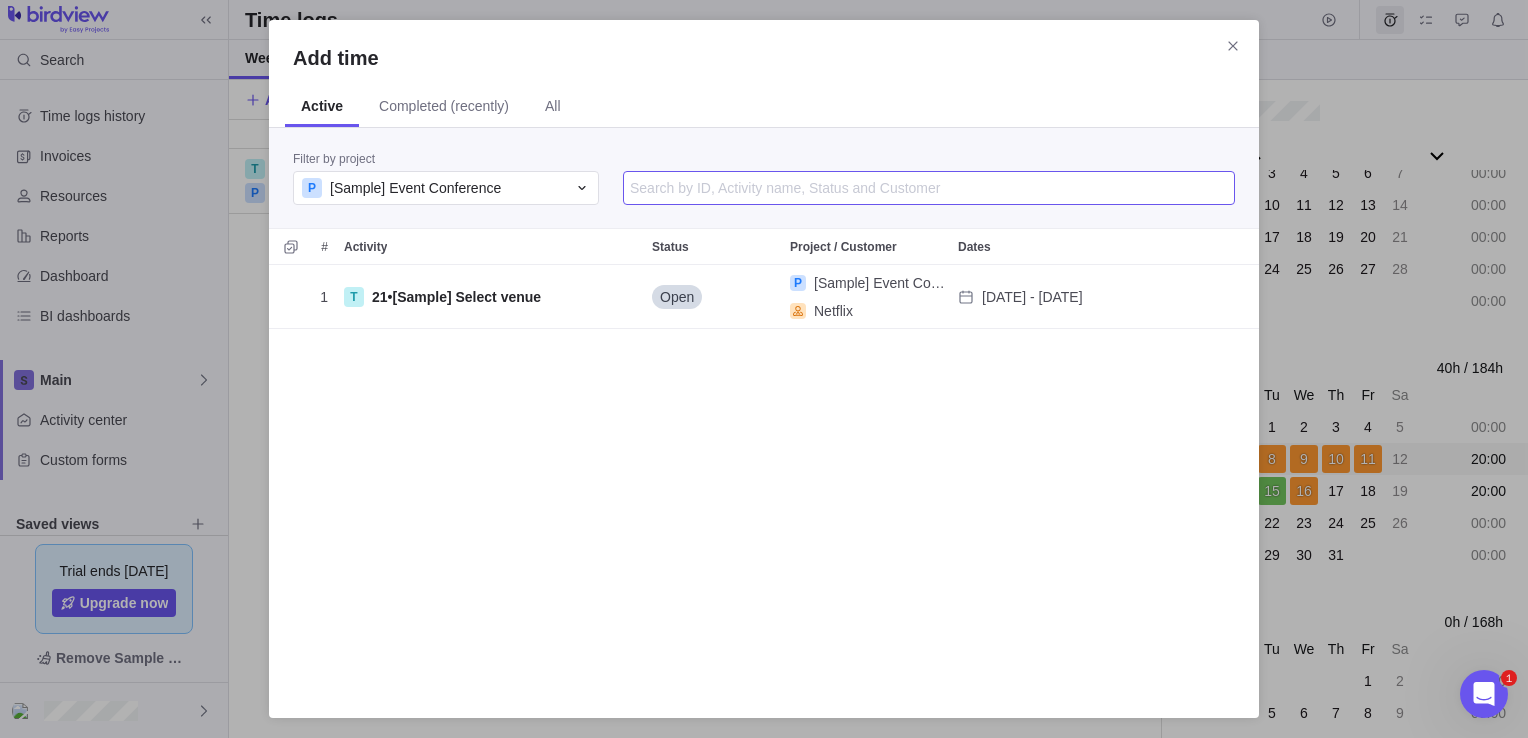scroll, scrollTop: 16, scrollLeft: 16, axis: both 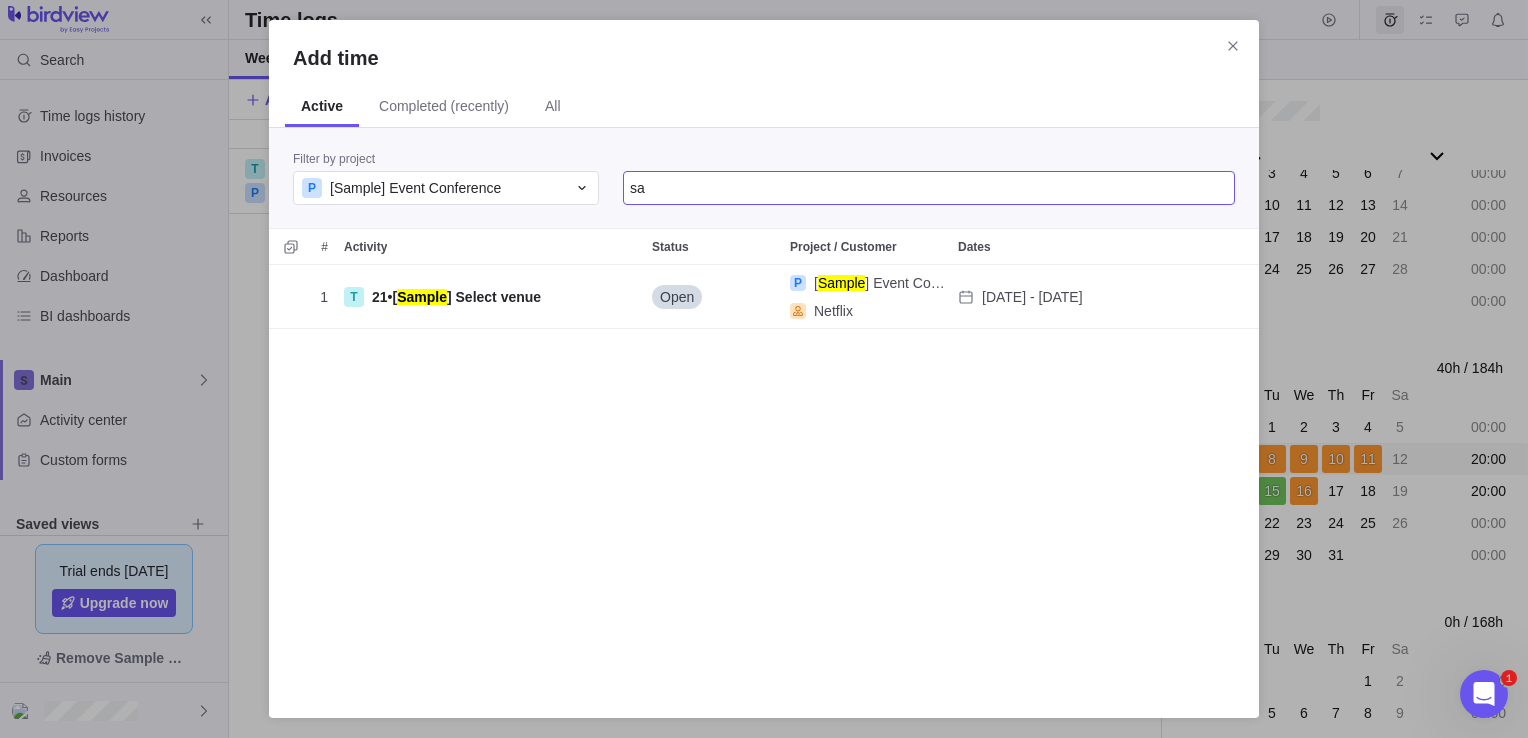 type on "s" 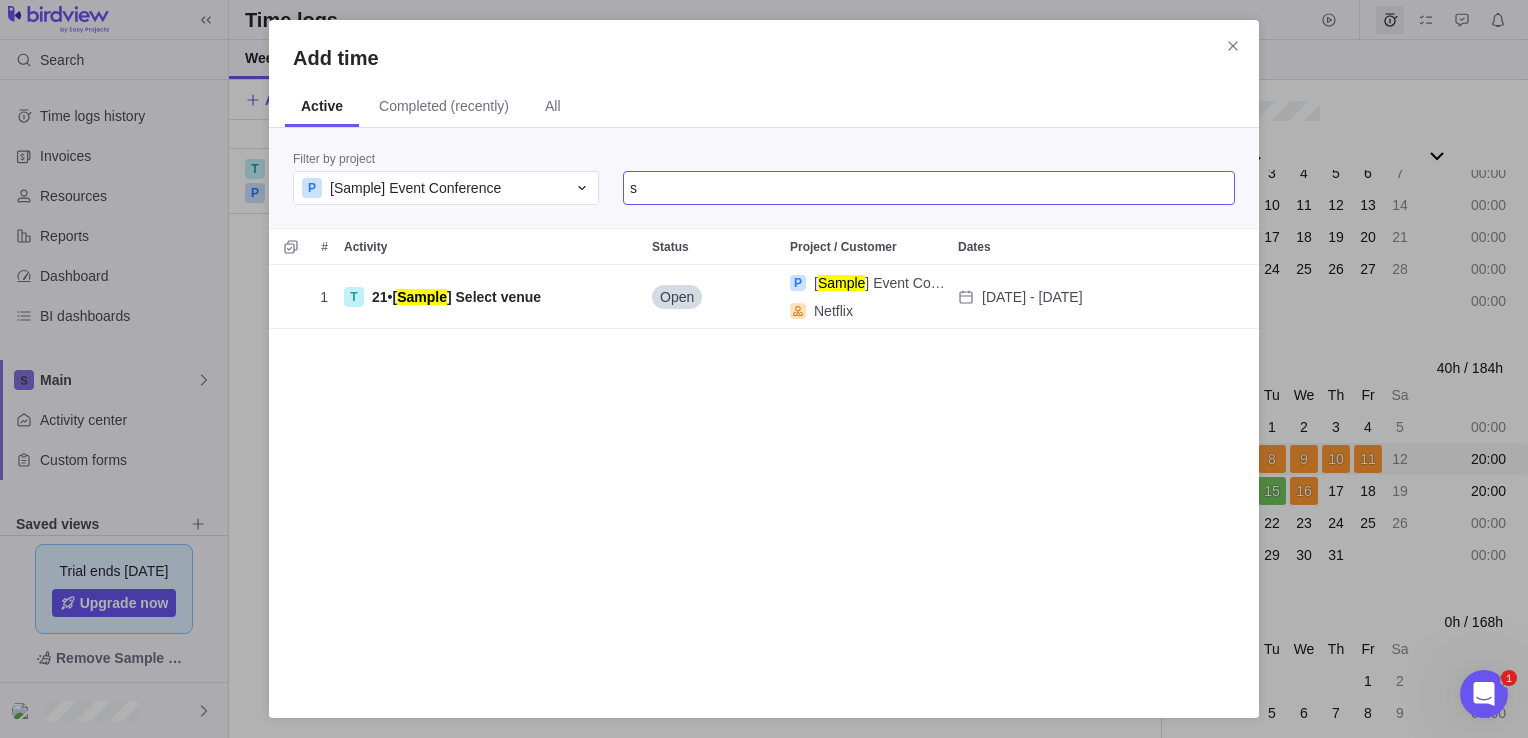 type 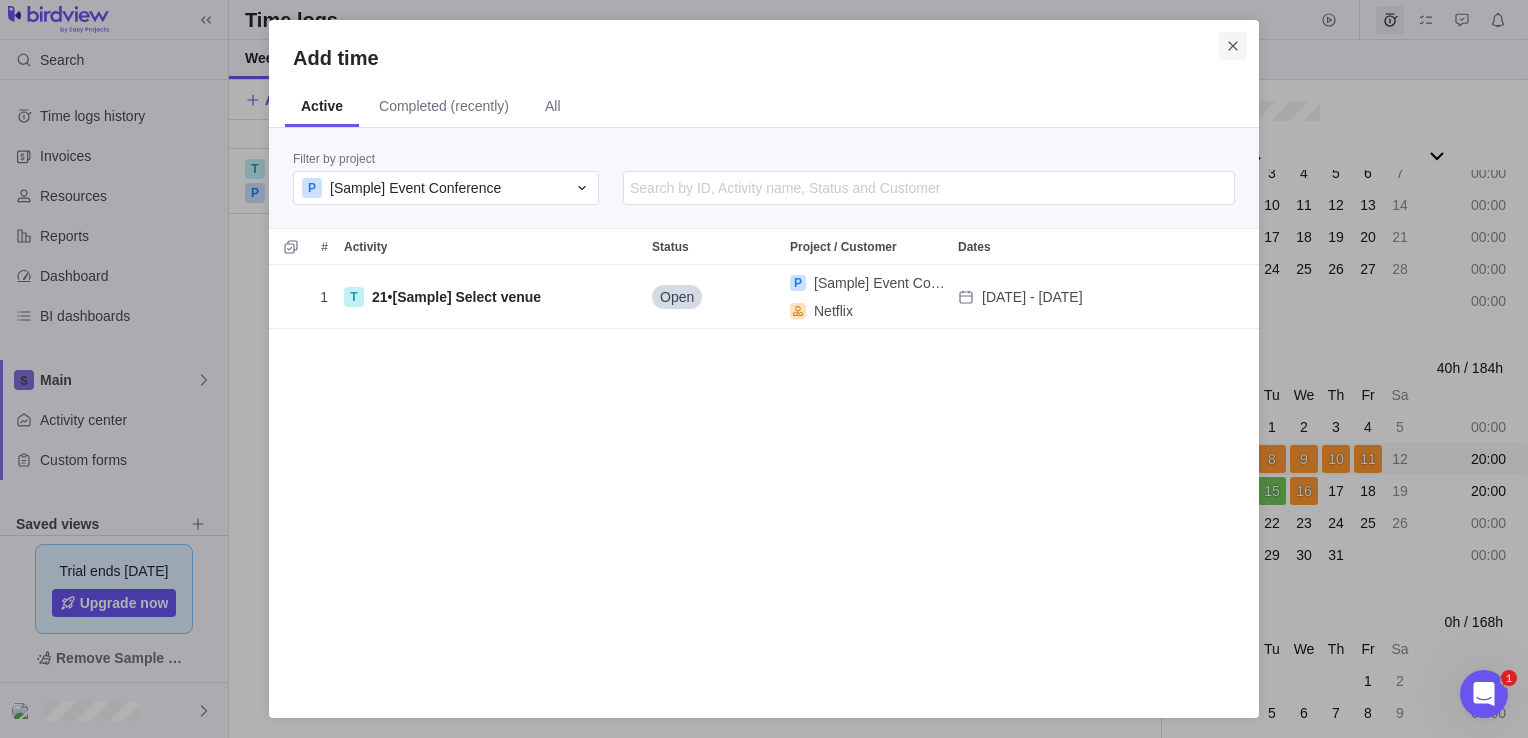 click at bounding box center [1233, 46] 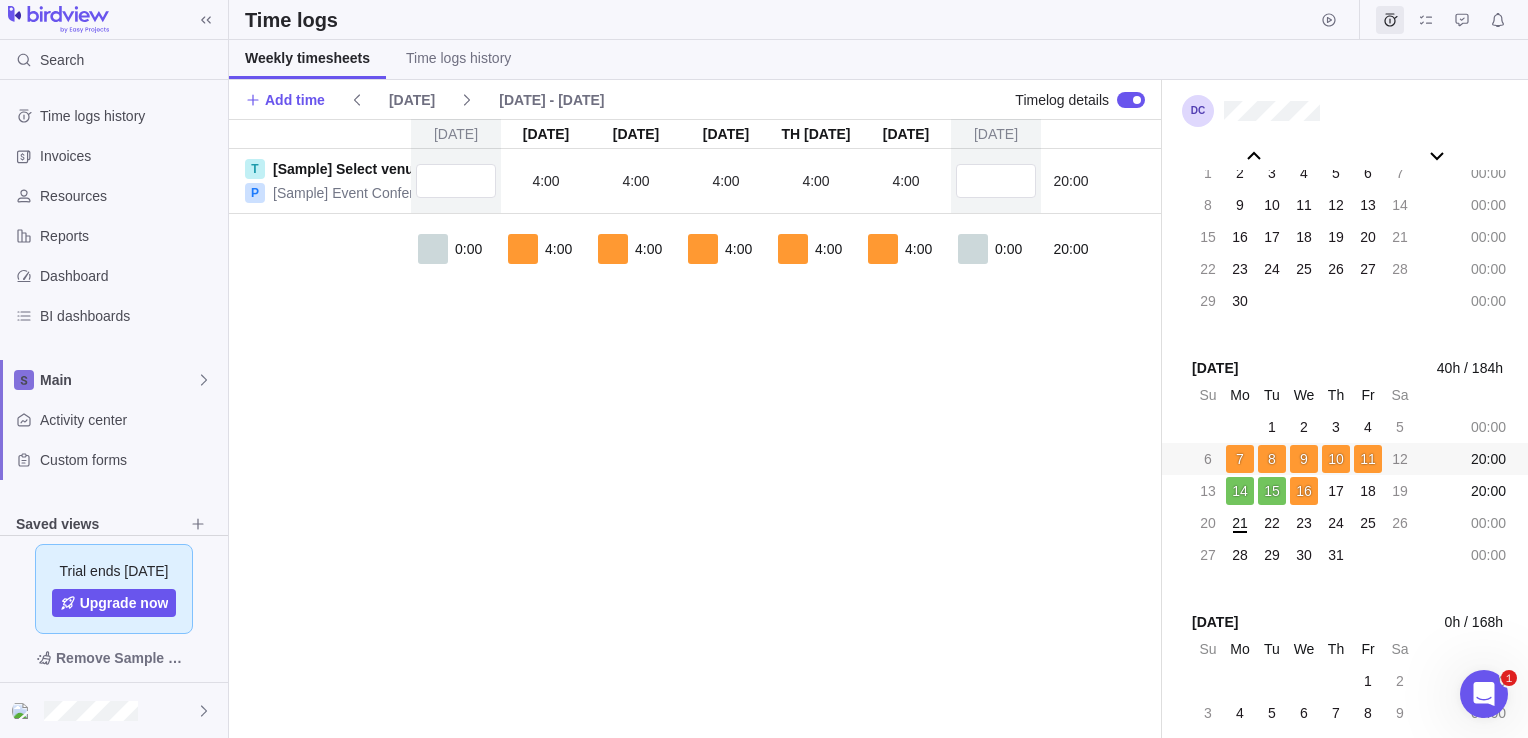 click on "[DATE] [DATE] [DATE] [DATE] [DATE] 10 [DATE] [DATE] T [Sample] Select venue P [Sample] Event Conference 4:00 4:00 4:00 4:00 4:00 20:00 0:00 4:00 4:00 4:00 4:00 4:00 0:00 20:00" at bounding box center [695, 428] 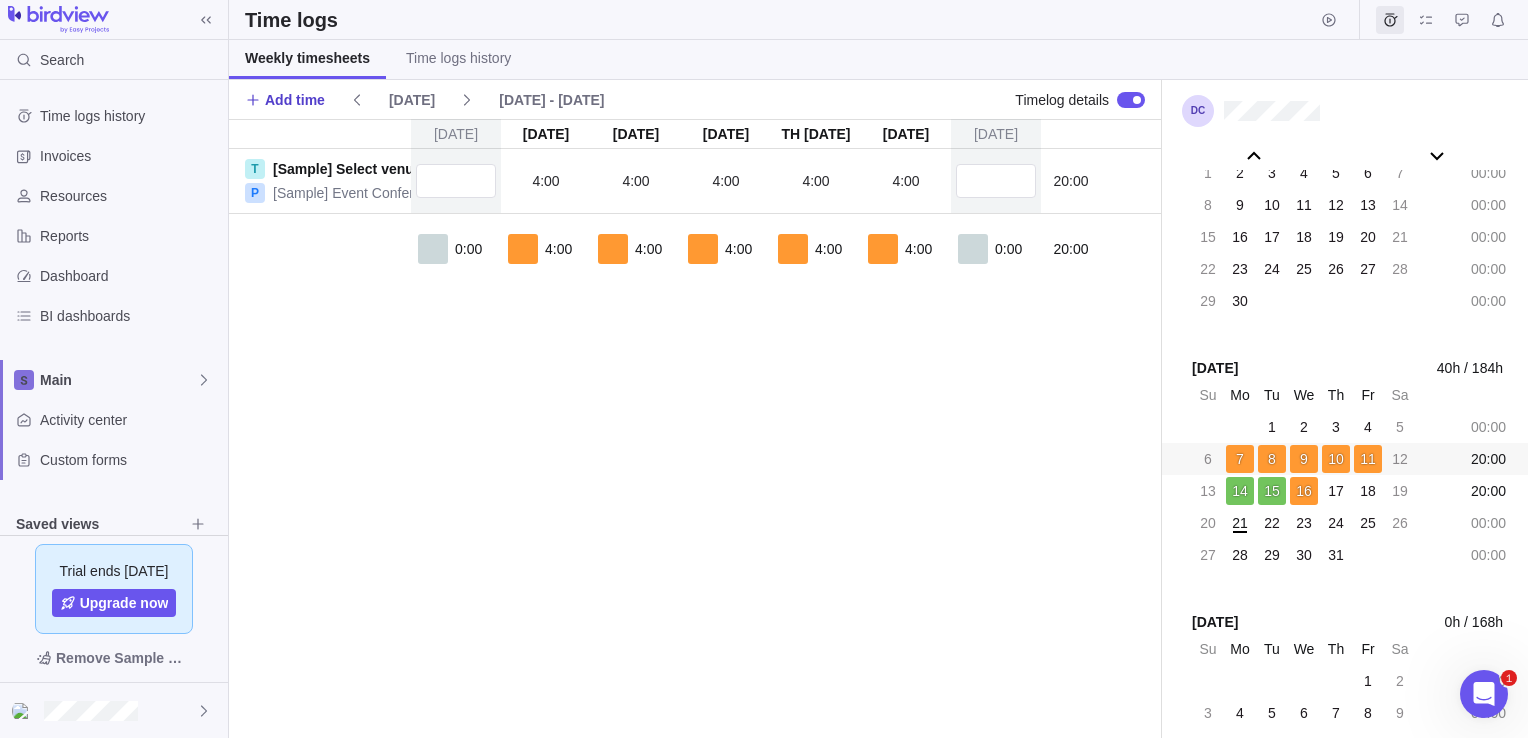 click on "Add time" at bounding box center (295, 100) 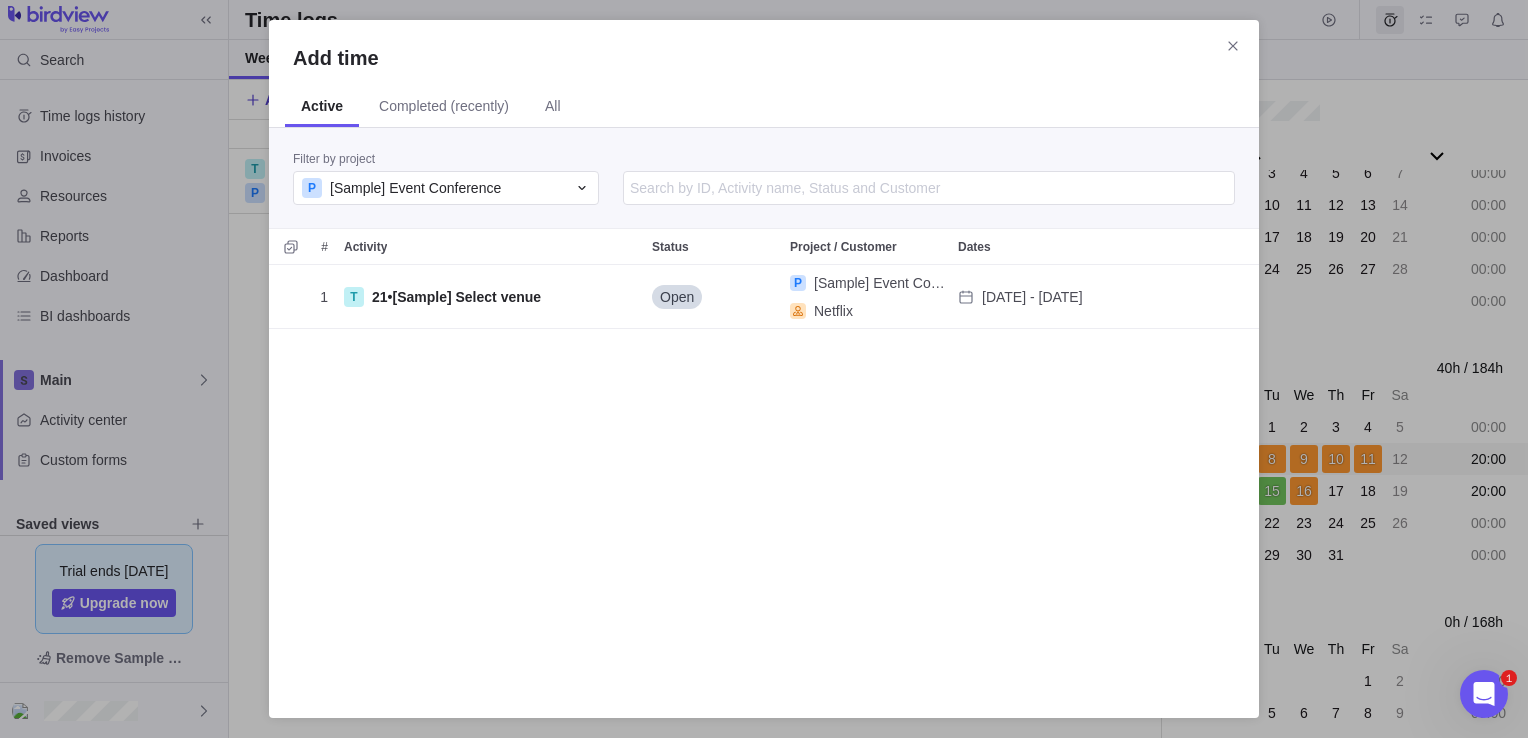 scroll, scrollTop: 16, scrollLeft: 16, axis: both 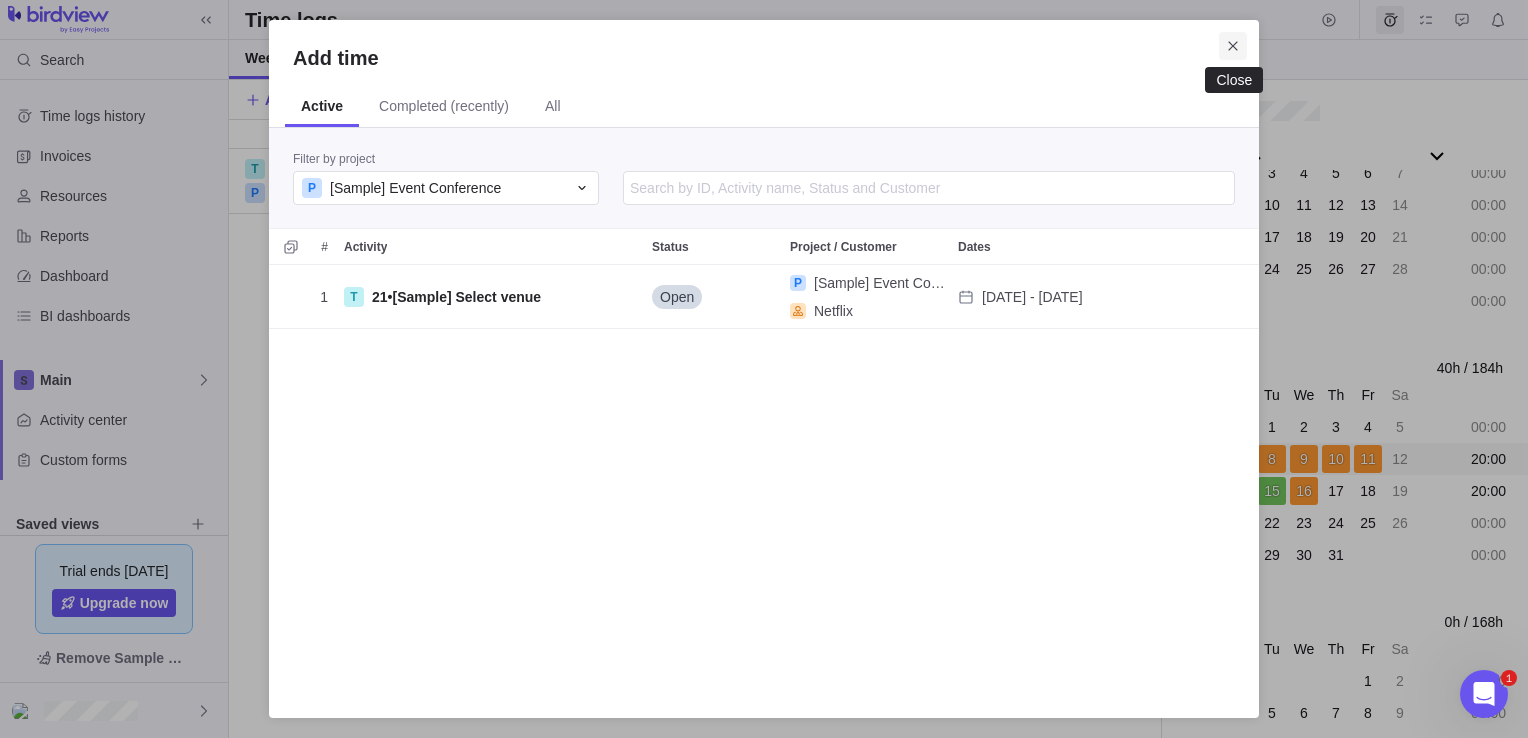 click 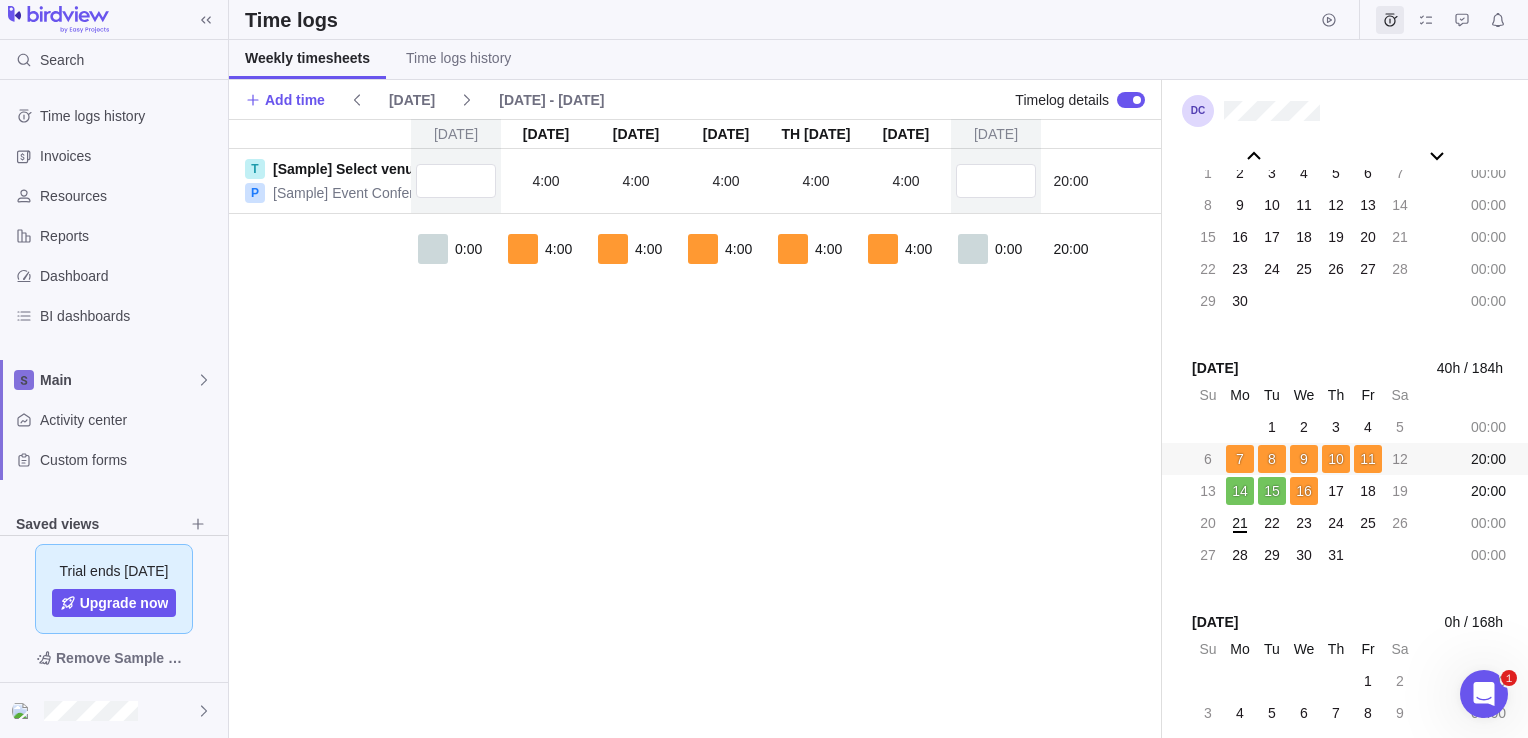 scroll, scrollTop: 183, scrollLeft: 0, axis: vertical 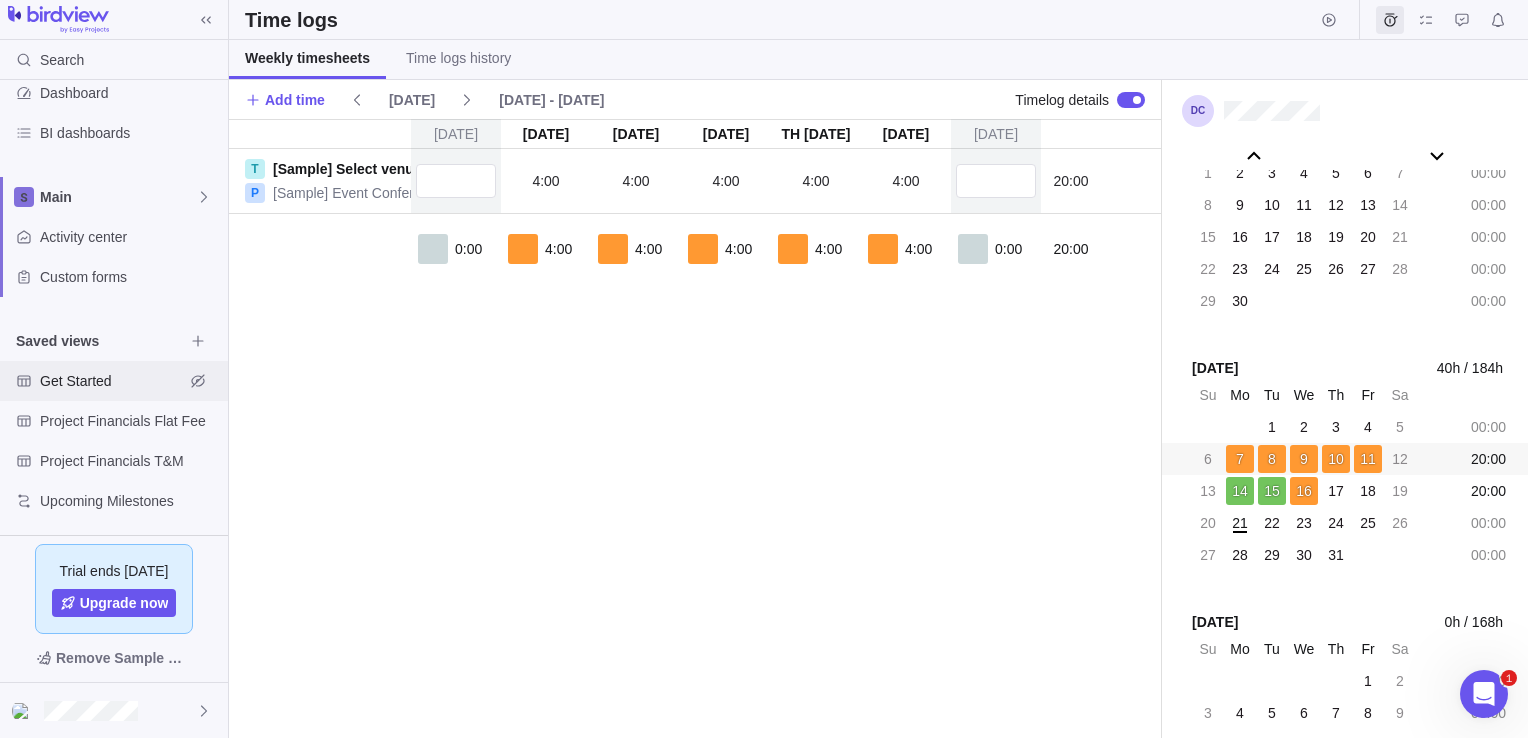 click on "Get Started" at bounding box center (112, 381) 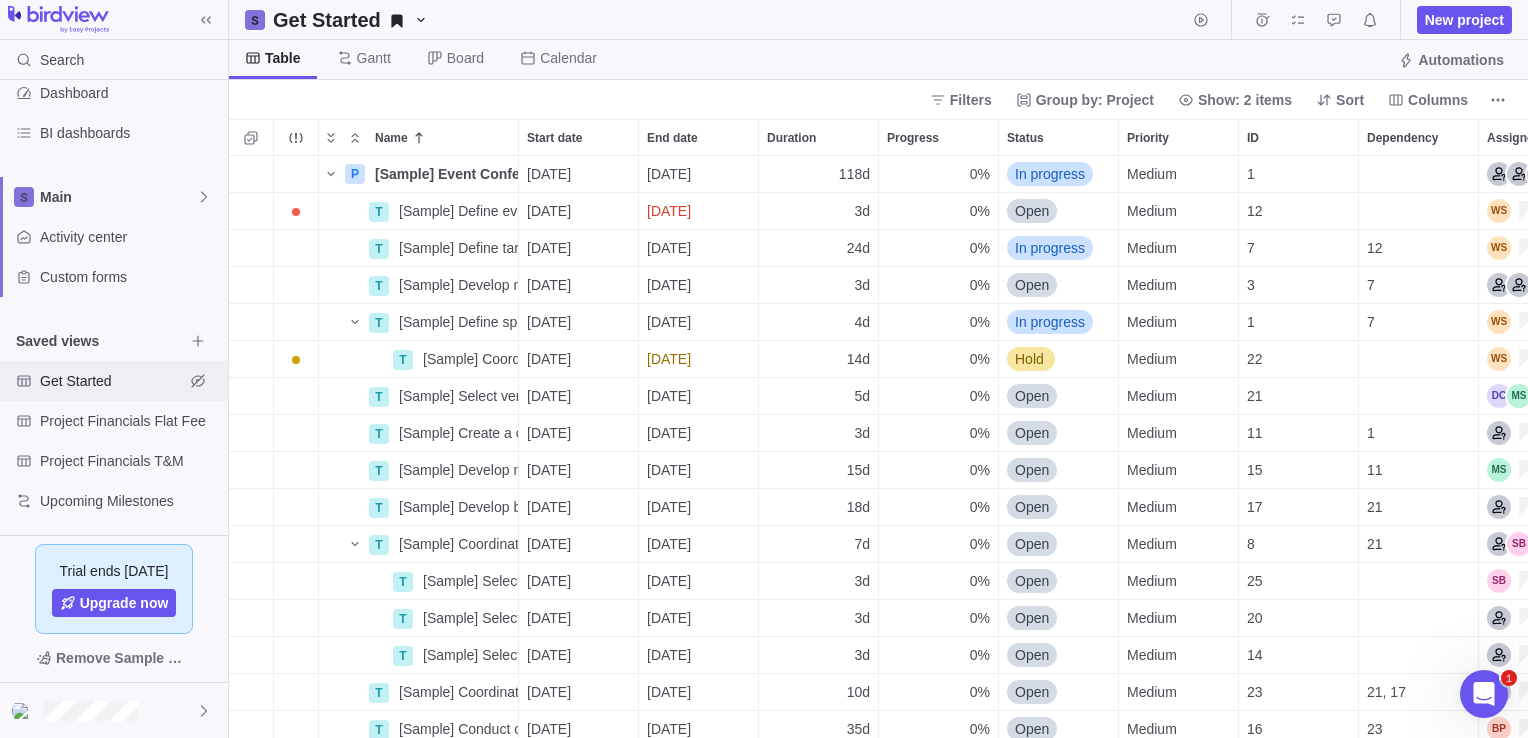 scroll, scrollTop: 16, scrollLeft: 16, axis: both 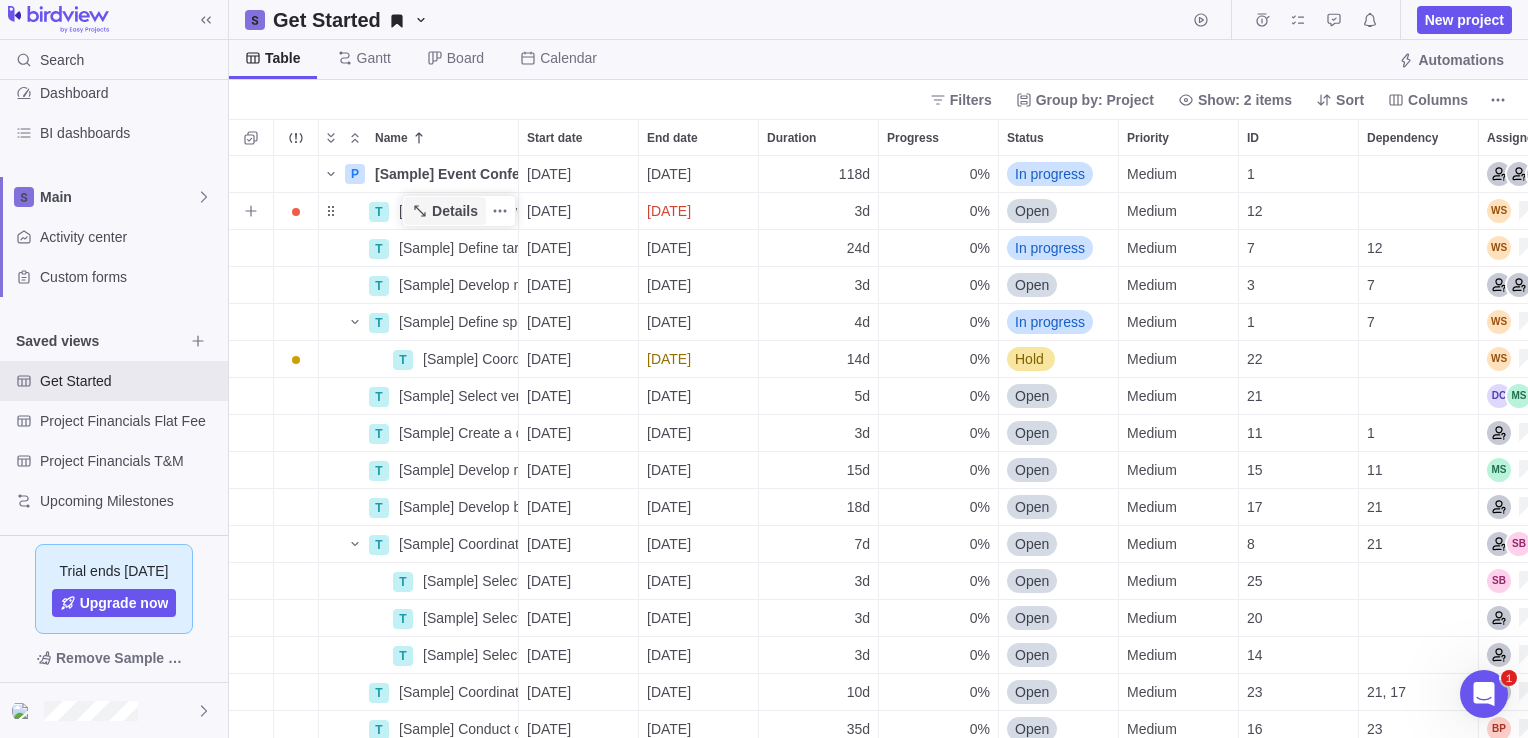 click on "Details" at bounding box center [455, 211] 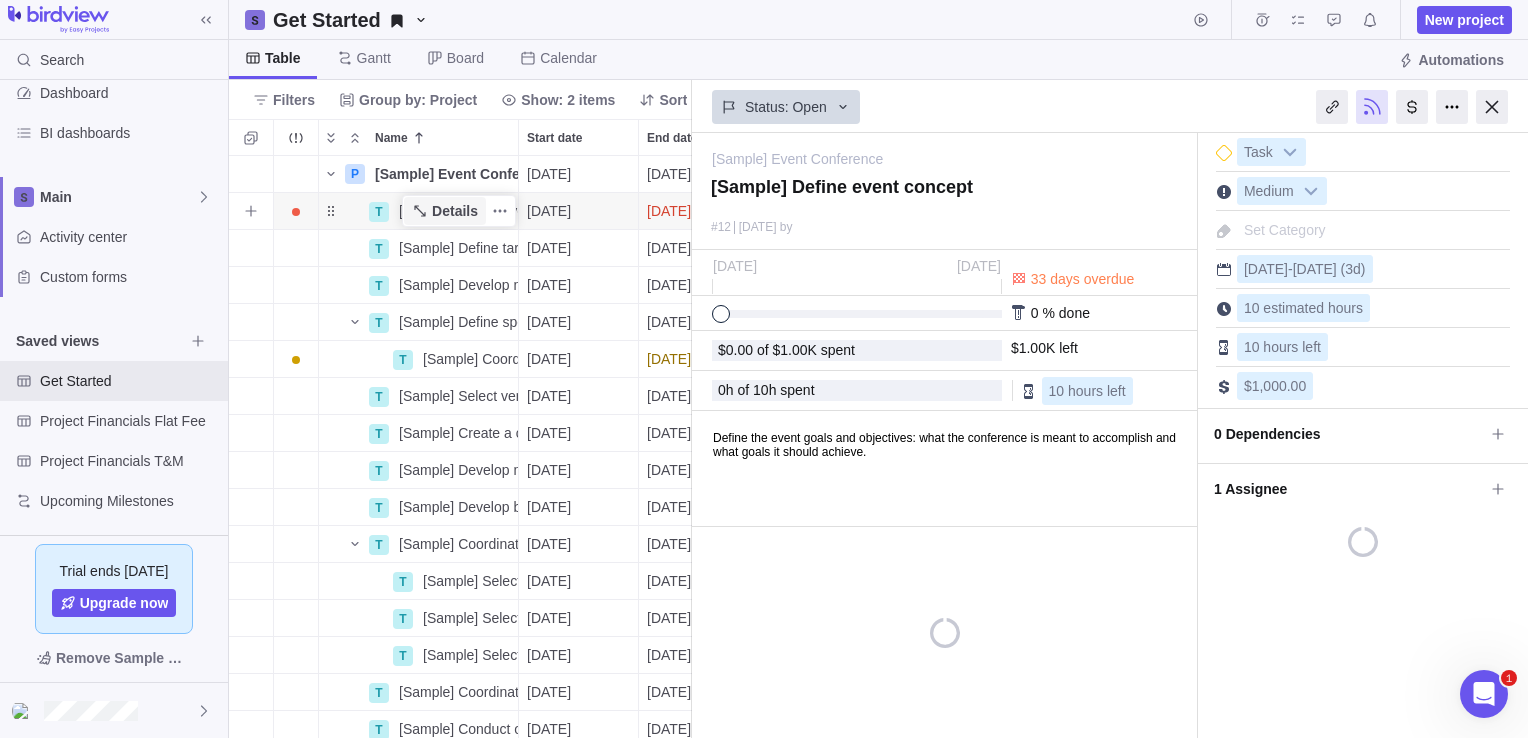 scroll, scrollTop: 567, scrollLeft: 448, axis: both 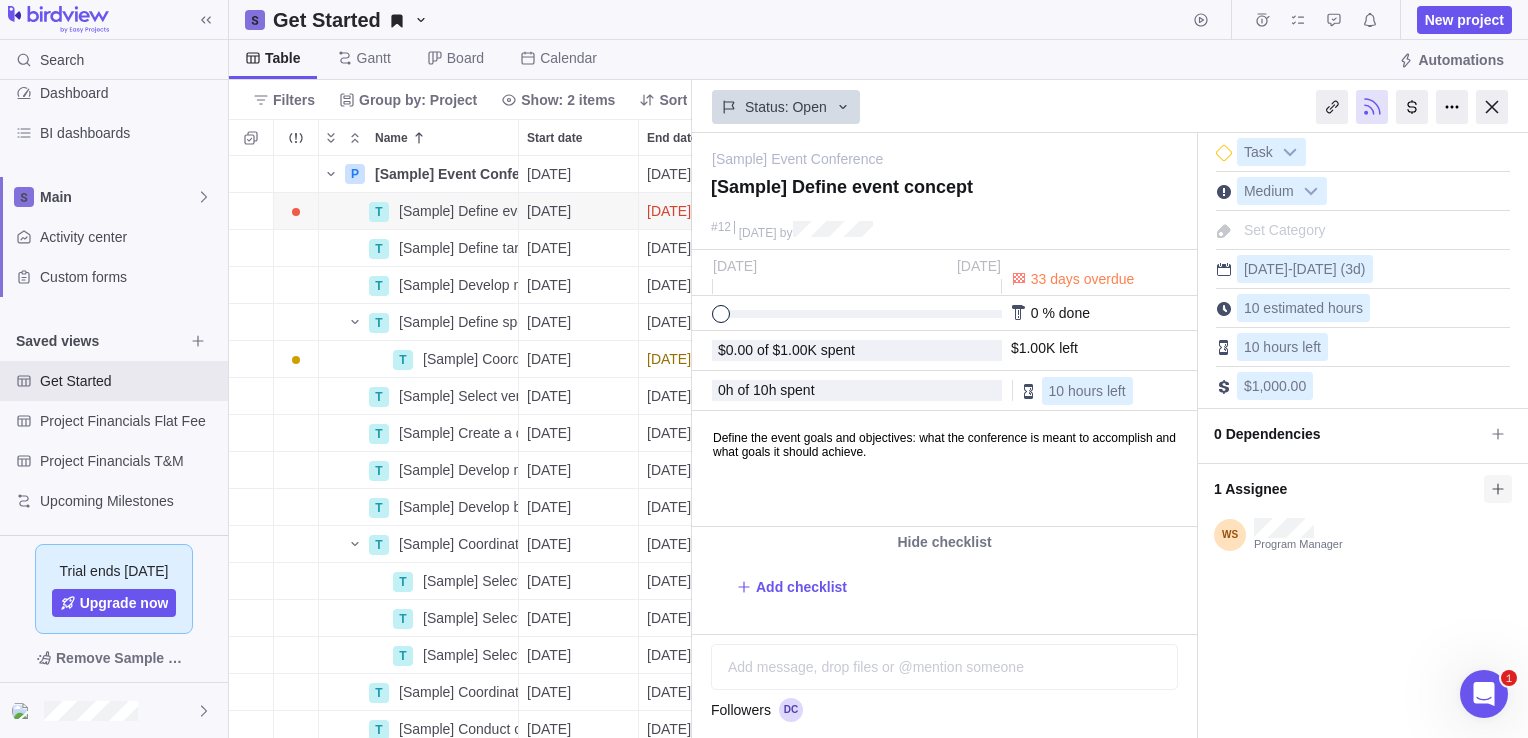 click 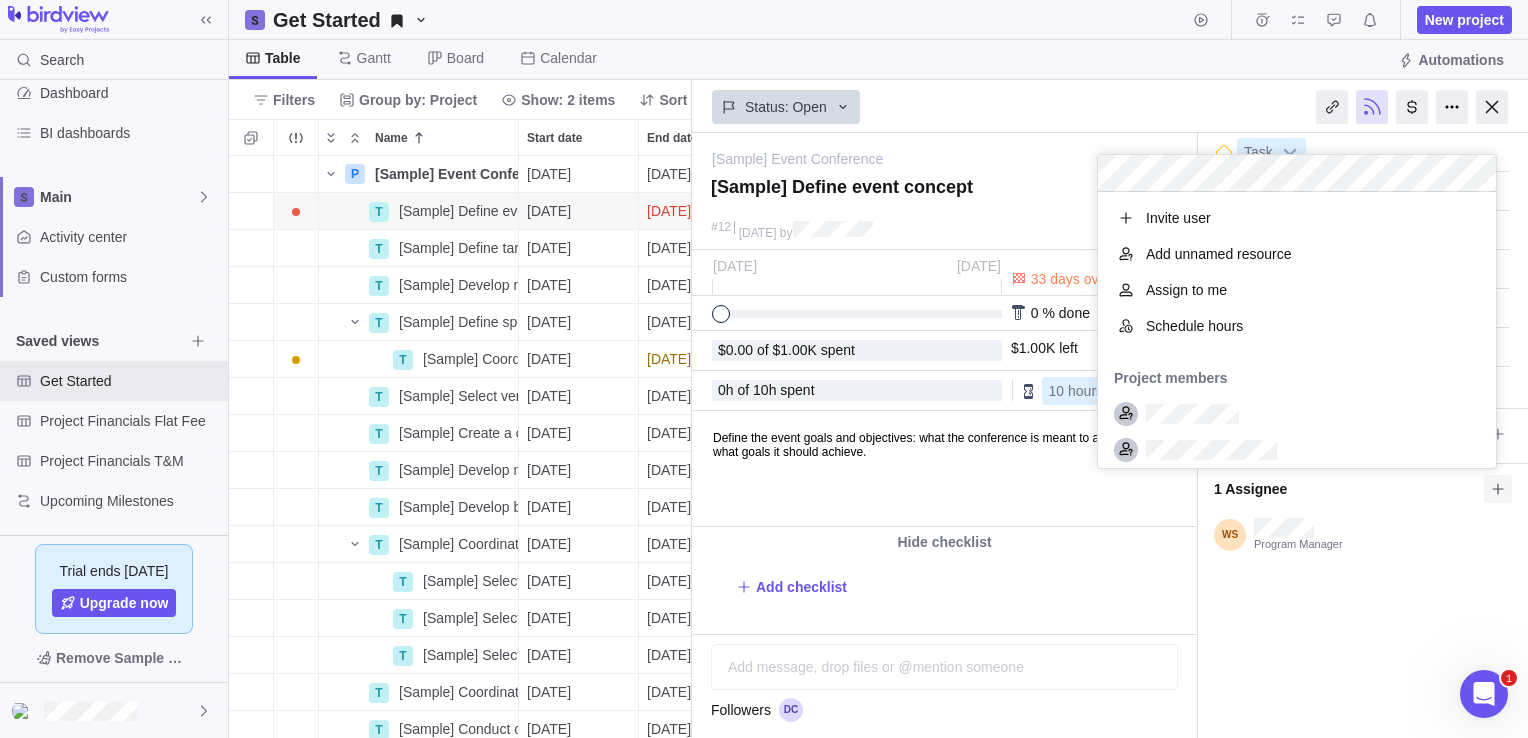 scroll, scrollTop: 16, scrollLeft: 16, axis: both 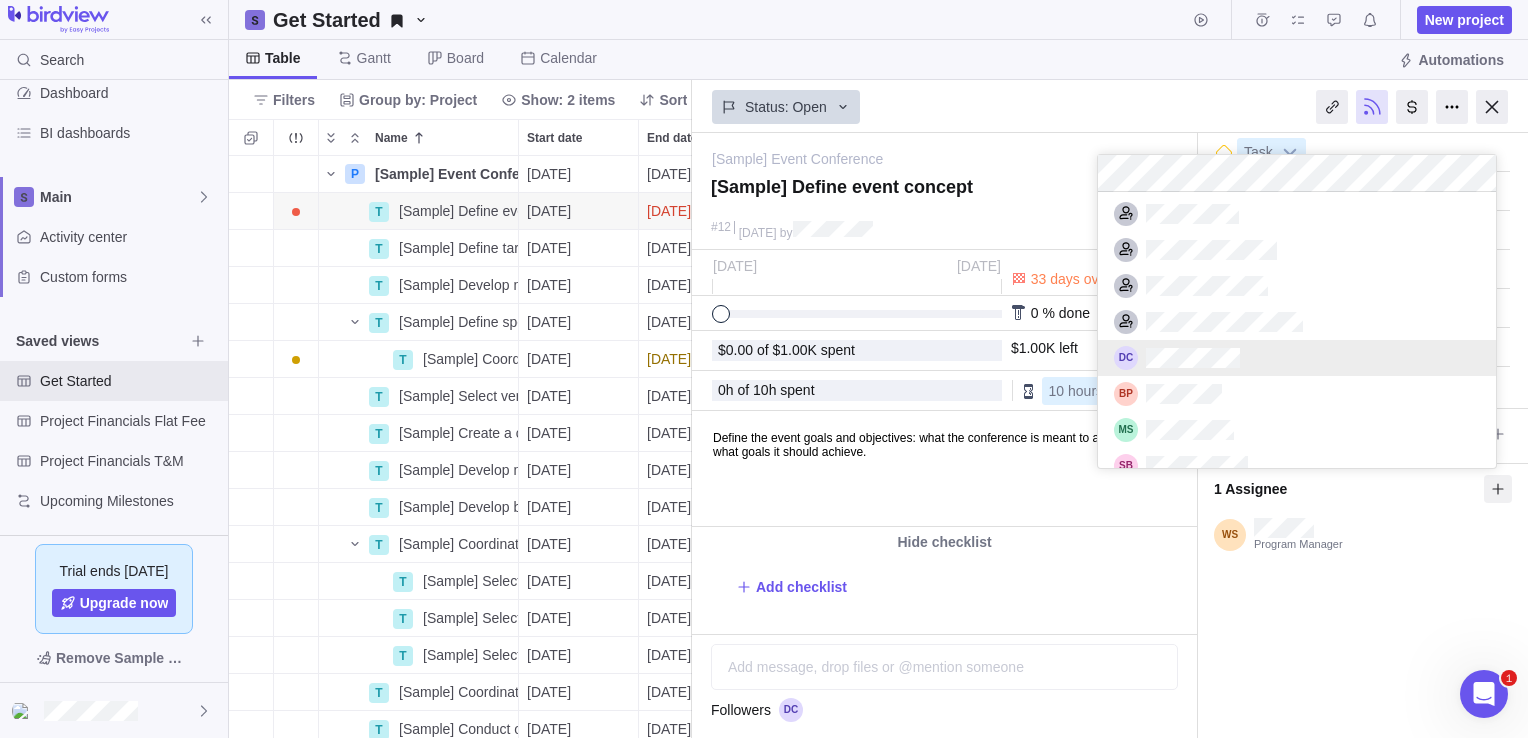 click at bounding box center [1297, 358] 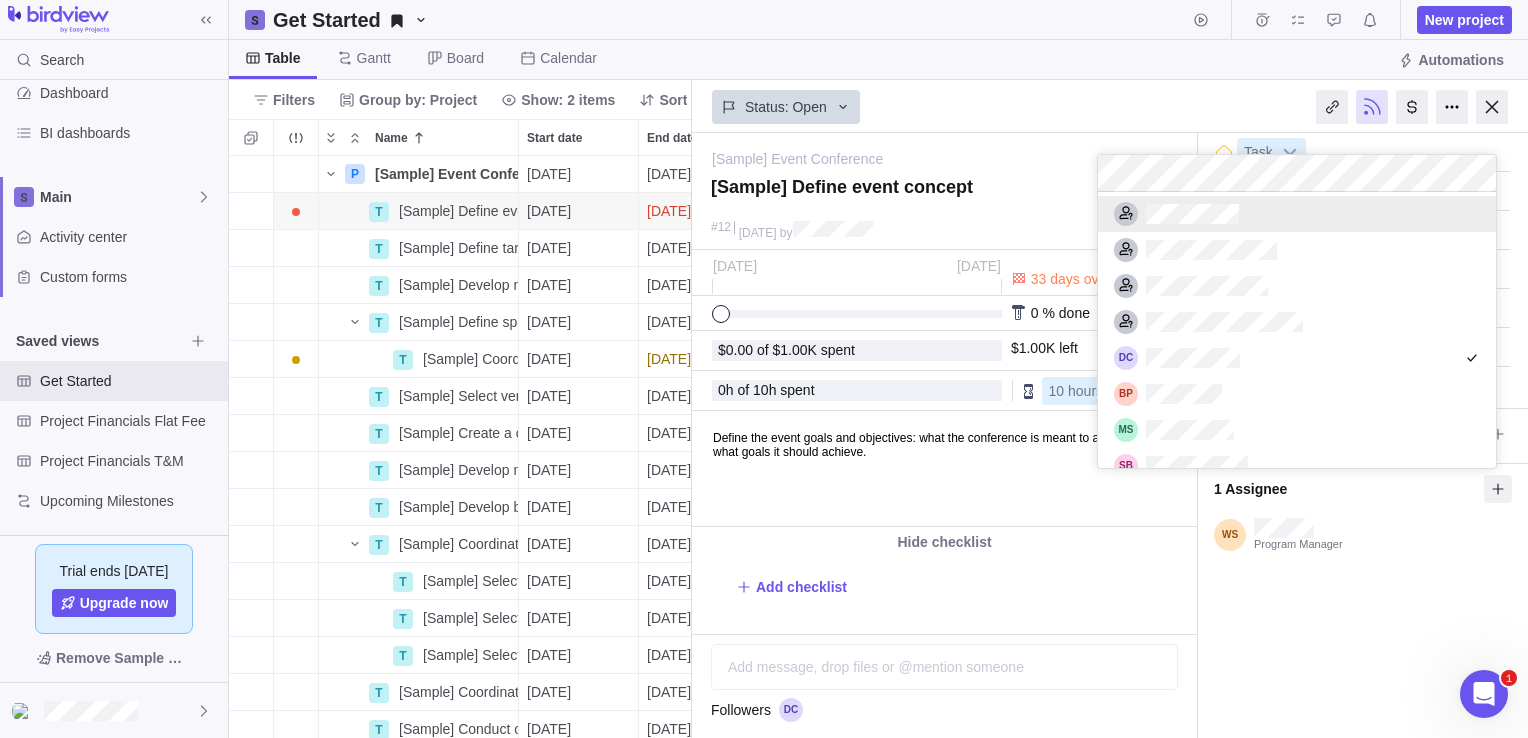 click on "Search Time logs history Invoices Resources Reports Dashboard BI dashboards Main Activity center Custom forms Saved views Get Started Project Financials Flat Fee Project Financials T&M Upcoming Milestones Trial ends [DATE] Upgrade now Remove Sample Data Get Started New project Table [PERSON_NAME] Board Calendar Automations Filters Group by: Project Show: 2 items Sort Columns Name Start date End date Duration Progress Status Priority ID Dependency Assignees Estimated hours Actual hours (timelogs) Hours left Portfolio Customer P [Sample] Event Conference Details [DATE] [DATE] 118d 0% In progress Medium 1 +6 761h 40h 261h 2025_New Portfolio Netflix T [Sample] Define event concept Details [DATE] [DATE] 3d 0% Open Medium 12 10h 10h T [Sample] Define target audience Details [DATE] [DATE] 24d 0% In progress Medium 7 12 T [Sample] Develop marketing plan Details [DATE] [DATE] 3d 0% Open Medium 3 7 30h 30h T [Sample] Define speakers Details [DATE] [DATE] 4d 0% In progress" at bounding box center [764, 369] 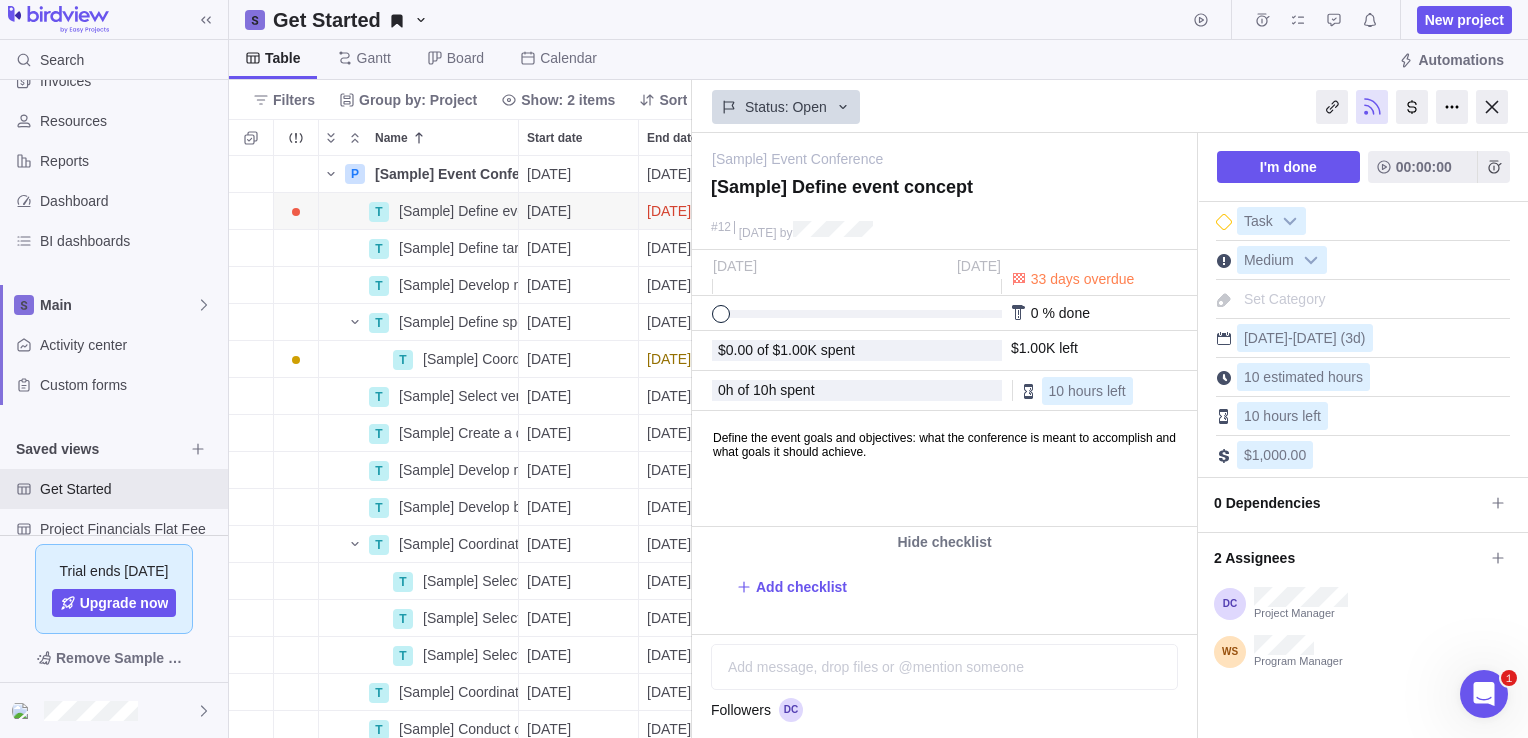 scroll, scrollTop: 0, scrollLeft: 0, axis: both 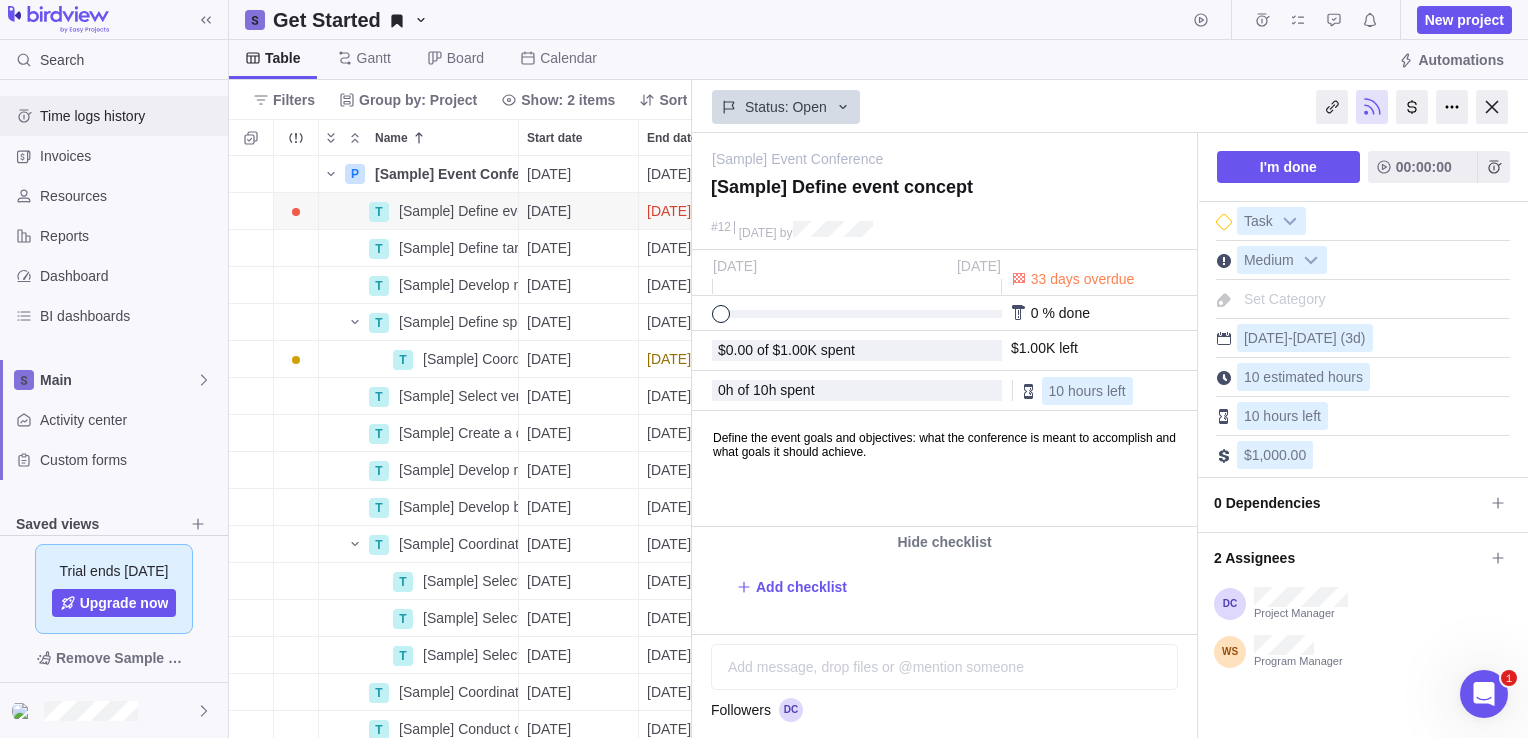 click on "Time logs history" at bounding box center [130, 116] 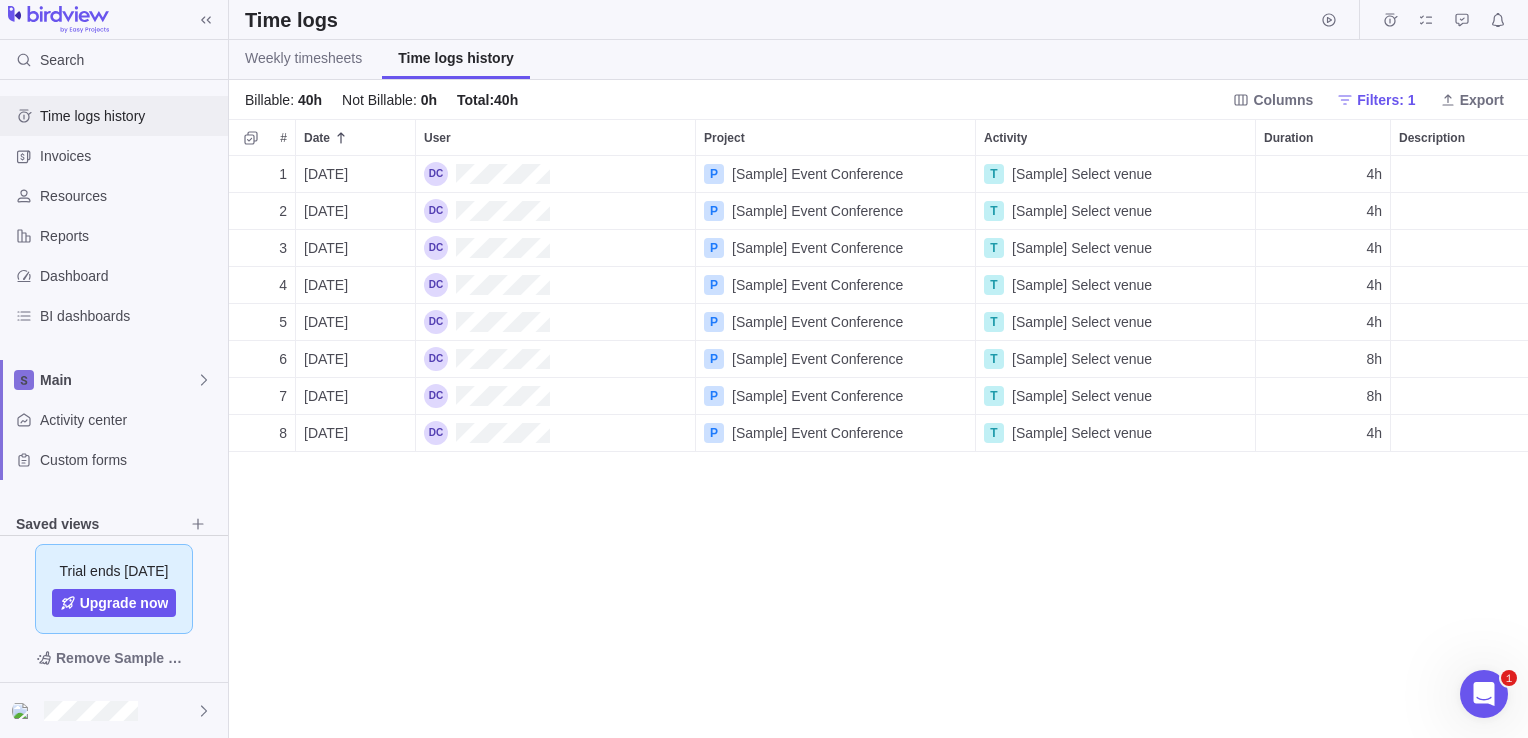 scroll, scrollTop: 16, scrollLeft: 16, axis: both 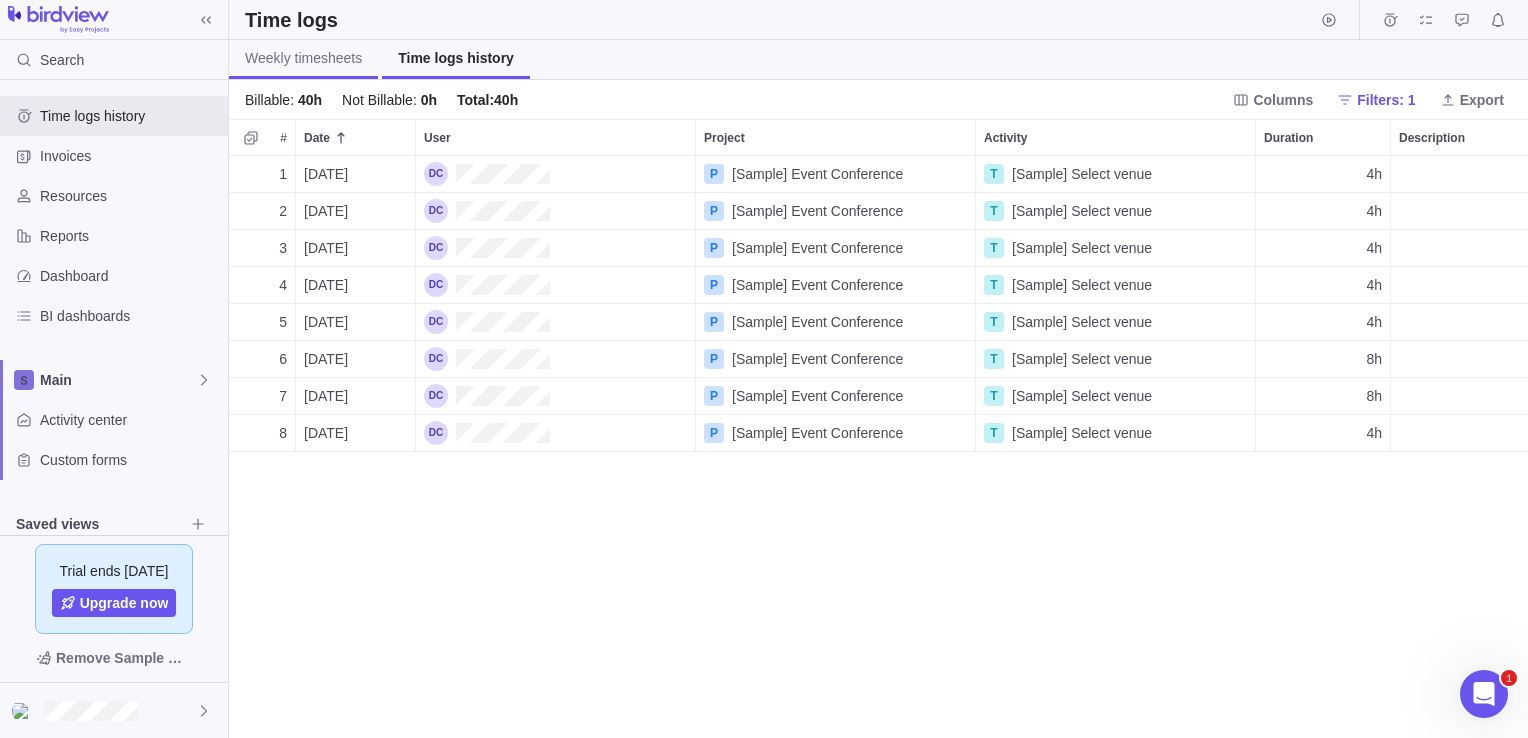 click on "Weekly timesheets" at bounding box center (303, 58) 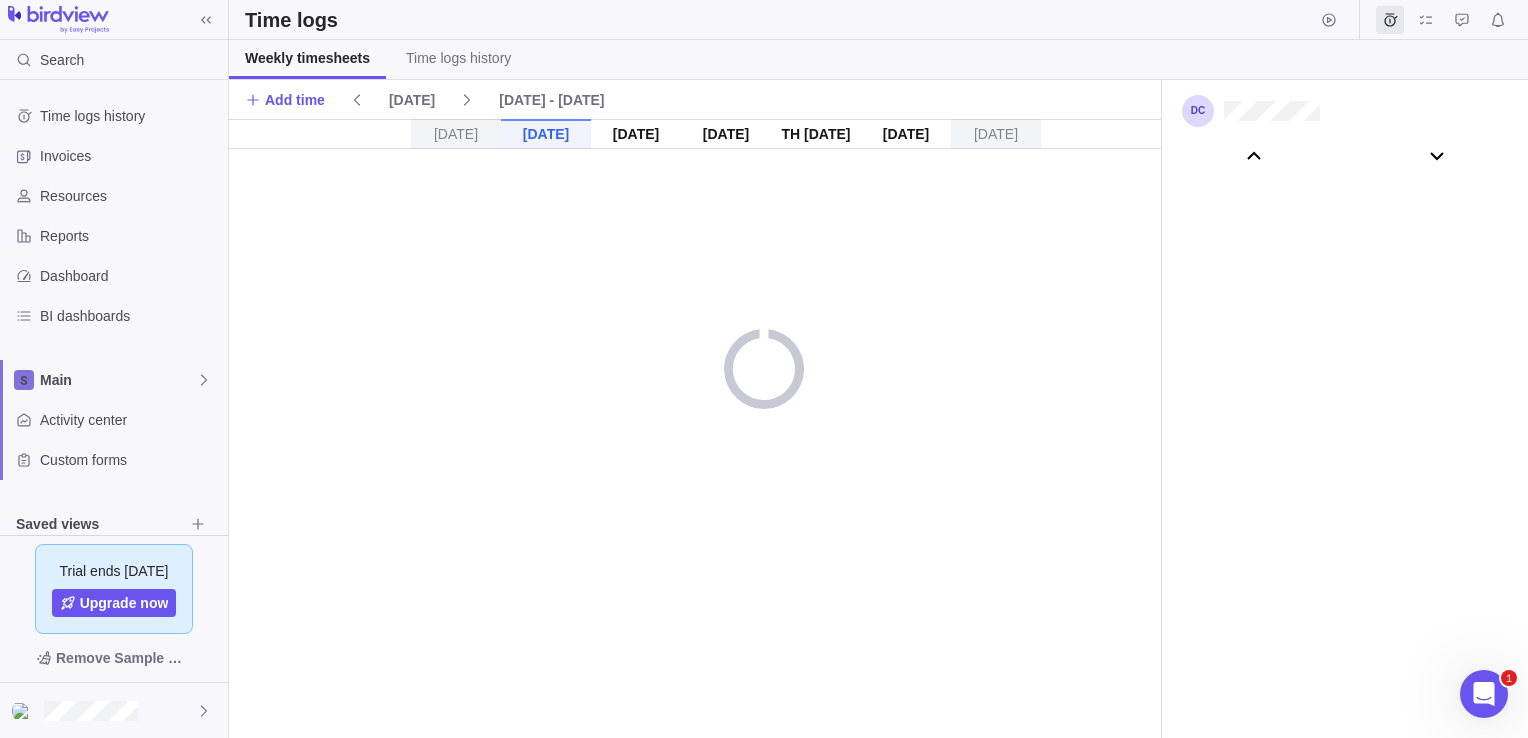 scroll, scrollTop: 111004, scrollLeft: 0, axis: vertical 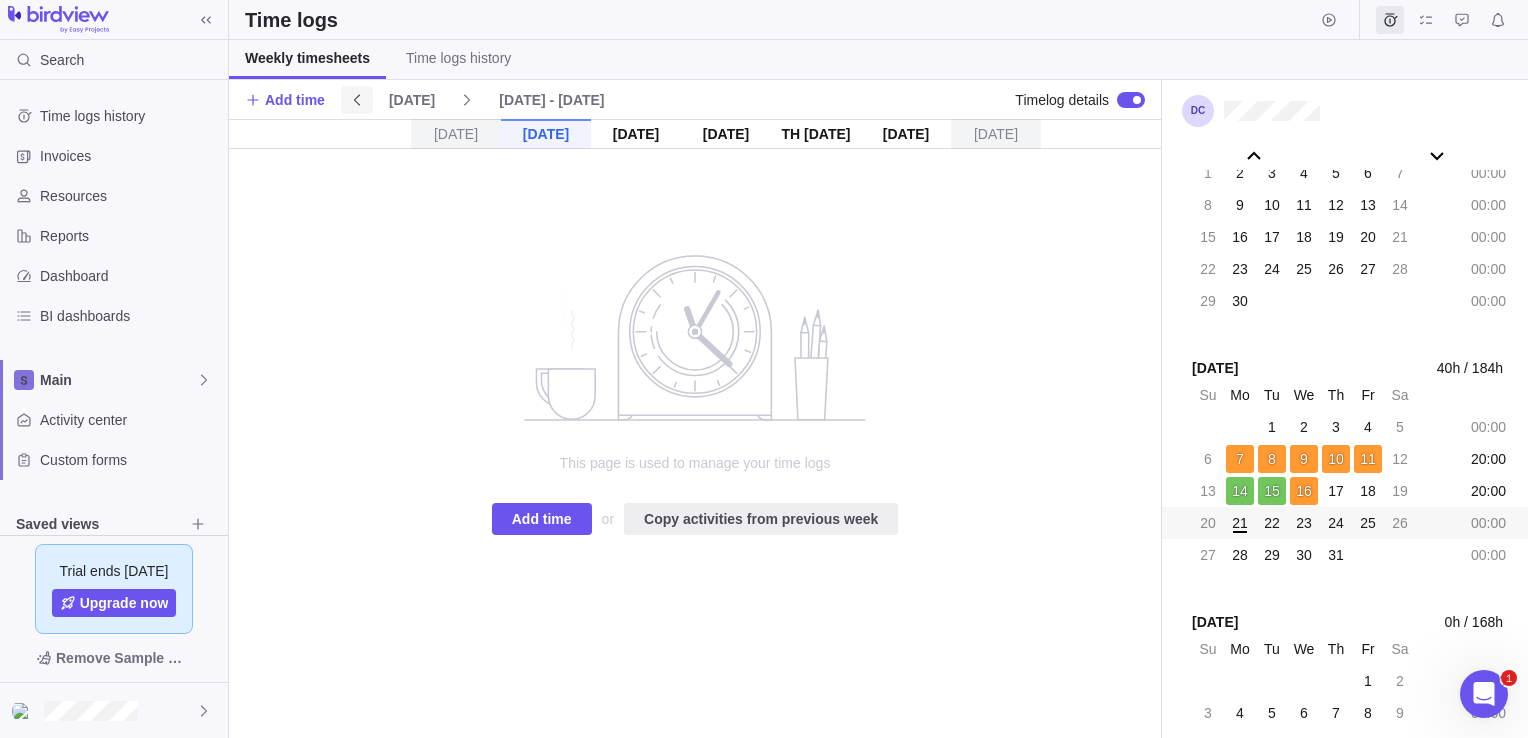 click 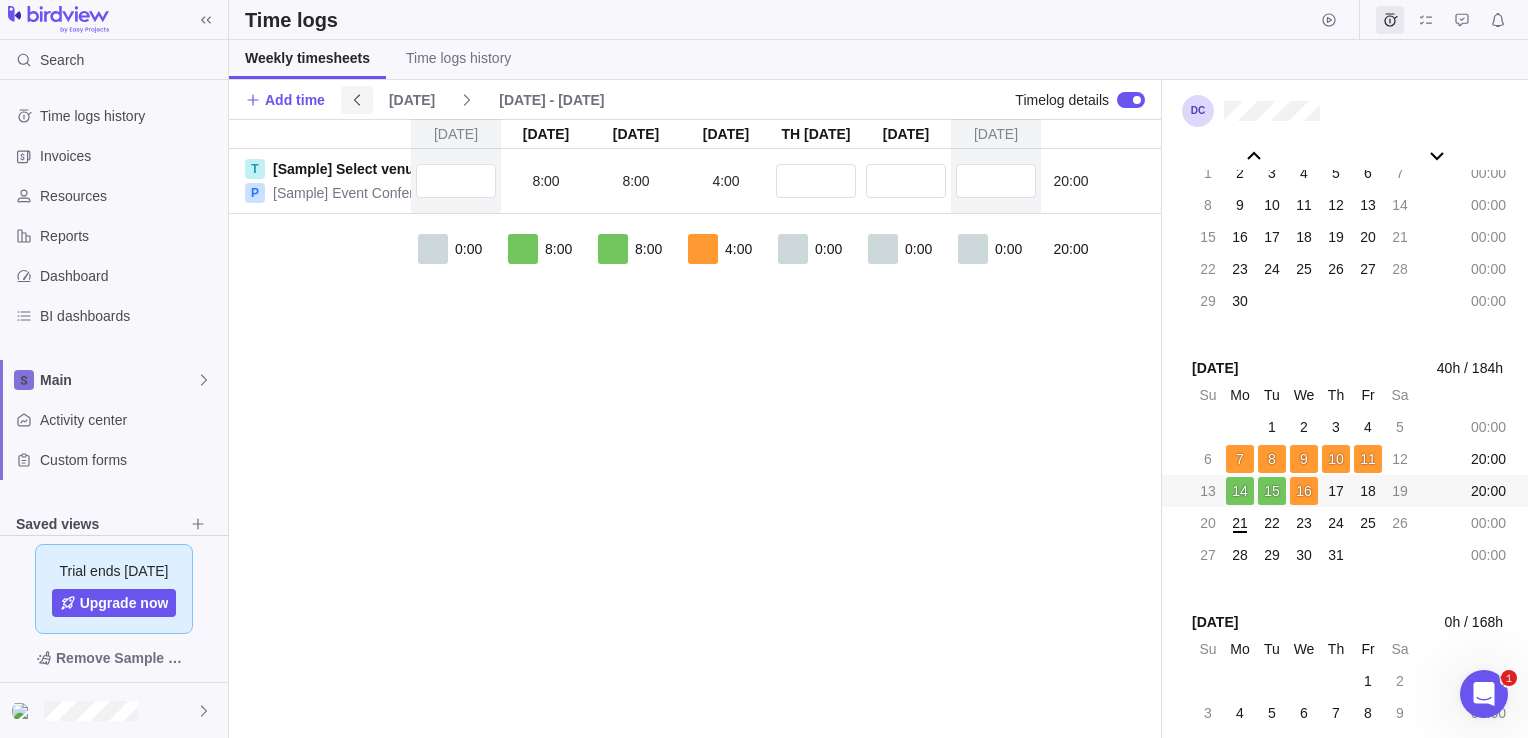 click 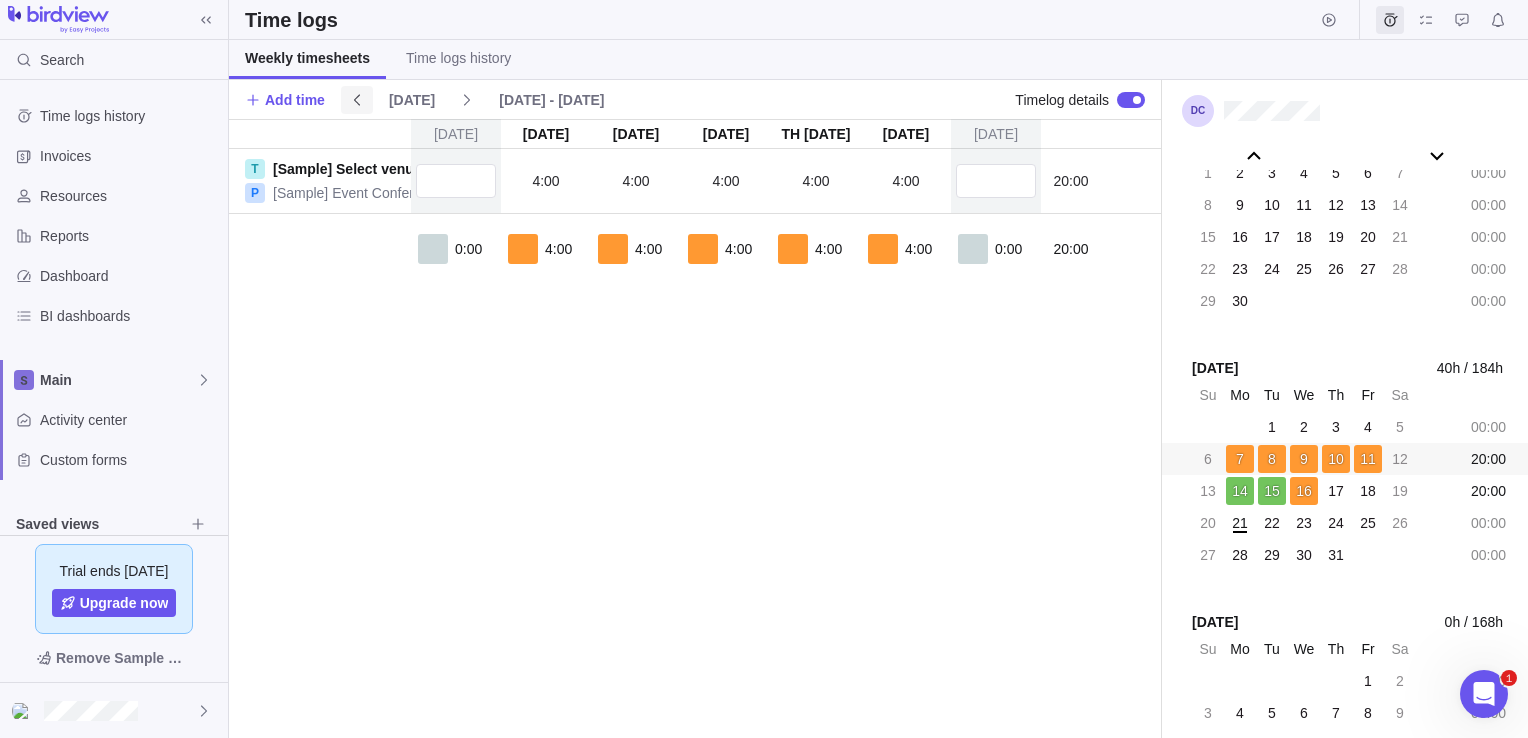 click 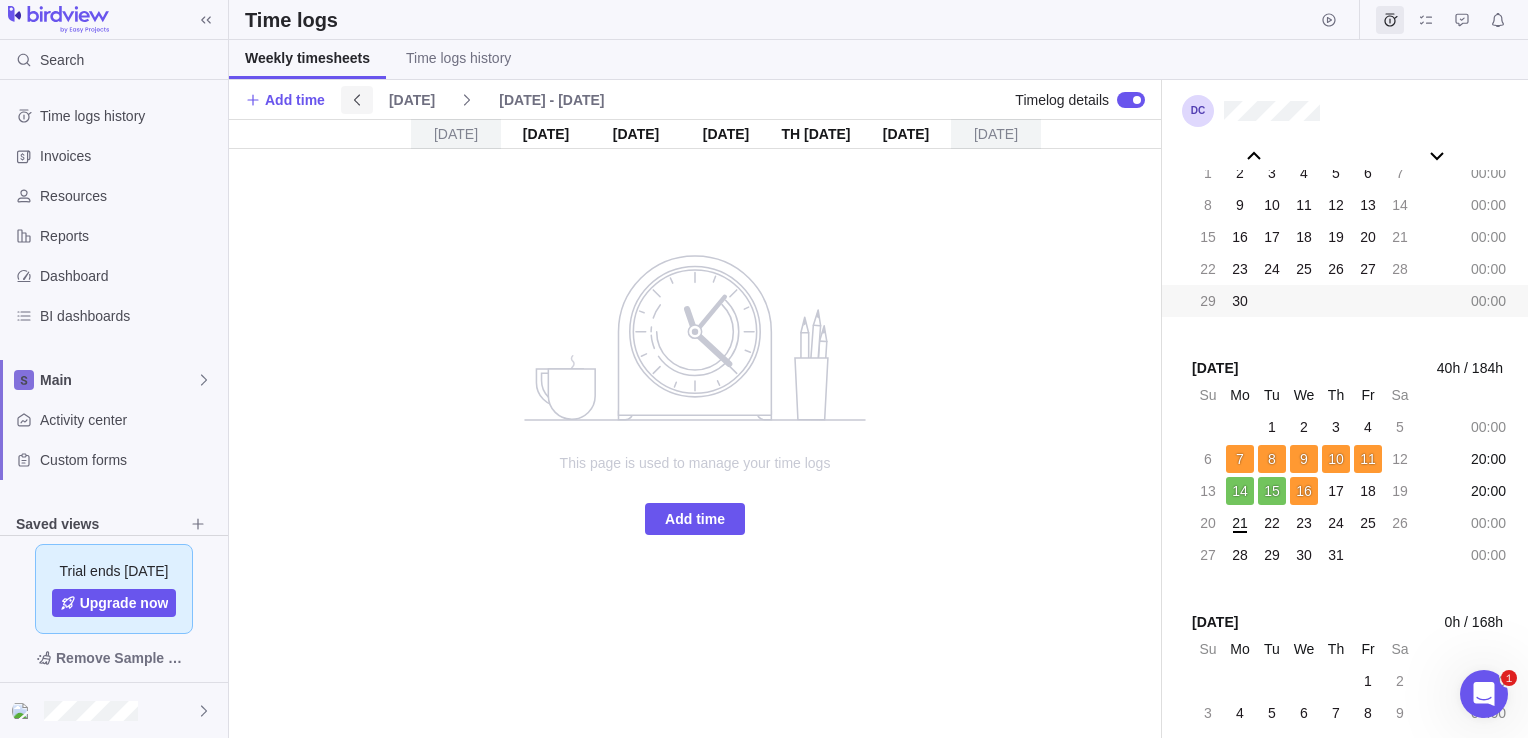 scroll, scrollTop: 110908, scrollLeft: 0, axis: vertical 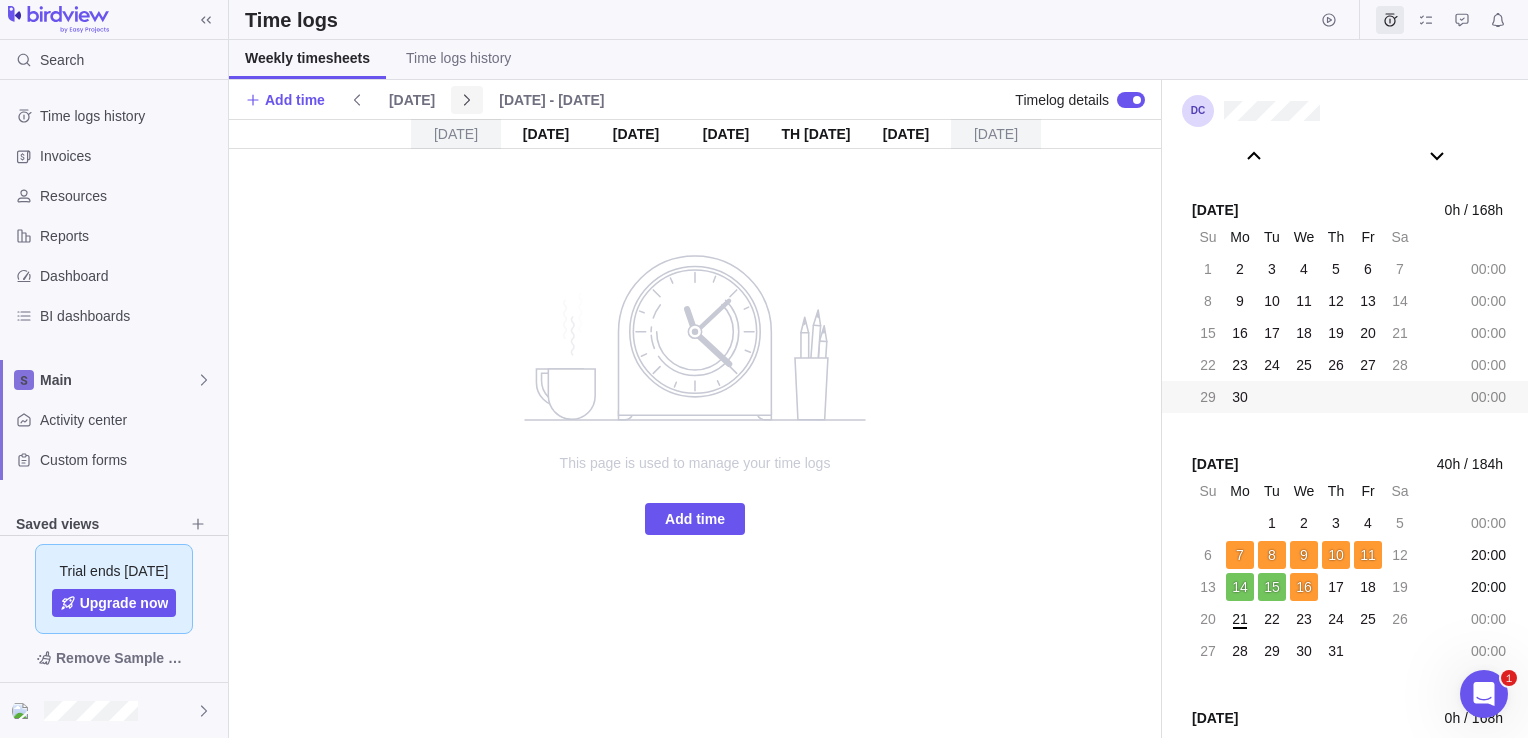 click 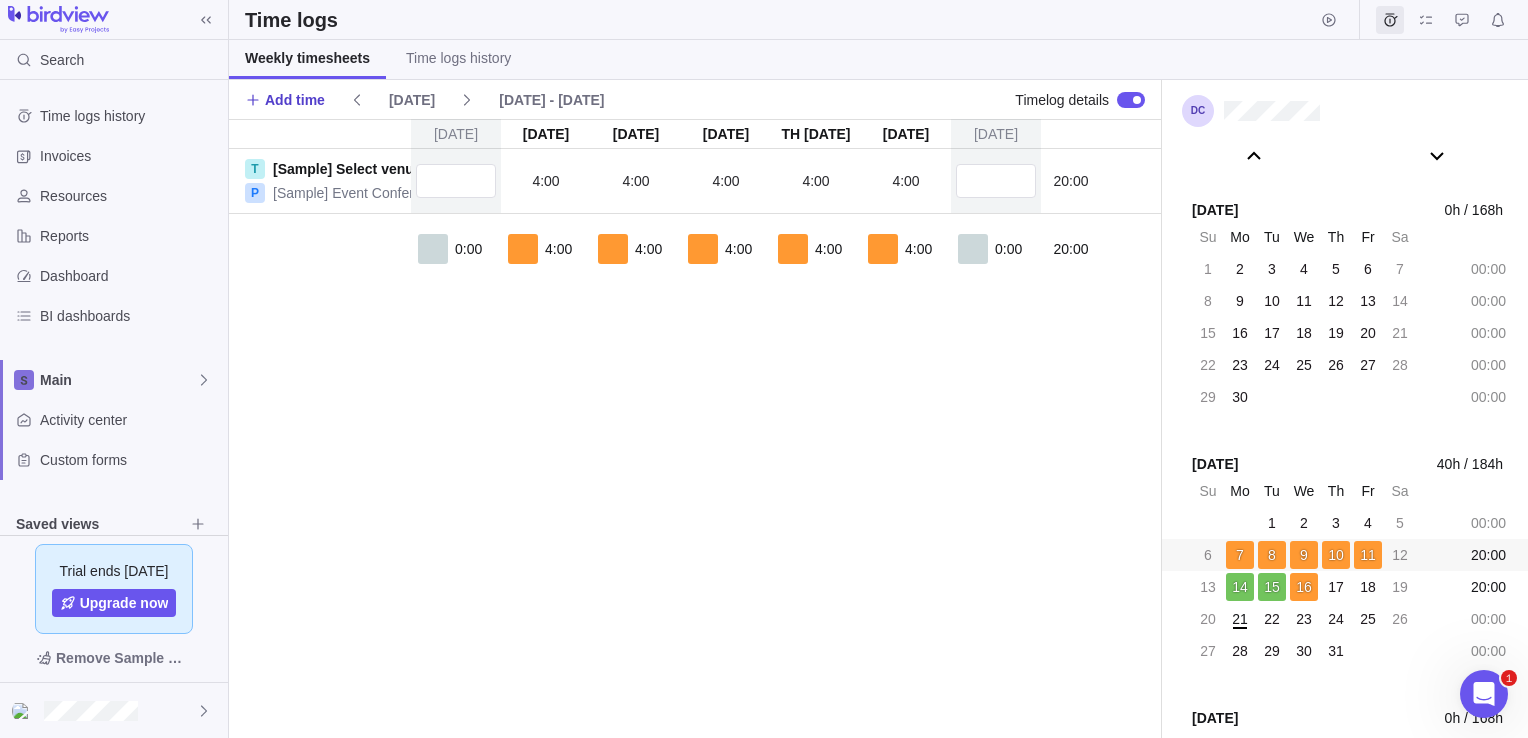 click on "Add time" at bounding box center (295, 100) 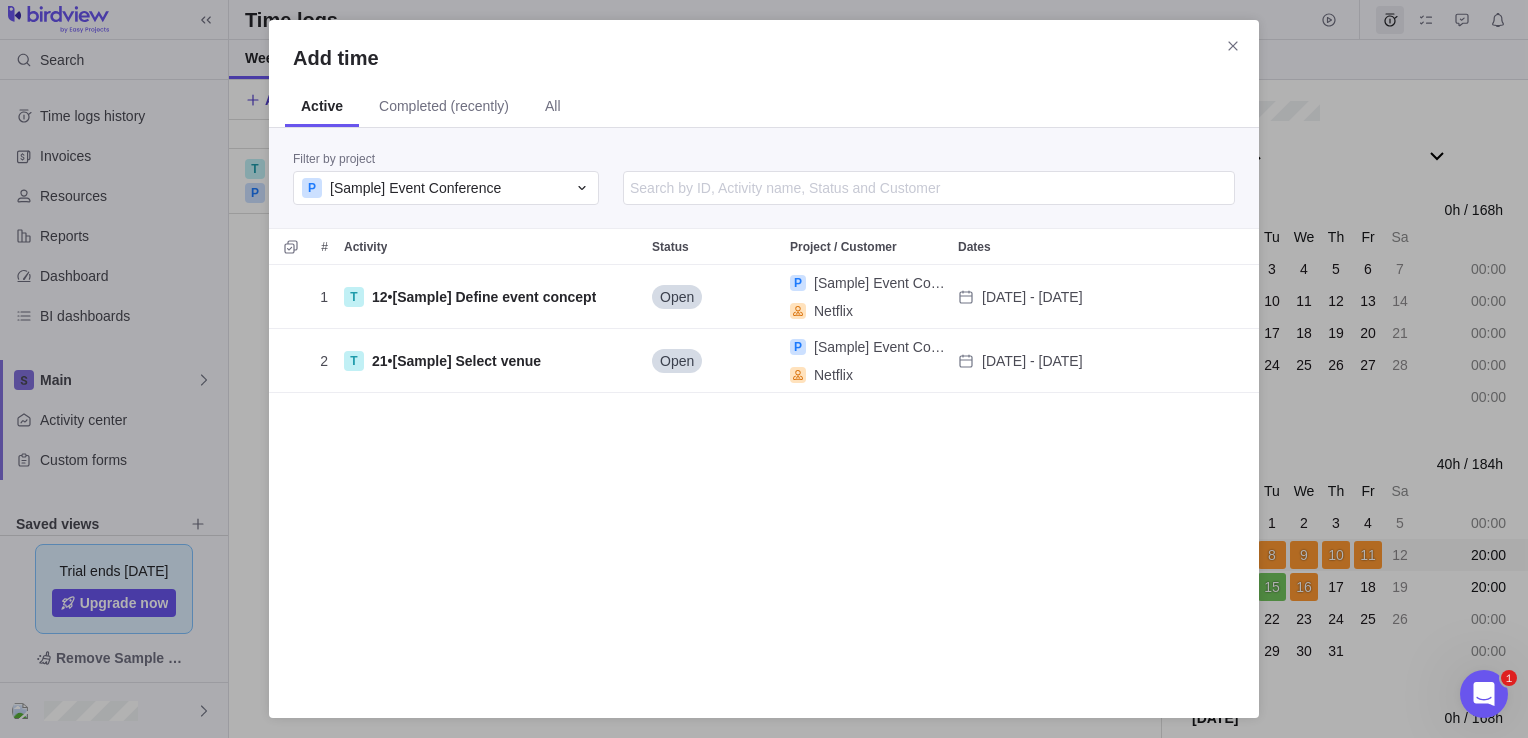scroll, scrollTop: 16, scrollLeft: 16, axis: both 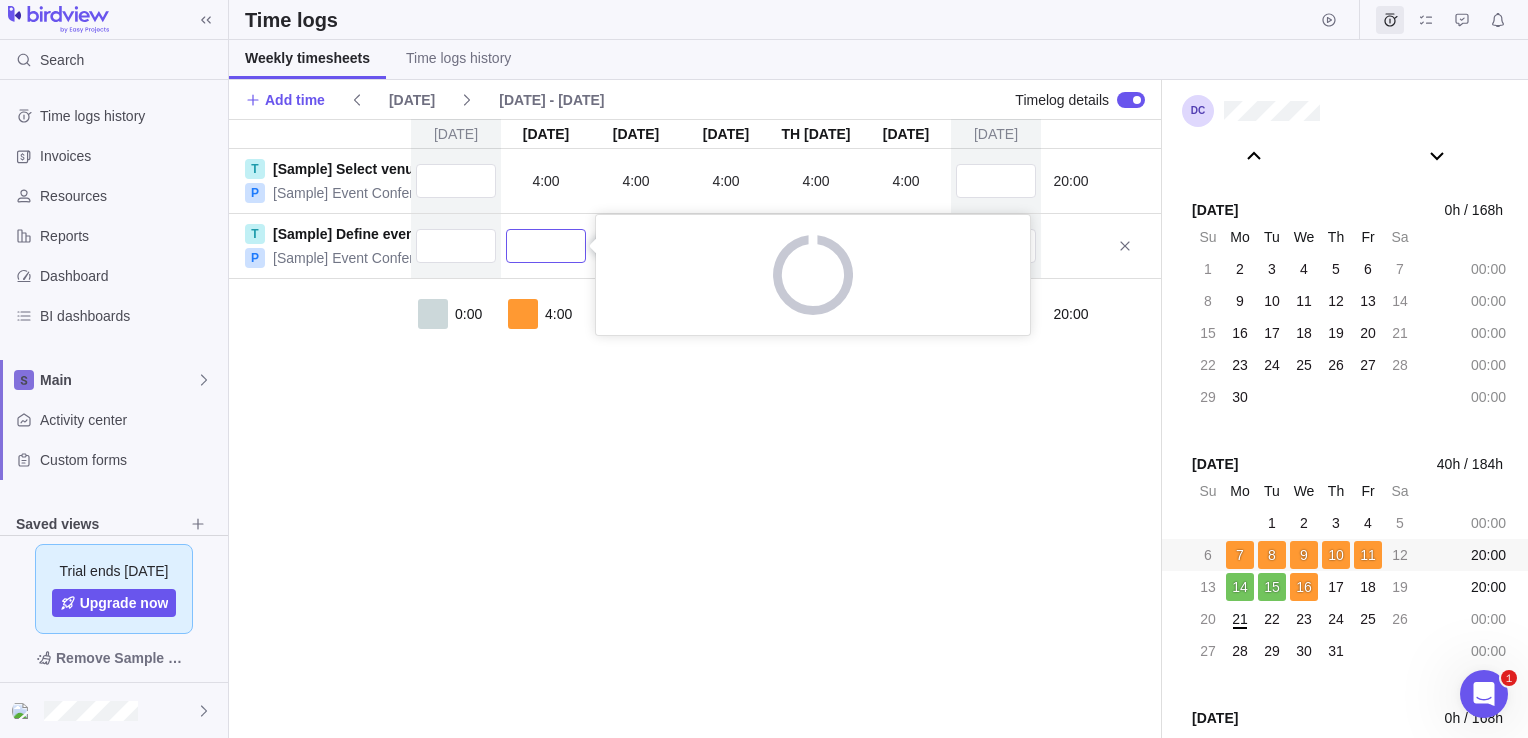 click at bounding box center (546, 246) 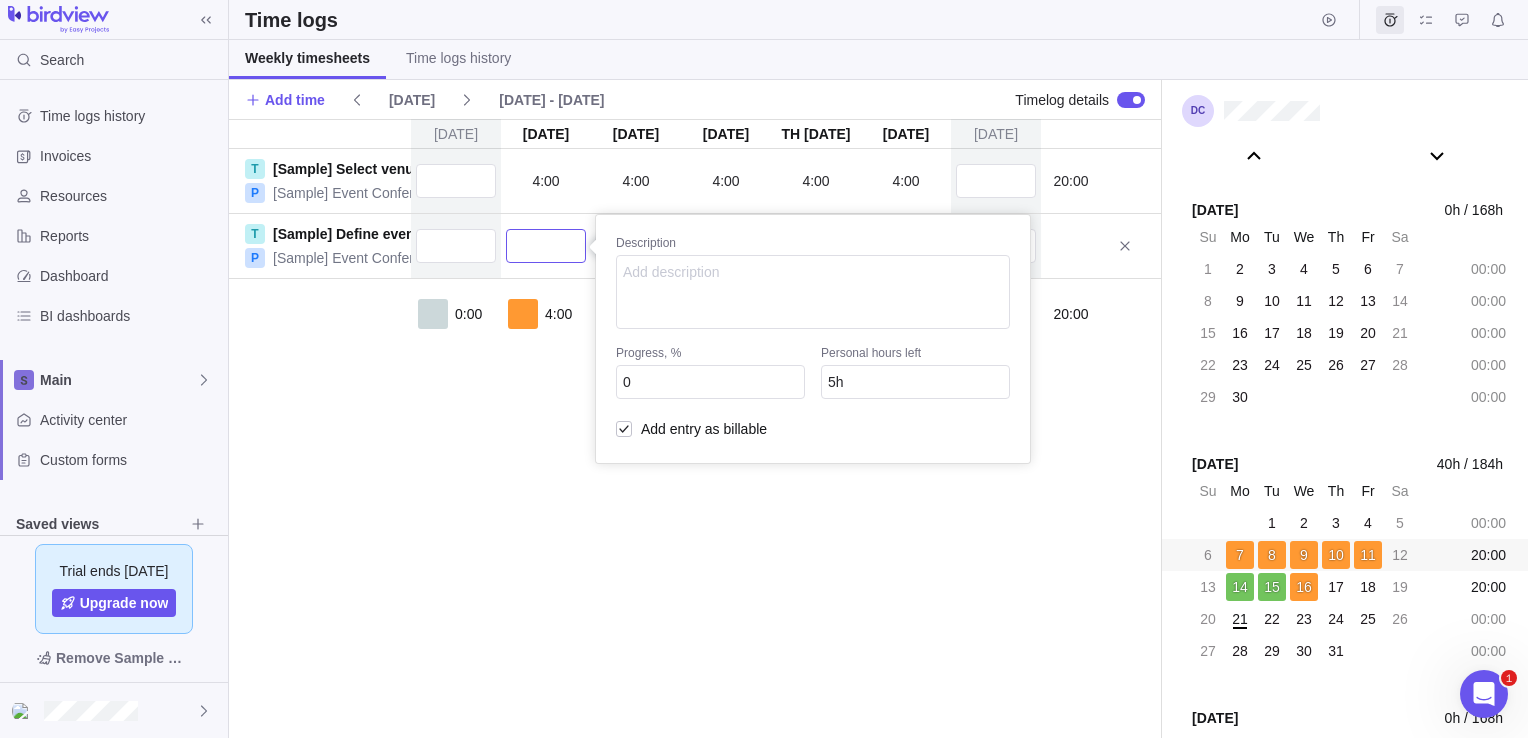 type on "4" 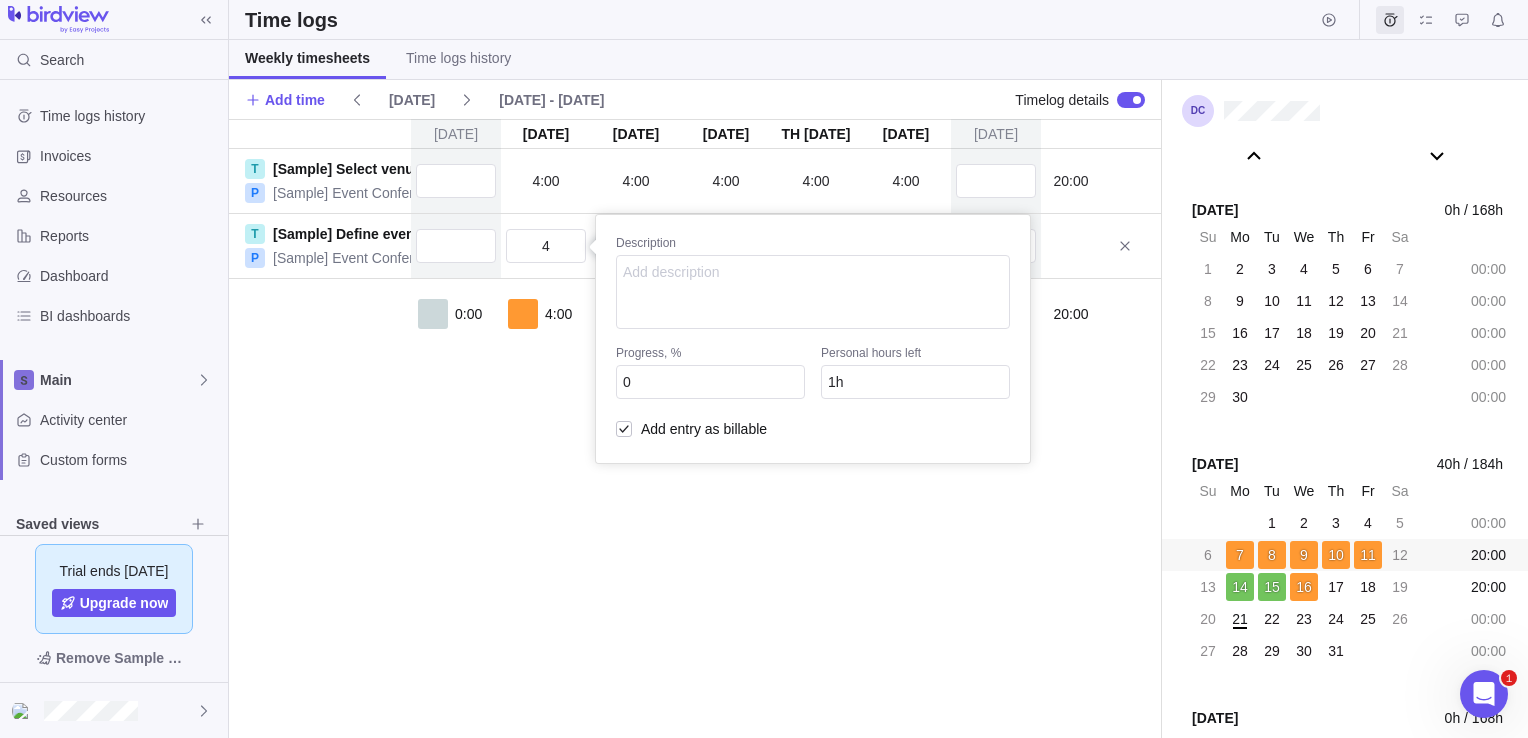 type on "4:00" 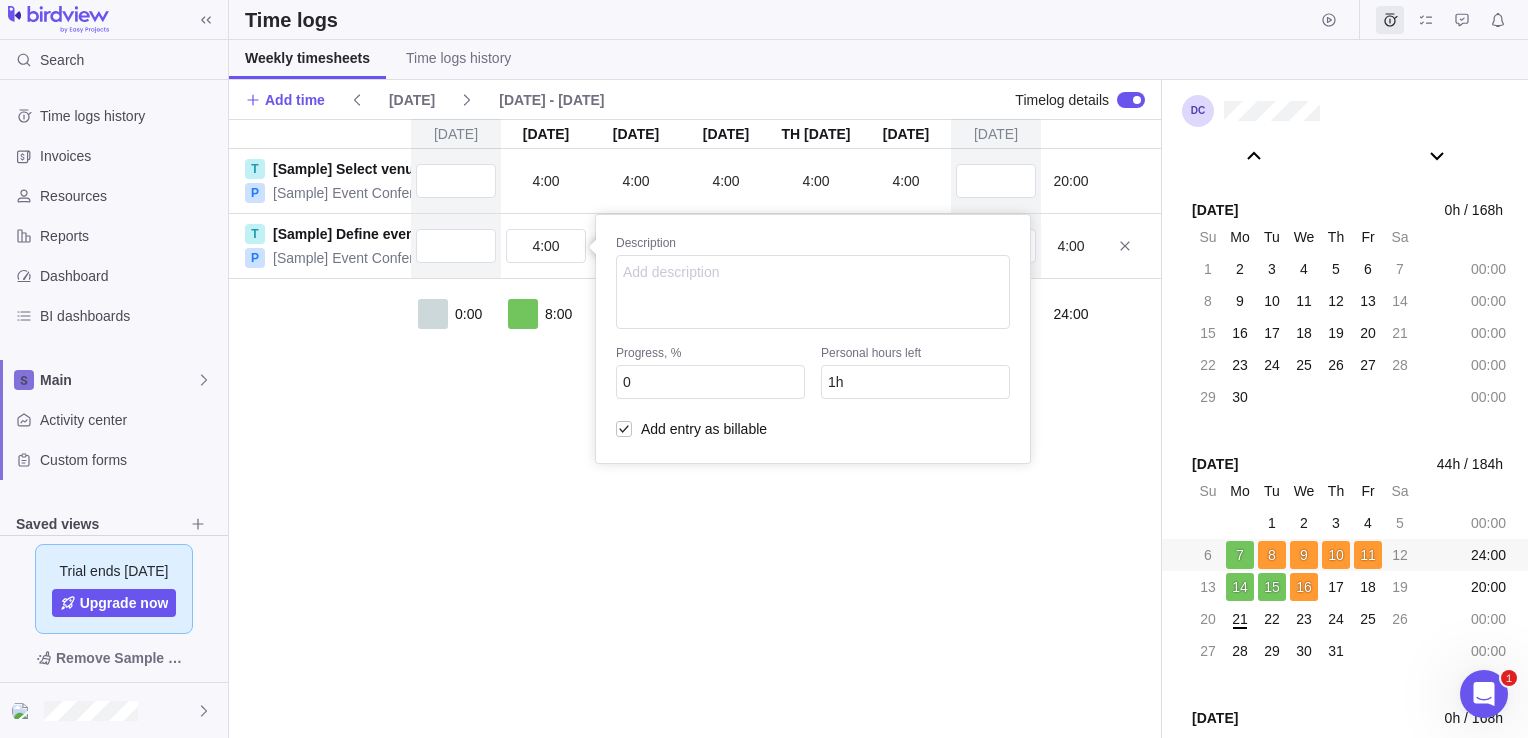 click on "[DATE] [DATE] [DATE] [DATE] [DATE] 10 [DATE] [DATE] T [Sample] Select venue P [Sample] Event Conference 4:00 4:00 4:00 4:00 4:00 20:00 T [Sample] Define event concept P [Sample] Event Conference 4:00 Description Progress, % 0 Personal hours left 1h Add entry as billable 4:00 0:00 8:00 4:00 4:00 4:00 4:00 0:00 24:00" at bounding box center (695, 428) 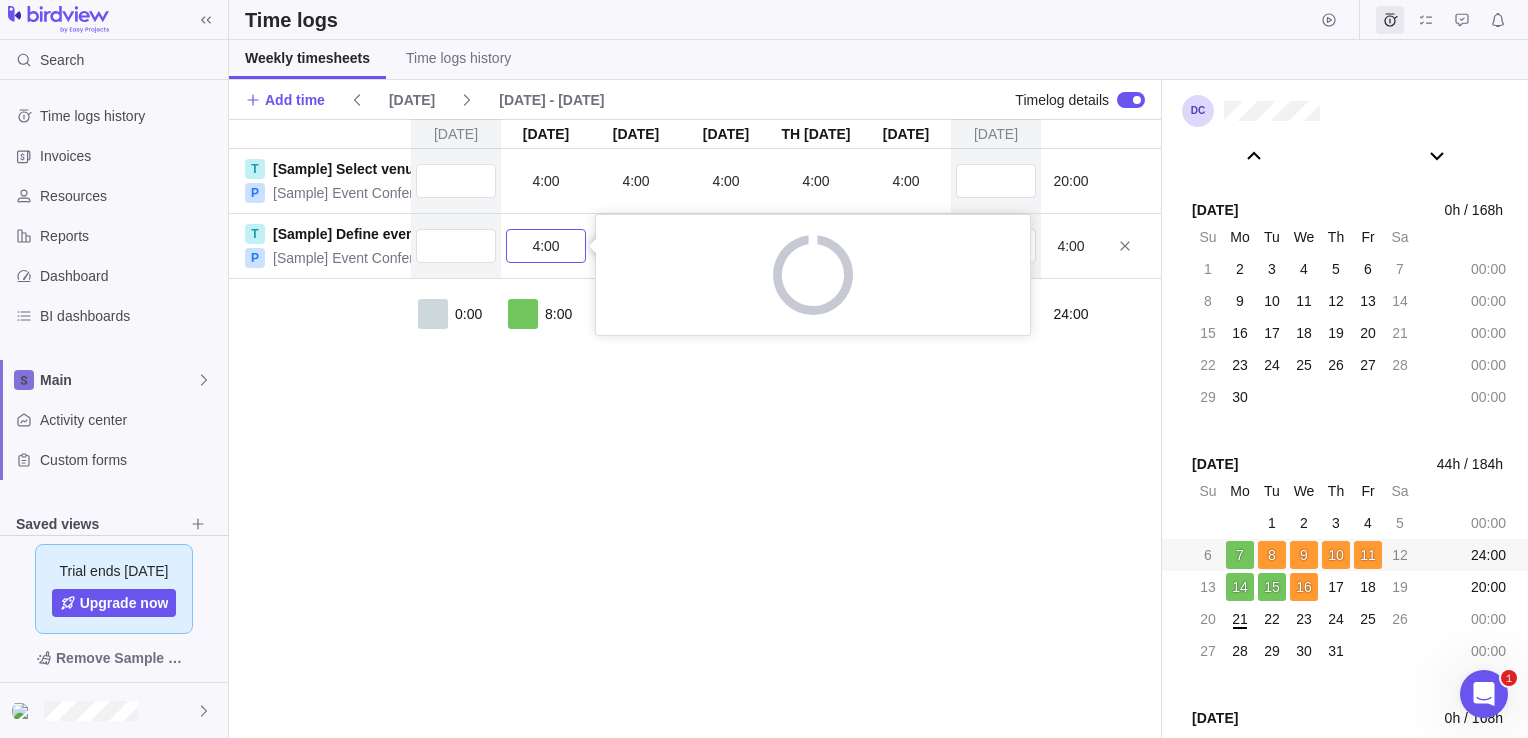 click on "4:00" at bounding box center (546, 246) 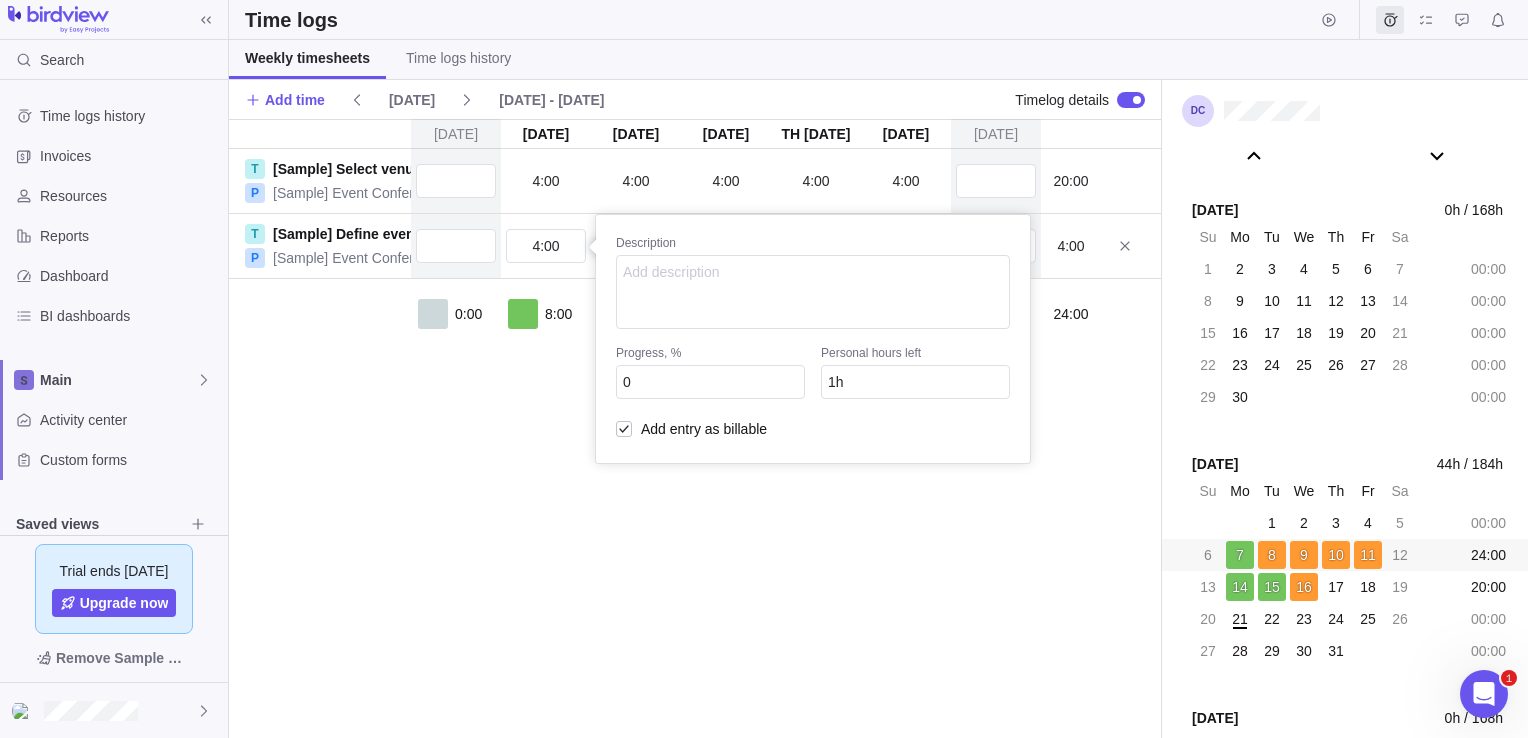 click on "[DATE] [DATE] [DATE] [DATE] [DATE] 10 [DATE] [DATE] T [Sample] Select venue P [Sample] Event Conference 4:00 4:00 4:00 4:00 4:00 20:00 T [Sample] Define event concept P [Sample] Event Conference 4:00 Description Progress, % 0 Personal hours left 1h Add entry as billable 4:00 0:00 8:00 4:00 4:00 4:00 4:00 0:00 24:00" at bounding box center [695, 428] 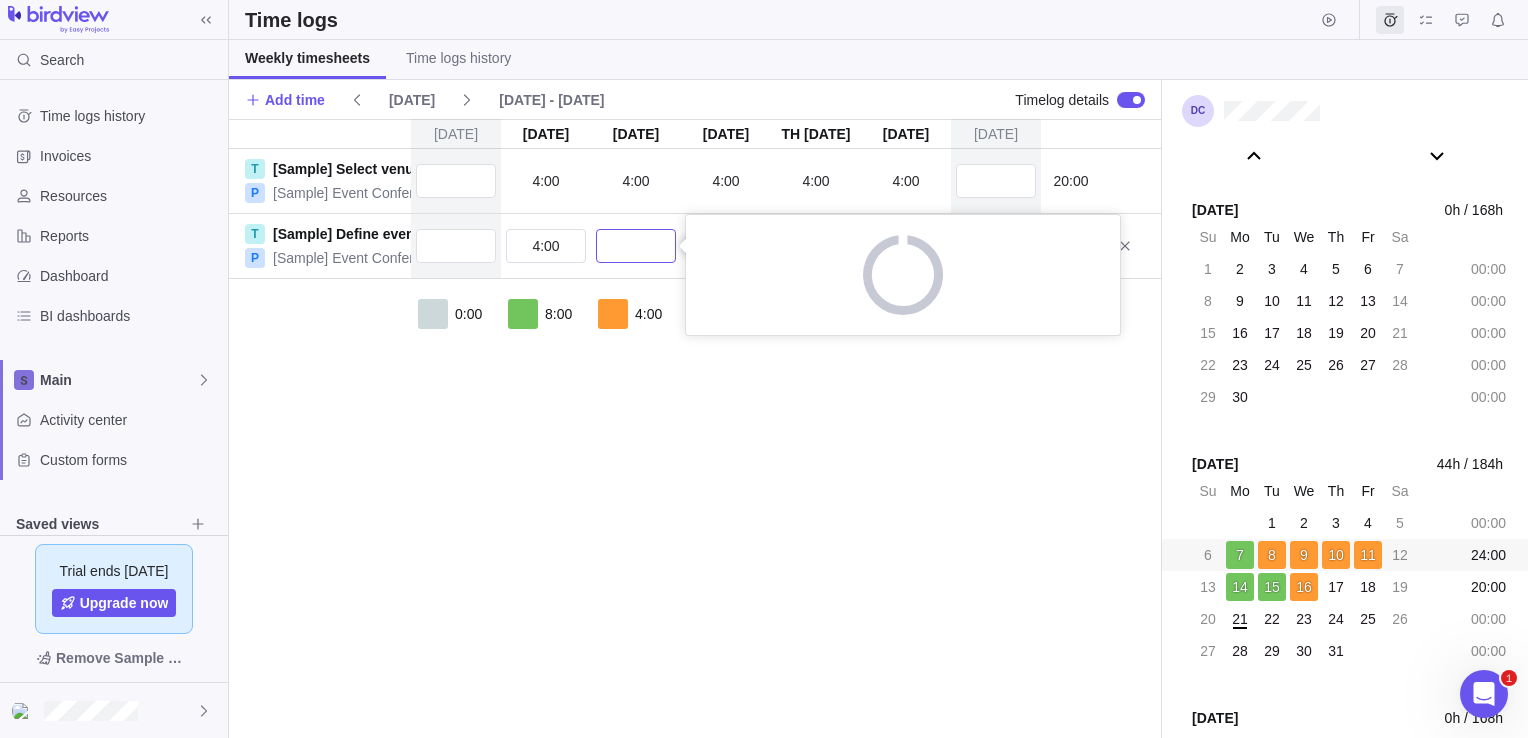 click at bounding box center (636, 246) 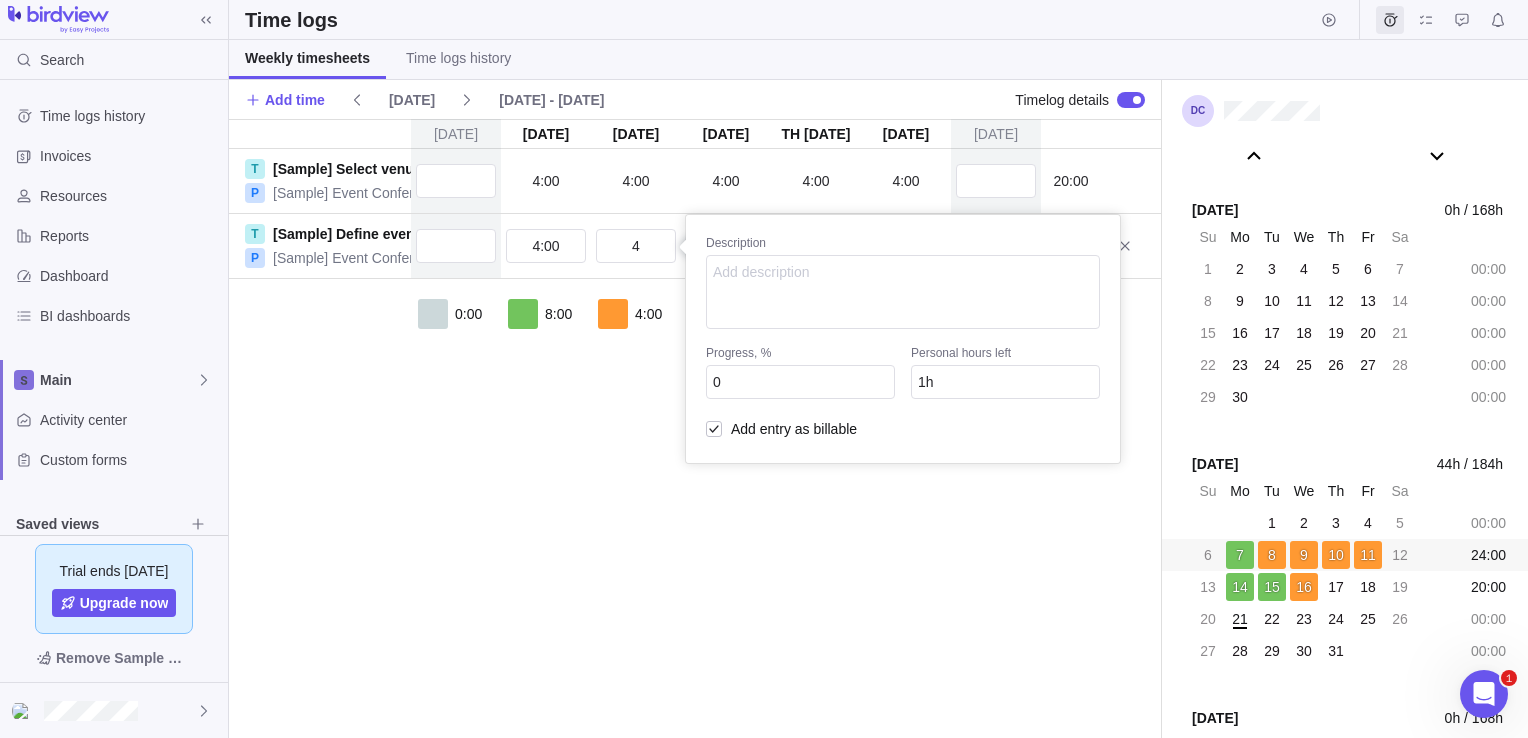type on "4:00" 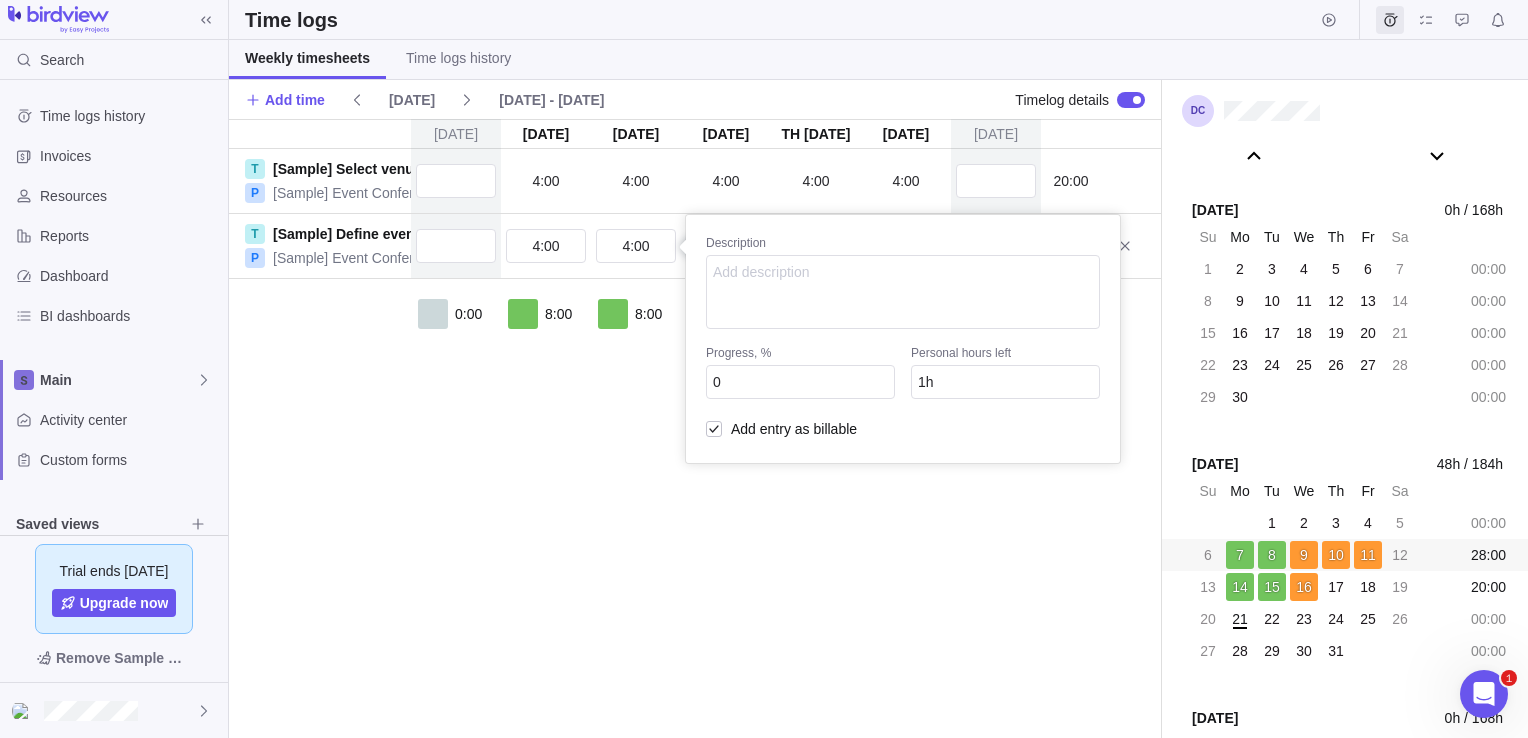 click on "[DATE] [DATE] [DATE] [DATE] [DATE] 10 [DATE] [DATE] T [Sample] Select venue P [Sample] Event Conference 4:00 4:00 4:00 4:00 4:00 20:00 T [Sample] Define event concept P [Sample] Event Conference 4:00 4:00 Description Progress, % 0 Personal hours left 1h Add entry as billable 8:00 0:00 8:00 8:00 4:00 4:00 4:00 0:00 28:00" at bounding box center (695, 428) 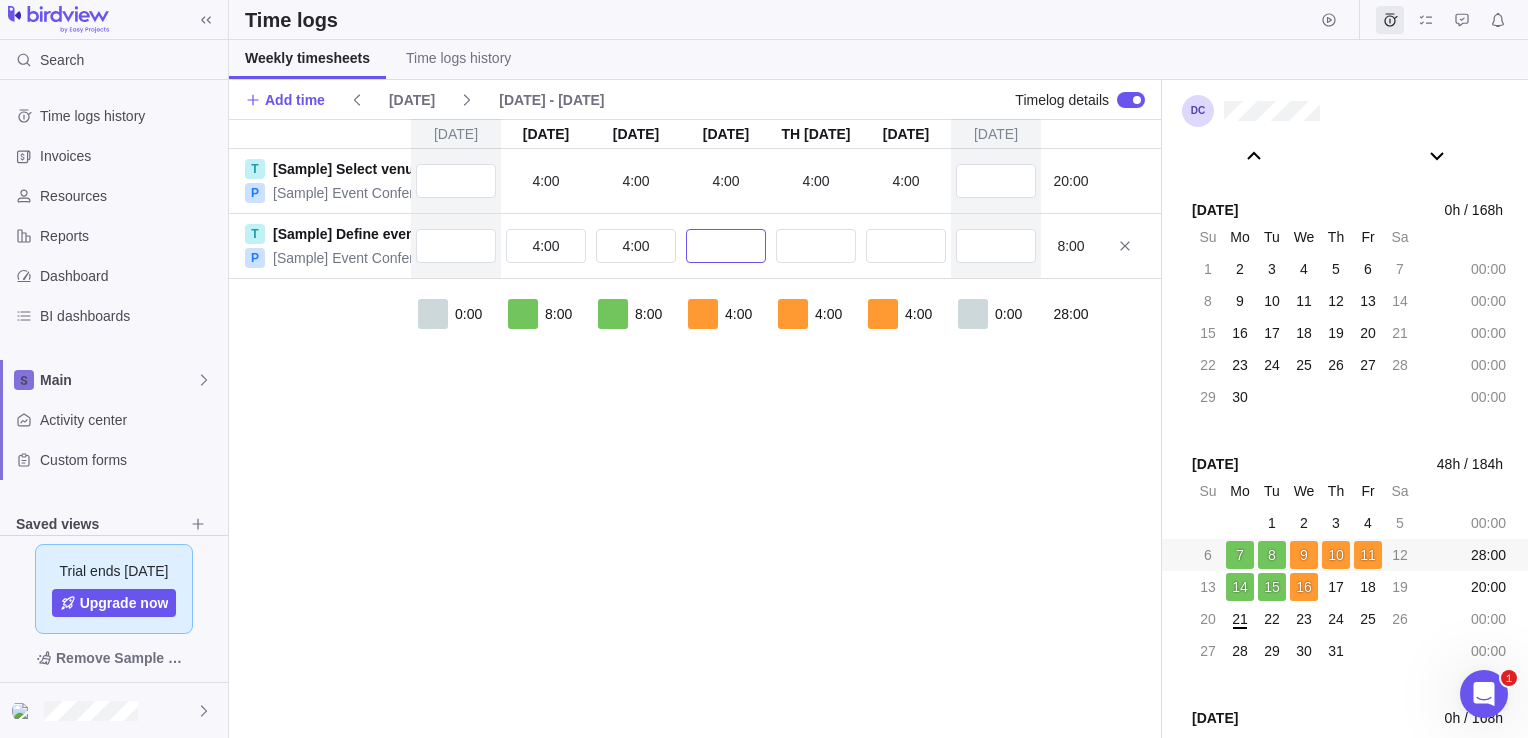 click at bounding box center (726, 246) 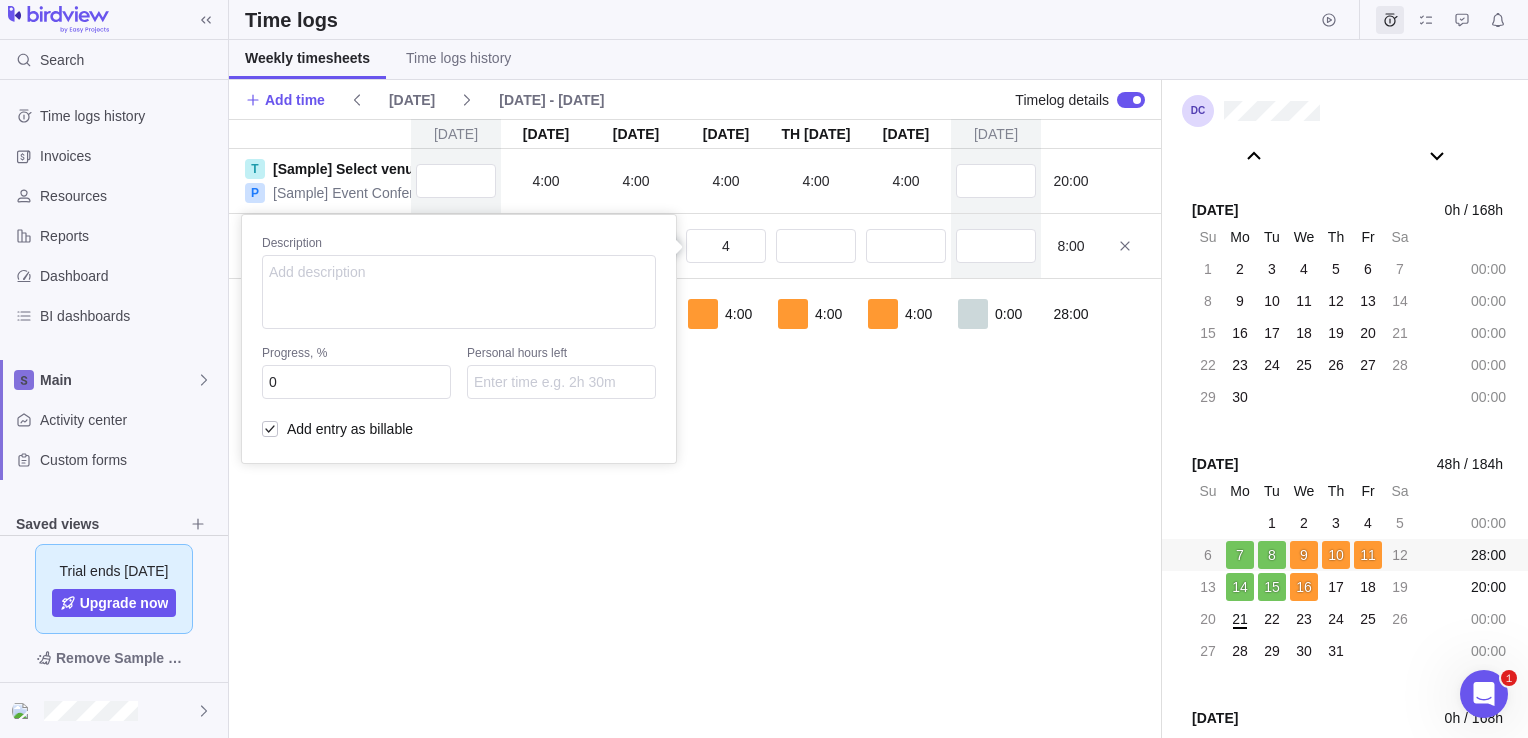 type on "4:00" 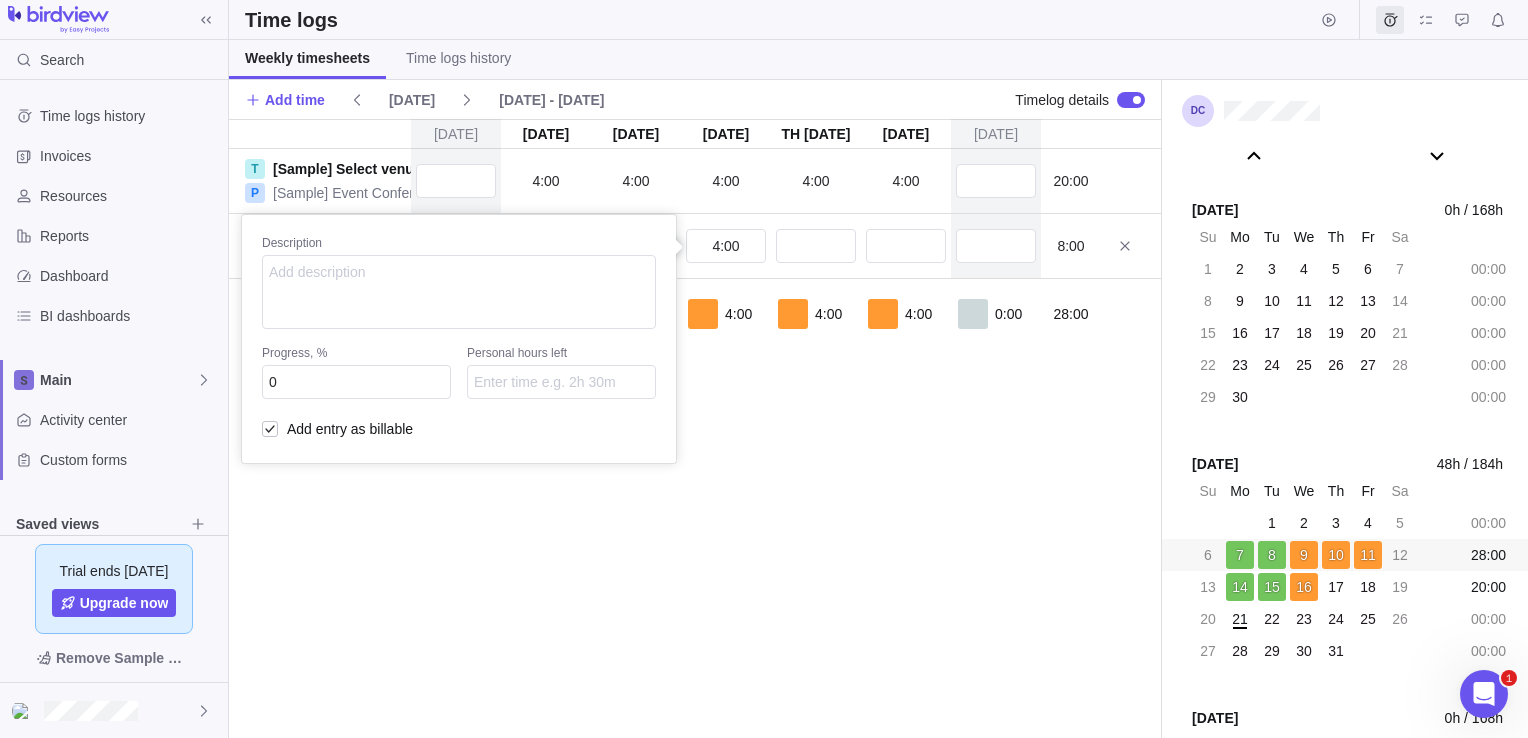 click on "[DATE] [DATE] [DATE] [DATE] [DATE] 10 [DATE] [DATE] T [Sample] Select venue P [Sample] Event Conference 4:00 4:00 4:00 4:00 4:00 20:00 T [Sample] Define event concept P [Sample] Event Conference 4:00 4:00 4:00 Description Progress, % 0 Personal hours left Add entry as billable 8:00 0:00 8:00 8:00 4:00 4:00 4:00 0:00 28:00" at bounding box center (695, 428) 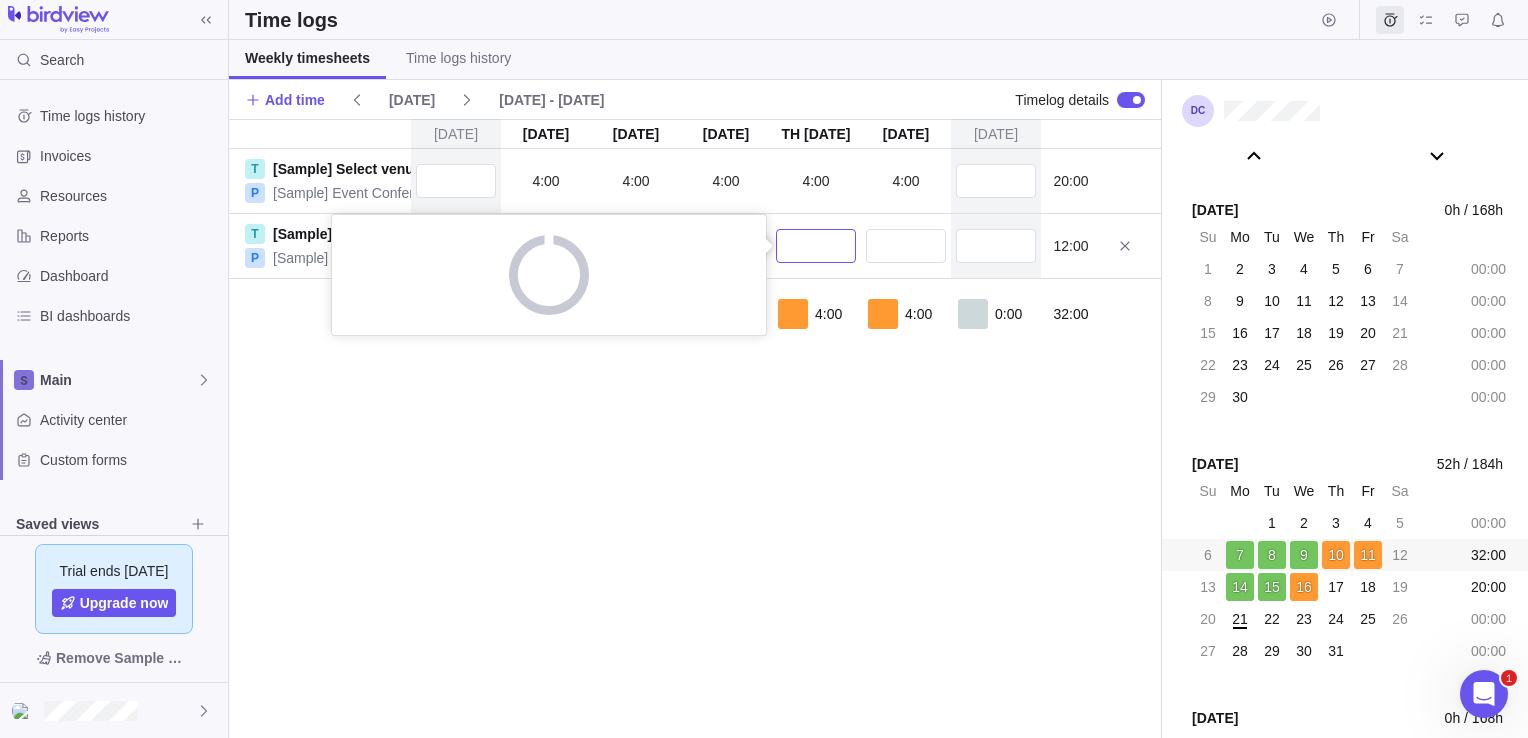 click at bounding box center (816, 246) 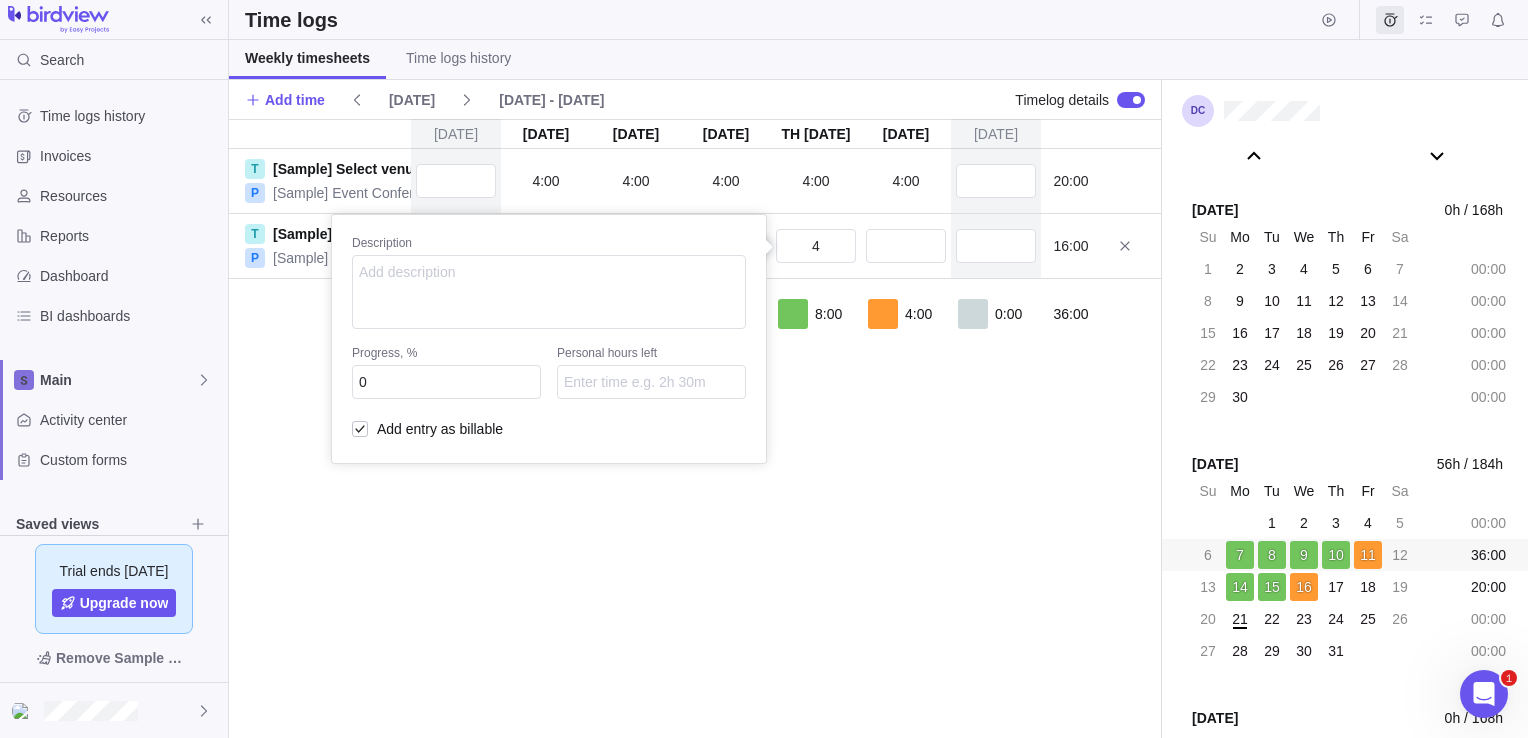 type on "4:00" 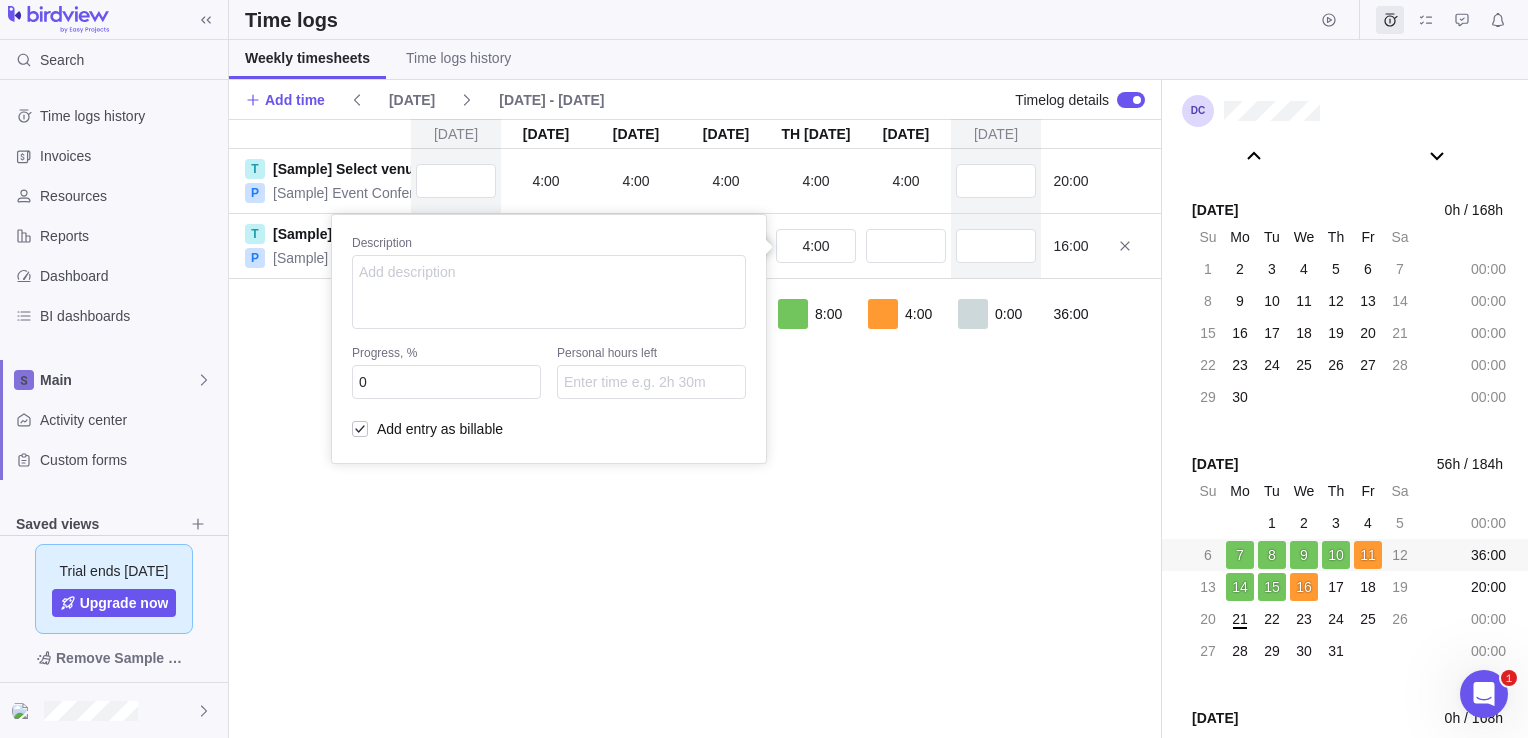 click on "[DATE] [DATE] [DATE] [DATE] [DATE] 10 [DATE] [DATE] T [Sample] Select venue P [Sample] Event Conference 4:00 4:00 4:00 4:00 4:00 20:00 T [Sample] Define event concept P [Sample] Event Conference 4:00 4:00 4:00 4:00 Description Progress, % 0 Personal hours left Add entry as billable 16:00 0:00 8:00 8:00 8:00 8:00 4:00 0:00 36:00" at bounding box center (695, 428) 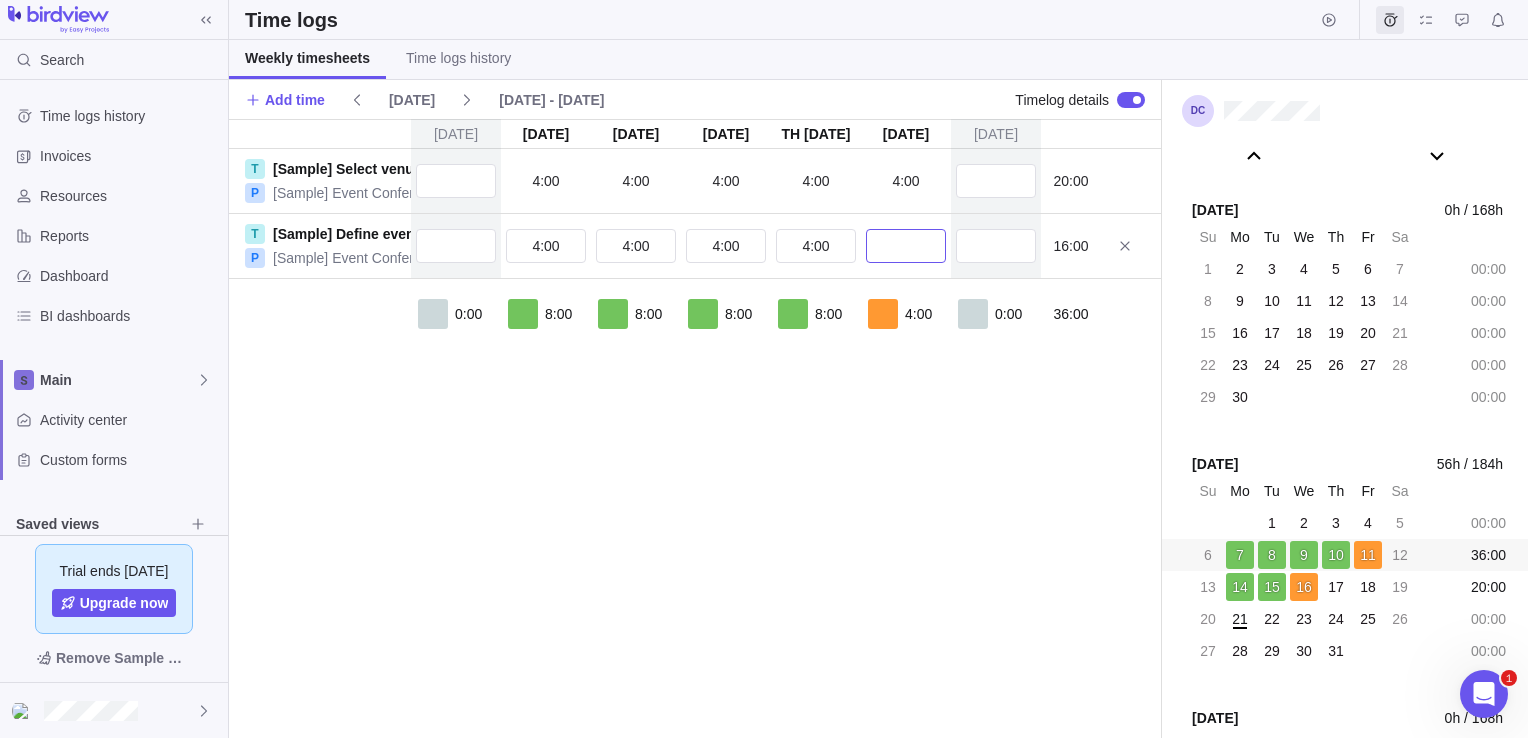 click at bounding box center [906, 246] 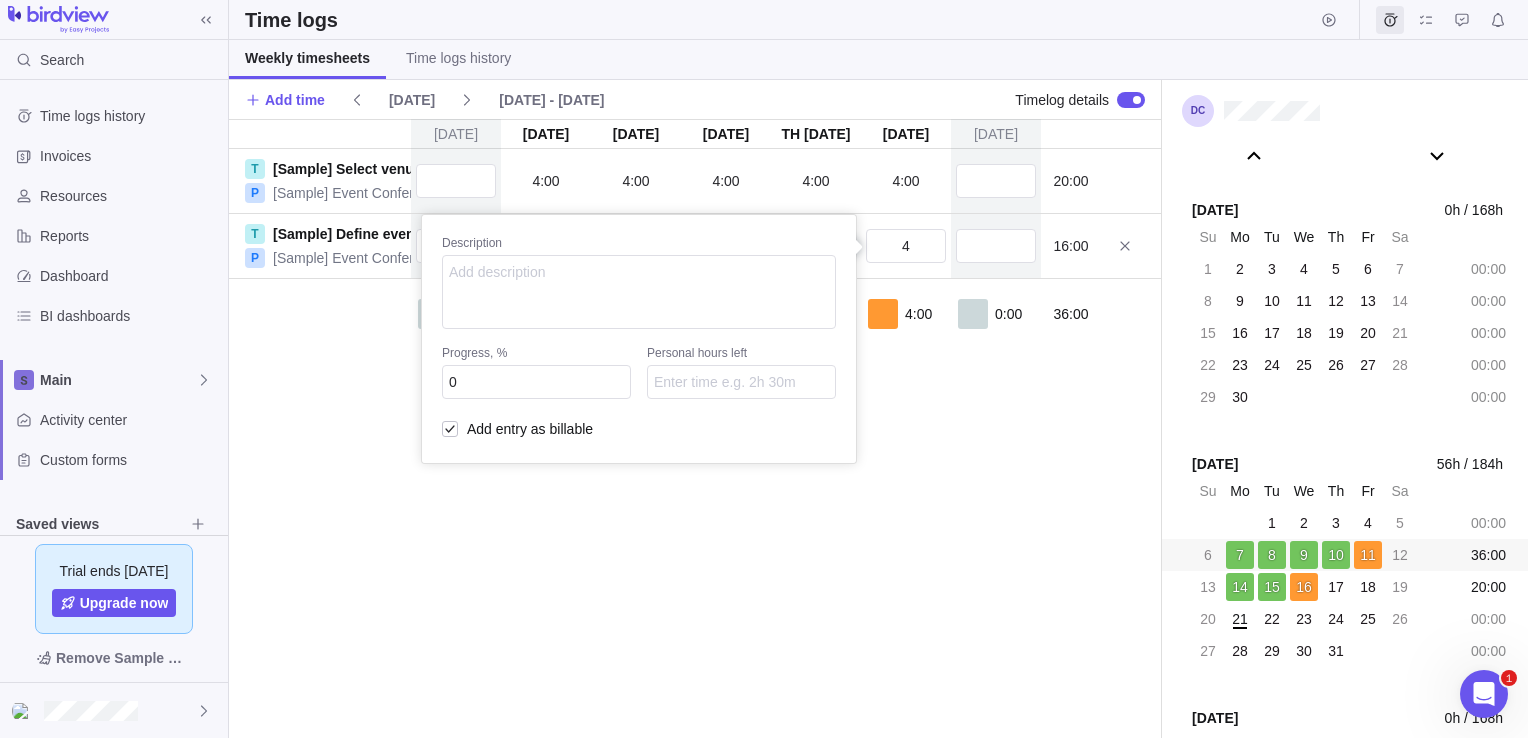type on "4:00" 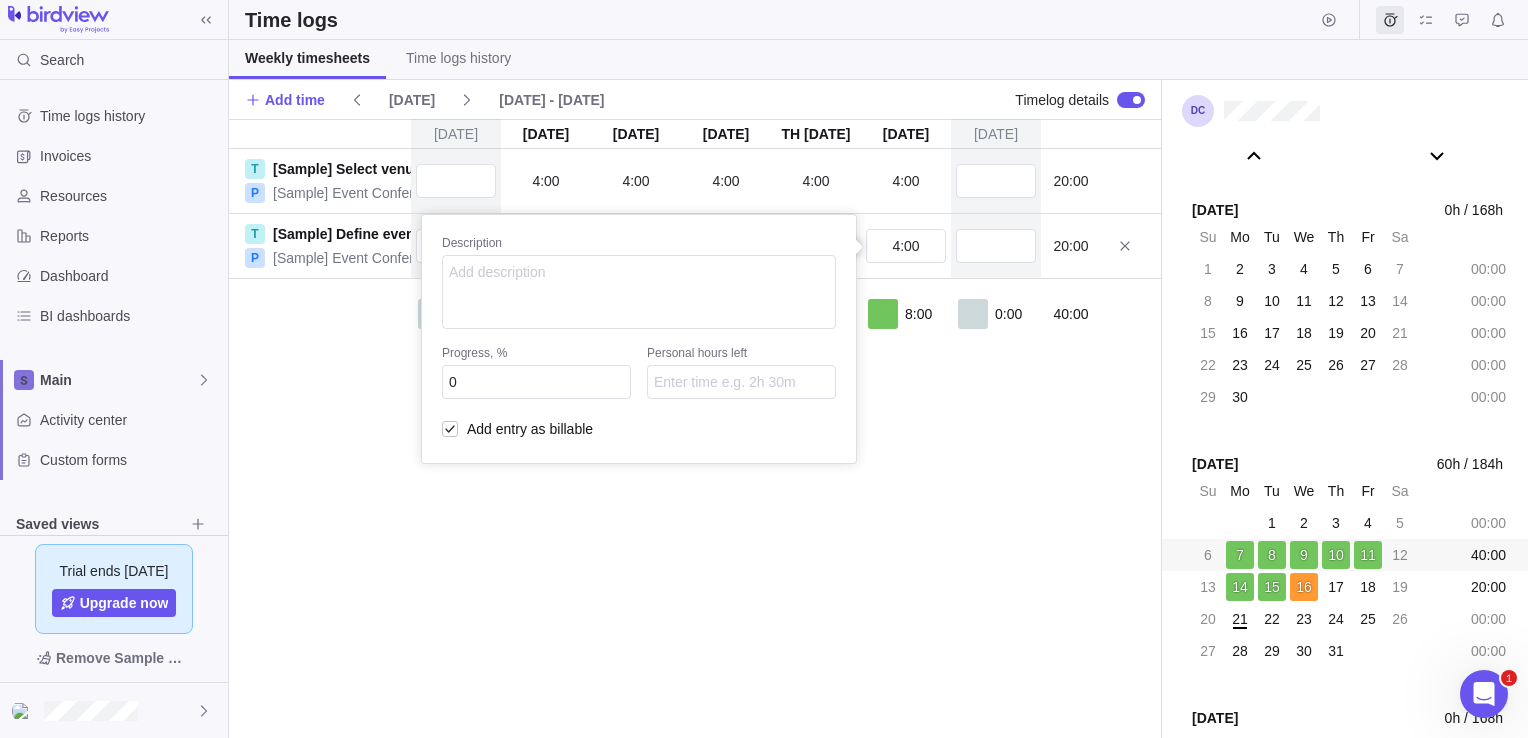 click on "[DATE] [DATE] [DATE] [DATE] [DATE] 10 [DATE] [DATE] T [Sample] Select venue P [Sample] Event Conference 4:00 4:00 4:00 4:00 4:00 20:00 T [Sample] Define event concept P [Sample] Event Conference 4:00 4:00 4:00 4:00 4:00 Description Progress, % 0 Personal hours left Add entry as billable 20:00 0:00 8:00 8:00 8:00 8:00 8:00 0:00 40:00" at bounding box center (695, 428) 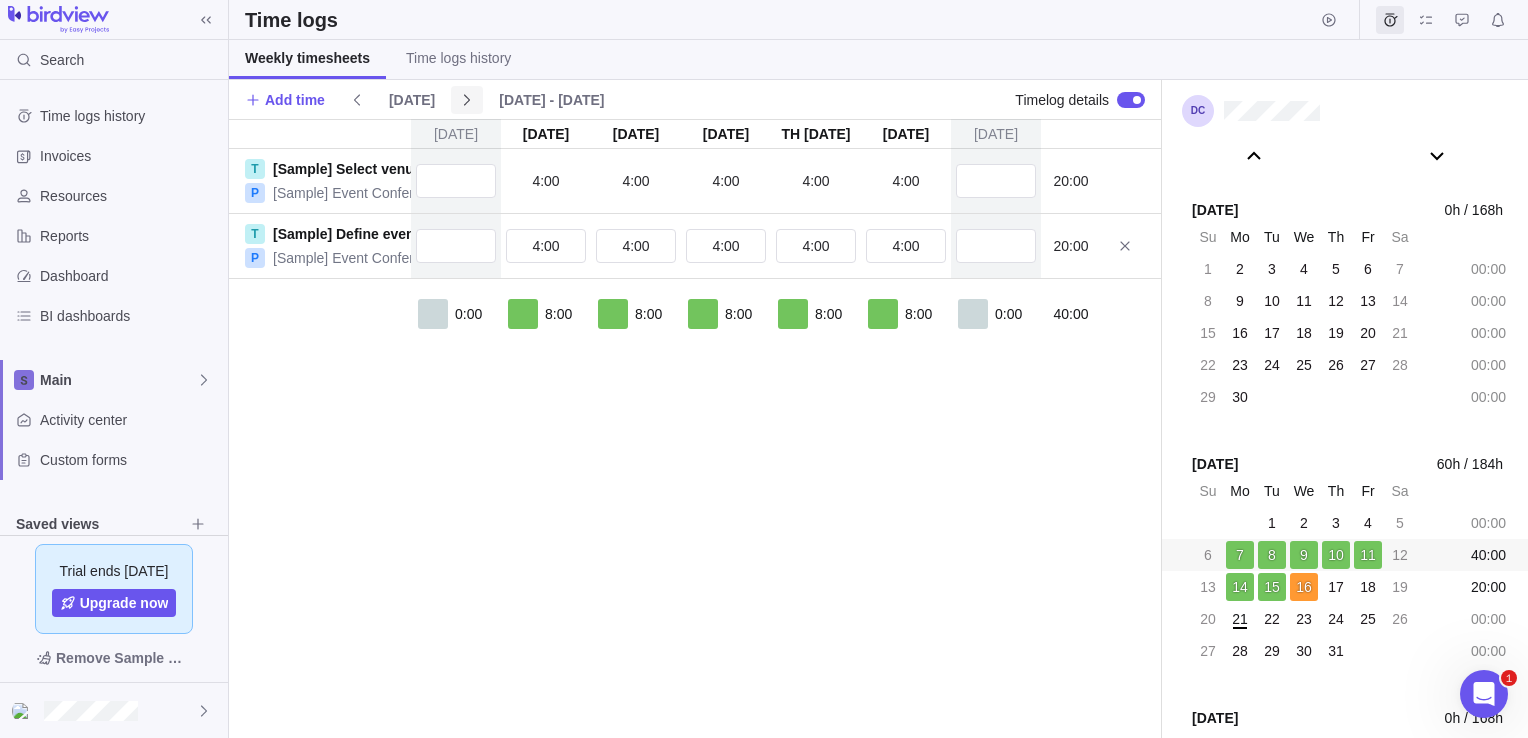click 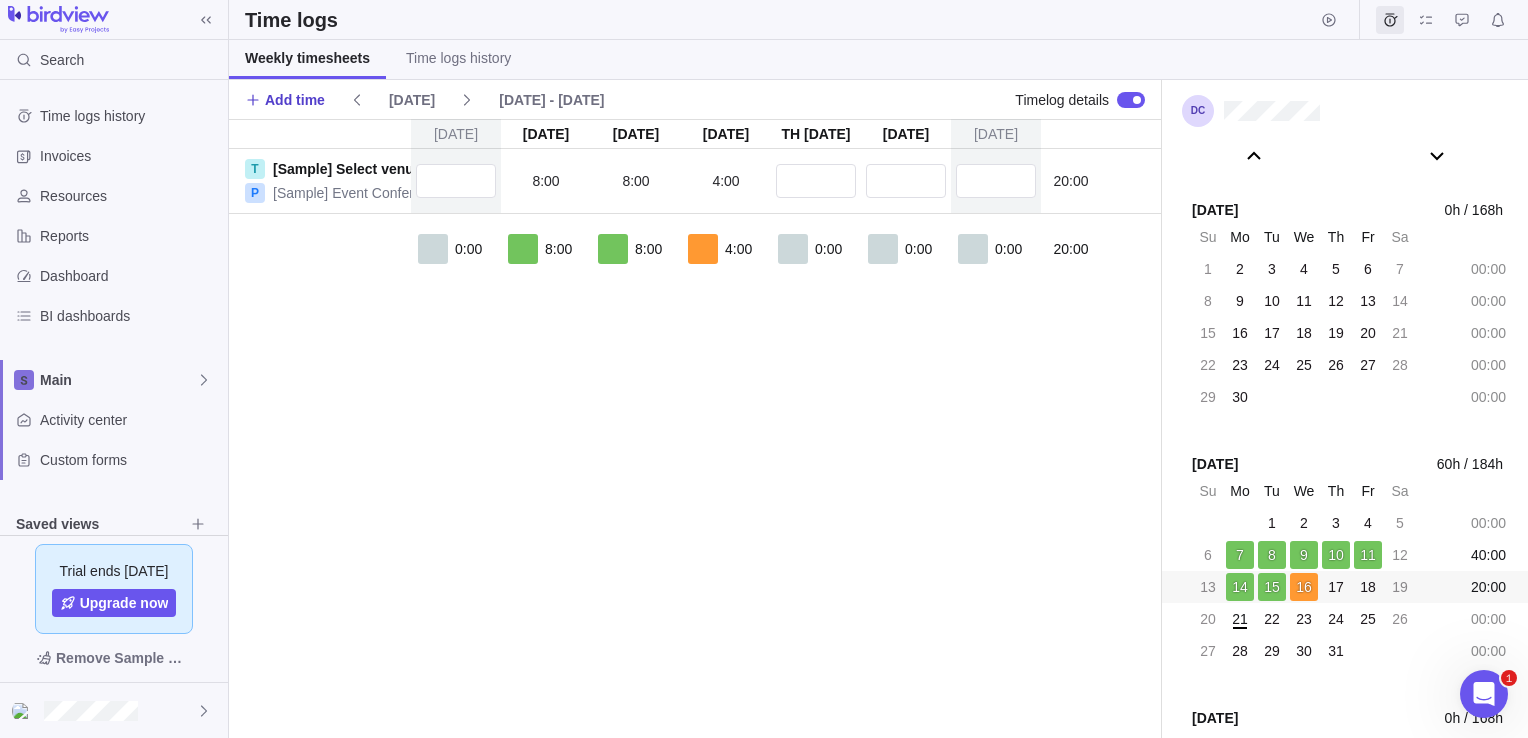 click on "Add time" at bounding box center (295, 100) 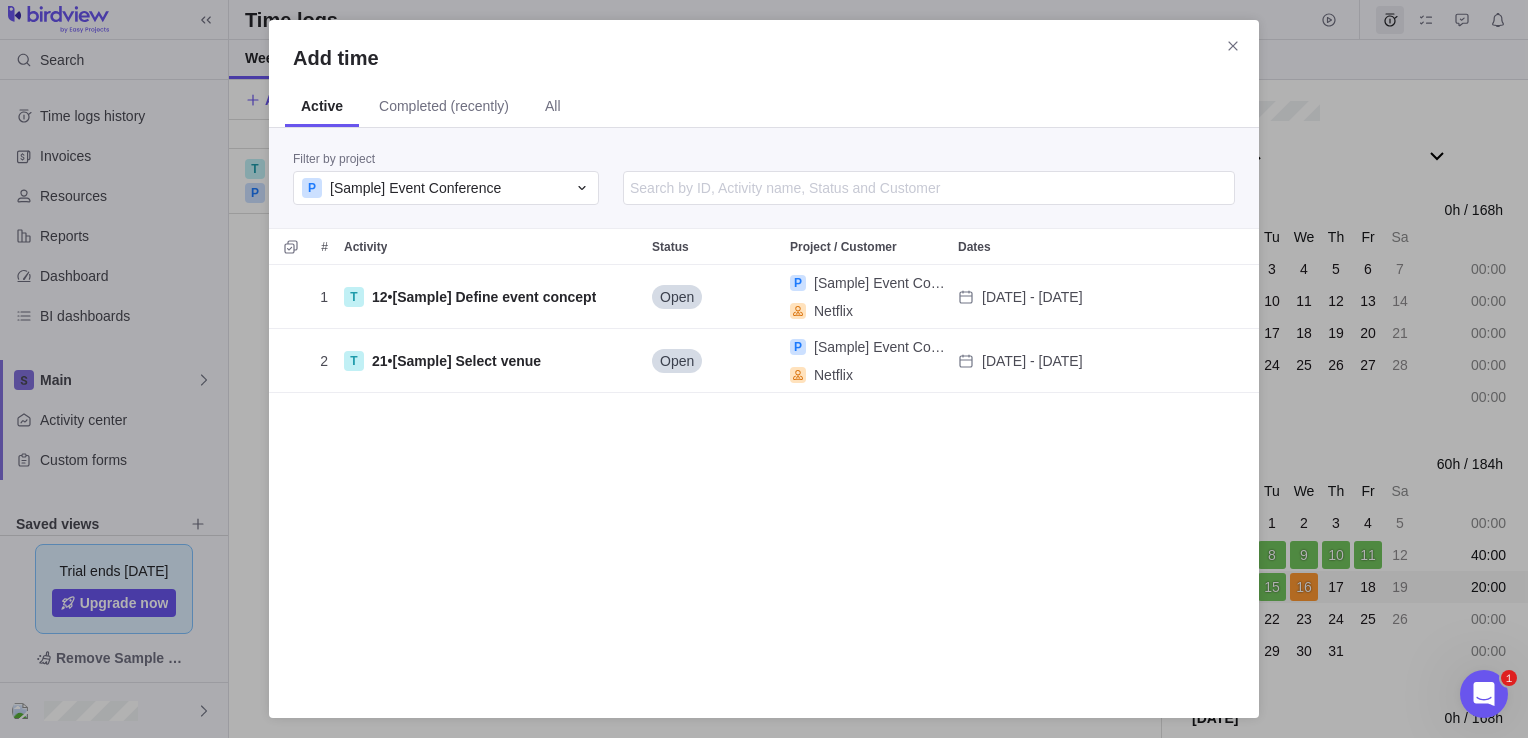 scroll, scrollTop: 16, scrollLeft: 16, axis: both 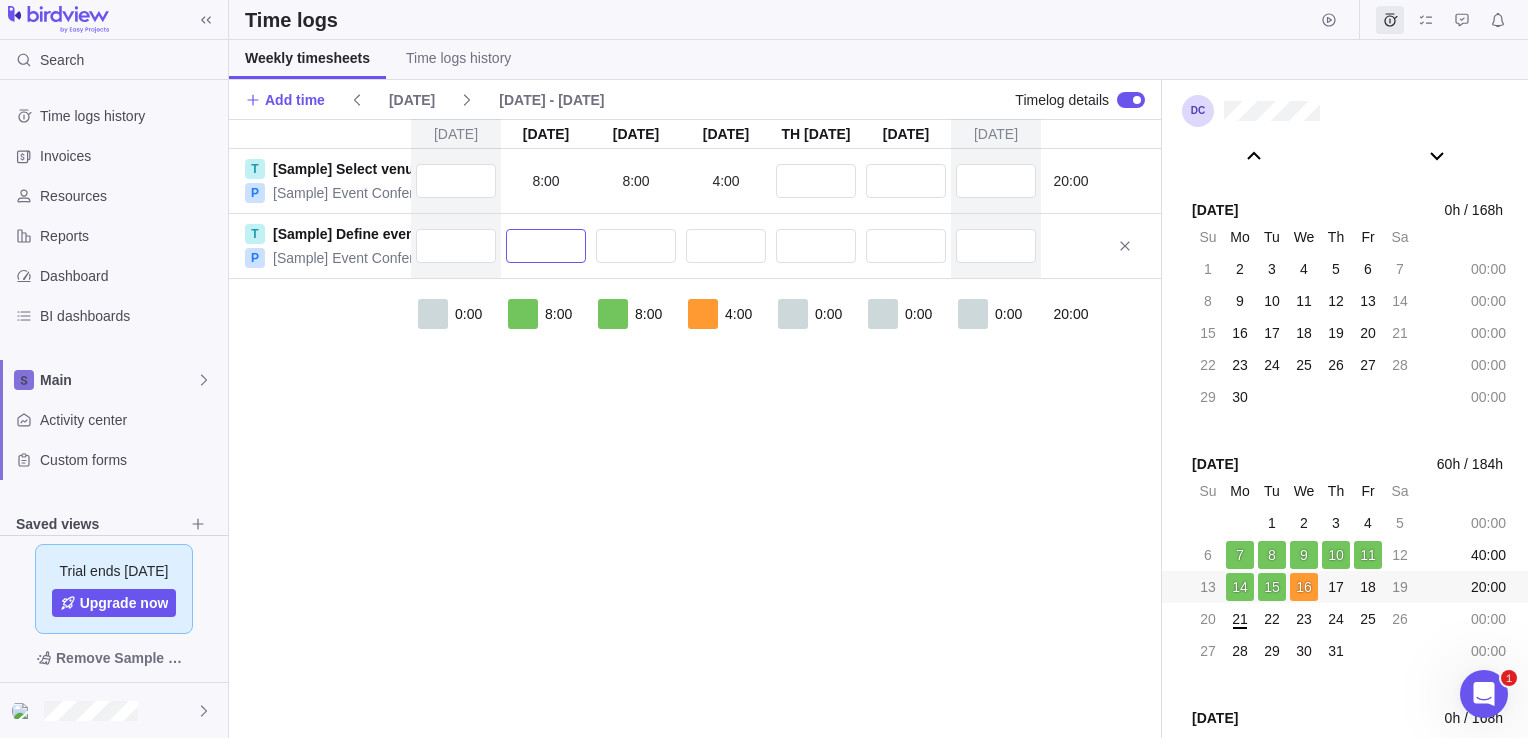 click at bounding box center (546, 246) 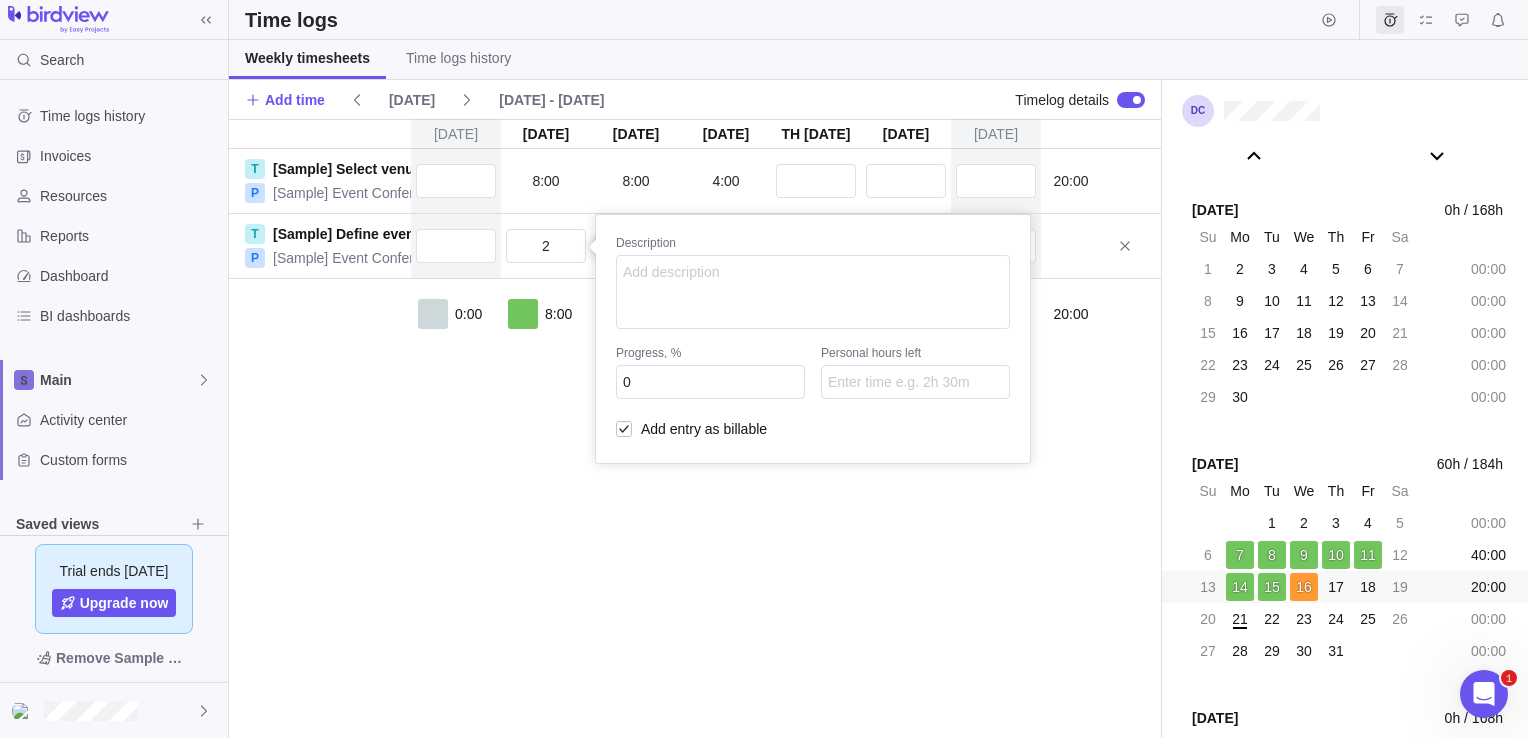 type on "2:00" 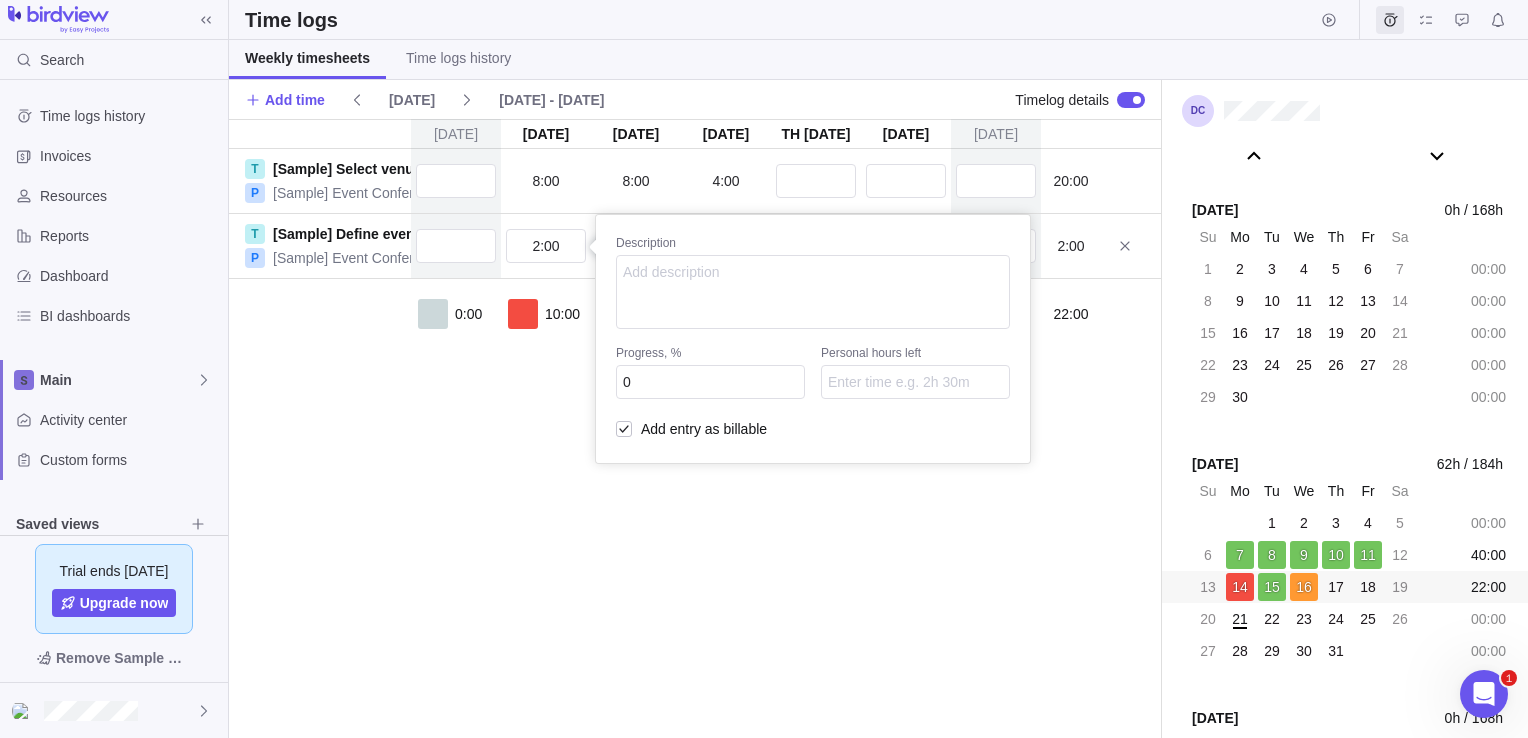click on "[DATE] [DATE] [DATE] [DATE] [DATE] 17 [DATE] [DATE] T [Sample] Select venue P [Sample] Event Conference 8:00 8:00 4:00 20:00 T [Sample] Define event concept P [Sample] Event Conference 2:00 Description Progress, % 0 Personal hours left Add entry as billable 2:00 0:00 10:00 8:00 4:00 0:00 0:00 0:00 22:00" at bounding box center (695, 428) 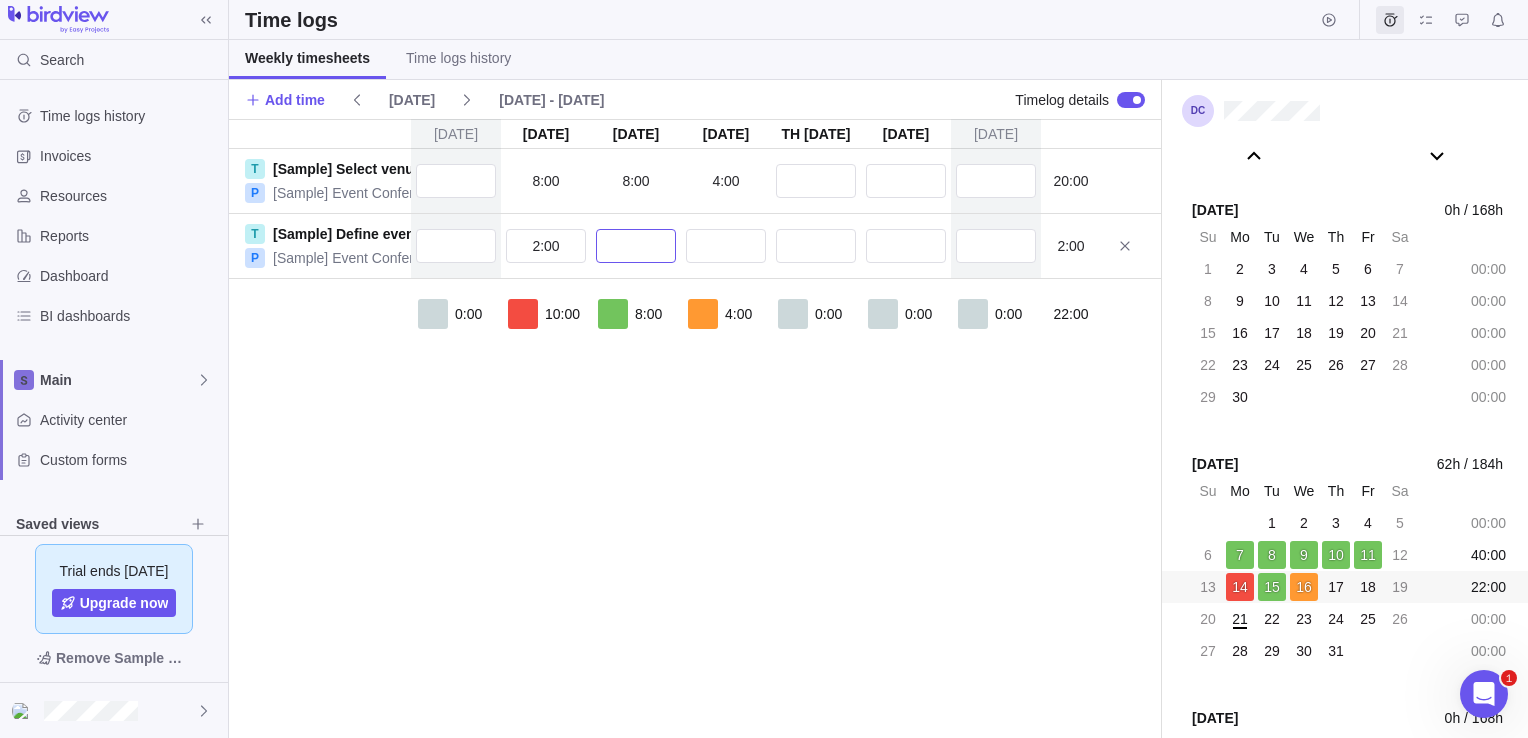click at bounding box center (636, 246) 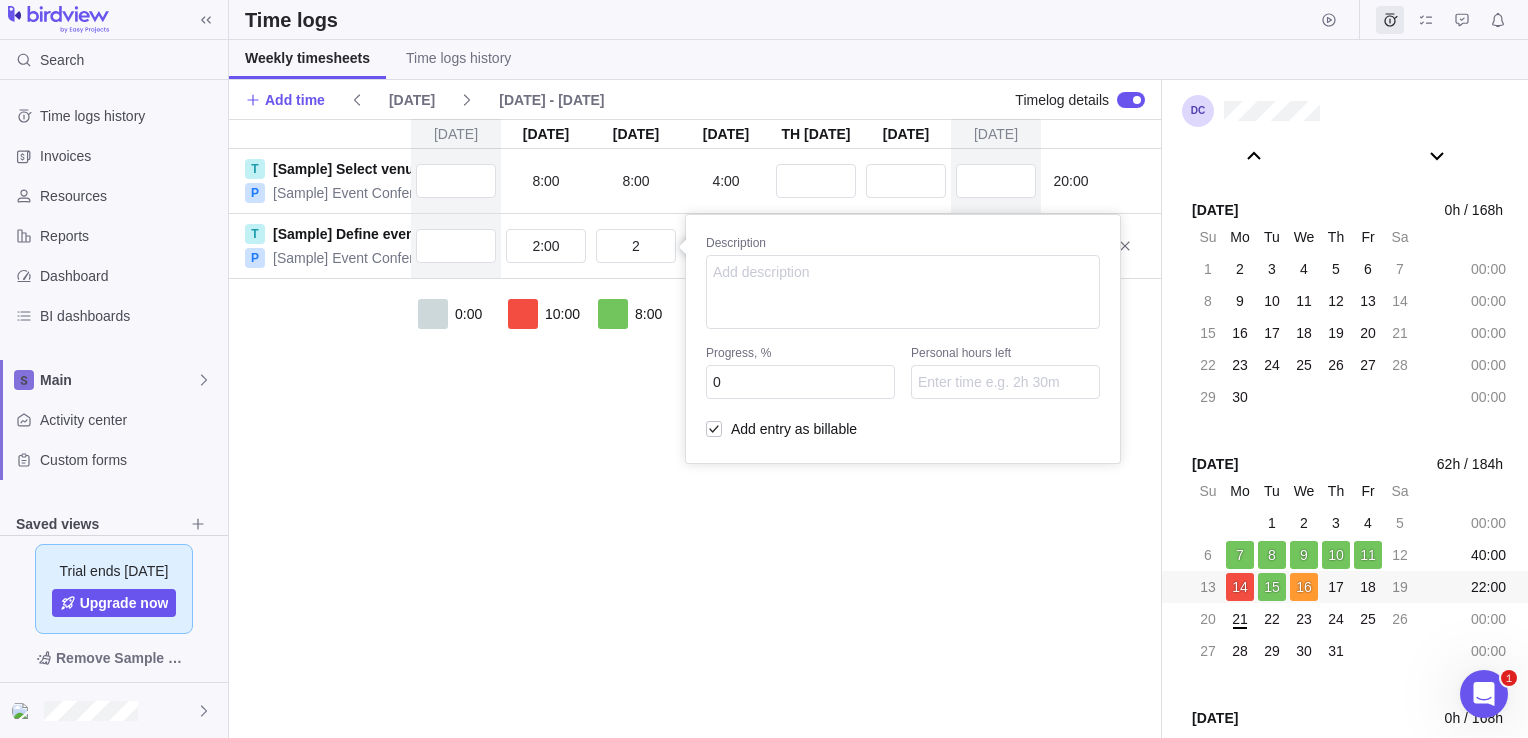 type on "2:00" 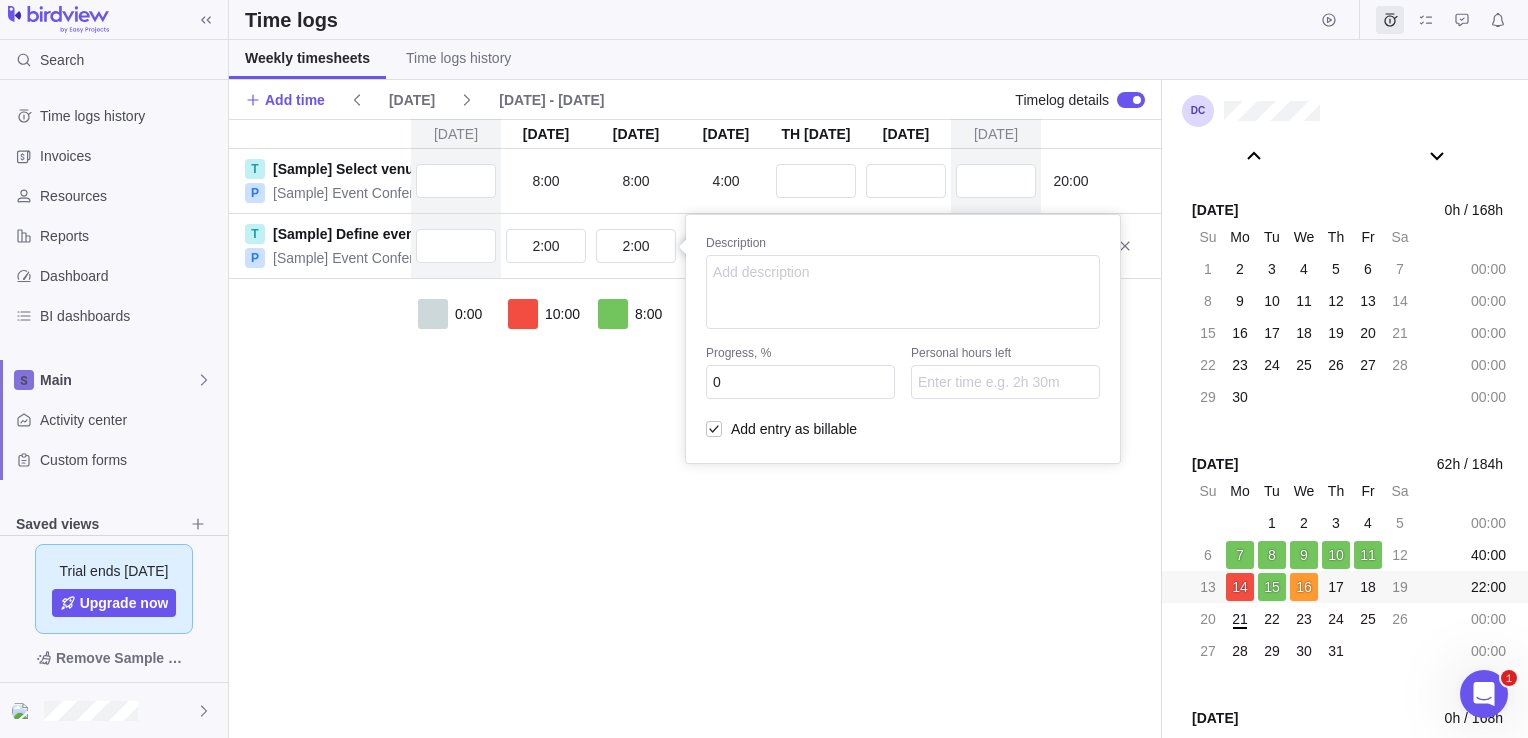 click on "[DATE] [DATE] [DATE] [DATE] [DATE] 17 [DATE] [DATE] T [Sample] Select venue P [Sample] Event Conference 8:00 8:00 4:00 20:00 T [Sample] Define event concept P [Sample] Event Conference 2:00 2:00 Description Progress, % 0 Personal hours left Add entry as billable 2:00 0:00 10:00 8:00 4:00 0:00 0:00 0:00 22:00" at bounding box center (695, 428) 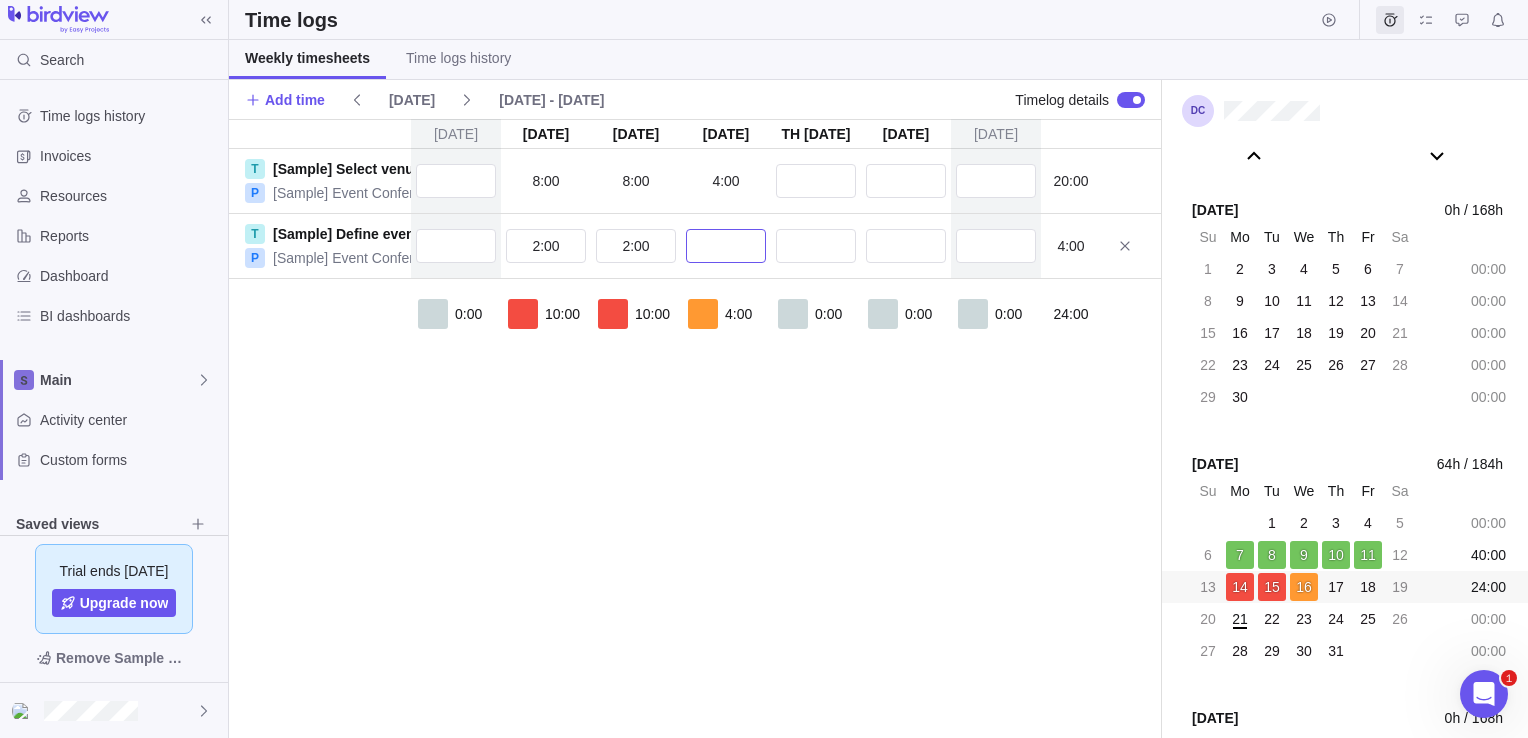 click at bounding box center [726, 246] 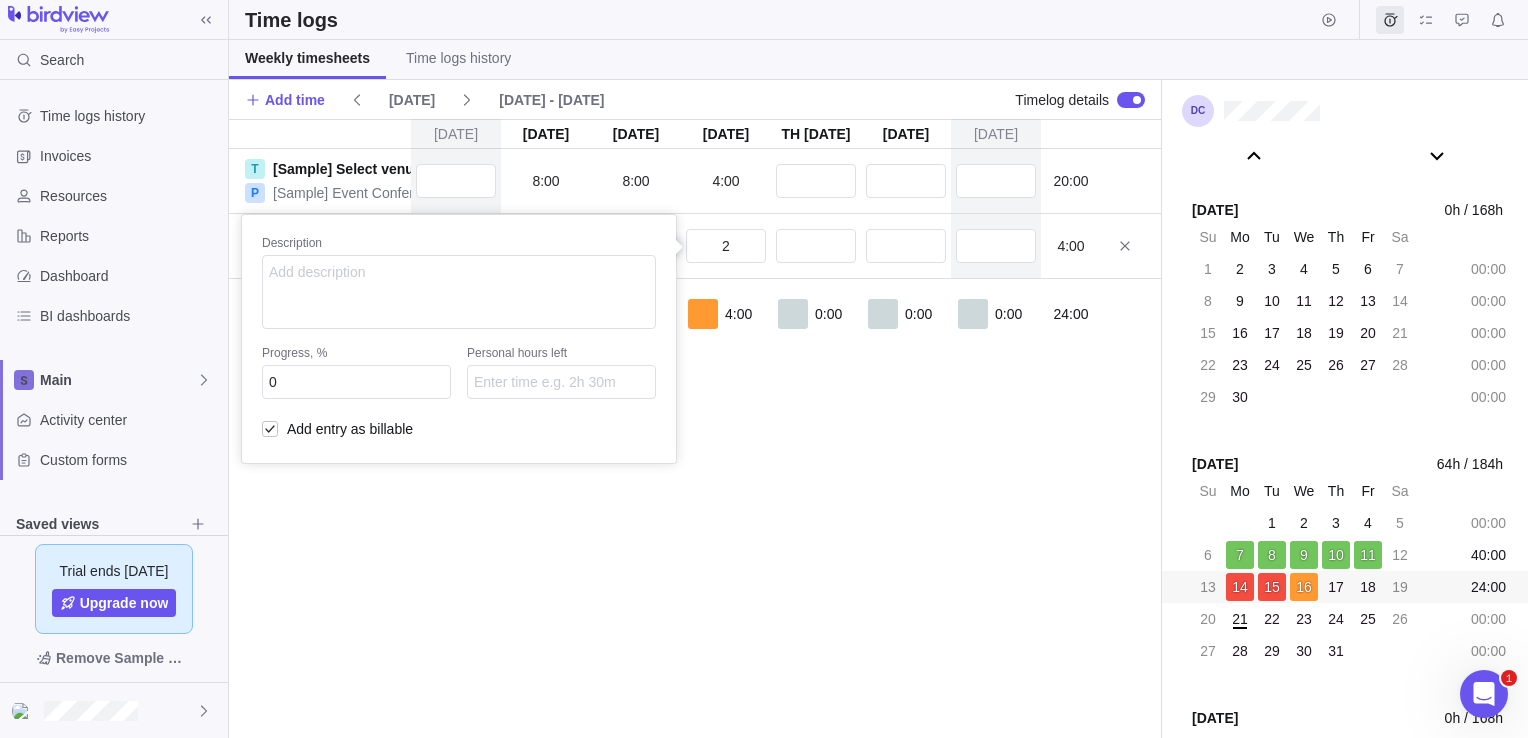 type on "2:00" 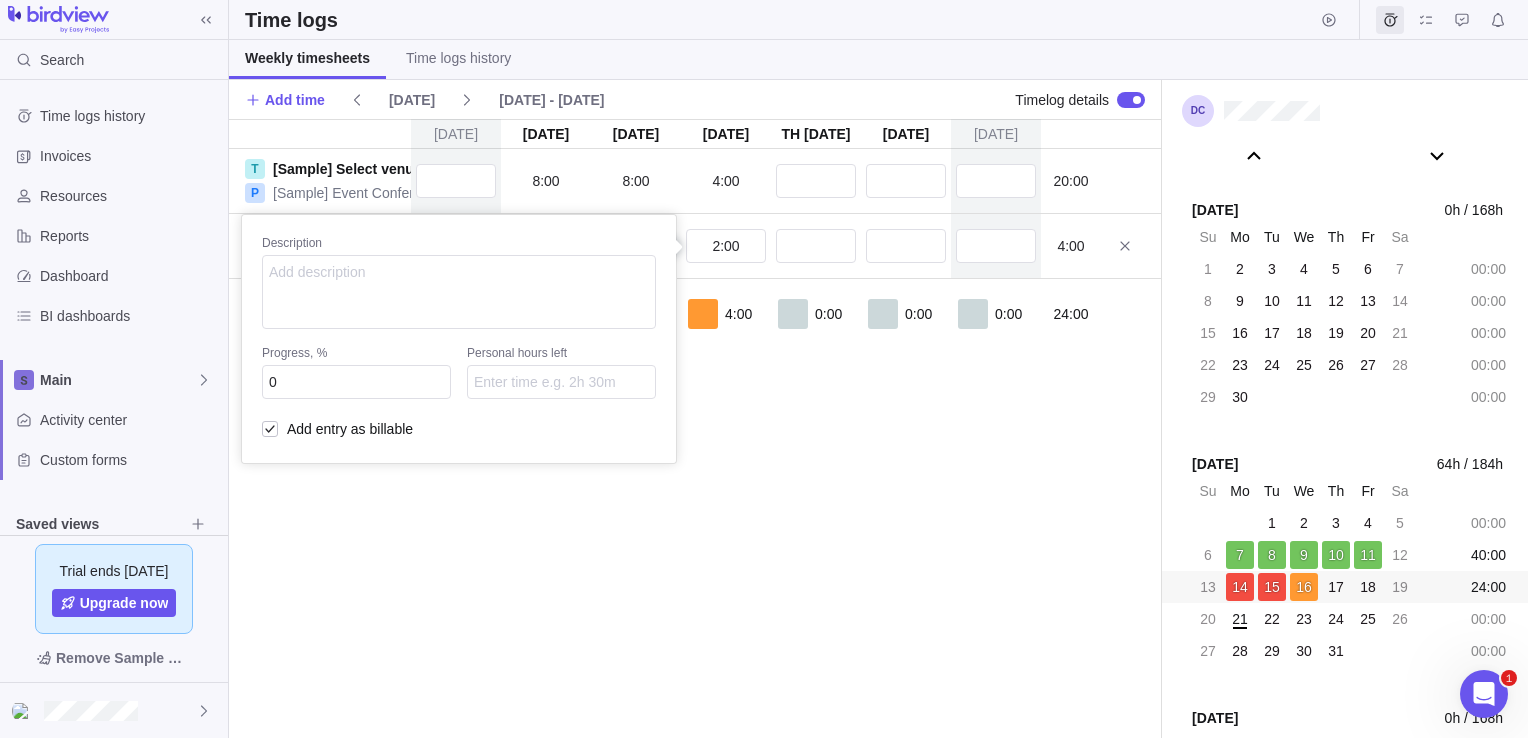 click on "[DATE] [DATE] [DATE] [DATE] [DATE] 17 [DATE] [DATE] T [Sample] Select venue P [Sample] Event Conference 8:00 8:00 4:00 20:00 T [Sample] Define event concept P [Sample] Event Conference 2:00 2:00 2:00 Description Progress, % 0 Personal hours left Add entry as billable 4:00 0:00 10:00 10:00 4:00 0:00 0:00 0:00 24:00" at bounding box center [695, 428] 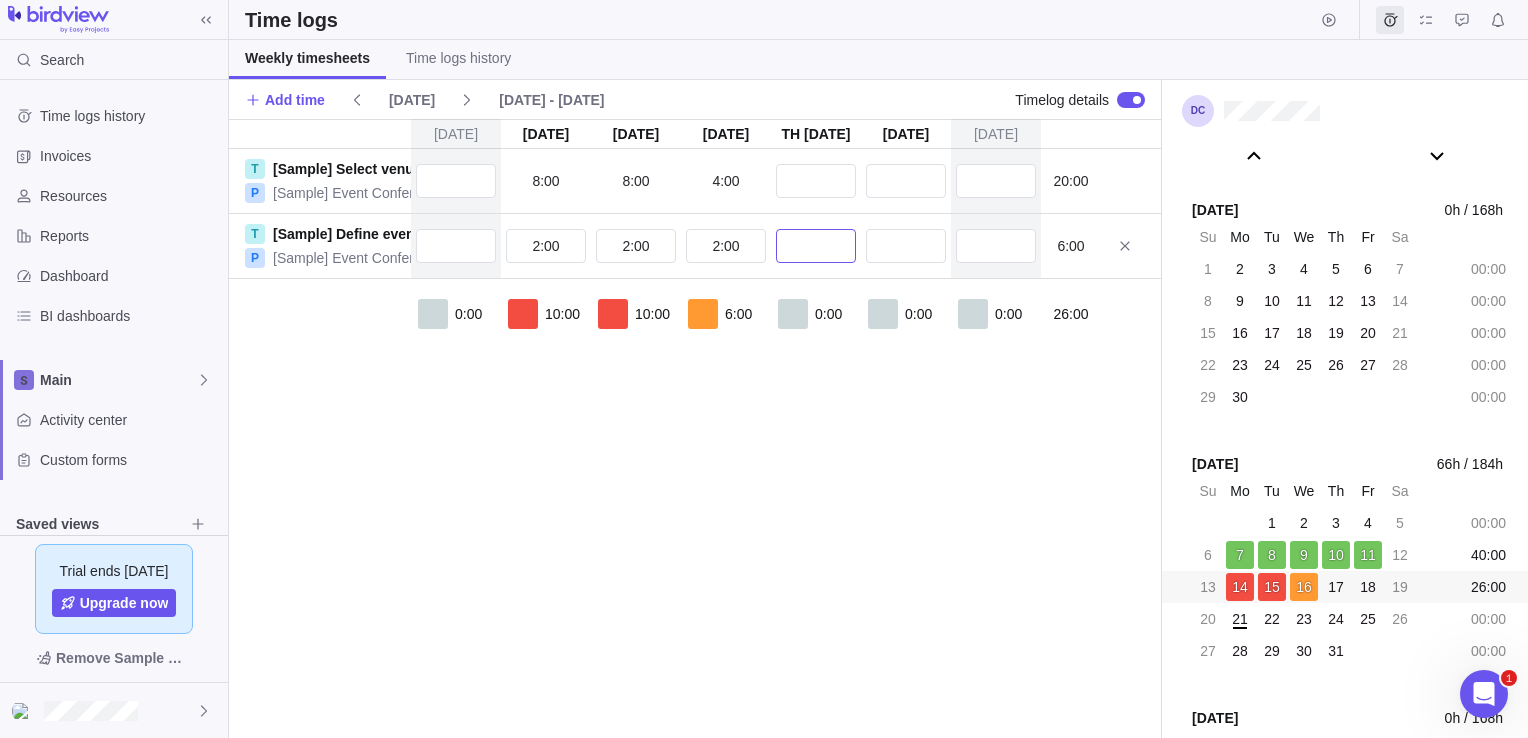 click at bounding box center (816, 246) 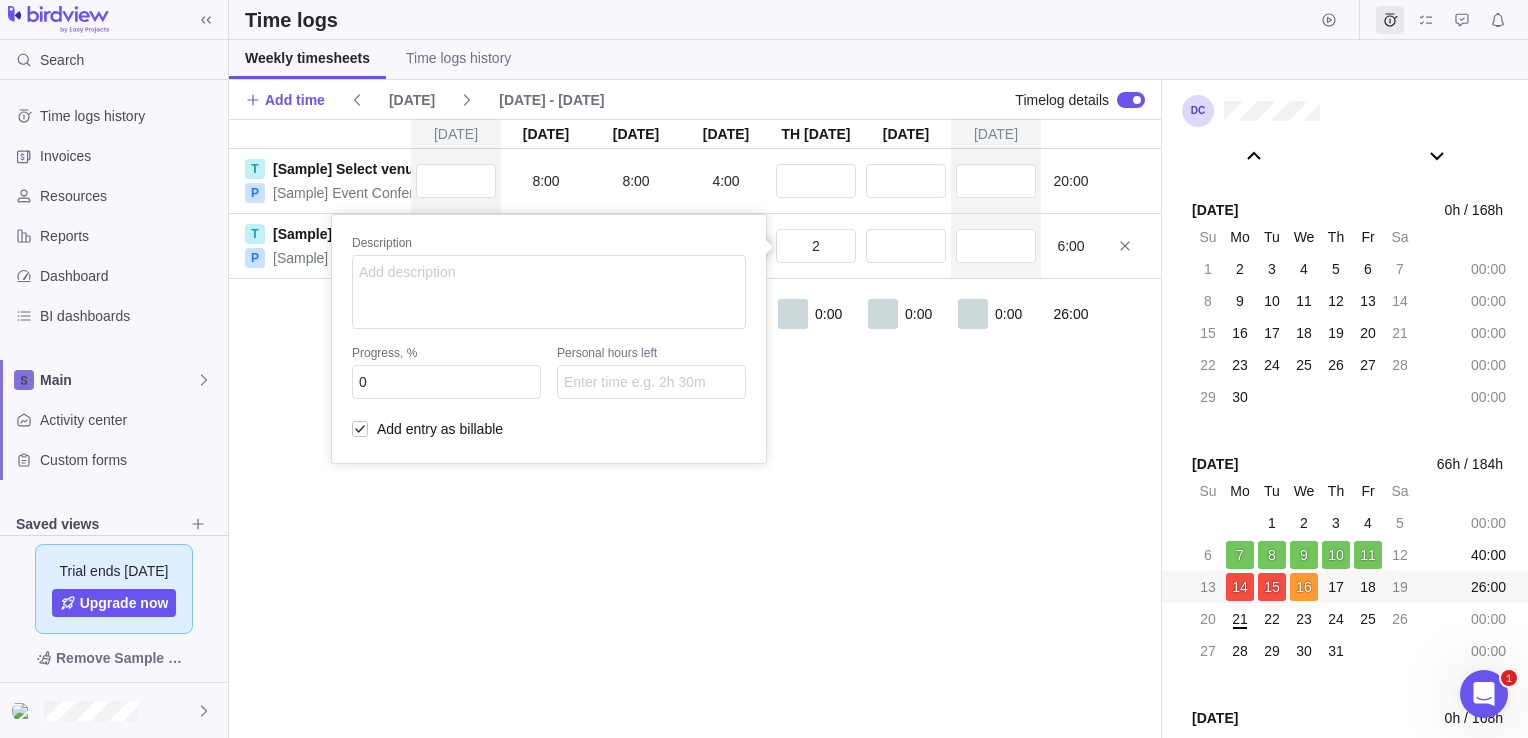 type on "2:00" 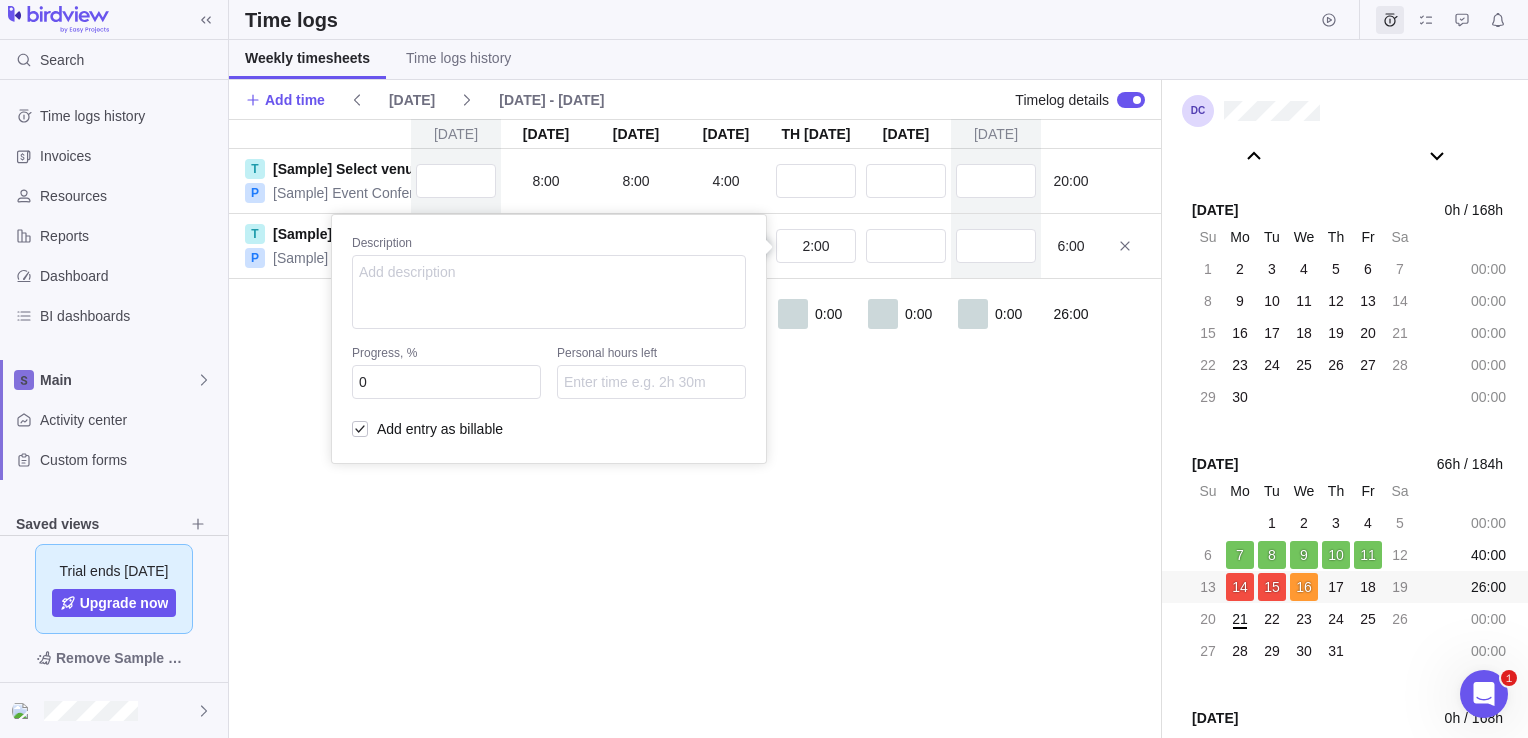 click on "[DATE] [DATE] [DATE] [DATE] [DATE] 17 [DATE] [DATE] T [Sample] Select venue P [Sample] Event Conference 8:00 8:00 4:00 20:00 T [Sample] Define event concept P [Sample] Event Conference 2:00 2:00 2:00 2:00 Description Progress, % 0 Personal hours left Add entry as billable 6:00 0:00 10:00 10:00 6:00 0:00 0:00 0:00 26:00" at bounding box center (695, 428) 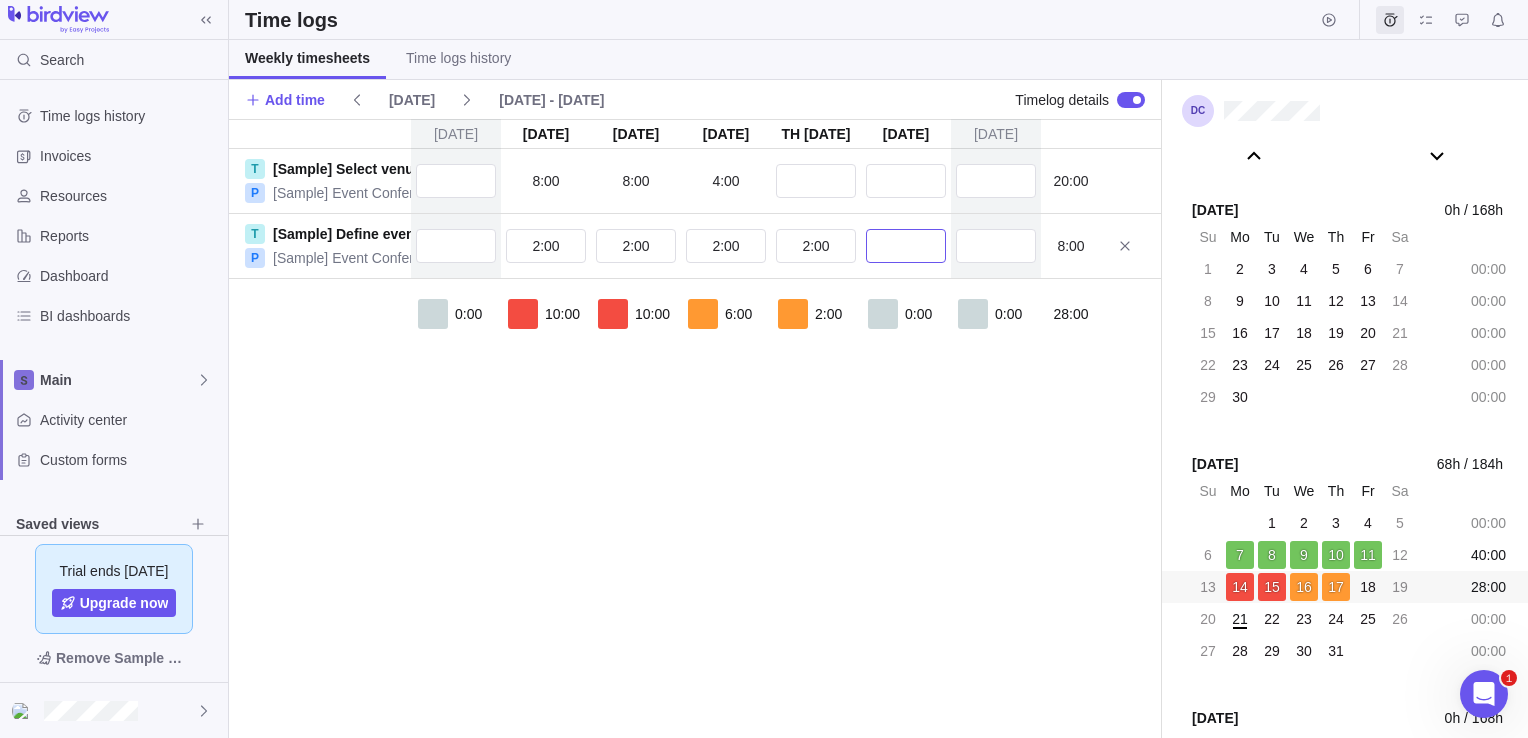 click at bounding box center [906, 246] 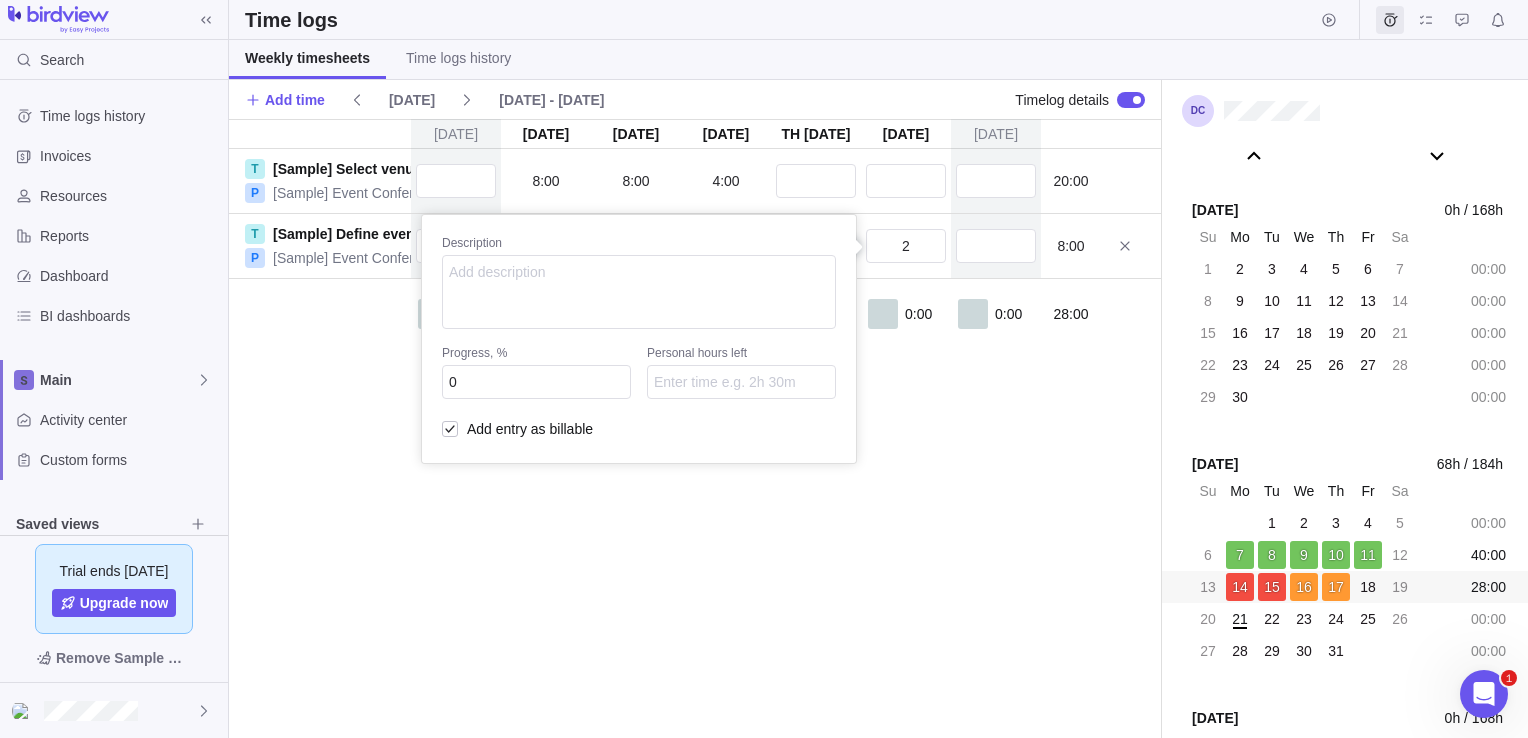 type on "2:00" 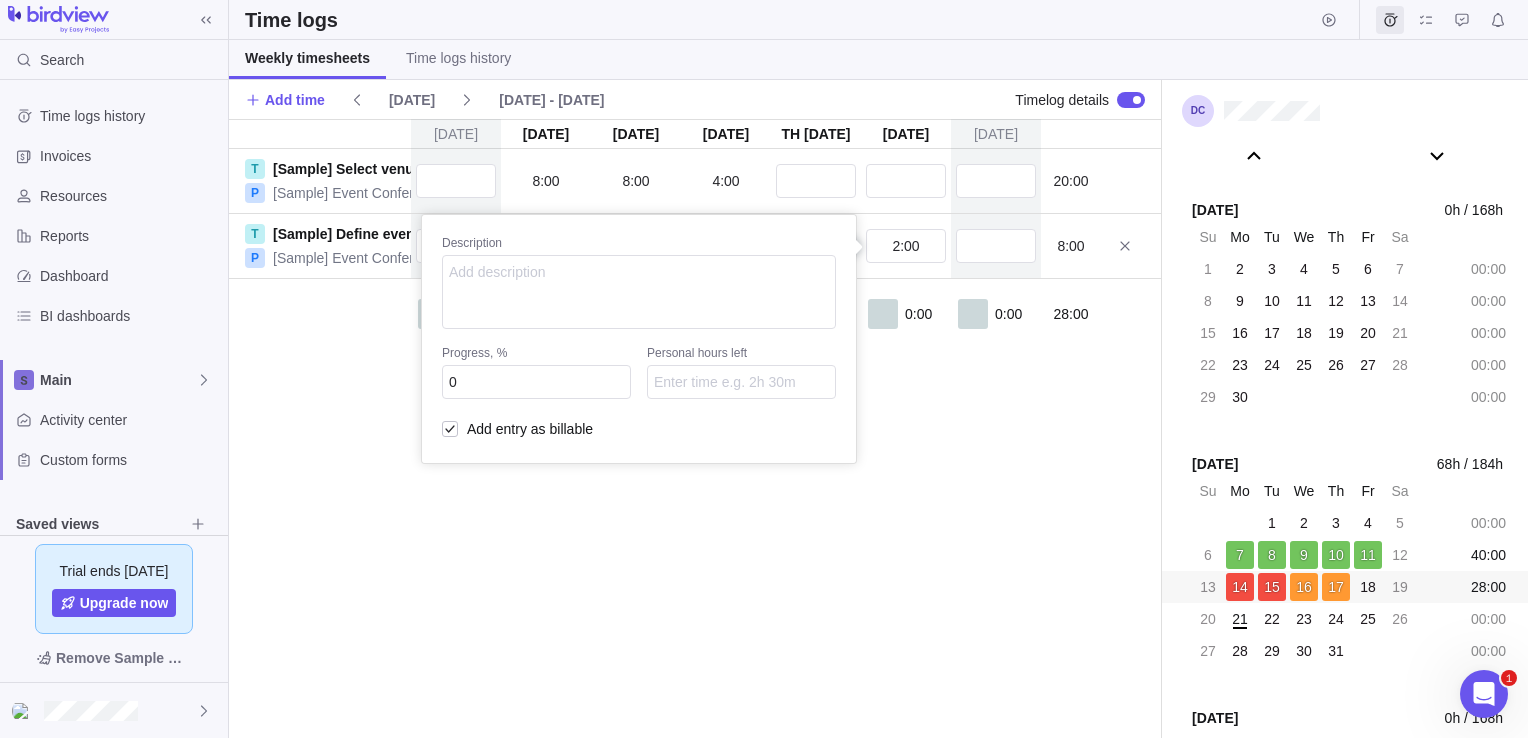 click on "[DATE] [DATE] [DATE] [DATE] [DATE] 17 [DATE] [DATE] T [Sample] Select venue P [Sample] Event Conference 8:00 8:00 4:00 20:00 T [Sample] Define event concept P [Sample] Event Conference 2:00 2:00 2:00 2:00 2:00 Description Progress, % 0 Personal hours left Add entry as billable 8:00 0:00 10:00 10:00 6:00 2:00 0:00 0:00 28:00" at bounding box center (695, 428) 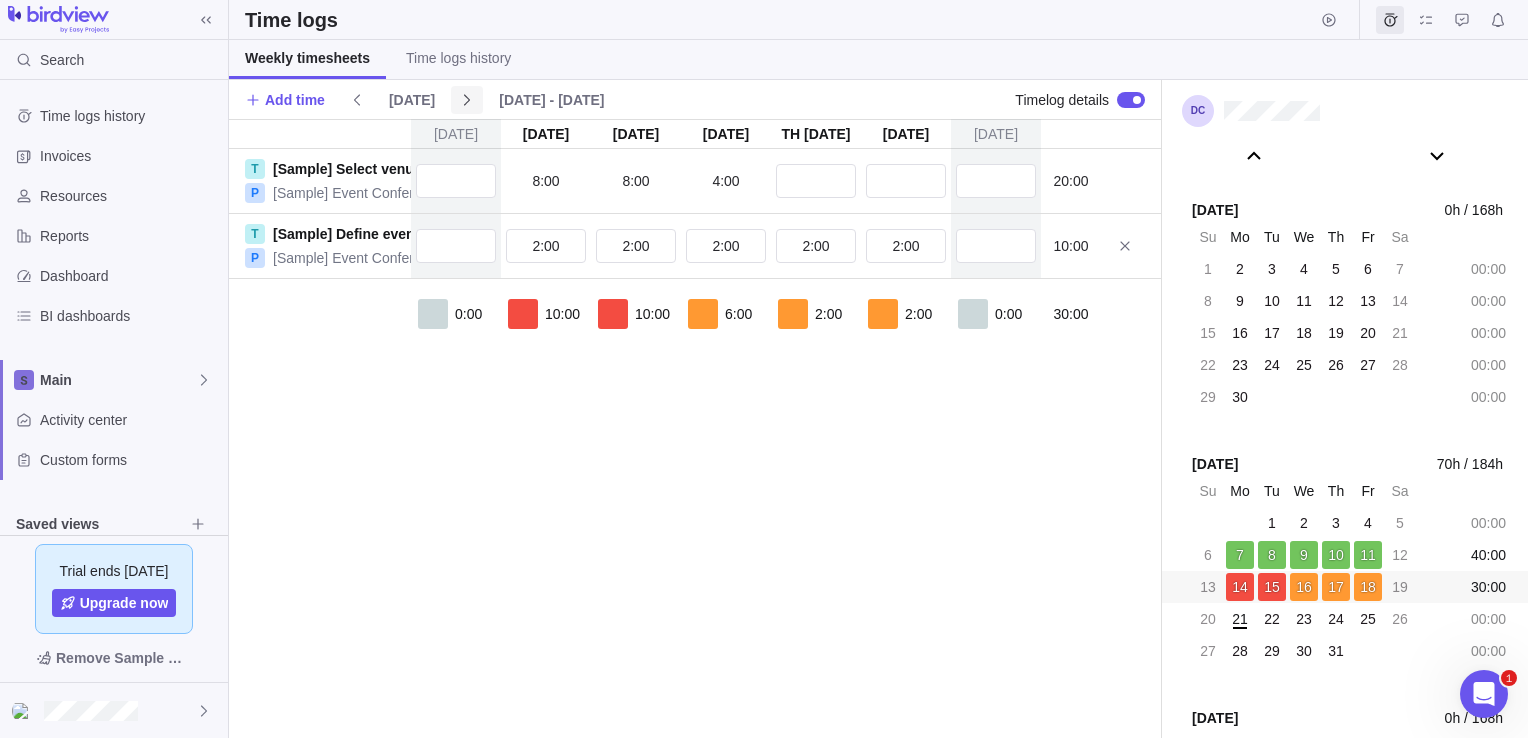 click at bounding box center [467, 100] 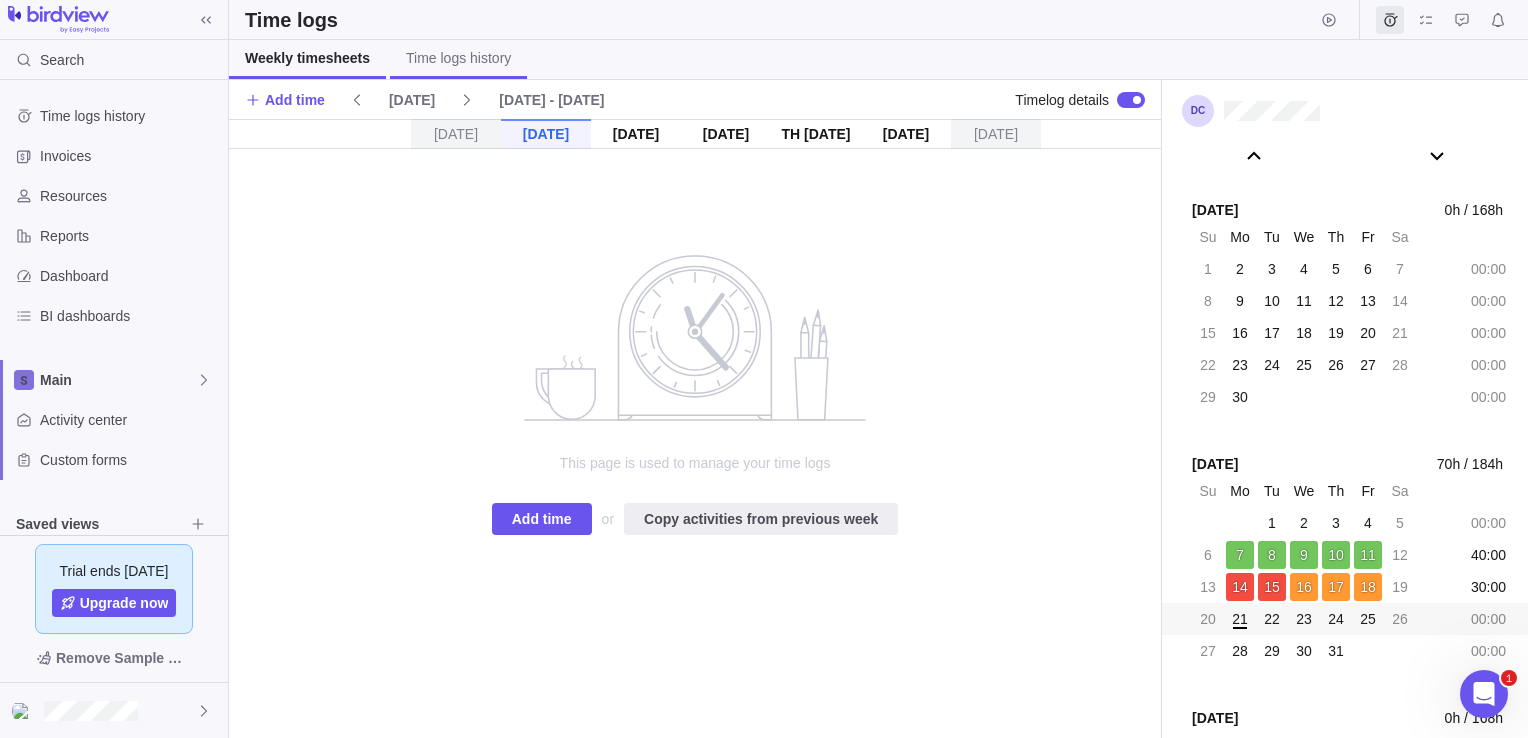 click on "Time logs history" at bounding box center [458, 58] 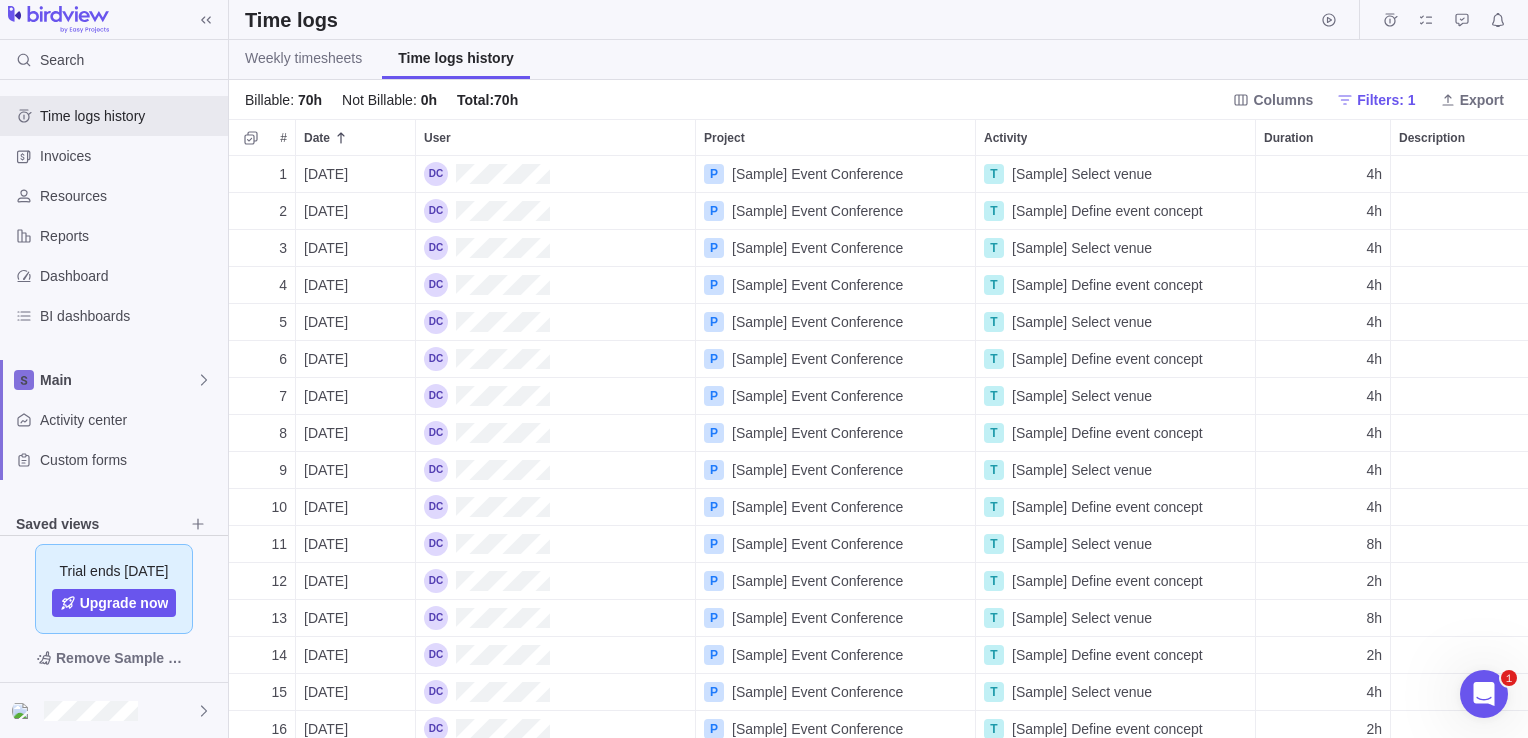 scroll, scrollTop: 16, scrollLeft: 16, axis: both 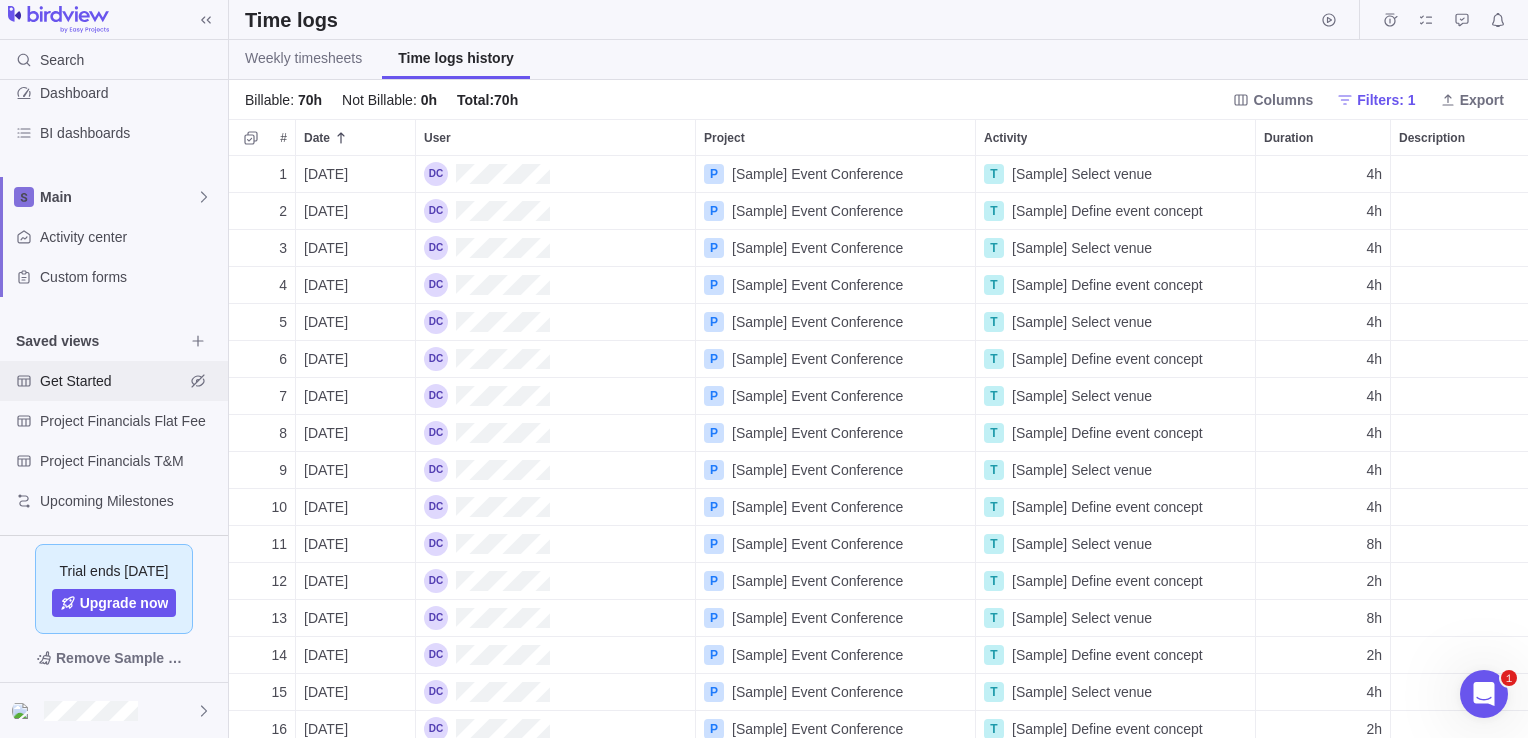 click on "Get Started" at bounding box center (112, 381) 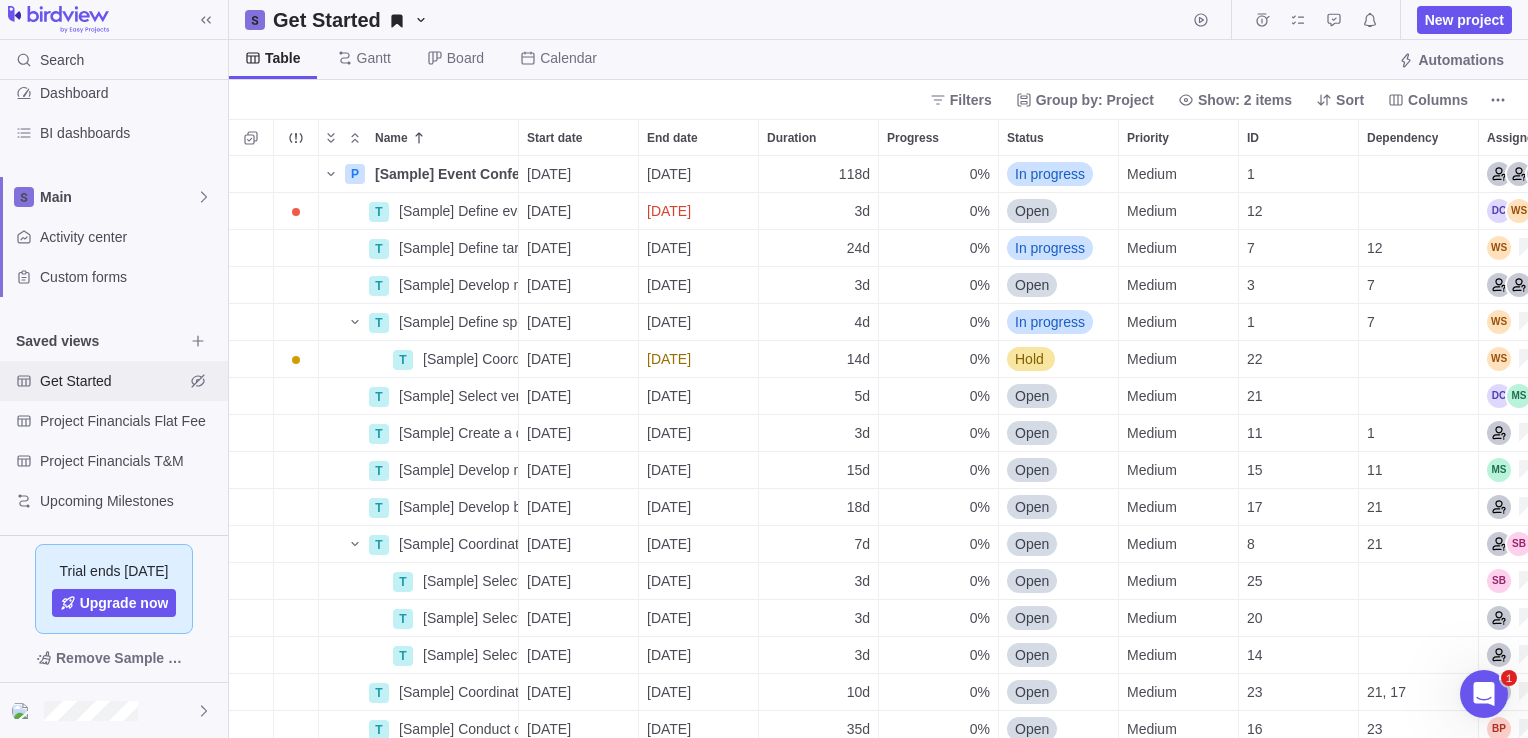 scroll, scrollTop: 16, scrollLeft: 16, axis: both 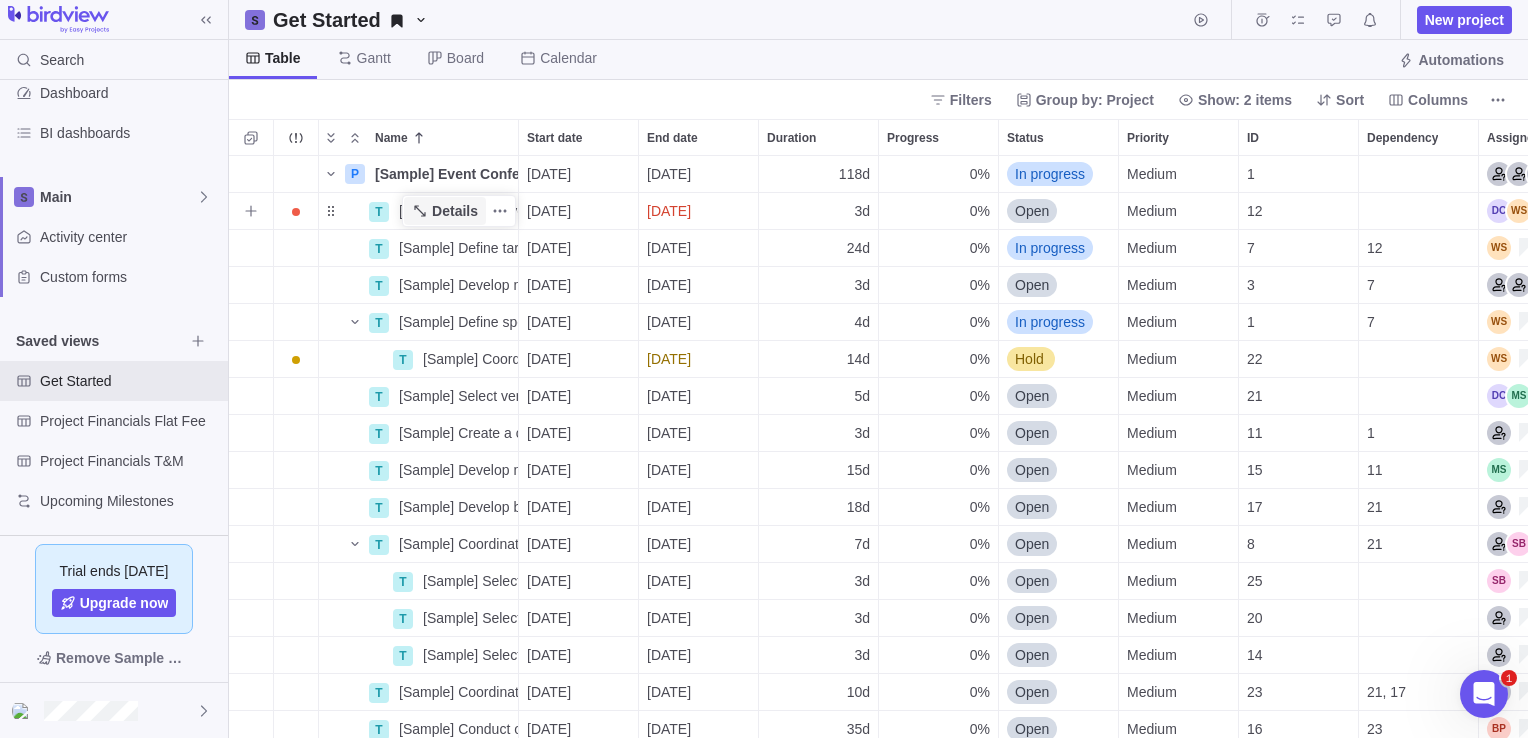 click on "Details" at bounding box center (455, 211) 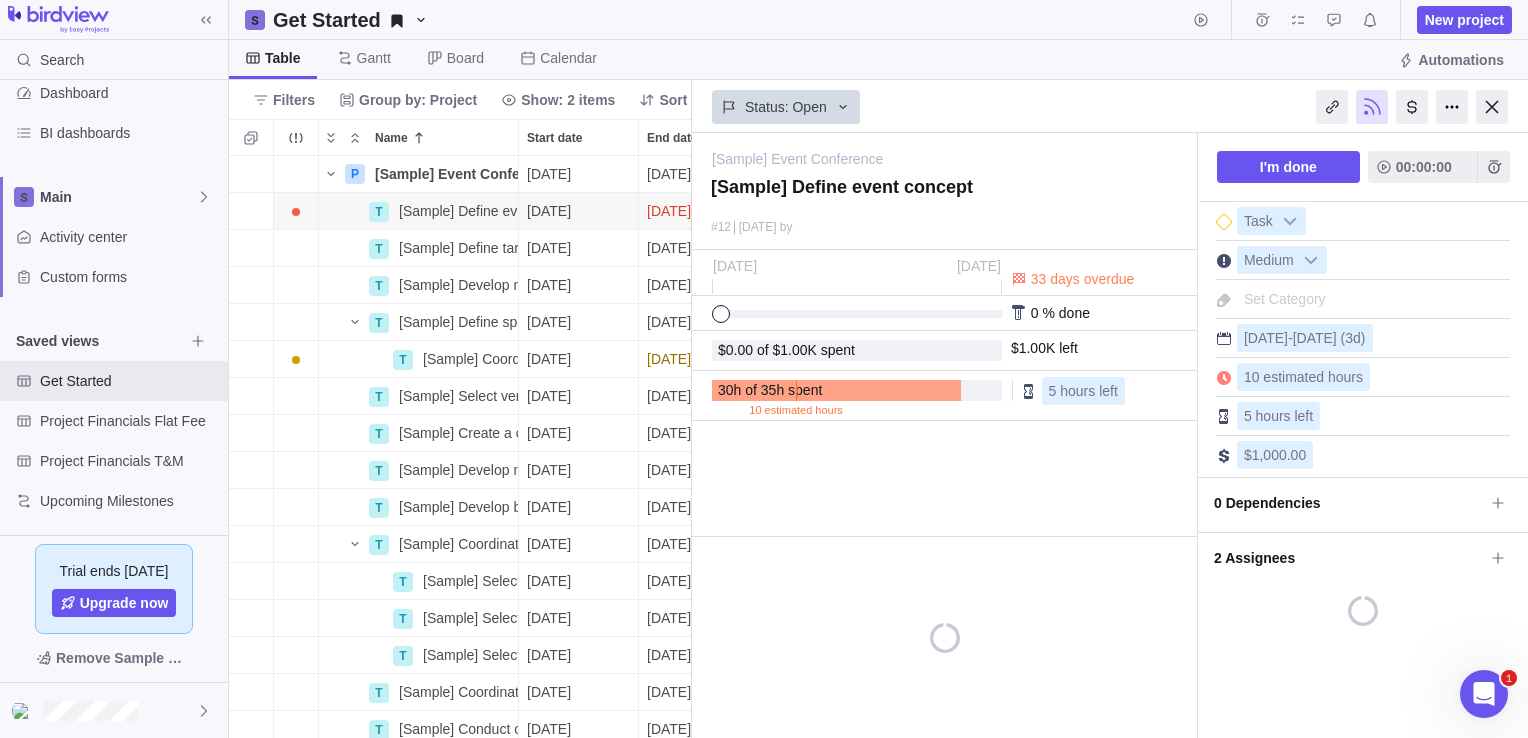 scroll, scrollTop: 567, scrollLeft: 448, axis: both 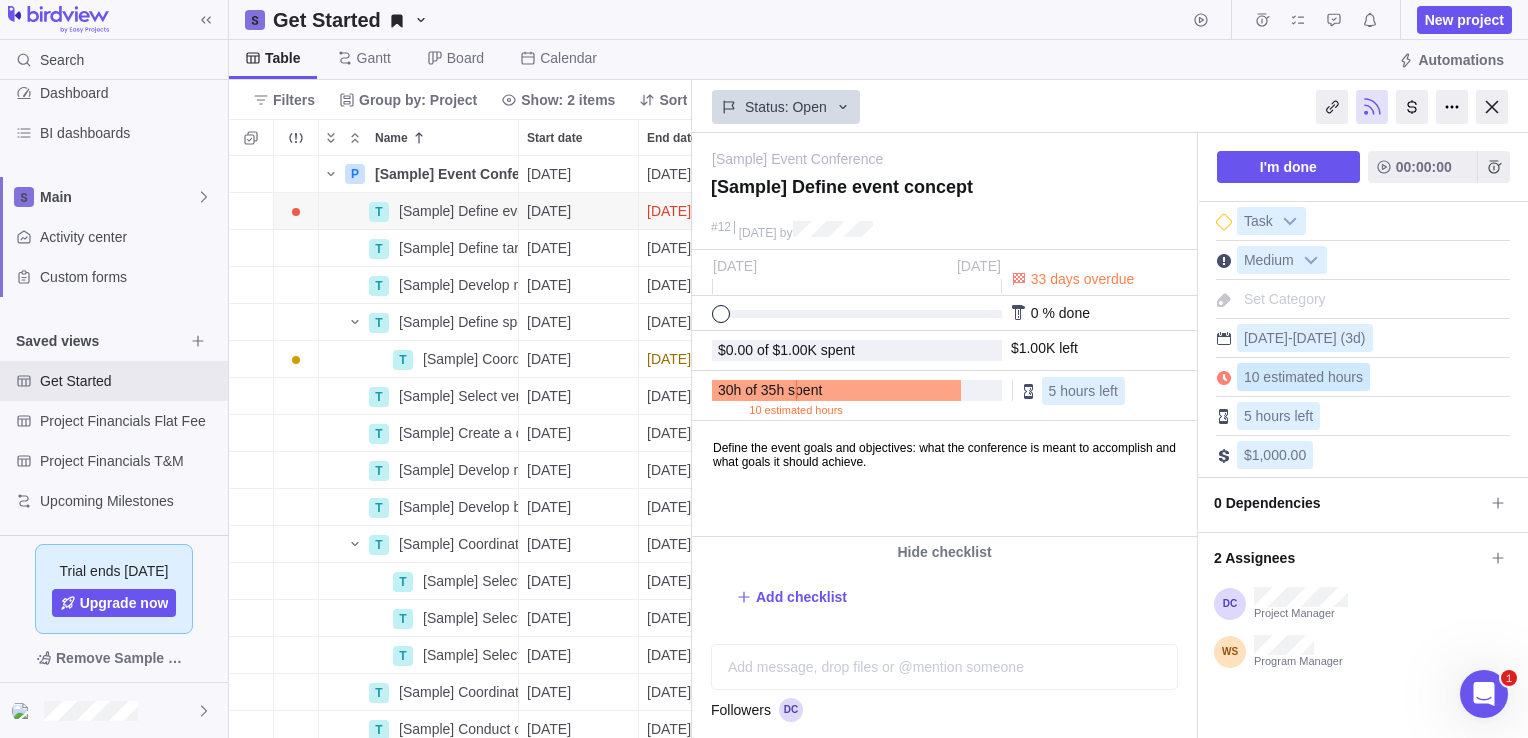 click on "10 estimated hours" at bounding box center (1303, 377) 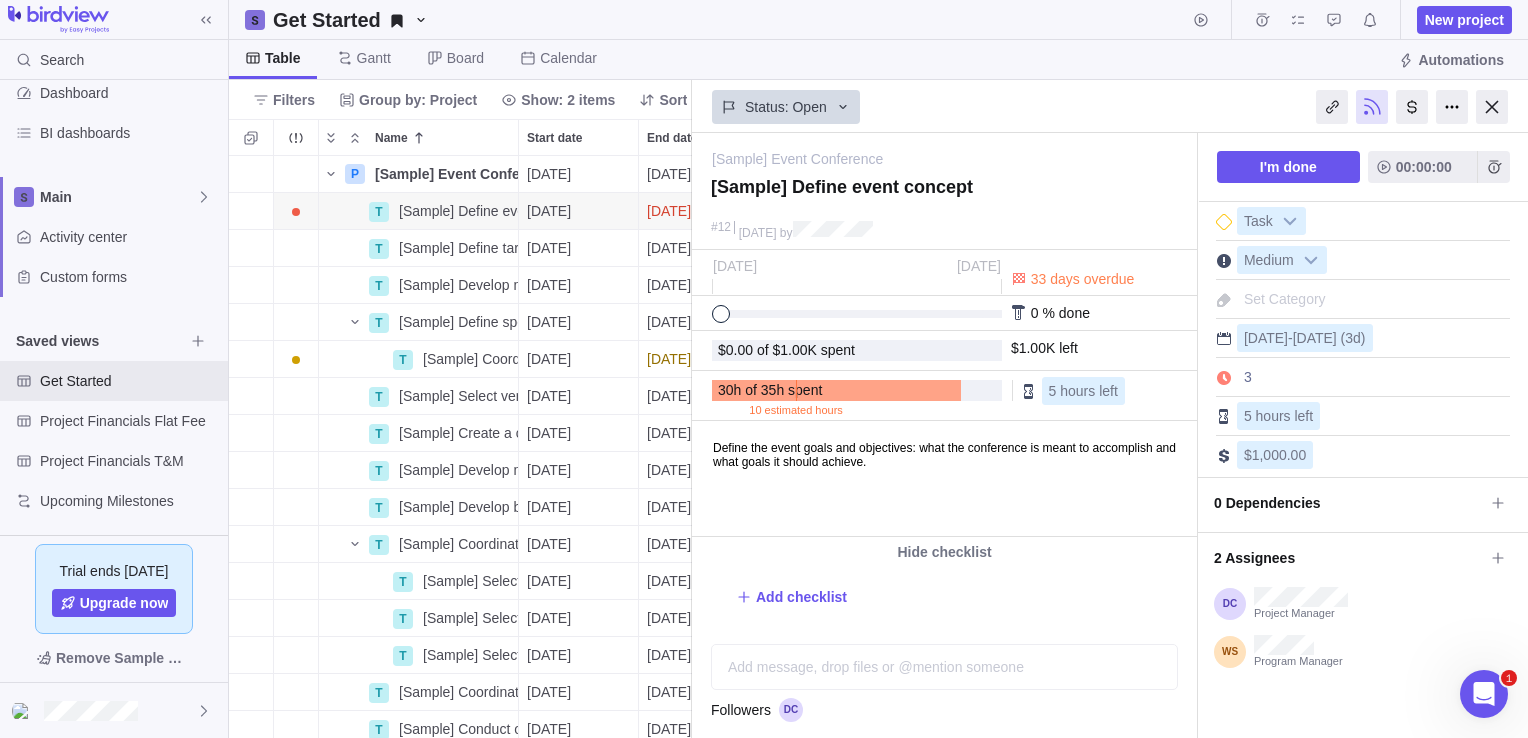 type on "30" 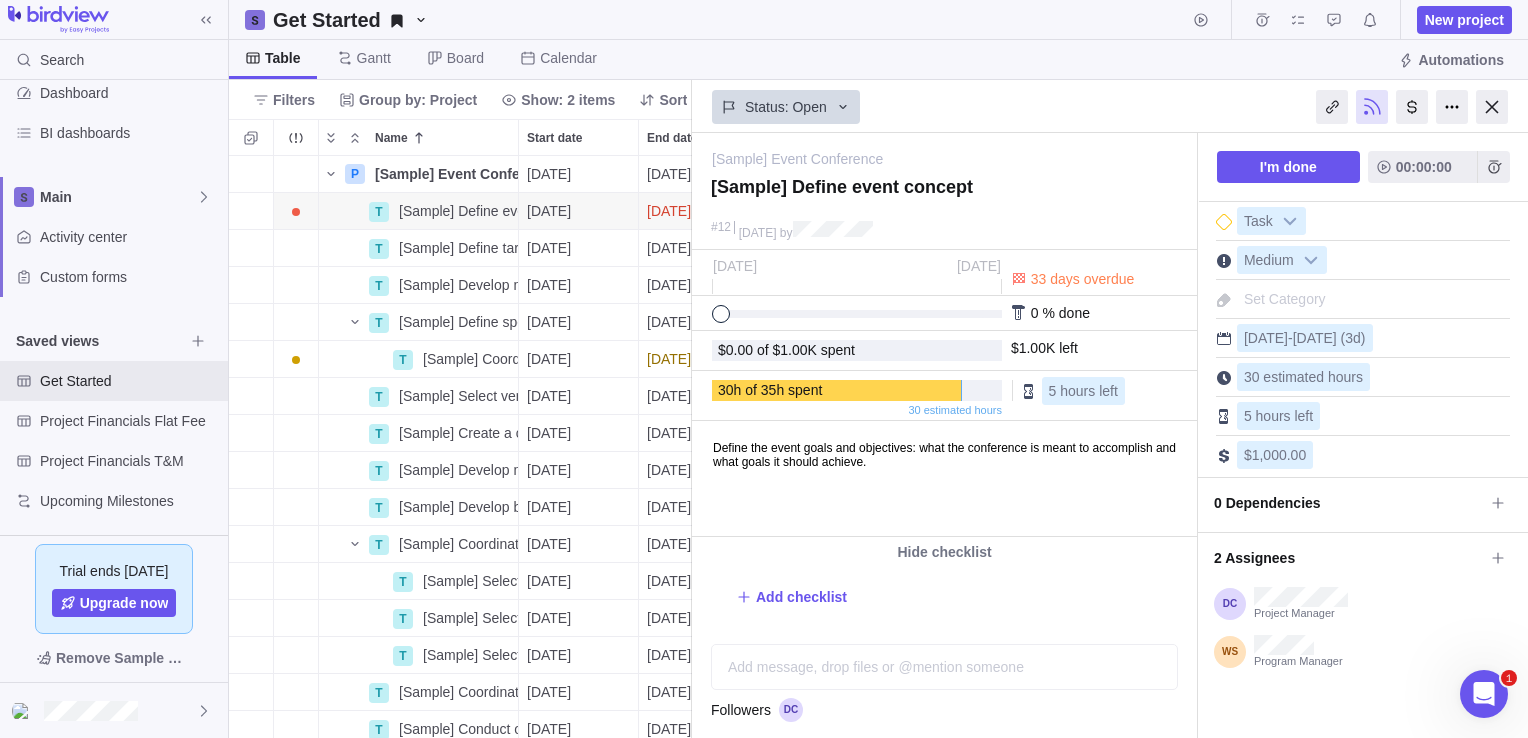 click on "[DATE]  -  [DATE]
(3d)" at bounding box center (1363, 335) 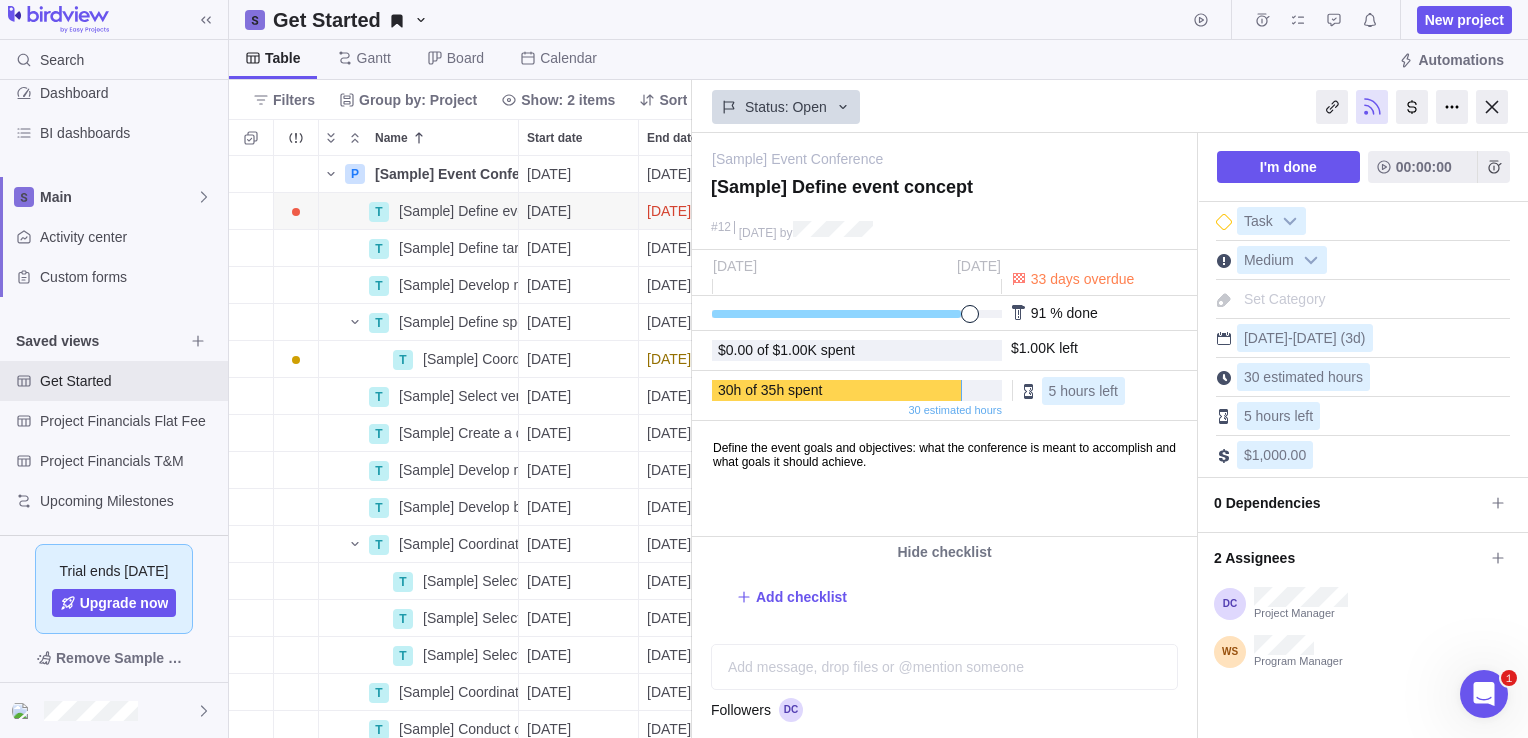 drag, startPoint x: 728, startPoint y: 314, endPoint x: 970, endPoint y: 313, distance: 242.00206 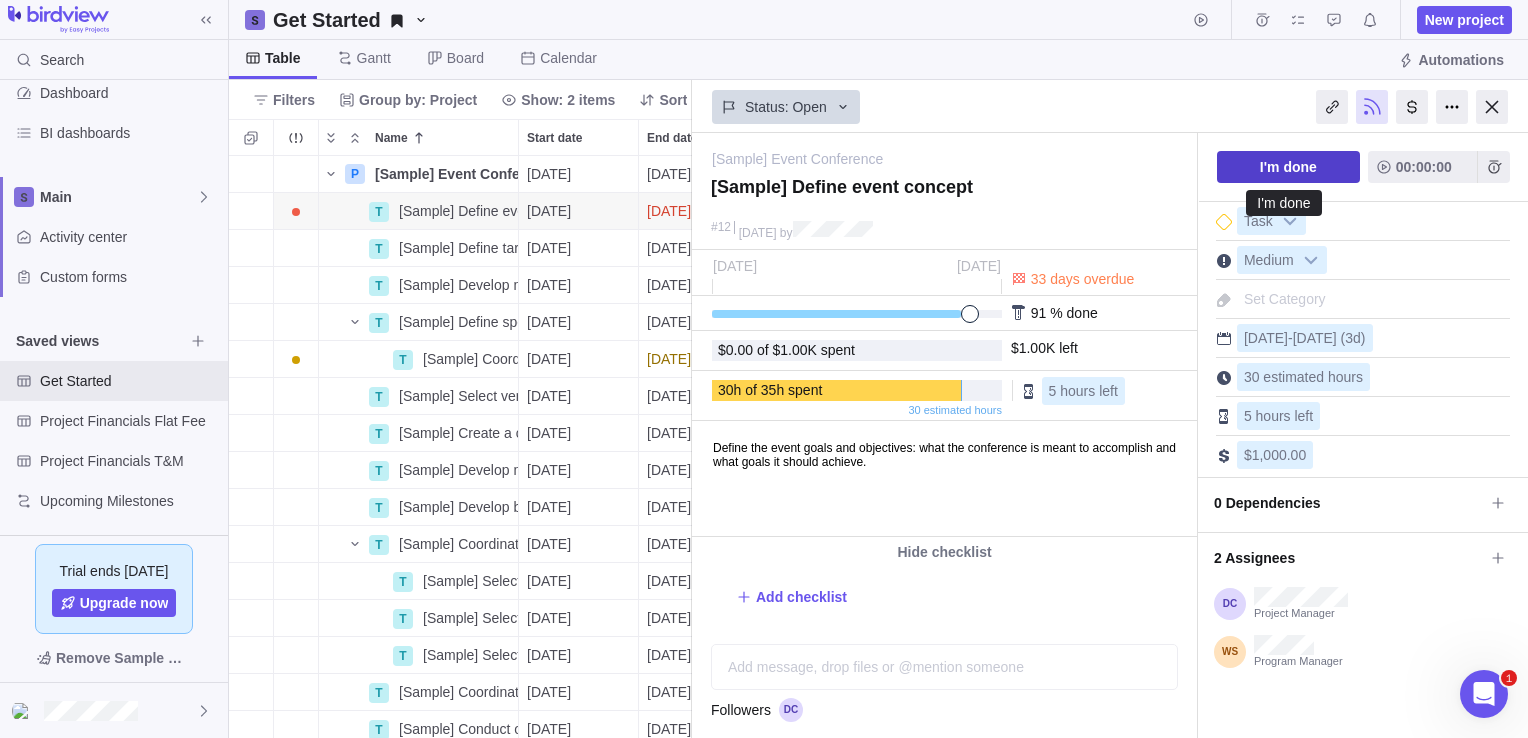 click on "I'm done" at bounding box center (1288, 167) 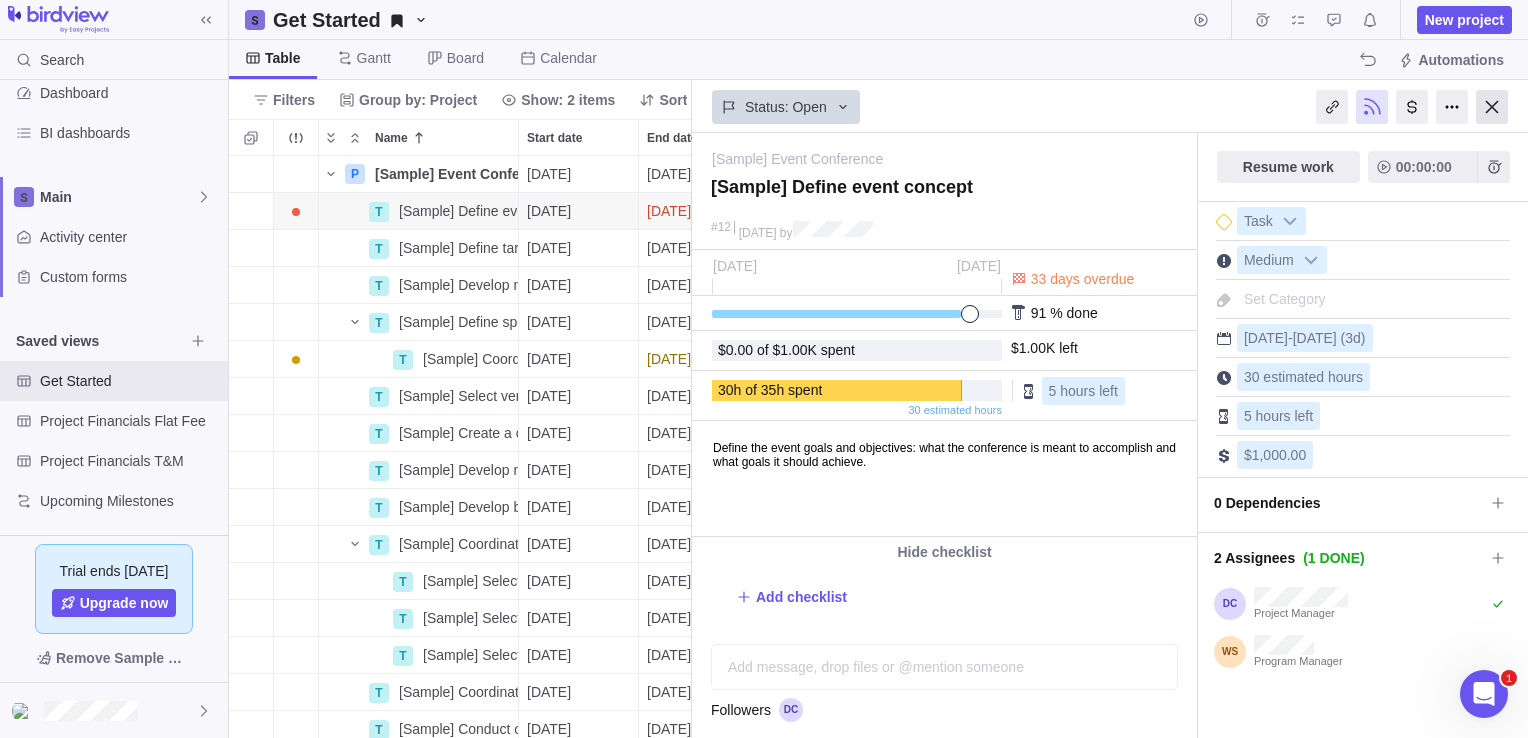 click at bounding box center (1492, 107) 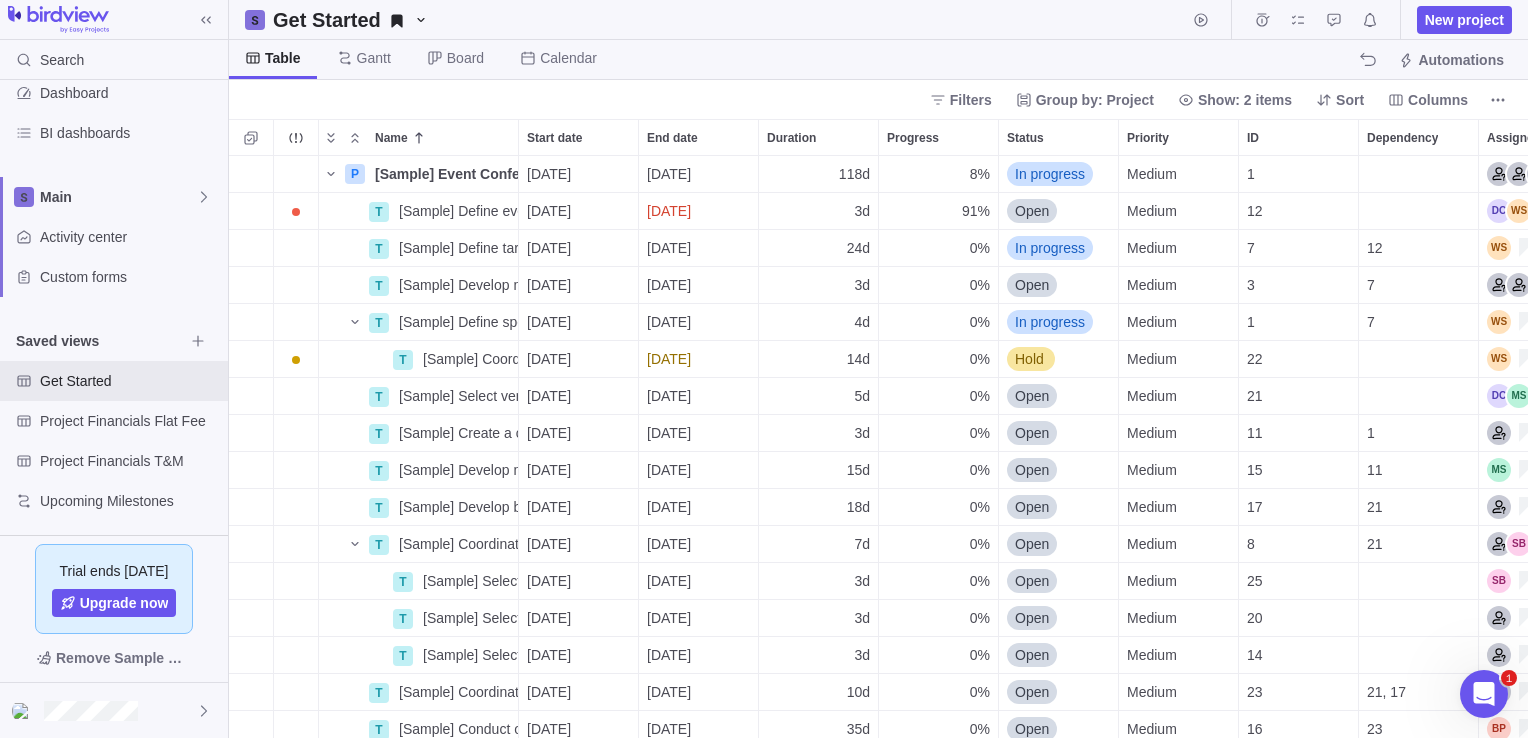 scroll, scrollTop: 16, scrollLeft: 16, axis: both 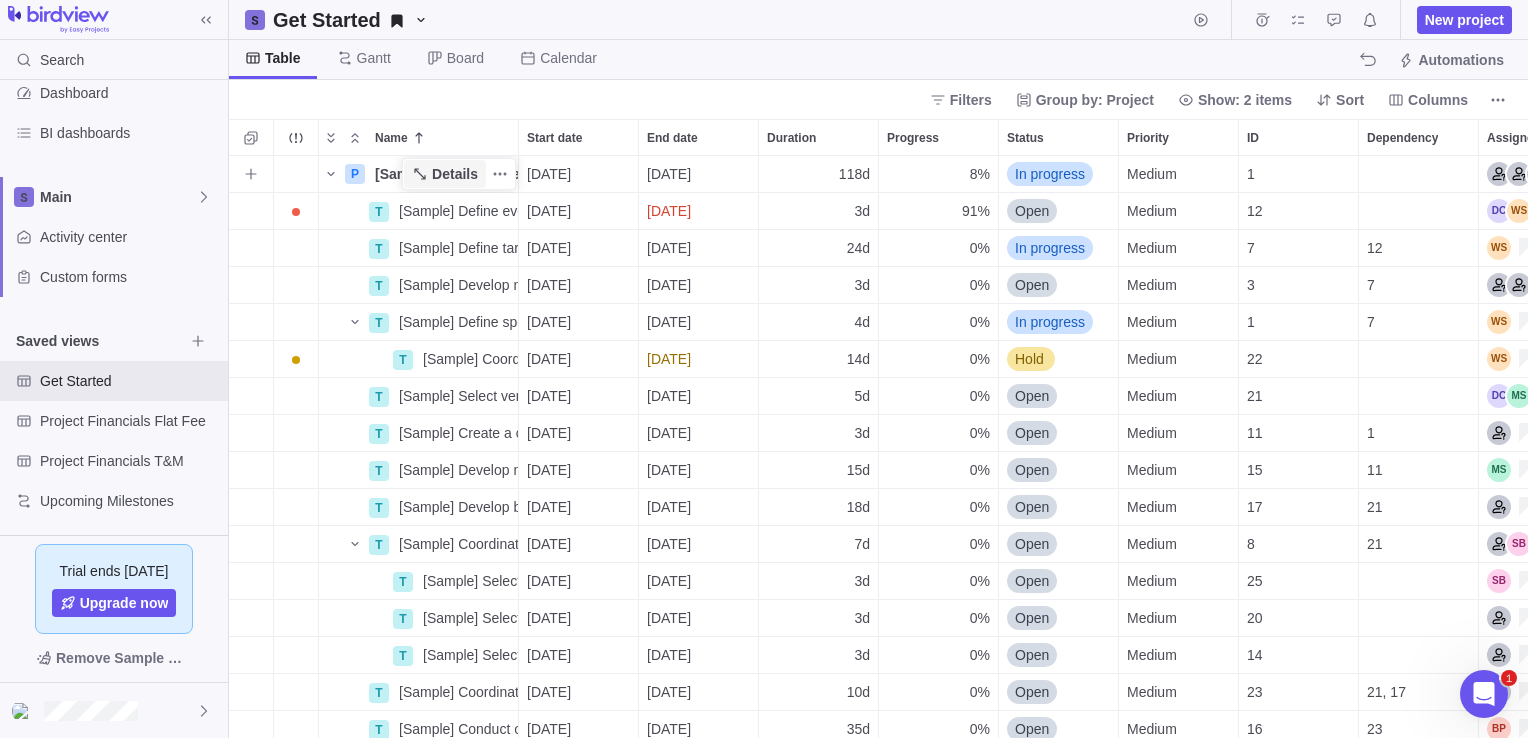 click on "Details" at bounding box center [455, 174] 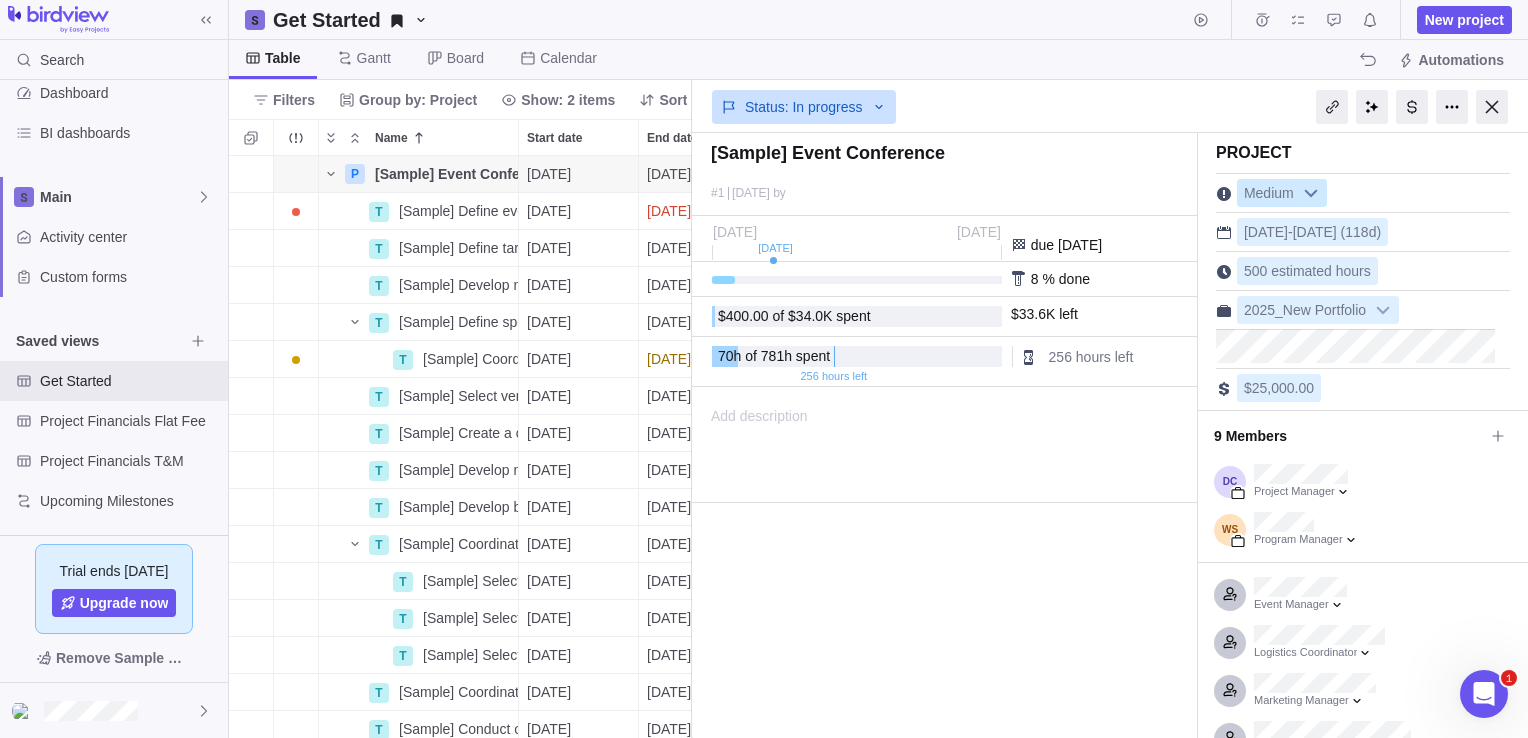 scroll, scrollTop: 567, scrollLeft: 448, axis: both 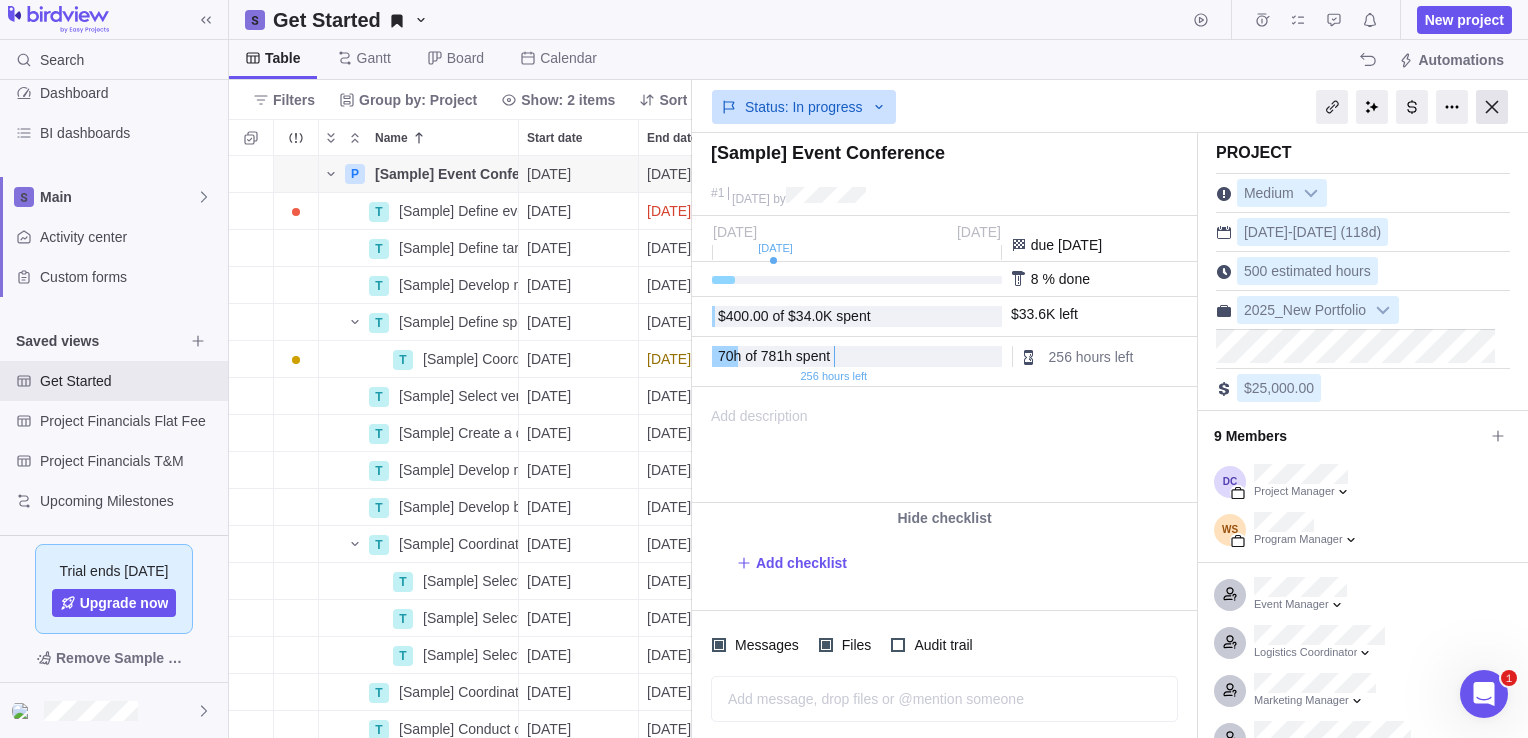 click at bounding box center (1492, 107) 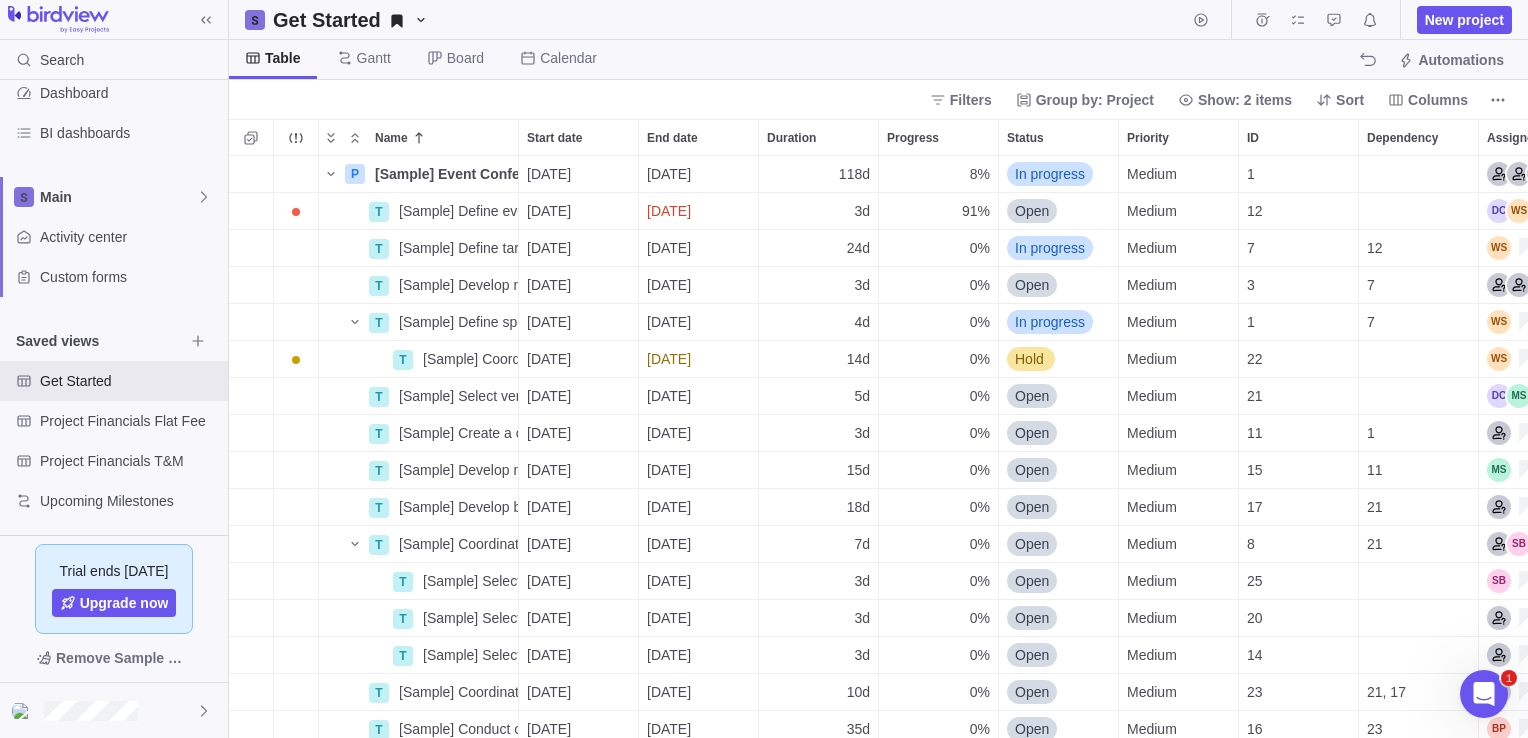 scroll, scrollTop: 16, scrollLeft: 16, axis: both 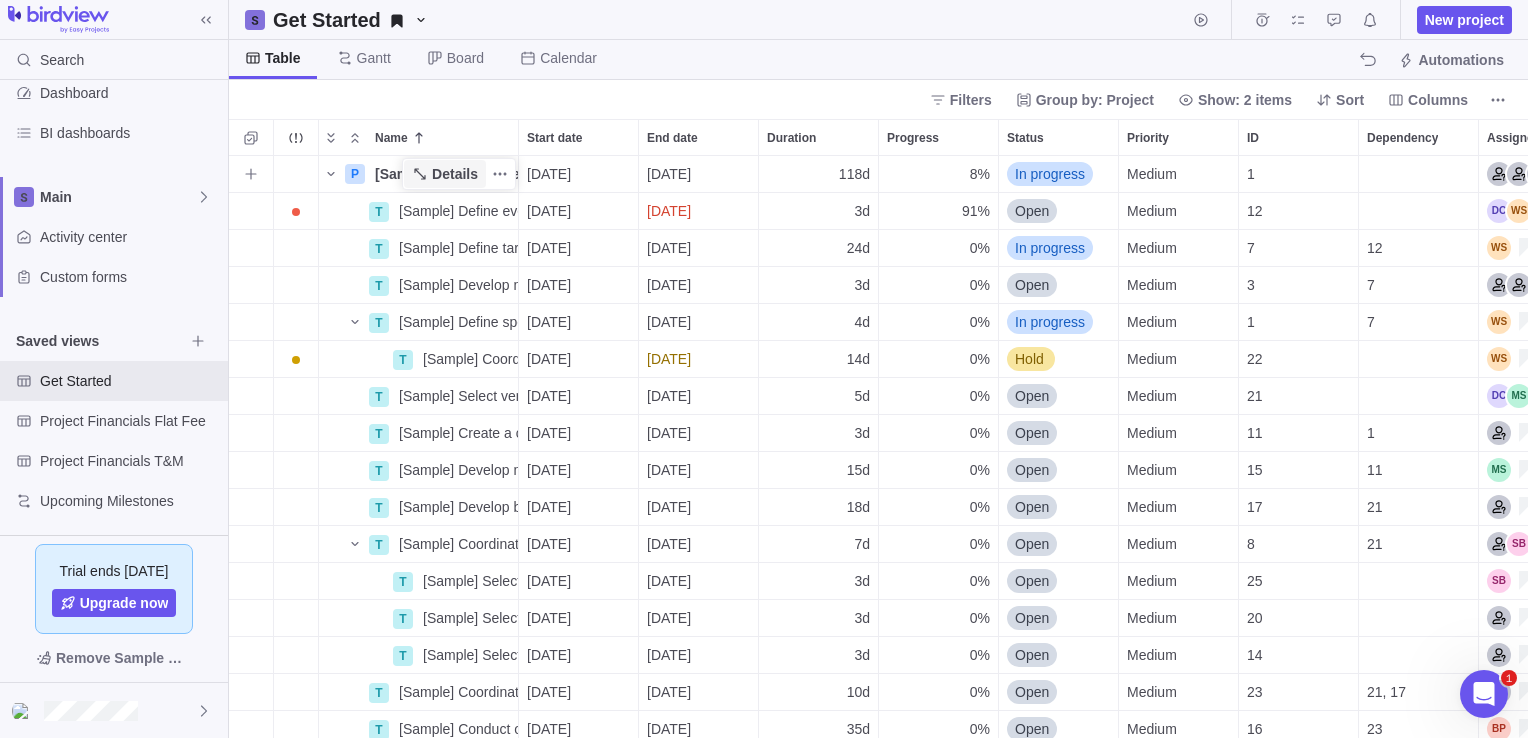 click on "Details" at bounding box center (455, 174) 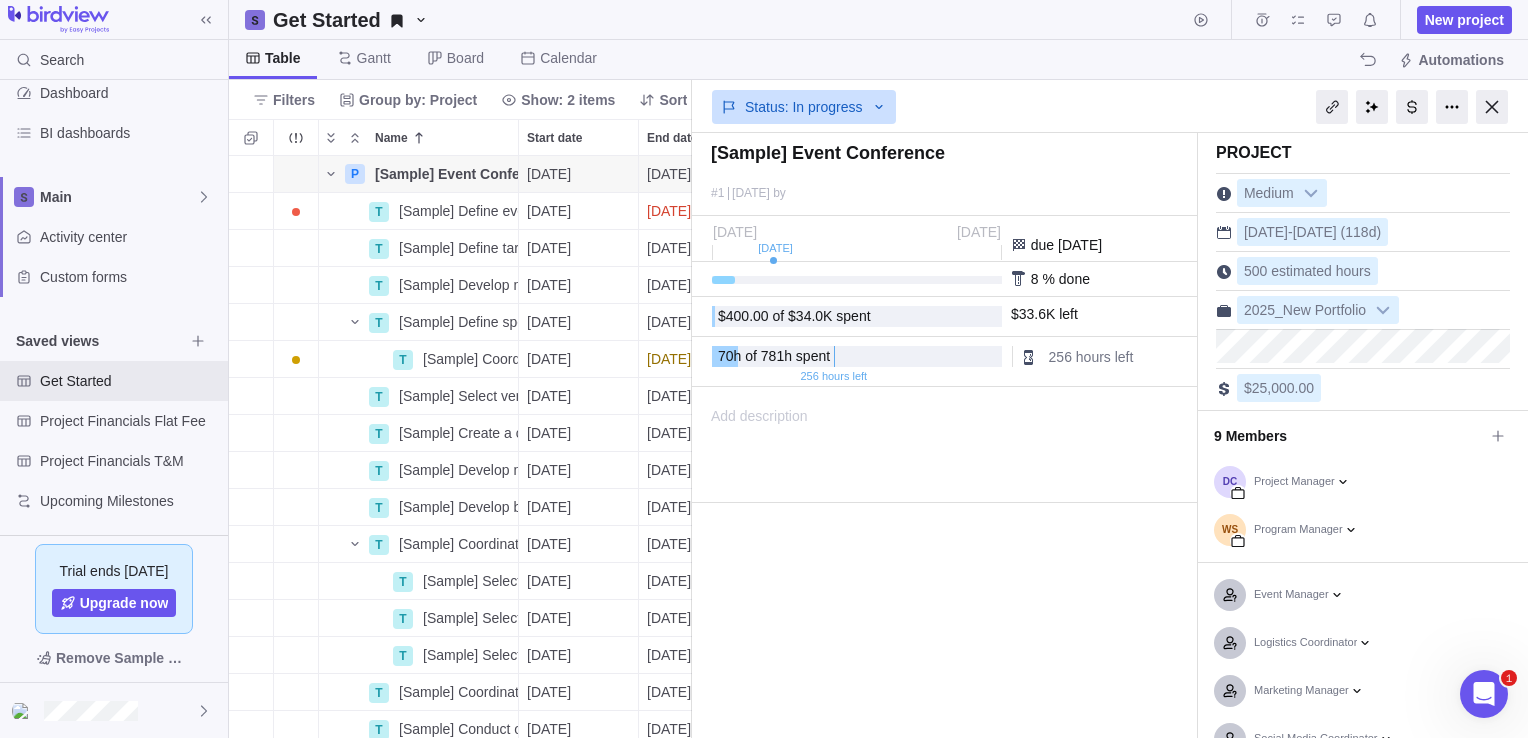 scroll, scrollTop: 567, scrollLeft: 448, axis: both 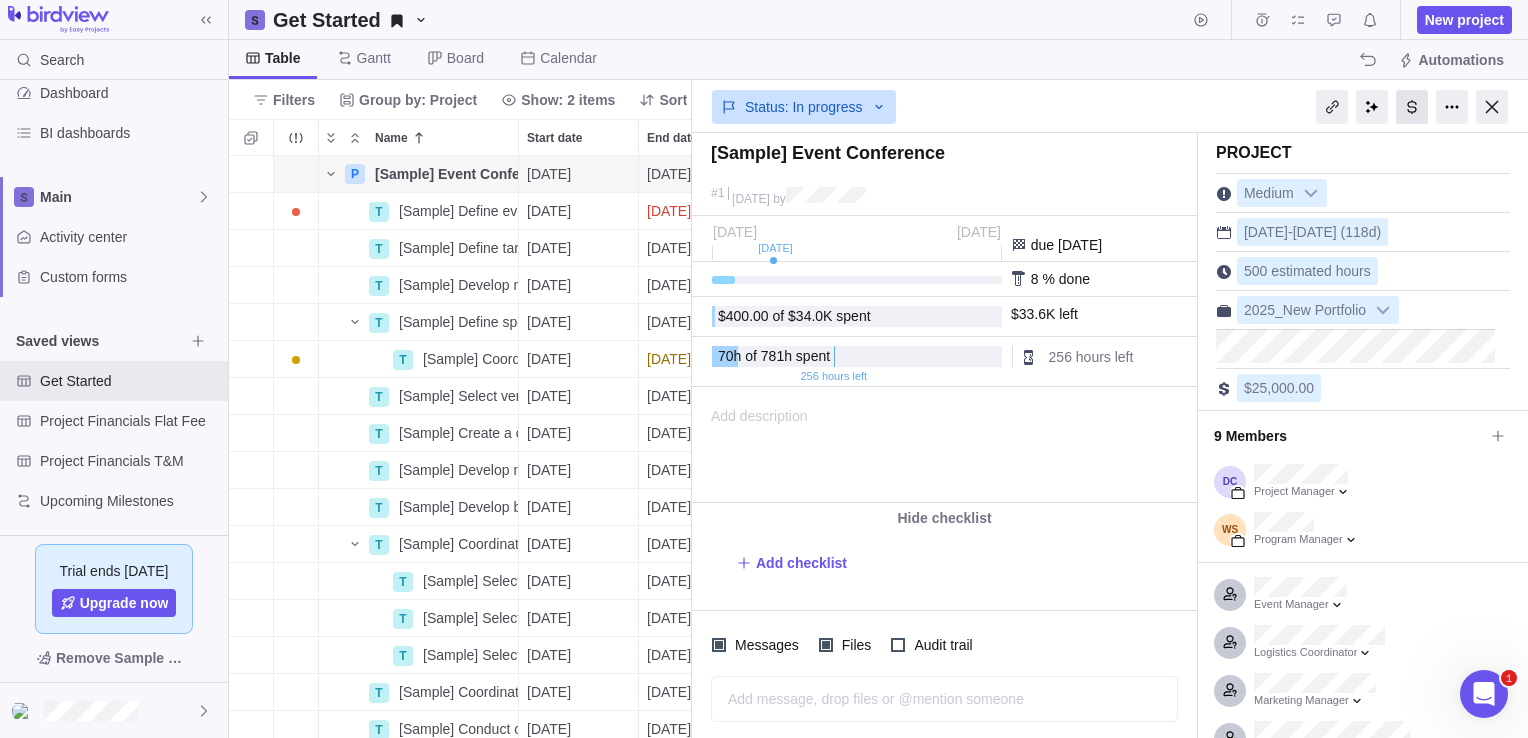 click at bounding box center [1412, 107] 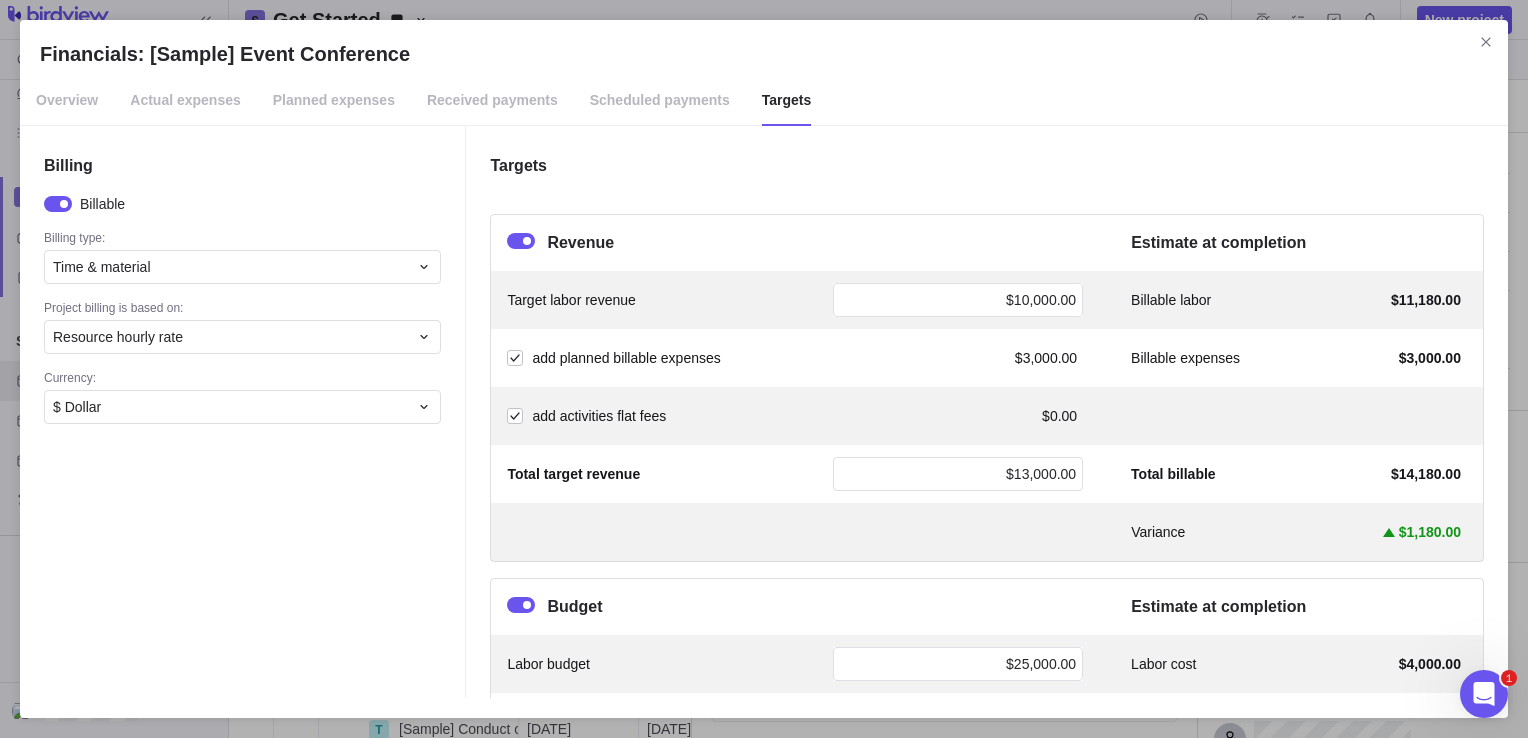 click on "Overview" at bounding box center (67, 101) 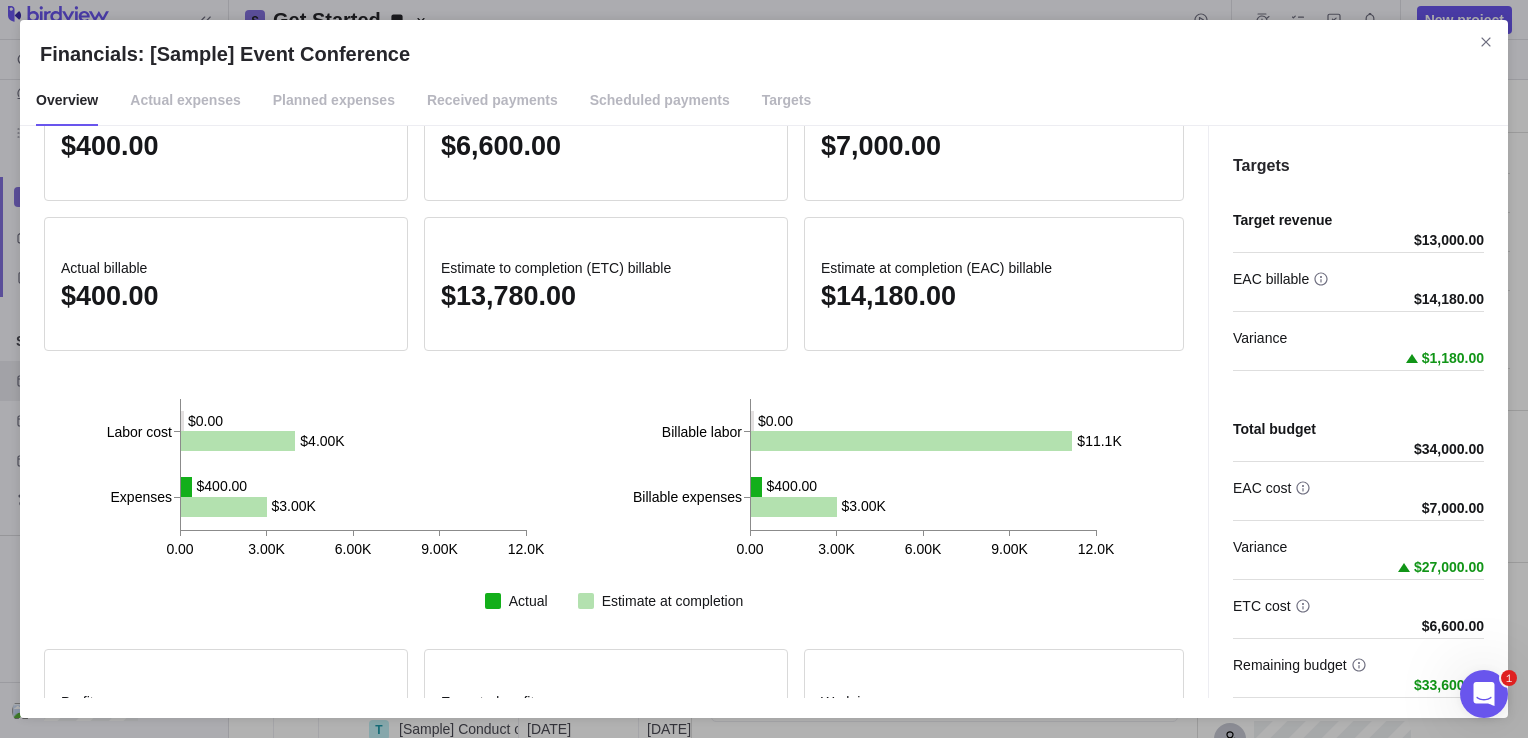 scroll, scrollTop: 0, scrollLeft: 0, axis: both 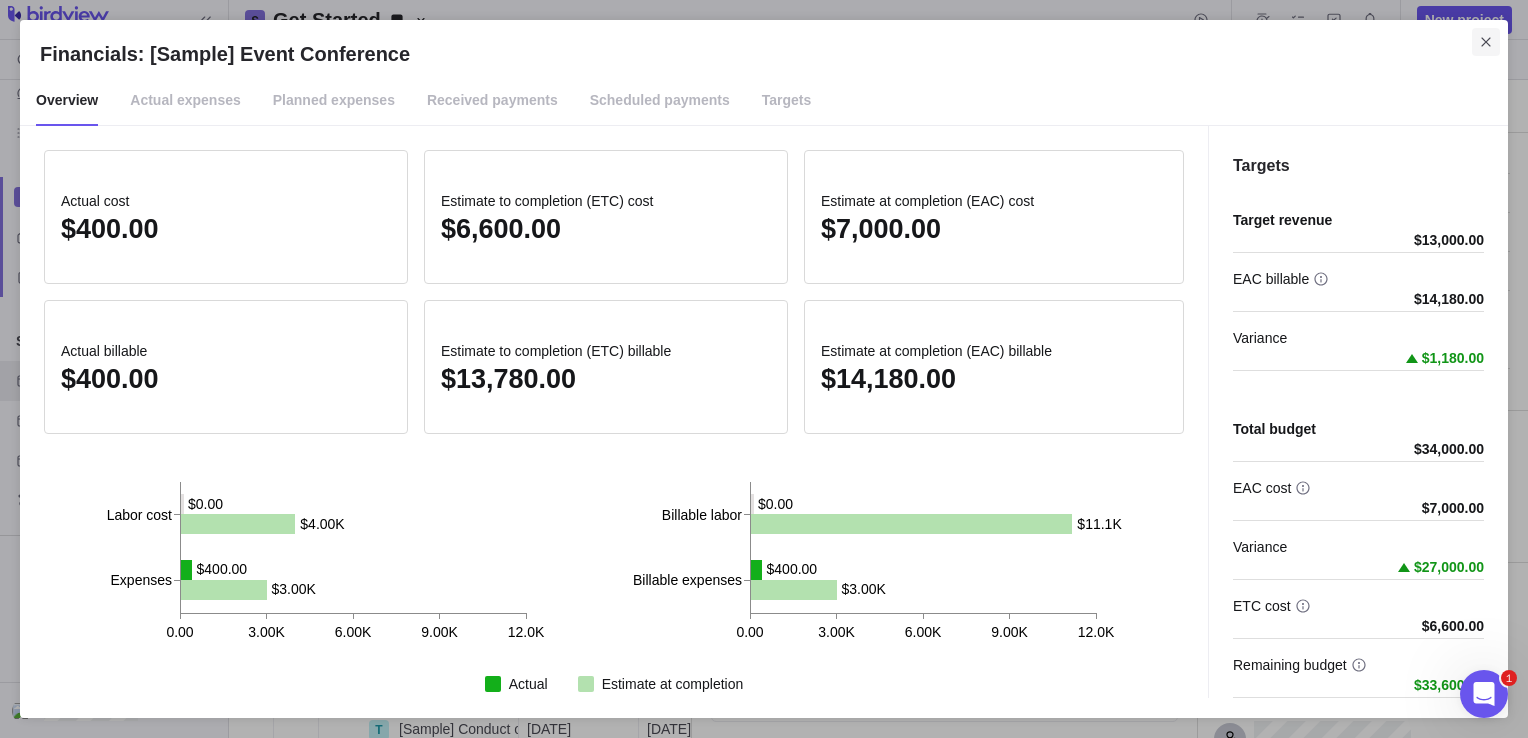 click 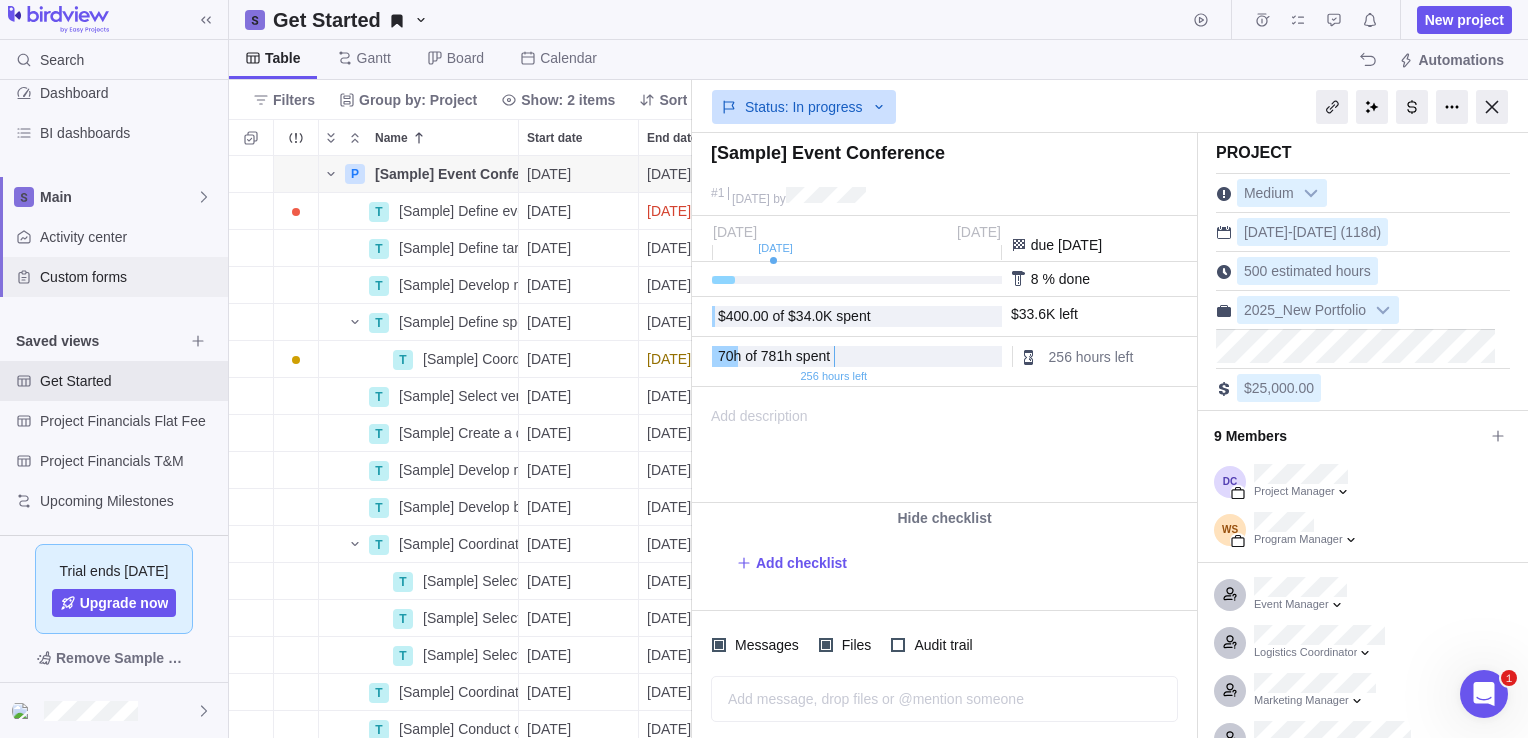 scroll, scrollTop: 0, scrollLeft: 0, axis: both 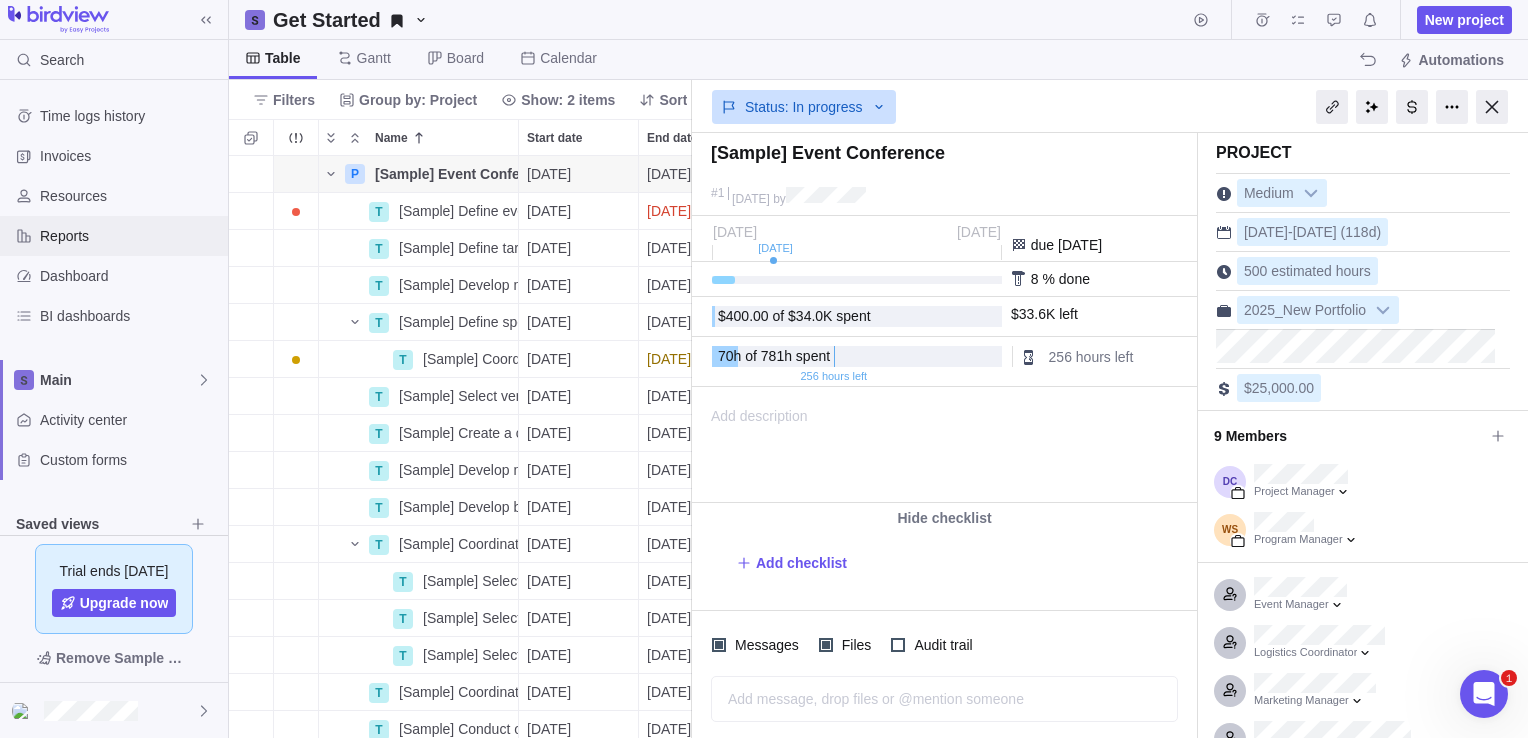 click on "Reports" at bounding box center (130, 236) 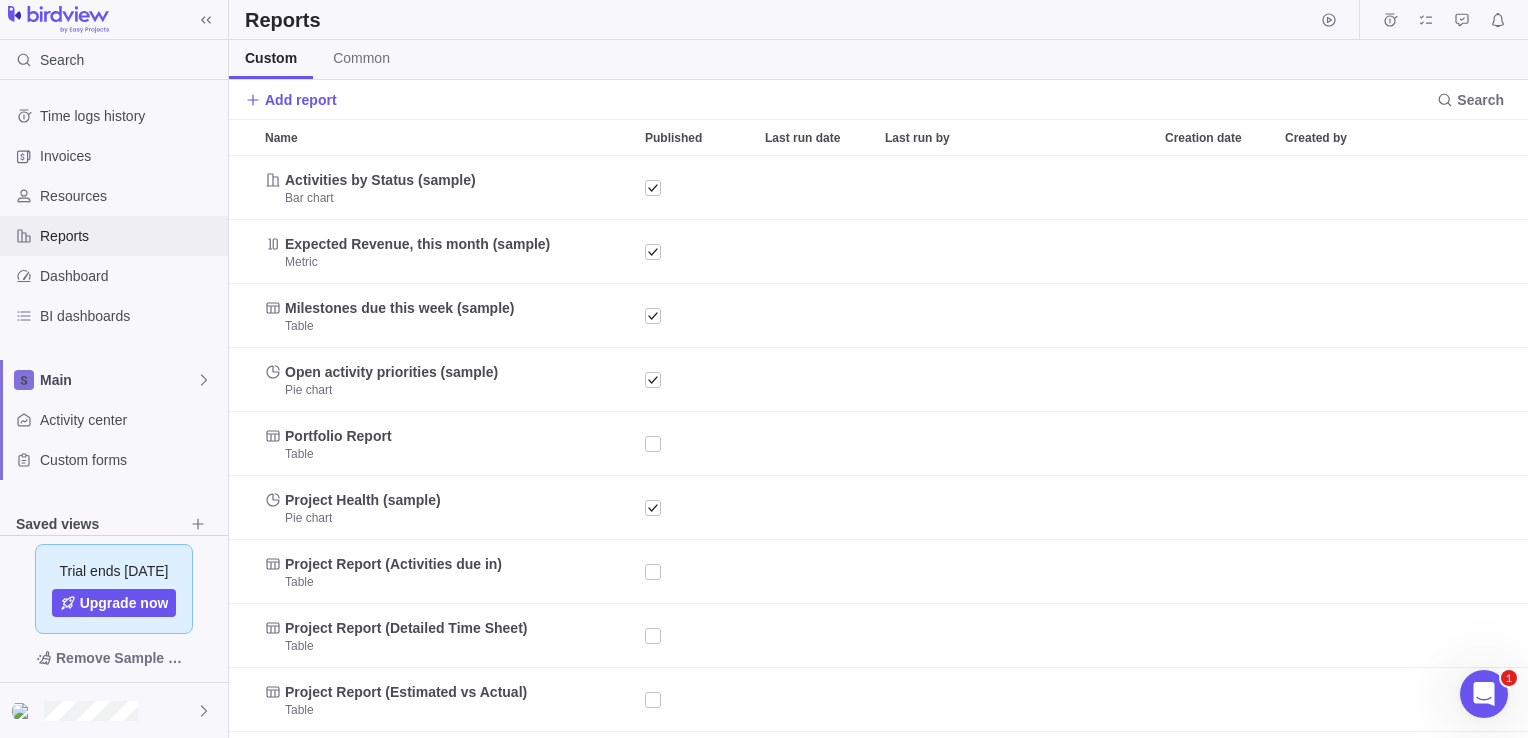 scroll, scrollTop: 16, scrollLeft: 16, axis: both 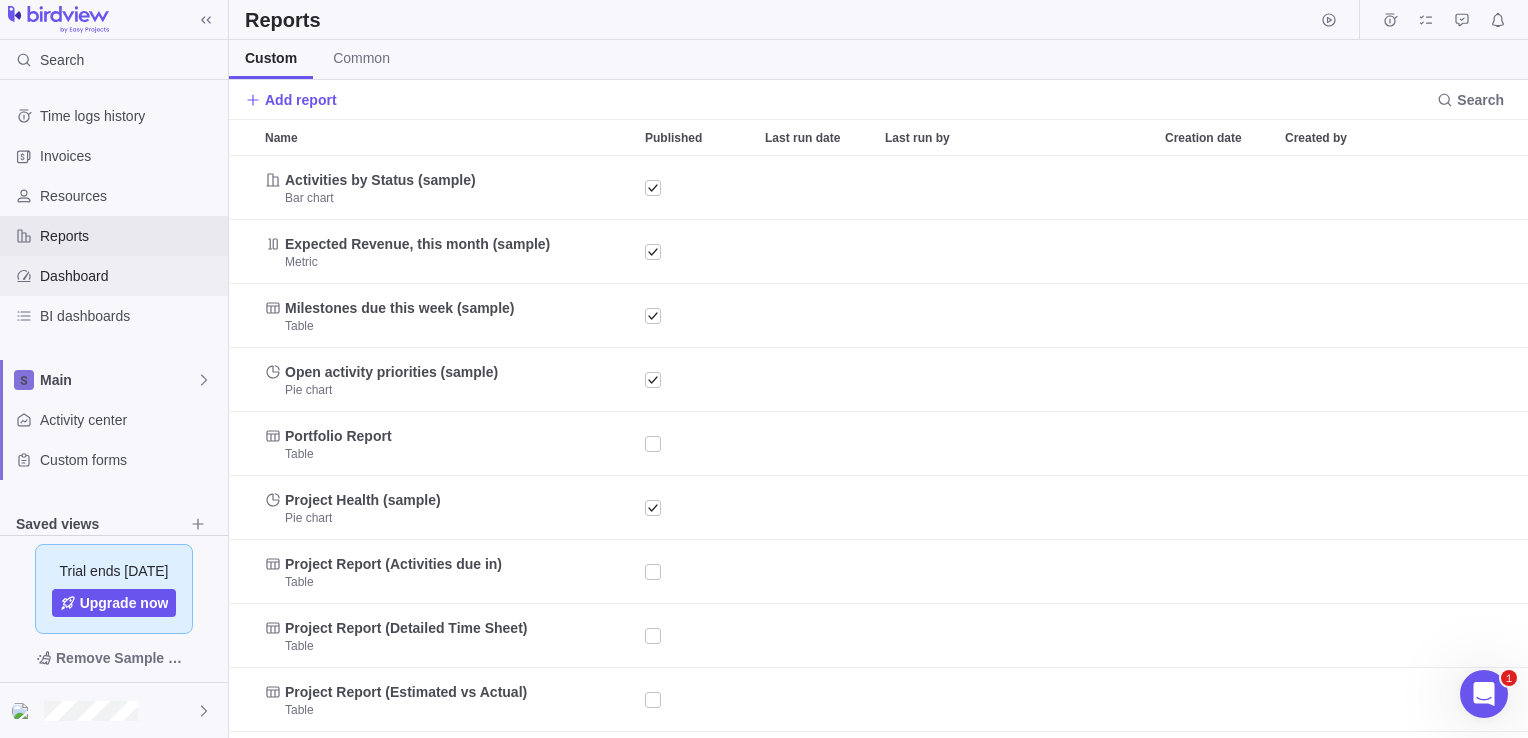 click on "Dashboard" at bounding box center (130, 276) 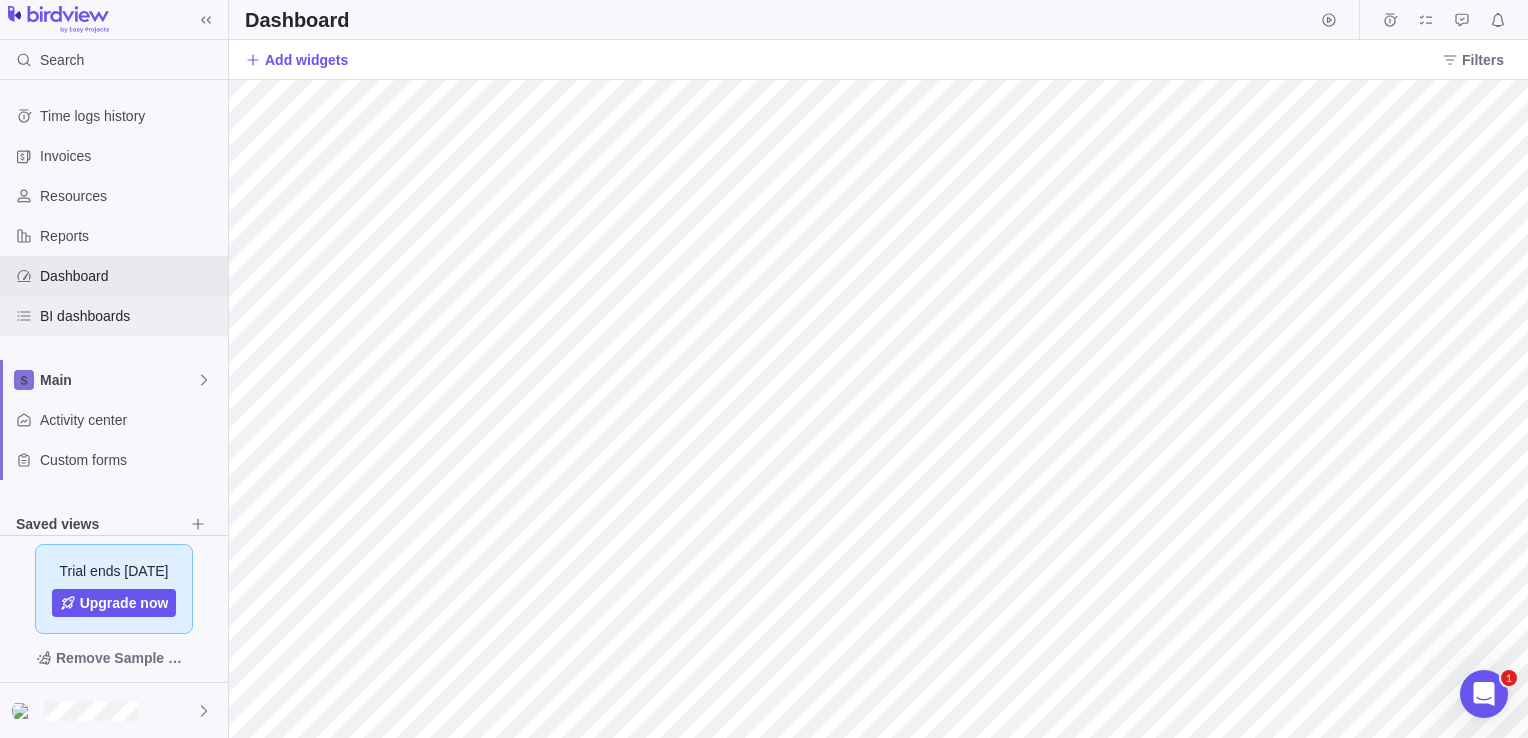 click on "BI dashboards" at bounding box center (130, 316) 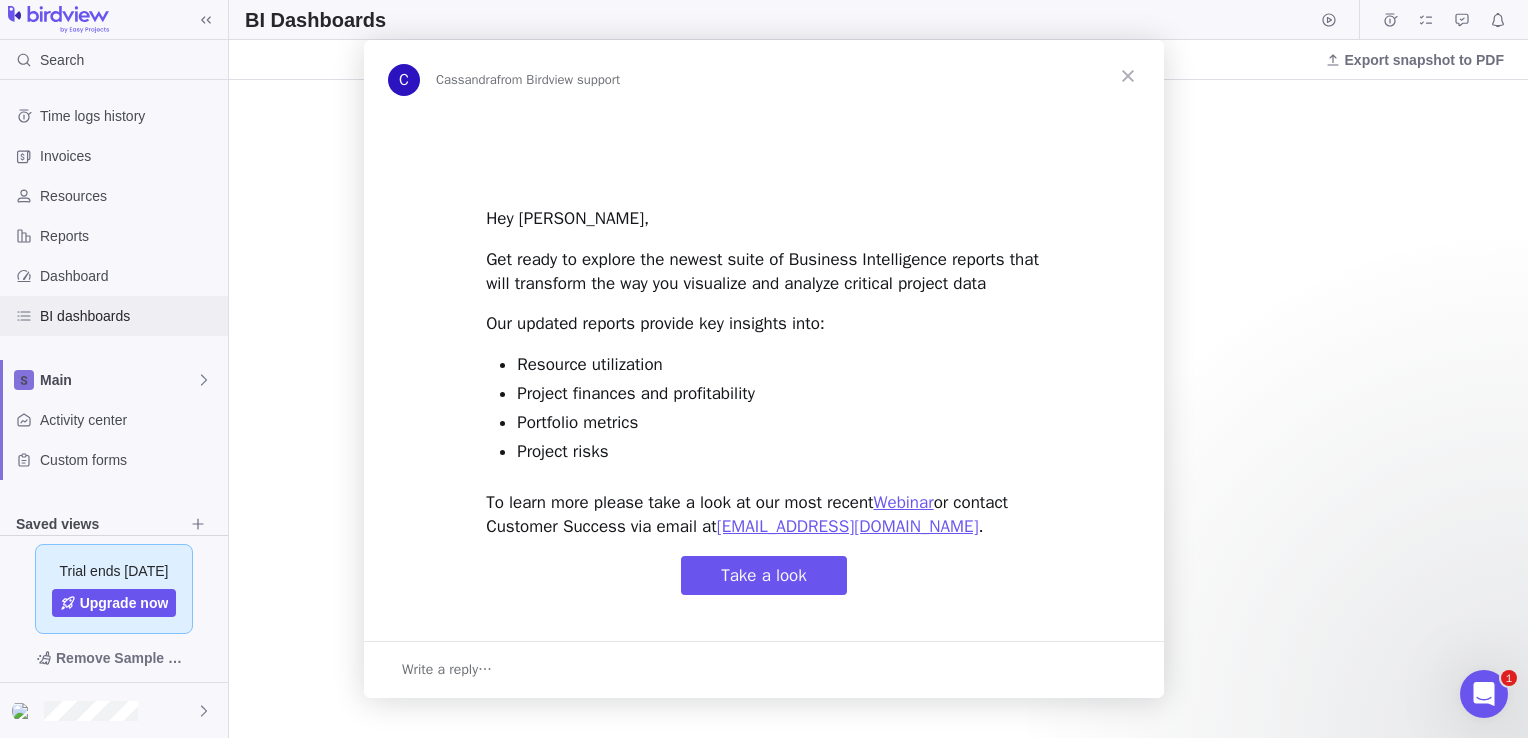 scroll, scrollTop: 0, scrollLeft: 0, axis: both 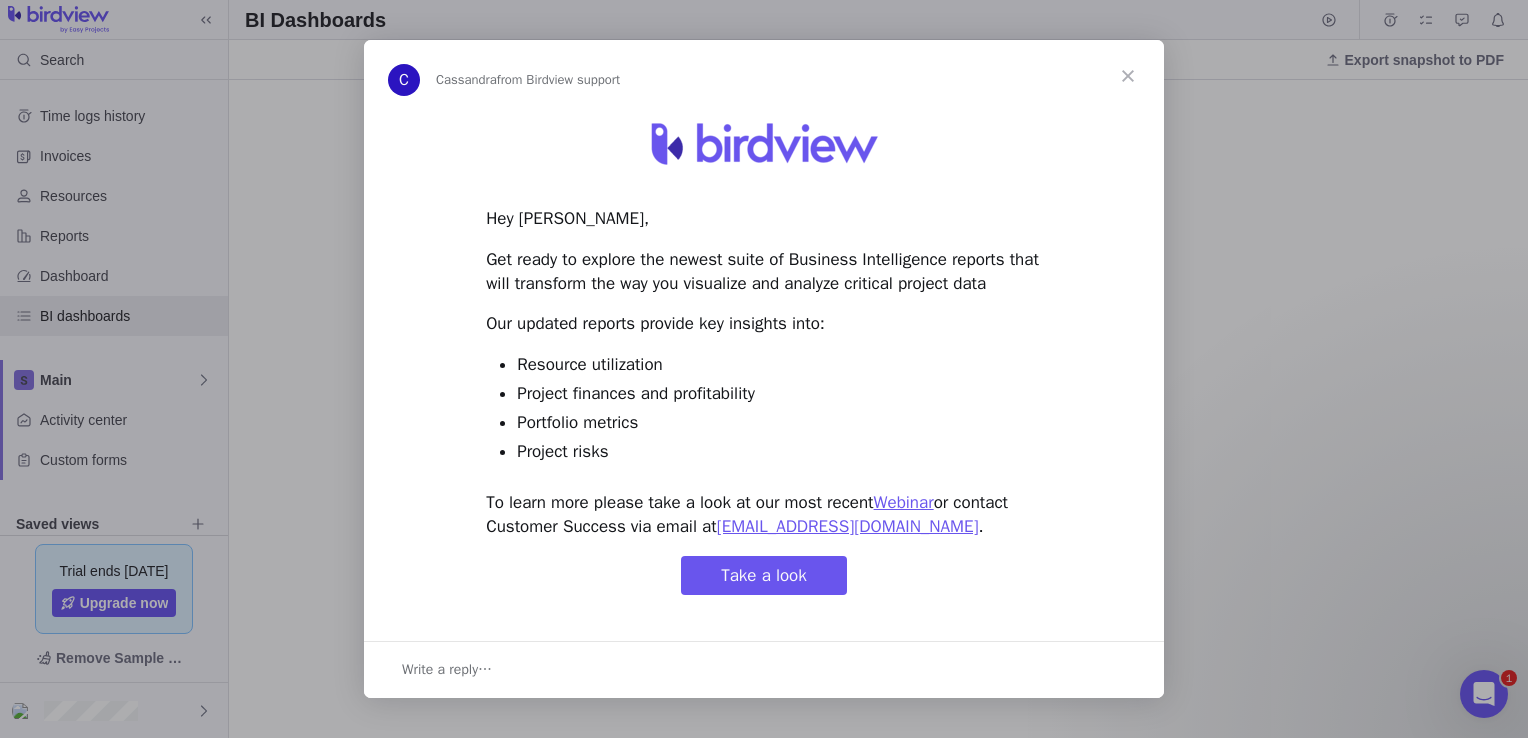 click on "Take a look" at bounding box center (764, 575) 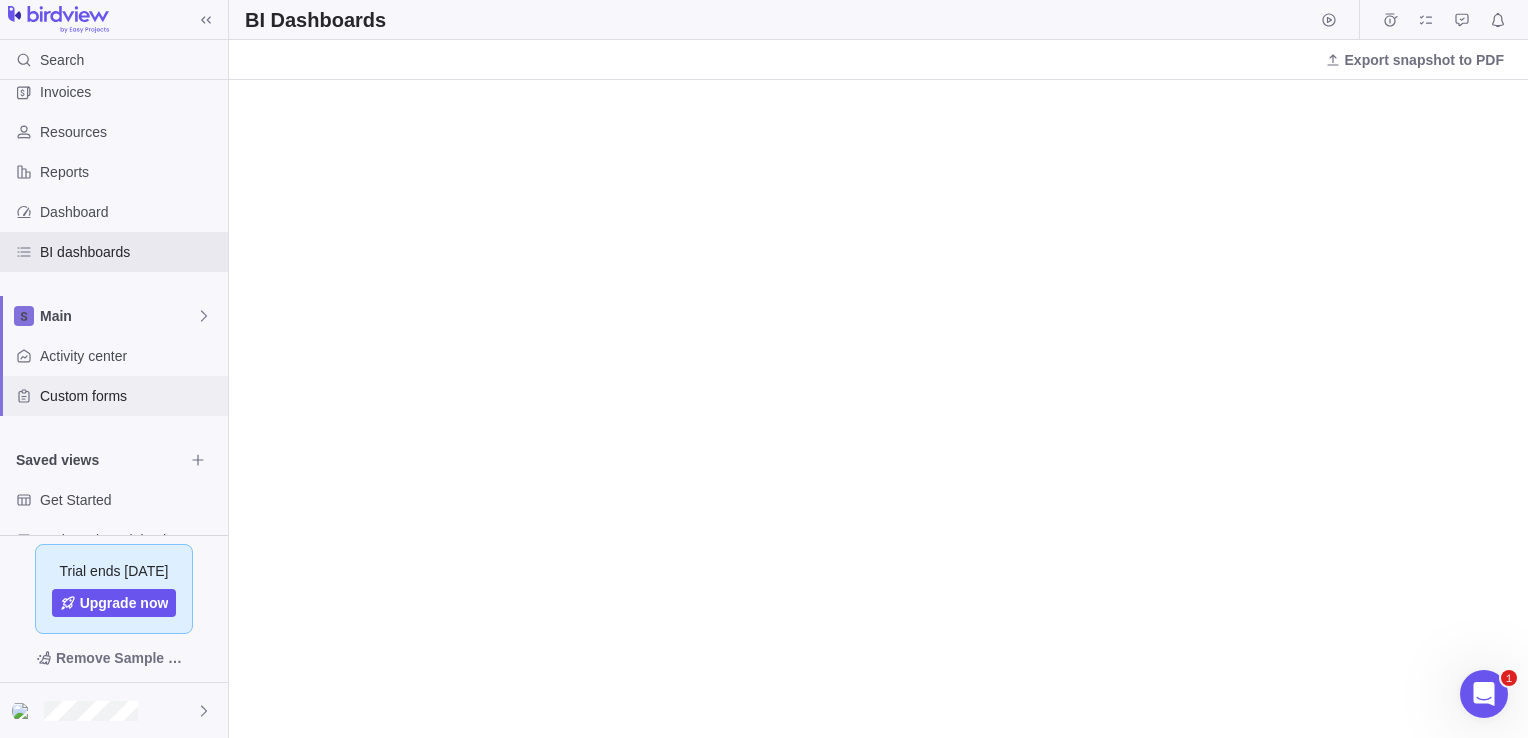 scroll, scrollTop: 0, scrollLeft: 0, axis: both 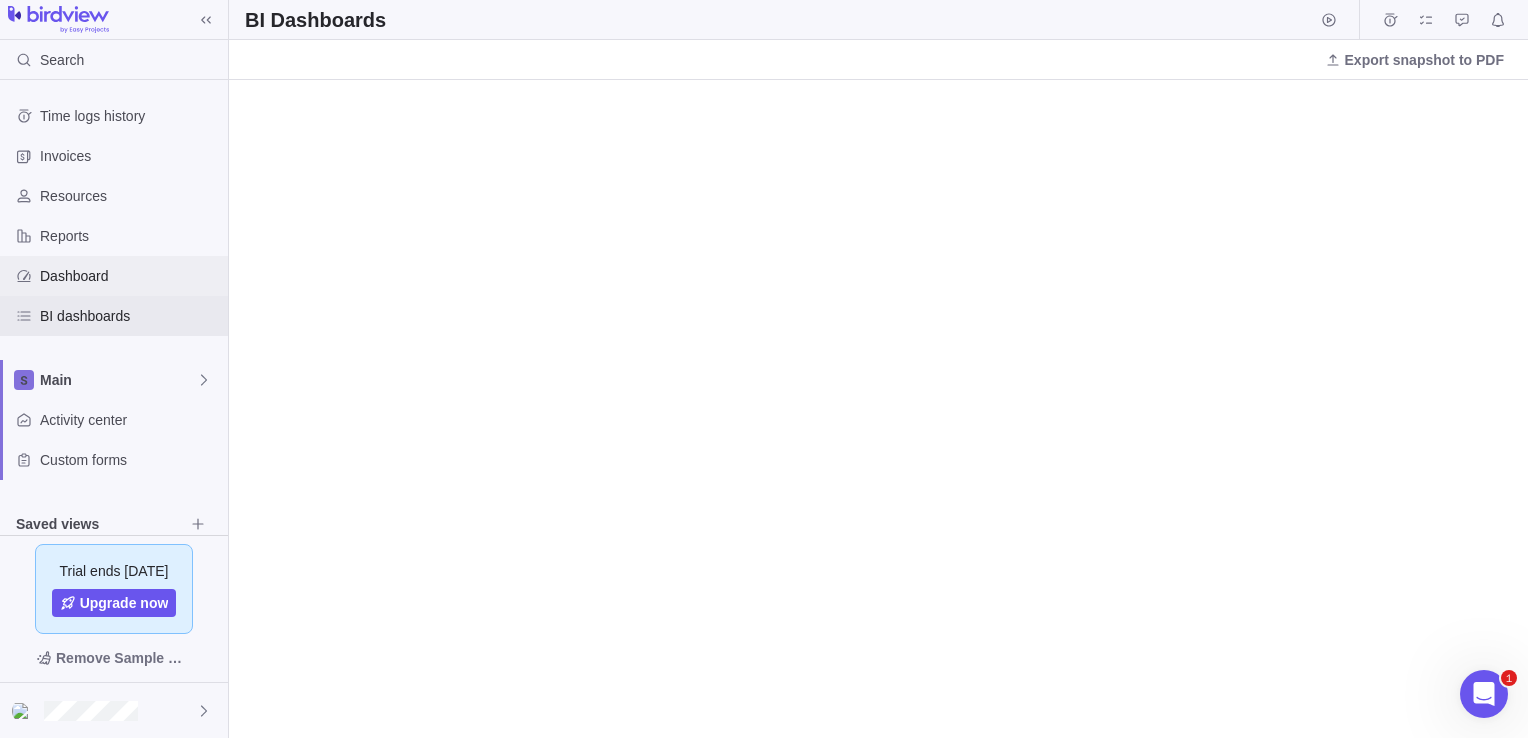 click on "Dashboard" at bounding box center [130, 276] 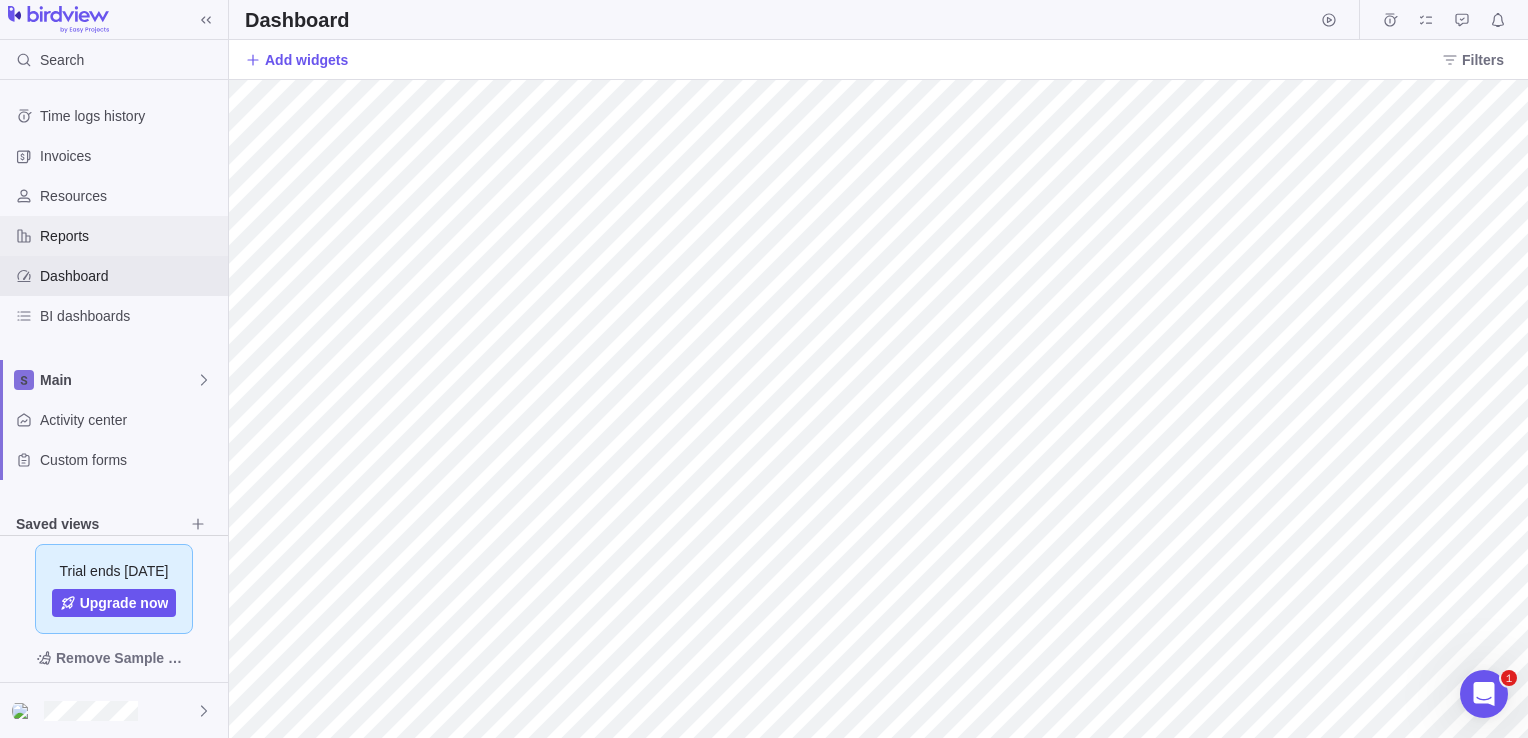click on "Reports" at bounding box center [130, 236] 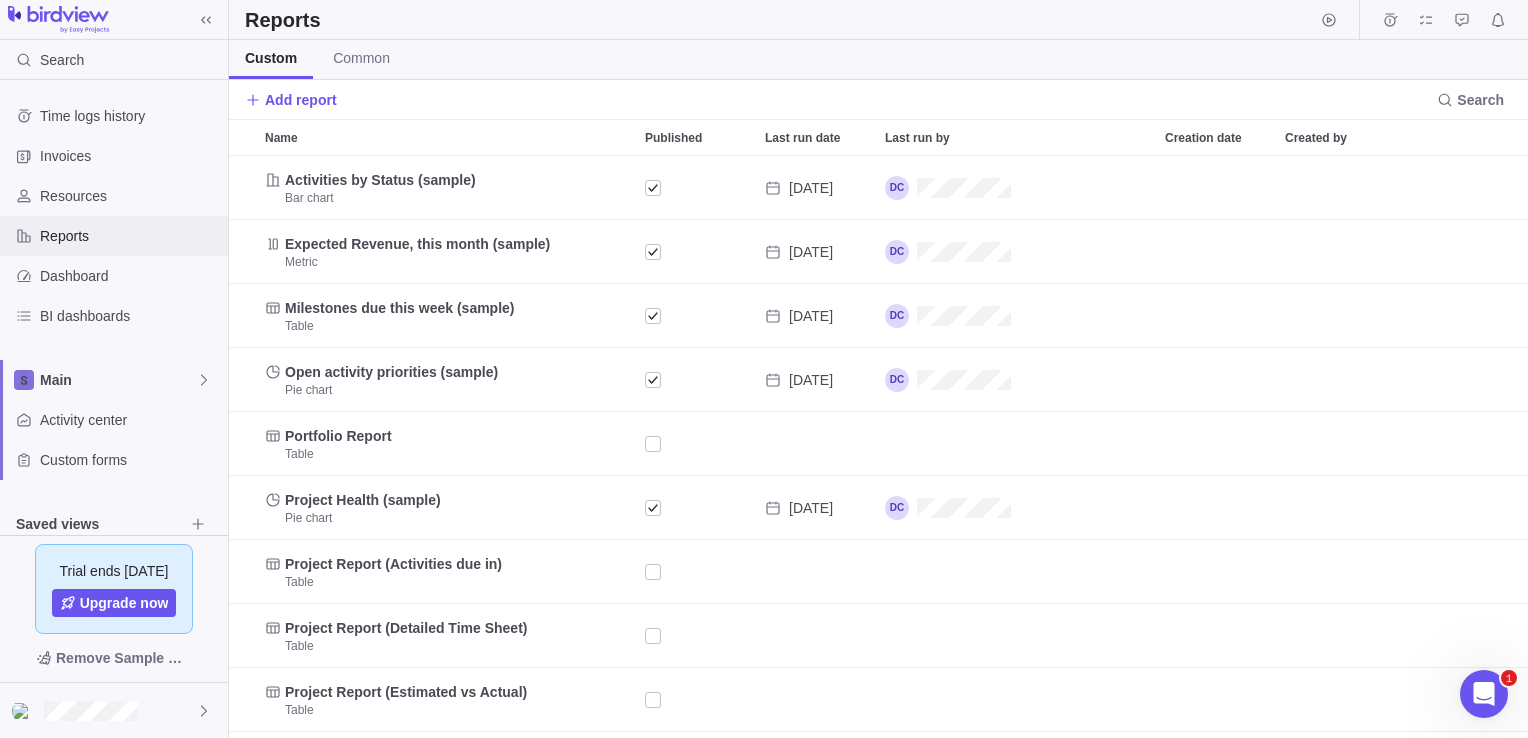 scroll, scrollTop: 16, scrollLeft: 16, axis: both 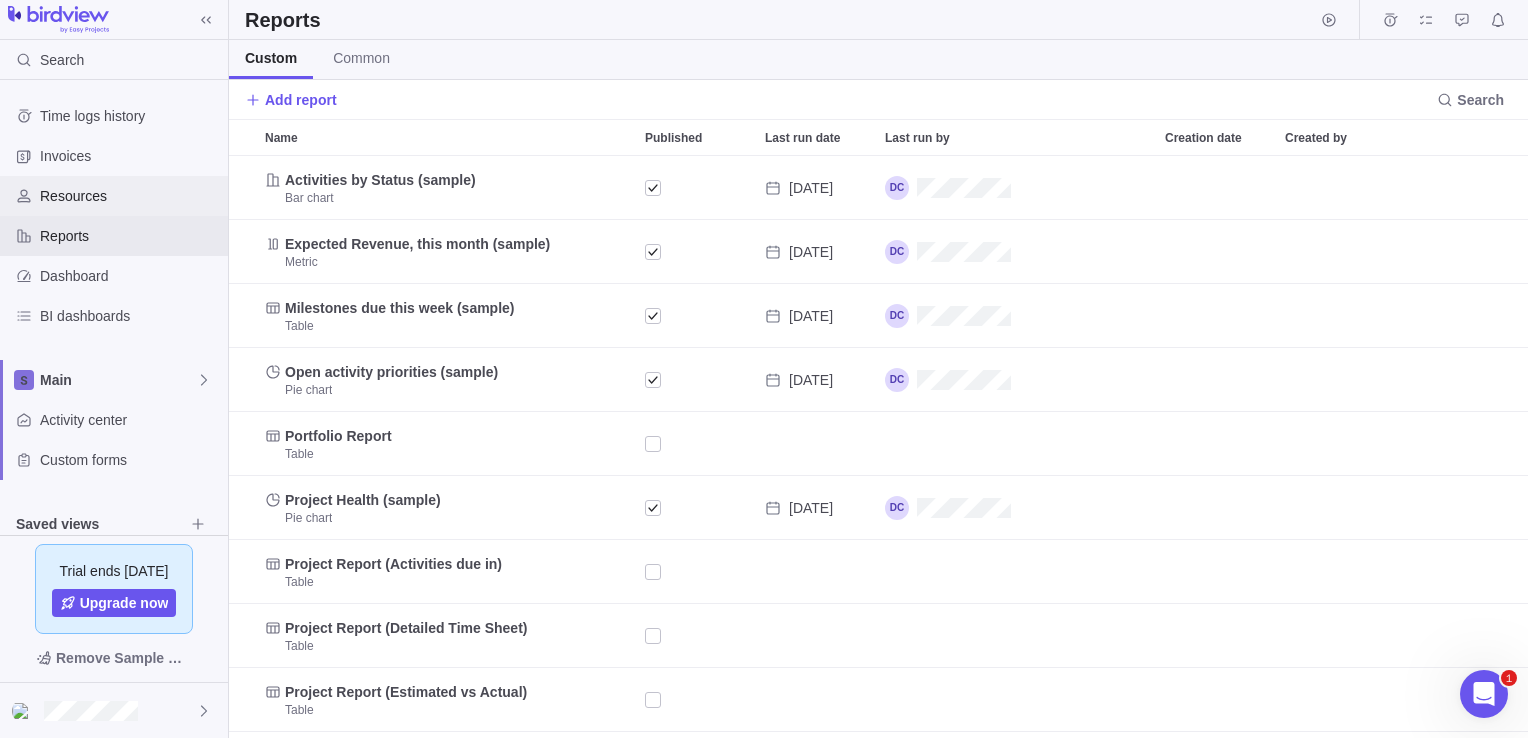 click on "Resources" at bounding box center (130, 196) 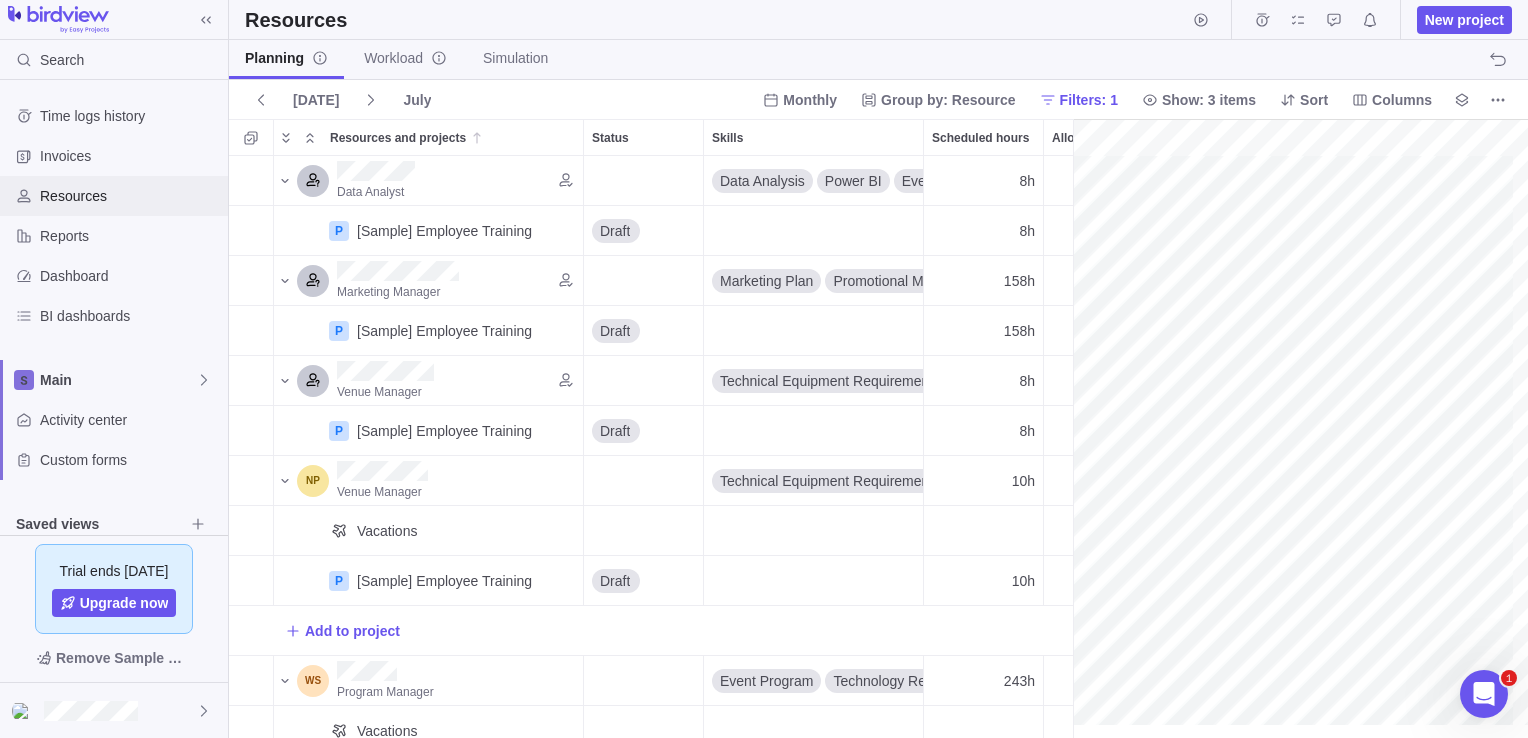 scroll, scrollTop: 567, scrollLeft: 828, axis: both 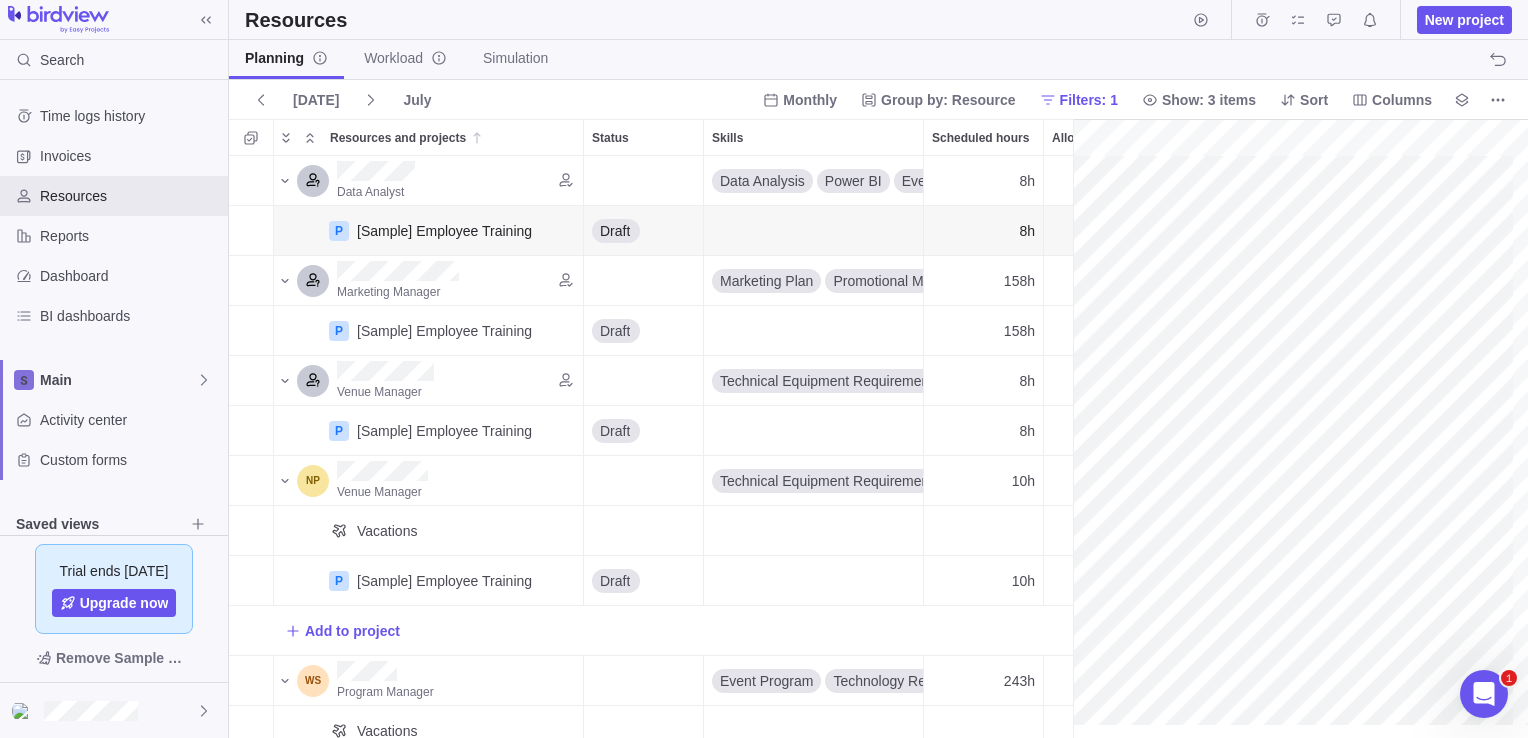 click at bounding box center [1300, 429] 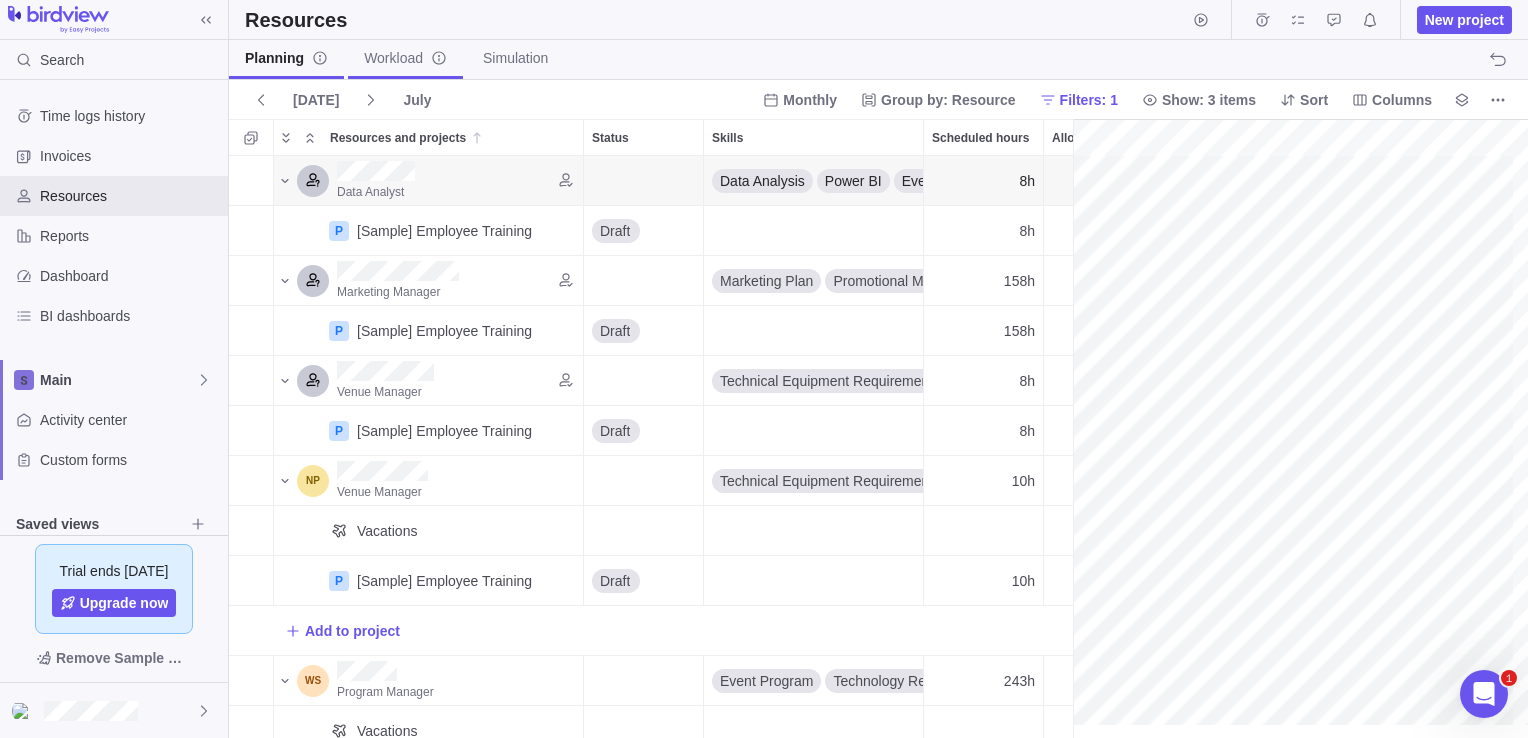 click on "Workload" at bounding box center [405, 58] 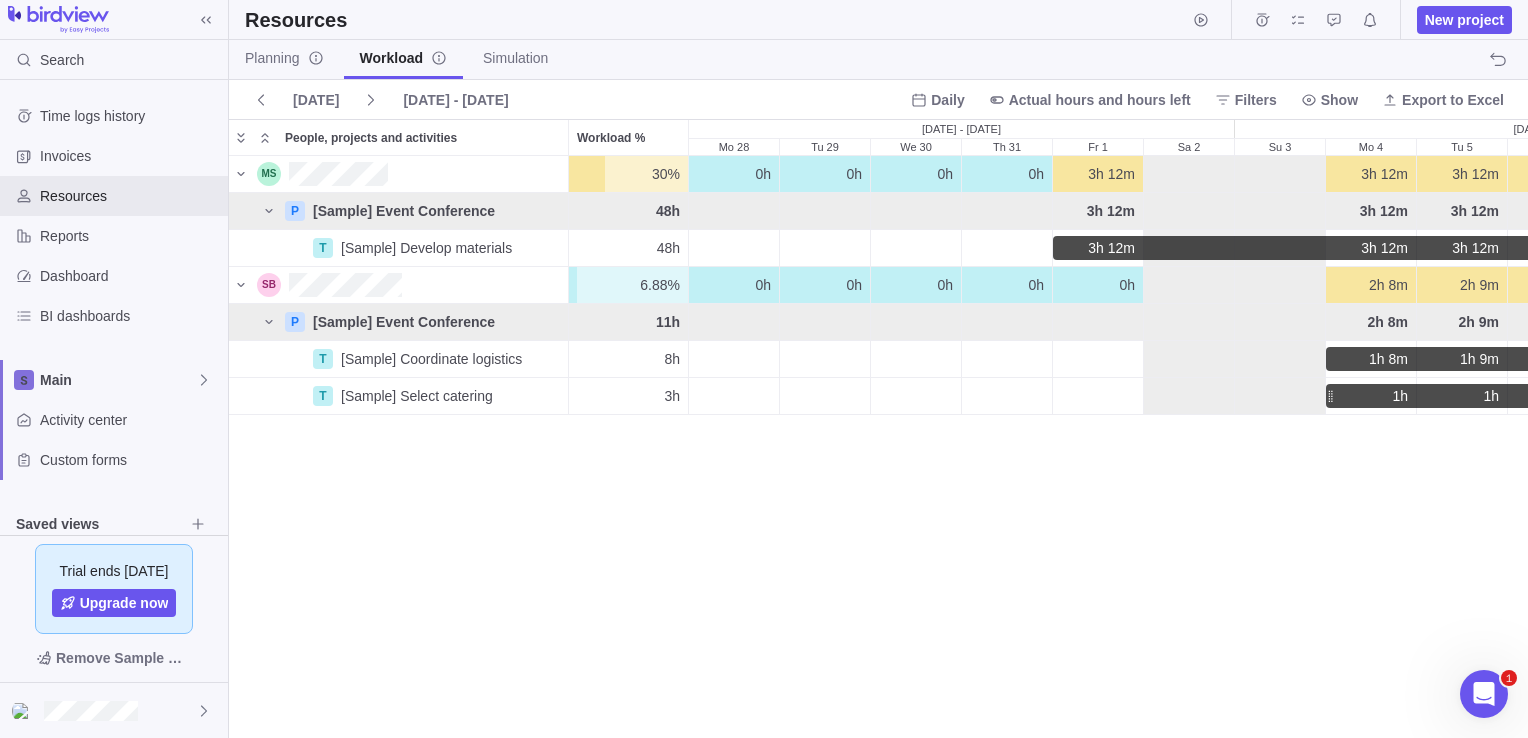 scroll, scrollTop: 16, scrollLeft: 16, axis: both 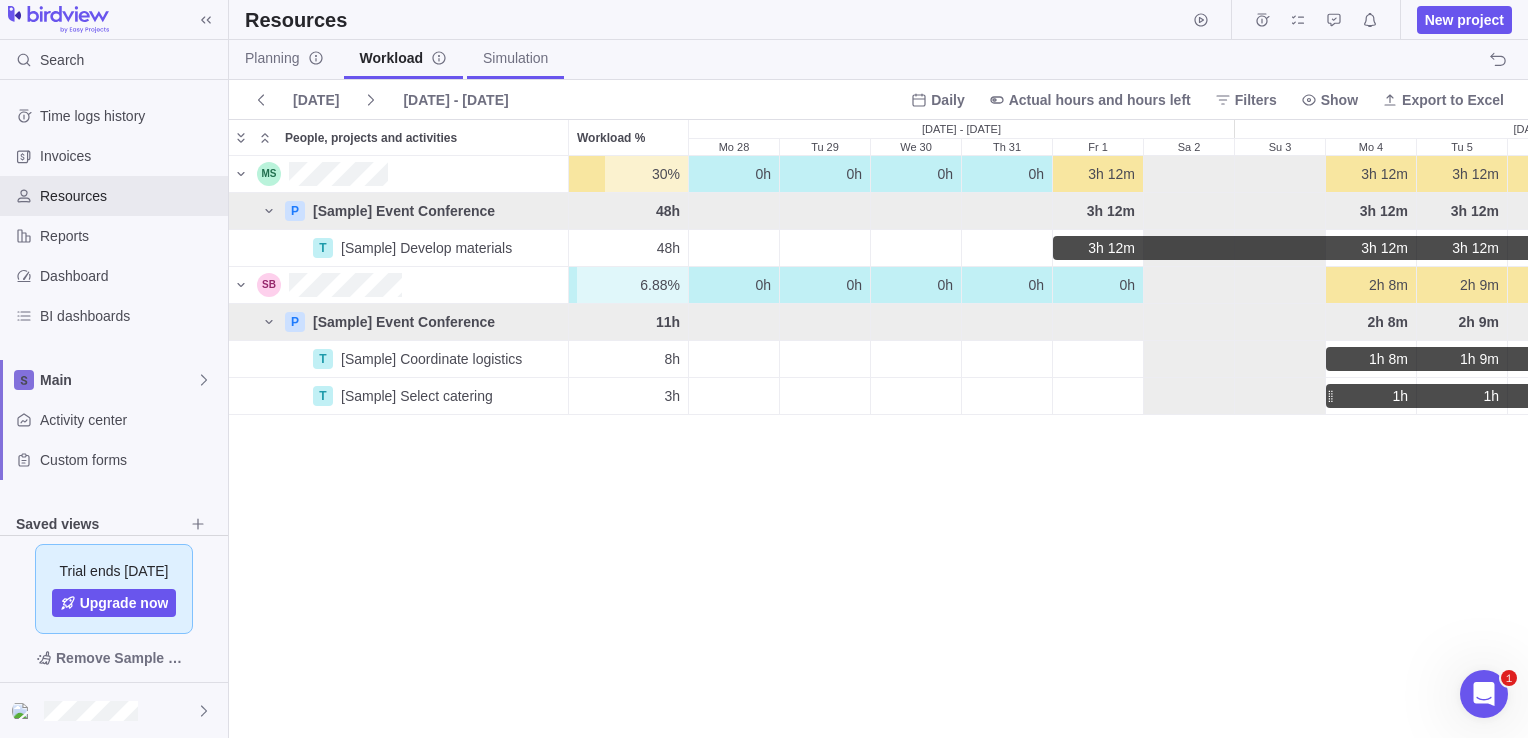 click on "Simulation" at bounding box center [515, 58] 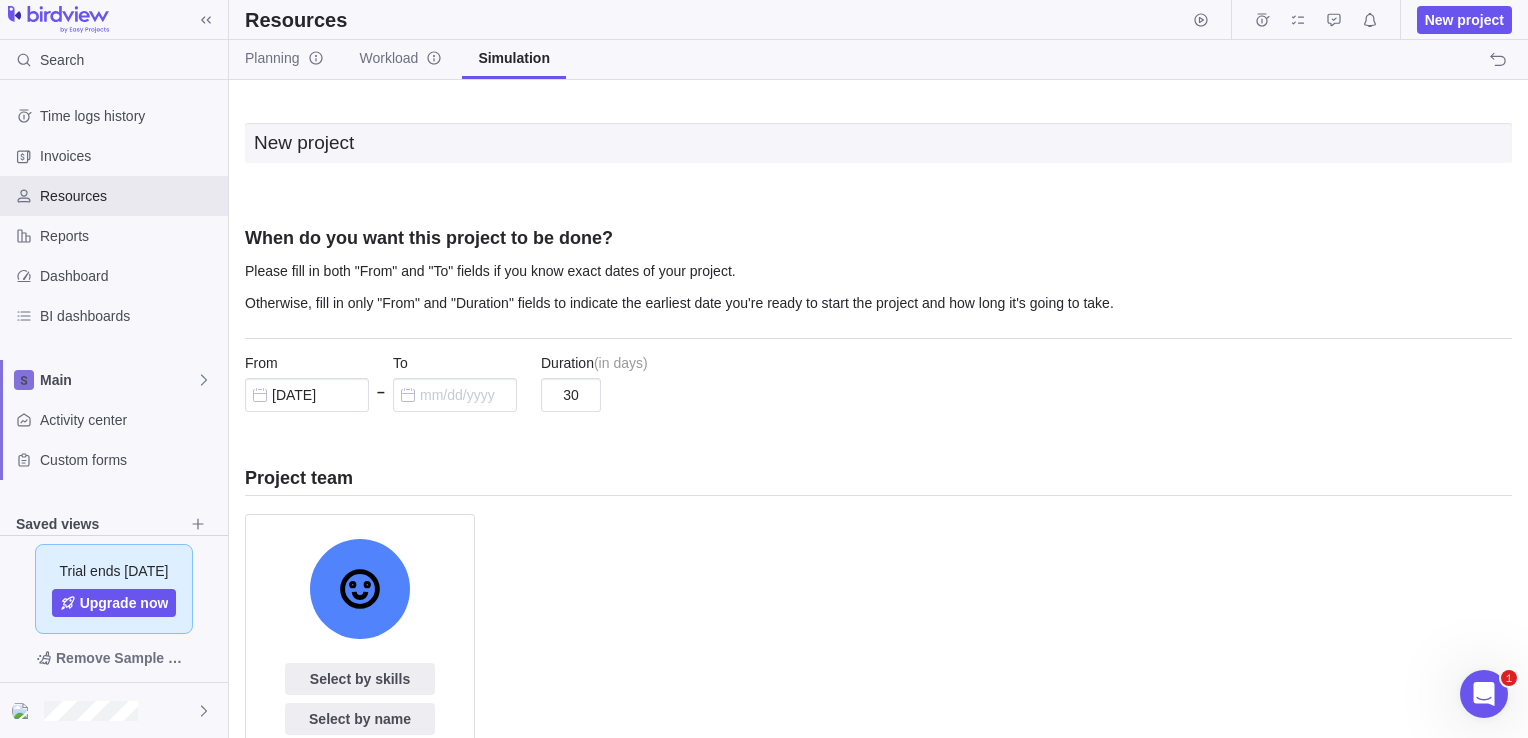 scroll, scrollTop: 0, scrollLeft: 0, axis: both 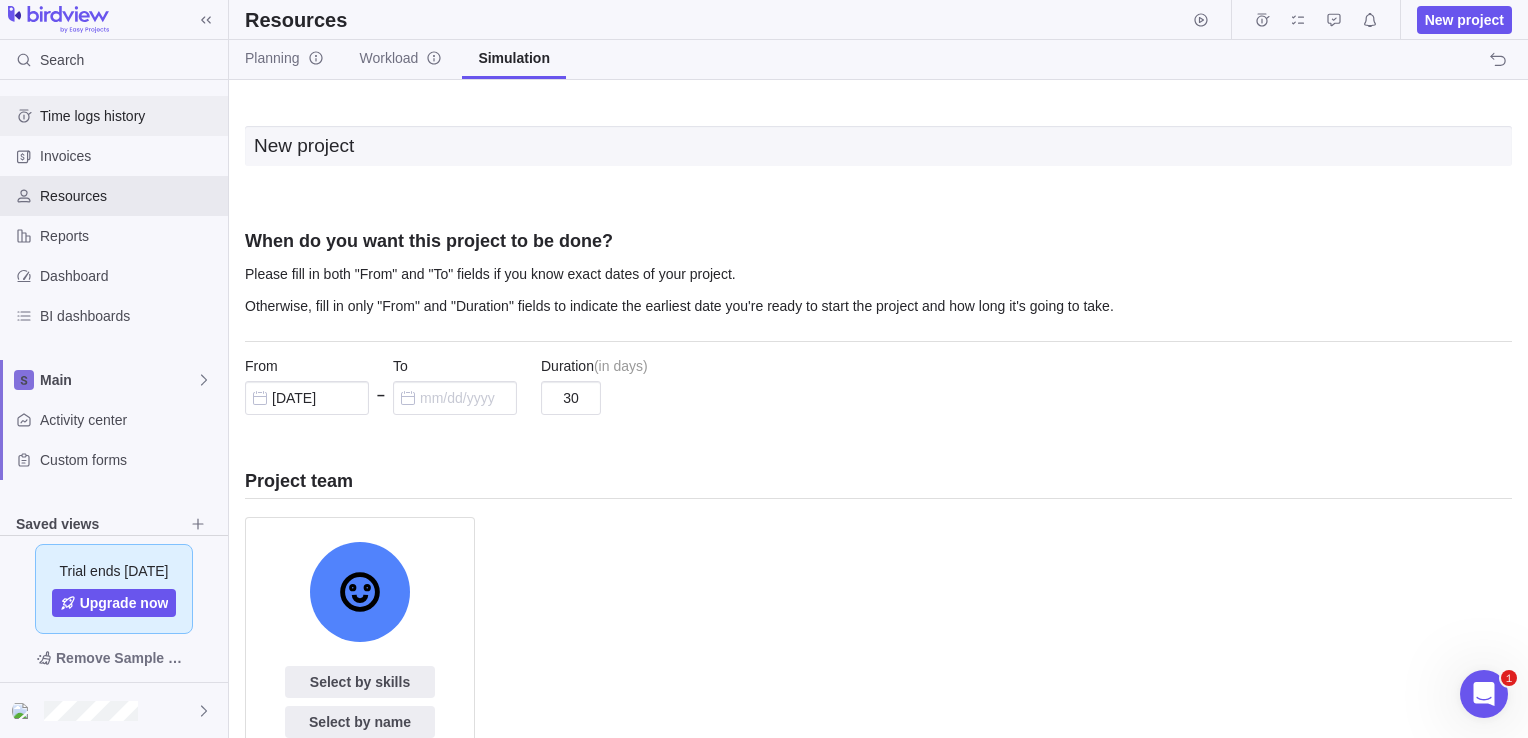 click on "Time logs history" at bounding box center (130, 116) 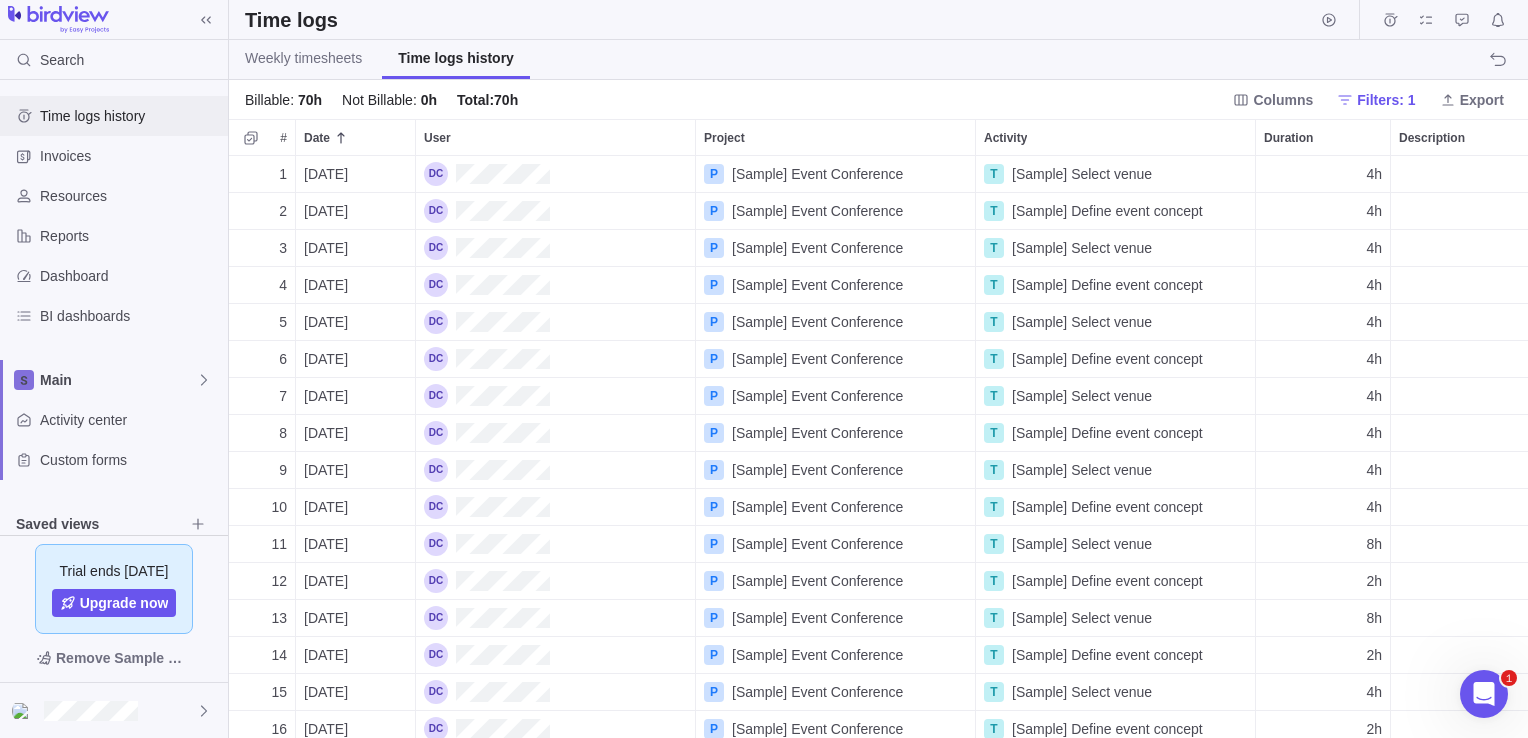 scroll, scrollTop: 16, scrollLeft: 16, axis: both 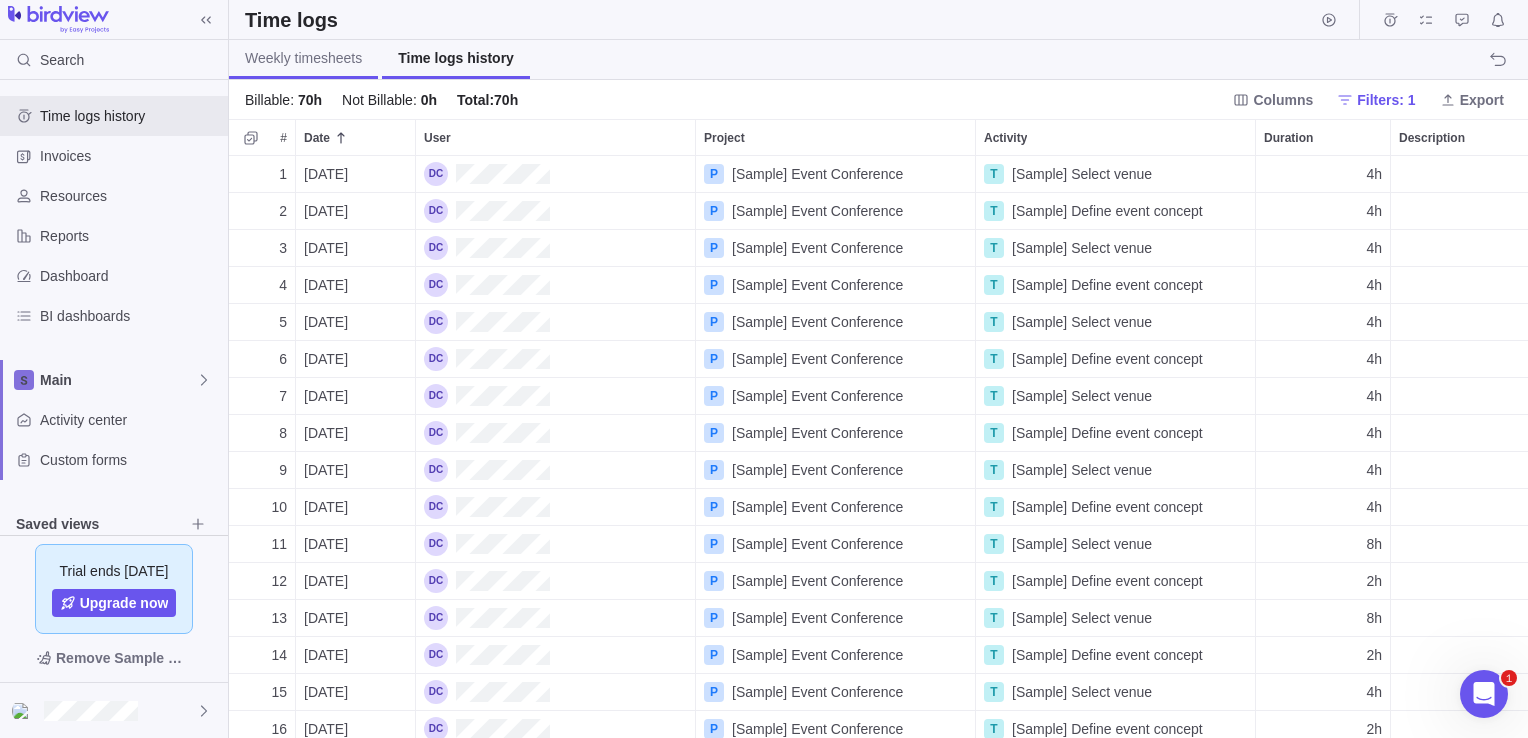 click on "Weekly timesheets" at bounding box center [303, 58] 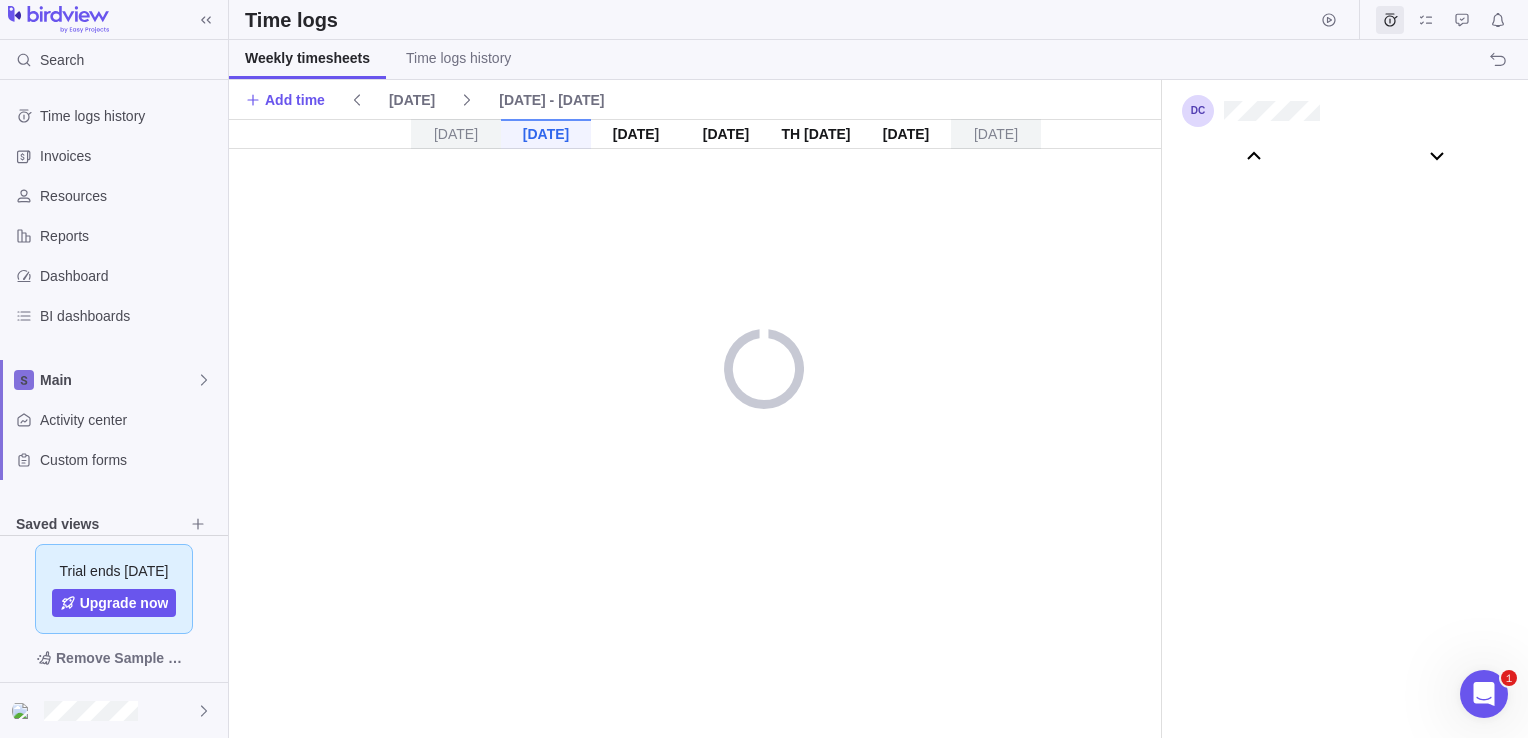 scroll, scrollTop: 111004, scrollLeft: 0, axis: vertical 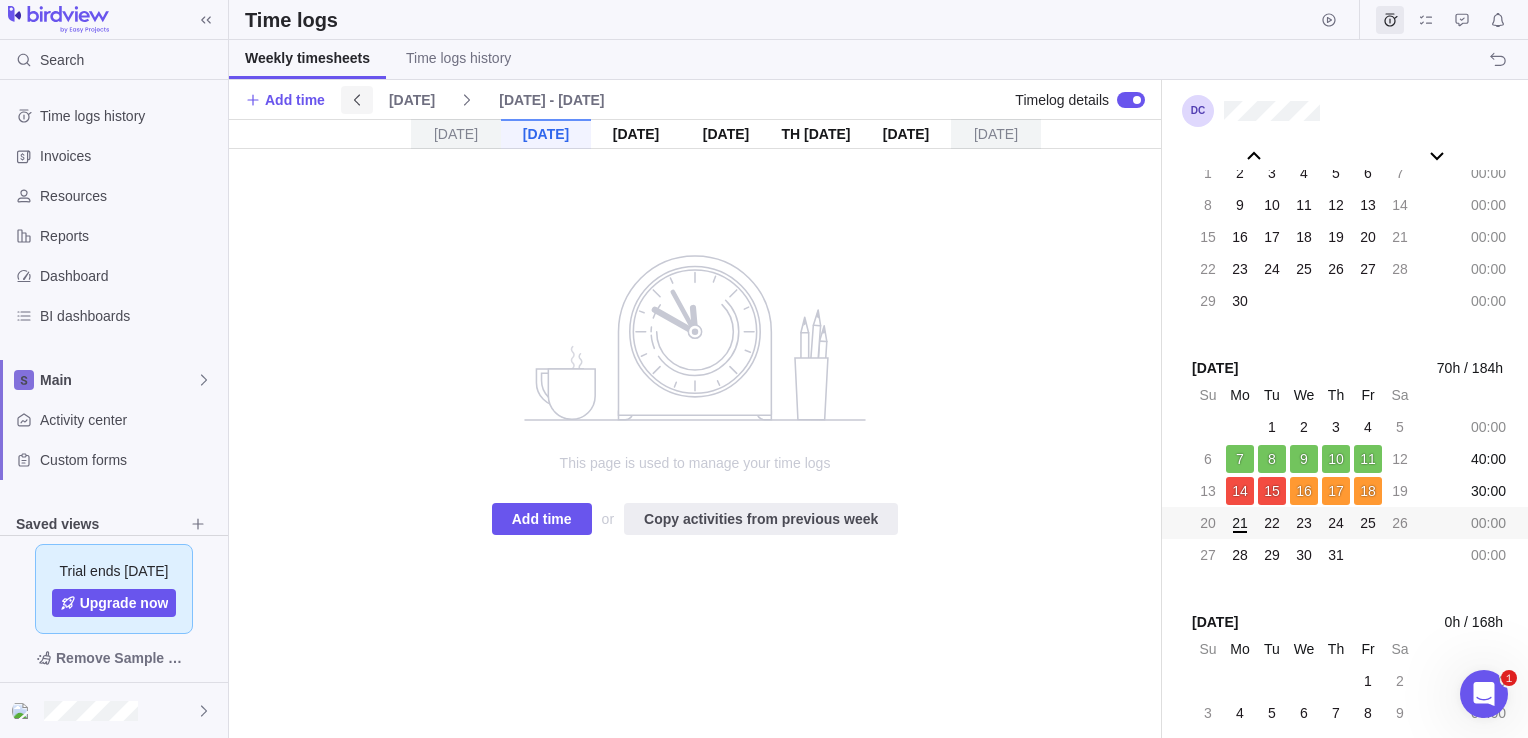 click 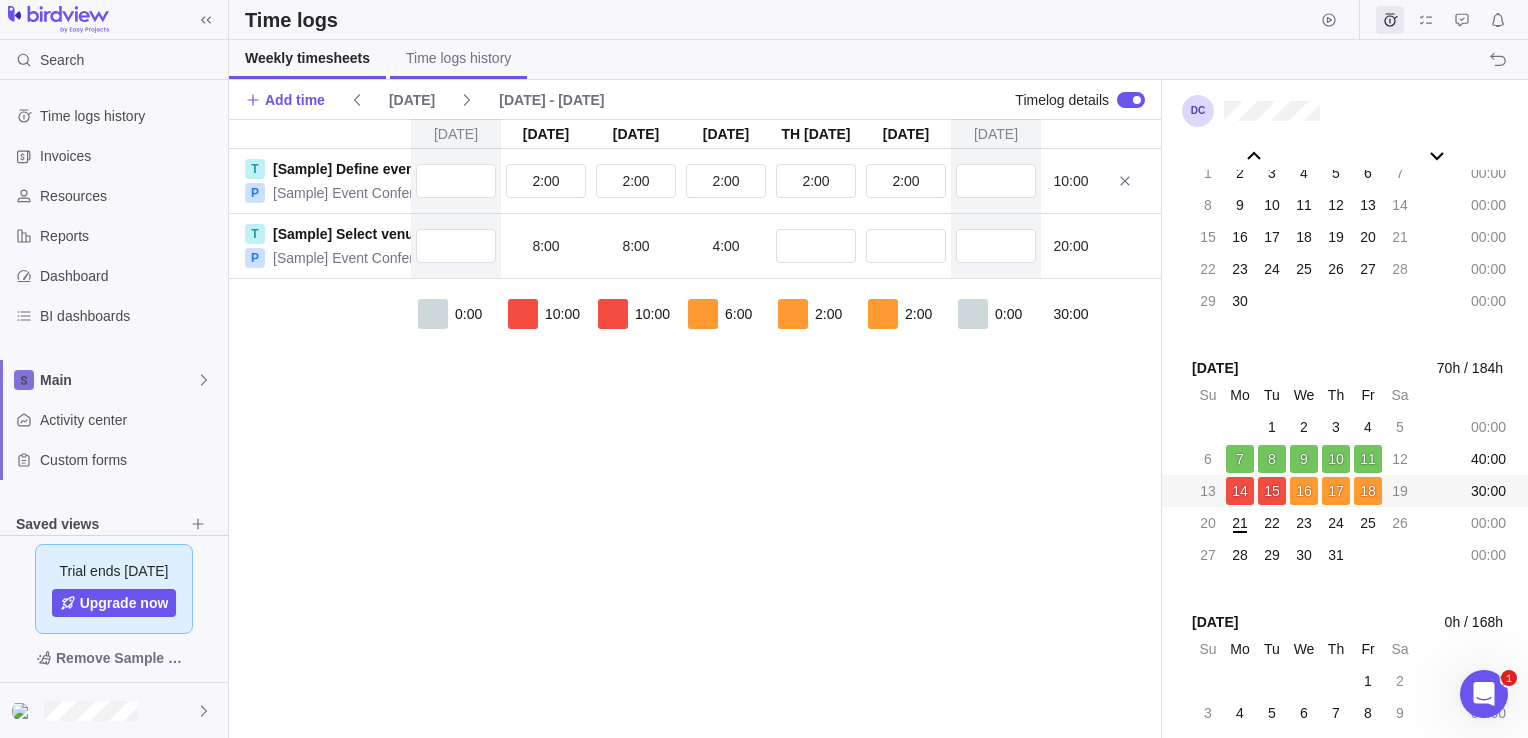 click on "Time logs history" at bounding box center (458, 58) 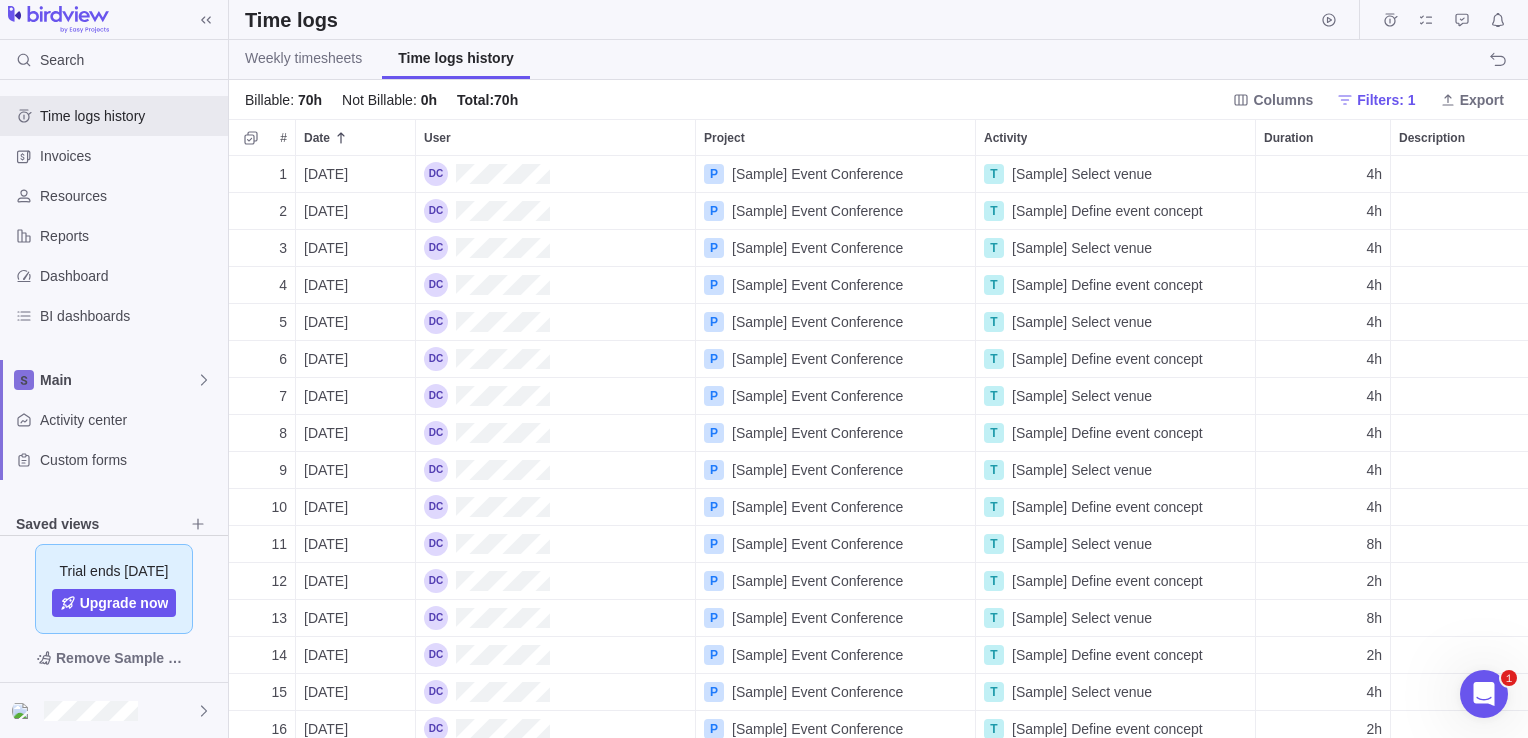 scroll, scrollTop: 16, scrollLeft: 16, axis: both 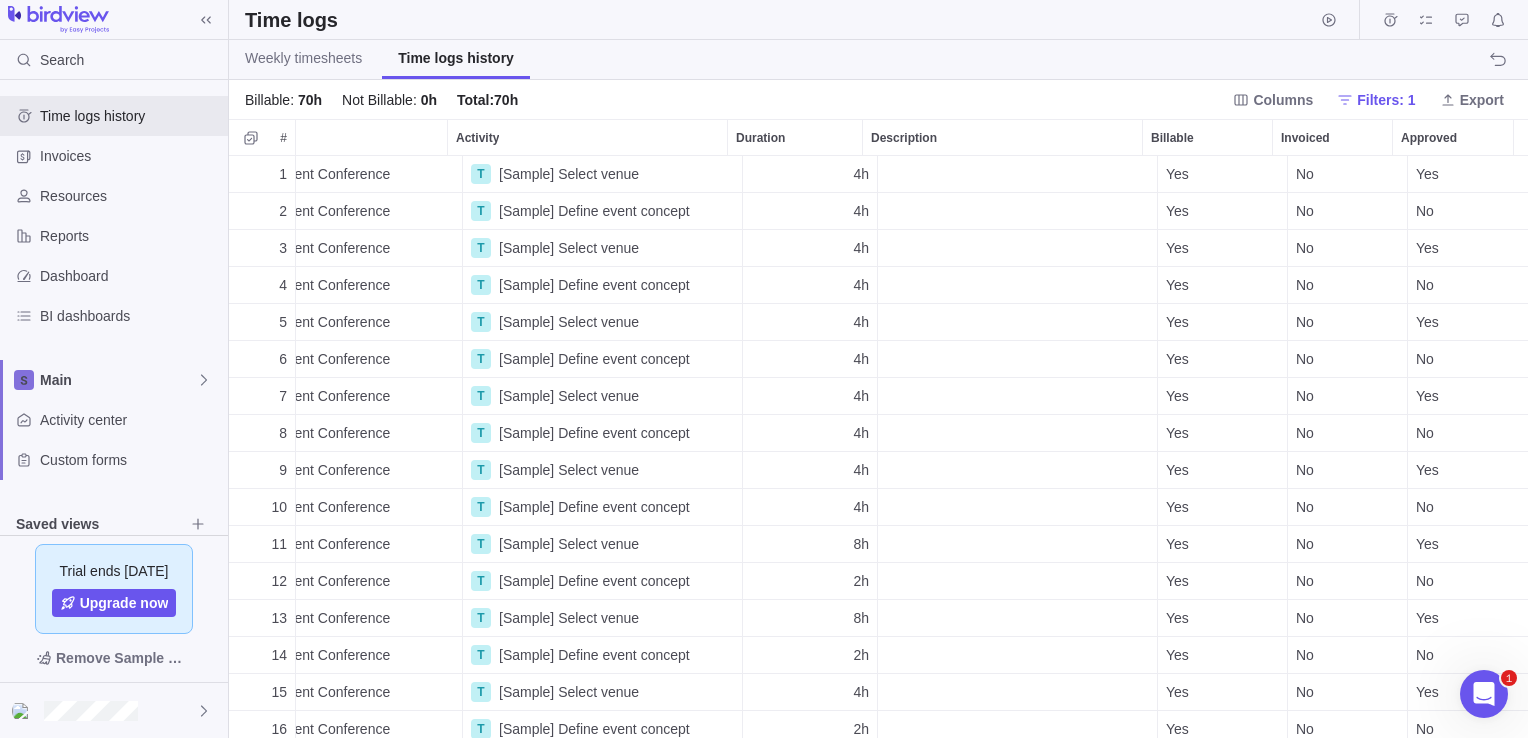 click on "Filters: 1" at bounding box center [1386, 100] 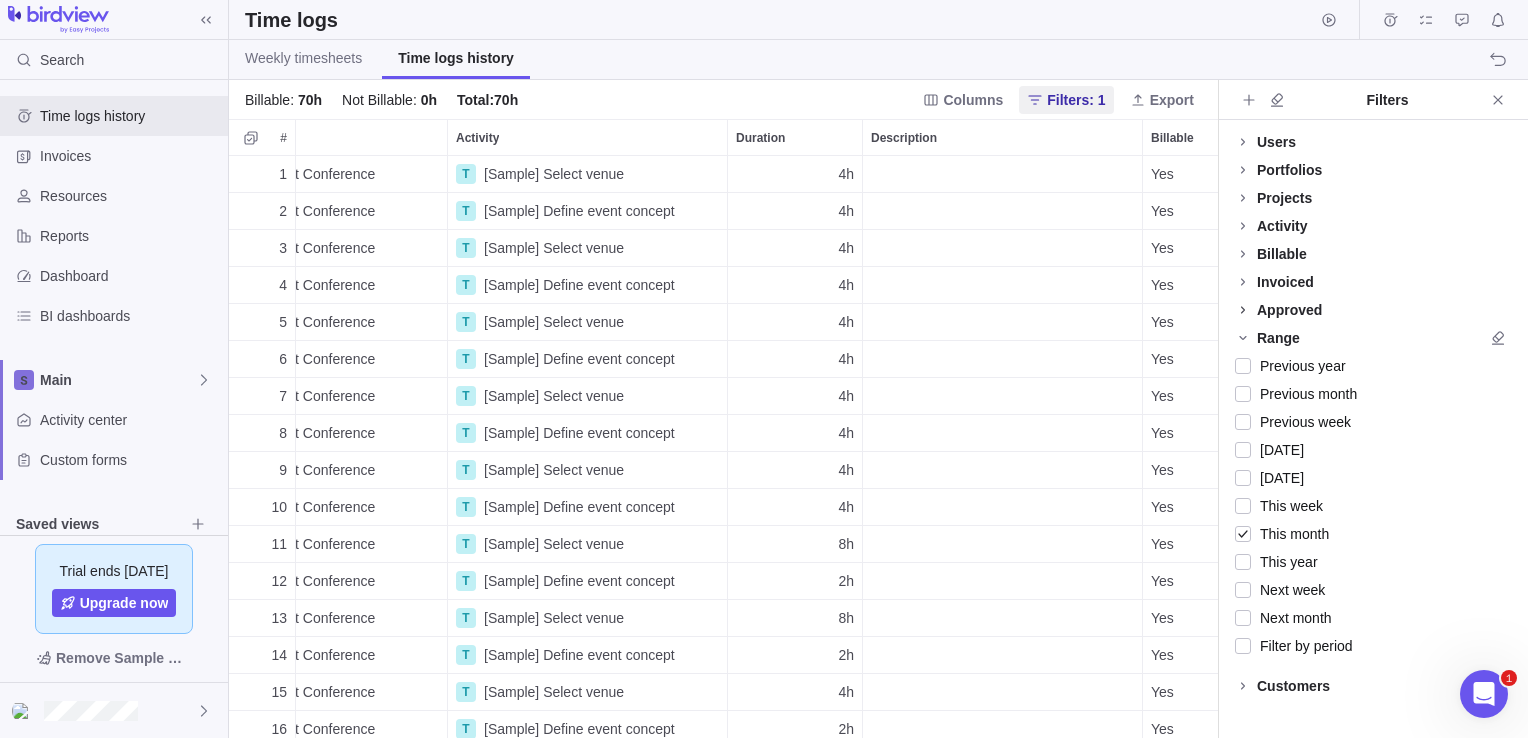 click 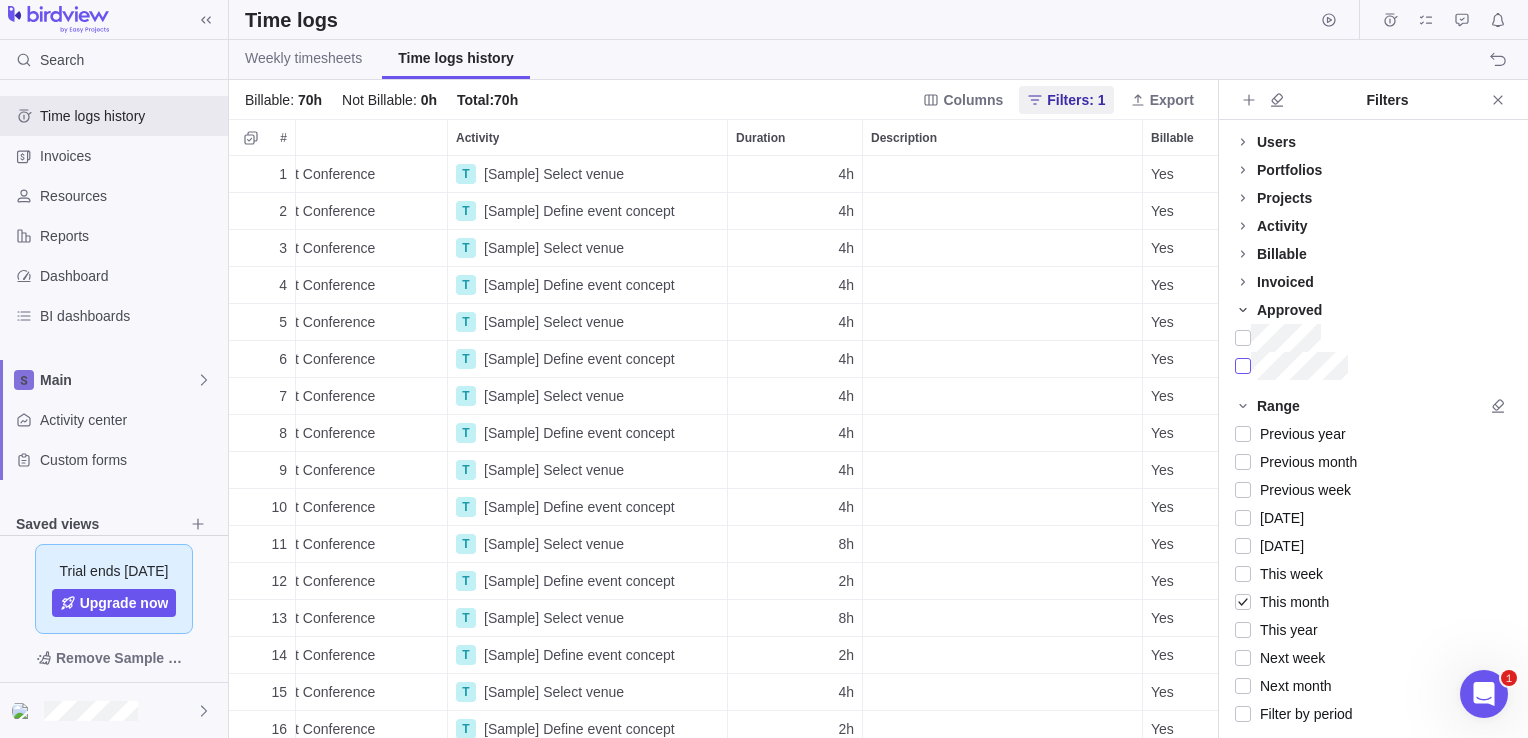 click at bounding box center (1243, 366) 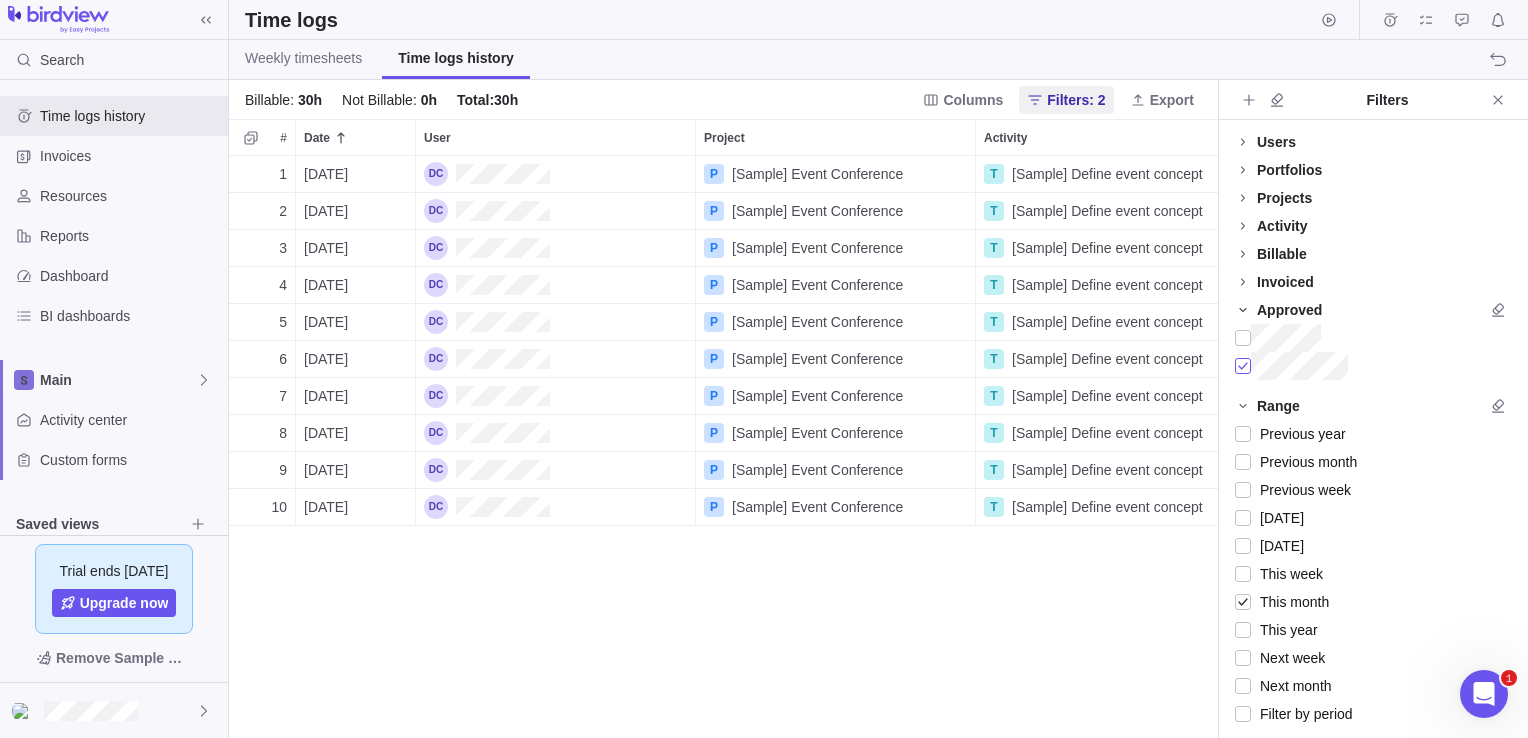 scroll, scrollTop: 16, scrollLeft: 16, axis: both 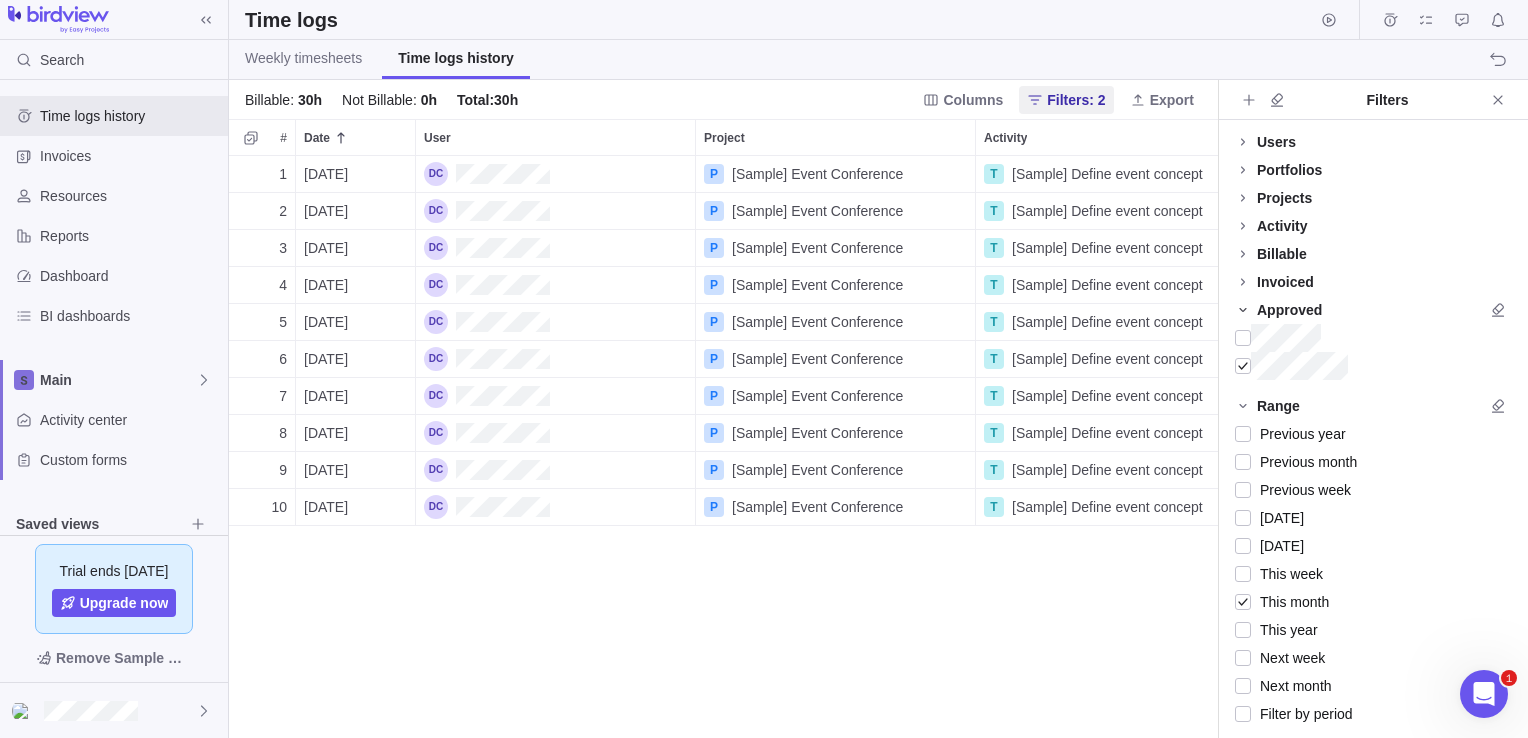 click on "1 [DATE] P [Sample] Event Conference T [Sample] Define event concept 4h Yes No No 2 [DATE] P [Sample] Event Conference T [Sample] Define event concept 4h Yes No No 3 [DATE] P [Sample] Event Conference T [Sample] Define event concept 4h Yes No No 4 [DATE] P [Sample] Event Conference T [Sample] Define event concept 4h Yes No No 5 [DATE] P [Sample] Event Conference T [Sample] Define event concept 4h Yes No No 6 [DATE] P [Sample] Event Conference T [Sample] Define event concept 2h Yes No No 7 [DATE] P [Sample] Event Conference T [Sample] Define event concept 2h Yes No No 8 [DATE] P [Sample] Event Conference T [Sample] Define event concept 2h Yes No No 9 [DATE] P [Sample] Event Conference T [Sample] Define event concept 2h Yes No No 10 [DATE] P [Sample] Event Conference T [Sample] Define event concept 2h Yes No No" at bounding box center (723, 447) 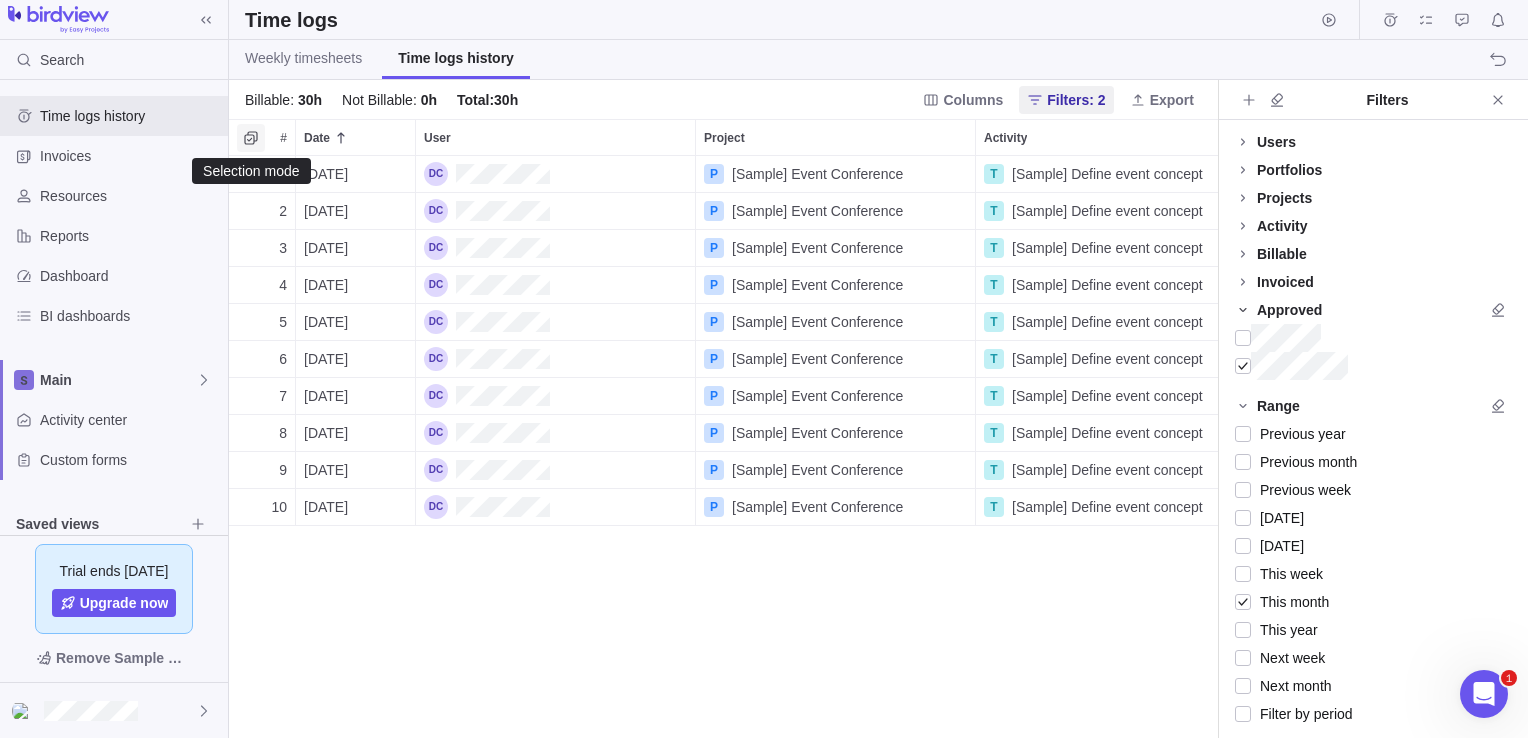 click 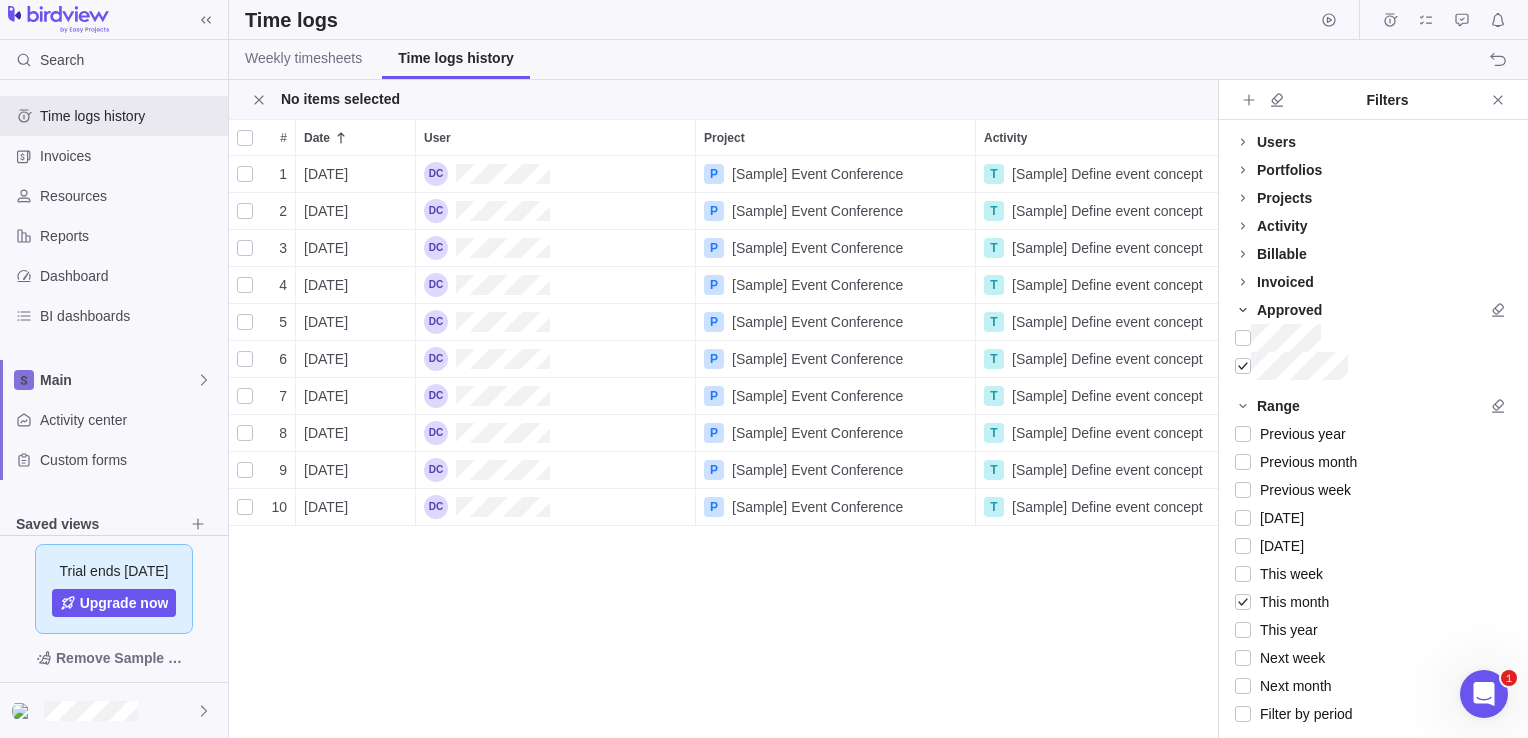 click at bounding box center [245, 138] 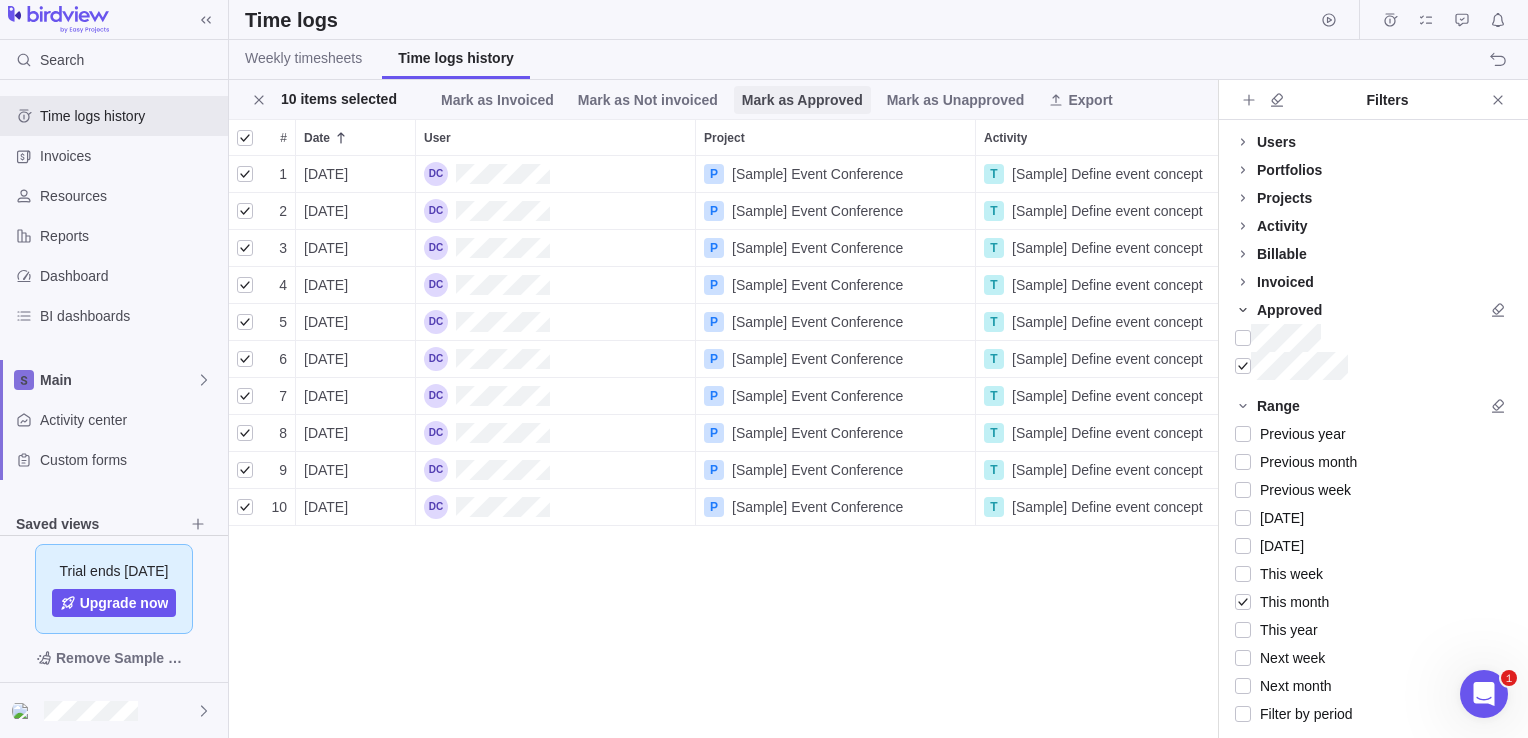 click on "Mark as Approved" at bounding box center (802, 100) 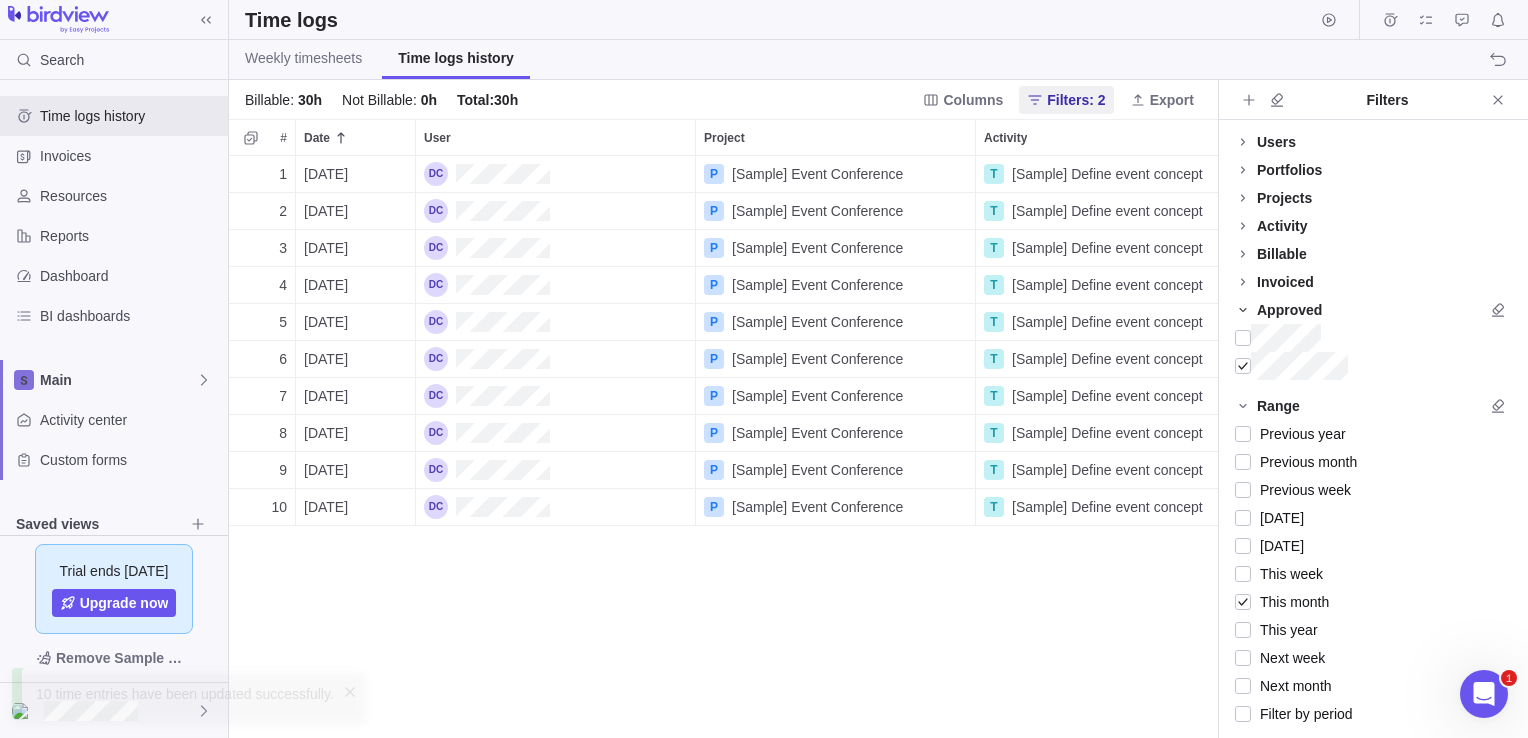 click on "Weekly timesheets Time logs history" at bounding box center (878, 60) 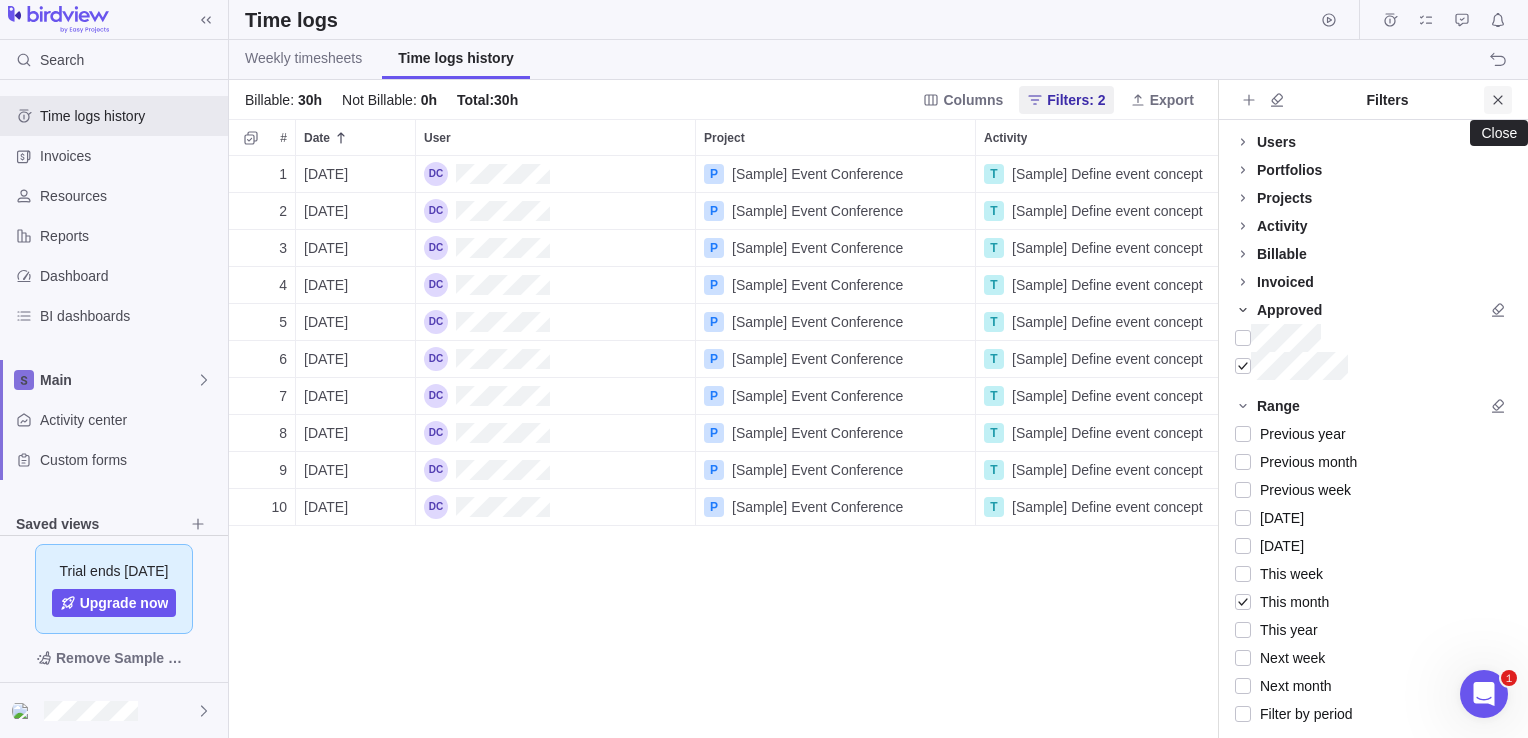 click 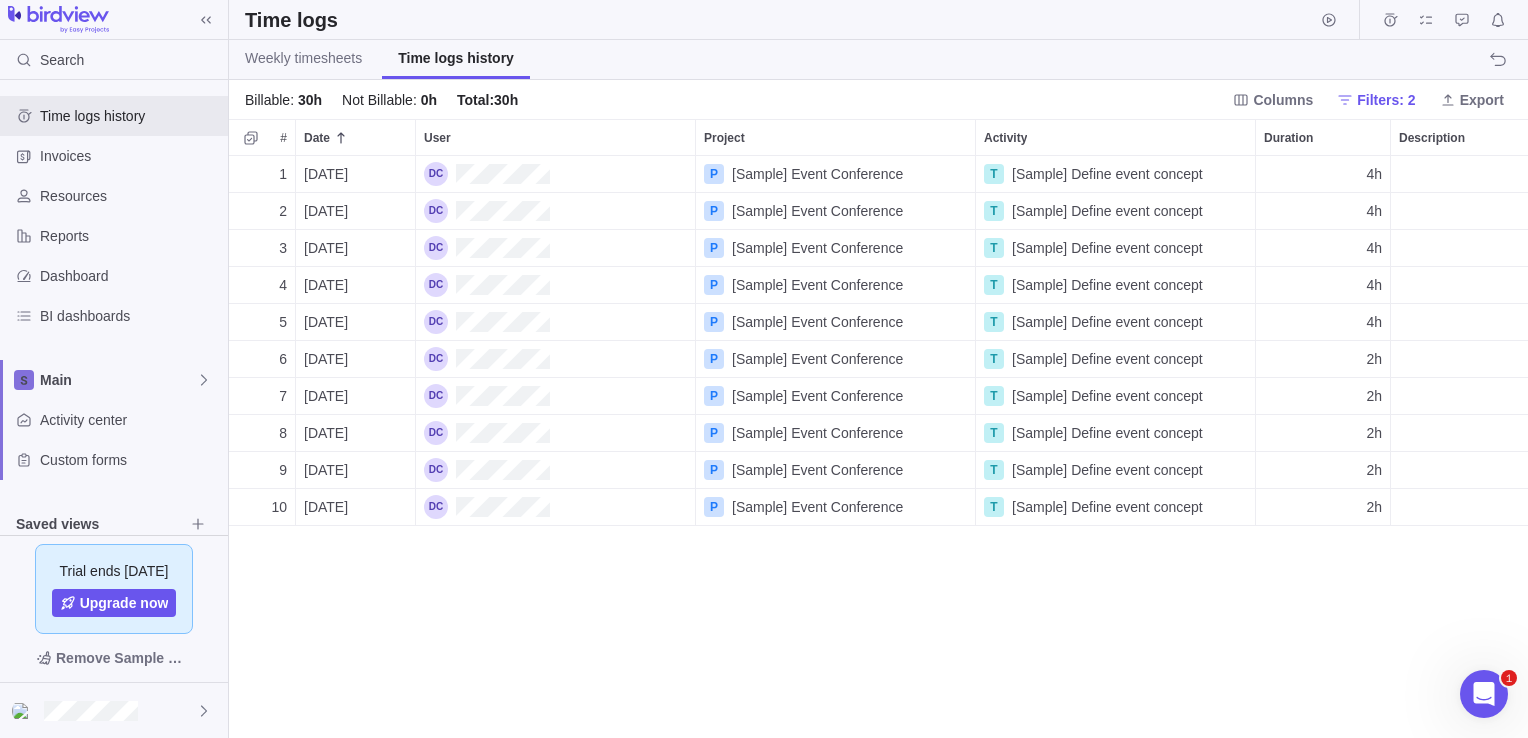 scroll, scrollTop: 16, scrollLeft: 16, axis: both 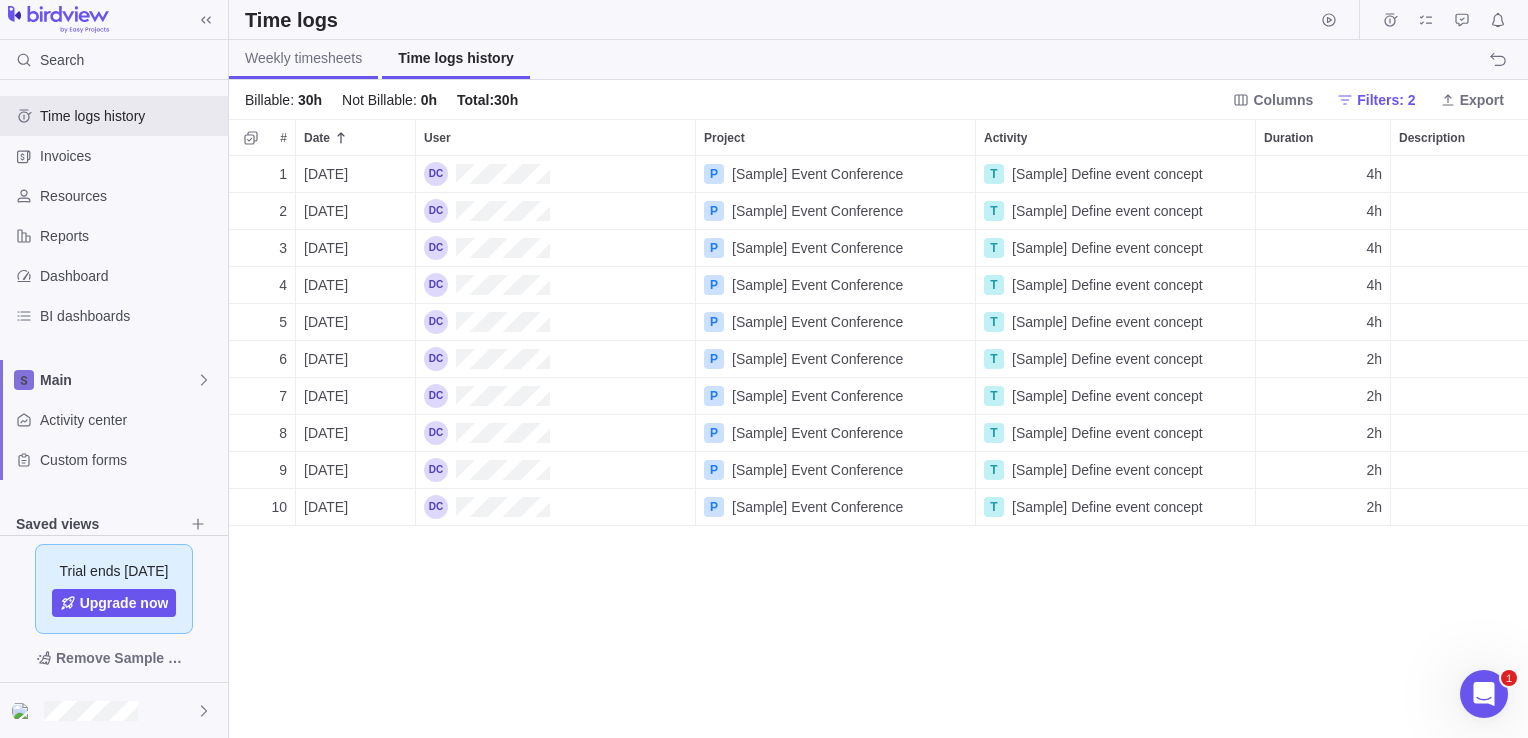 click on "Weekly timesheets" at bounding box center (303, 58) 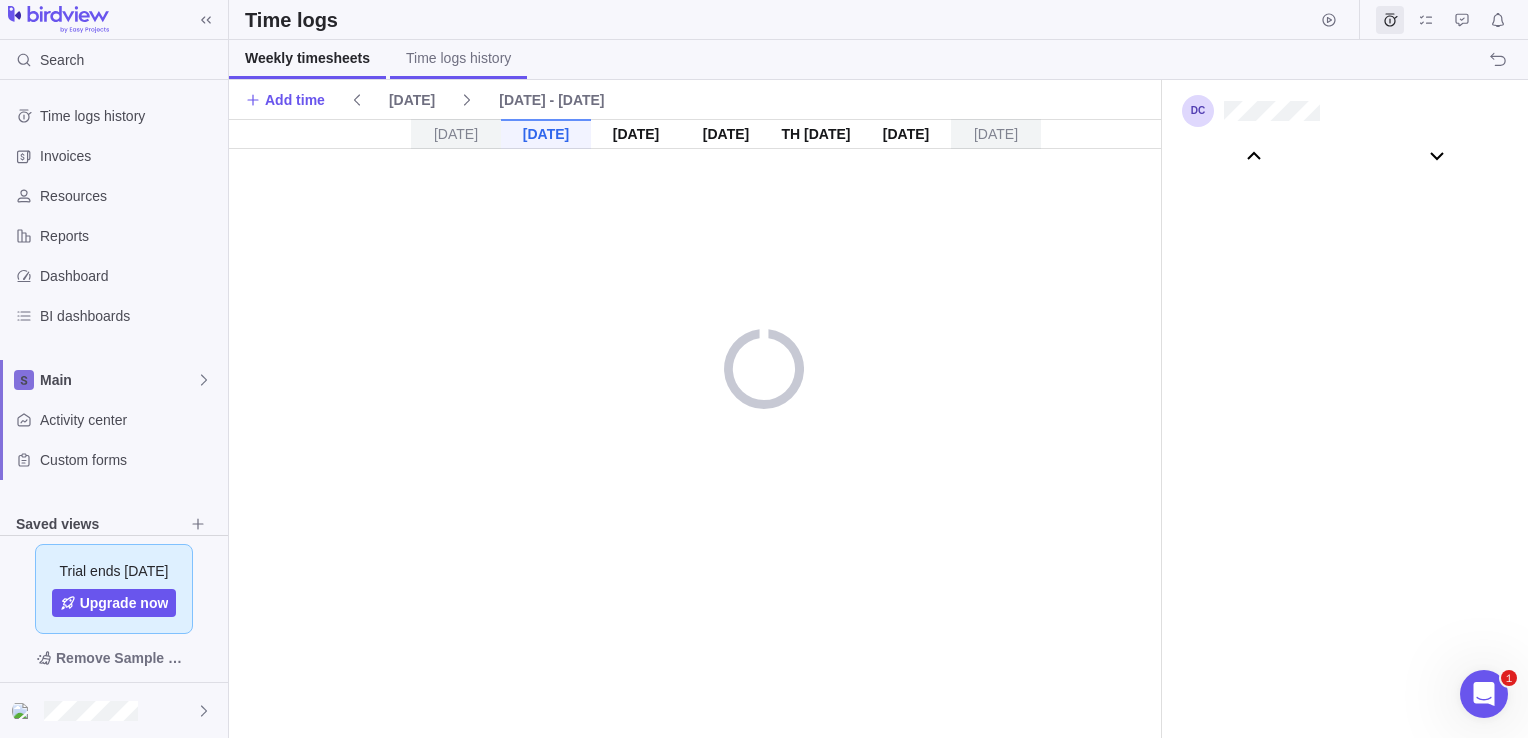 scroll, scrollTop: 111004, scrollLeft: 0, axis: vertical 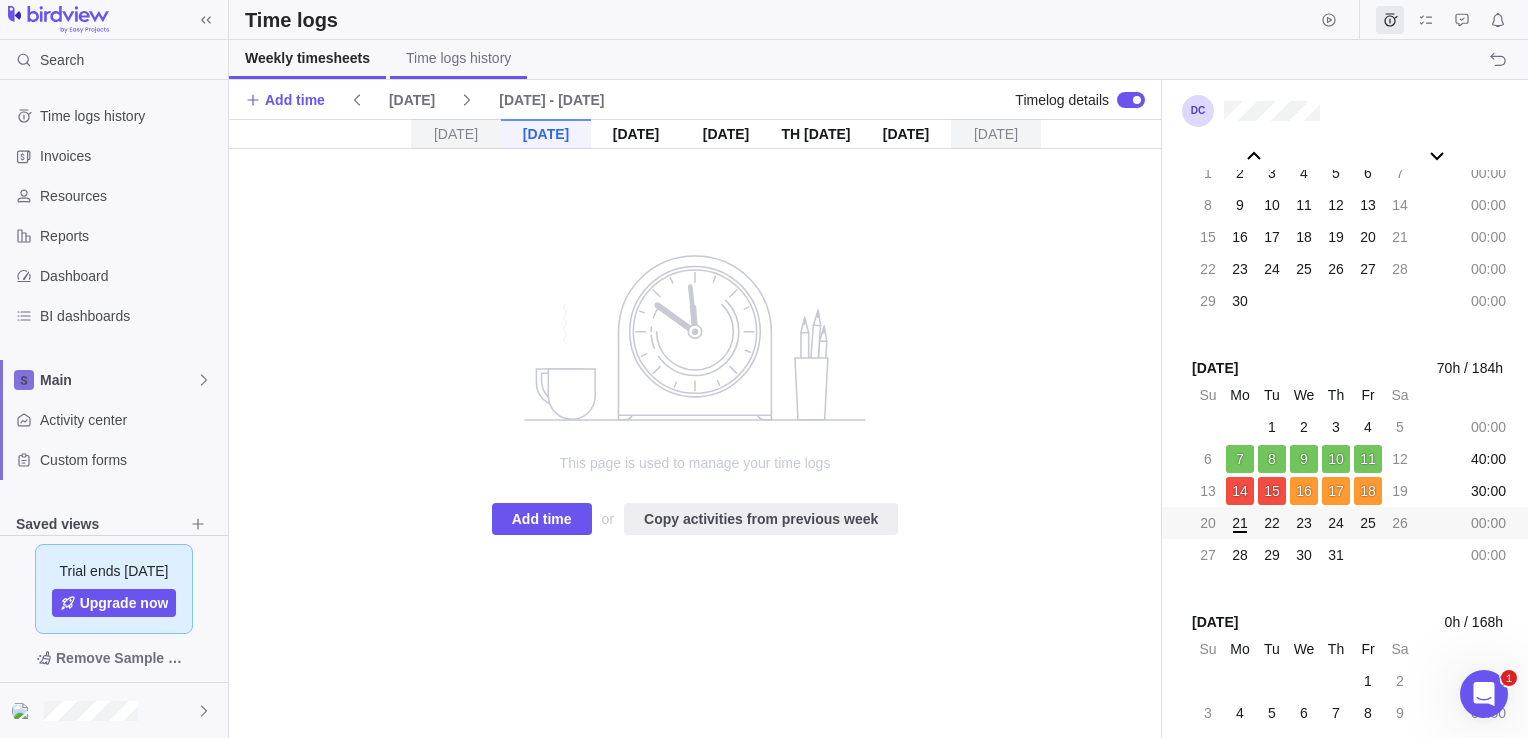 click on "Time logs history" at bounding box center (458, 58) 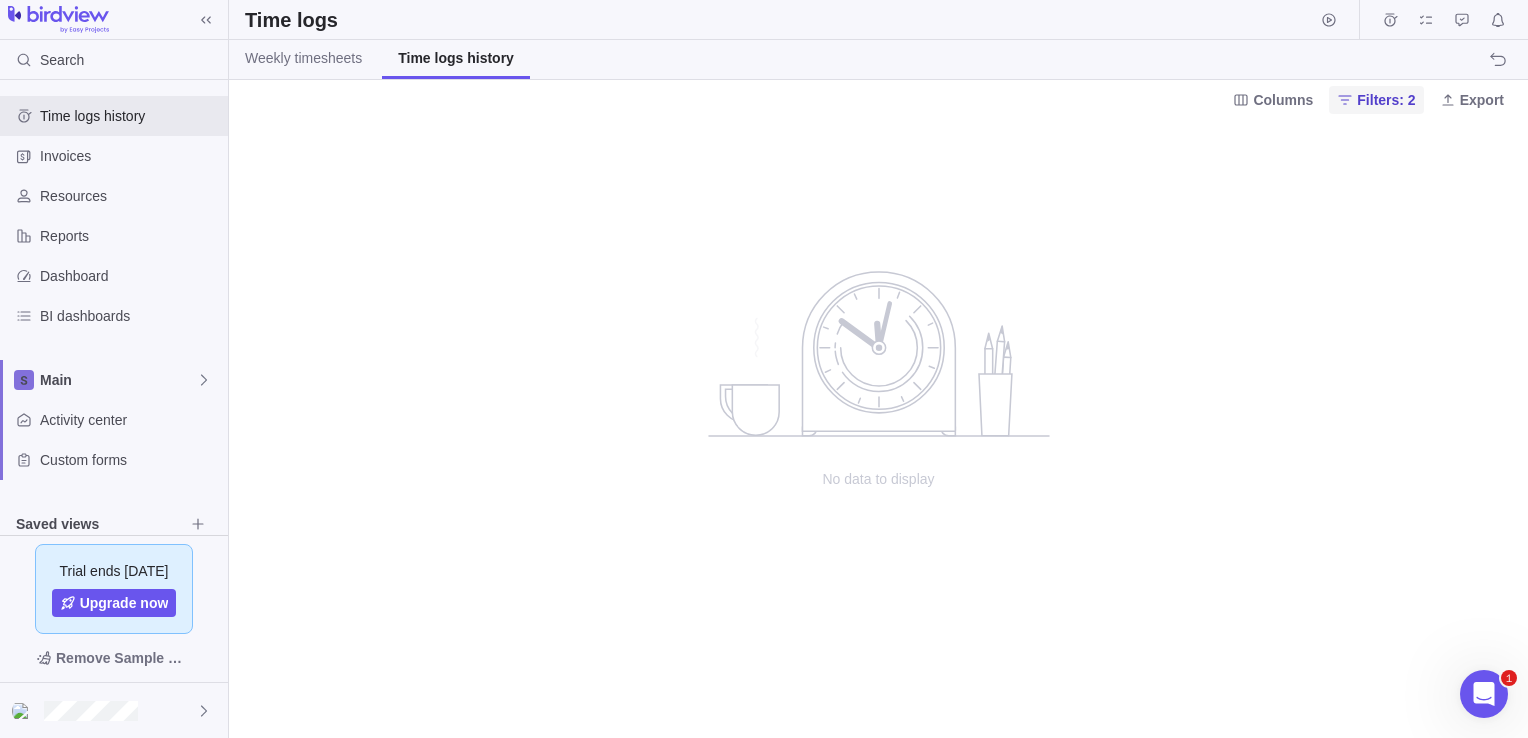click on "Filters: 2" at bounding box center (1386, 100) 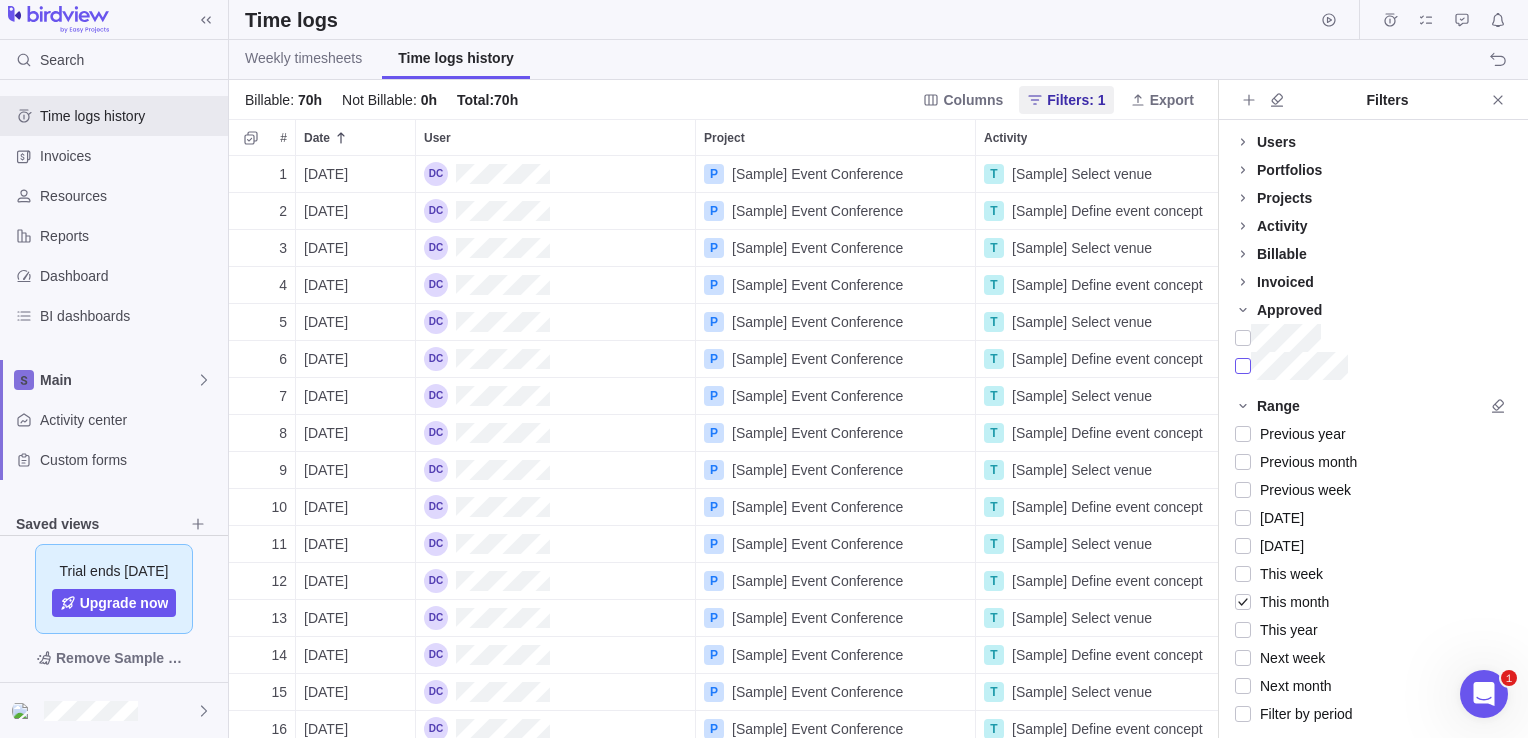 scroll, scrollTop: 16, scrollLeft: 16, axis: both 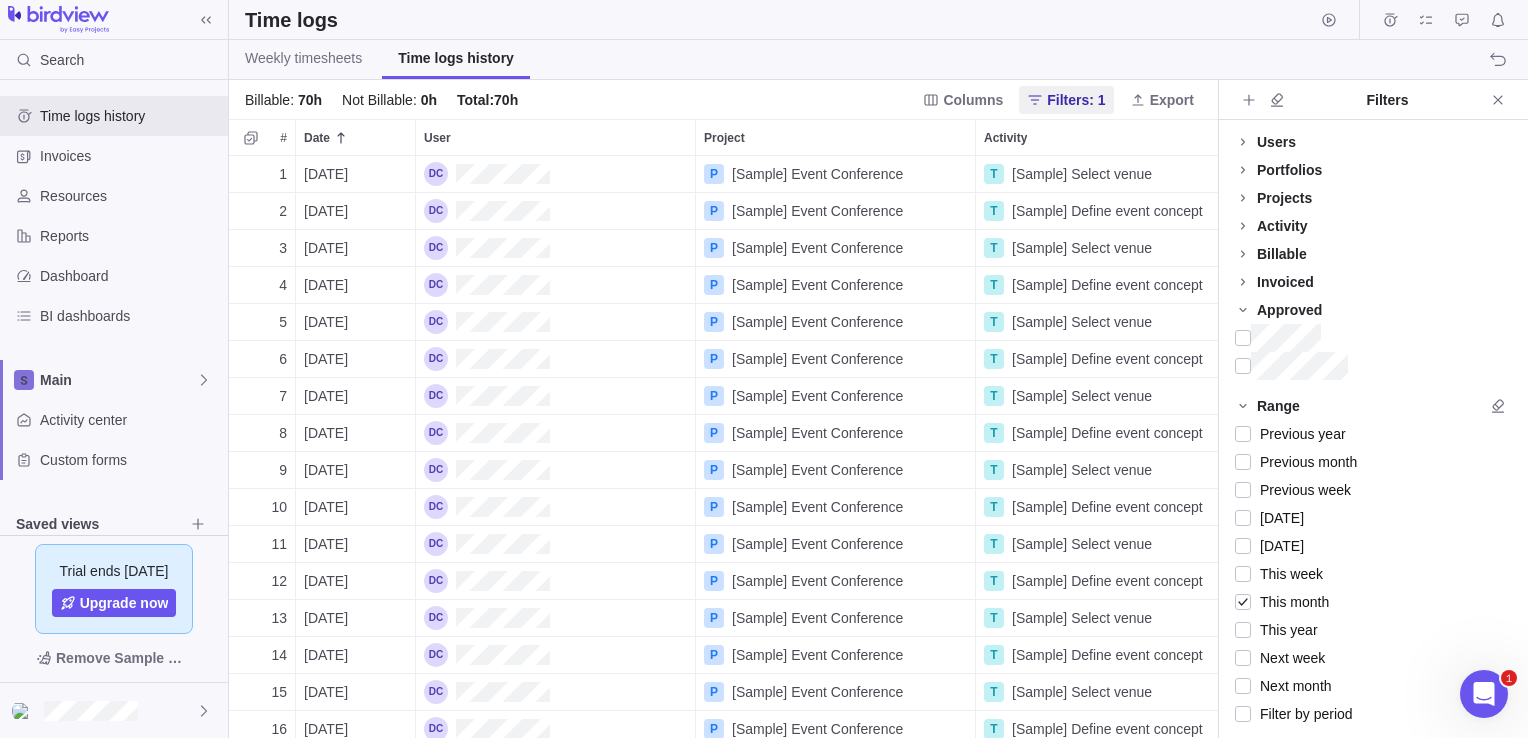 click on "Weekly timesheets Time logs history" at bounding box center [878, 60] 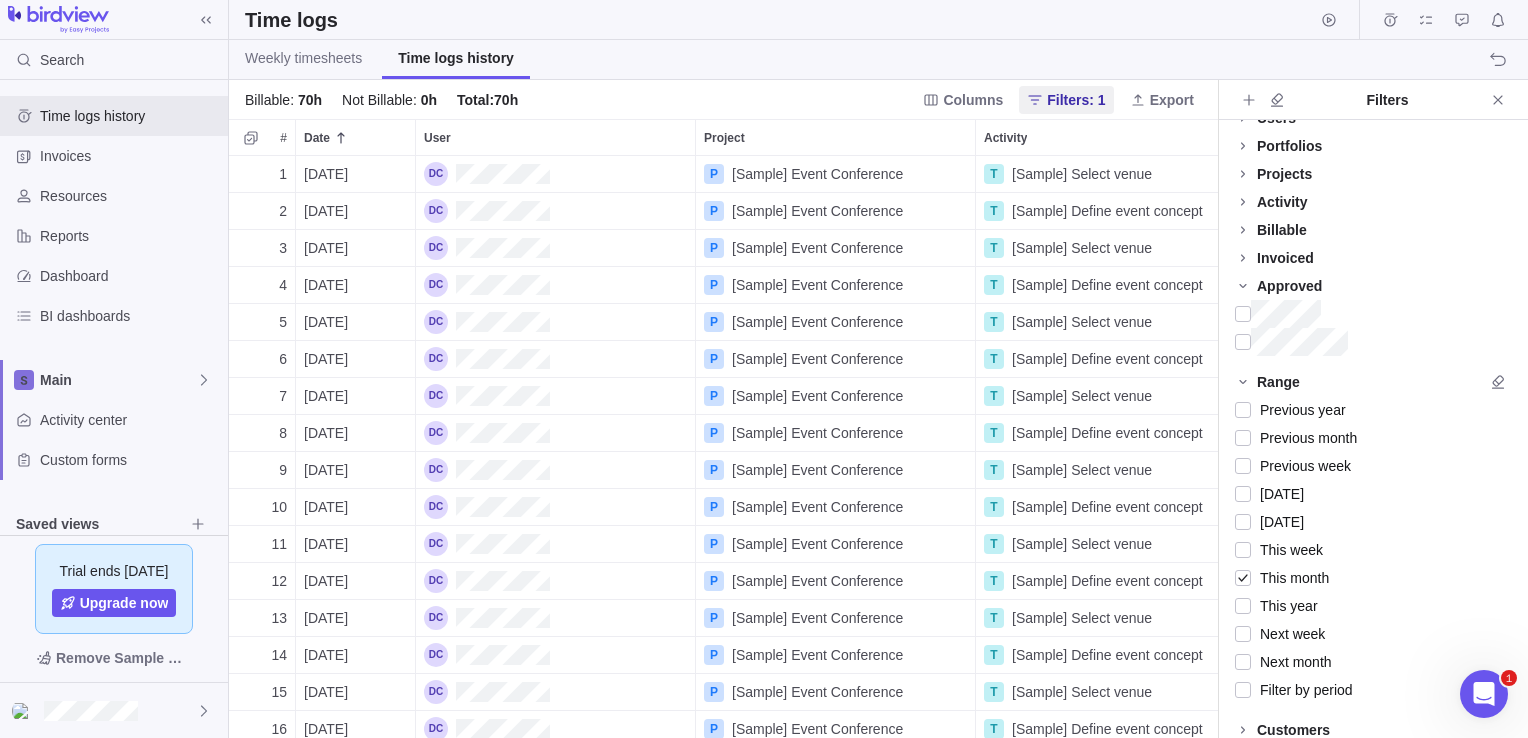 scroll, scrollTop: 36, scrollLeft: 0, axis: vertical 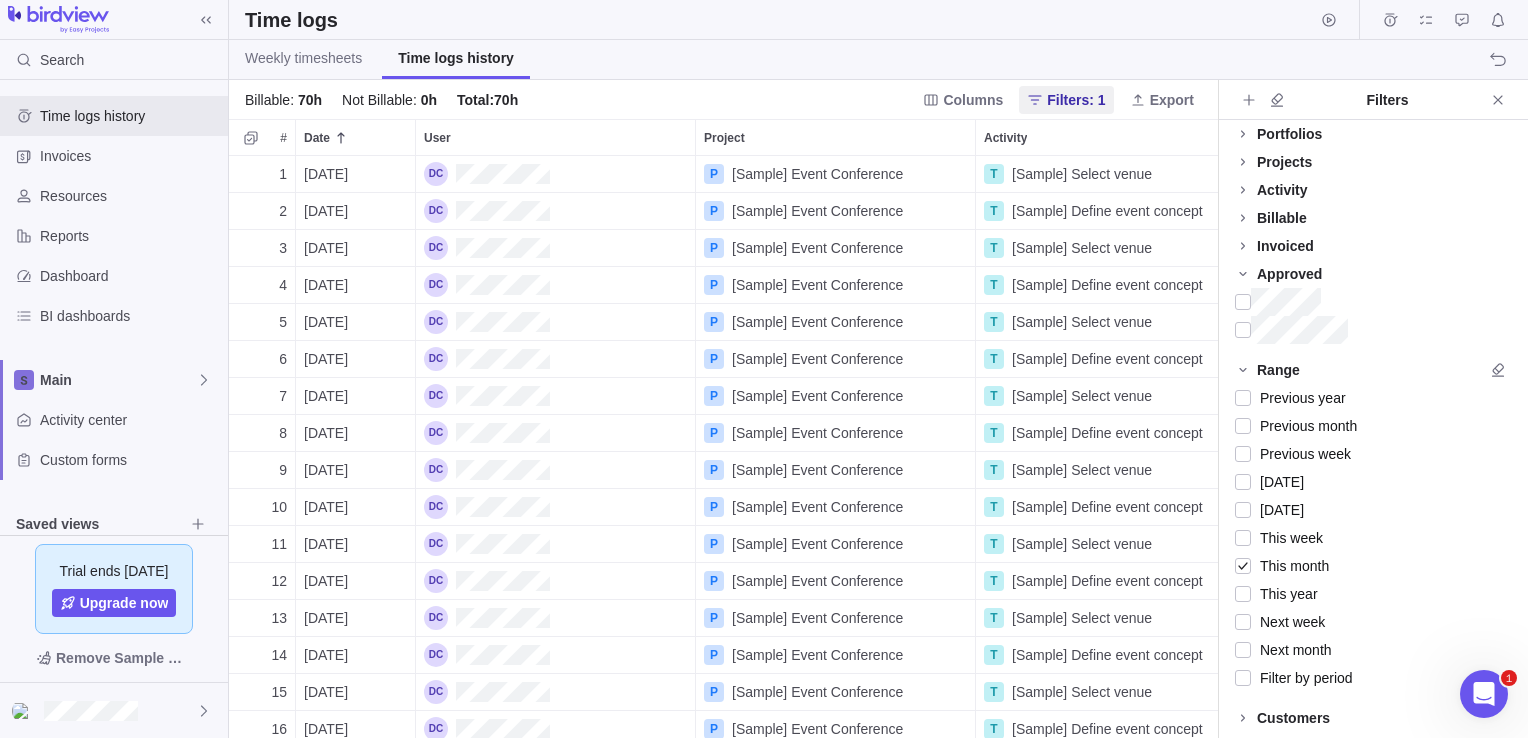 click on "Weekly timesheets Time logs history" at bounding box center (878, 60) 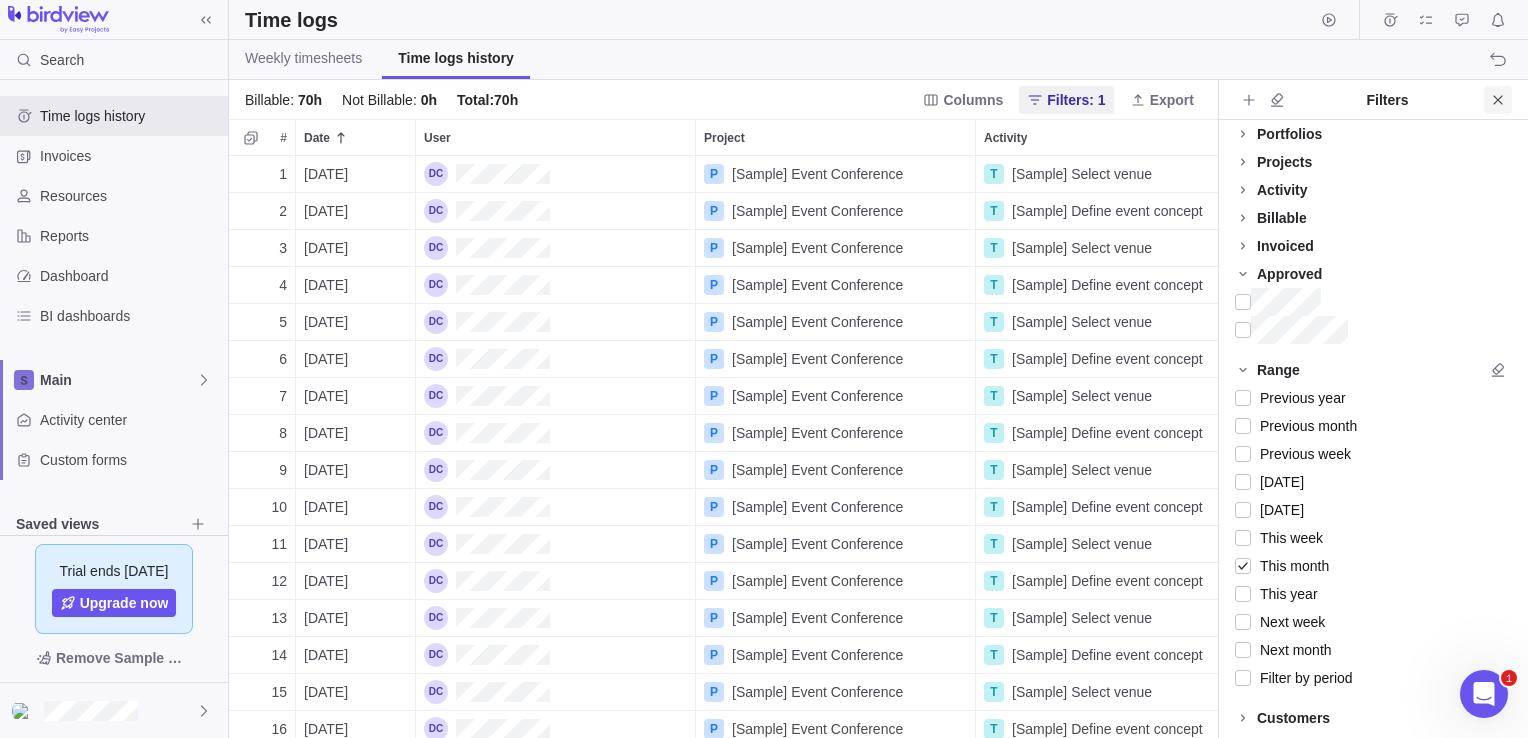 click 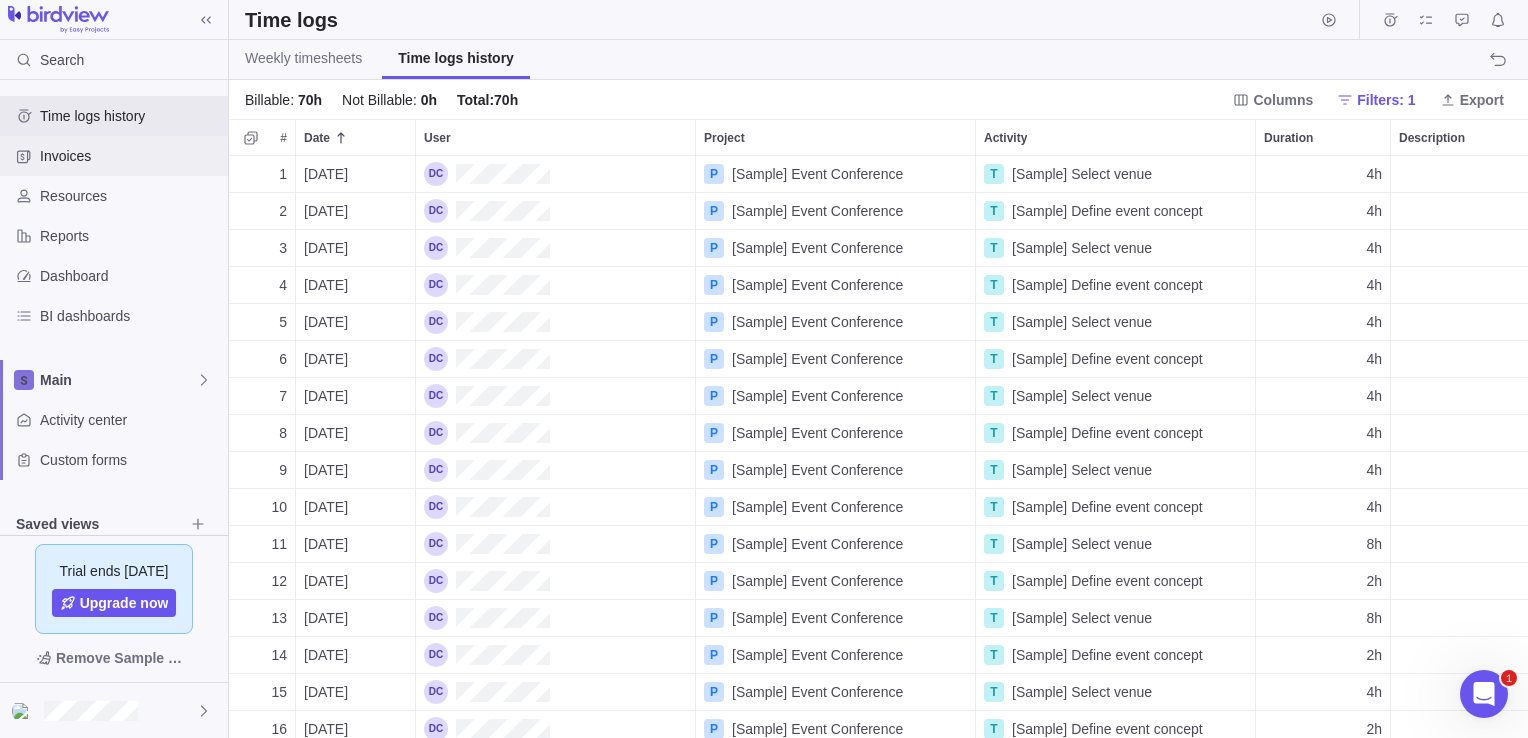 click on "Invoices" at bounding box center [114, 156] 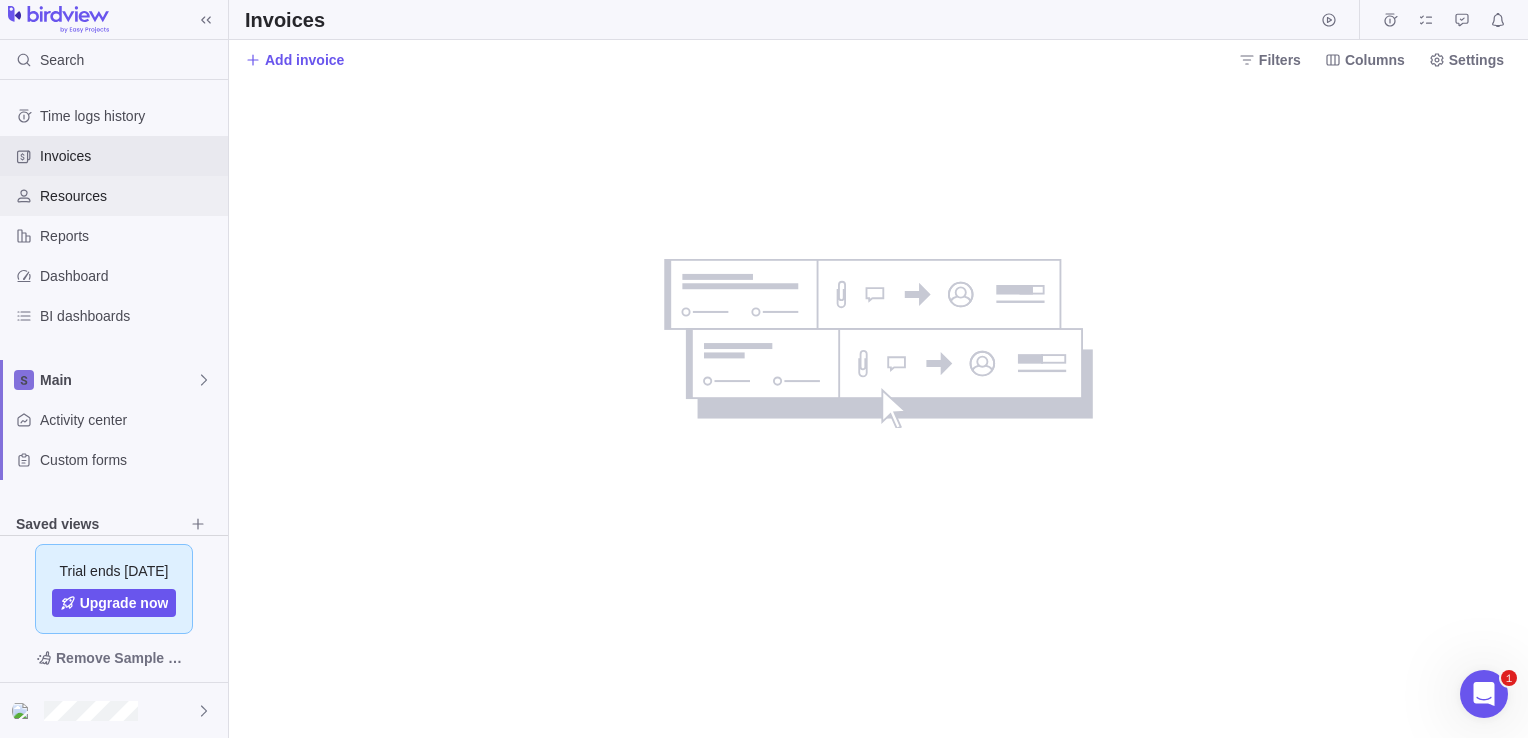 click on "Resources" at bounding box center [130, 196] 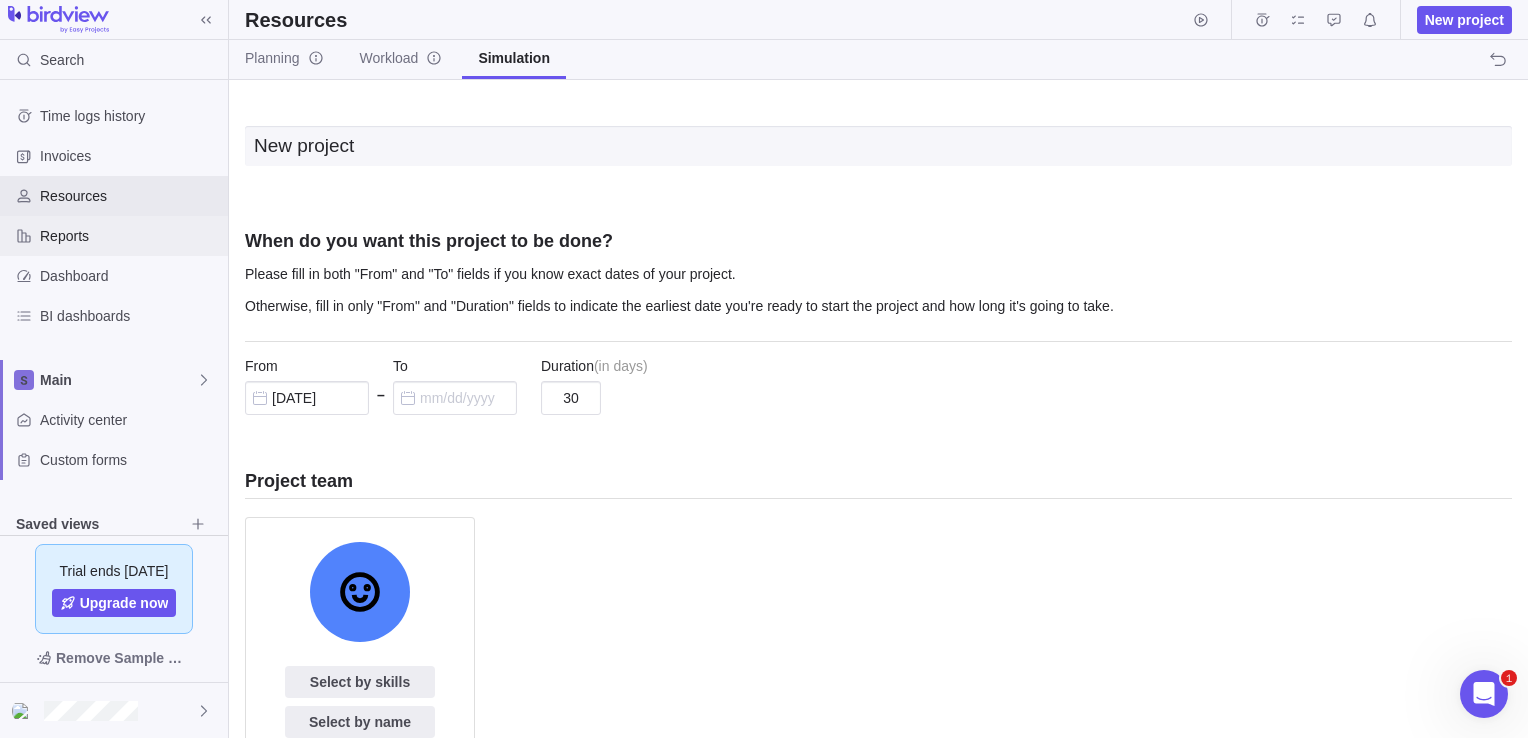 click on "Reports" at bounding box center (114, 236) 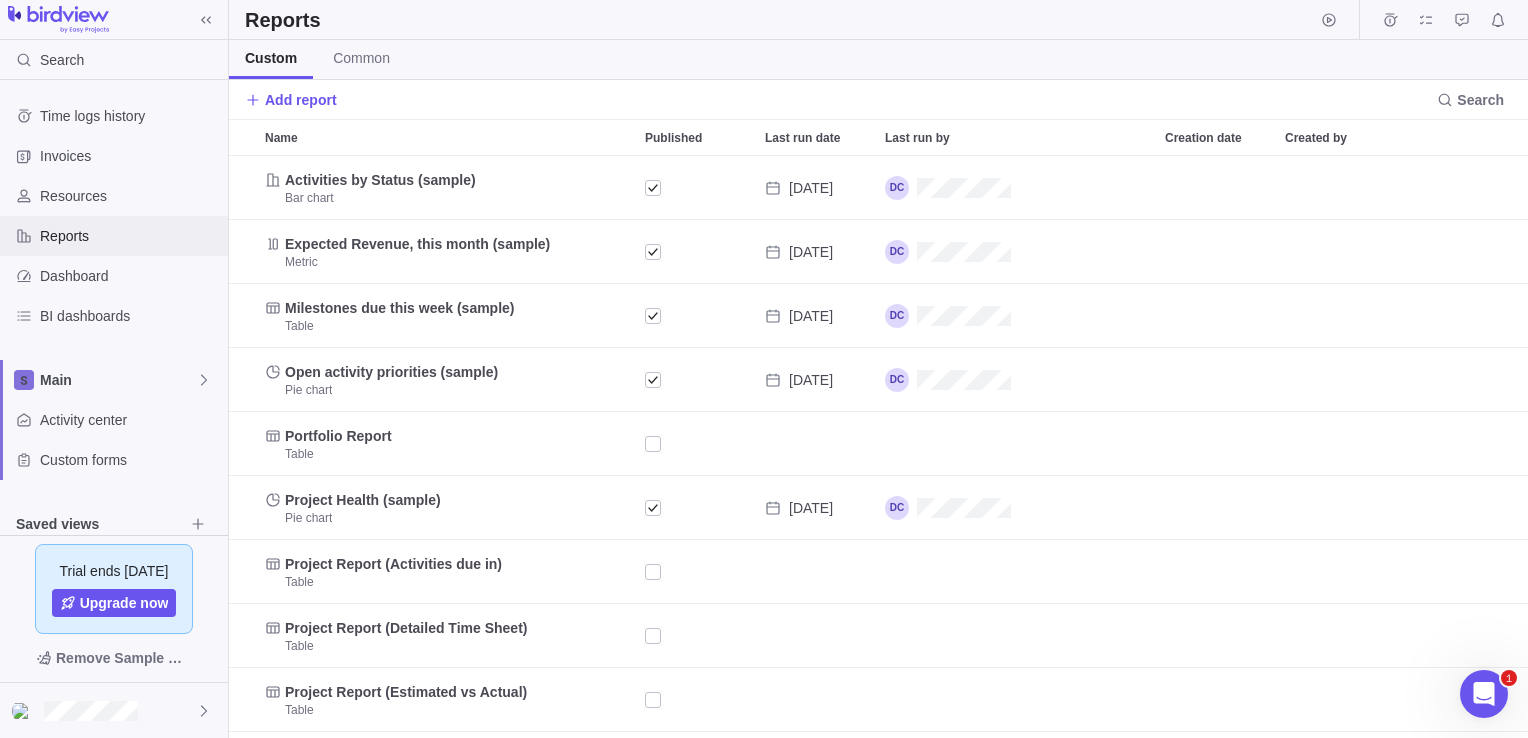 scroll, scrollTop: 16, scrollLeft: 16, axis: both 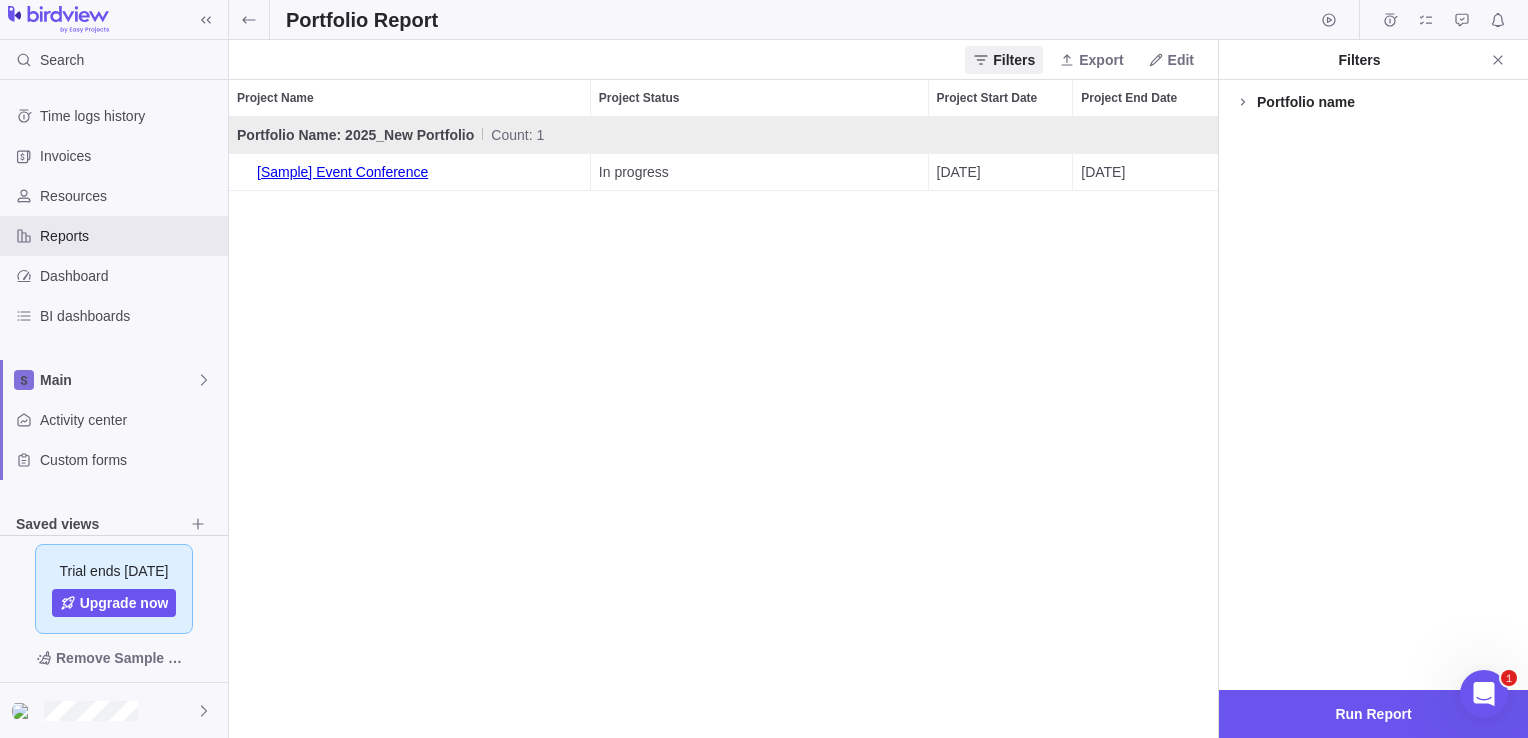 click on "[Sample] Event Conference" at bounding box center (409, 172) 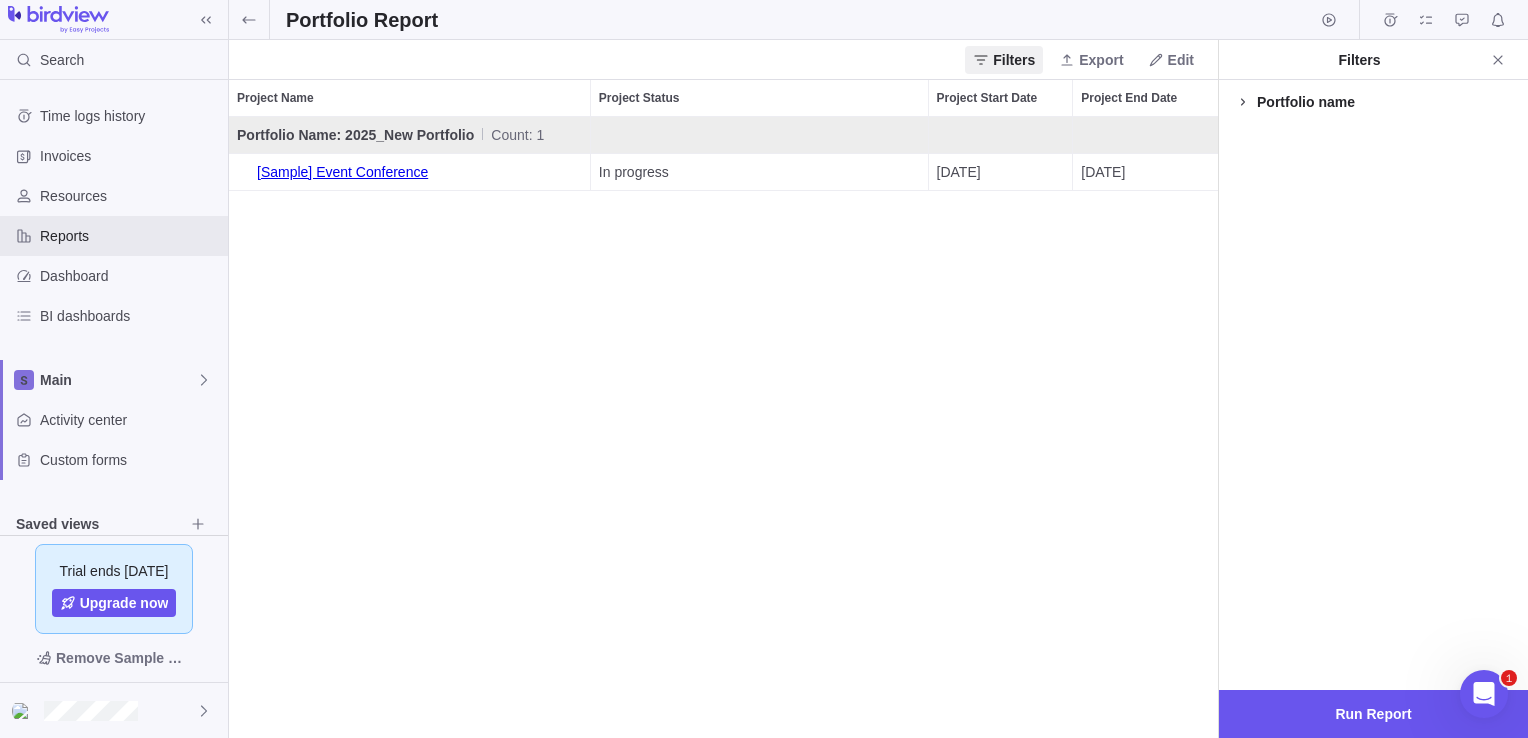 click 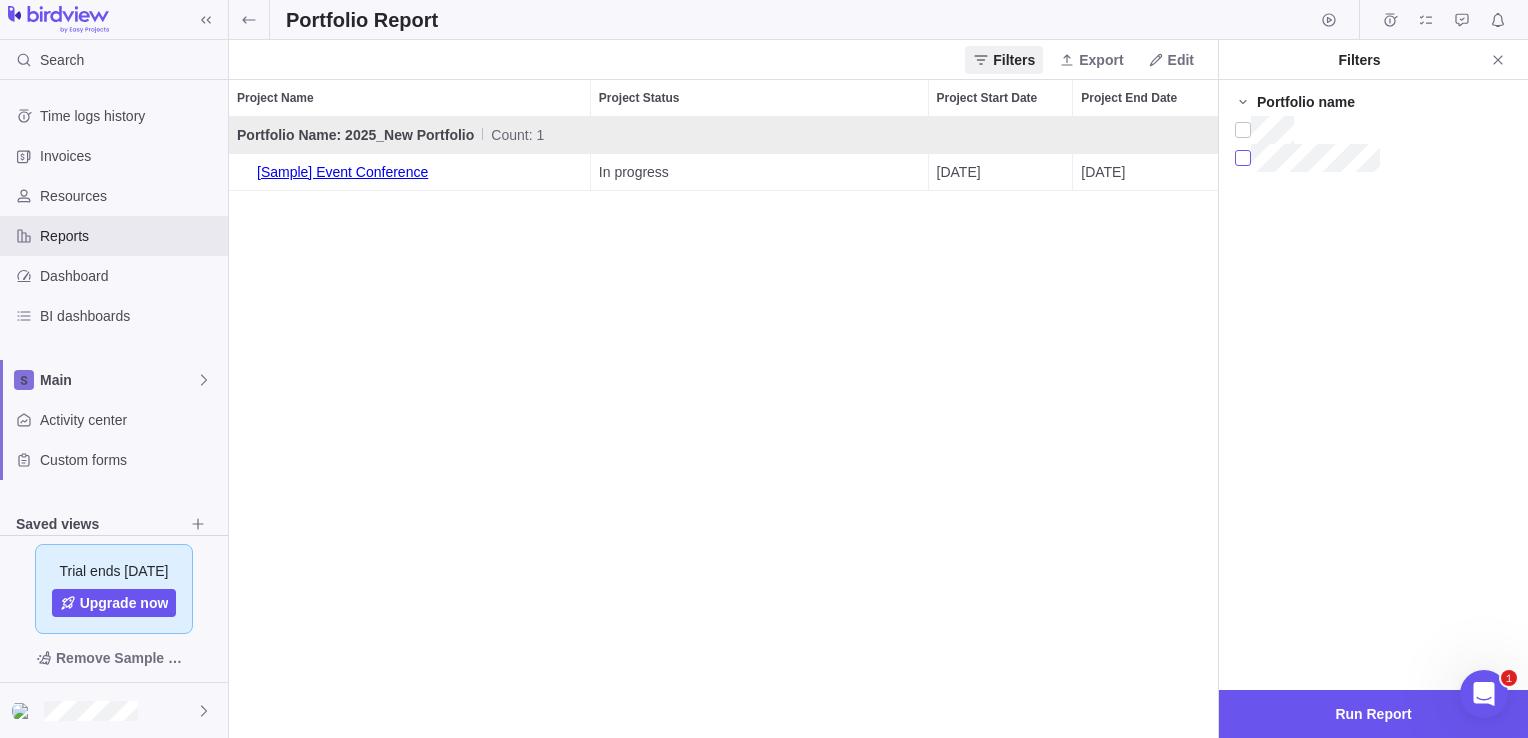 click at bounding box center [1243, 158] 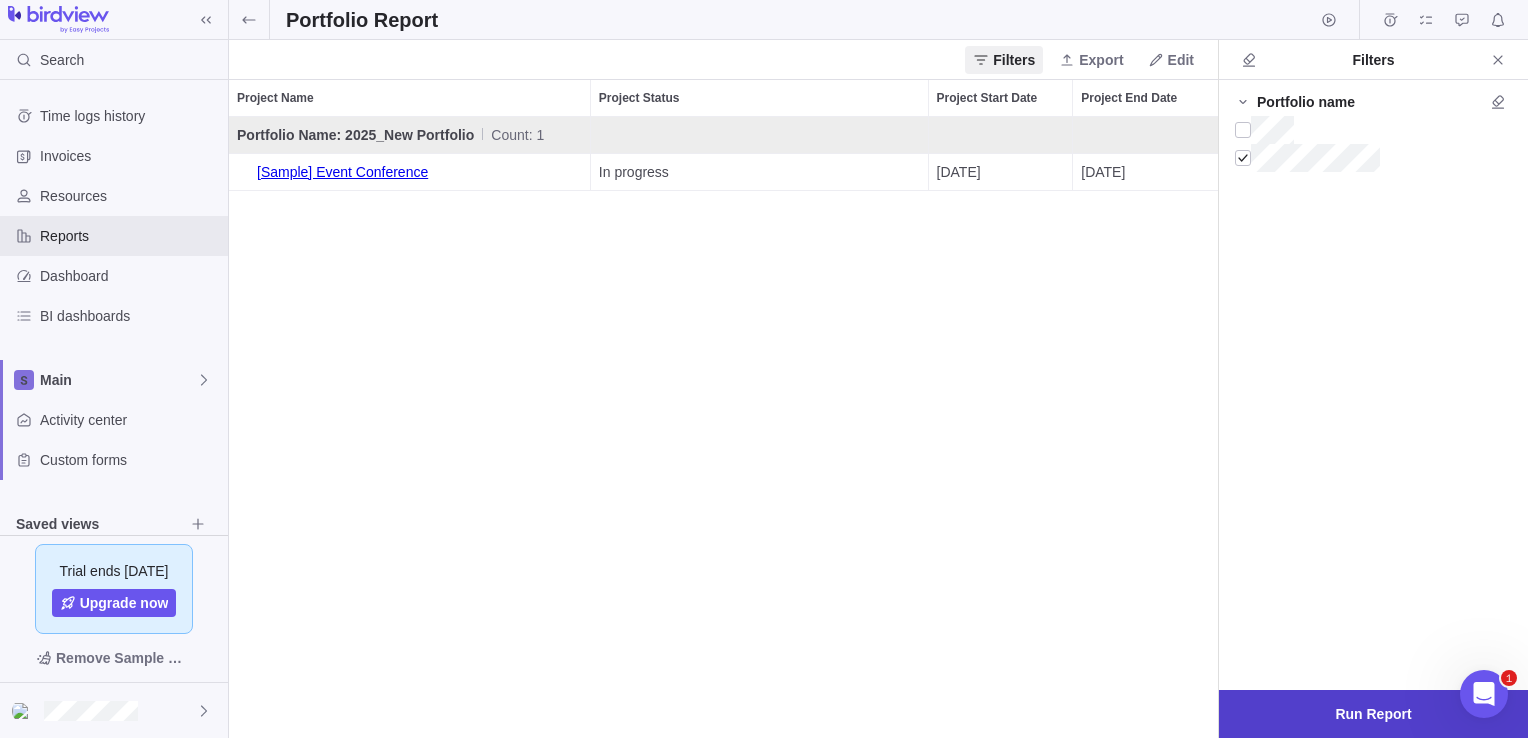 click on "Run Report" at bounding box center [1373, 714] 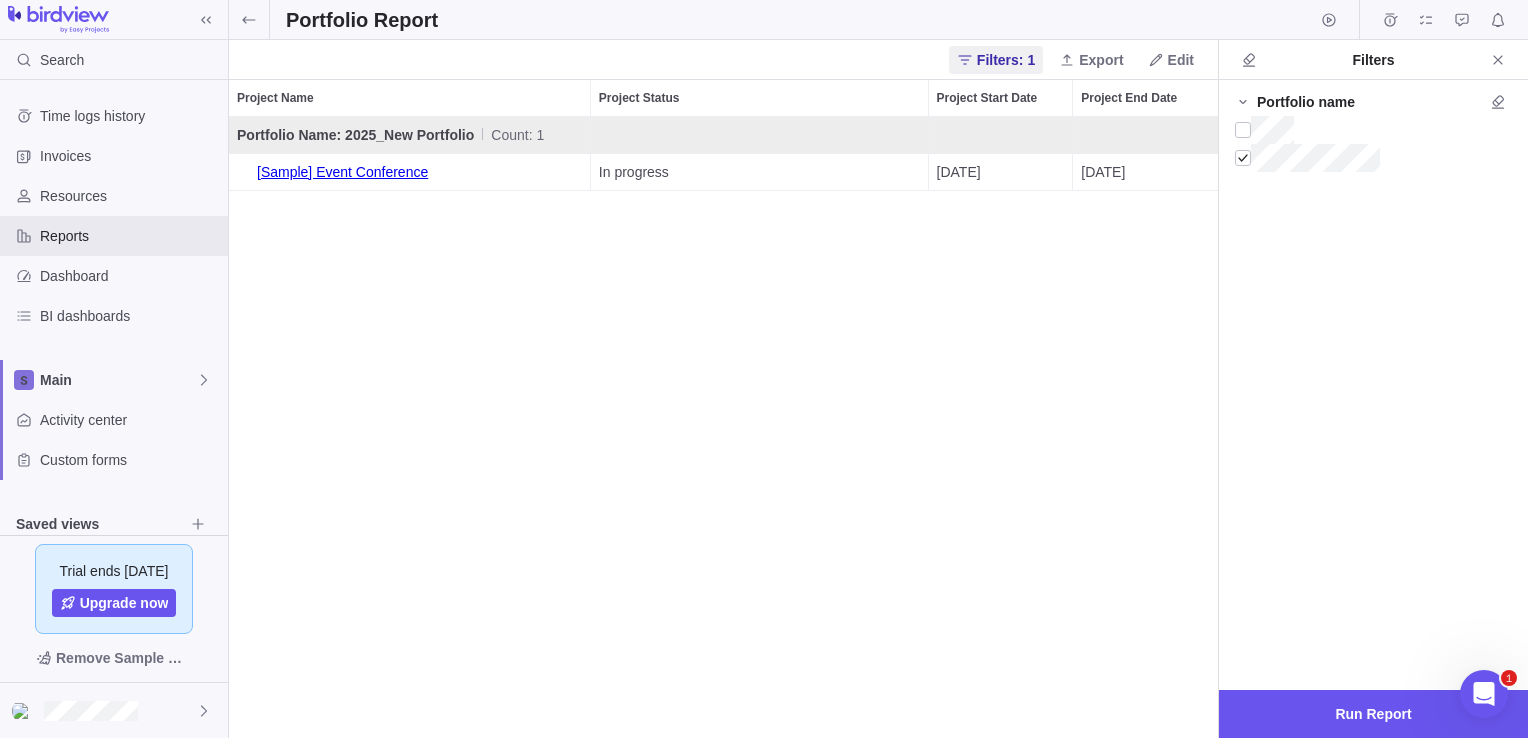 scroll, scrollTop: 16, scrollLeft: 16, axis: both 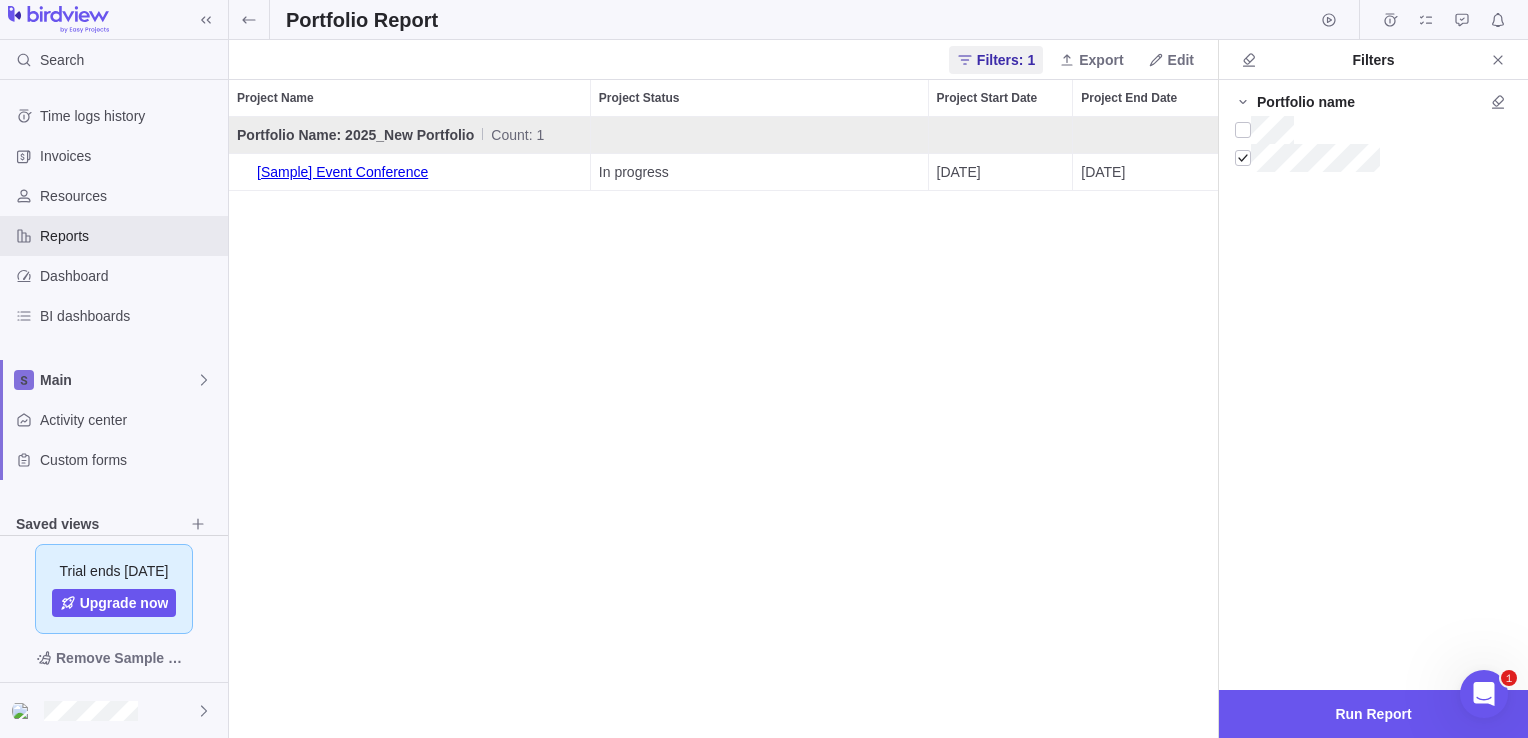 click on "Portfolio Name: 2025_New Portfolio Count: 1 [Sample] Event Conference In progress [DATE] [DATE]" at bounding box center [723, 428] 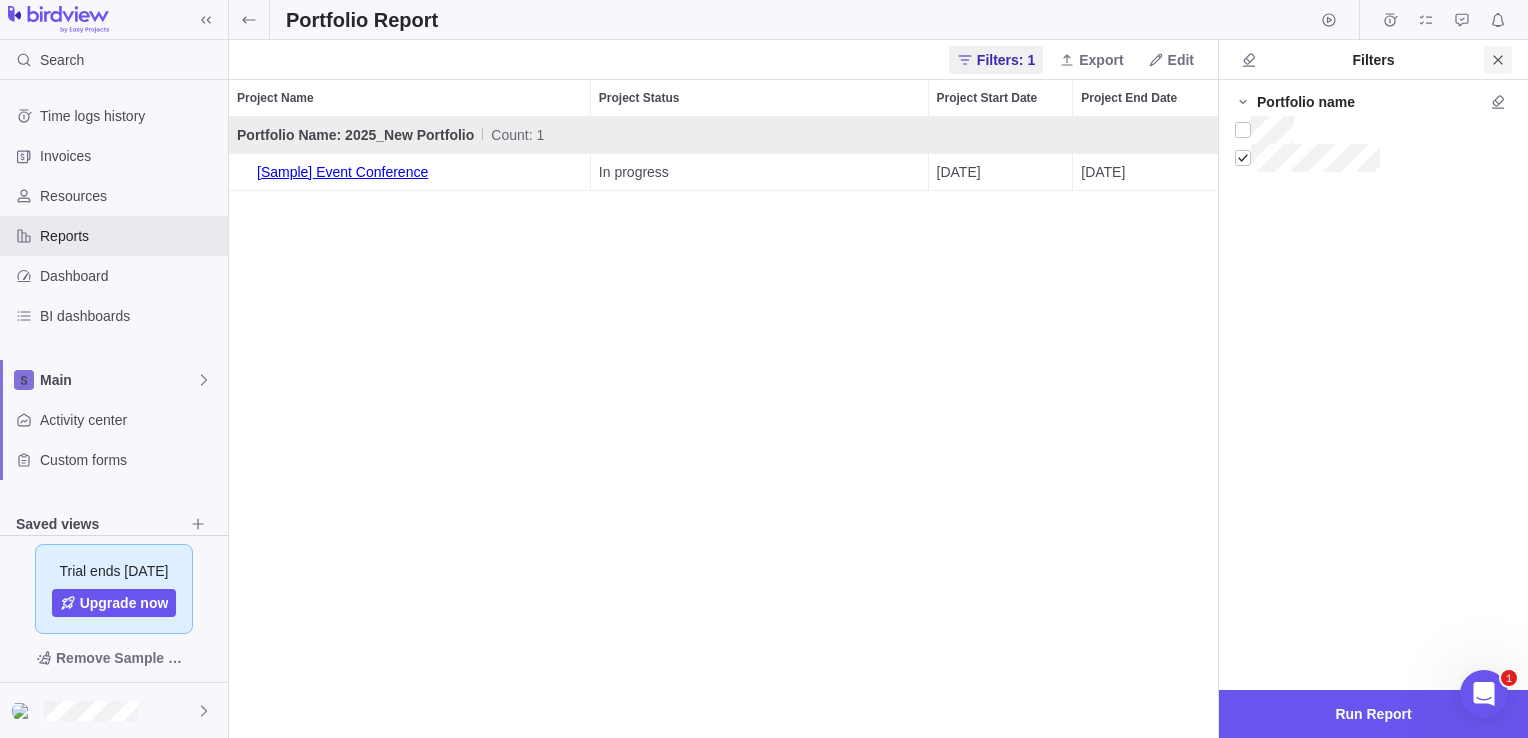 click 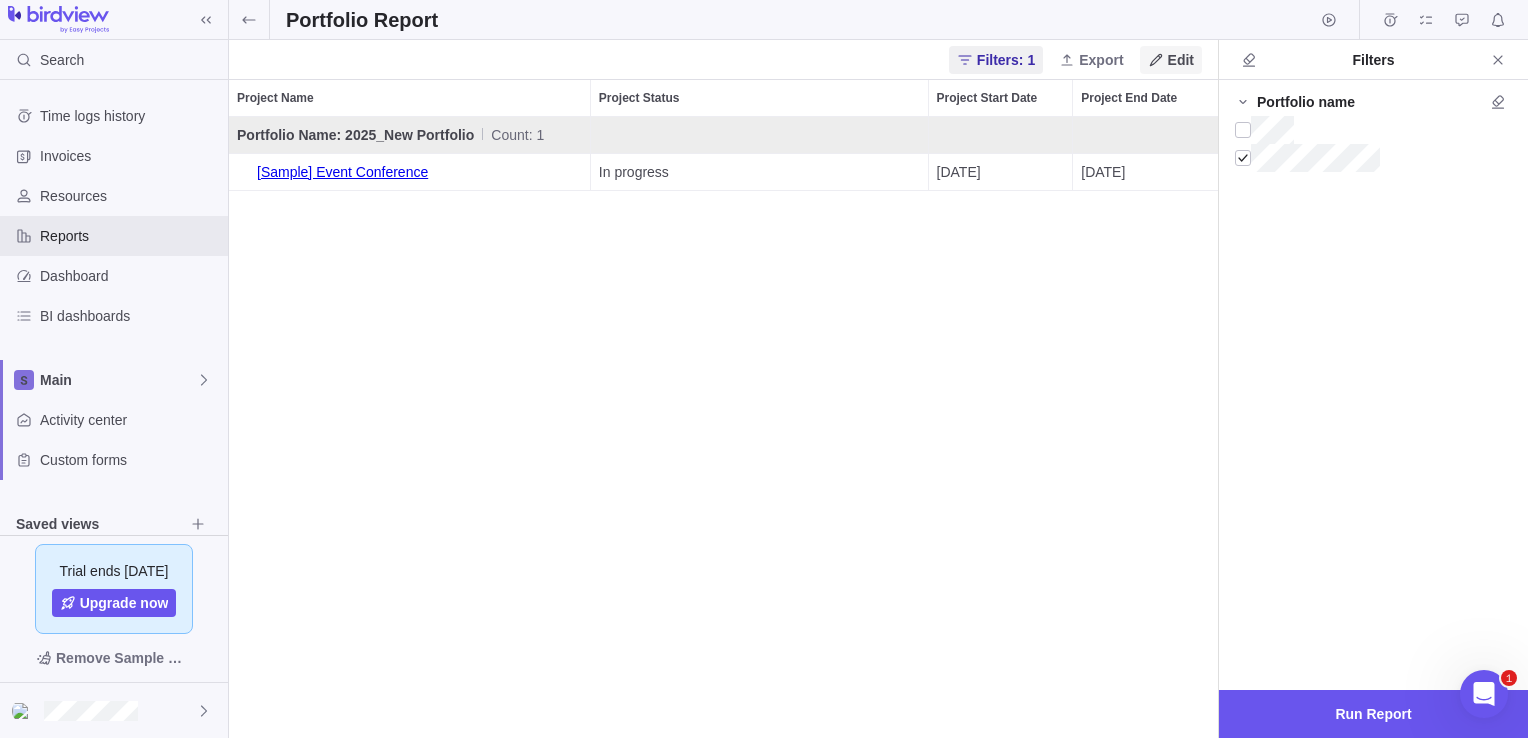 scroll, scrollTop: 16, scrollLeft: 16, axis: both 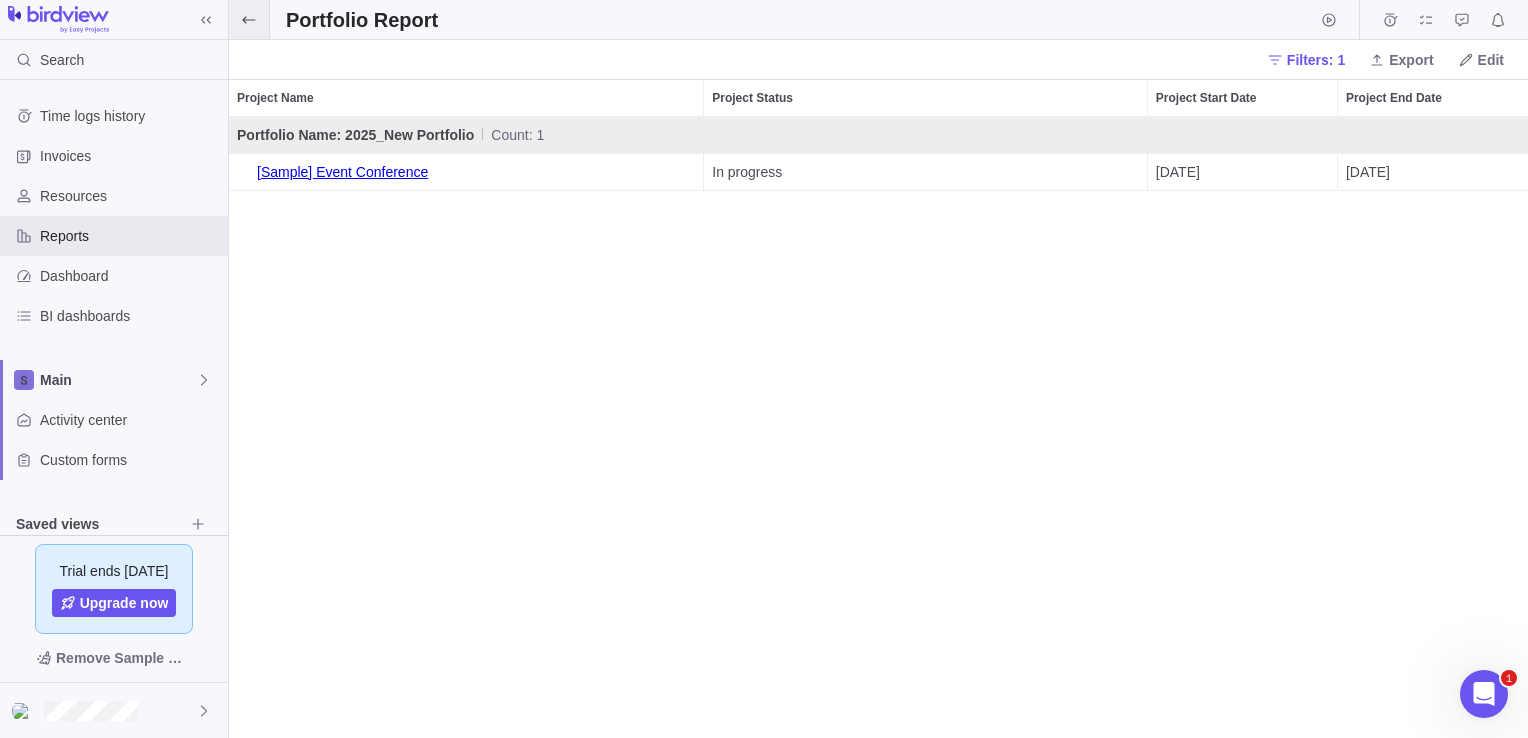 click at bounding box center (249, 19) 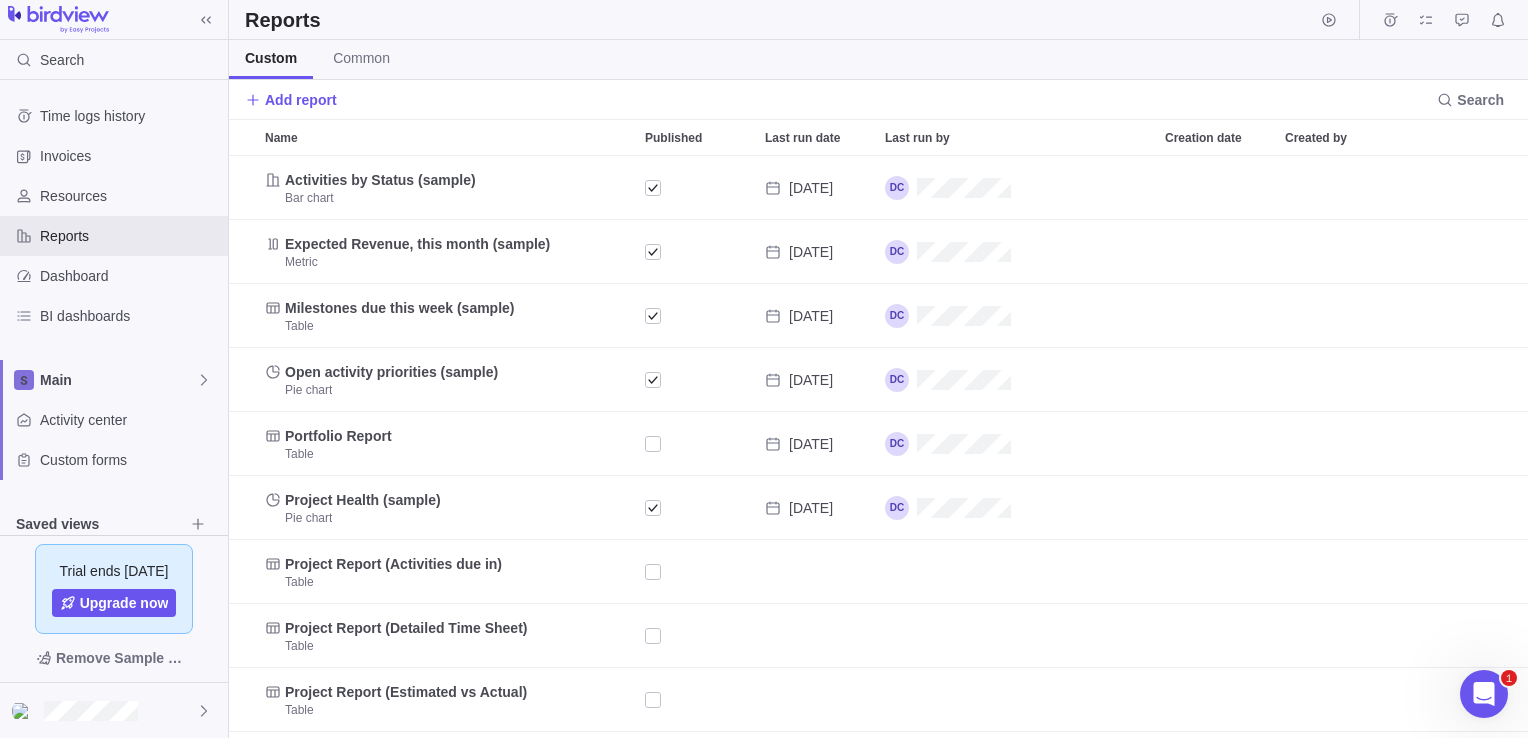 scroll, scrollTop: 16, scrollLeft: 16, axis: both 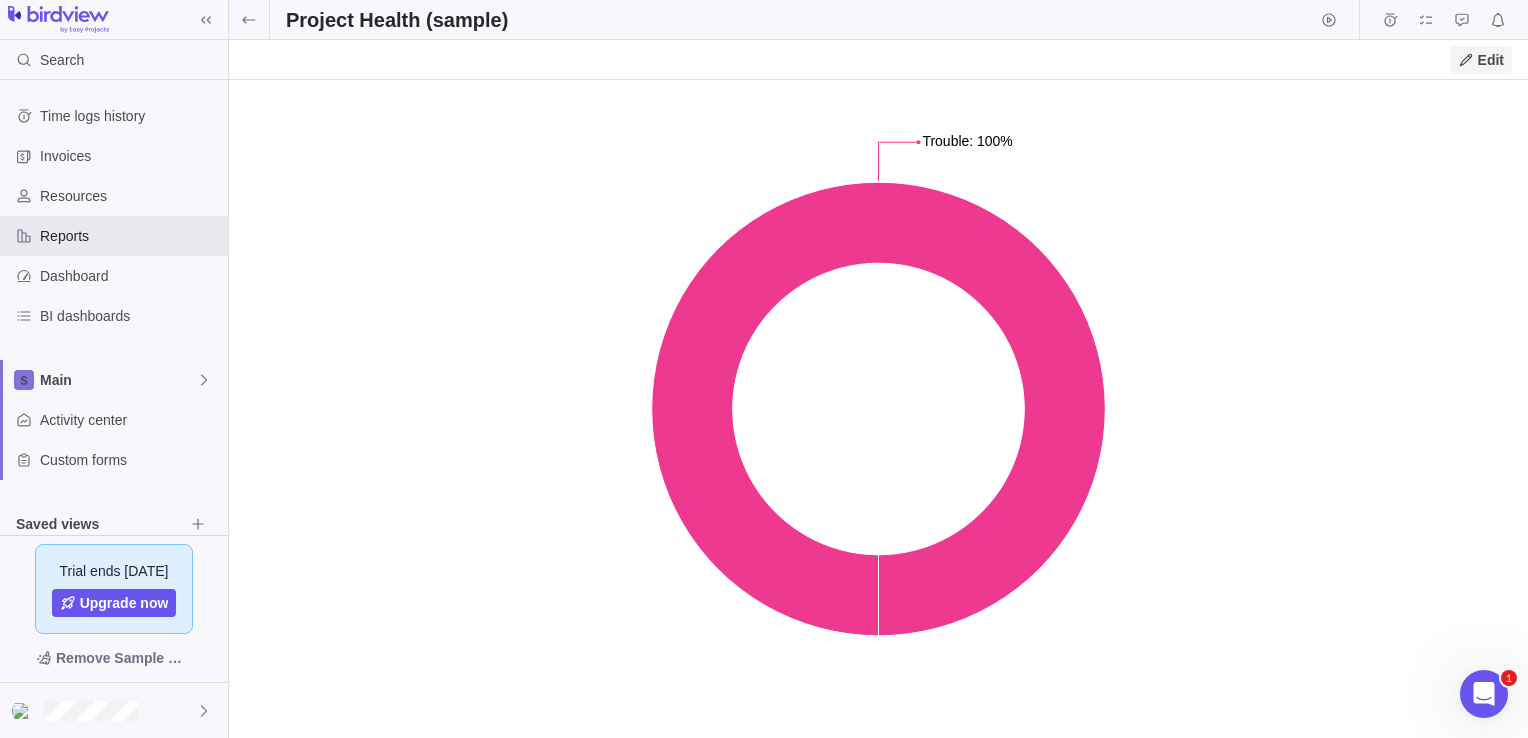 click on "Edit" at bounding box center (1491, 60) 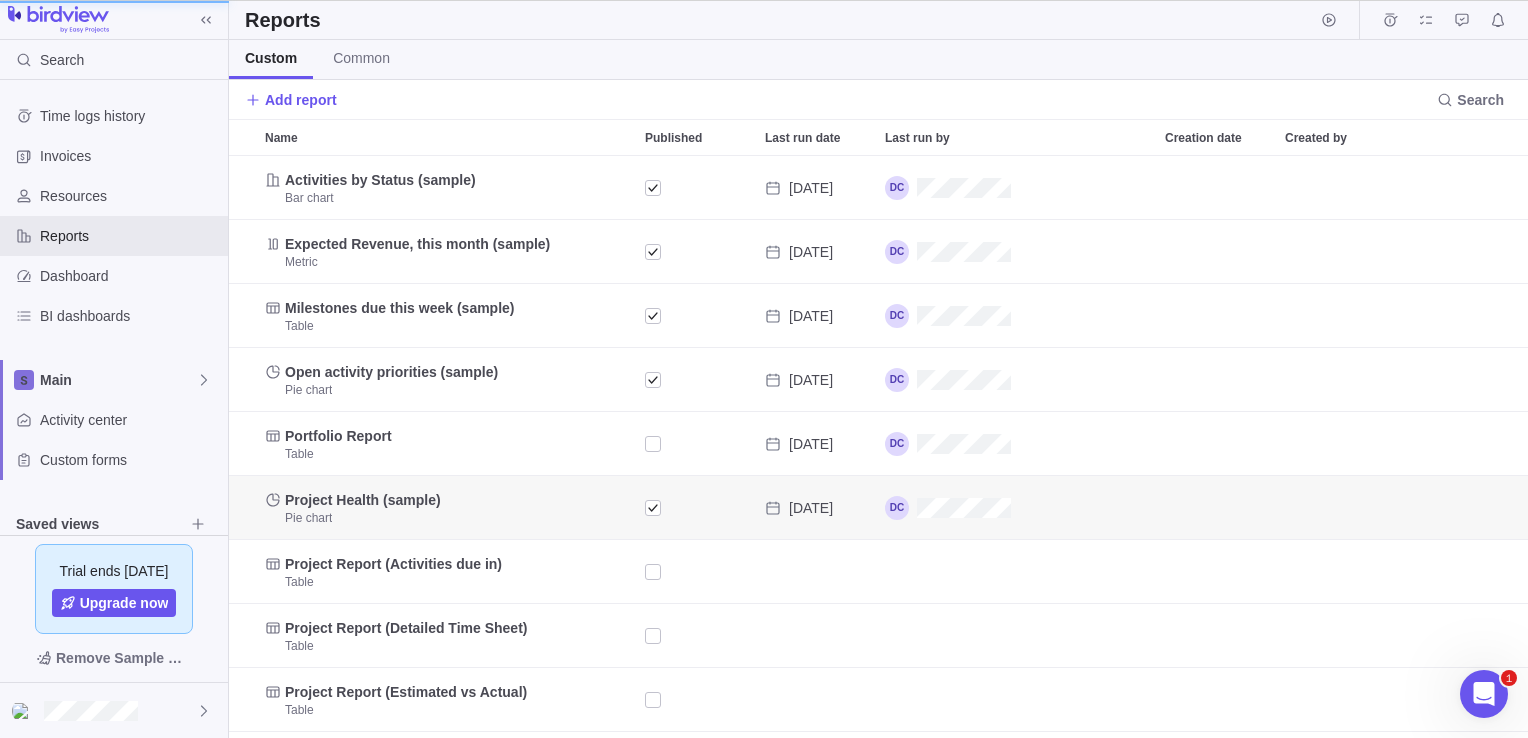 scroll, scrollTop: 567, scrollLeft: 365, axis: both 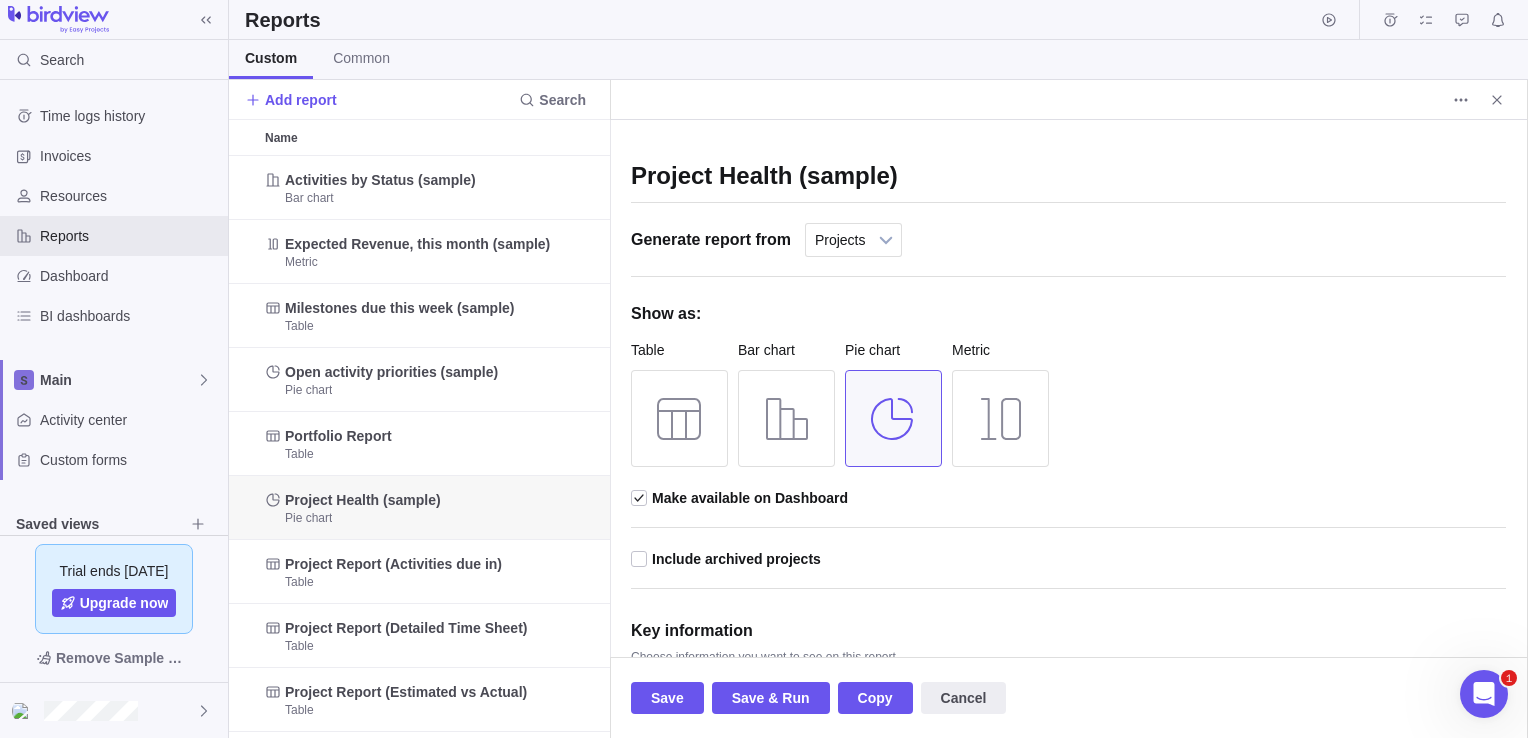 drag, startPoint x: 1491, startPoint y: 101, endPoint x: 1433, endPoint y: 298, distance: 205.36066 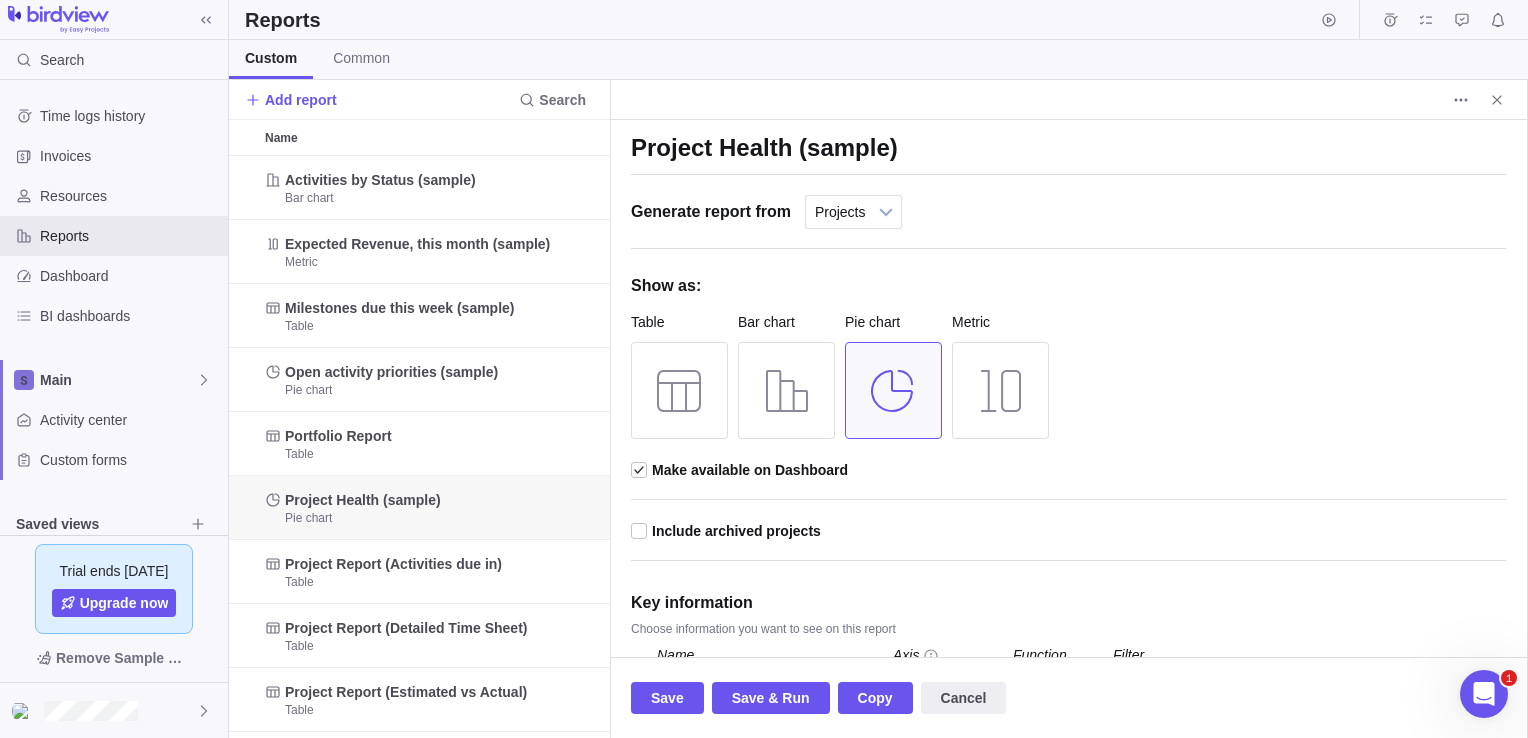 scroll, scrollTop: 0, scrollLeft: 0, axis: both 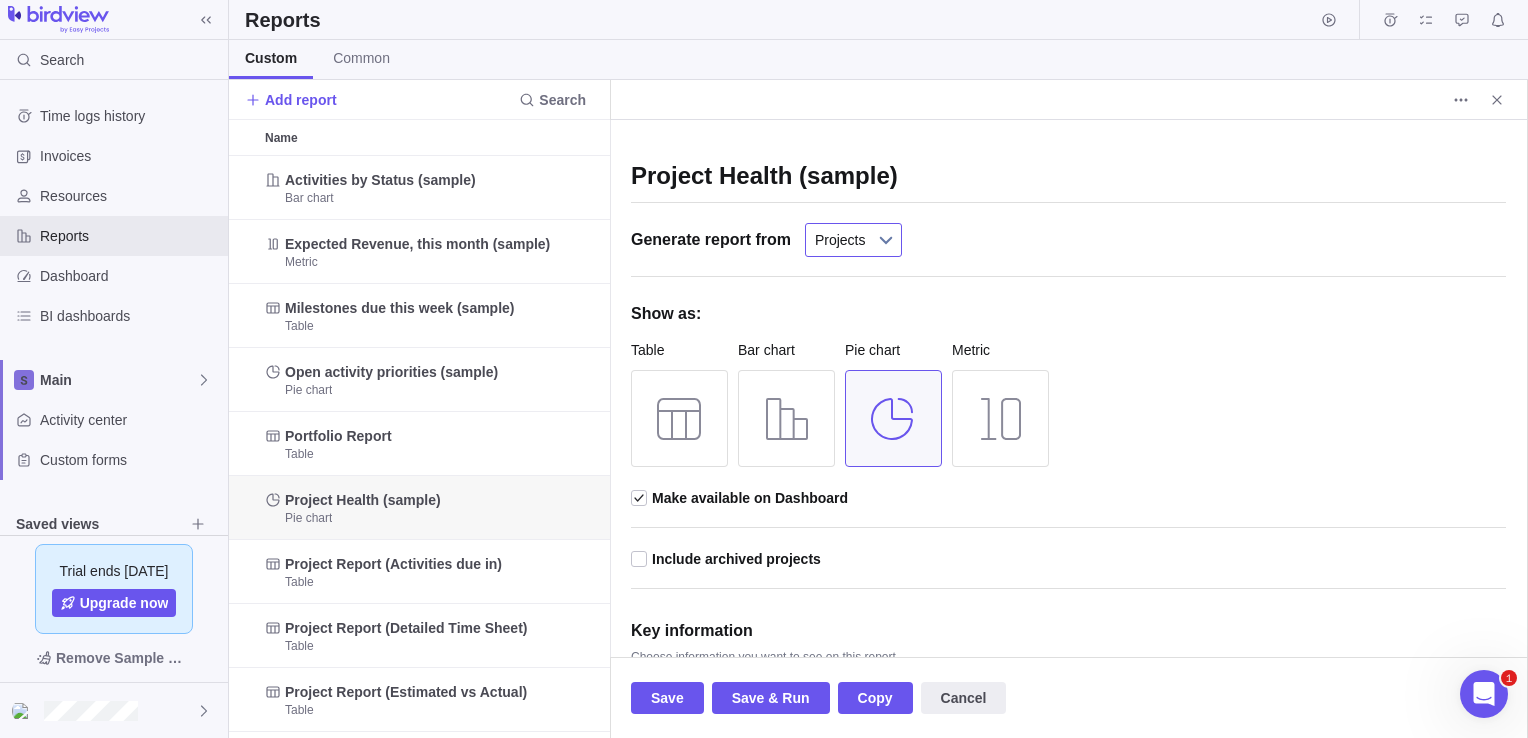 click on "Projects" at bounding box center [840, 240] 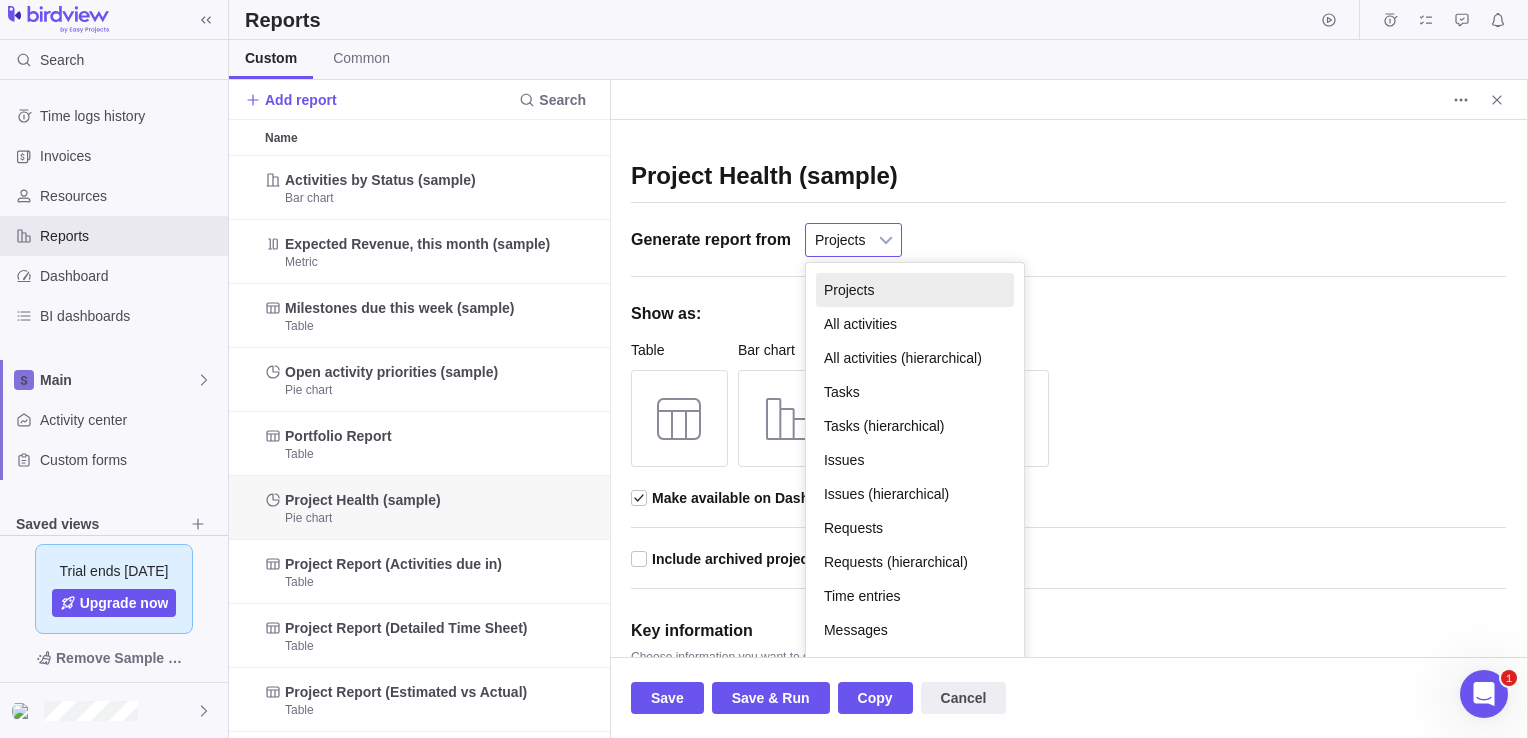 click on "Project Health (sample)
Generate report from
Projects All activities All activities (hierarchical) Tasks Tasks (hierarchical) Issues Issues (hierarchical) Requests Requests (hierarchical) Time entries Messages Portfolio Payments Expenses Projects Projects All activities All activities (hierarchical) Tasks Tasks (hierarchical) Issues Issues (hierarchical) Requests Requests (hierarchical) Time entries Messages Portfolio Payments Expenses
Show as:
Table
Bar chart
Pie chart
Metric
Make available on Dashboard
Please note: reports available on the dashboard will only display first 100 items
Include archived projects
Key information
Choose information you want to see on this report
Name
Axis" at bounding box center [1068, 483] 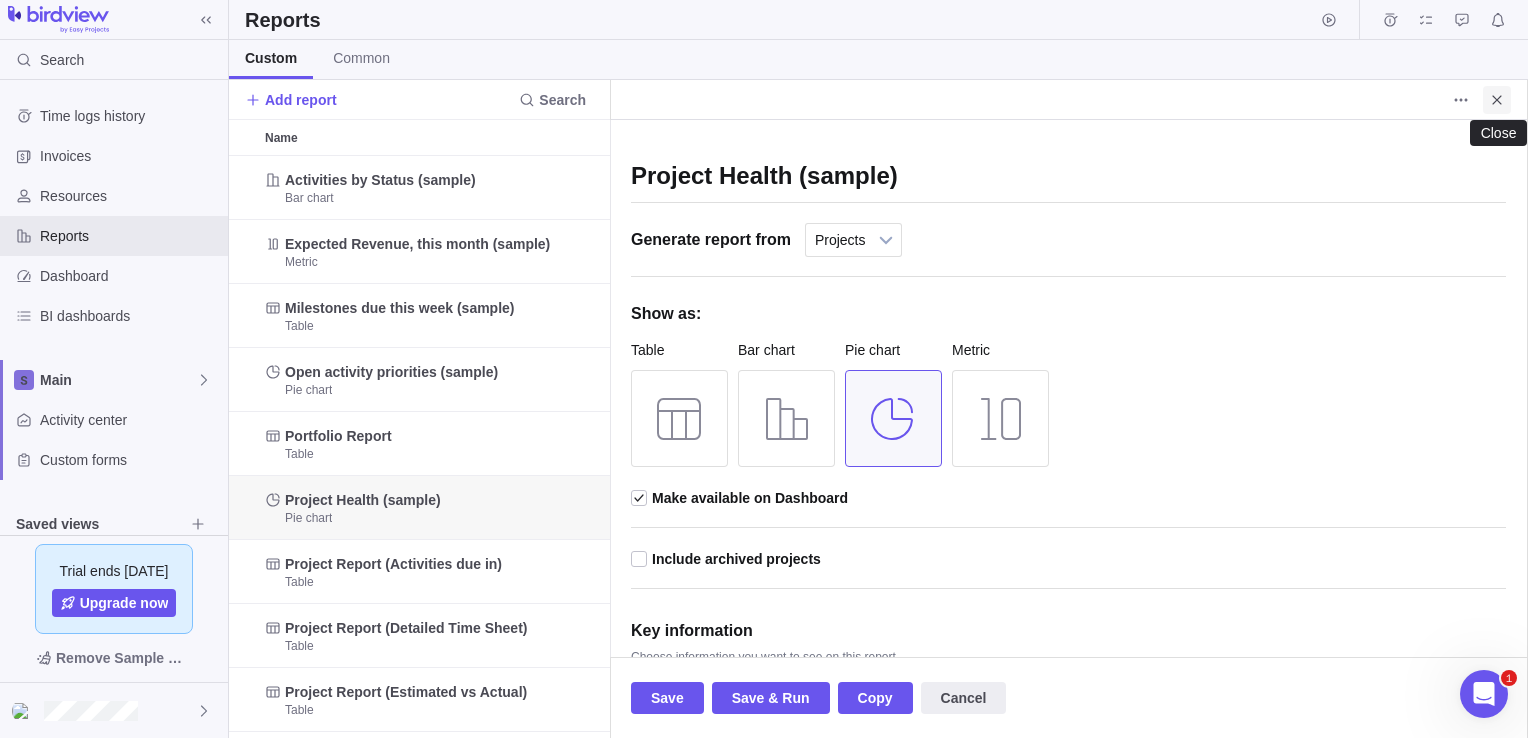 click 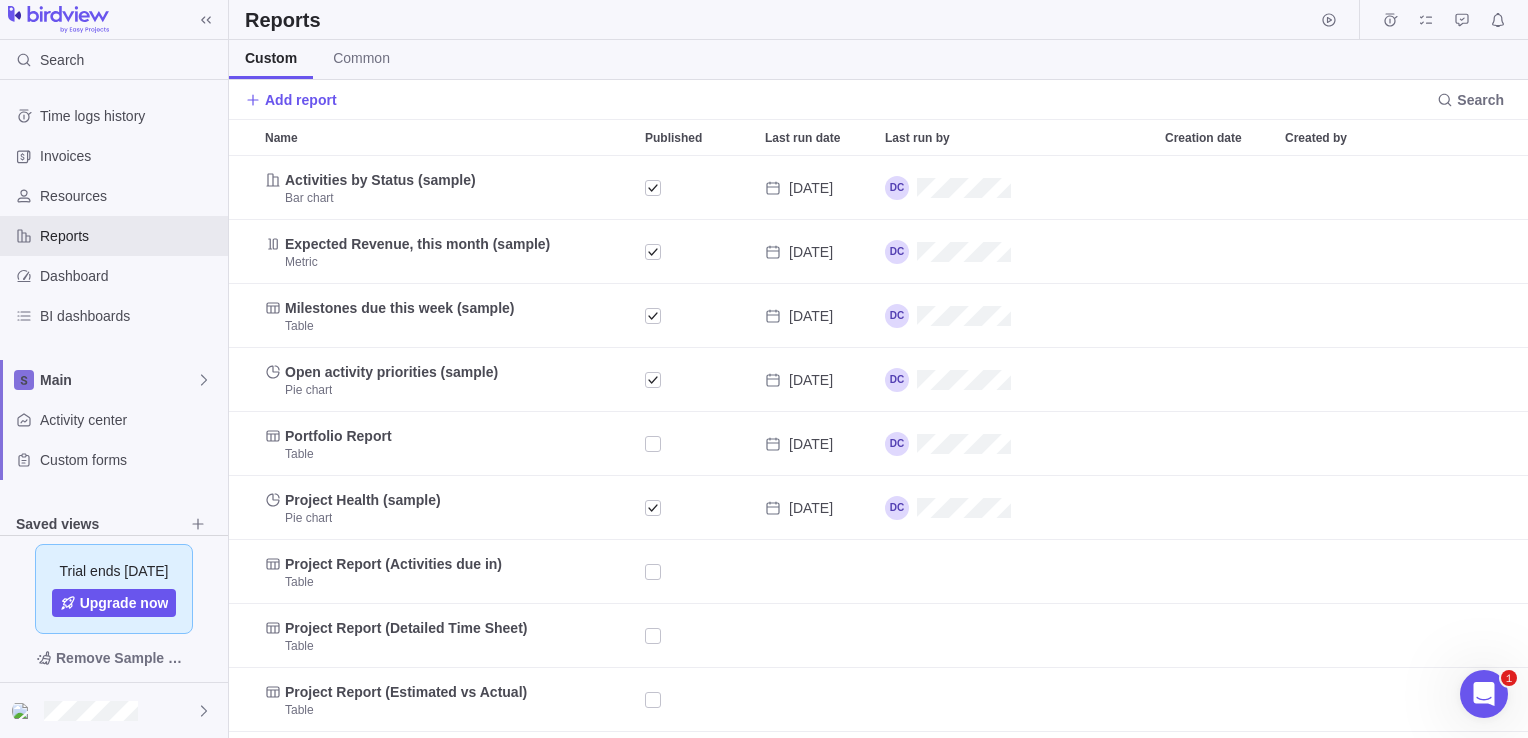 scroll, scrollTop: 16, scrollLeft: 16, axis: both 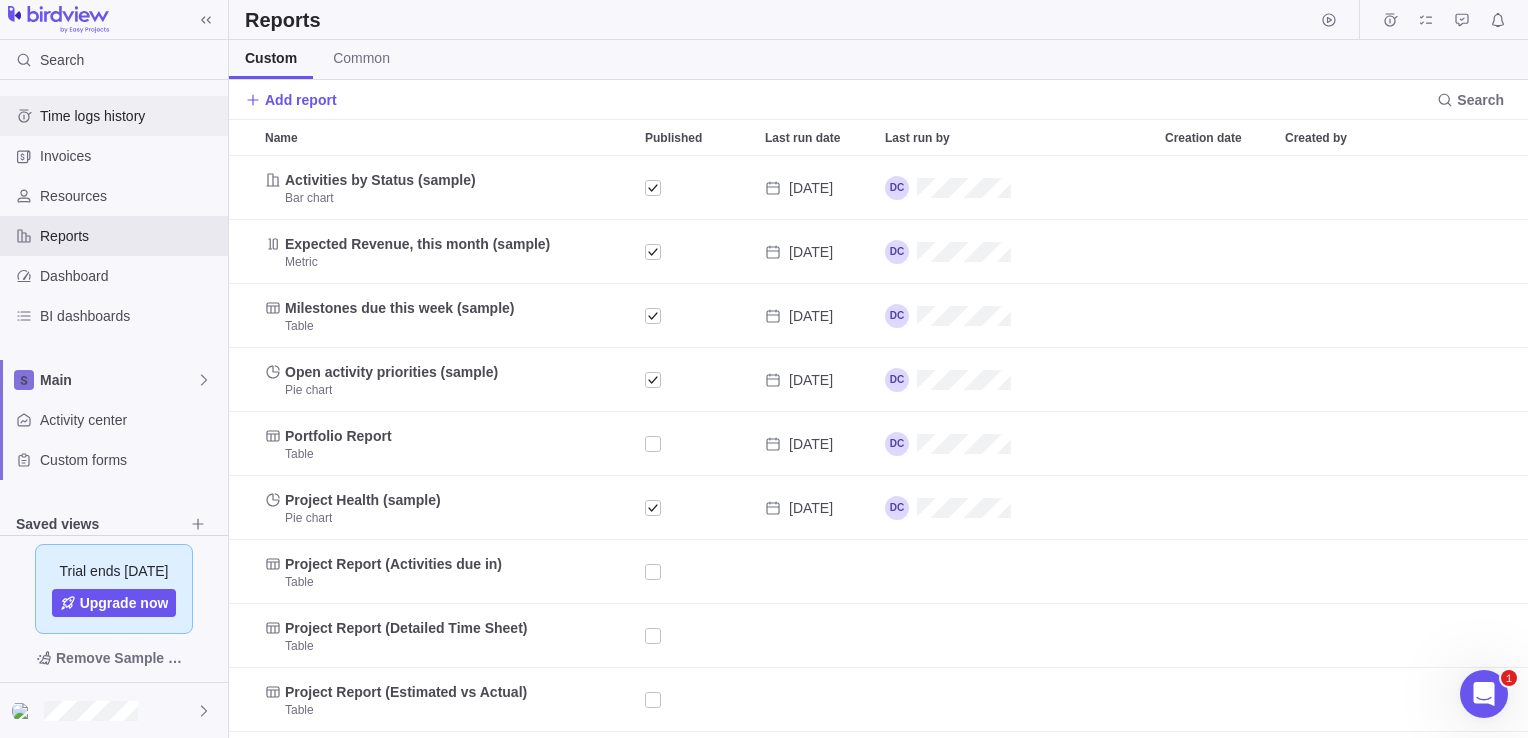 click on "Time logs history" at bounding box center [130, 116] 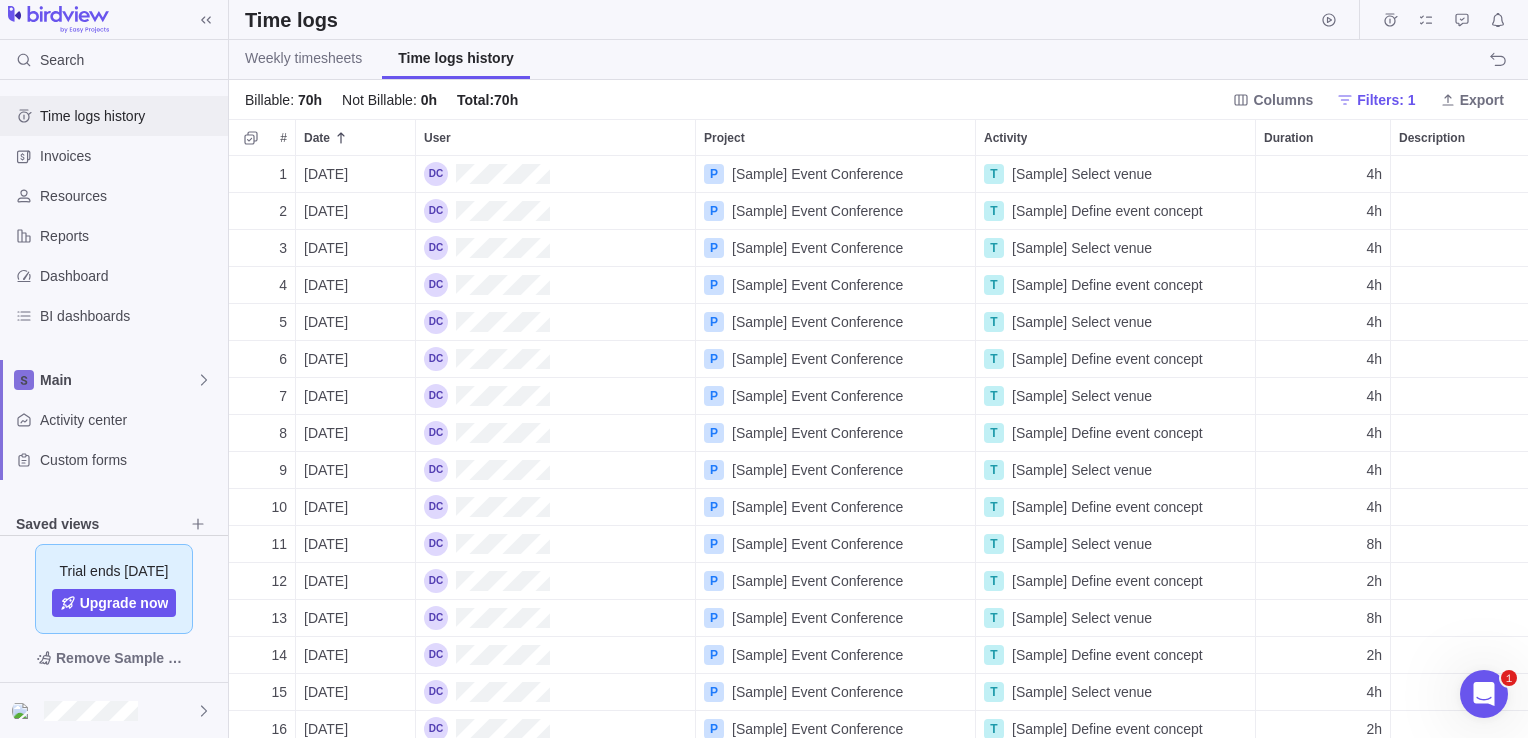 scroll, scrollTop: 16, scrollLeft: 16, axis: both 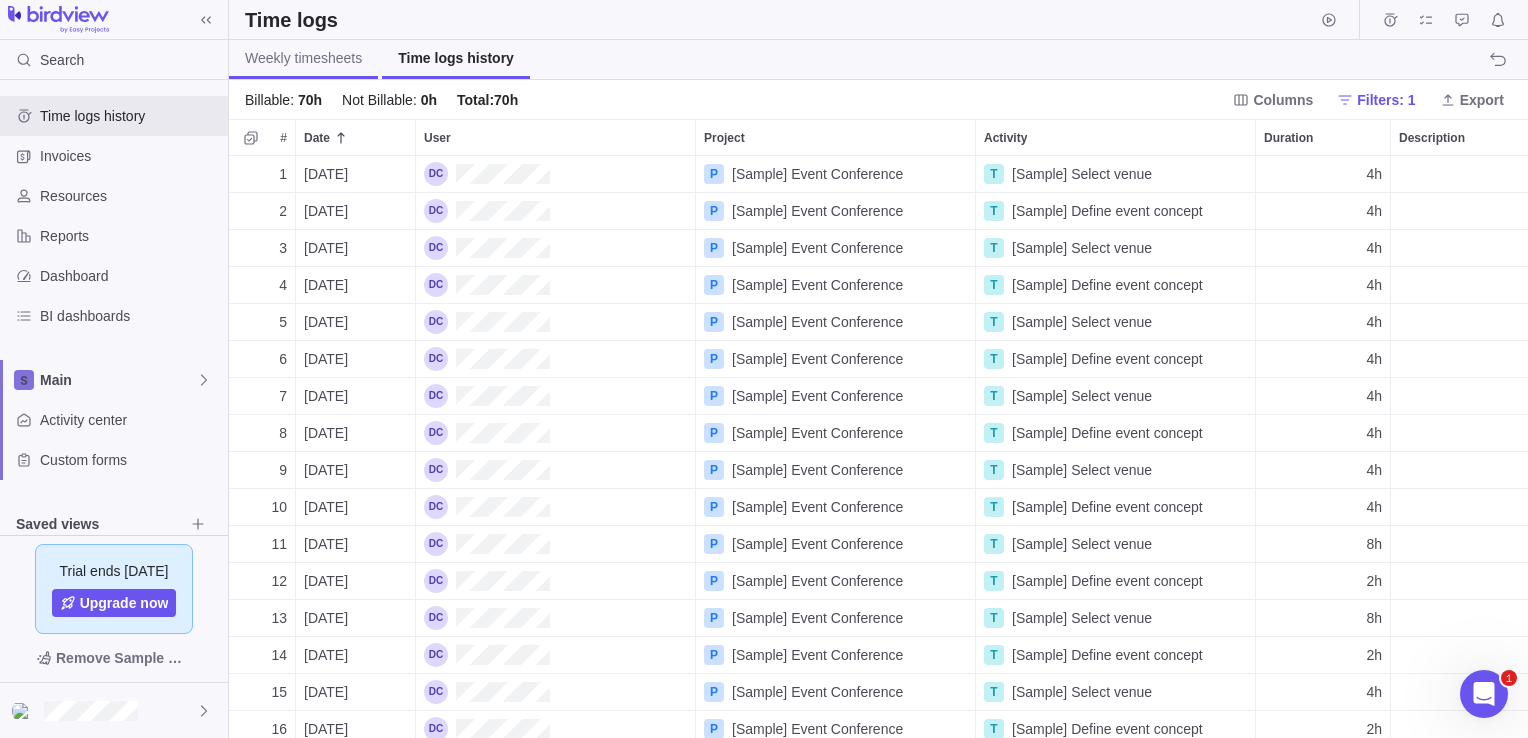 click on "Weekly timesheets" at bounding box center [303, 58] 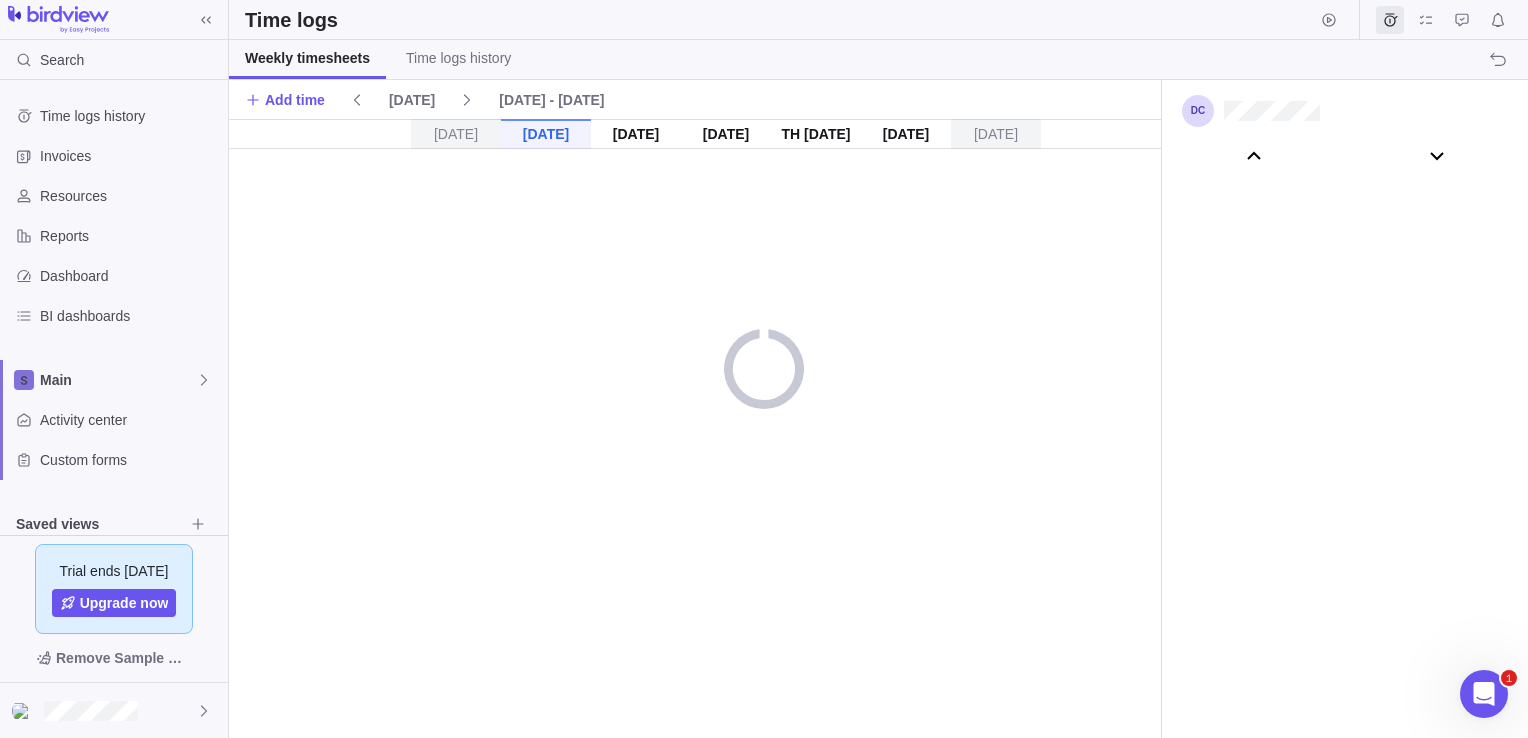 scroll, scrollTop: 111004, scrollLeft: 0, axis: vertical 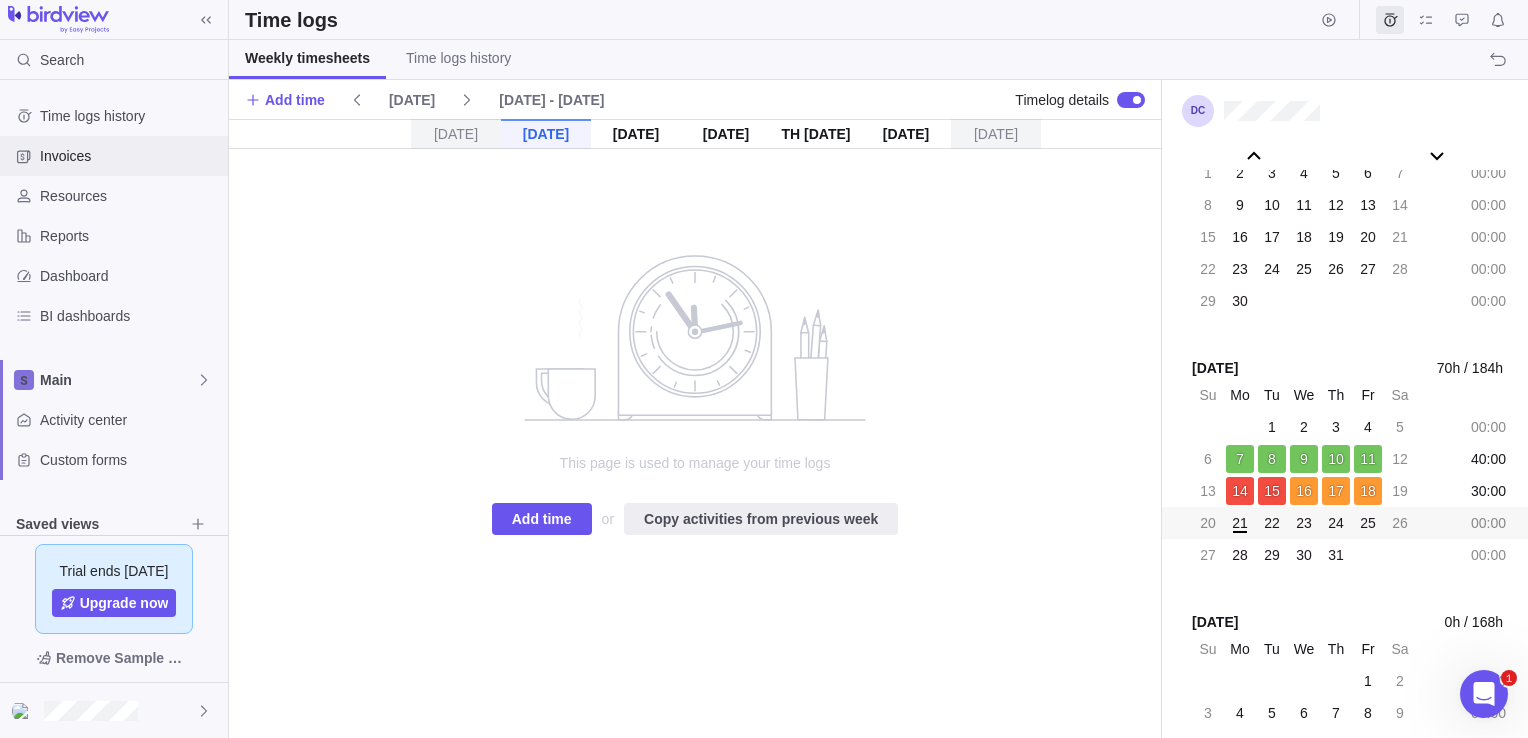 click on "Invoices" at bounding box center (130, 156) 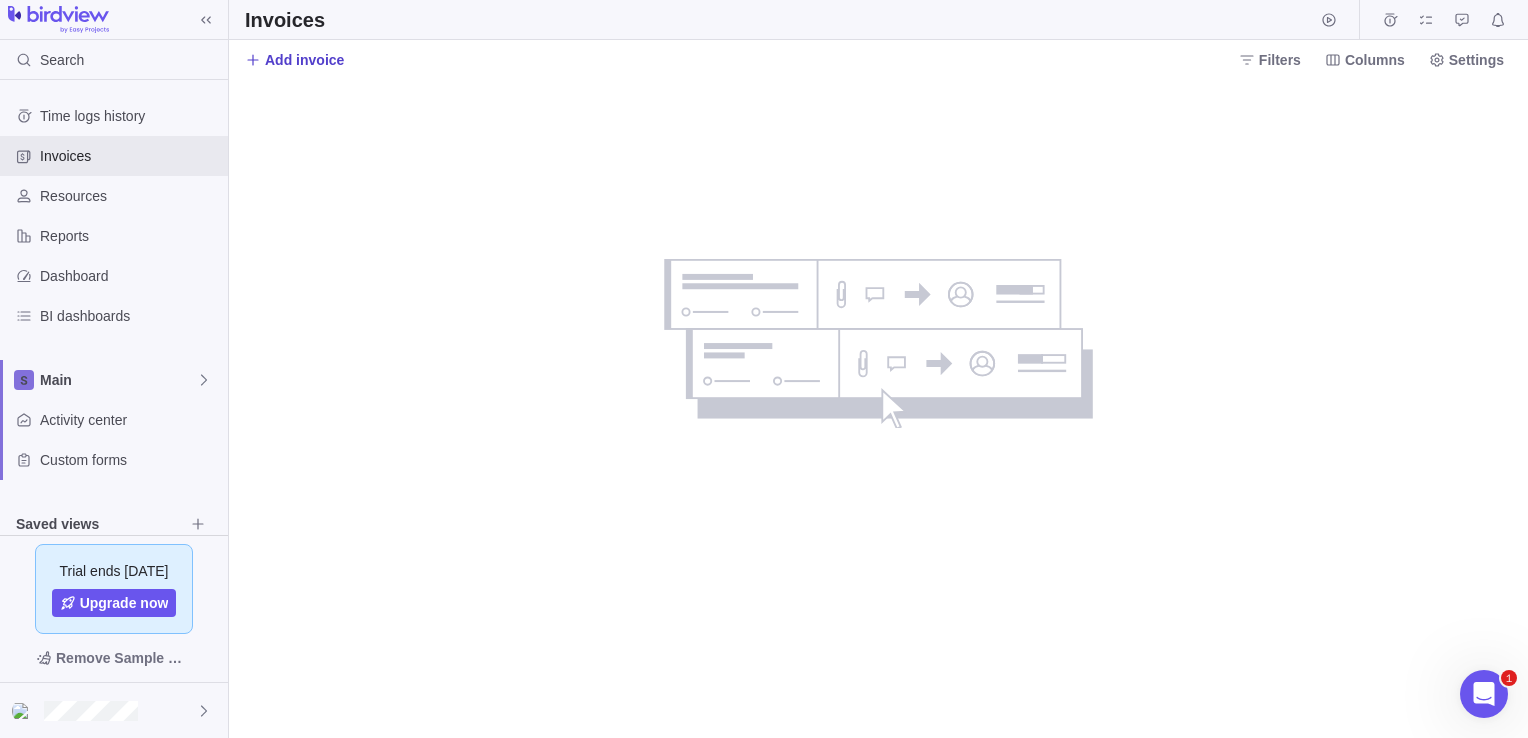 click on "Add invoice" at bounding box center (304, 60) 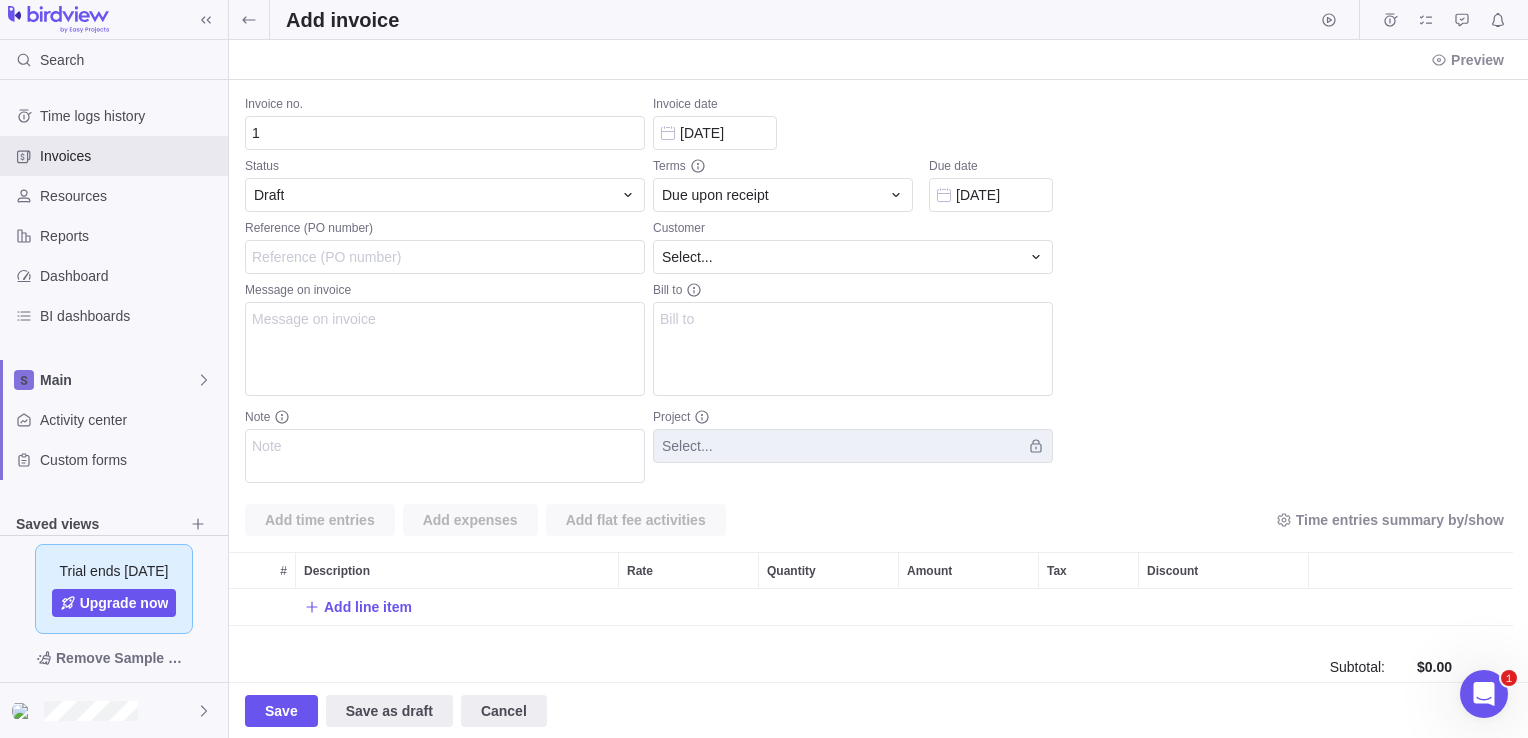 scroll, scrollTop: 16, scrollLeft: 16, axis: both 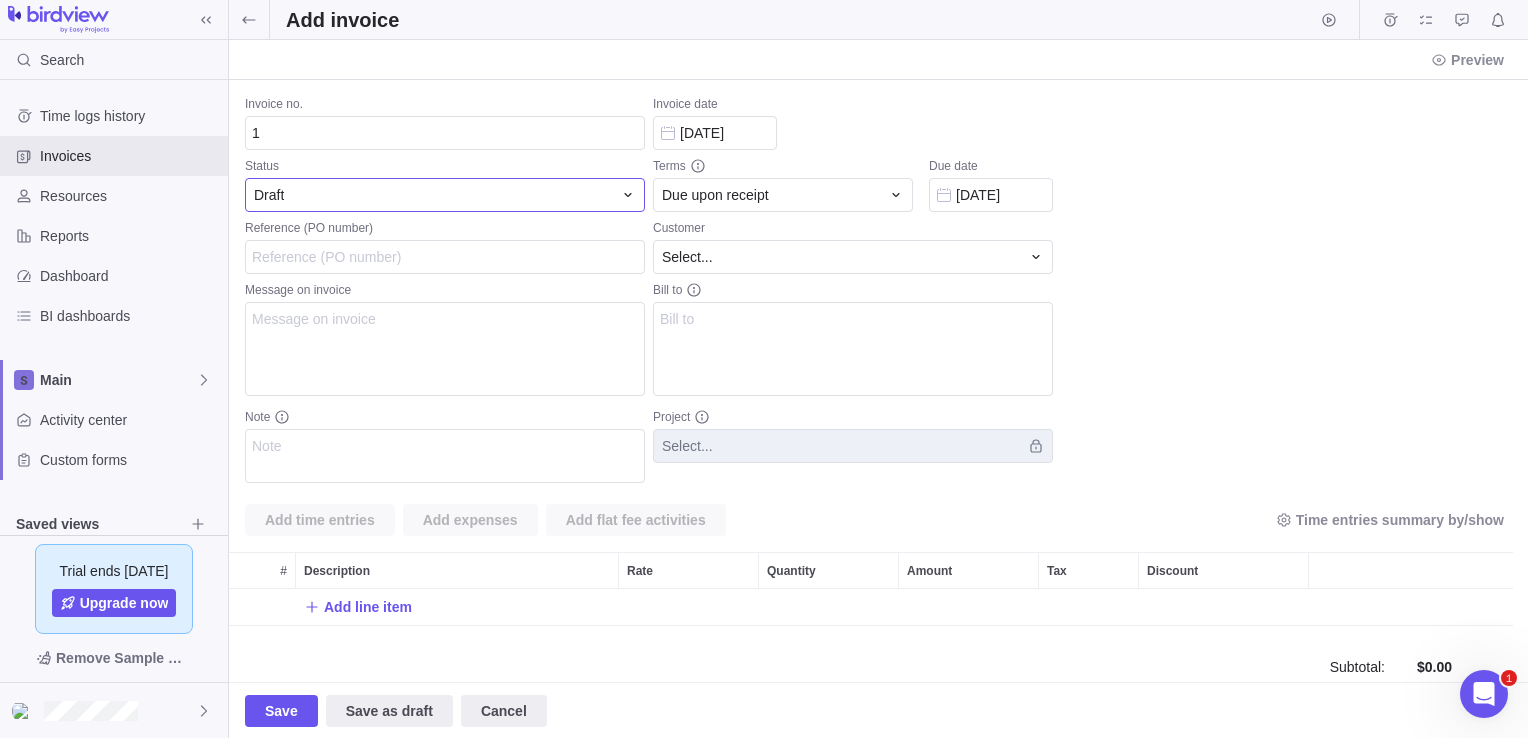 click 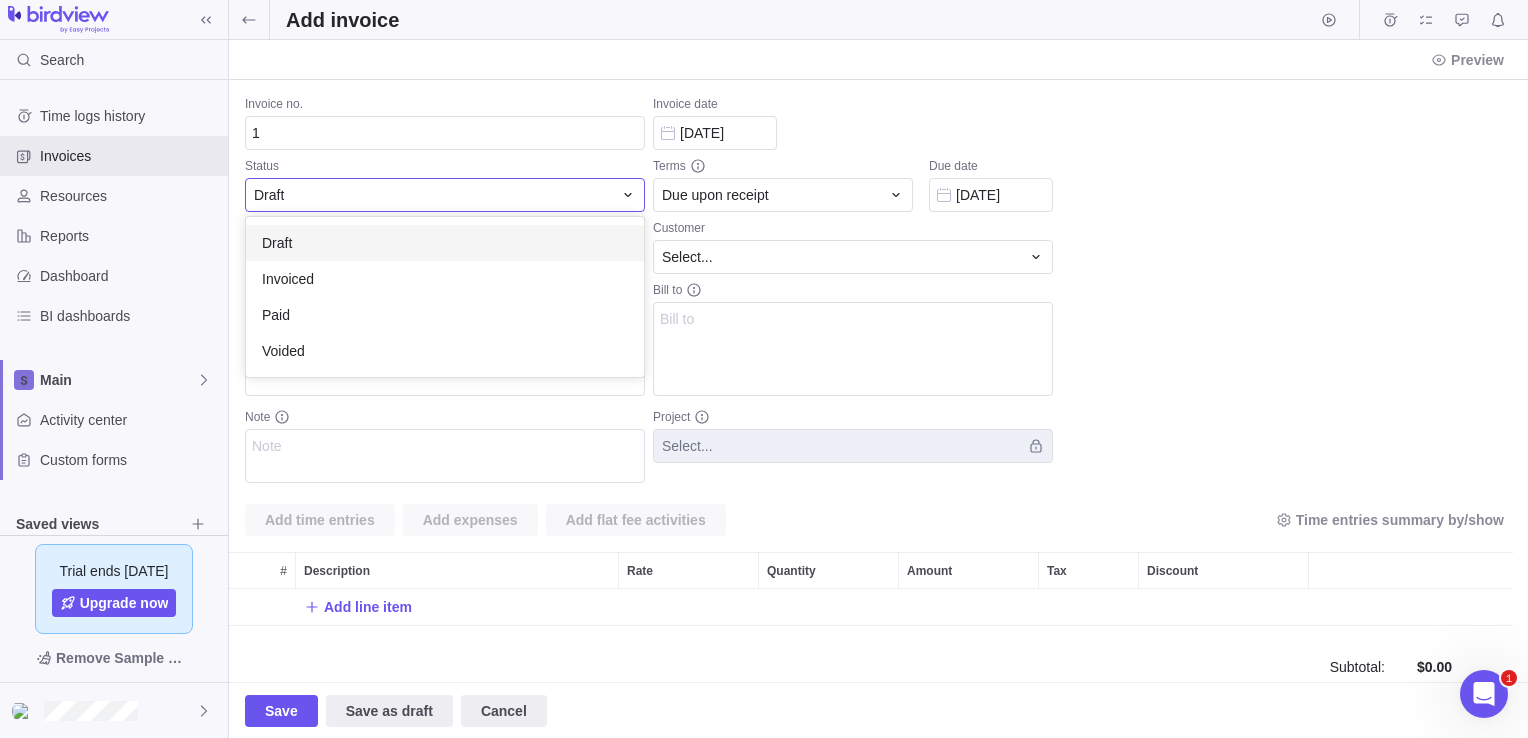 scroll, scrollTop: 16, scrollLeft: 16, axis: both 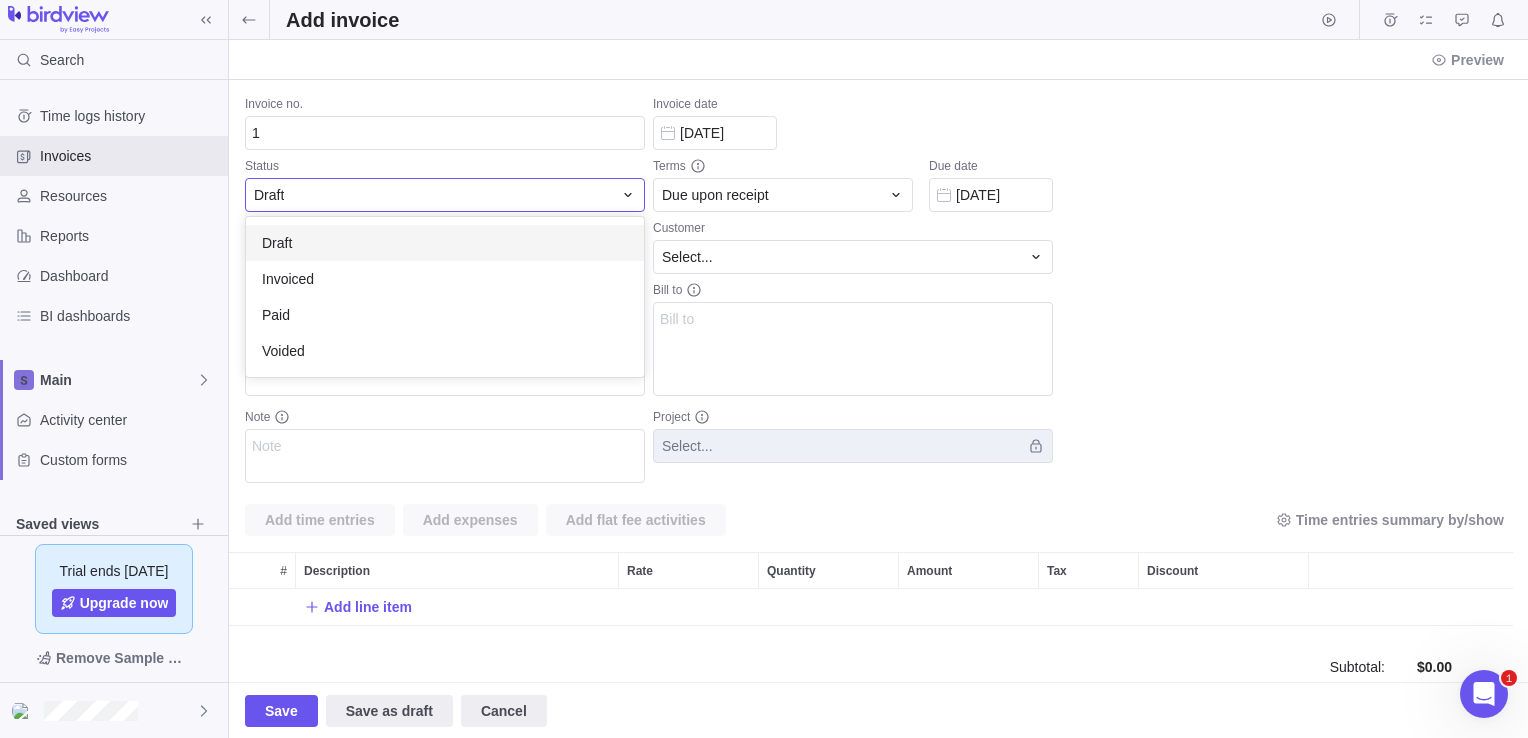 click 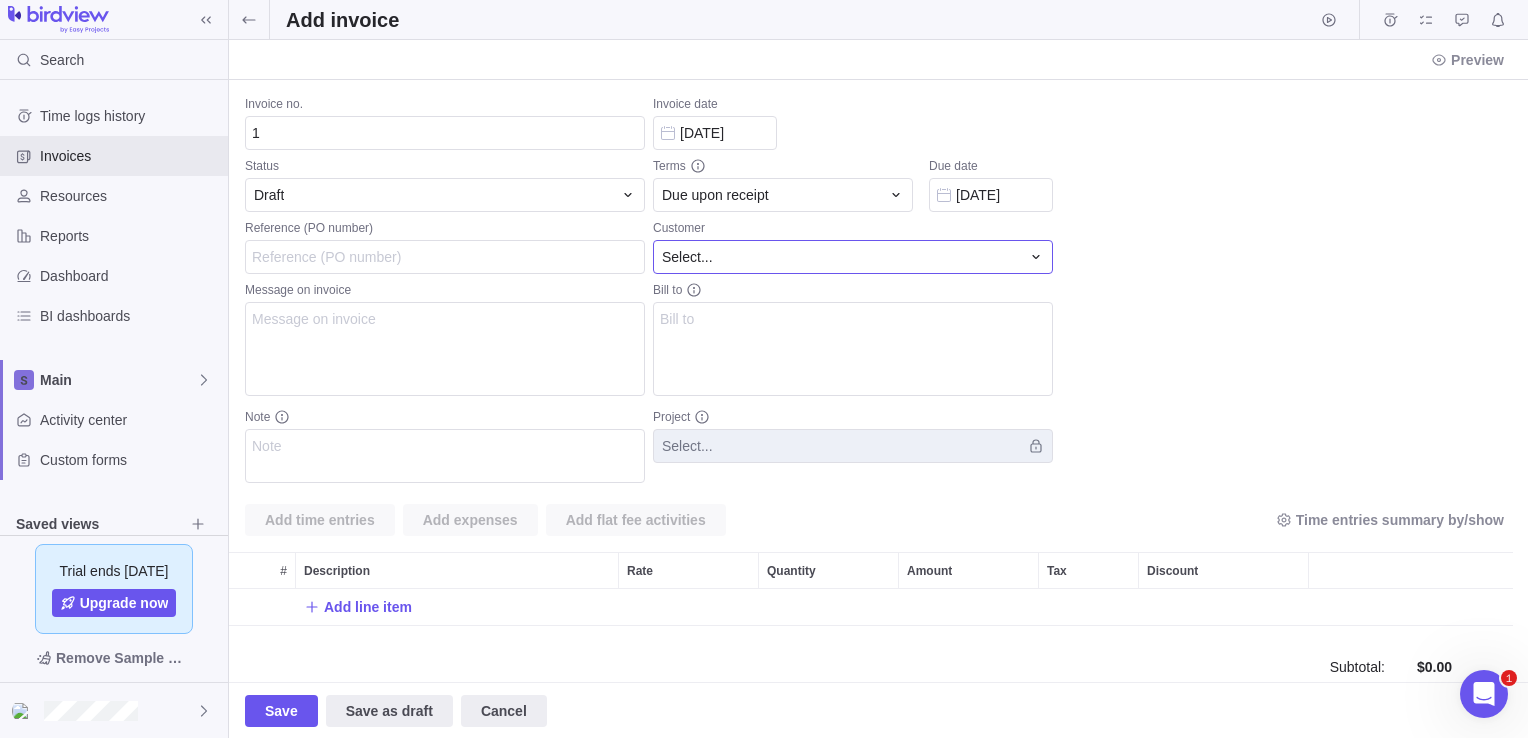 click on "Select..." at bounding box center [841, 257] 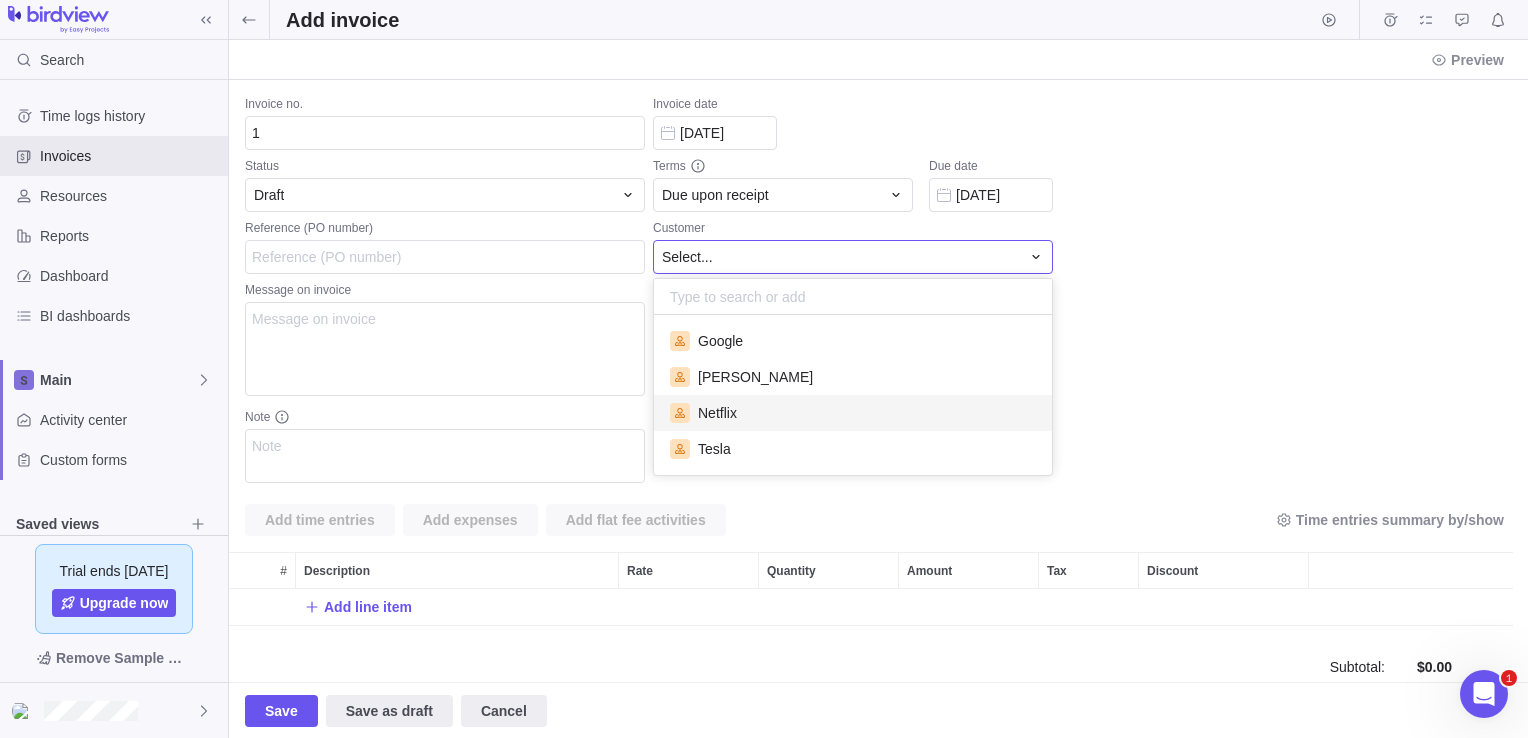 click on "Netflix" at bounding box center (853, 413) 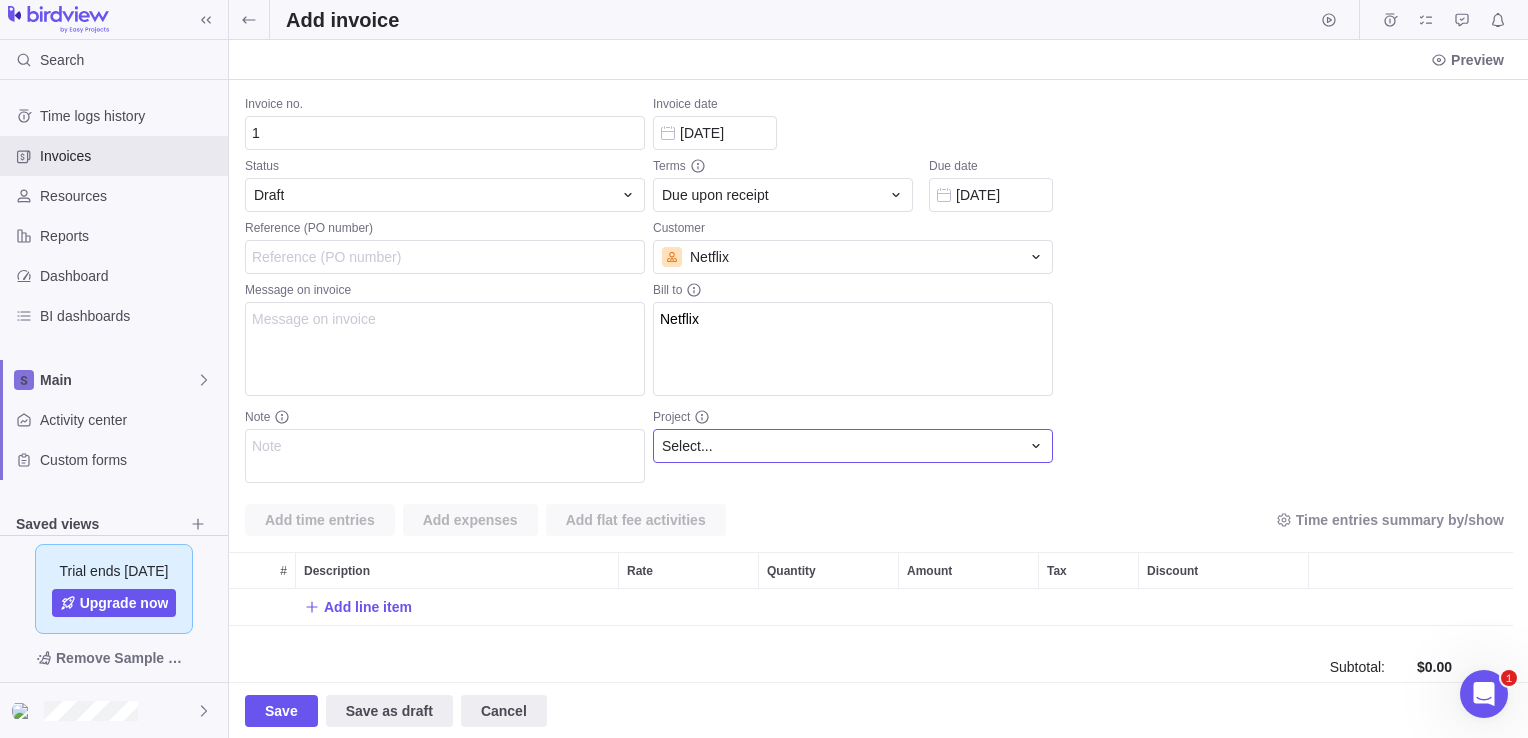 click on "Select..." at bounding box center [853, 446] 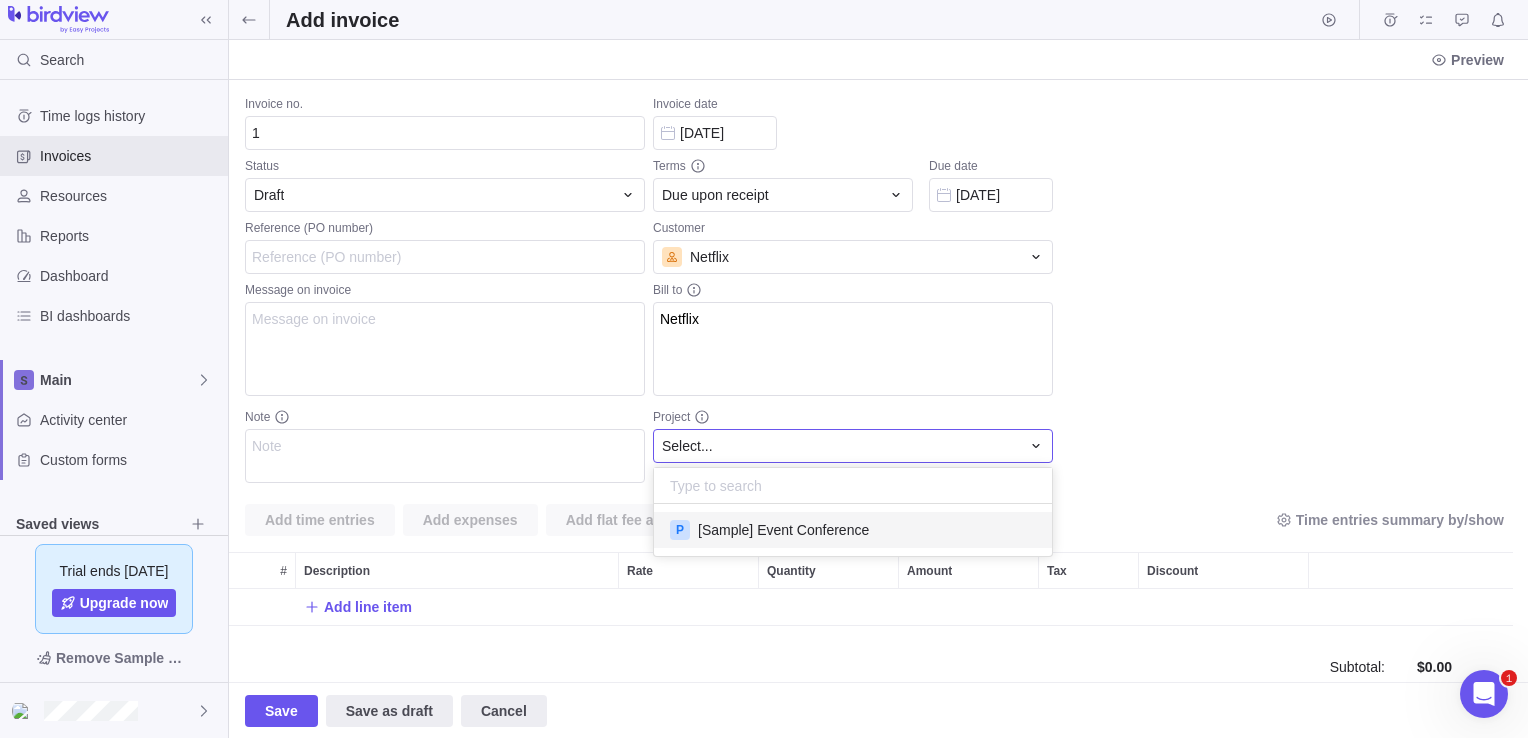 click on "[Sample] Event Conference" at bounding box center [783, 530] 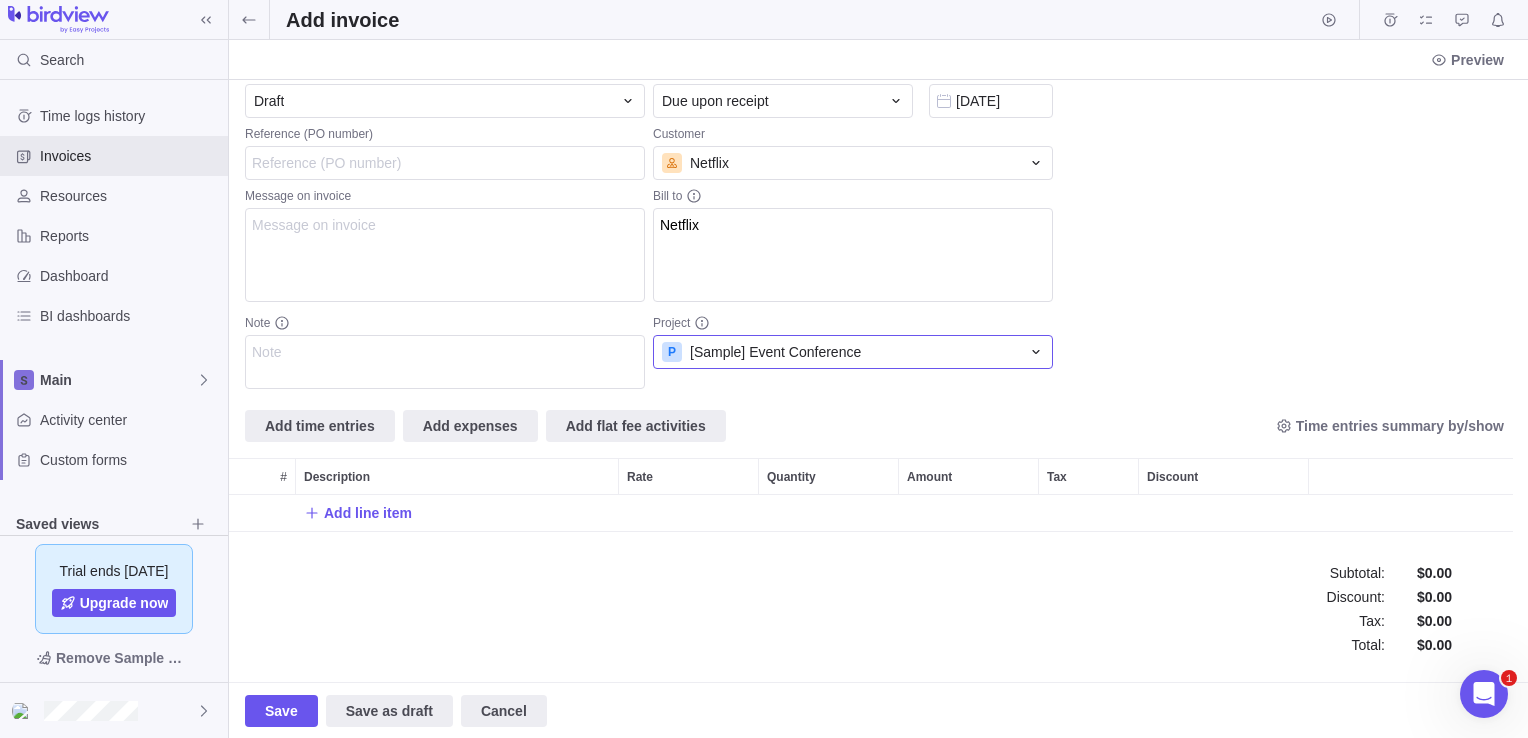 scroll, scrollTop: 95, scrollLeft: 0, axis: vertical 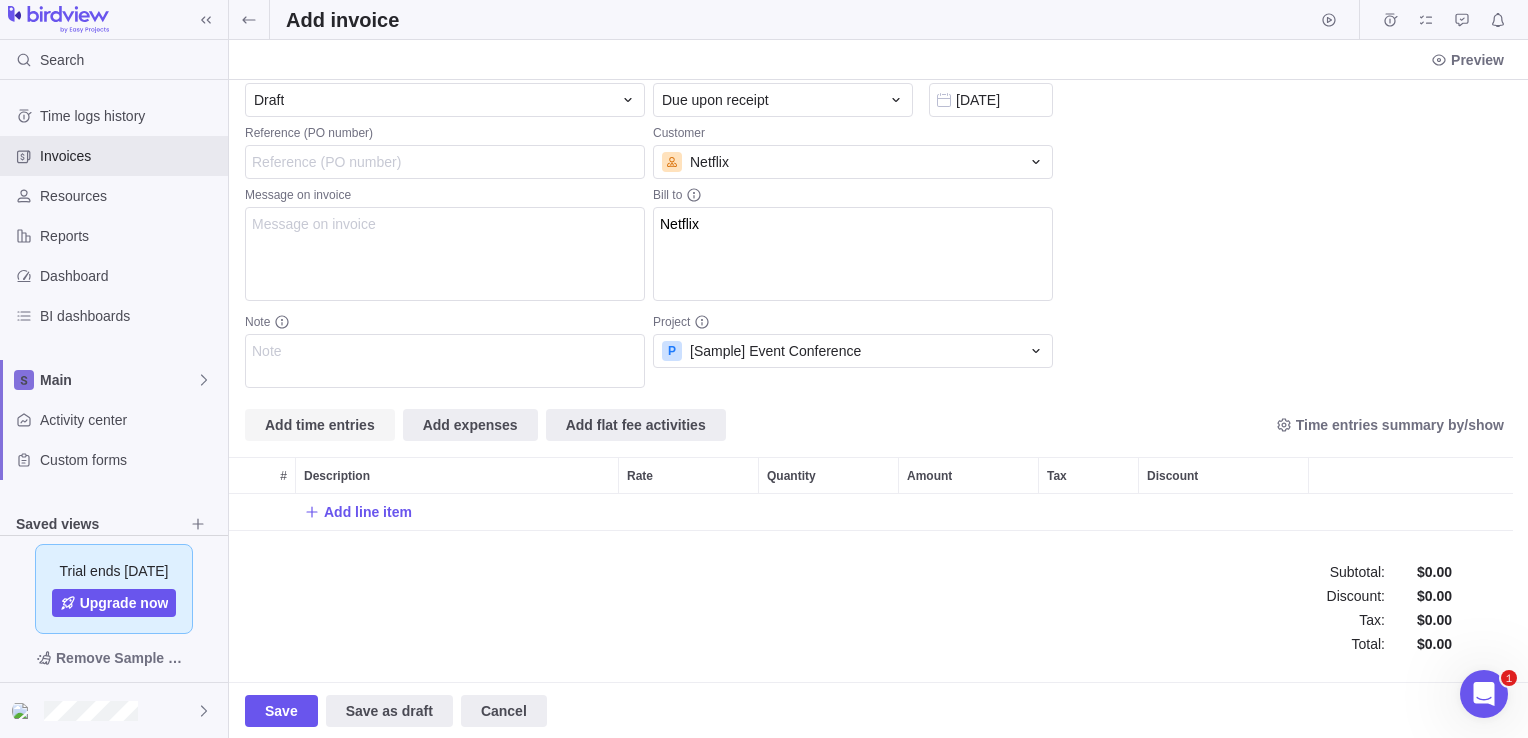 click on "Add time entries" at bounding box center [320, 425] 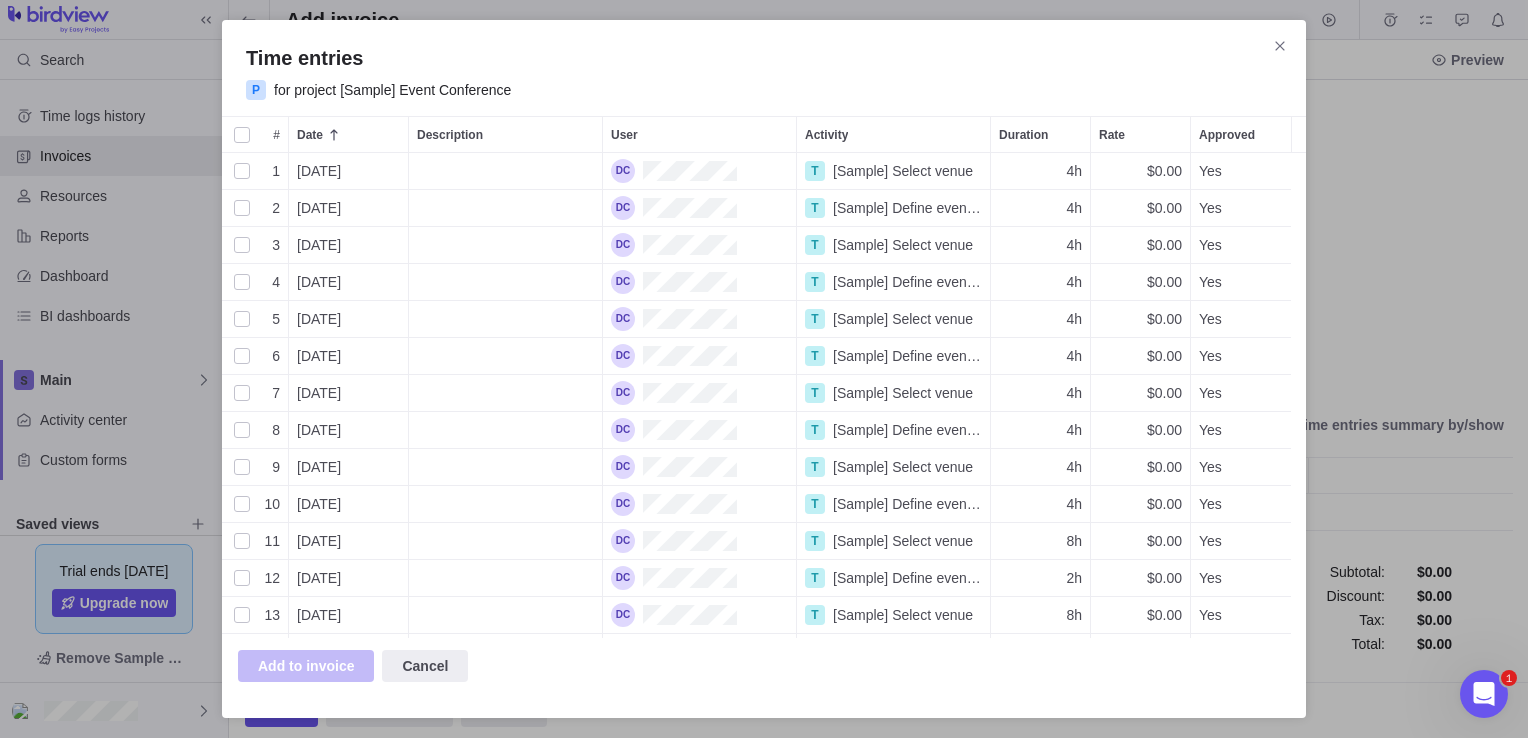 scroll, scrollTop: 16, scrollLeft: 16, axis: both 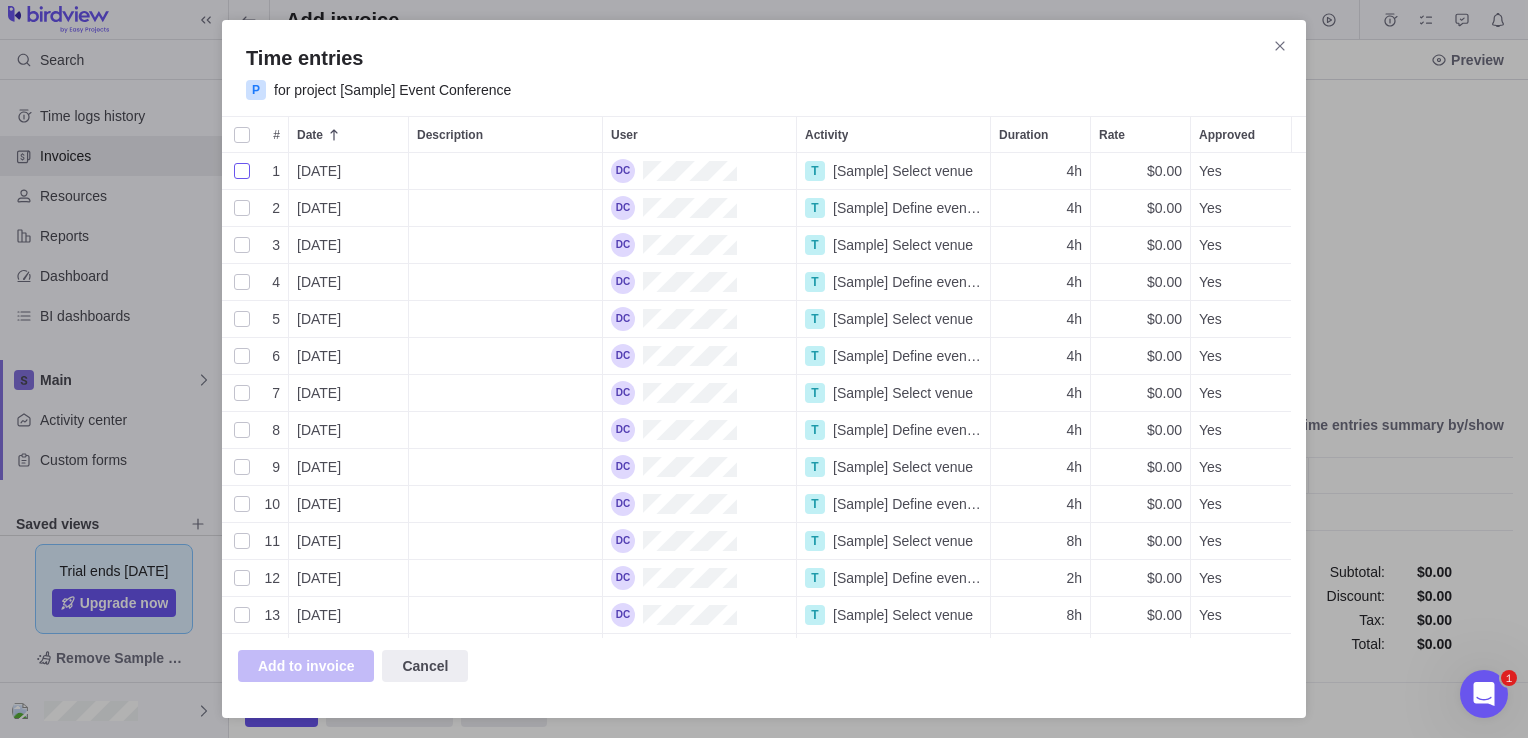 click at bounding box center [242, 171] 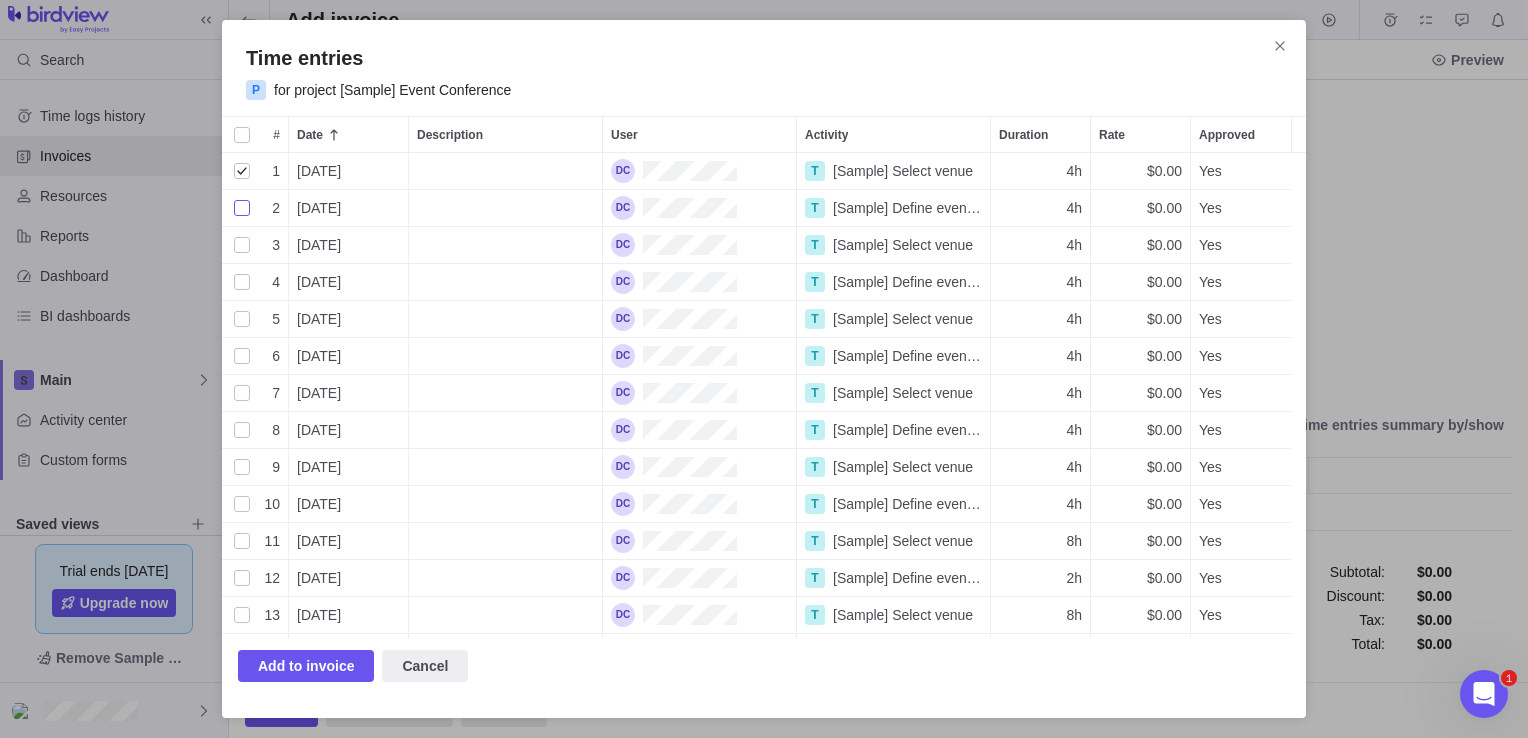 click at bounding box center (242, 208) 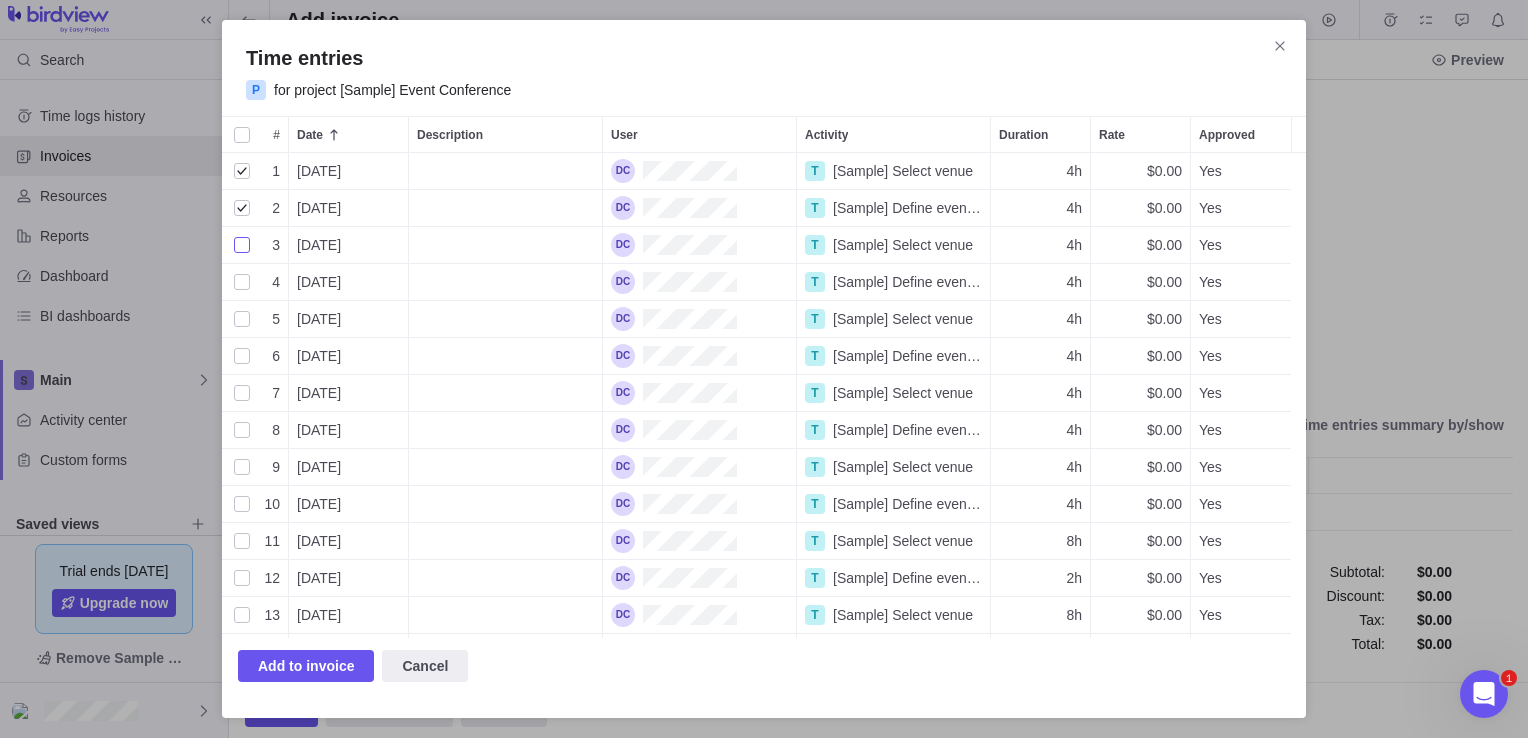 click at bounding box center [242, 245] 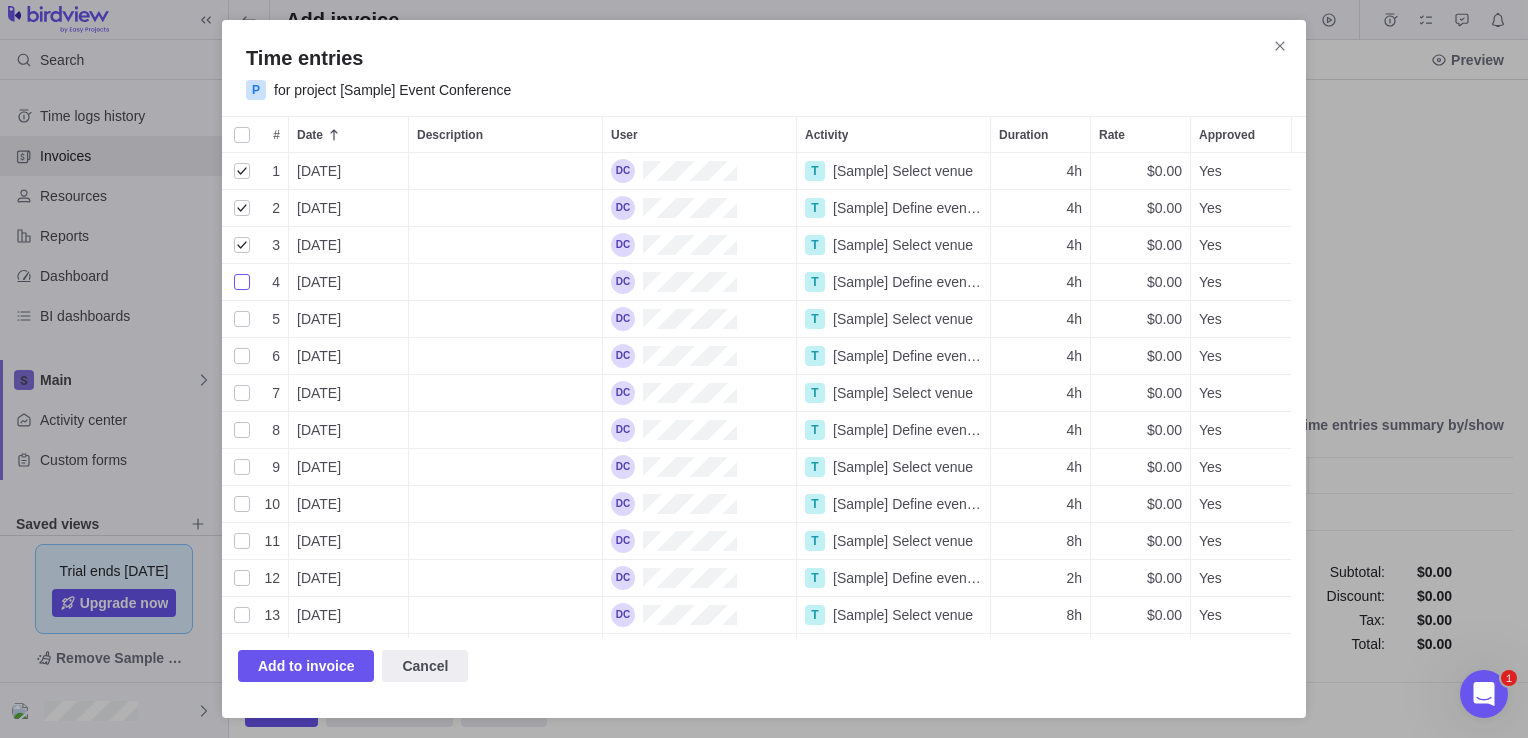 click at bounding box center [242, 282] 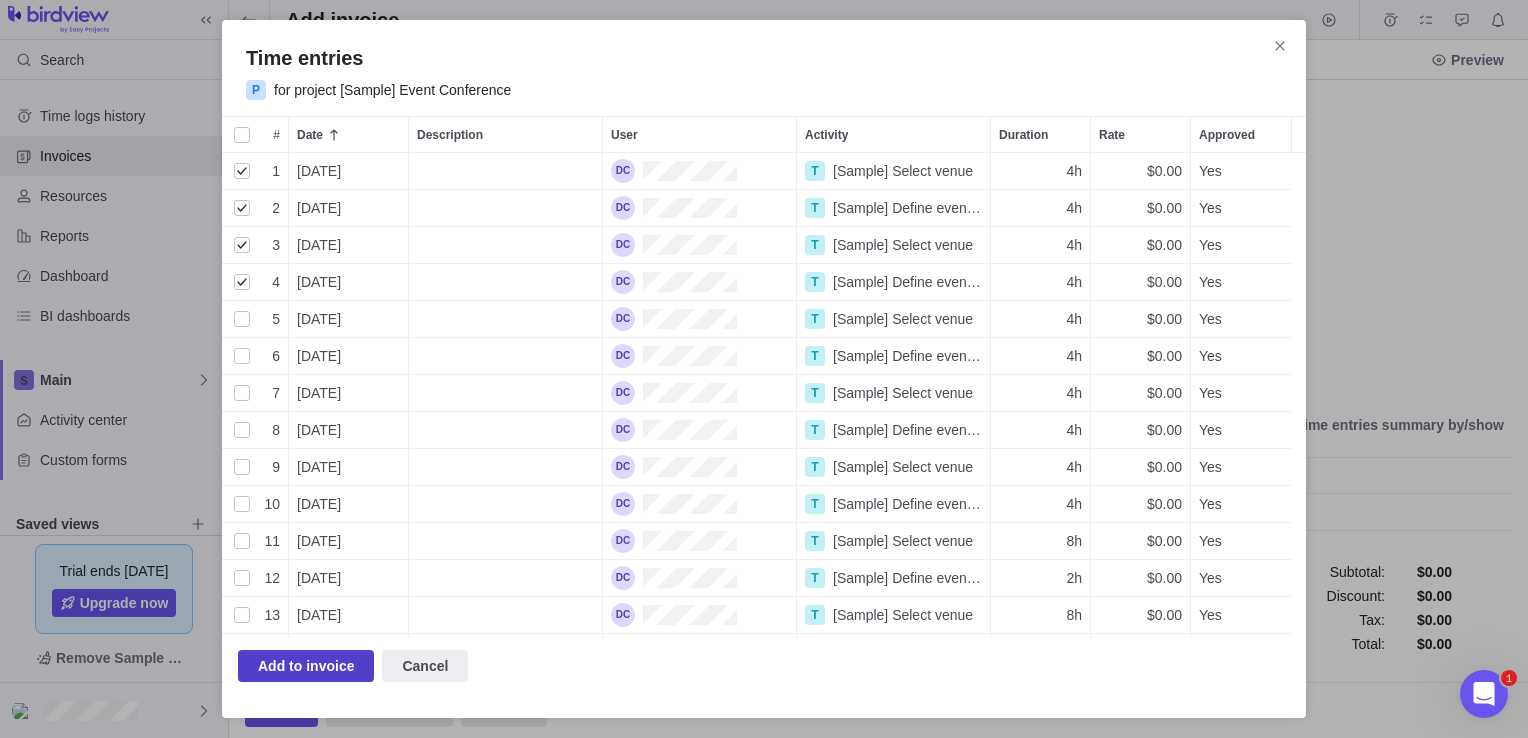 click on "Add to invoice" at bounding box center (306, 666) 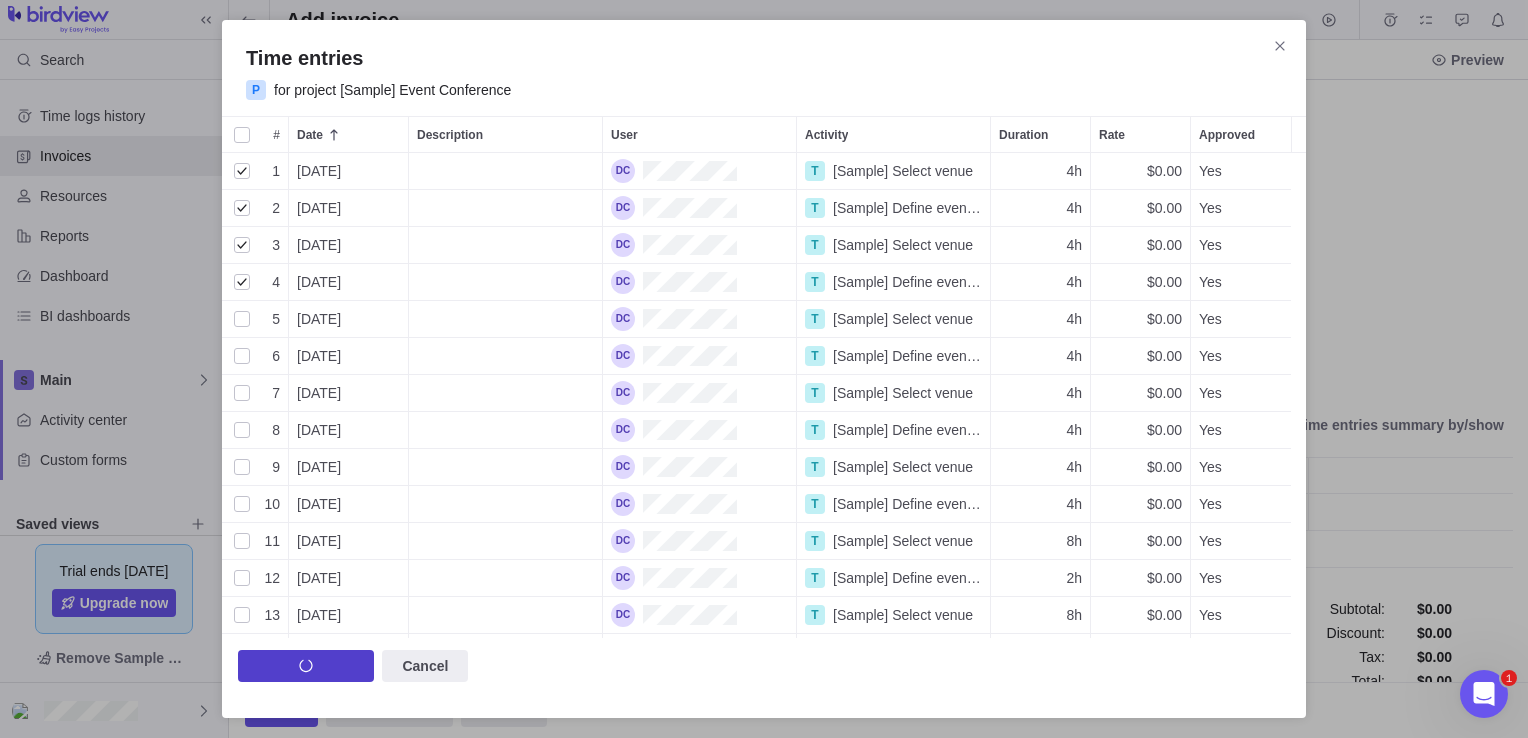 scroll, scrollTop: 16, scrollLeft: 16, axis: both 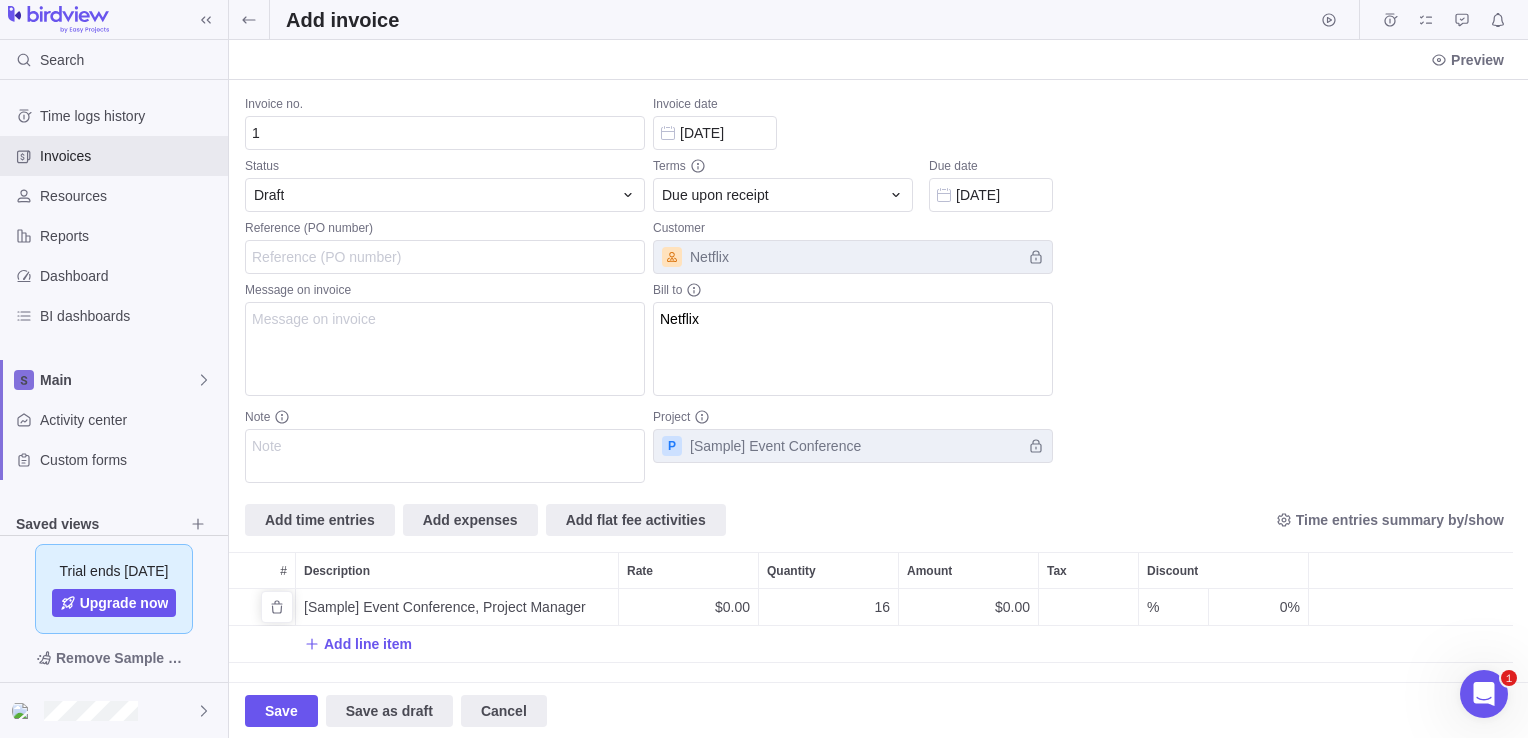 click on "[Sample] Event Conference, Project Manager" at bounding box center [445, 607] 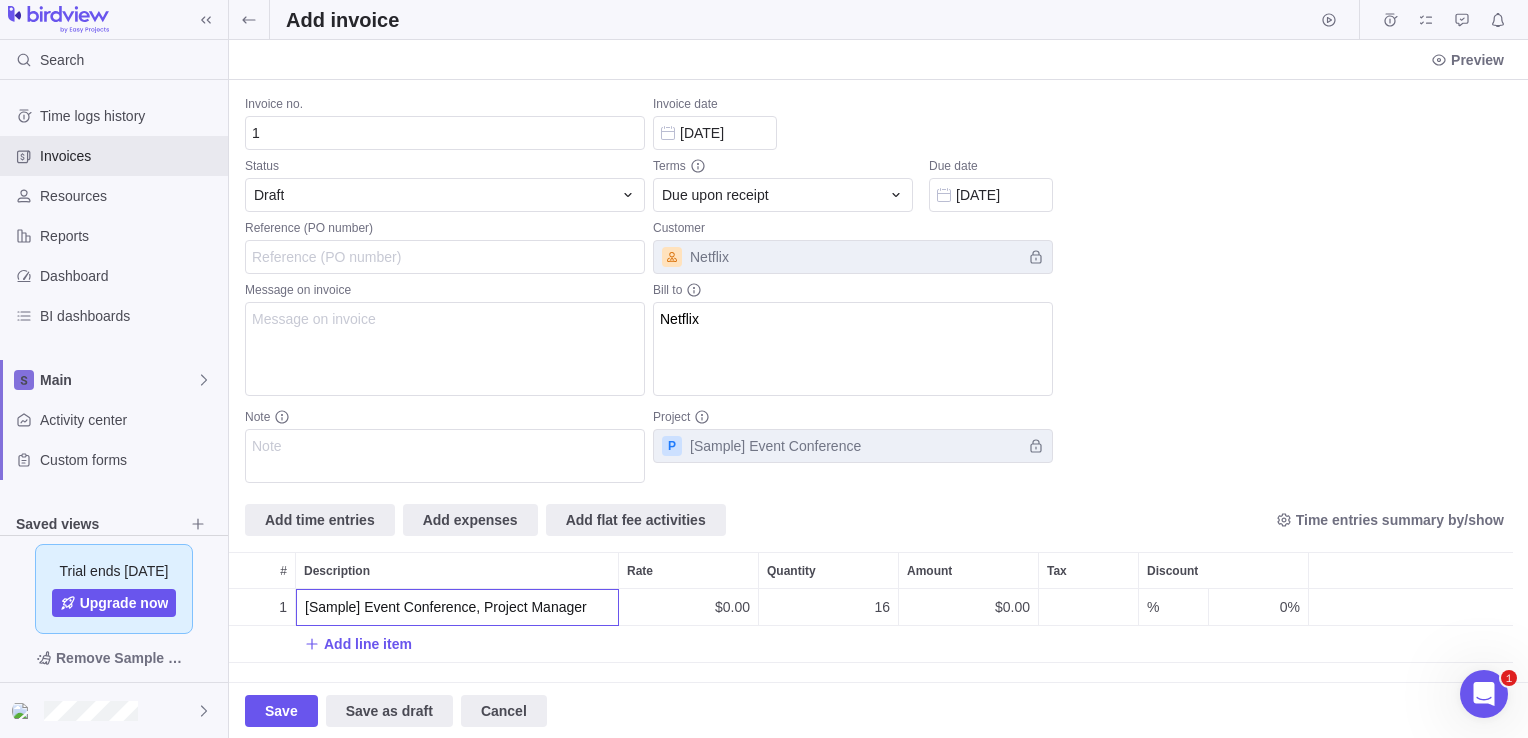 click on "Invoice no. 1 Status Draft Reference (PO number) Message on invoice Note Invoice date [DATE] Terms Due upon receipt Due date [DATE] Customer Netflix Bill to Netflix Project P [Sample] Event Conference Add time entries Add expenses Add flat fee activities Time entries summary by/show # Description Rate Quantity Amount Tax Discount   1 [Sample] Event Conference, Project Manager $0.00 16 $0.00 % 0% Add line item Subtotal : Discount : Tax : Total : $0.00 $0.00 $0.00 $0.00" at bounding box center (878, 381) 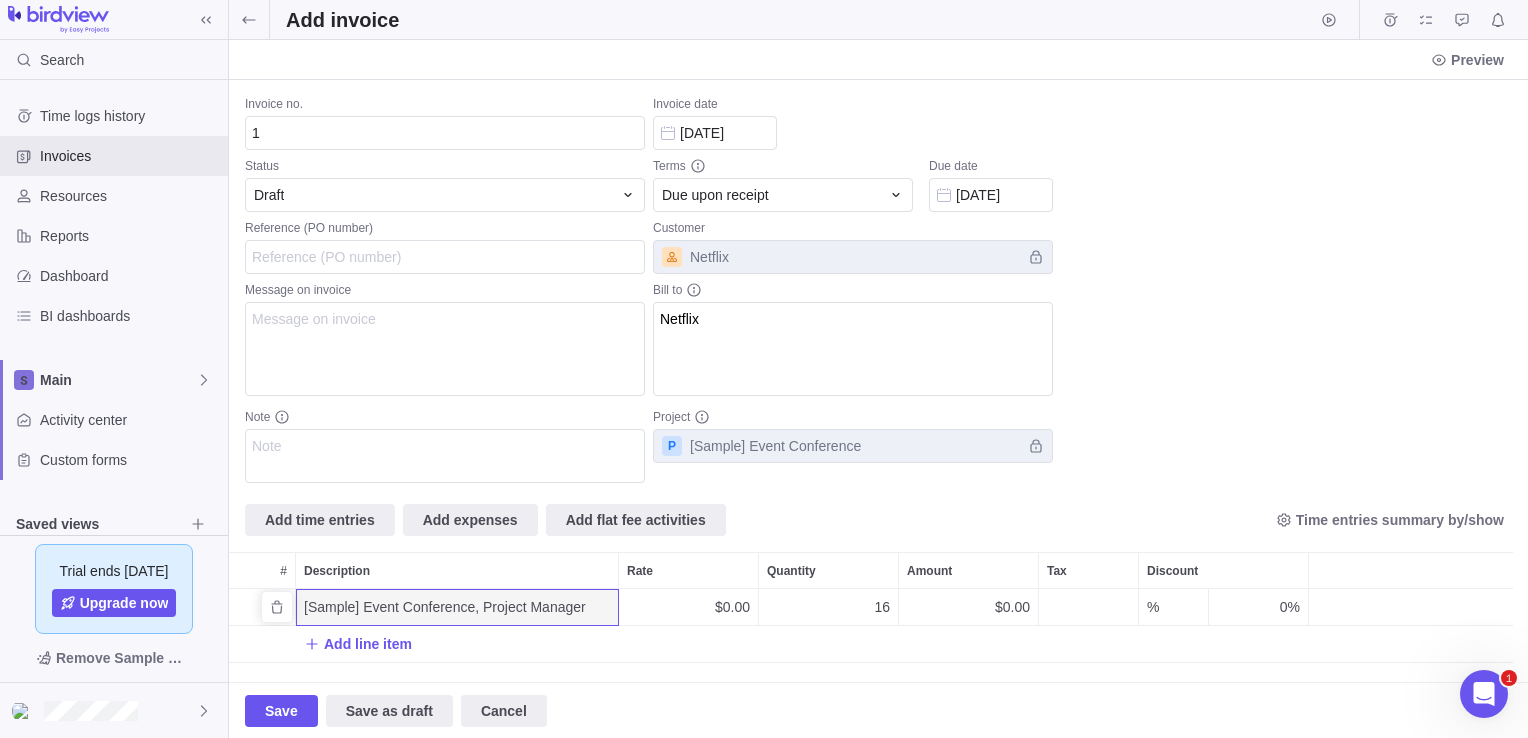 click on "16" at bounding box center [828, 607] 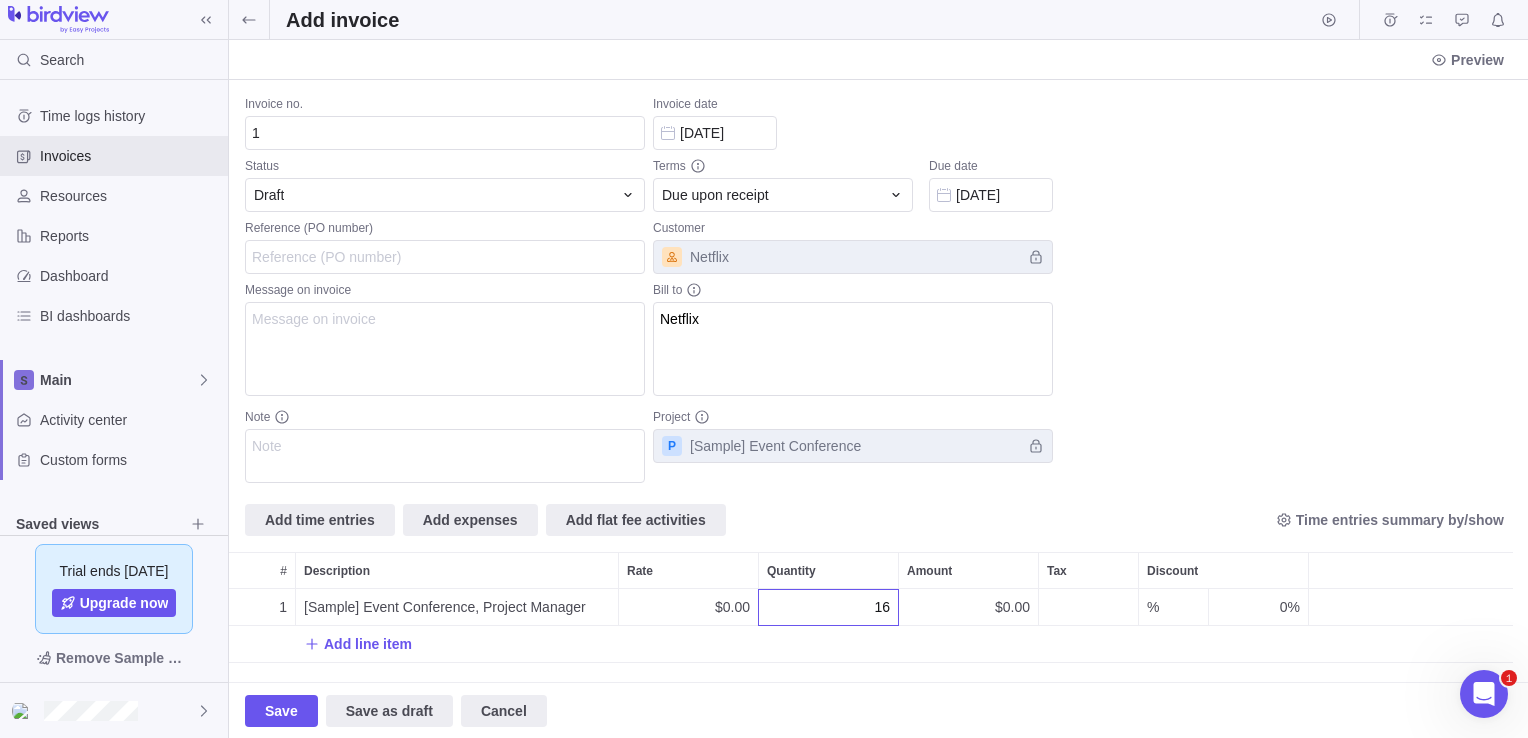click on "Invoice no. 1 Status Draft Reference (PO number) Message on invoice Note Invoice date [DATE] Terms Due upon receipt Due date [DATE] Customer Netflix Bill to Netflix Project P [Sample] Event Conference Add time entries Add expenses Add flat fee activities Time entries summary by/show # Description Rate Quantity Amount Tax Discount   1 [Sample] Event Conference, Project Manager $0.00 16 $0.00 % 0% Add line item Subtotal : Discount : Tax : Total : $0.00 $0.00 $0.00 $0.00" at bounding box center (878, 381) 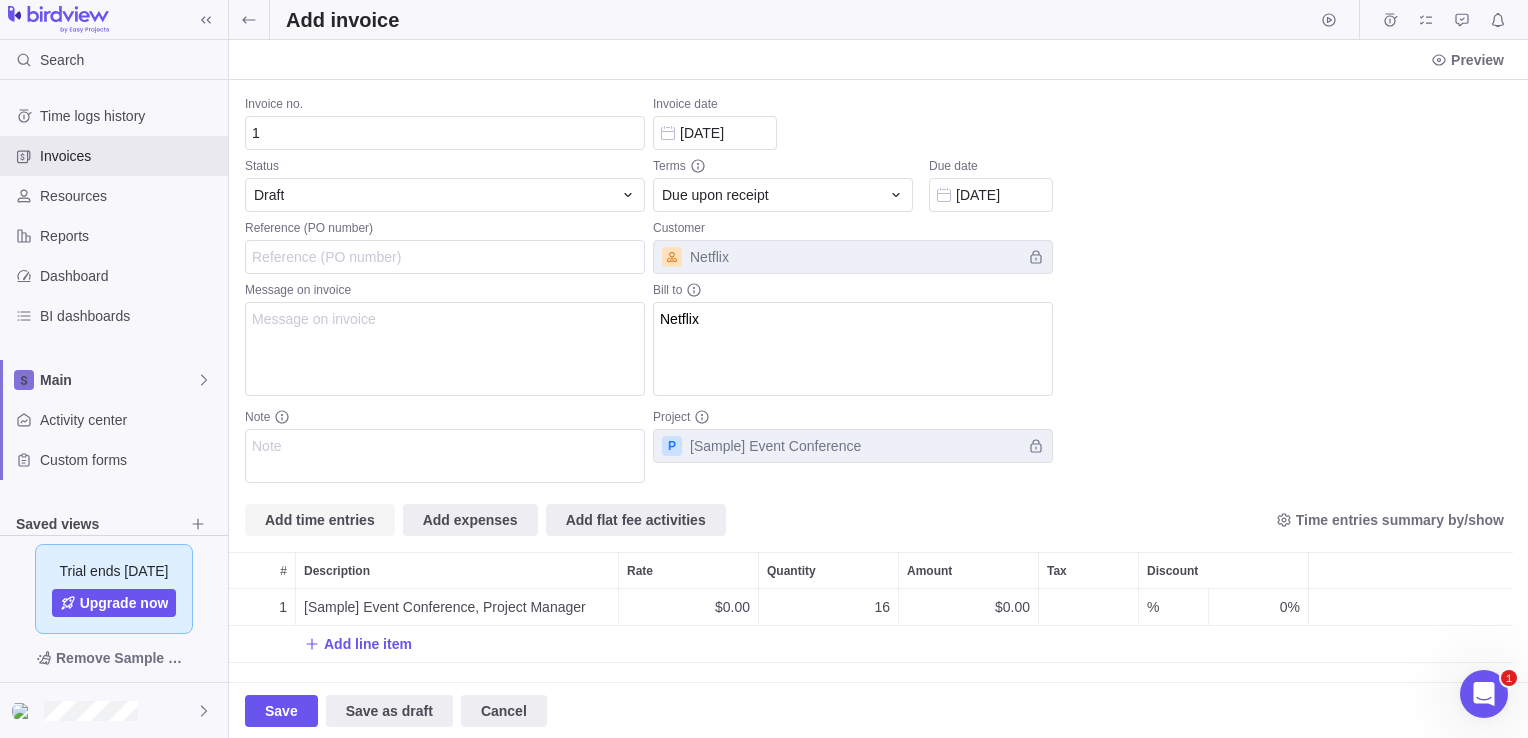 click on "Add time entries" at bounding box center (320, 520) 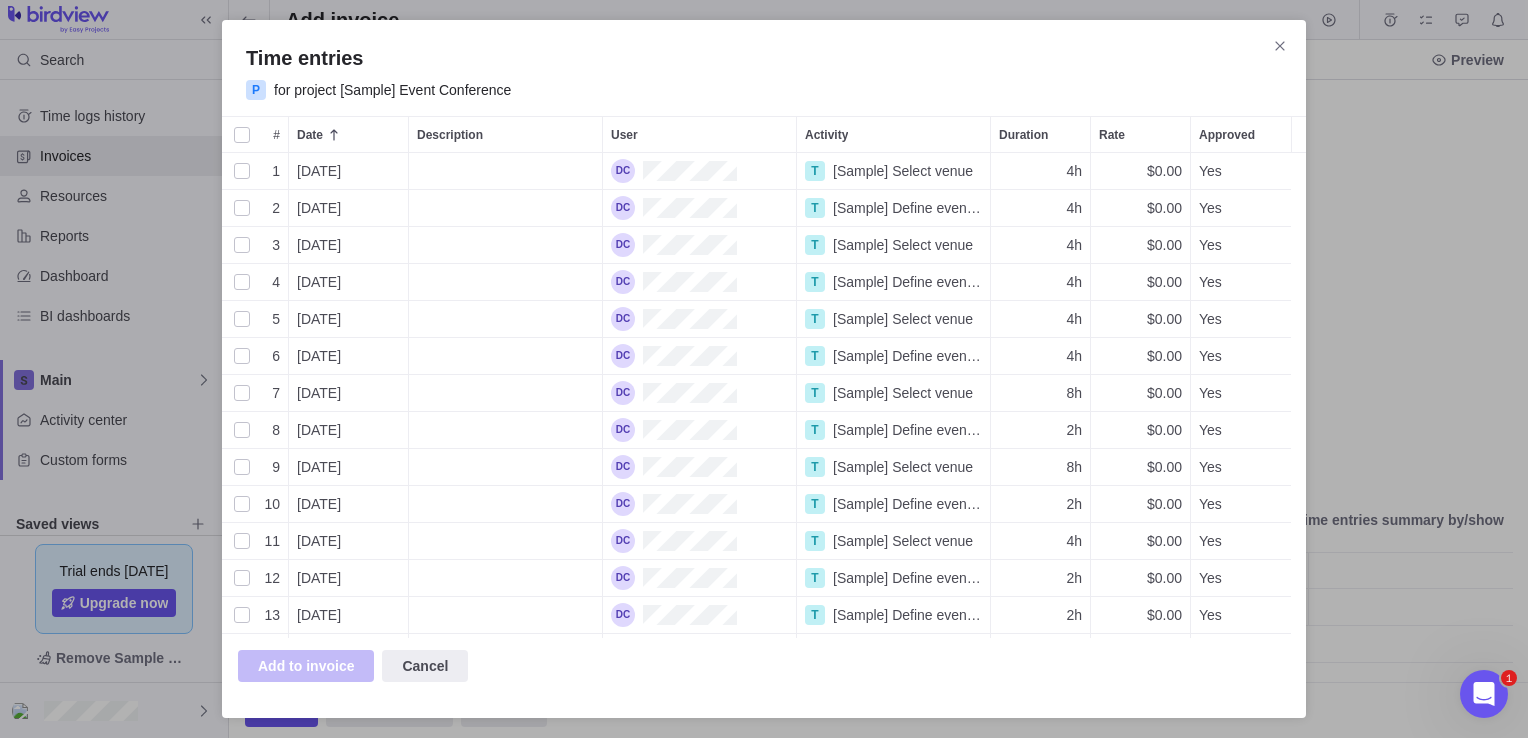 scroll, scrollTop: 16, scrollLeft: 16, axis: both 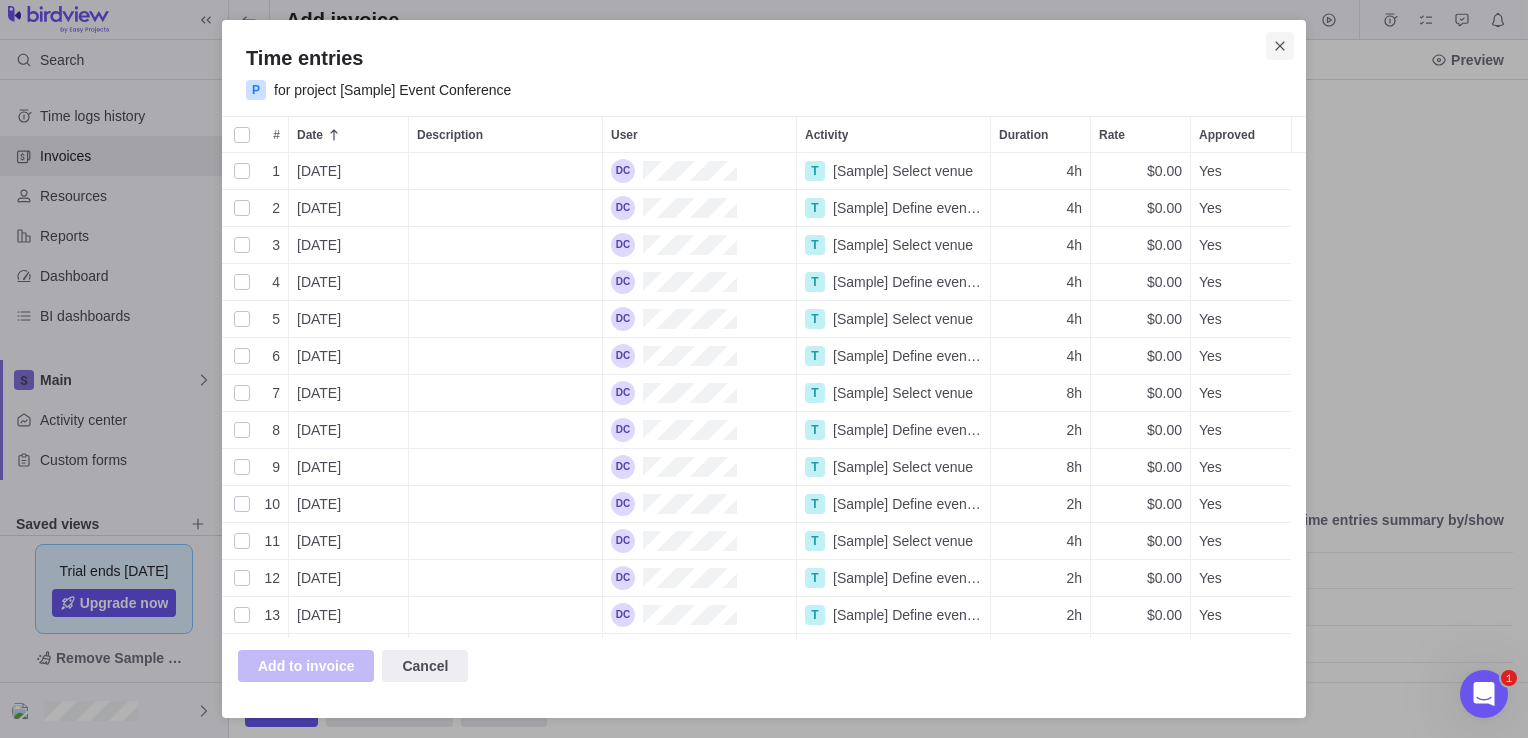click 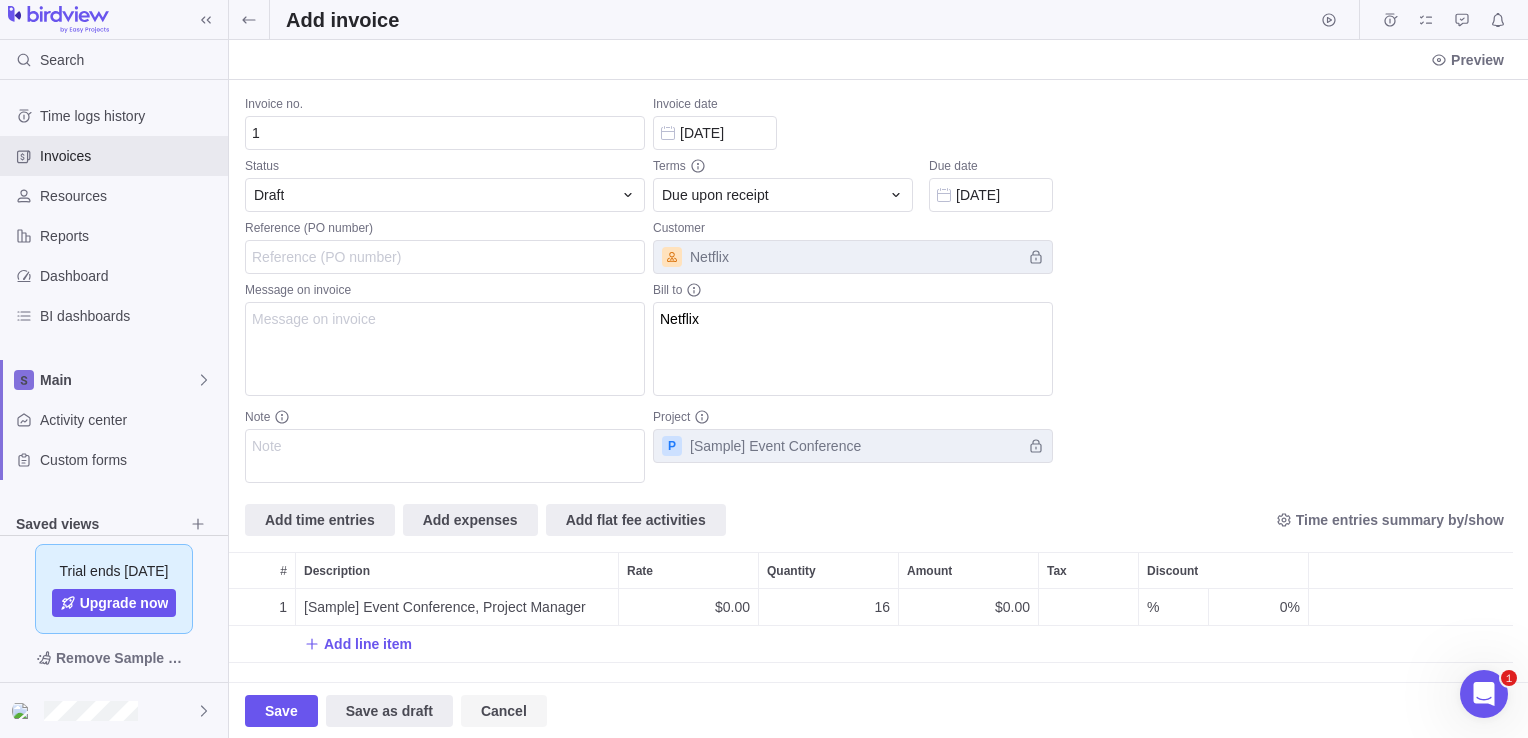 click on "Cancel" at bounding box center (504, 711) 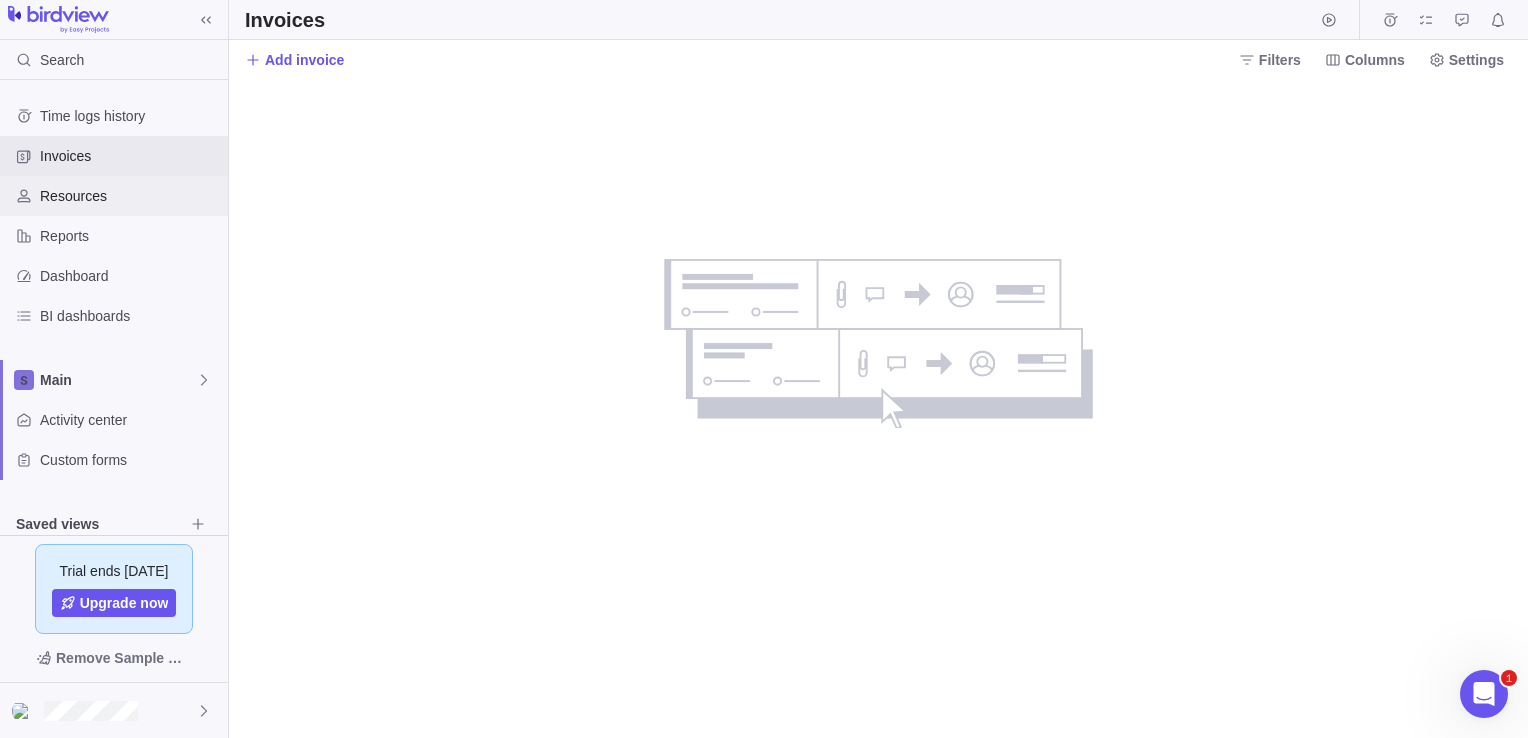 click on "Resources" at bounding box center (130, 196) 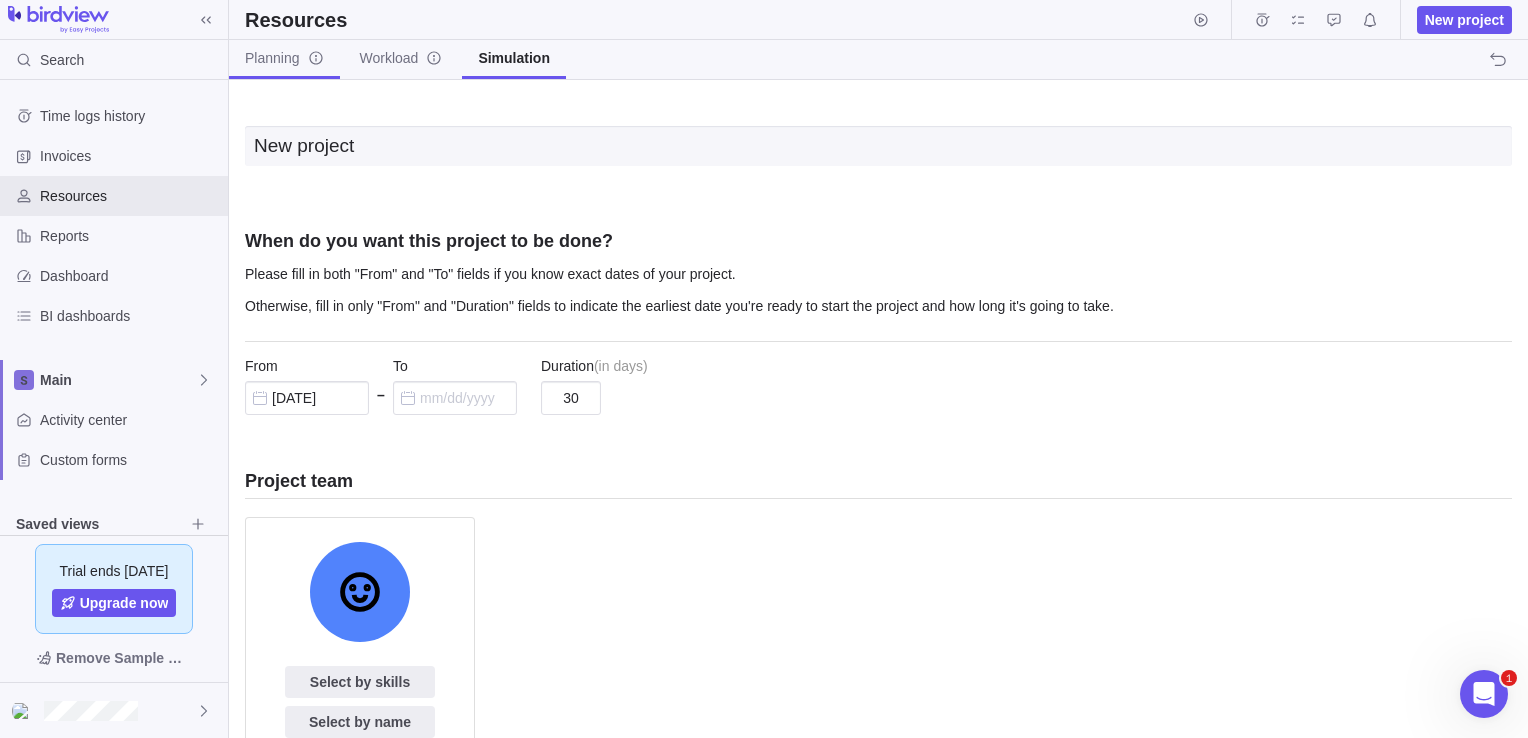 click on "Planning" at bounding box center (284, 58) 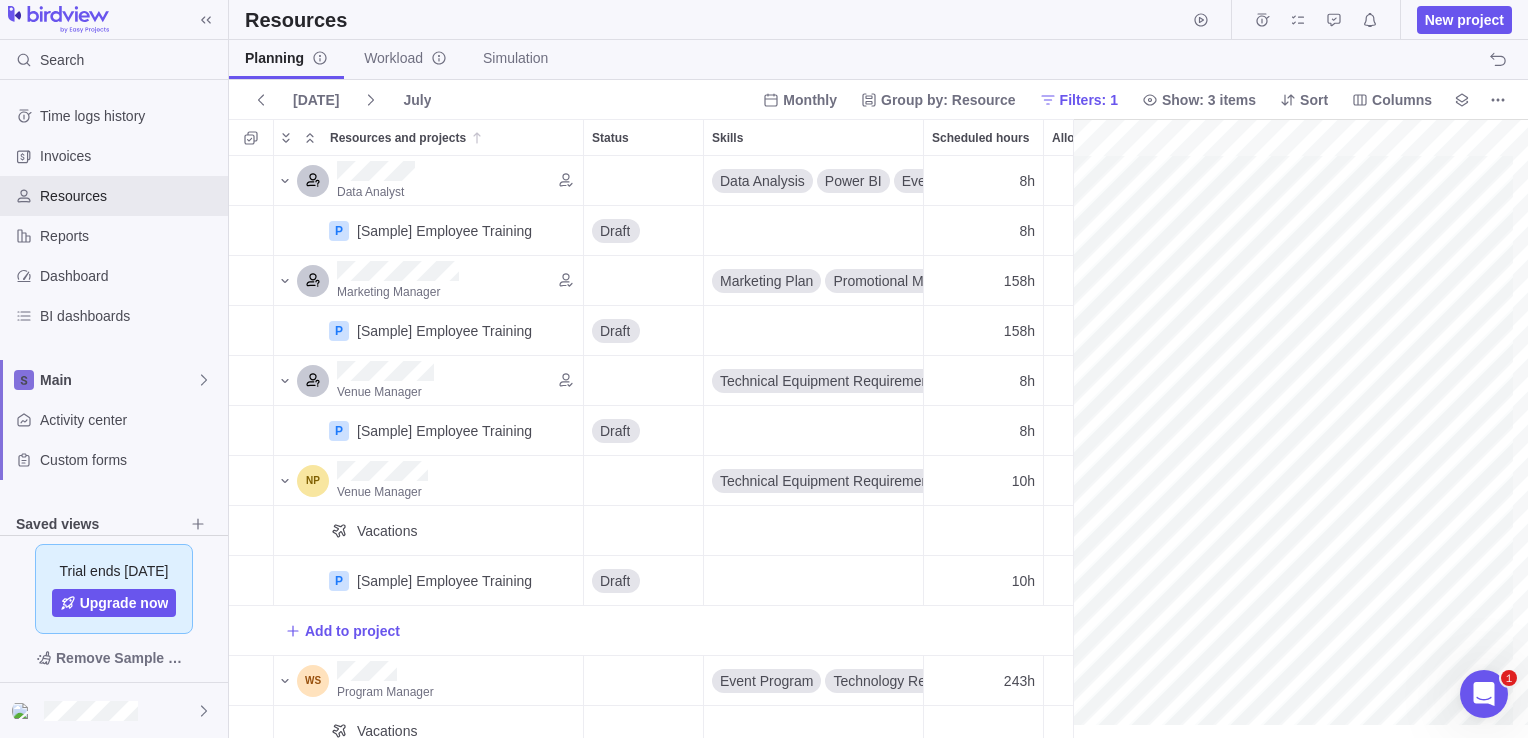 scroll, scrollTop: 16, scrollLeft: 15, axis: both 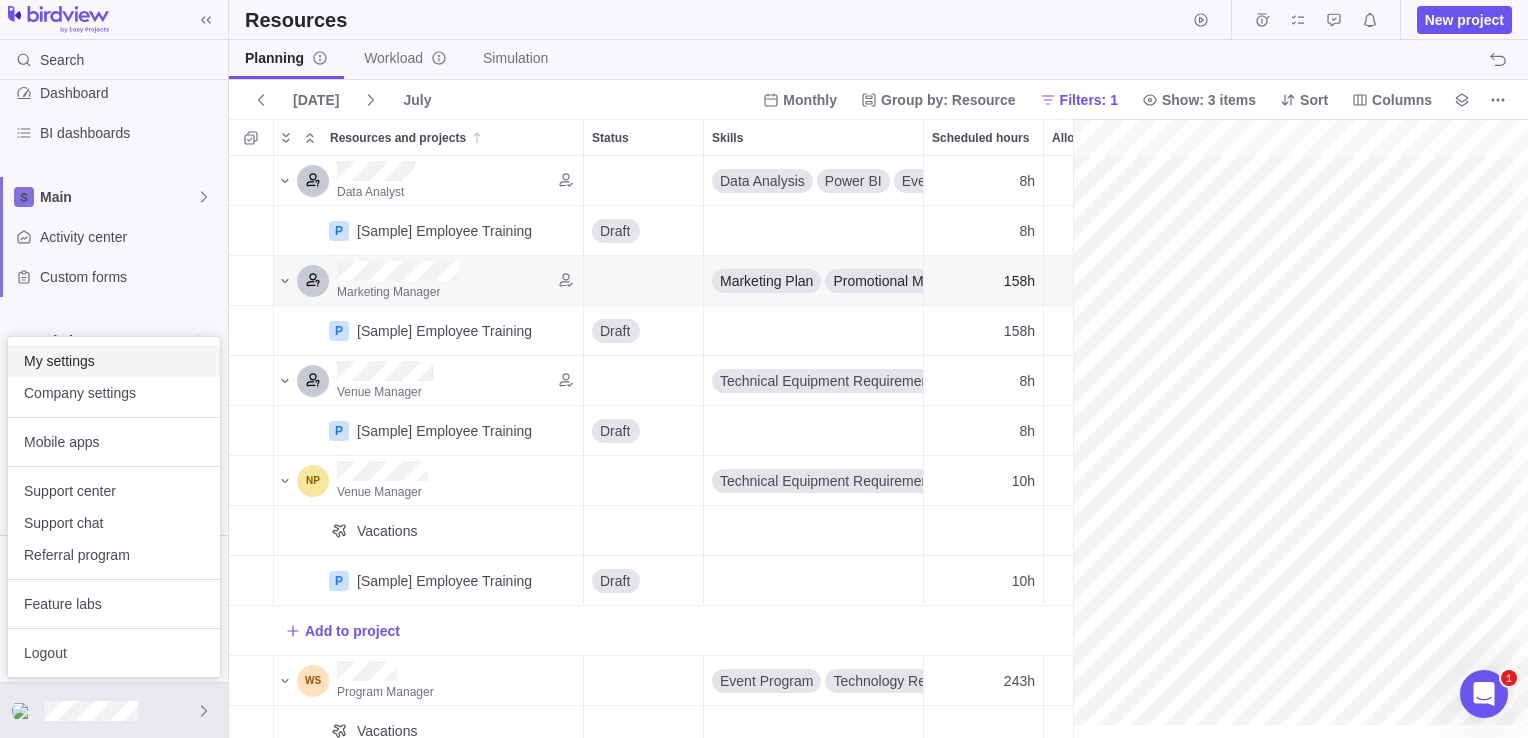 click on "My settings" at bounding box center [114, 361] 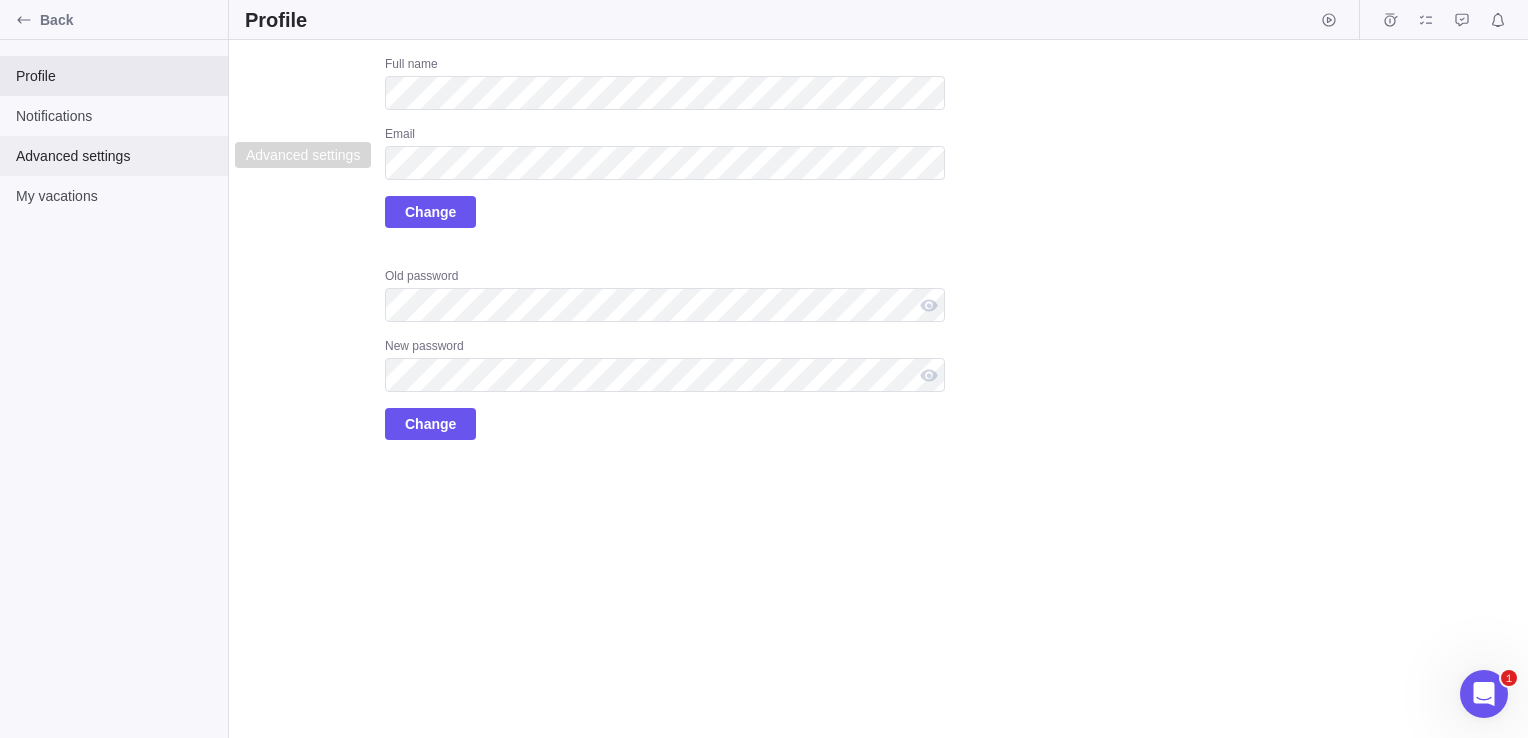 click on "Advanced settings" at bounding box center [114, 156] 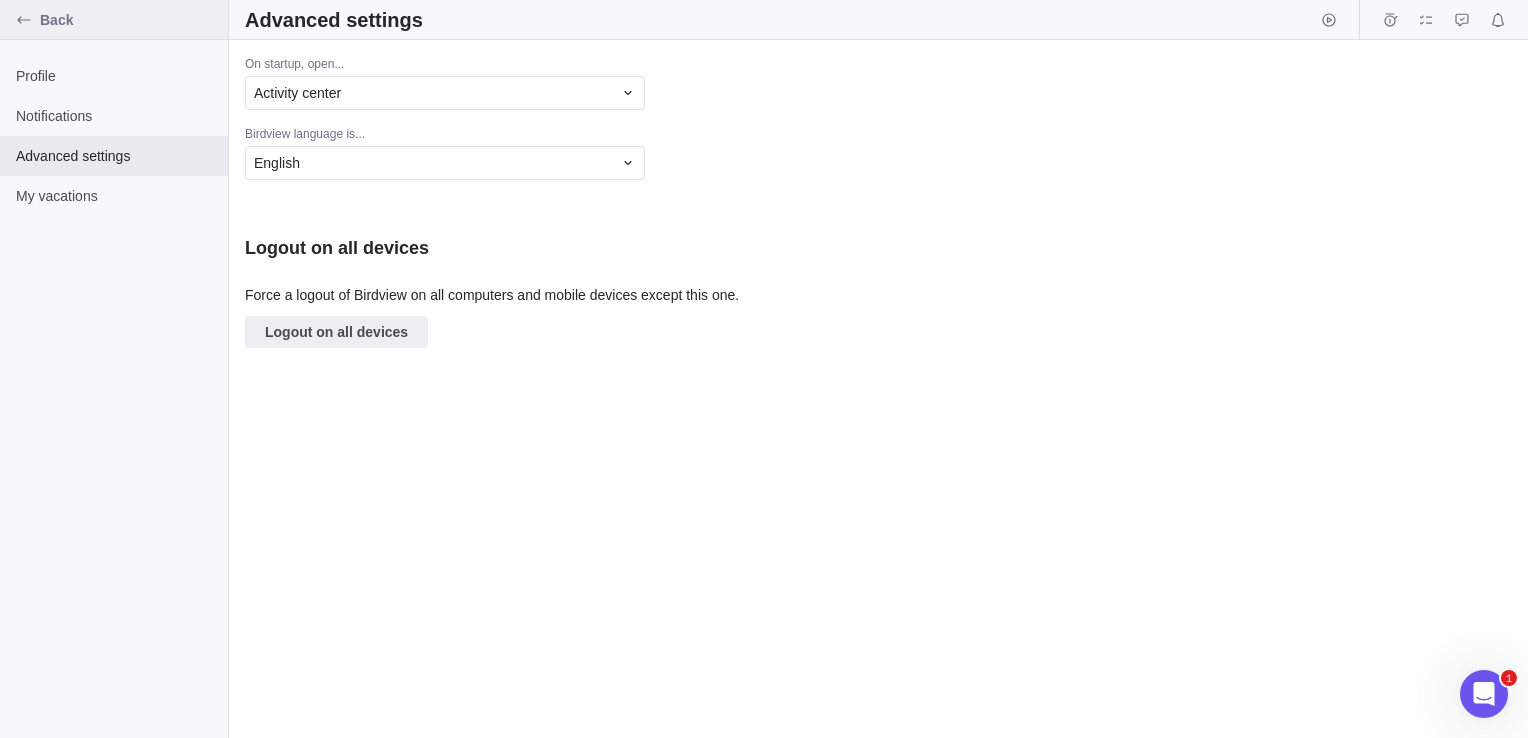 click at bounding box center (24, 20) 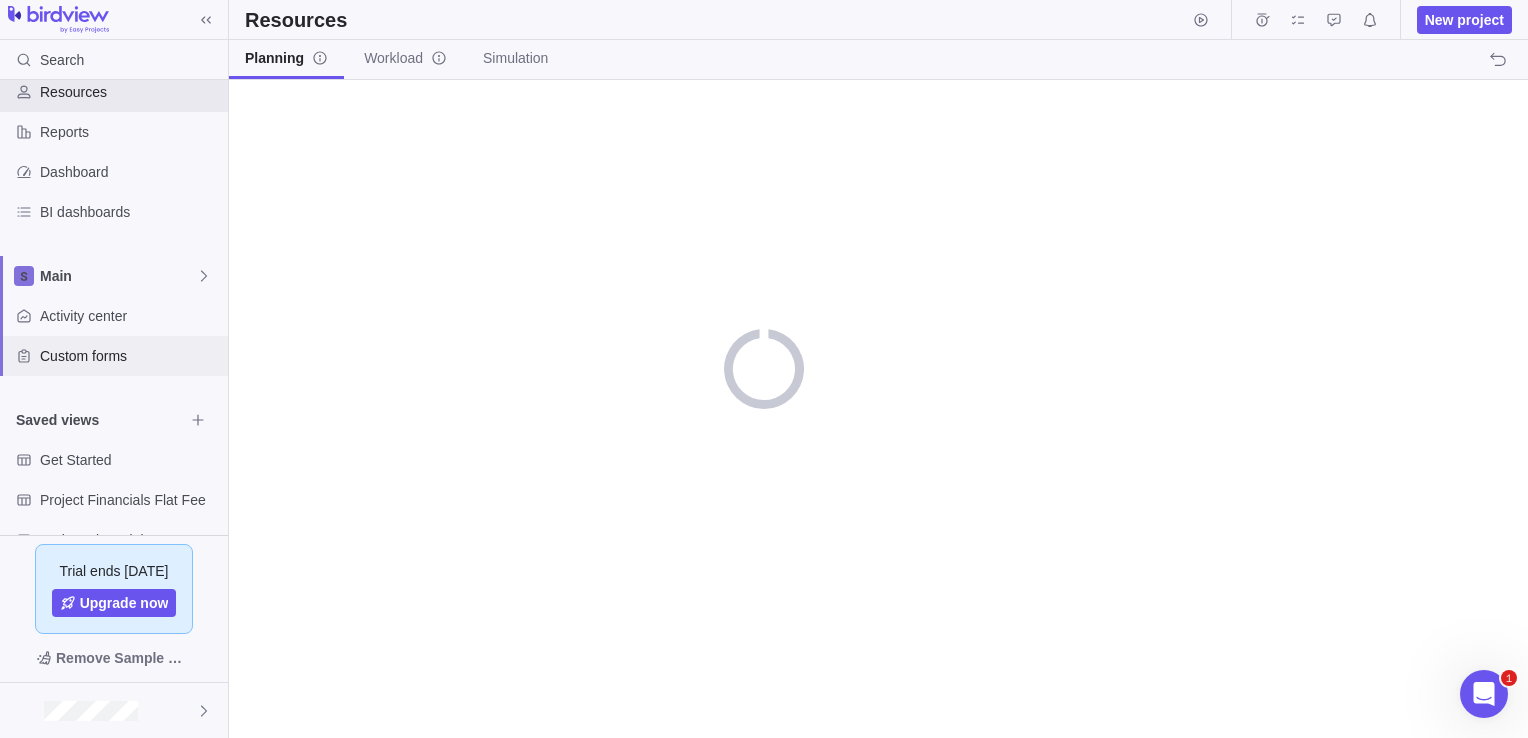 scroll, scrollTop: 183, scrollLeft: 0, axis: vertical 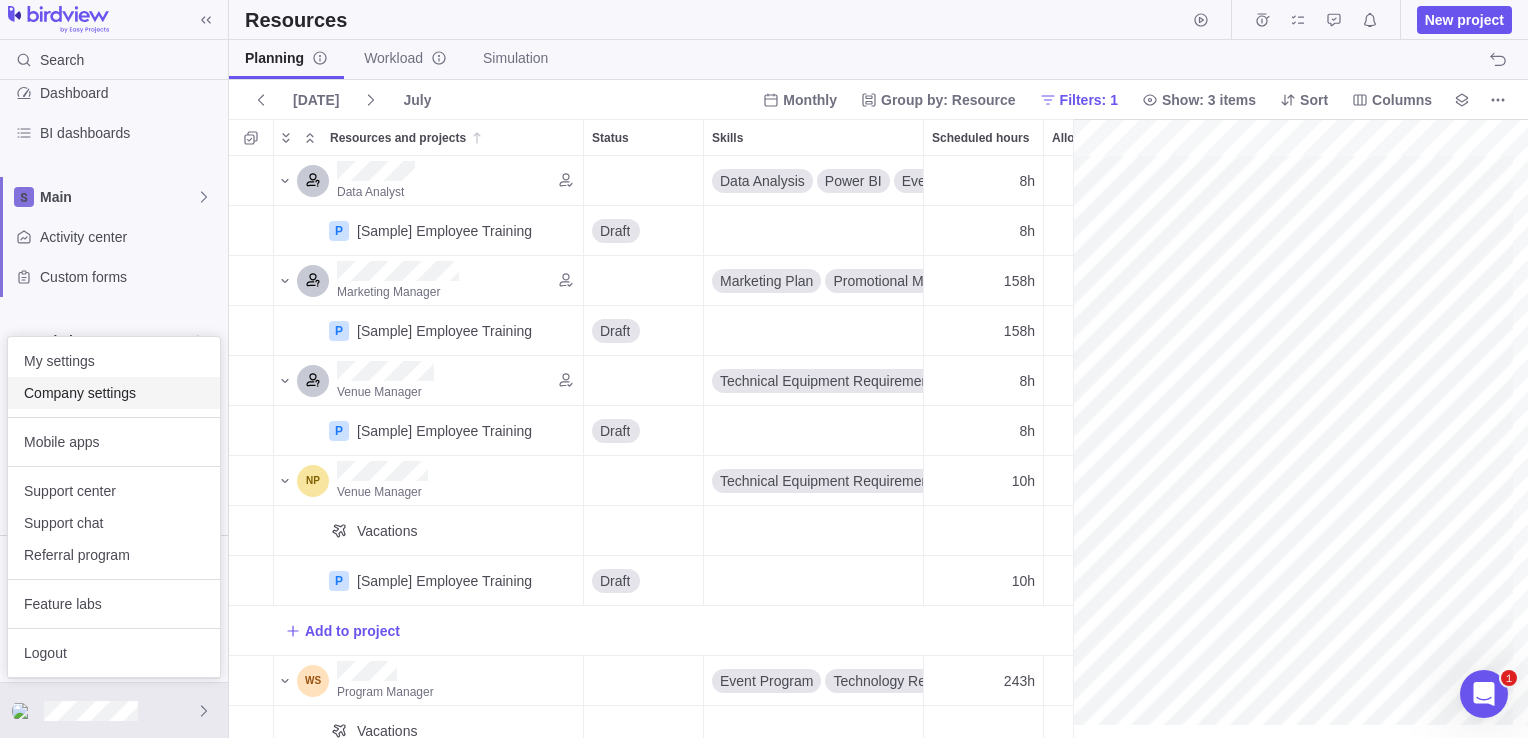 click on "Company settings" at bounding box center [114, 393] 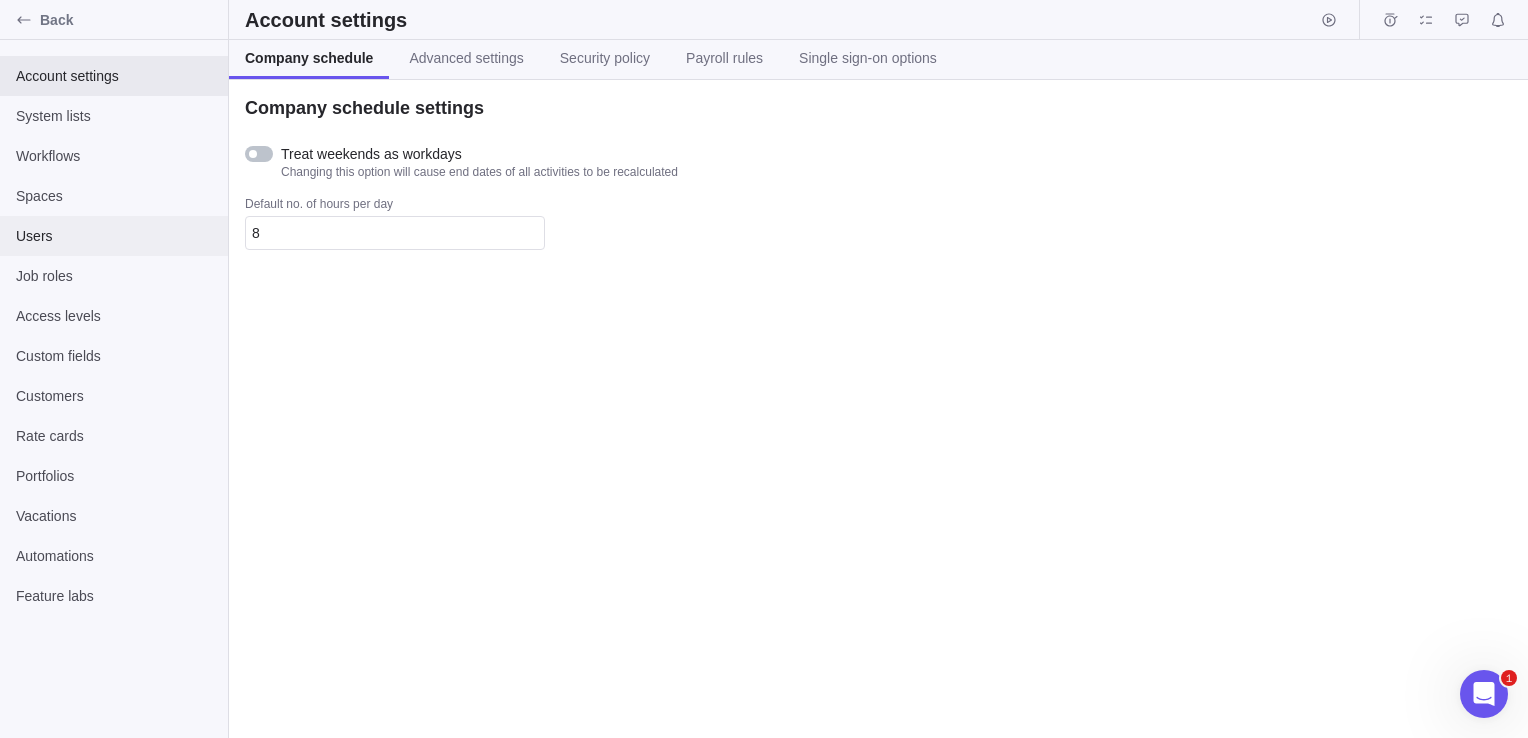 click on "Users" at bounding box center (114, 236) 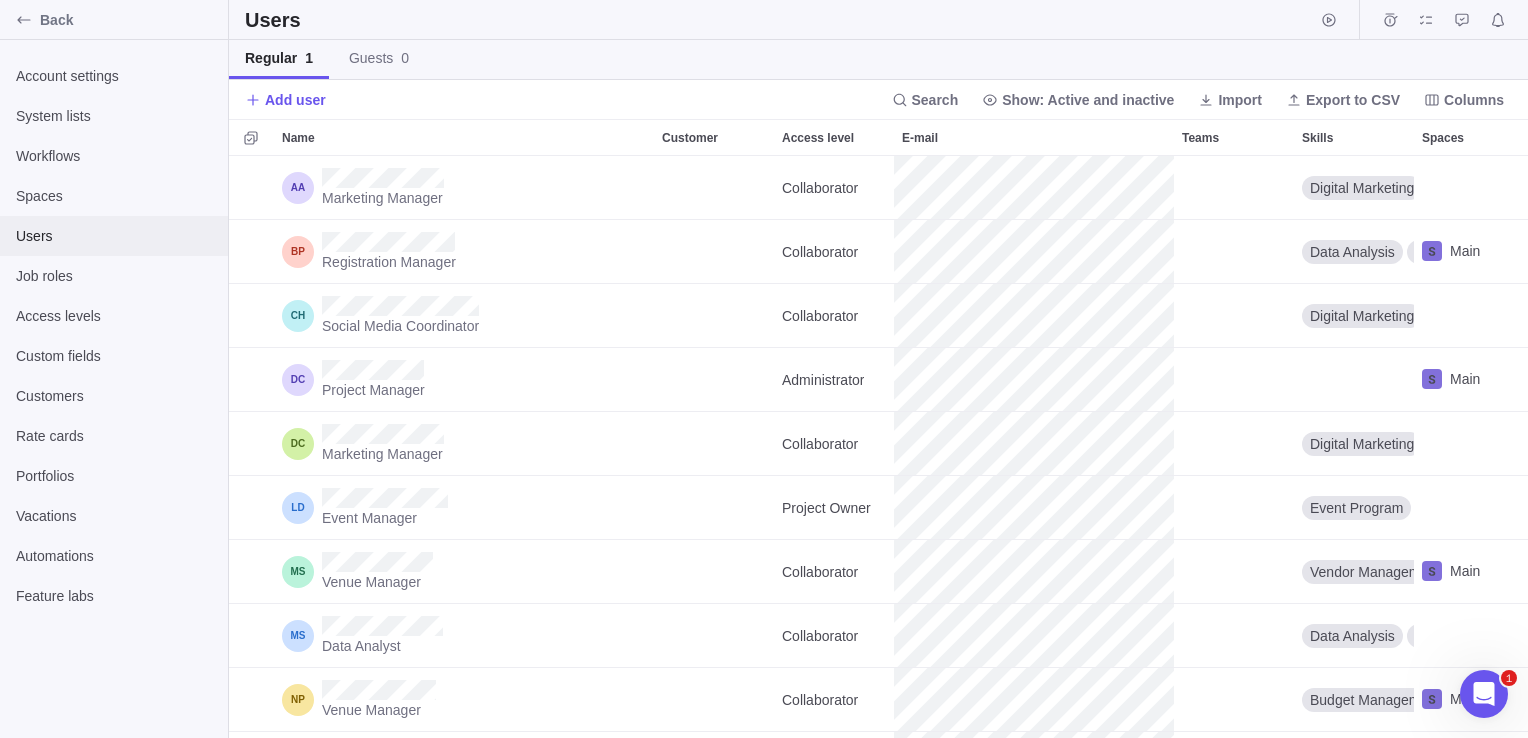 scroll, scrollTop: 16, scrollLeft: 16, axis: both 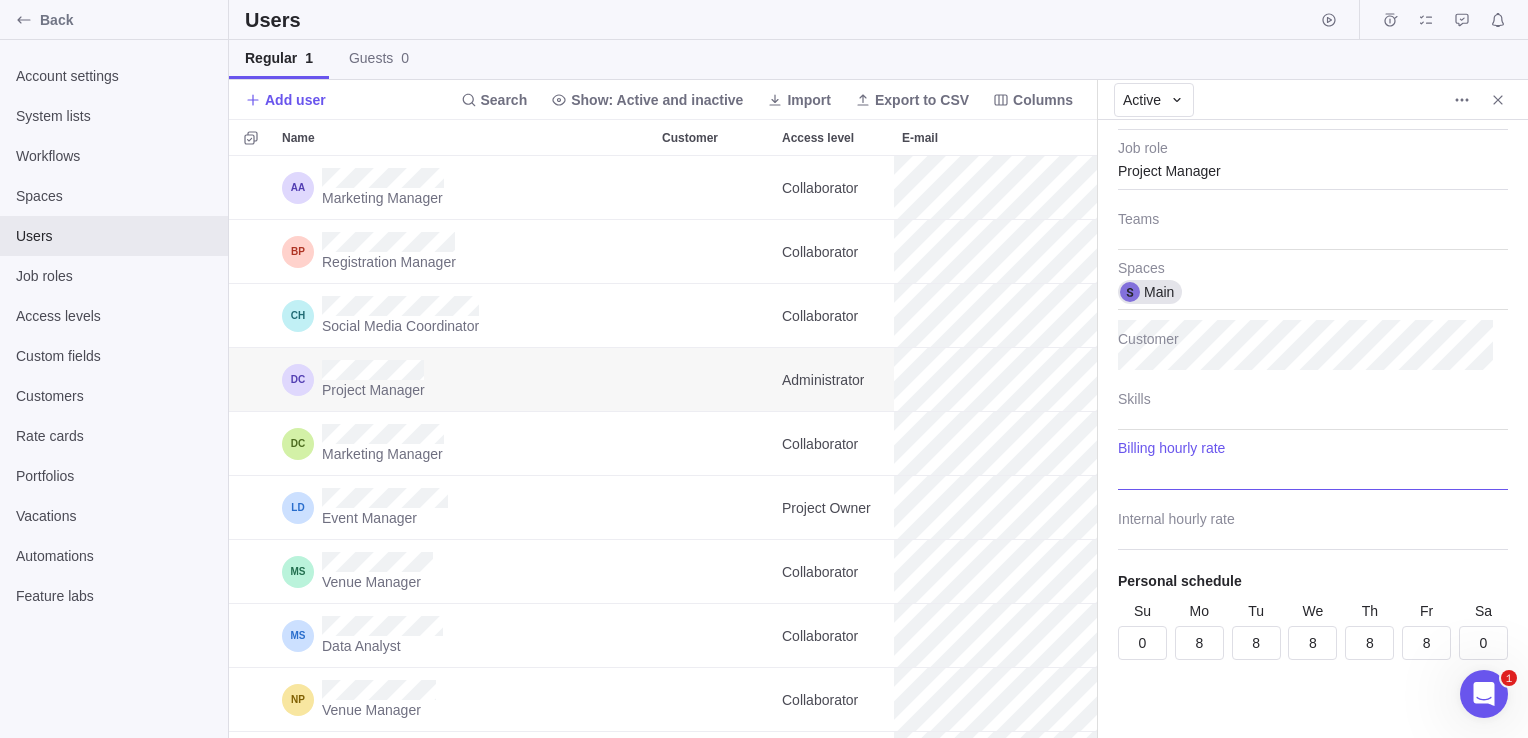 click at bounding box center (1313, 465) 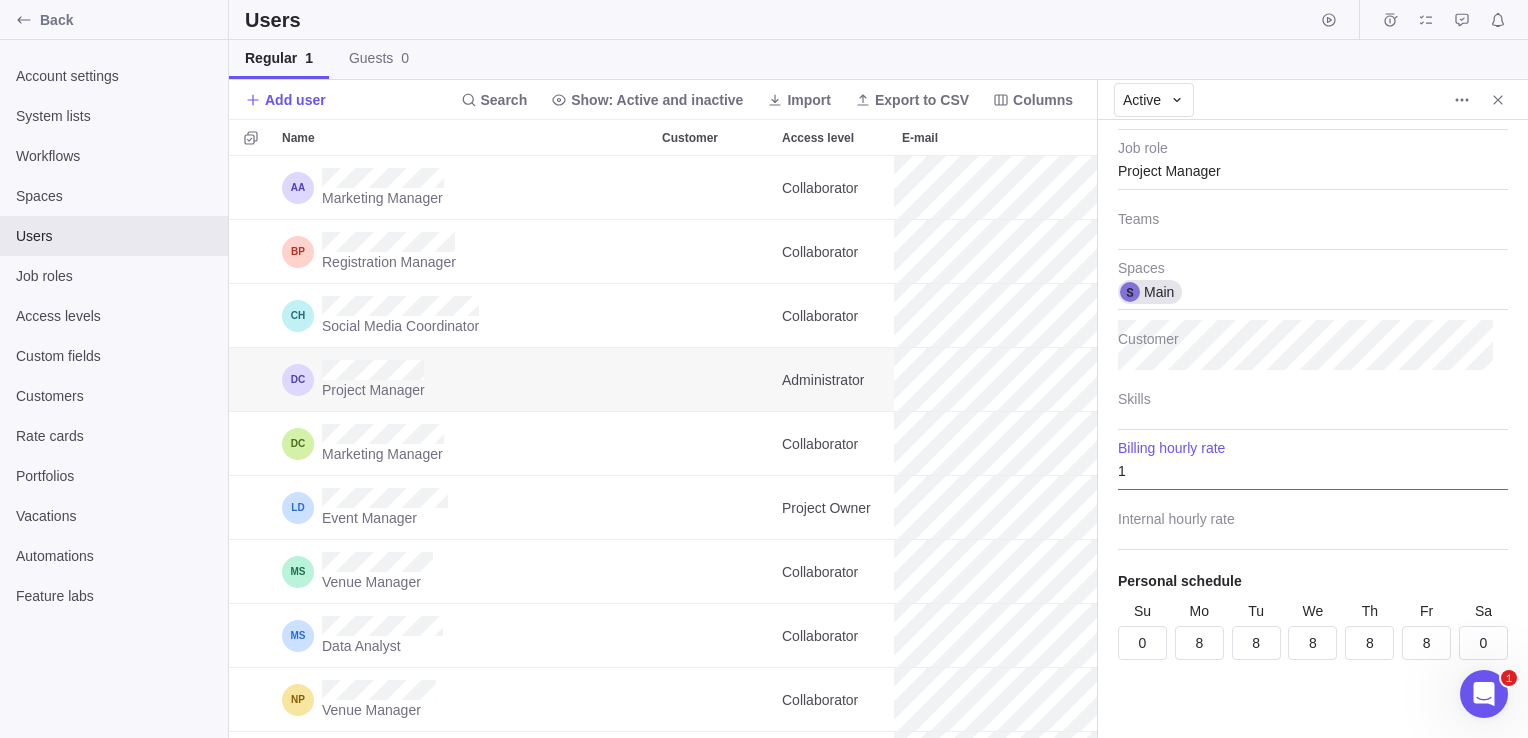 type on "x" 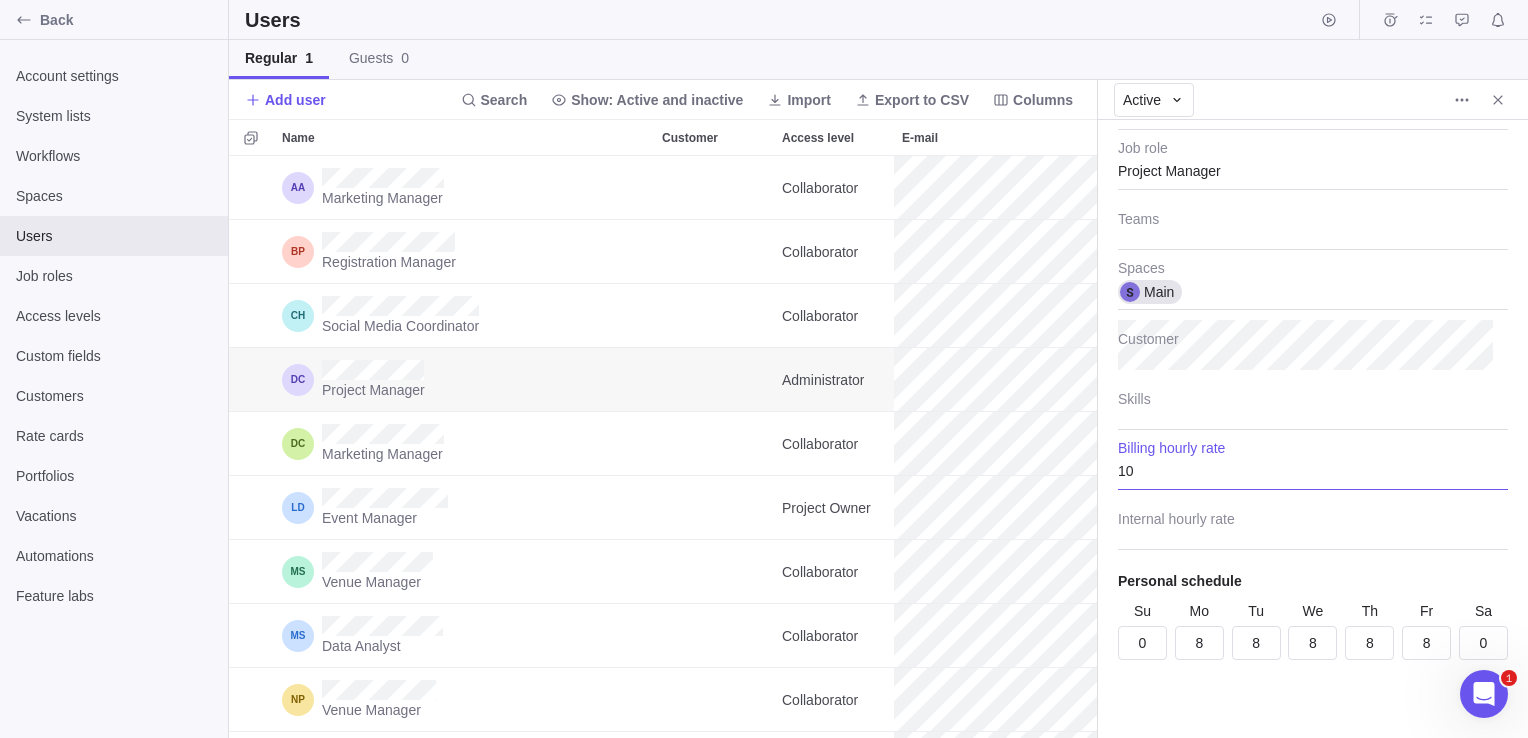 type on "x" 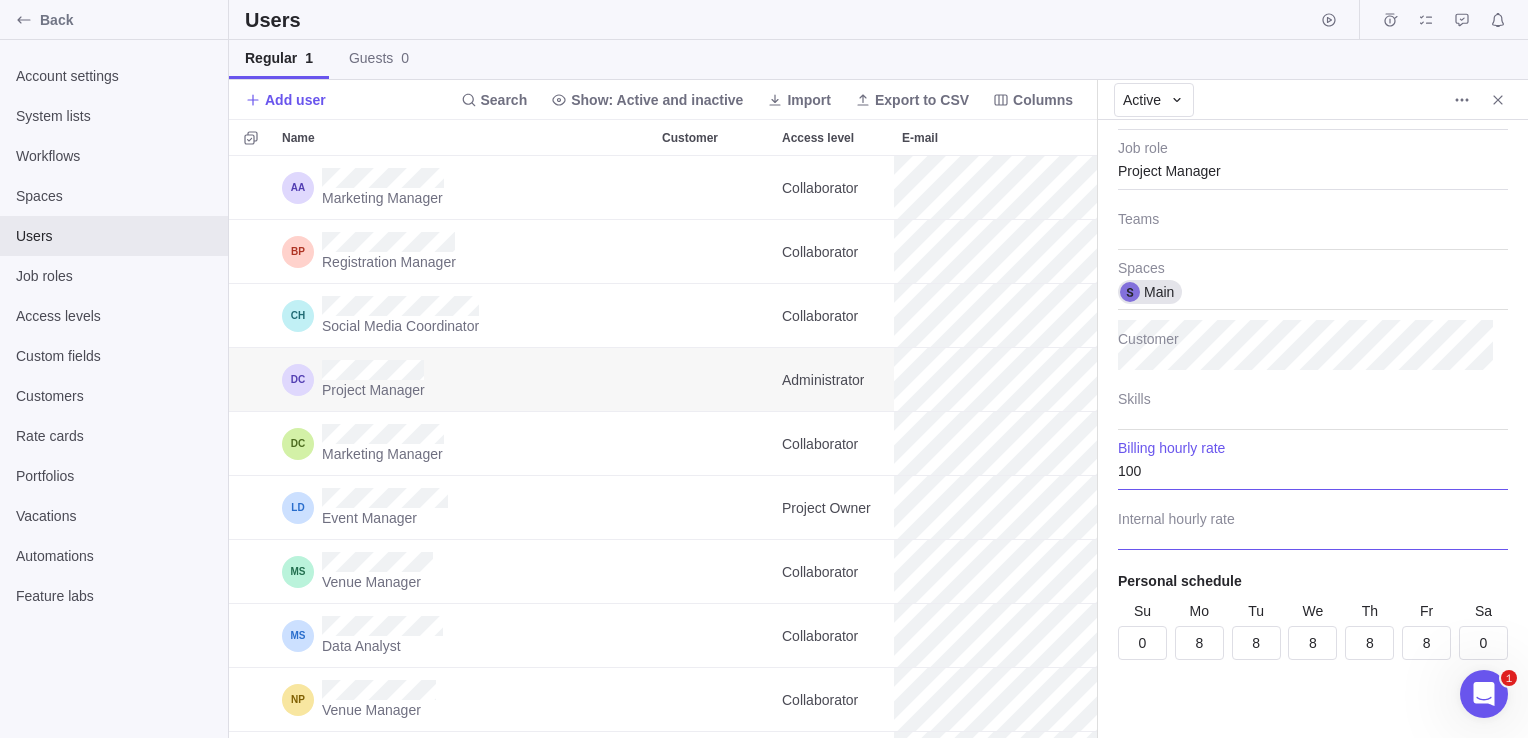 type on "100" 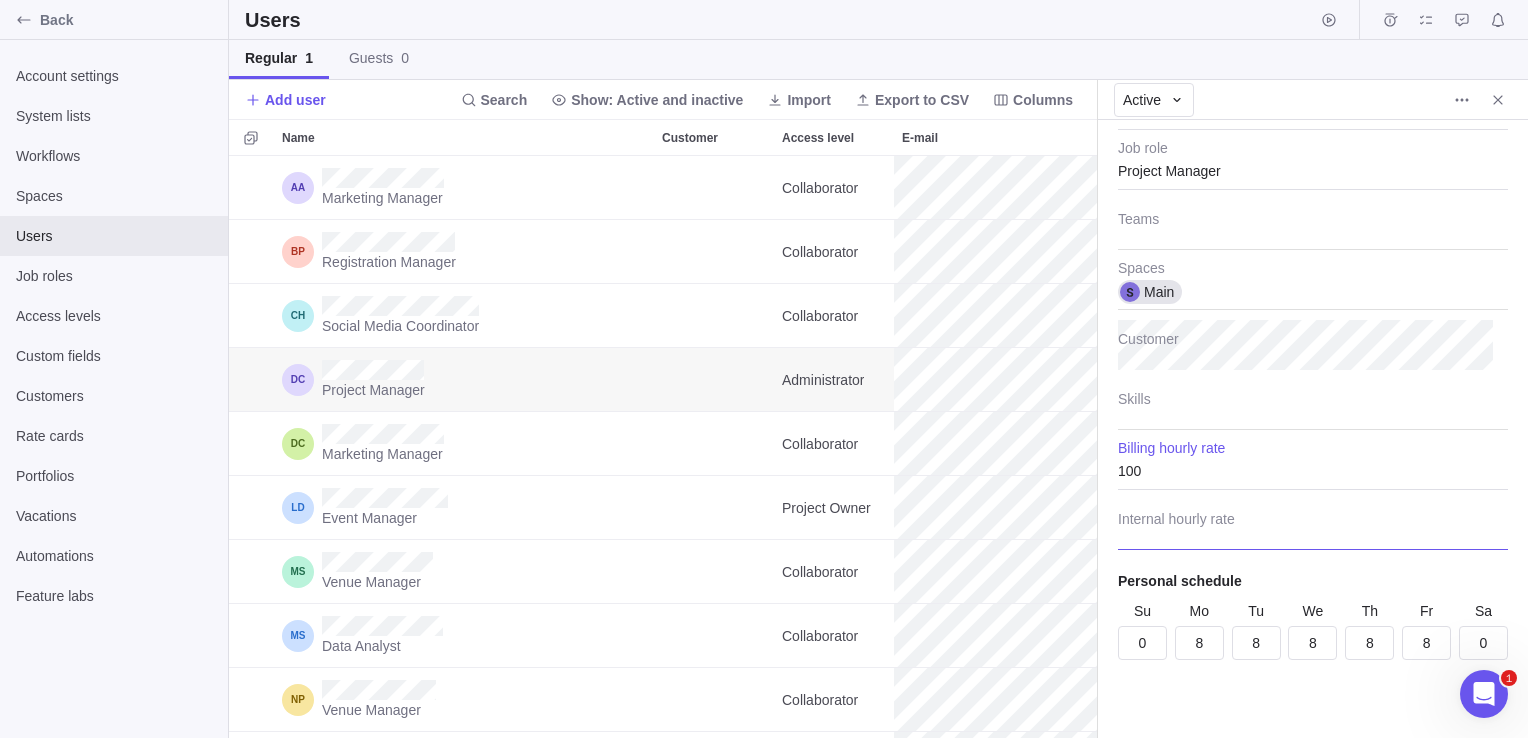 click at bounding box center [1313, 525] 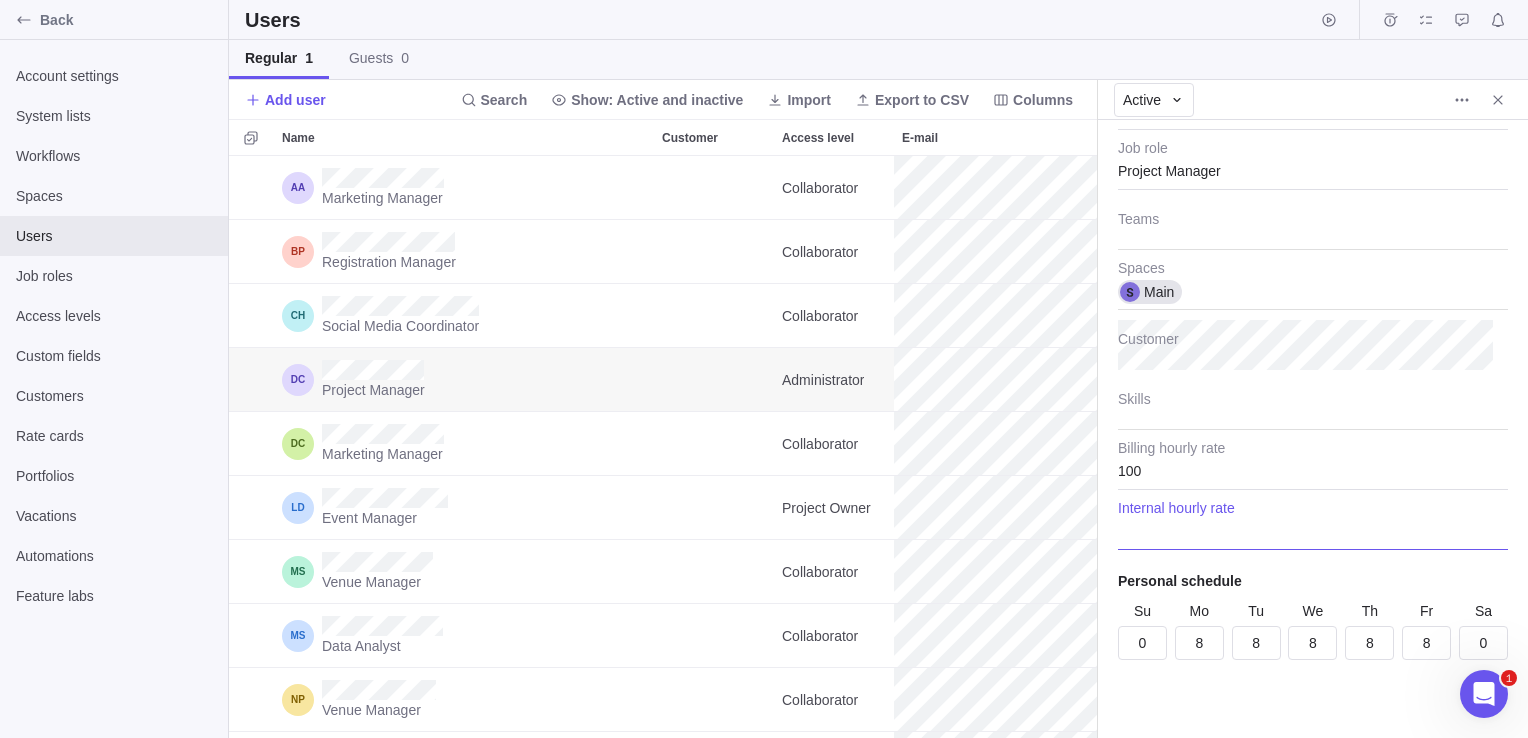 type on "x" 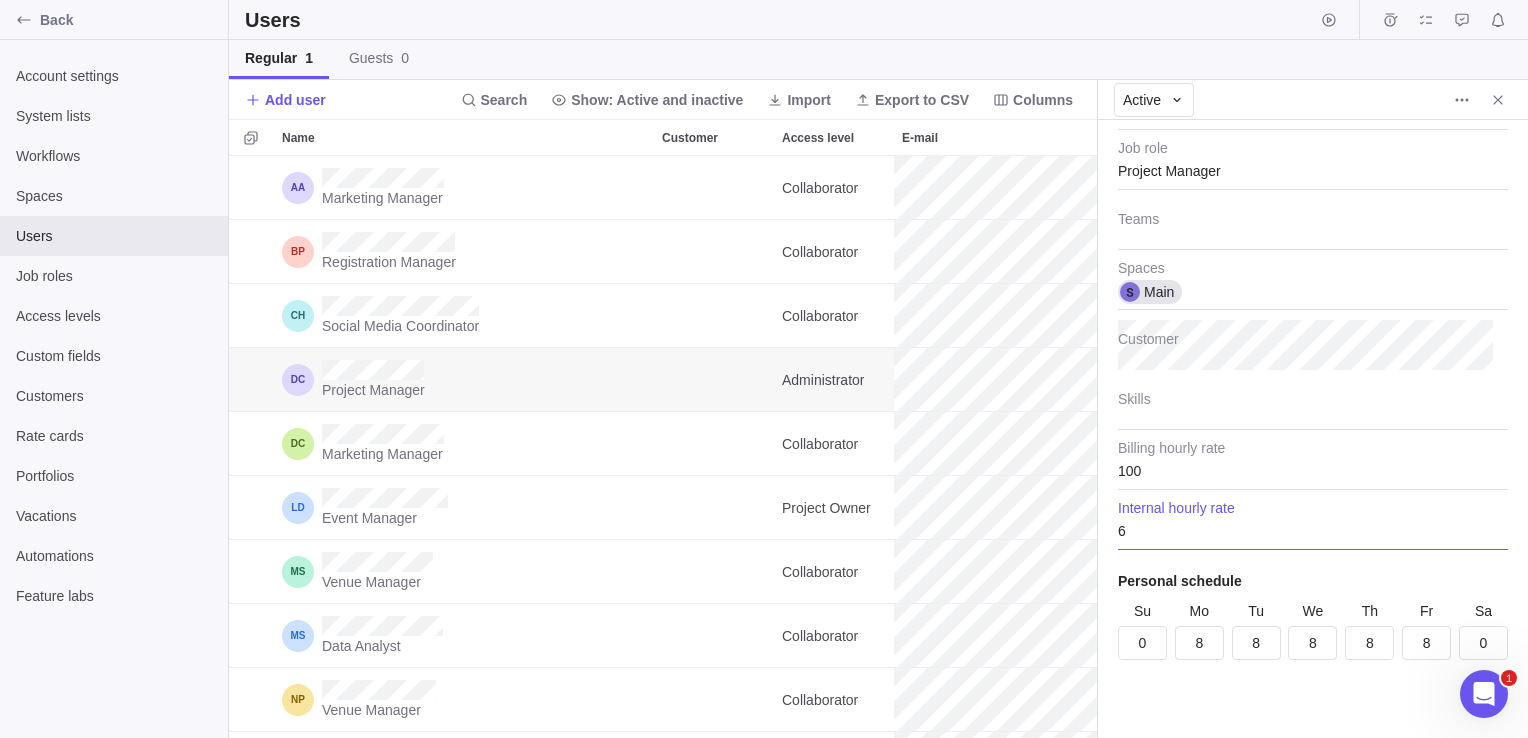 type on "x" 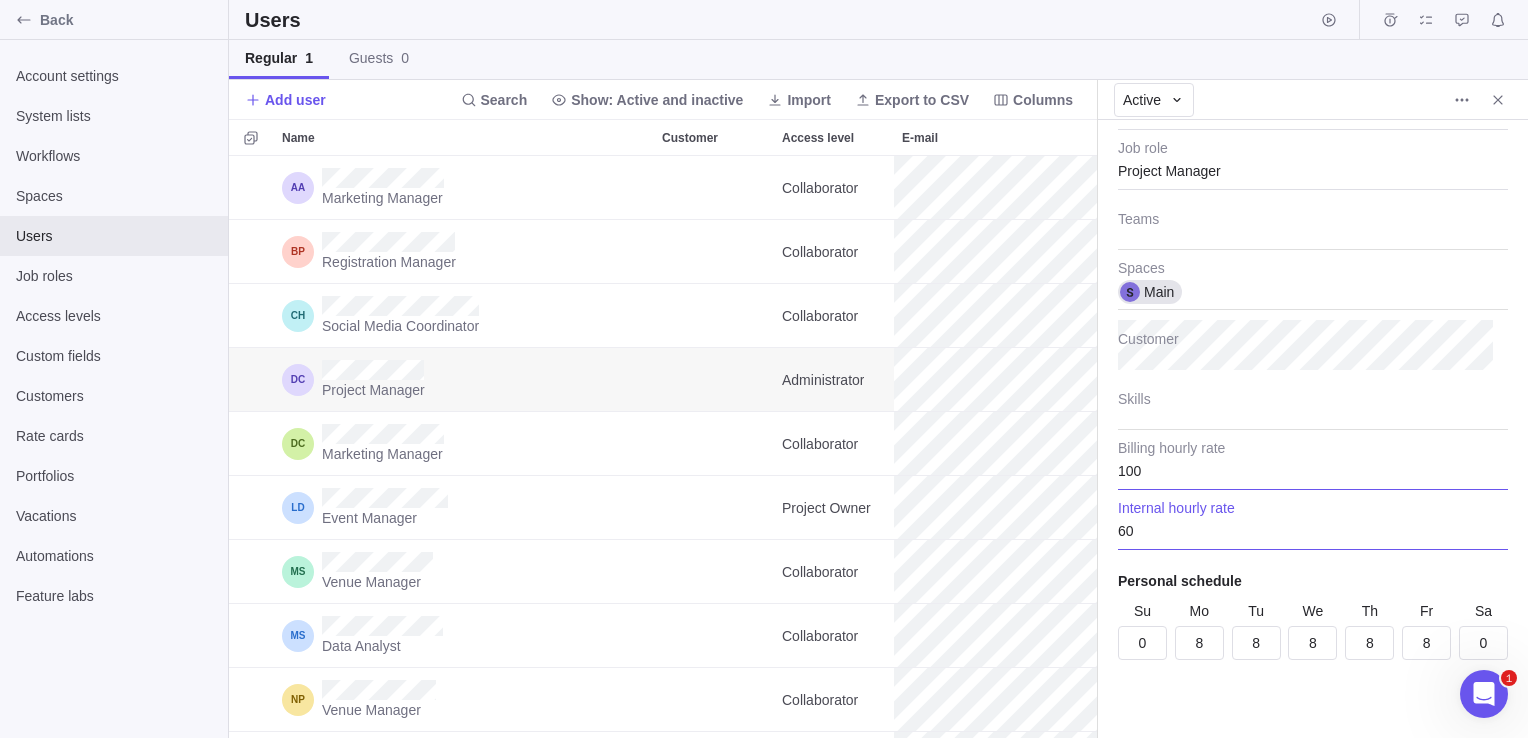 type on "60" 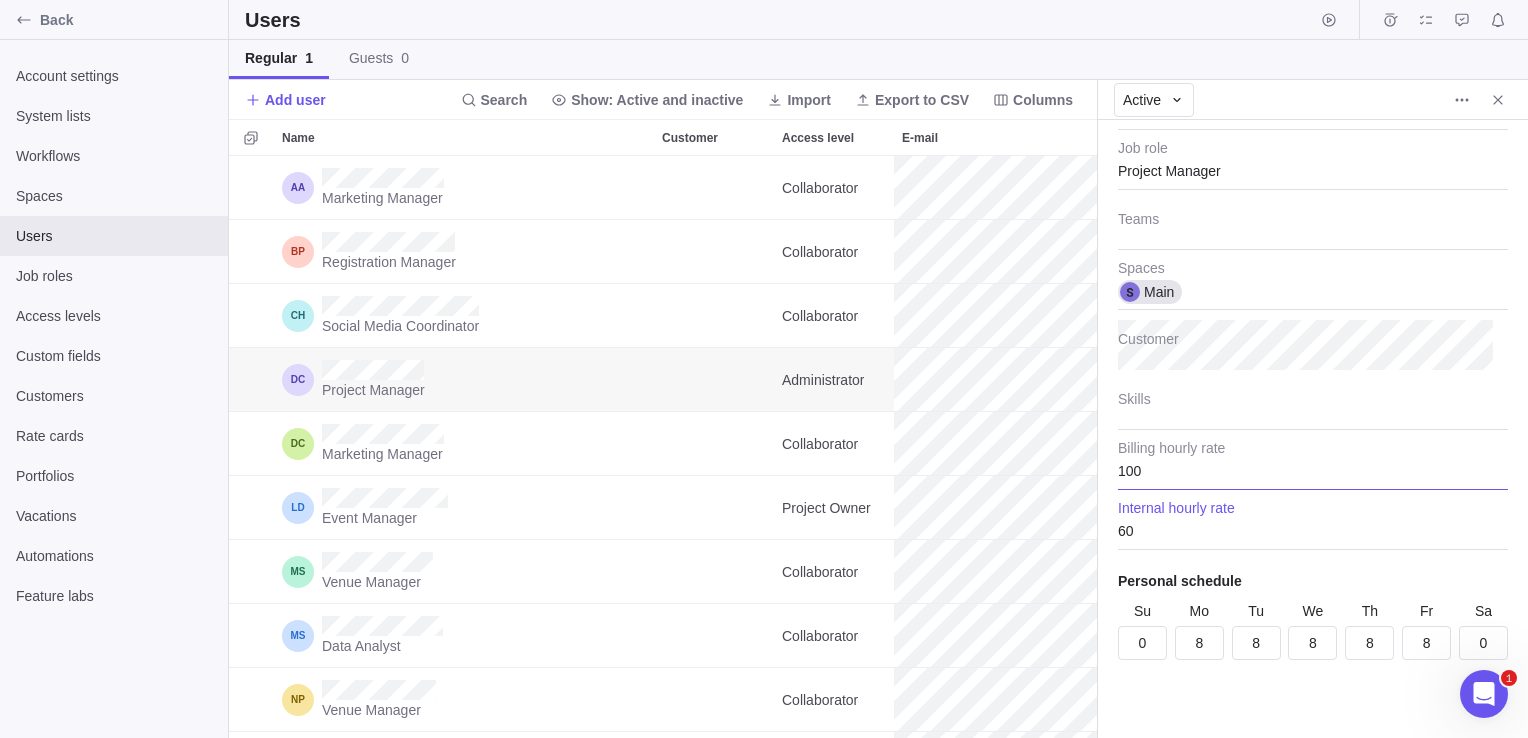 click on "100" at bounding box center [1313, 465] 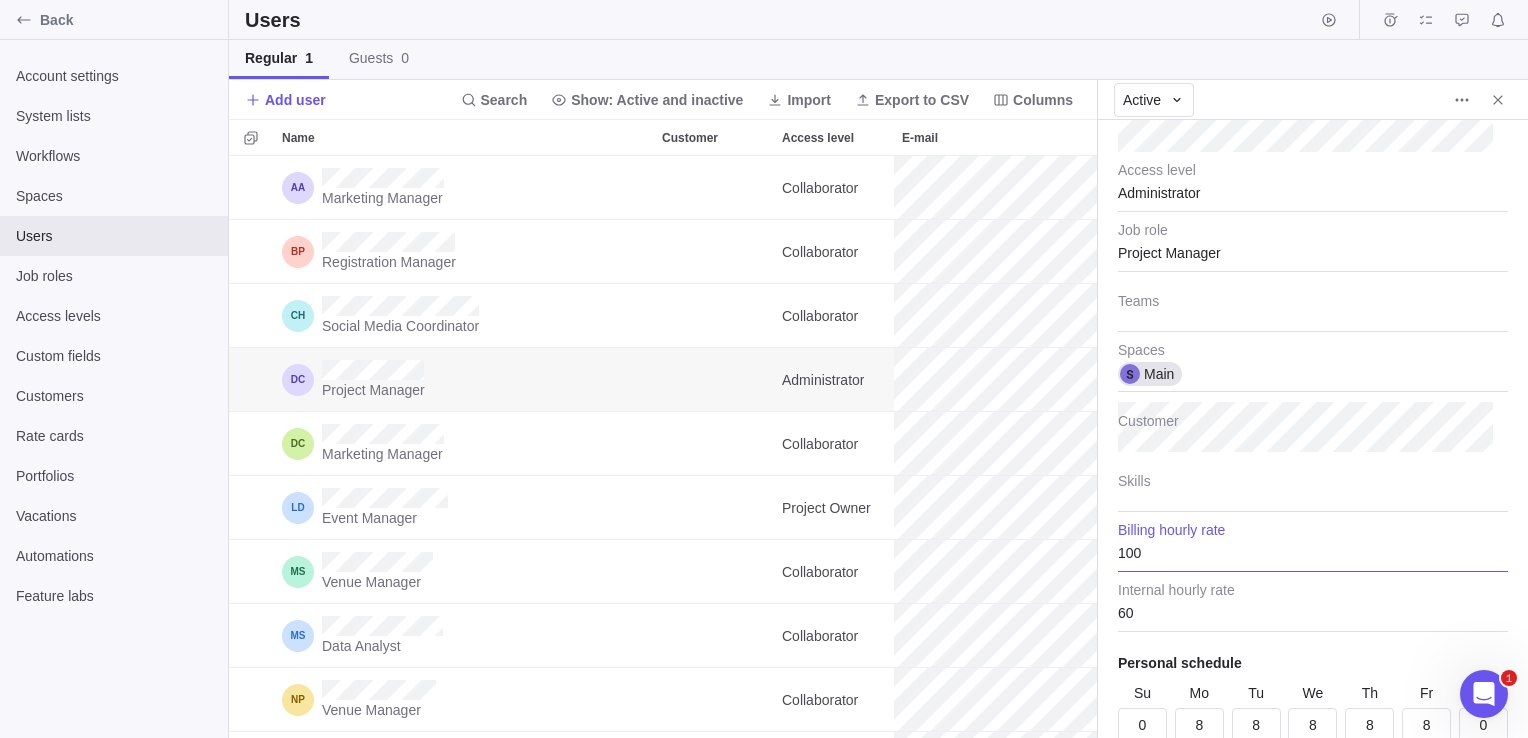 scroll, scrollTop: 270, scrollLeft: 0, axis: vertical 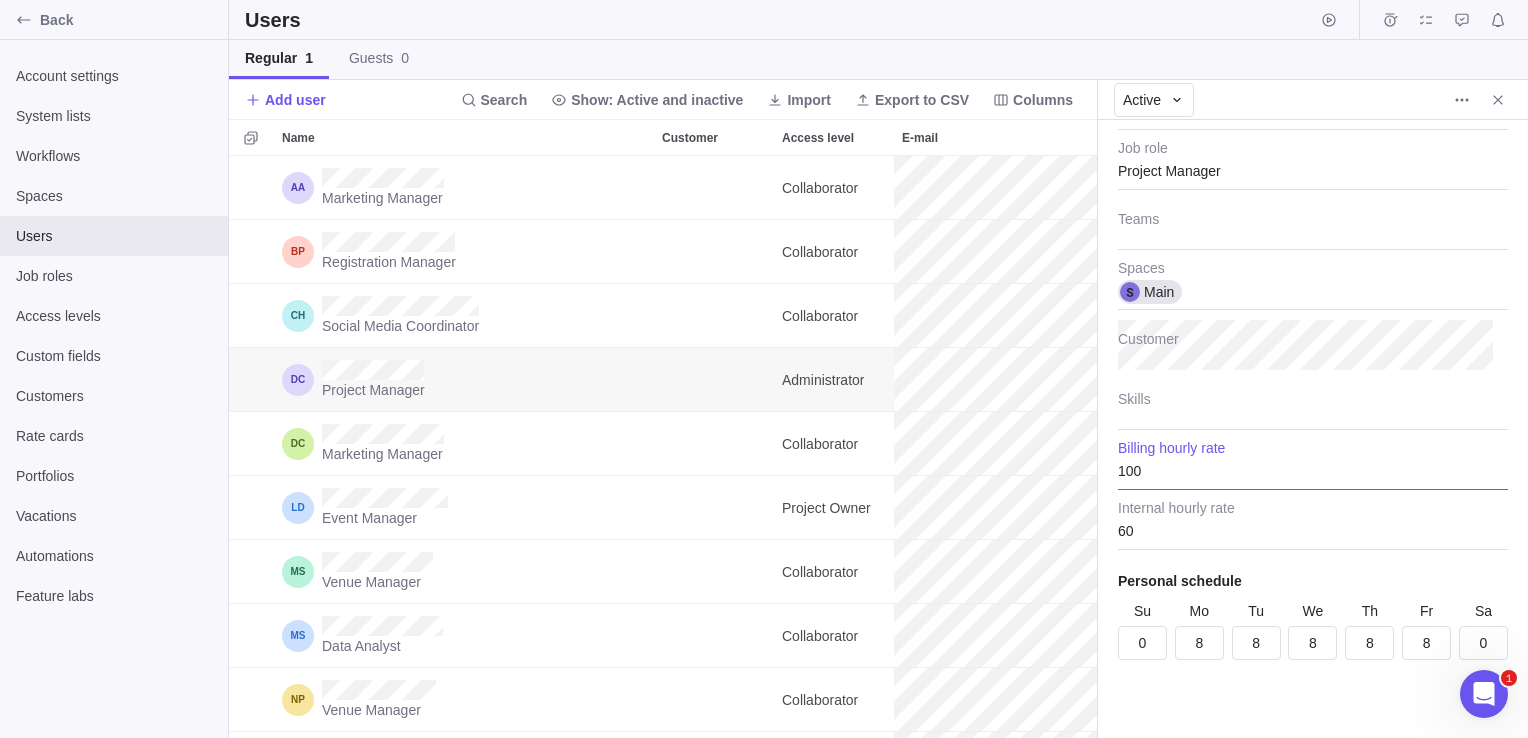 click on "100" at bounding box center [1313, 465] 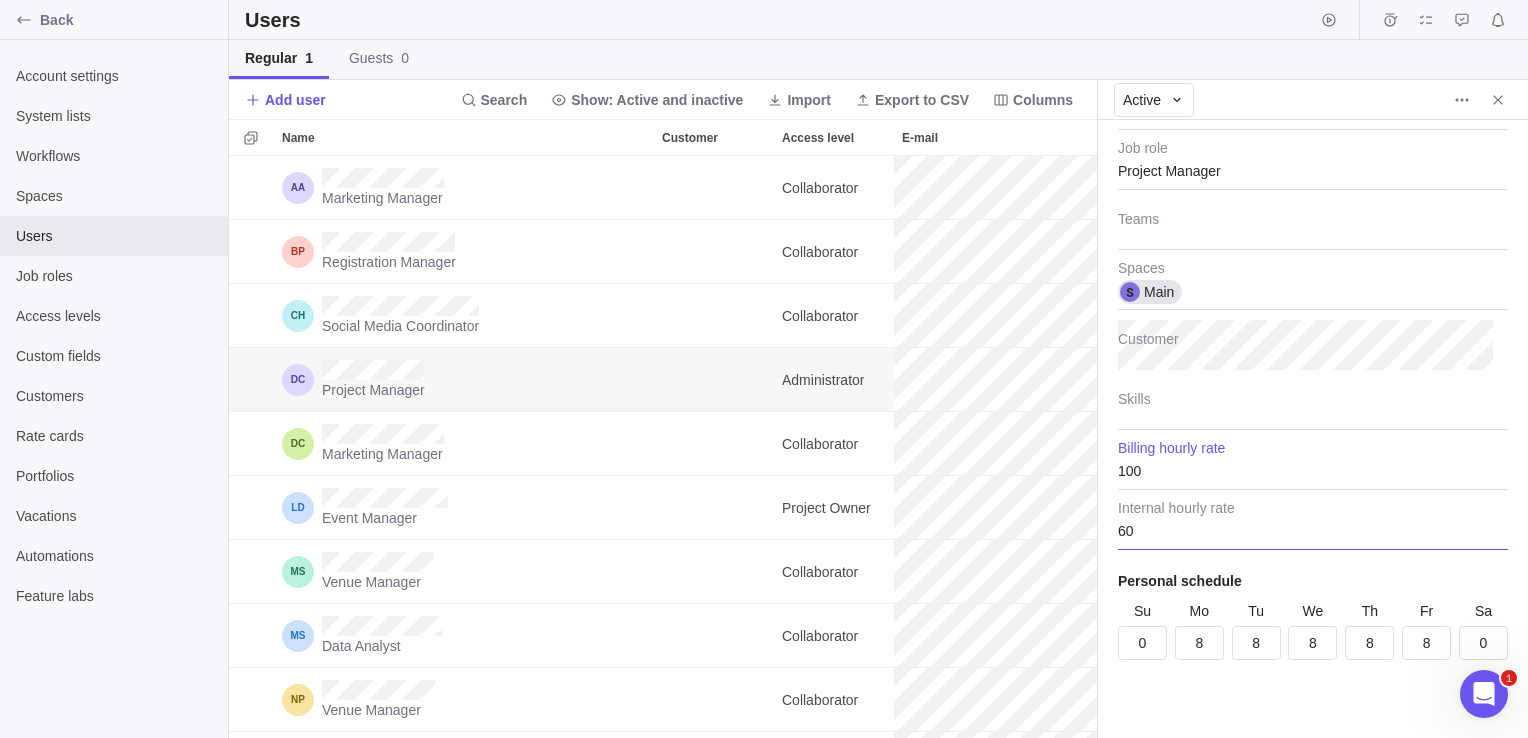 click on "60" at bounding box center [1313, 525] 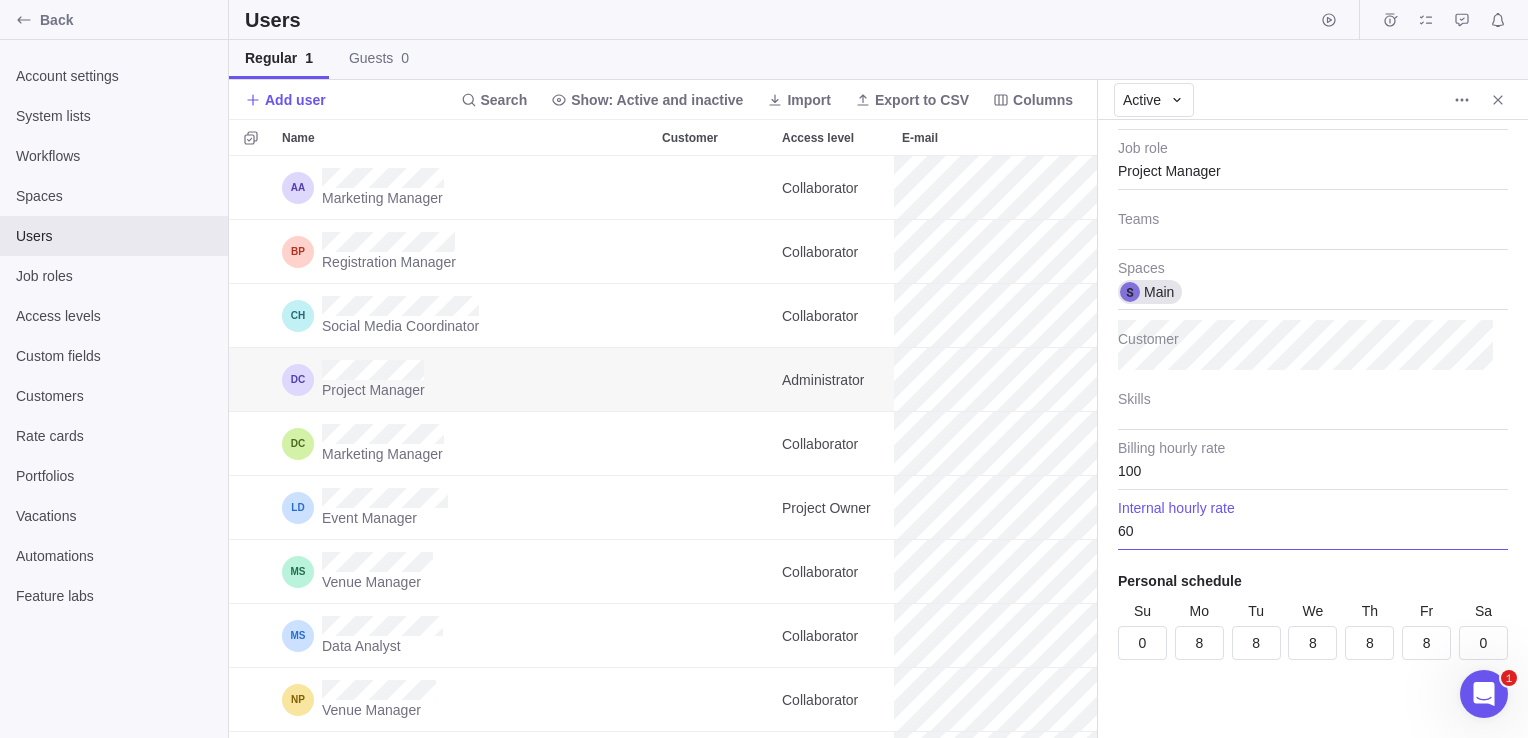 scroll, scrollTop: 0, scrollLeft: 0, axis: both 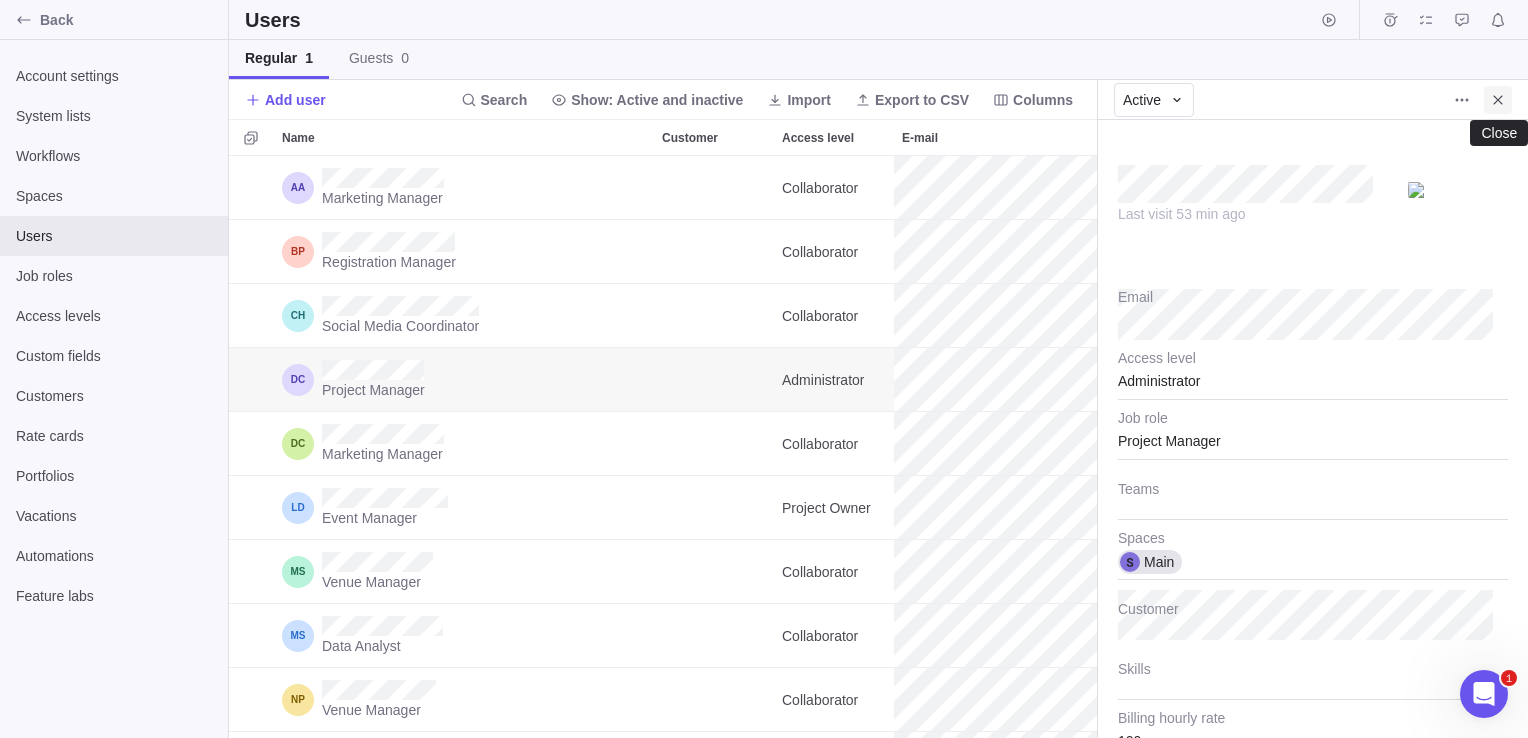 click at bounding box center (1498, 100) 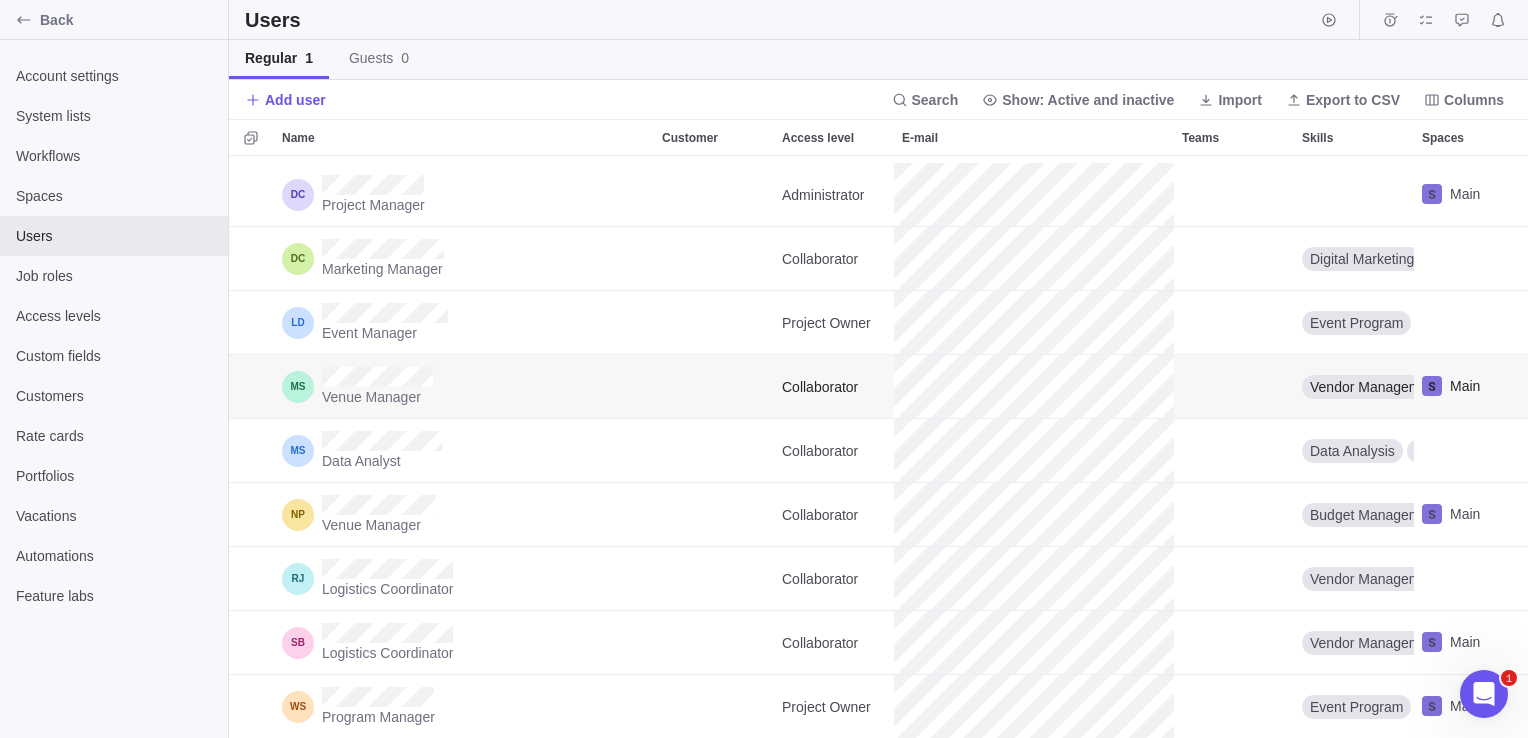 scroll, scrollTop: 0, scrollLeft: 0, axis: both 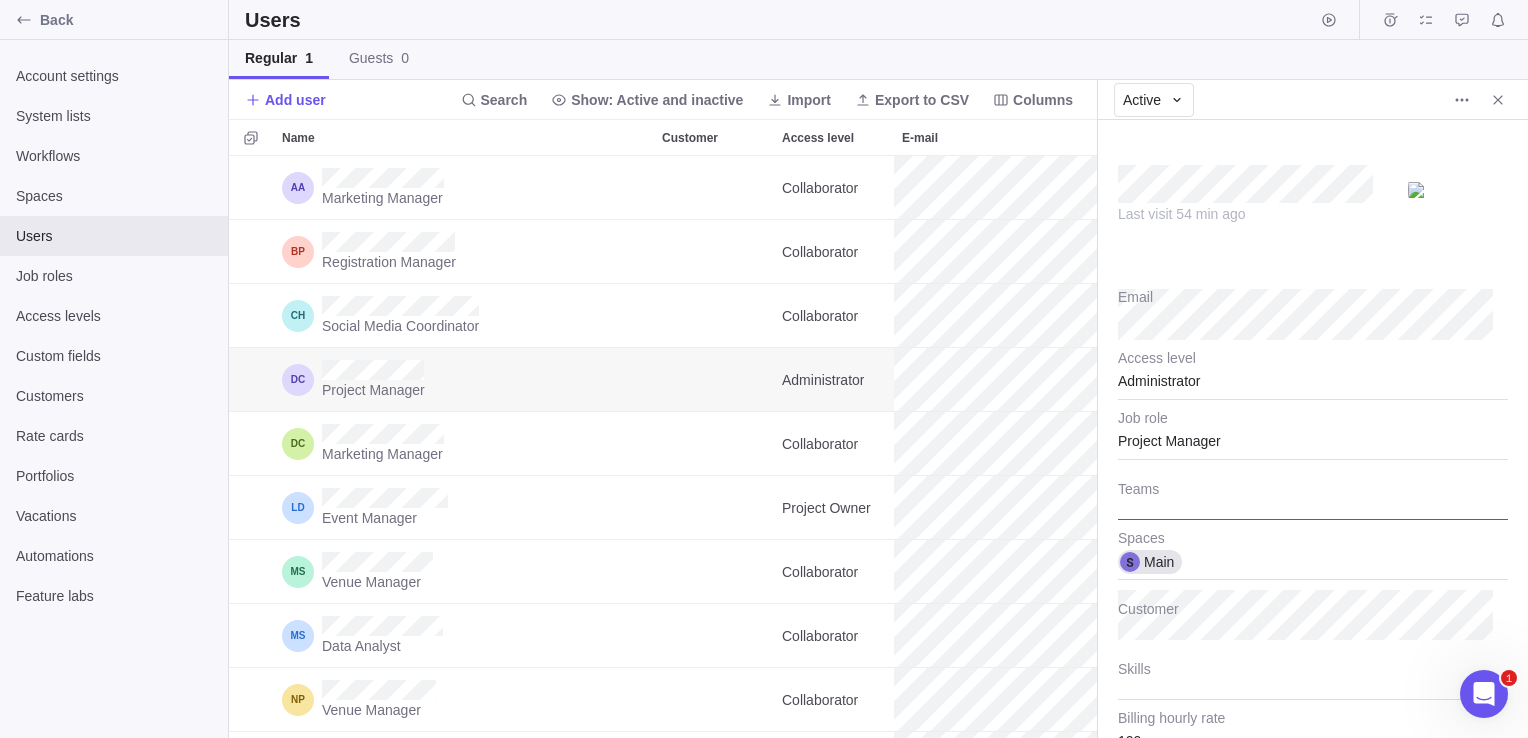 click at bounding box center [1313, 495] 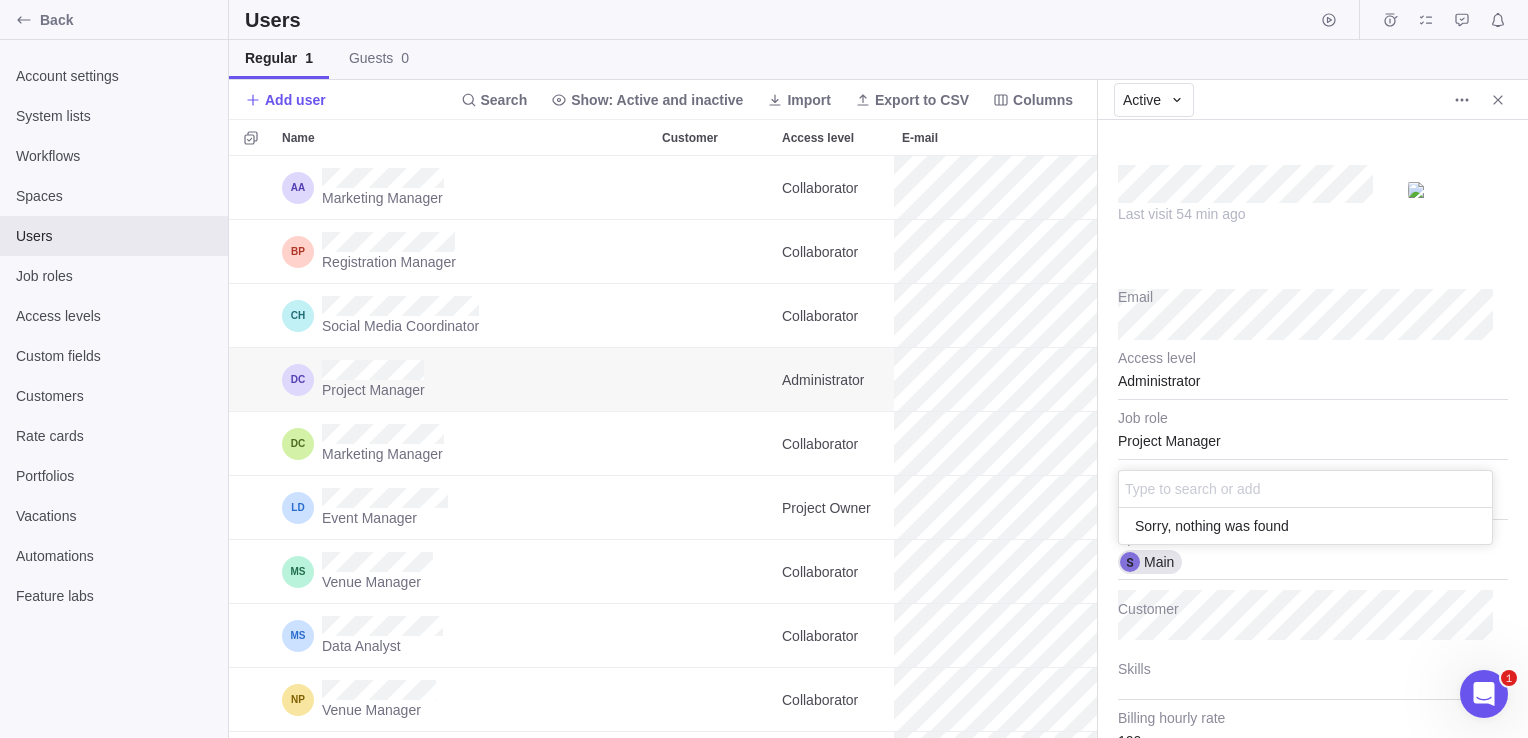 click on "Last visit 54 min ago Email Administrator Access level Project Manager Job role Type to search or add Sorry, nothing was found Teams Main Spaces Customer Skills 100 Billing hourly rate 60 Internal hourly rate Personal schedule Su 0 Mo 8 Tu 8 We 8 Th 8 Fr 8 Sa 0" at bounding box center (1313, 429) 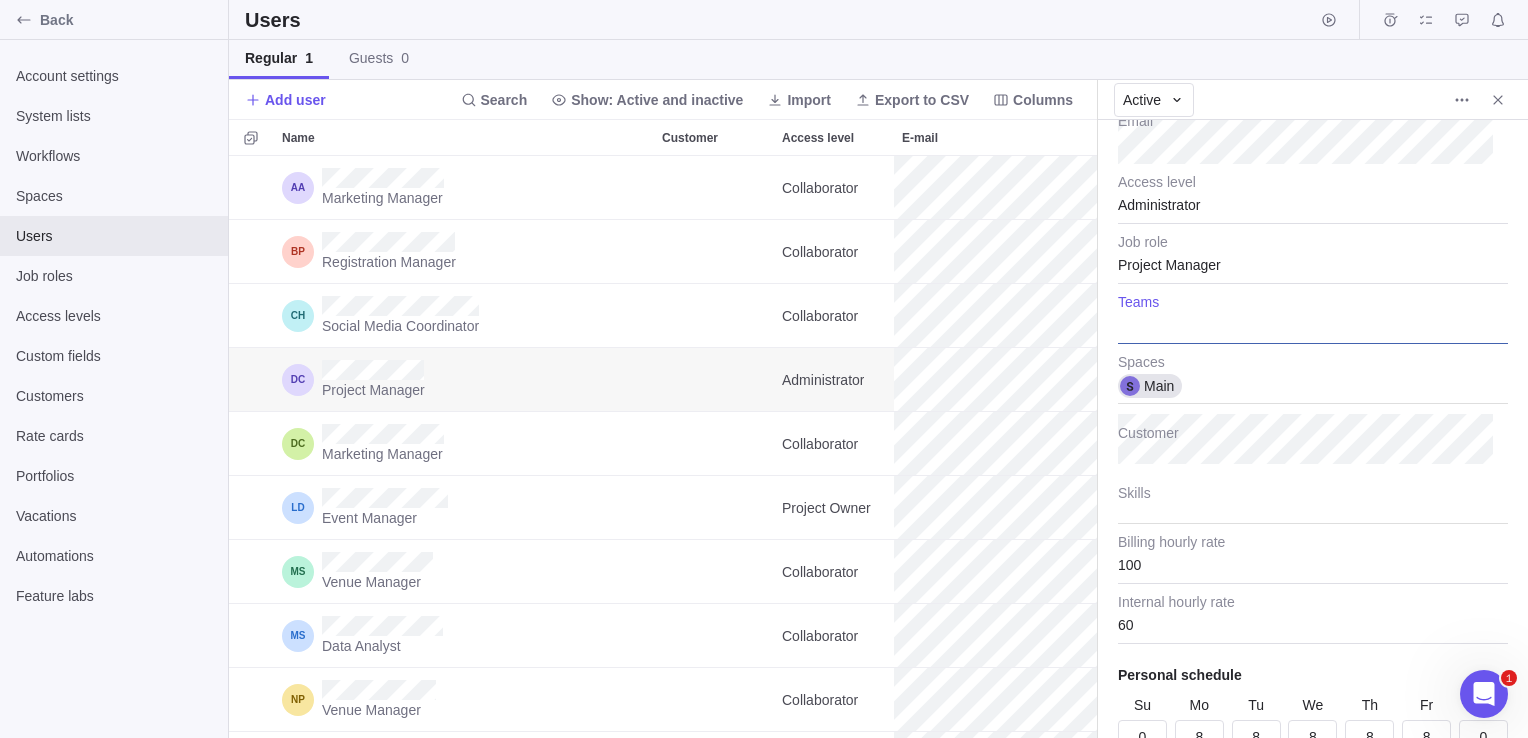 scroll, scrollTop: 200, scrollLeft: 0, axis: vertical 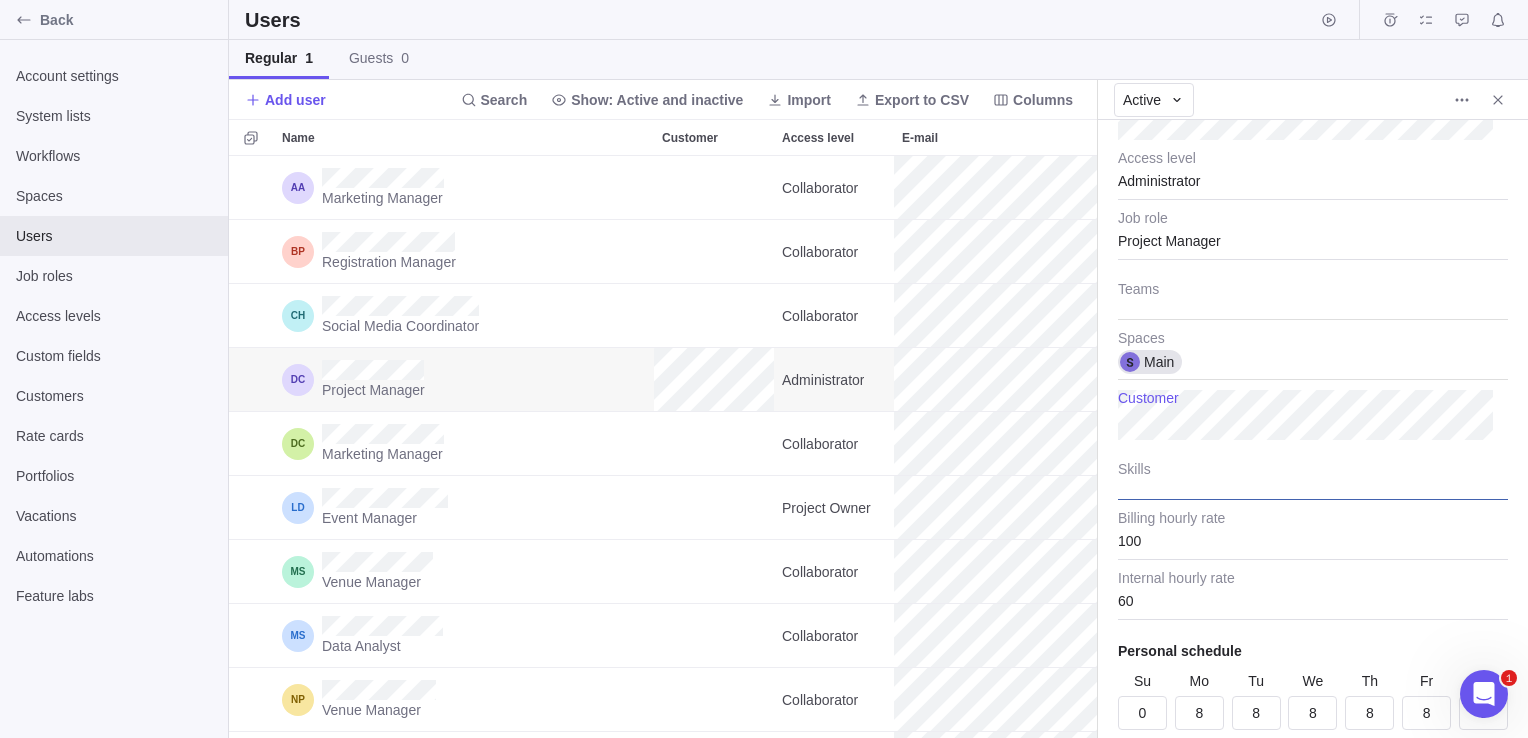 click at bounding box center [1313, 475] 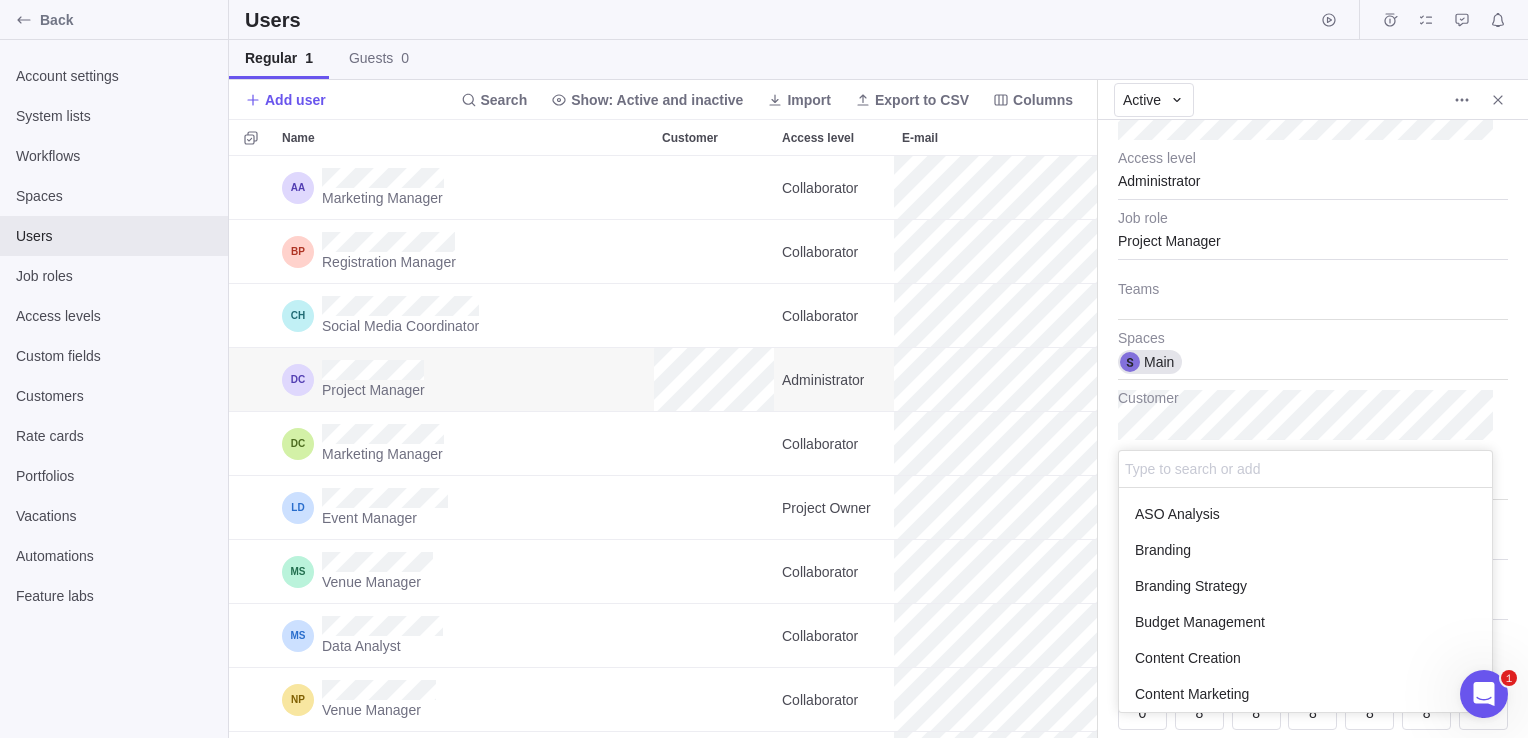 scroll, scrollTop: 16, scrollLeft: 16, axis: both 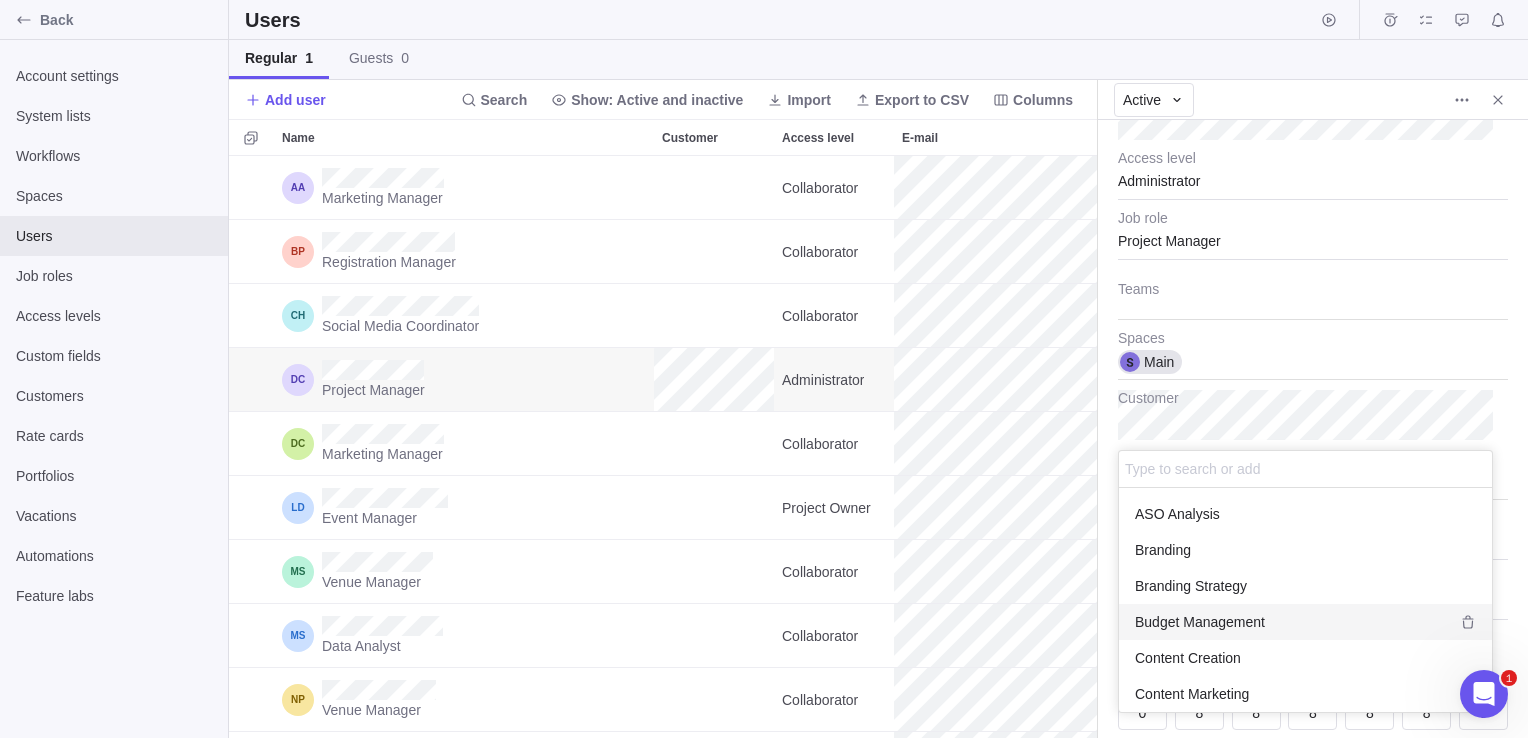 drag, startPoint x: 1308, startPoint y: 572, endPoint x: 1308, endPoint y: 617, distance: 45 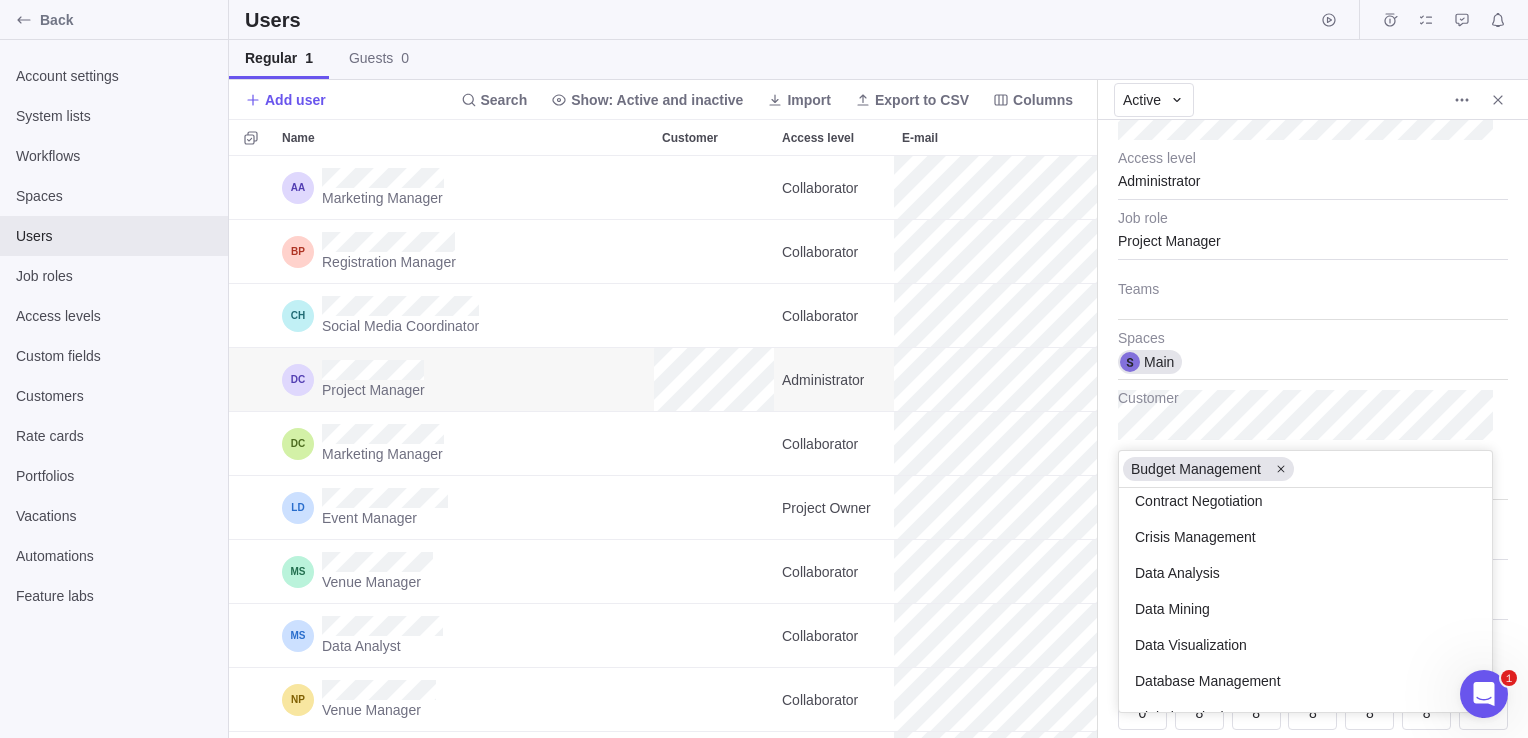 scroll, scrollTop: 300, scrollLeft: 0, axis: vertical 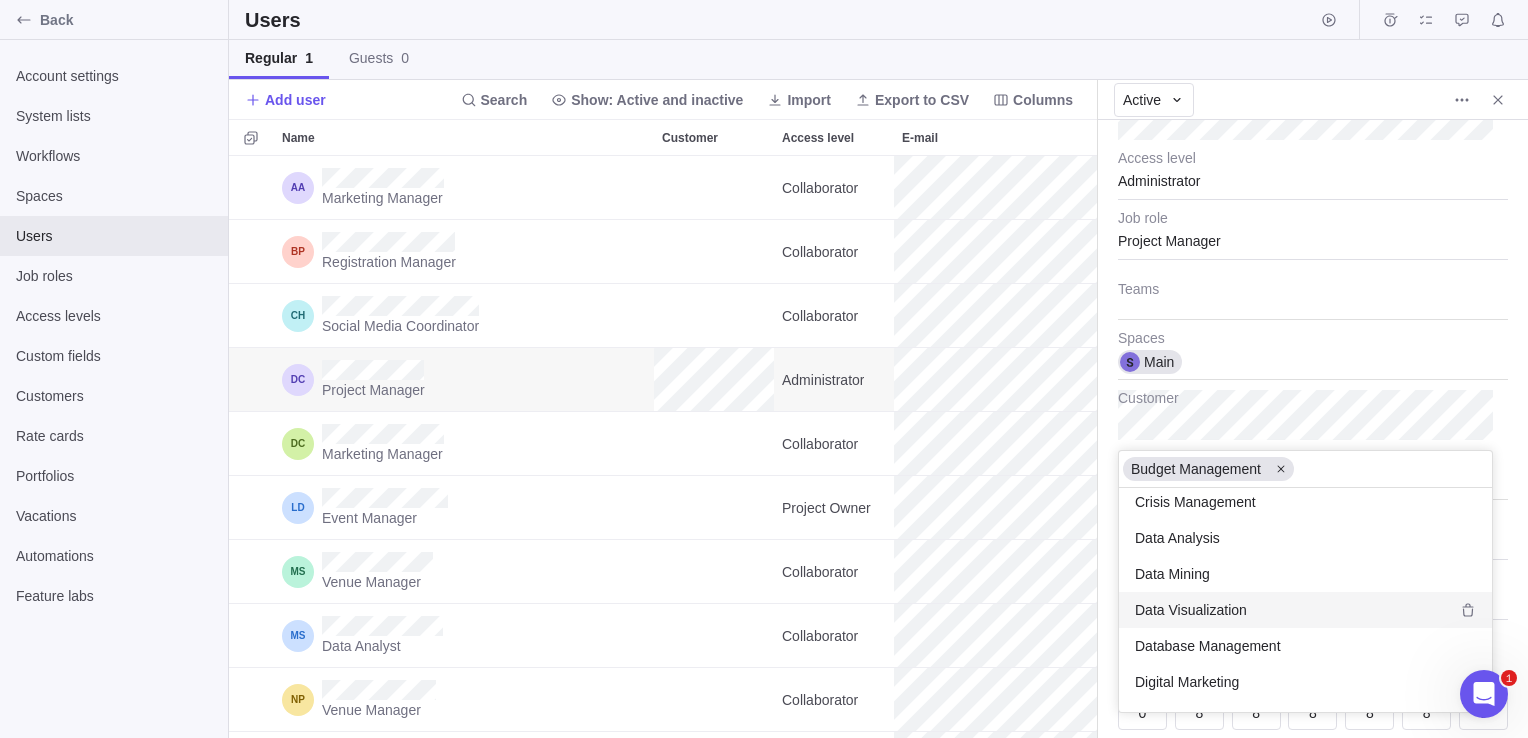 click on "Data Visualization" at bounding box center (1305, 610) 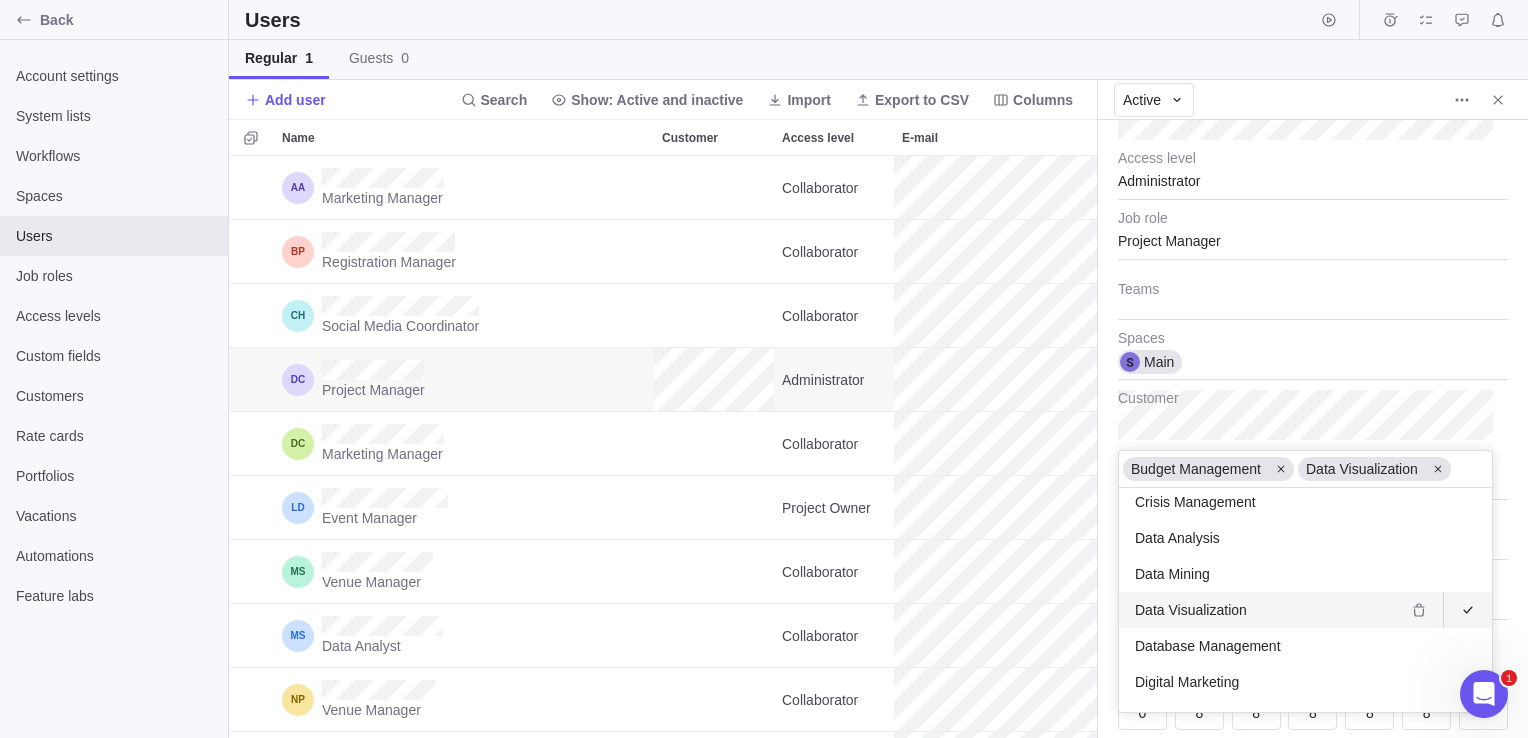 scroll, scrollTop: 700, scrollLeft: 0, axis: vertical 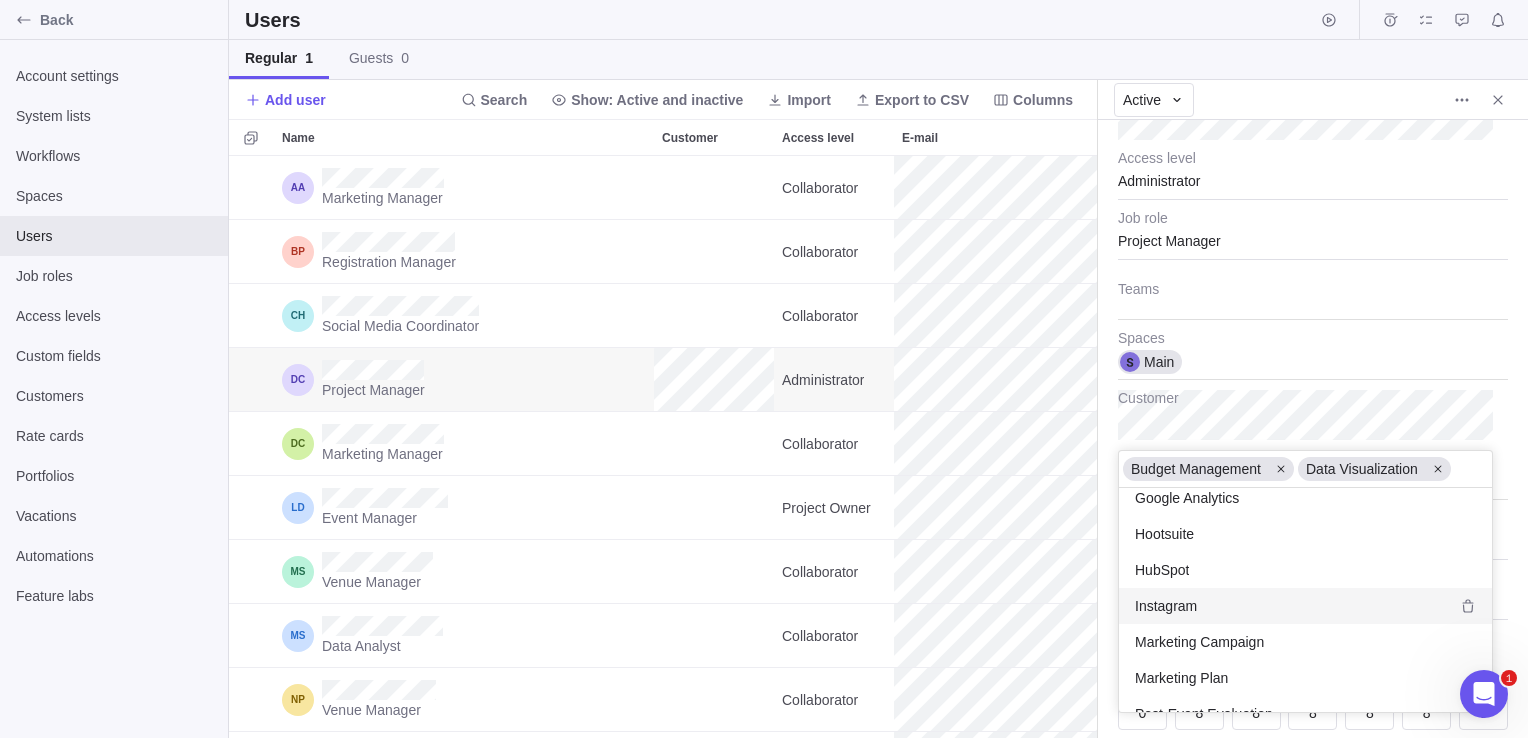 click on "Instagram" at bounding box center [1305, 606] 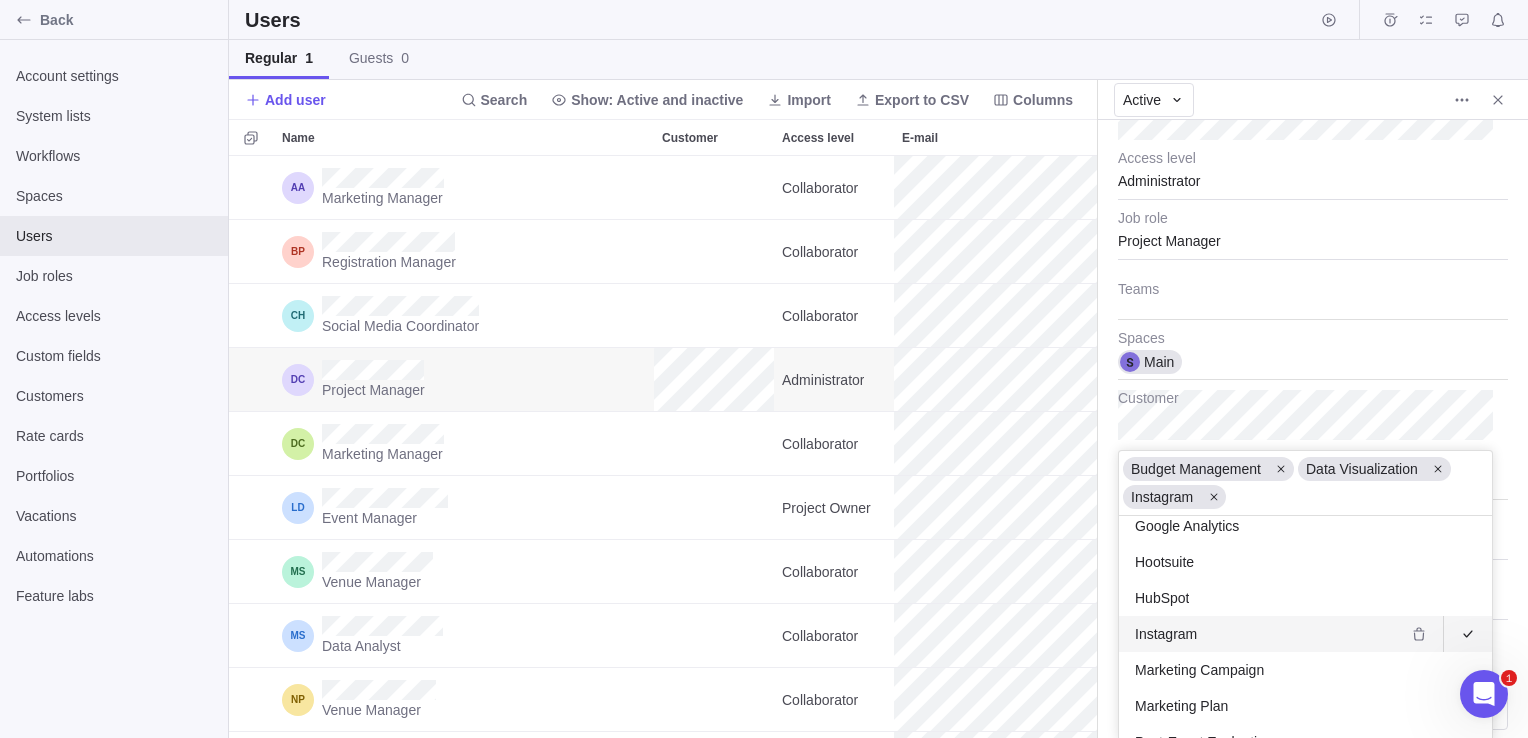 scroll, scrollTop: 270, scrollLeft: 0, axis: vertical 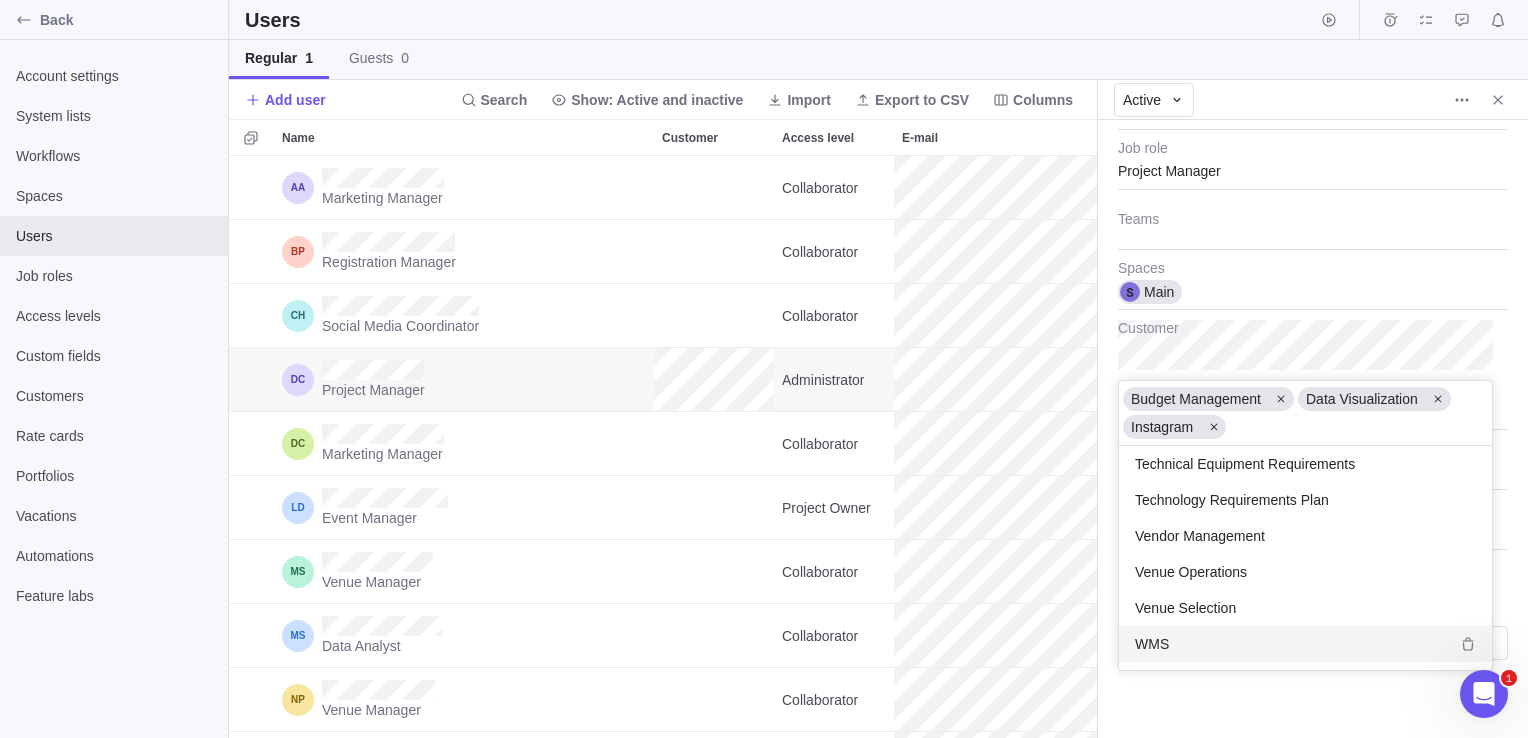 click on "WMS" at bounding box center (1305, 644) 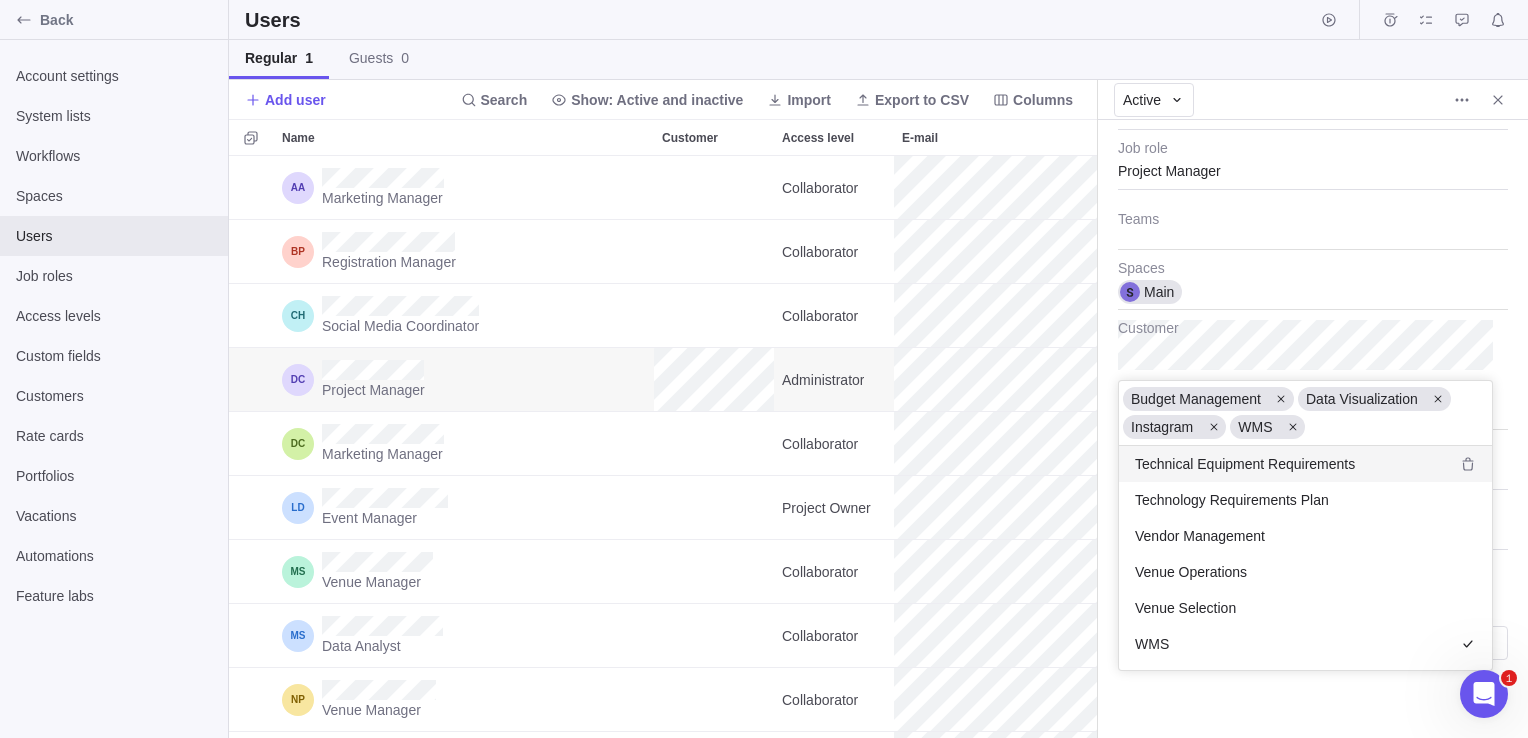 click on "Last visit 54 min ago Email Administrator Access level Project Manager Job role Teams Main Spaces Customer Budget Management Data Visualization Instagram WMS Supply Chain Management Technical Equipment Requirements Technology Requirements Plan Vendor Management Venue Operations Venue Selection WMS Skills 100 Billing hourly rate 60 Internal hourly rate Personal schedule Su 0 Mo 8 Tu 8 We 8 Th 8 Fr 8 Sa 0" at bounding box center [1313, 429] 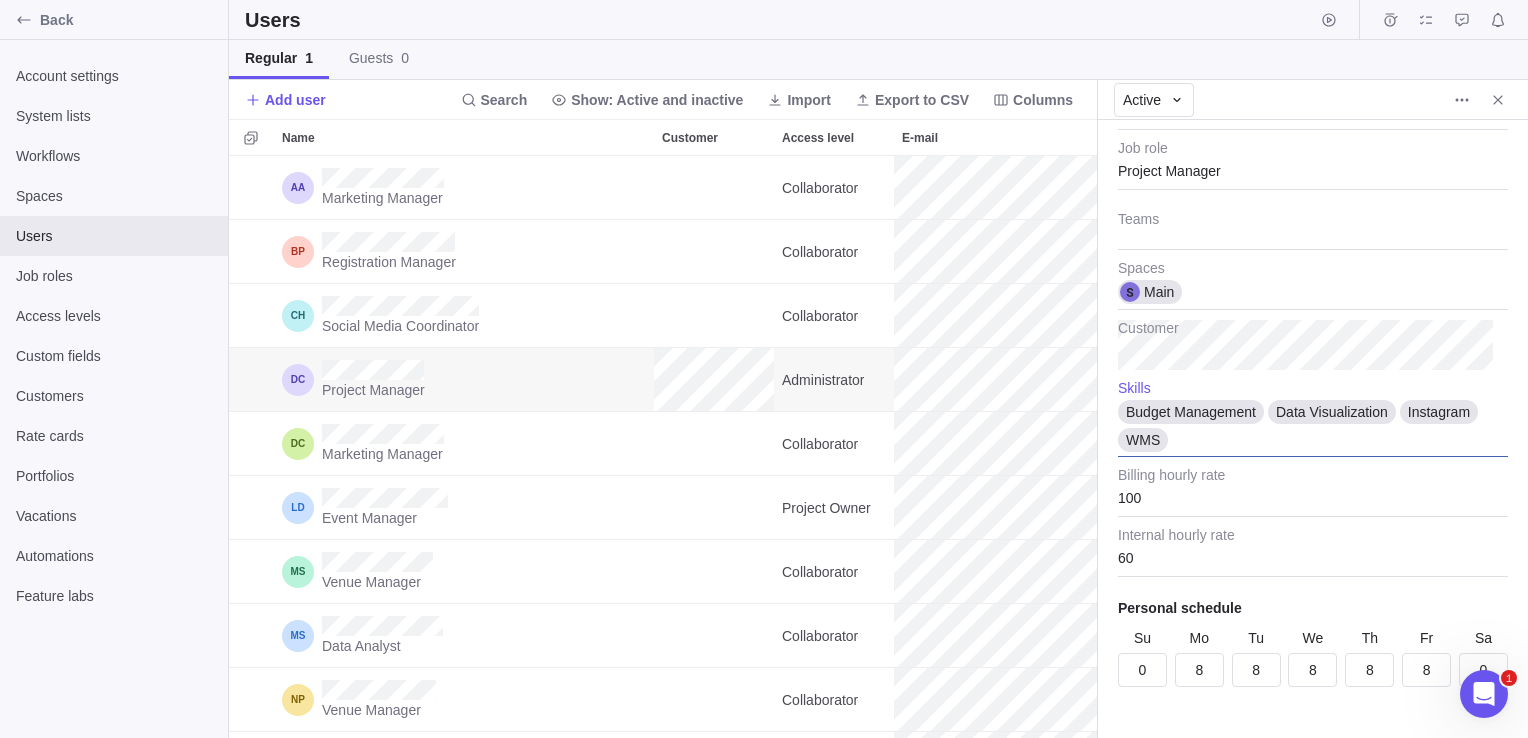 type on "x" 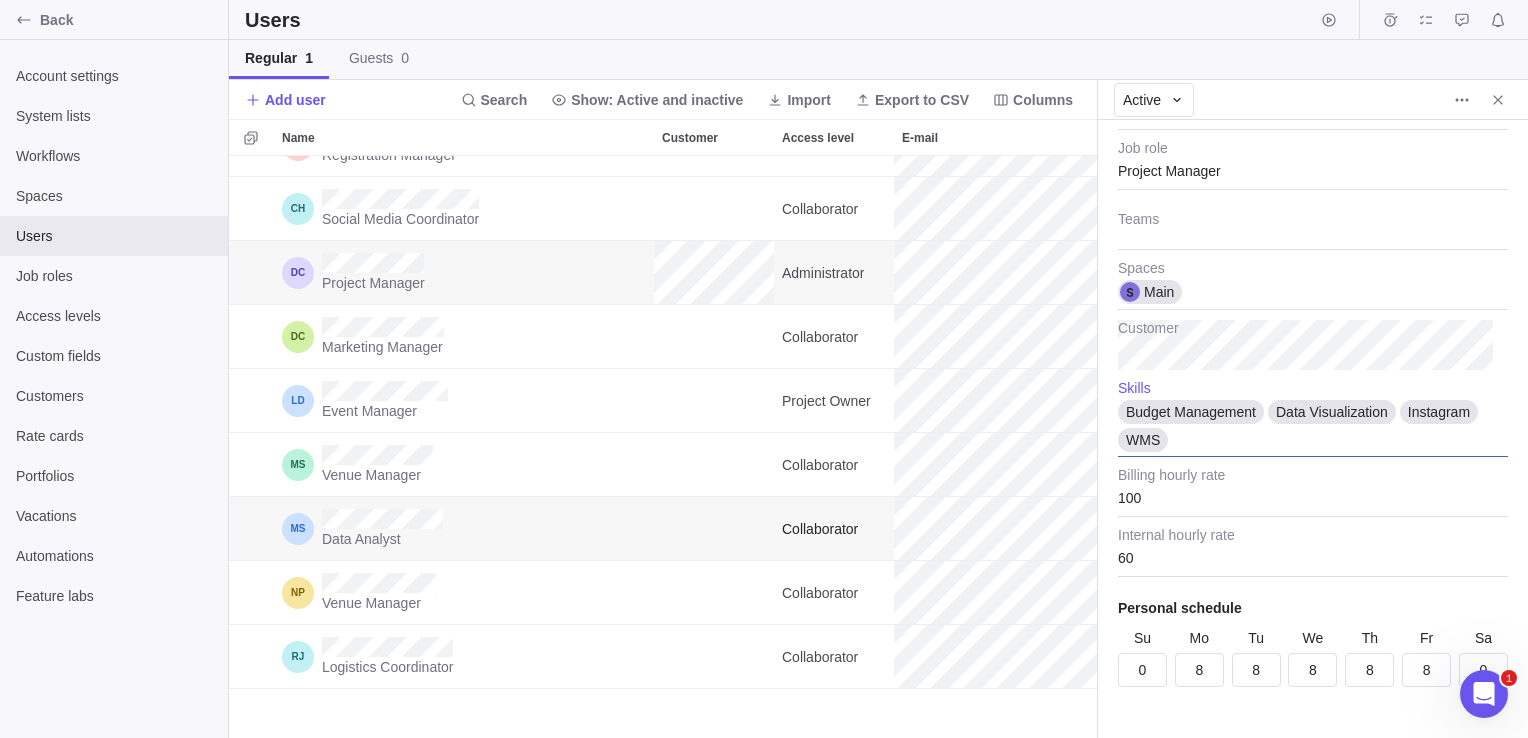 scroll, scrollTop: 0, scrollLeft: 0, axis: both 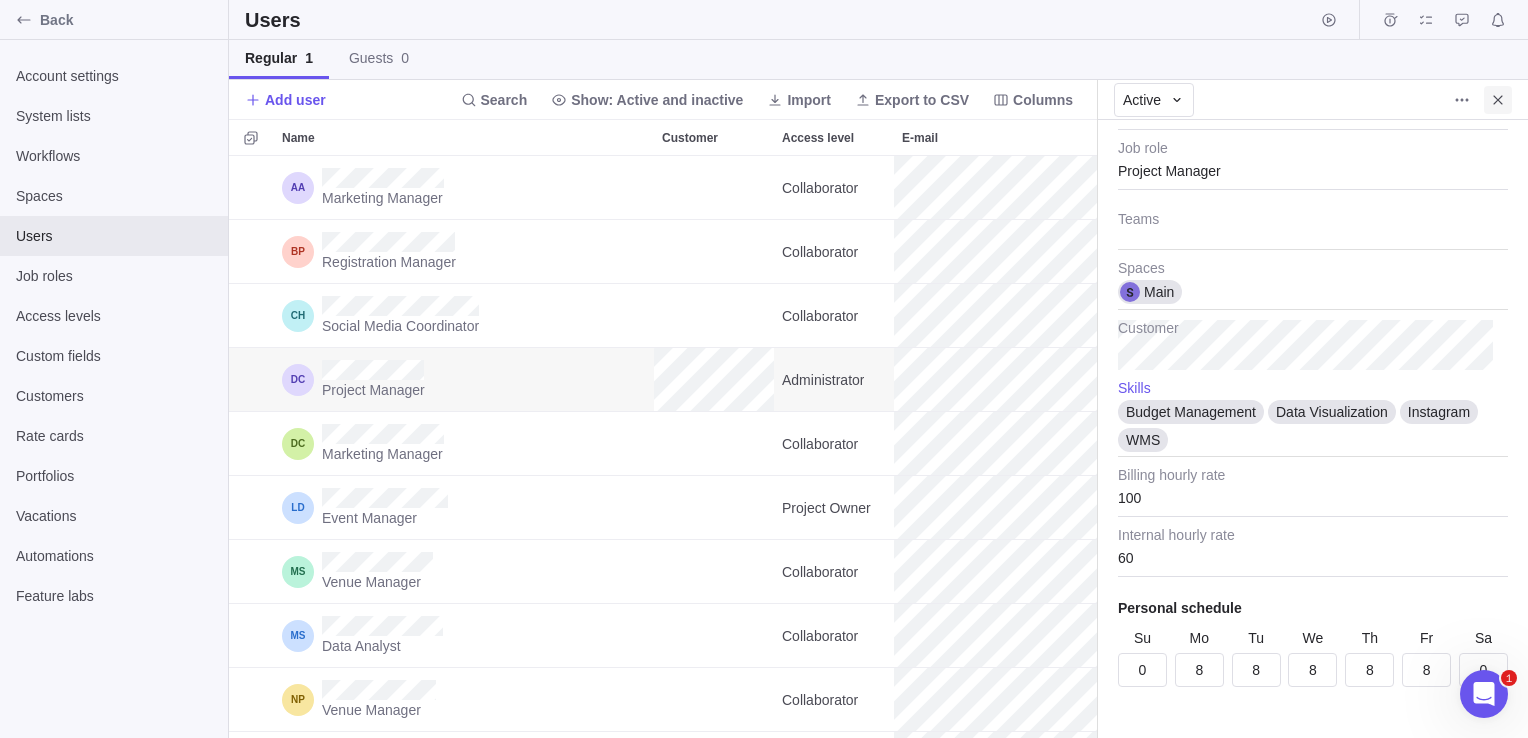 click 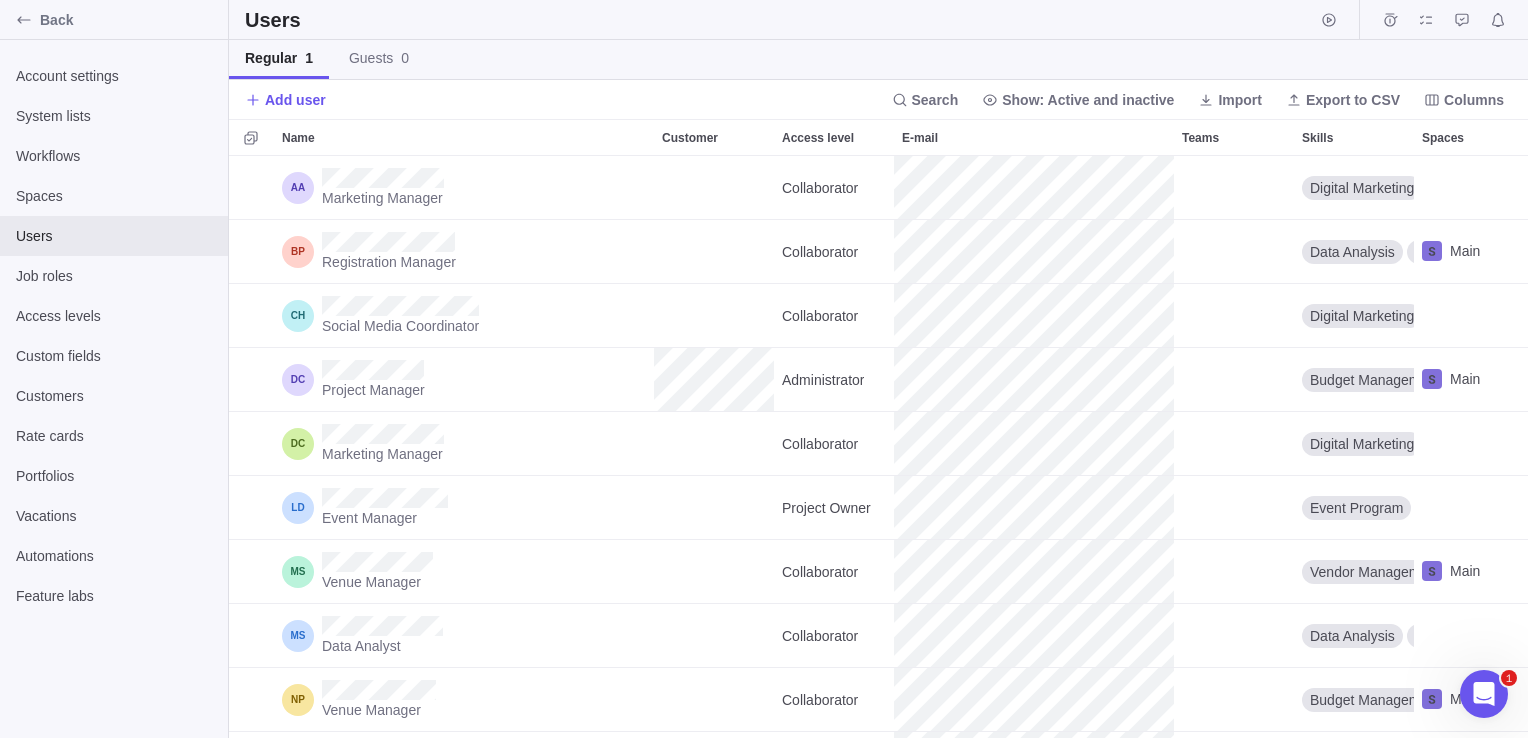 scroll, scrollTop: 16, scrollLeft: 16, axis: both 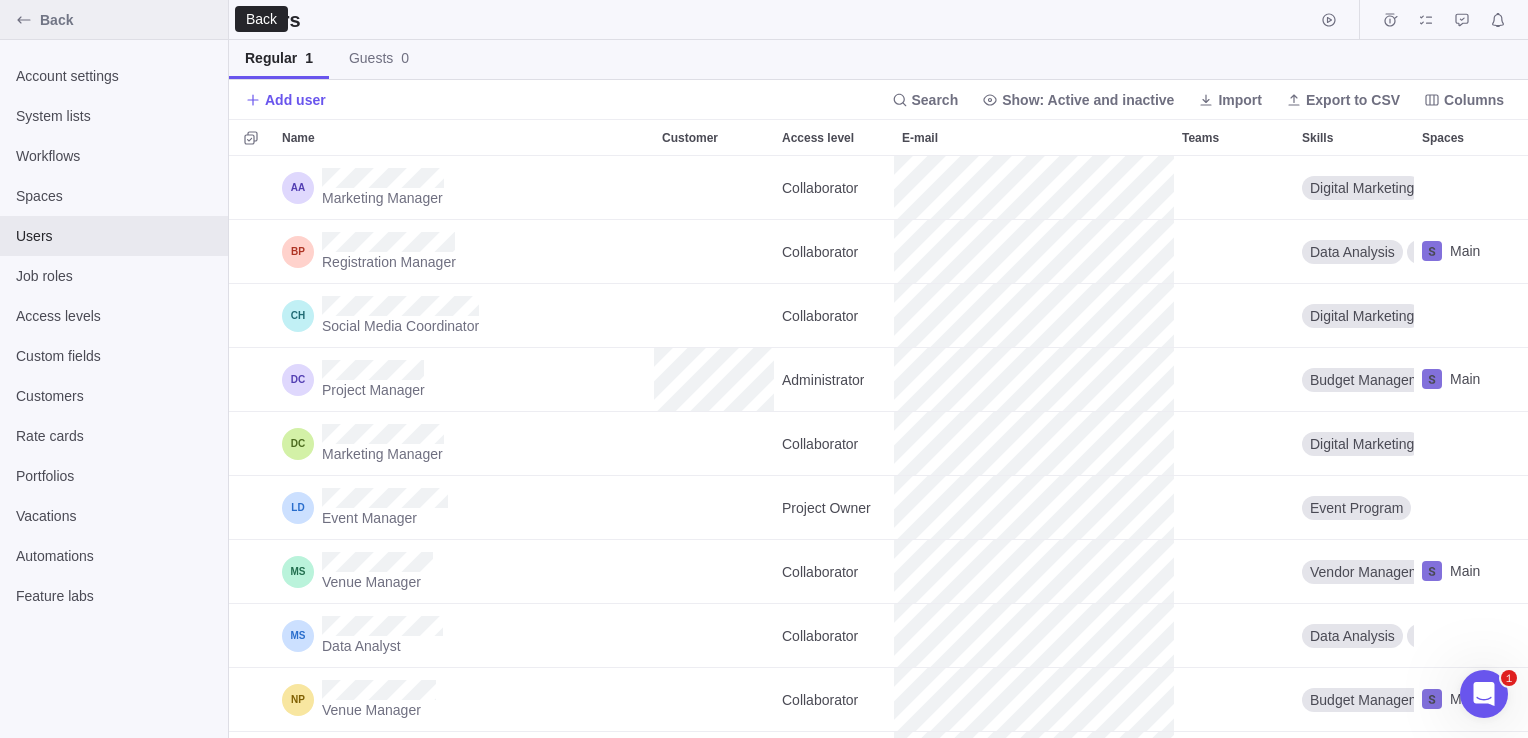 click on "Back" at bounding box center (130, 20) 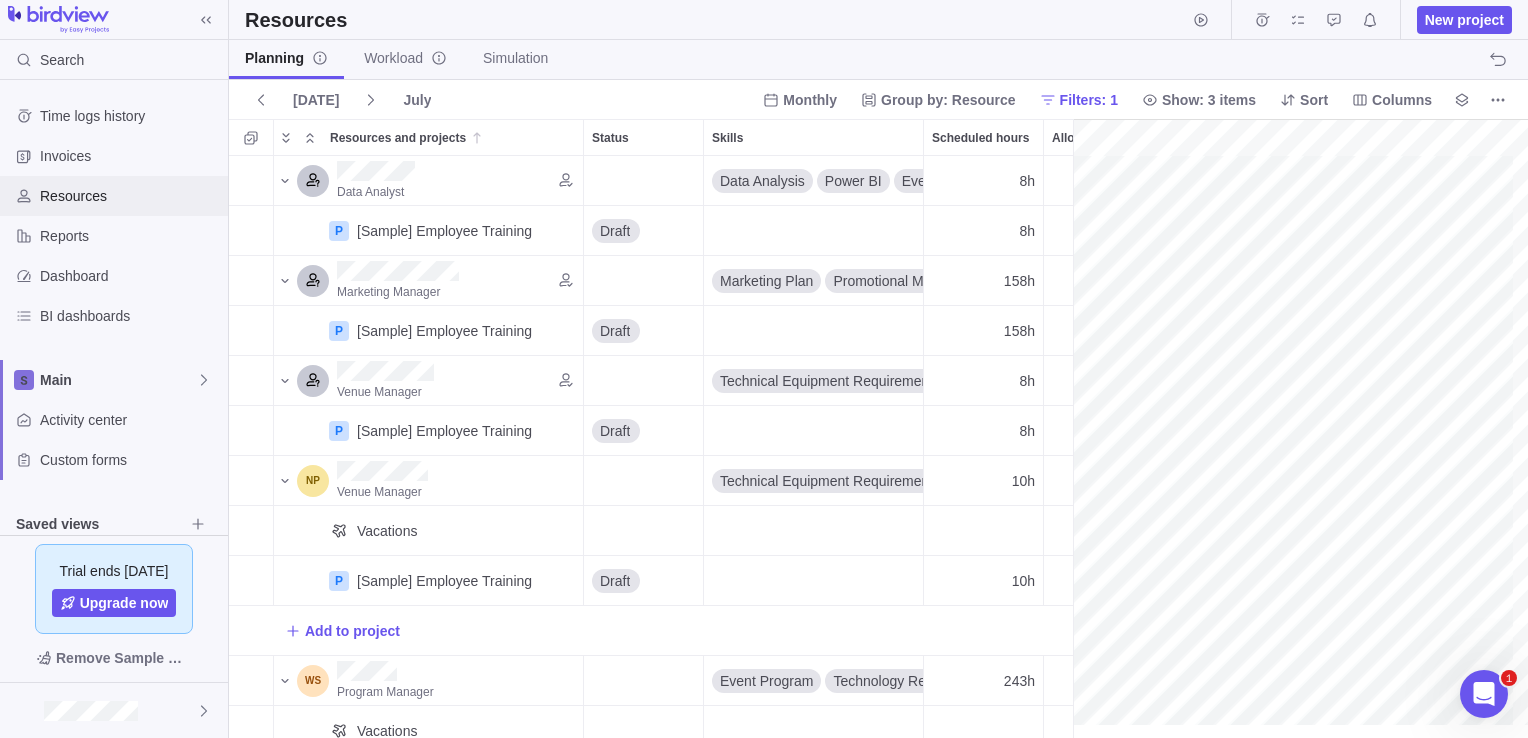 scroll, scrollTop: 16, scrollLeft: 15, axis: both 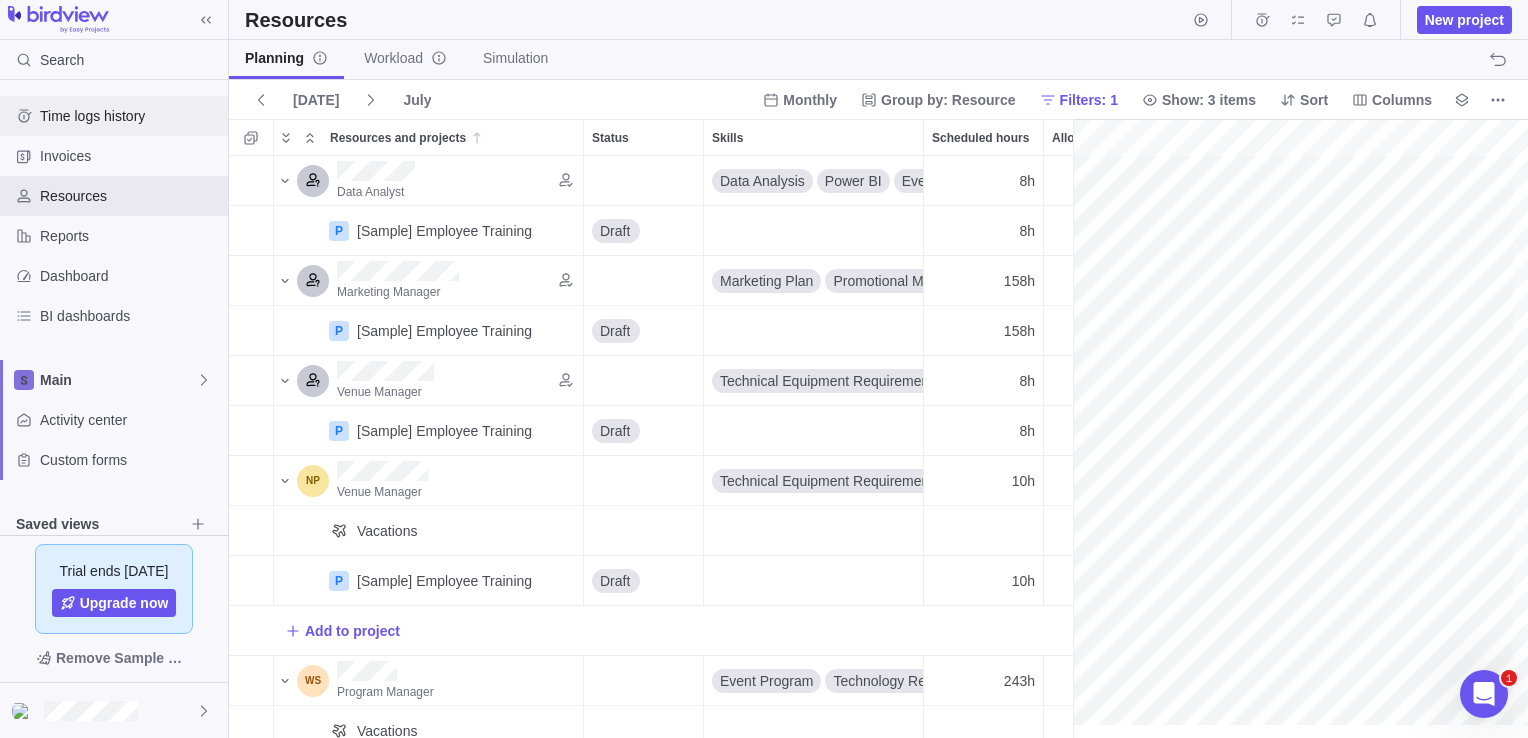 click on "Time logs history" at bounding box center (130, 116) 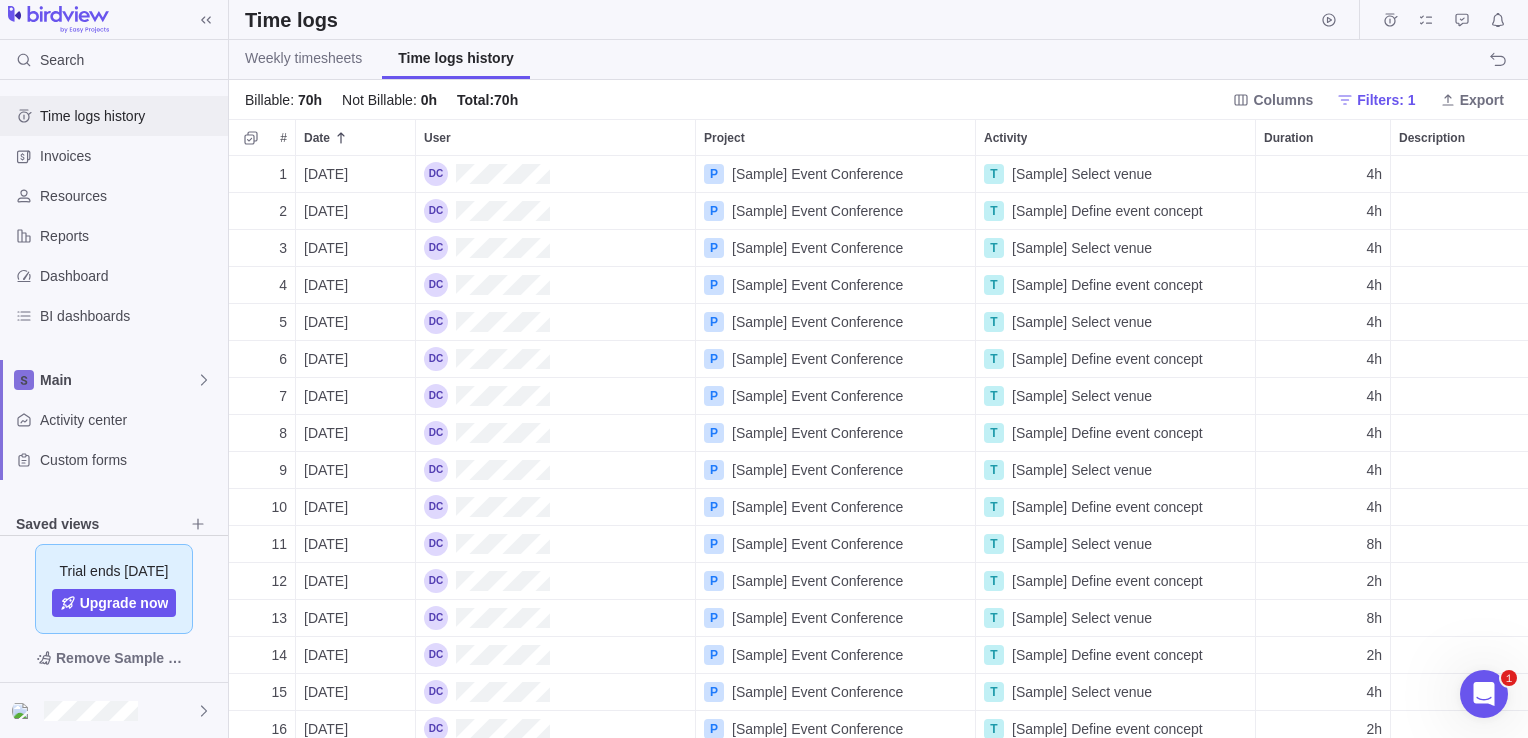 scroll, scrollTop: 16, scrollLeft: 16, axis: both 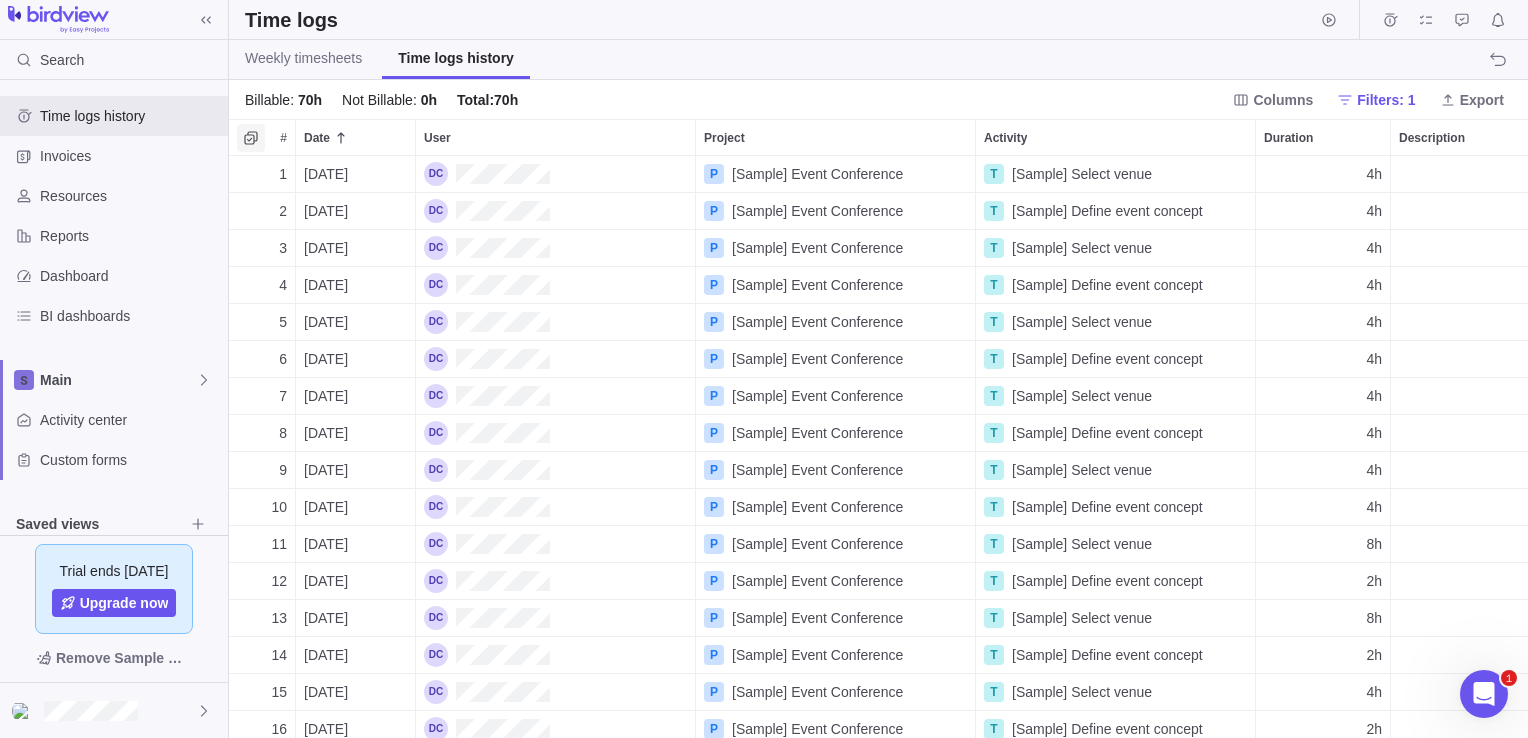 click 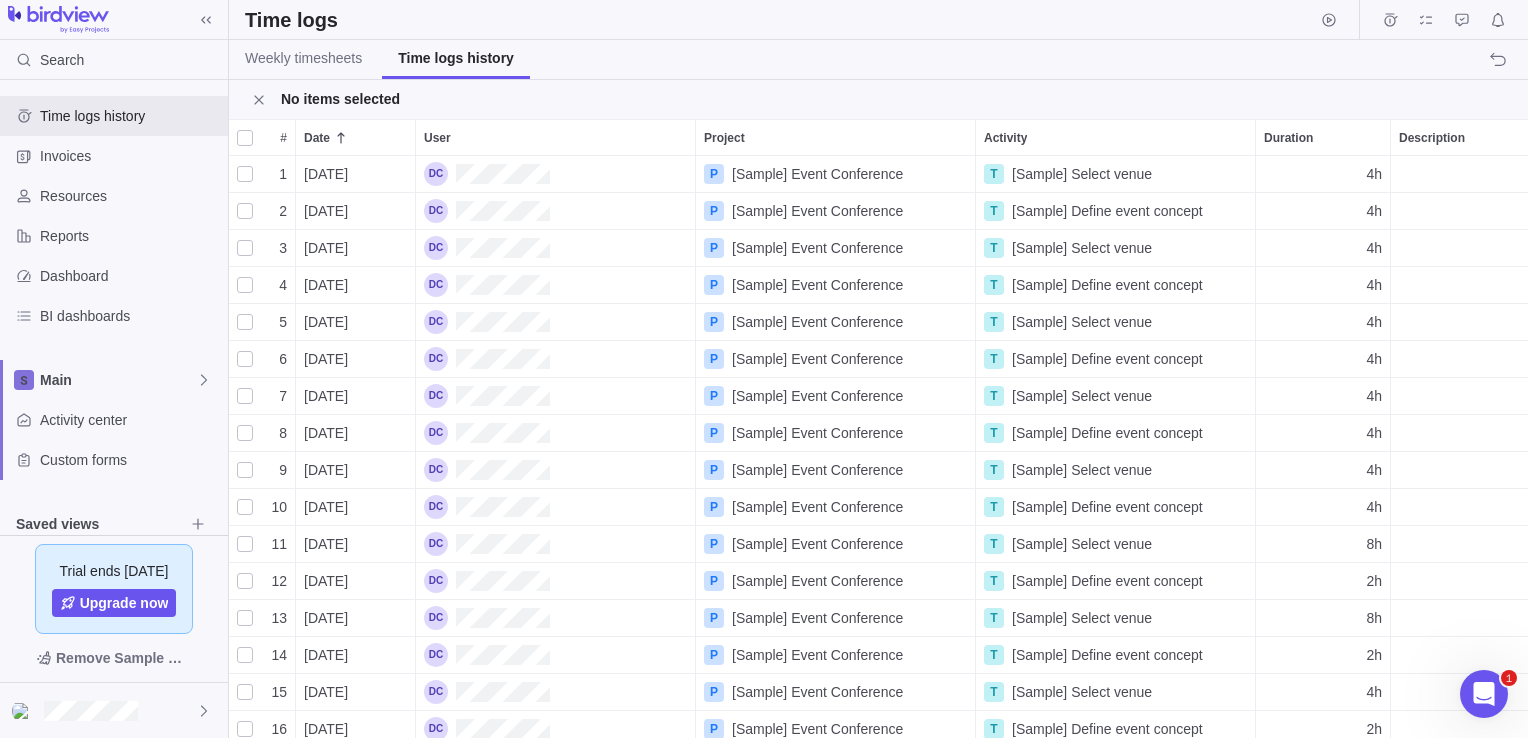 click at bounding box center [249, 138] 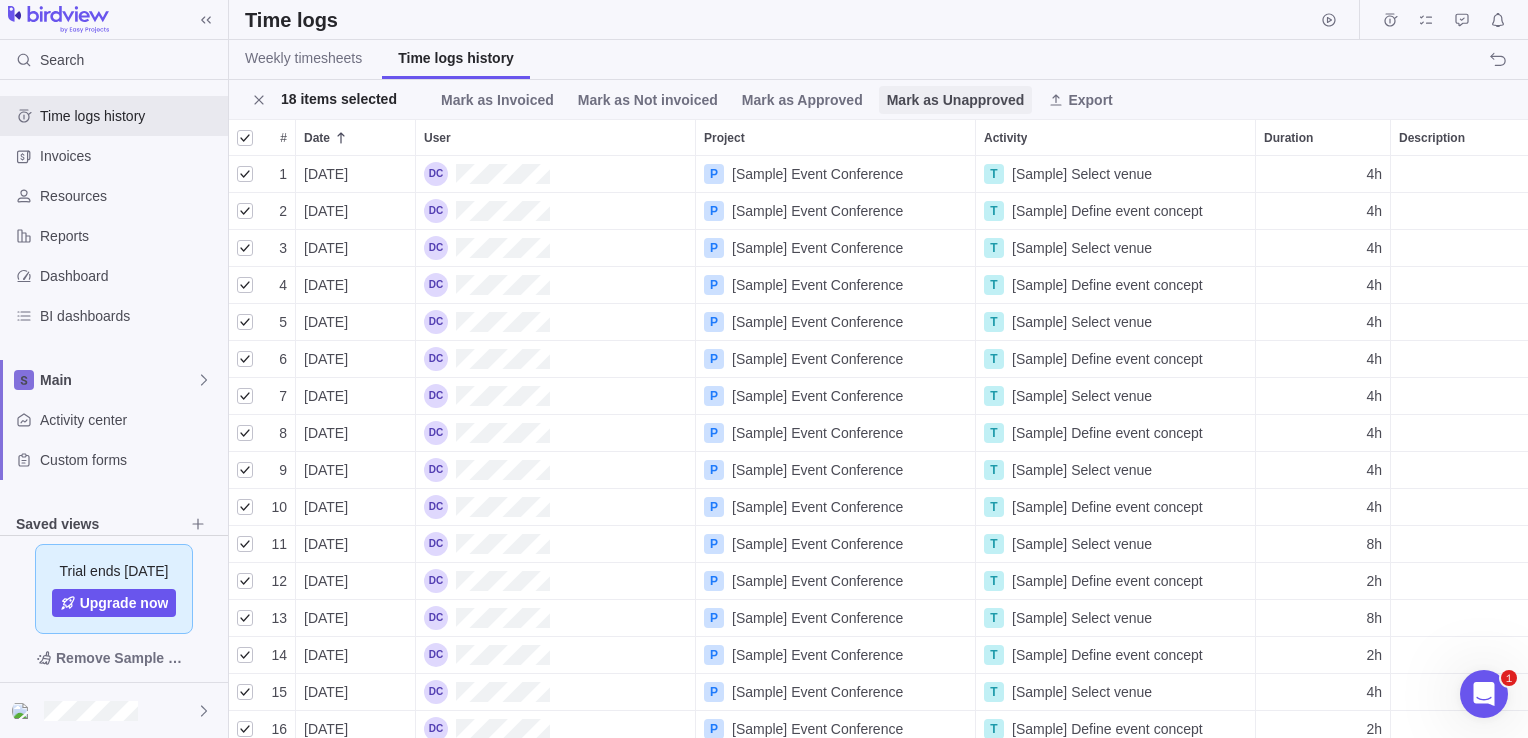 click on "Mark as Unapproved" at bounding box center [956, 100] 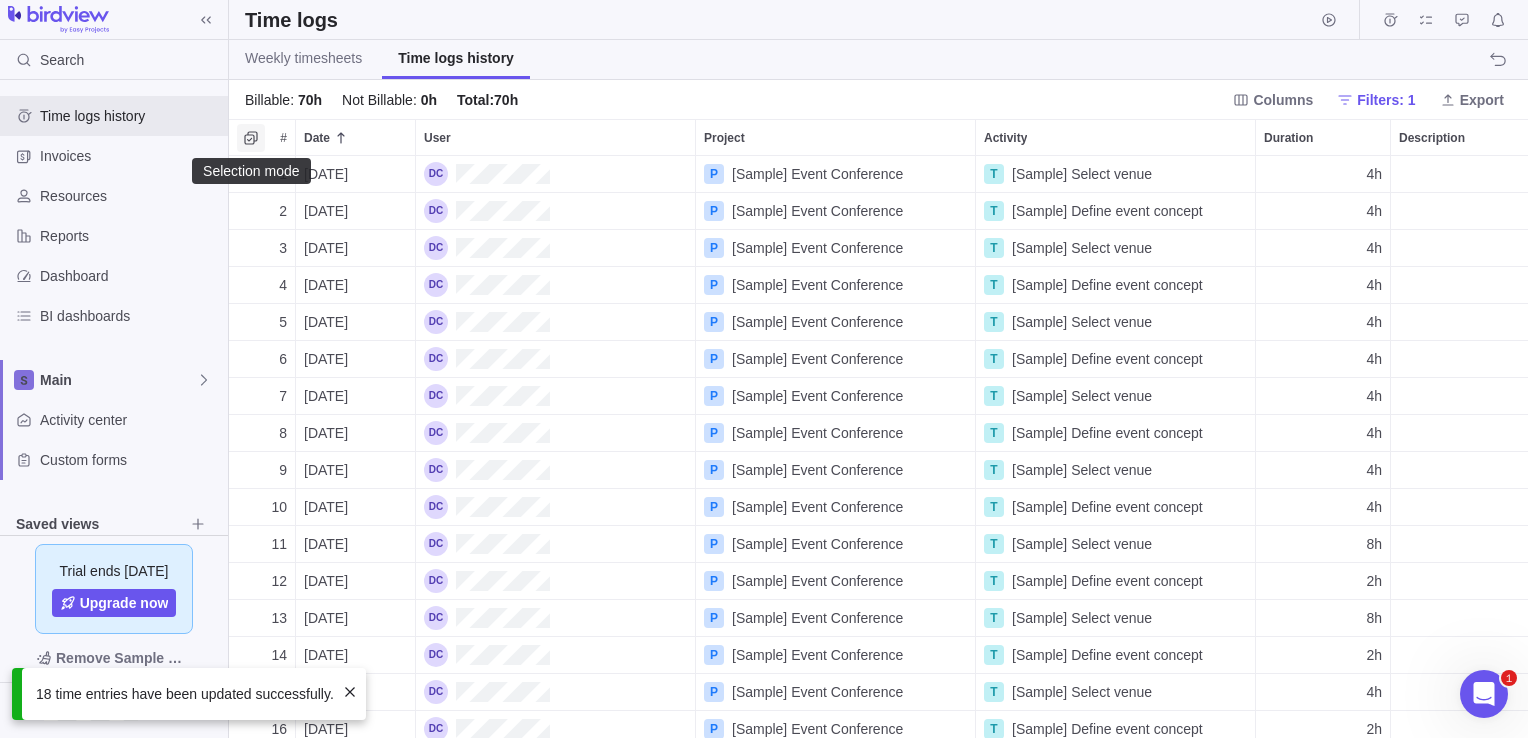 click 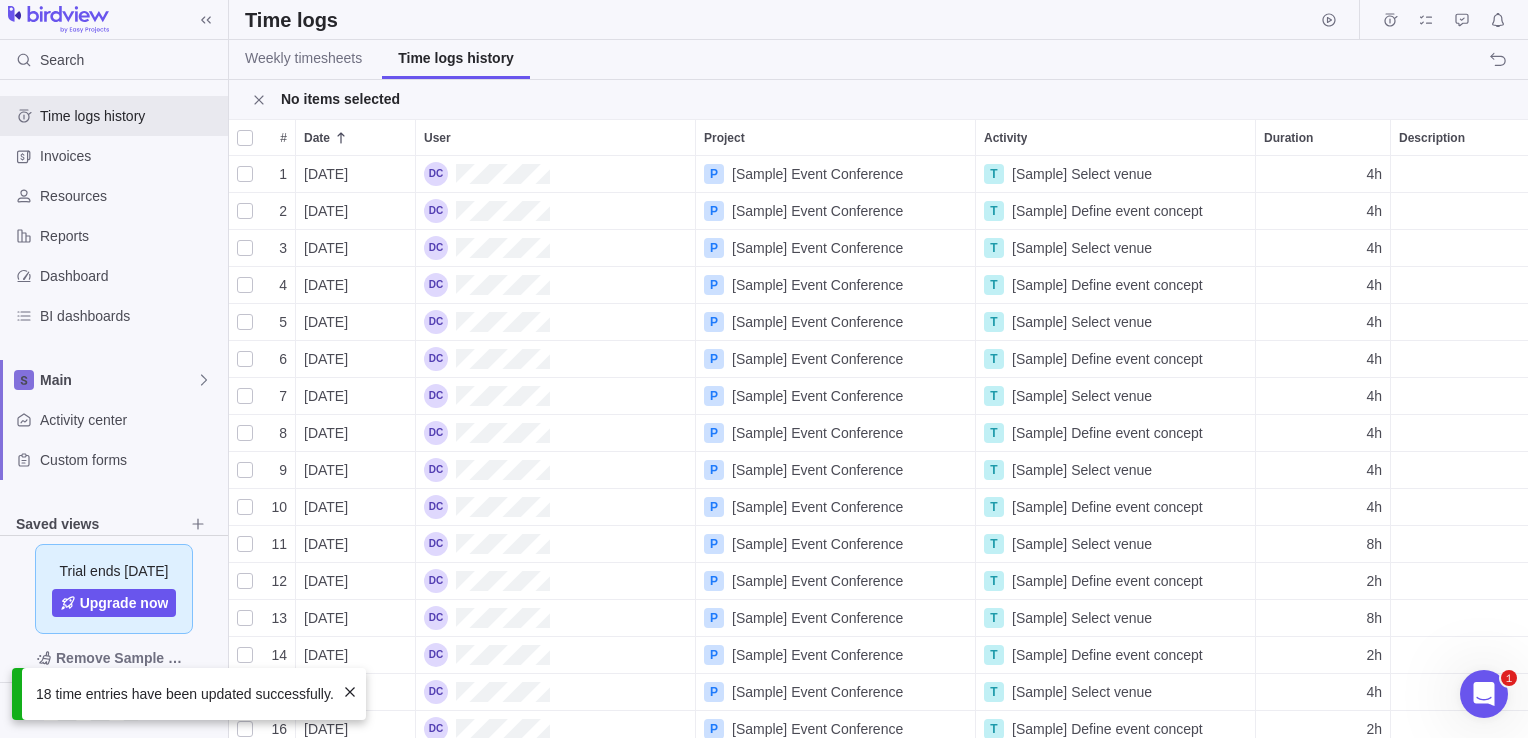 click at bounding box center (249, 138) 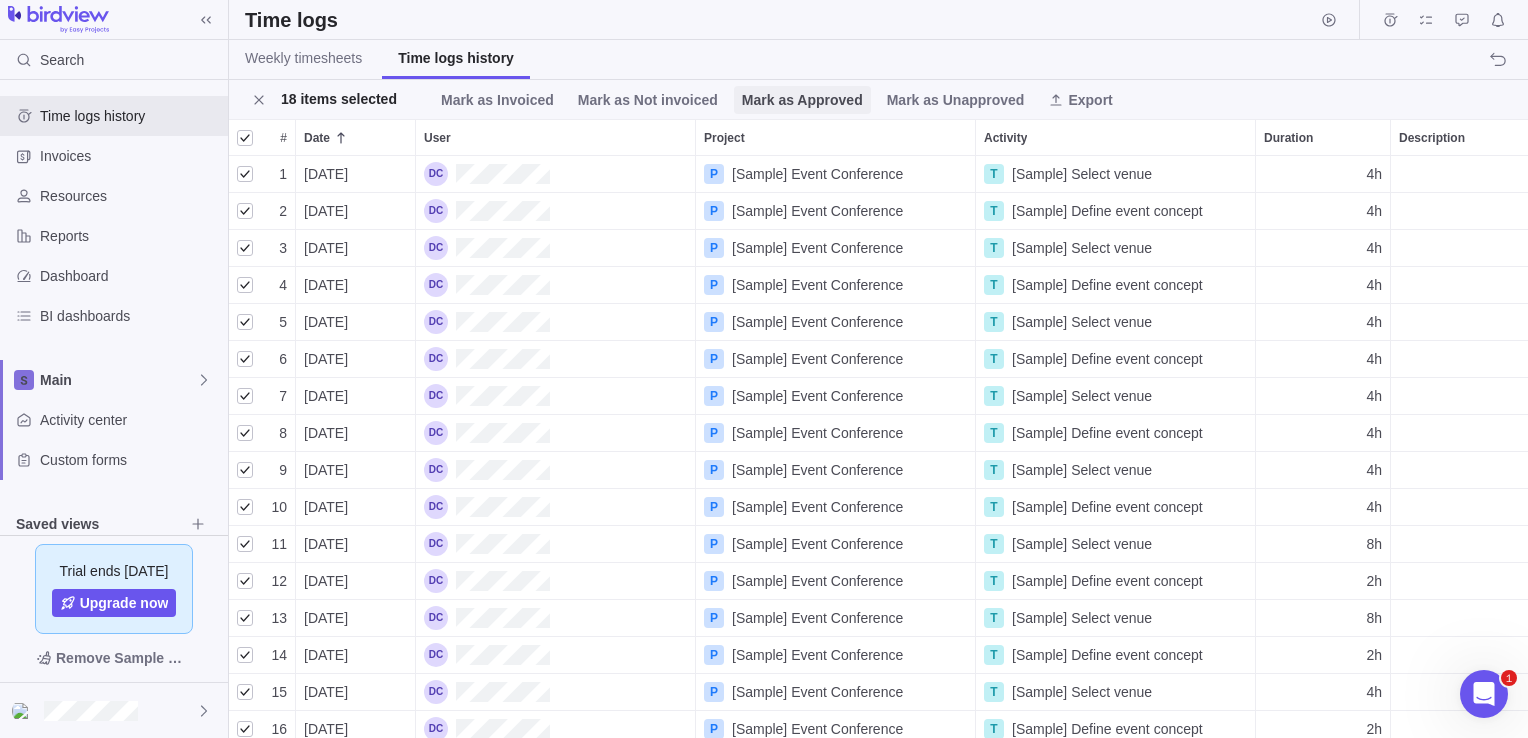 click on "Mark as Approved" at bounding box center [802, 100] 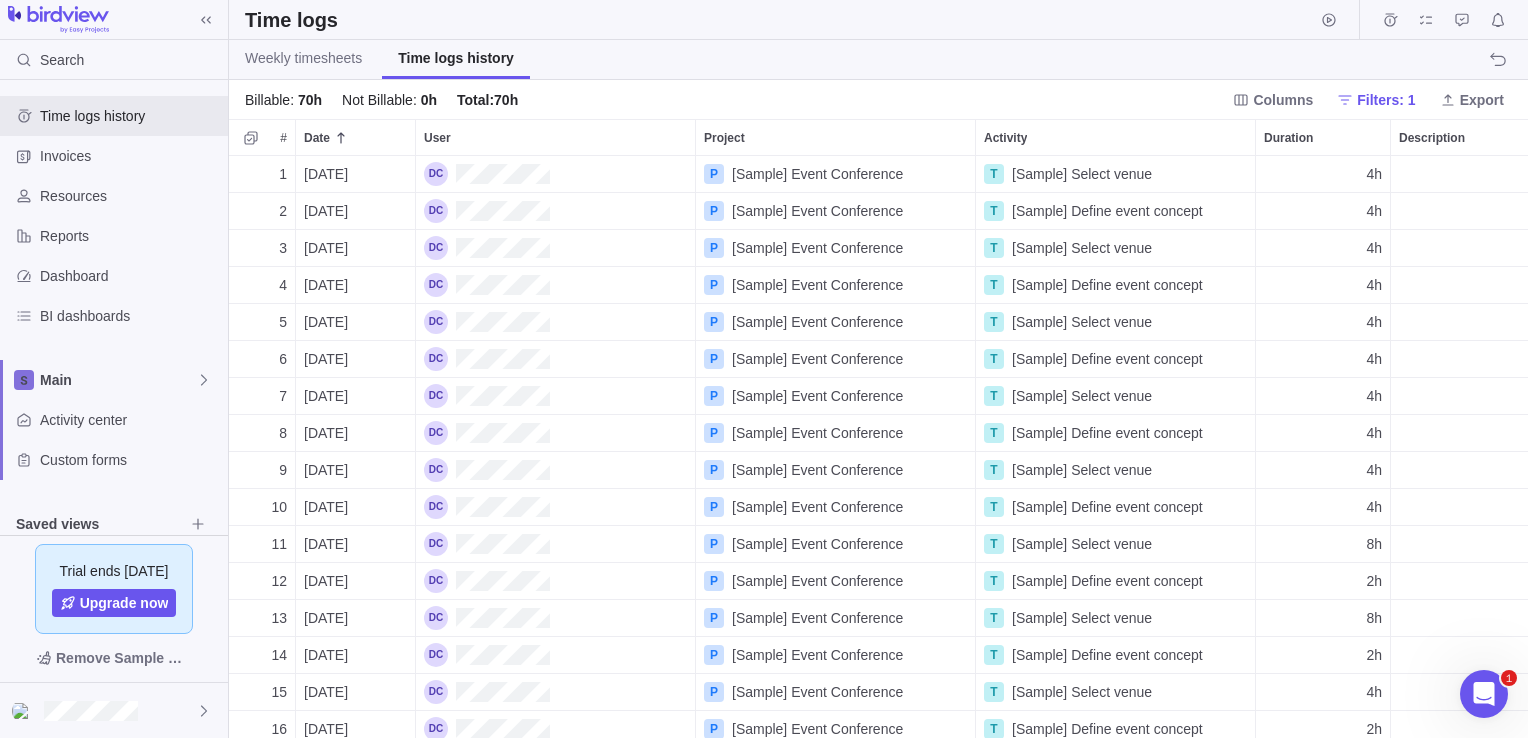 scroll, scrollTop: 0, scrollLeft: 138, axis: horizontal 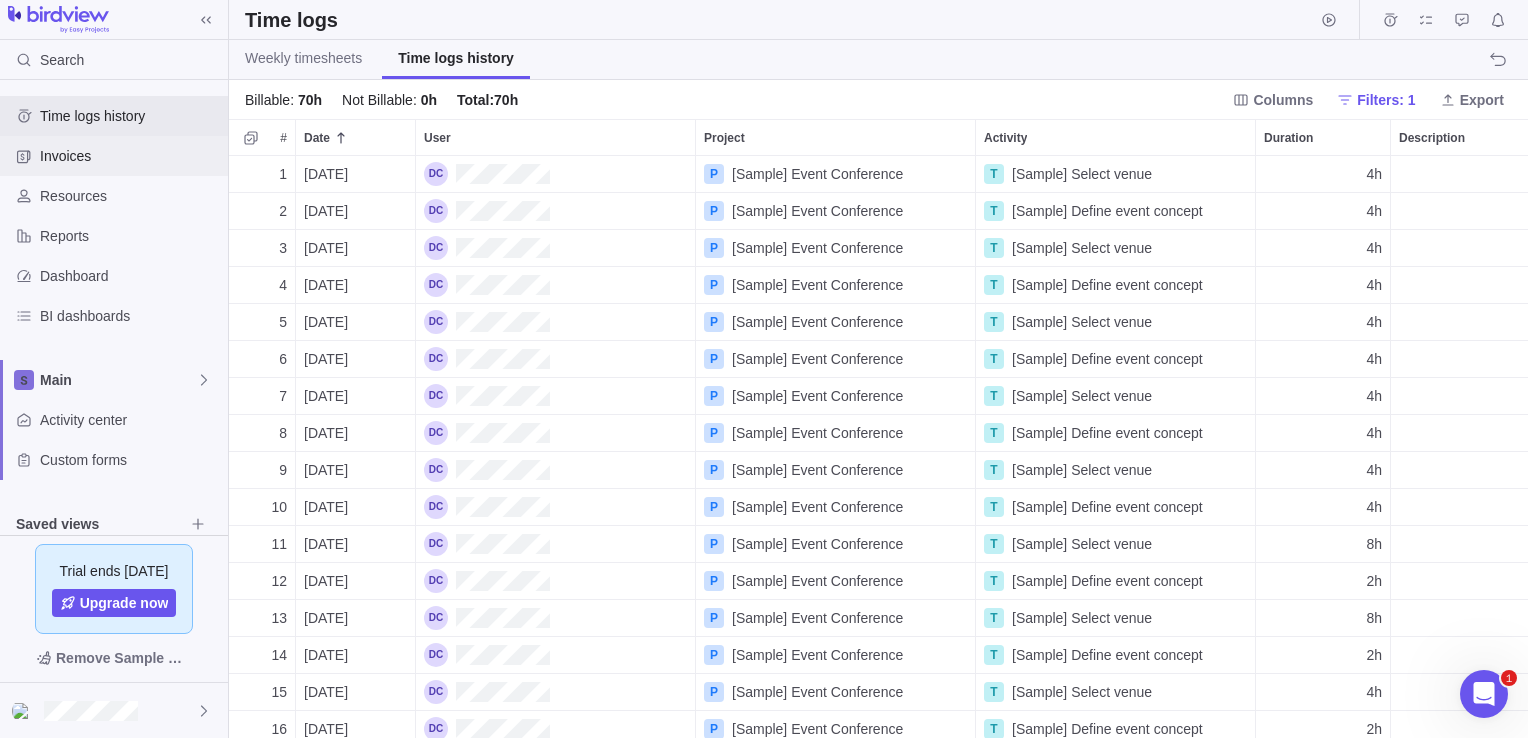 click on "Invoices" at bounding box center (130, 156) 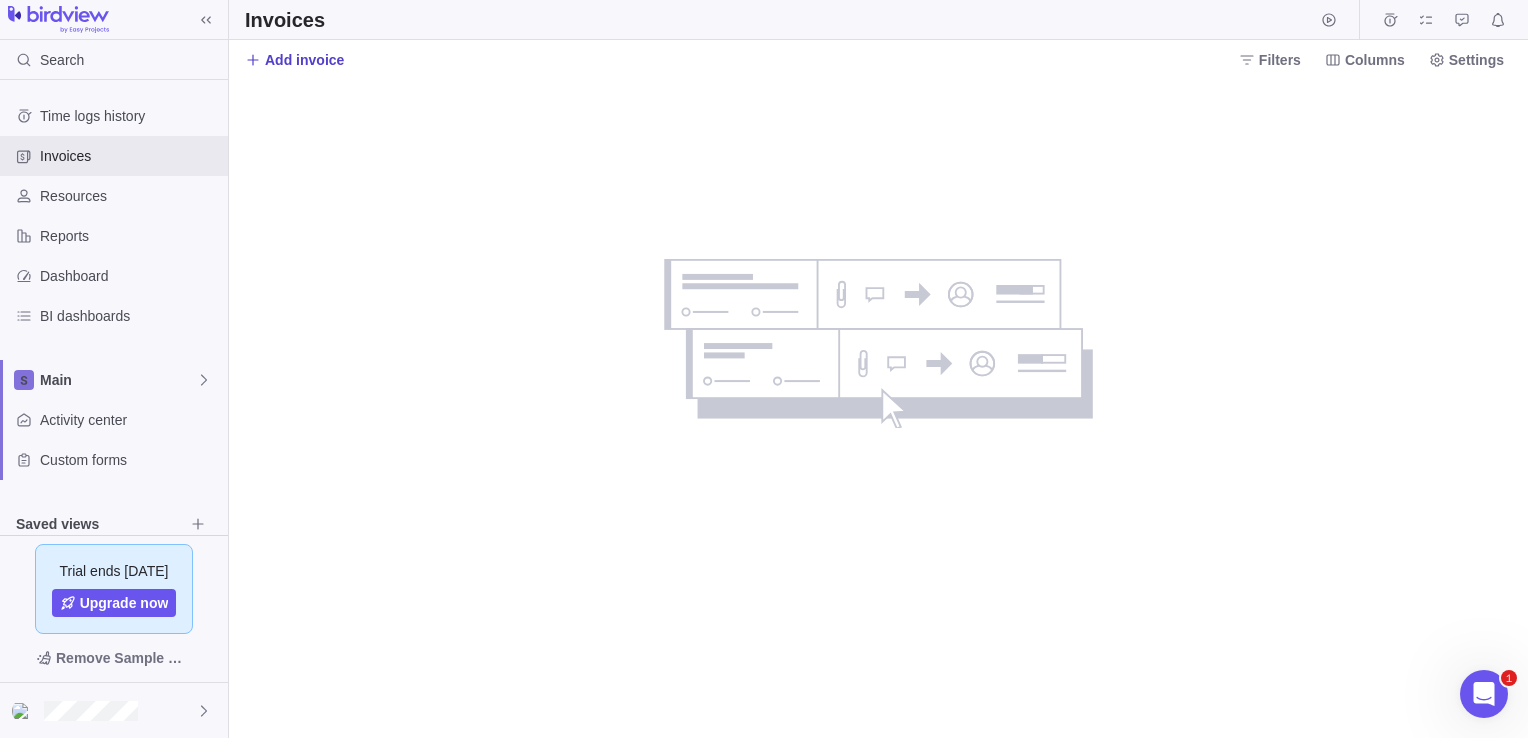 click on "Add invoice" at bounding box center (304, 60) 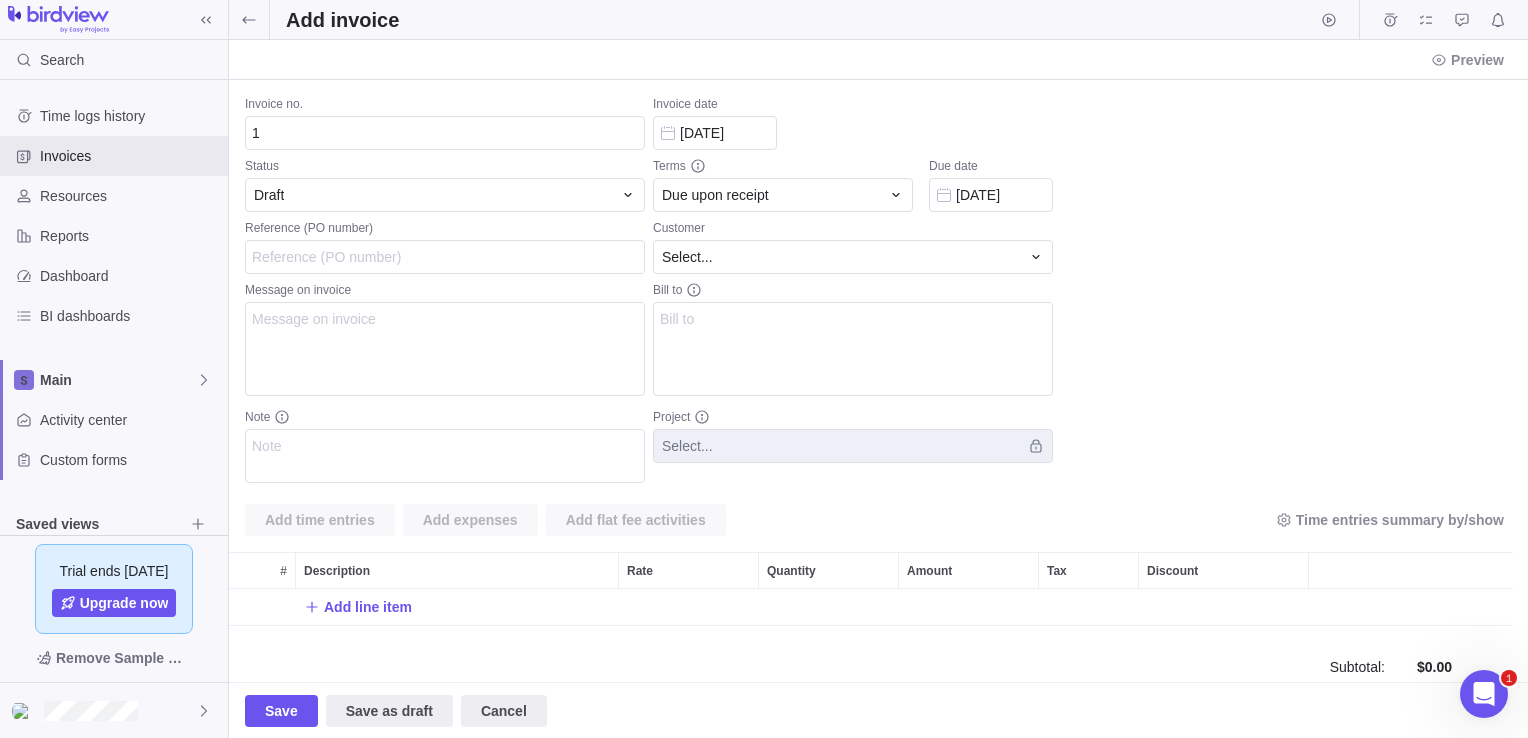 scroll, scrollTop: 16, scrollLeft: 16, axis: both 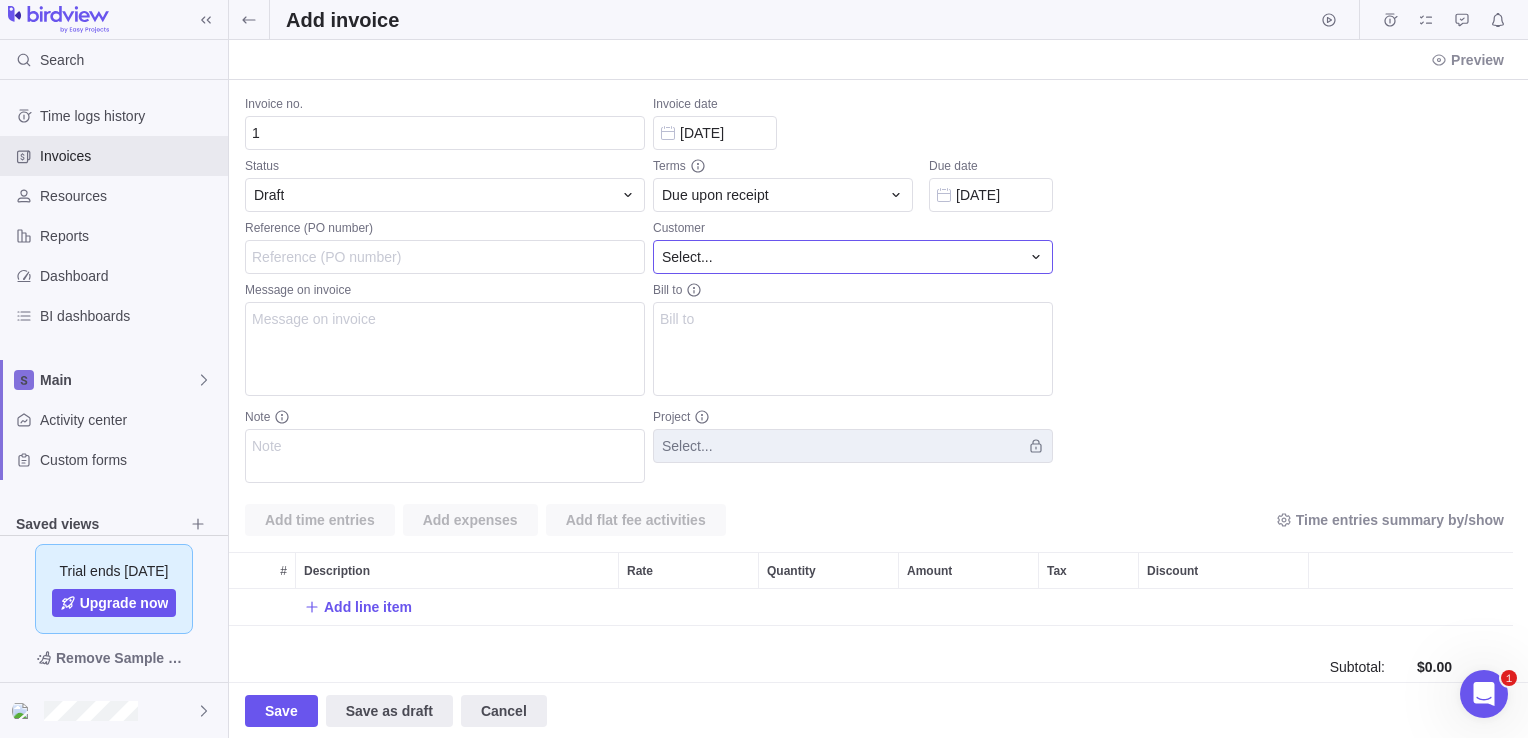 click on "Select..." at bounding box center [841, 257] 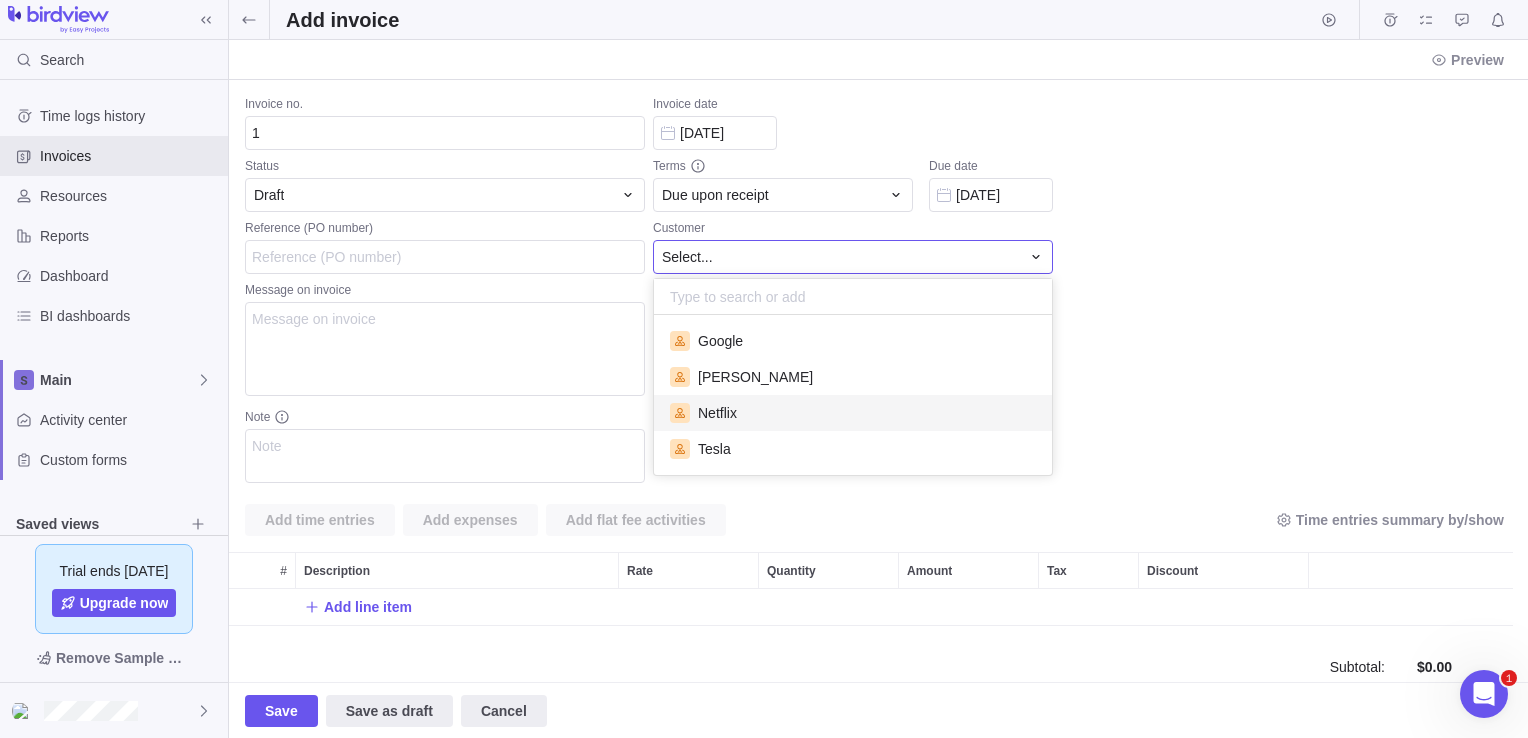 click on "Netflix" at bounding box center (853, 413) 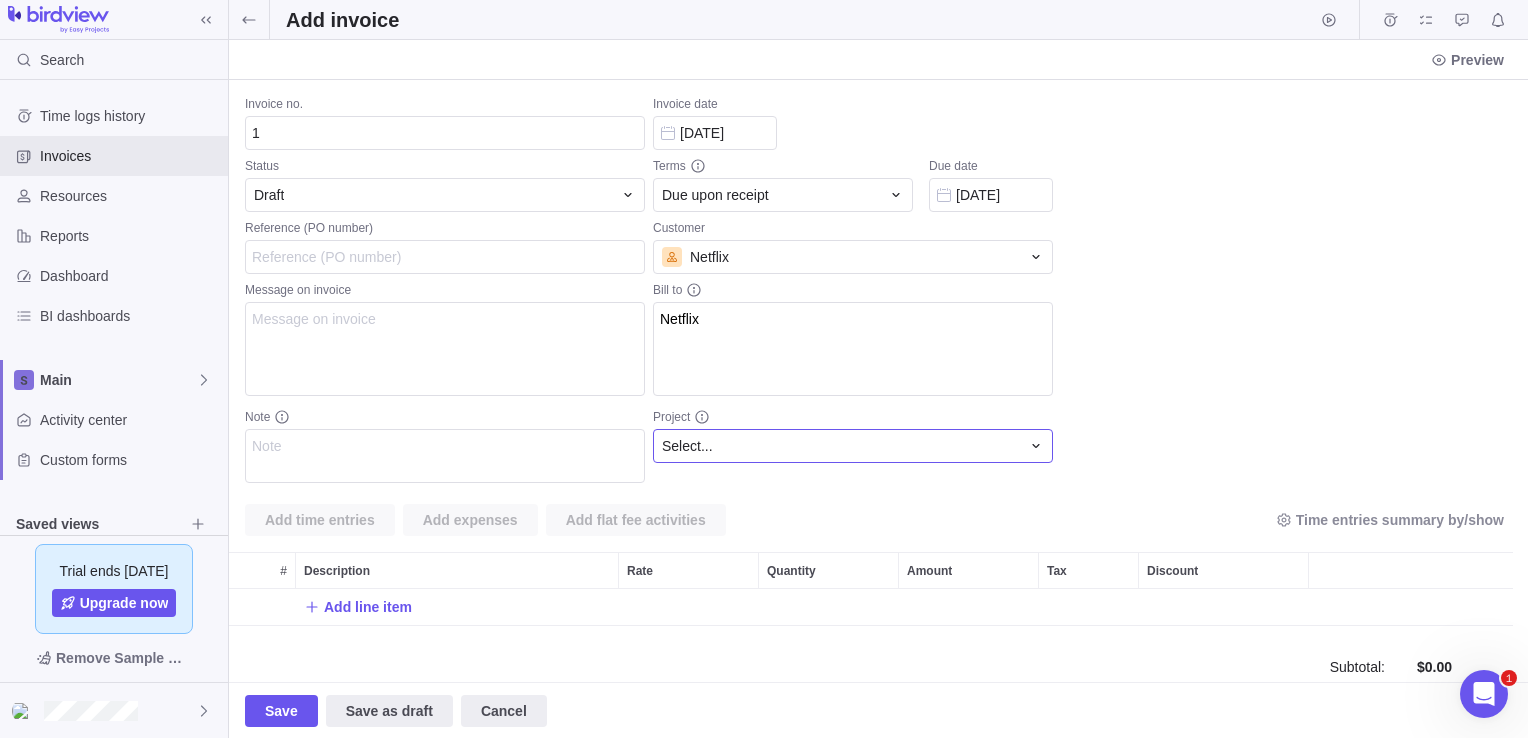 click on "Select..." at bounding box center (841, 446) 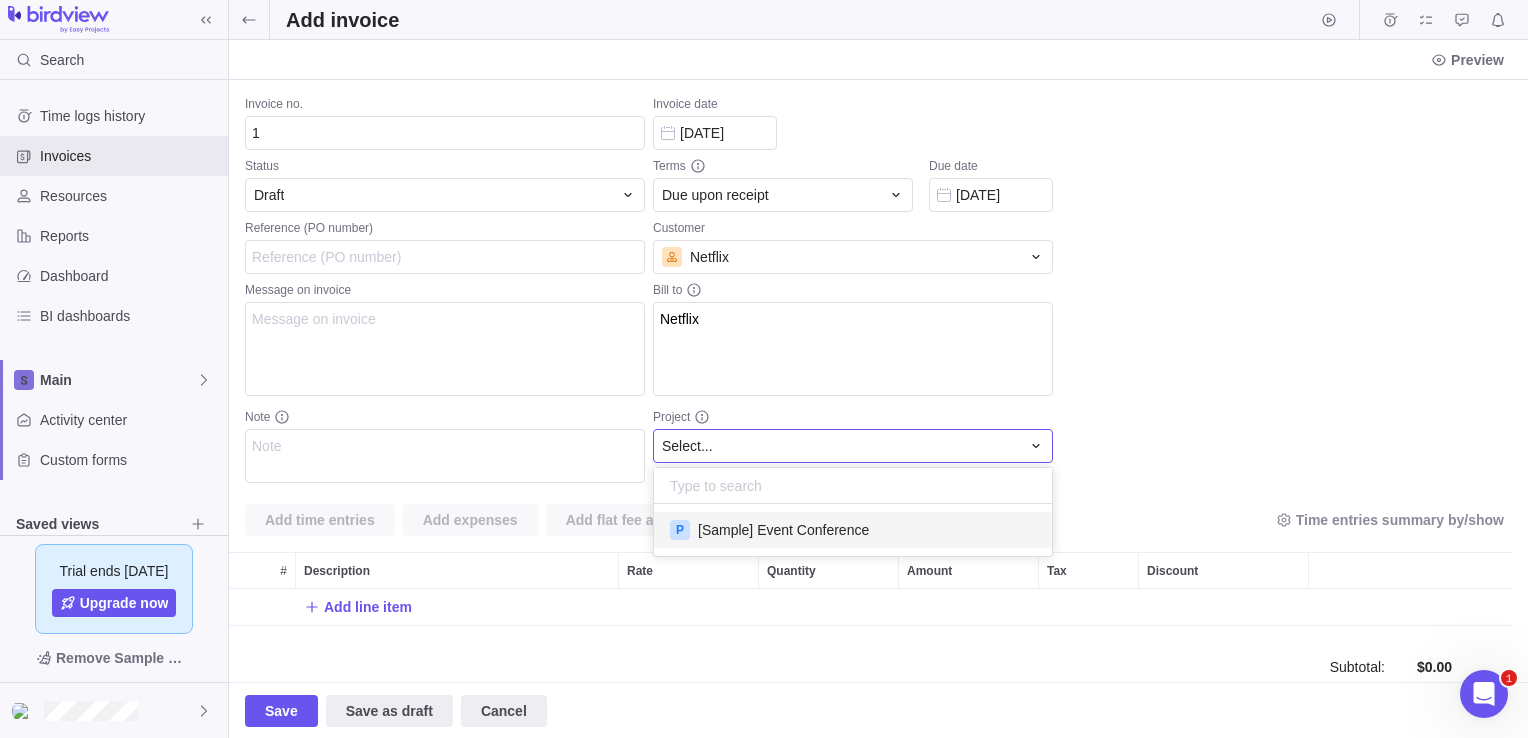 click on "[Sample] Event Conference" at bounding box center (783, 530) 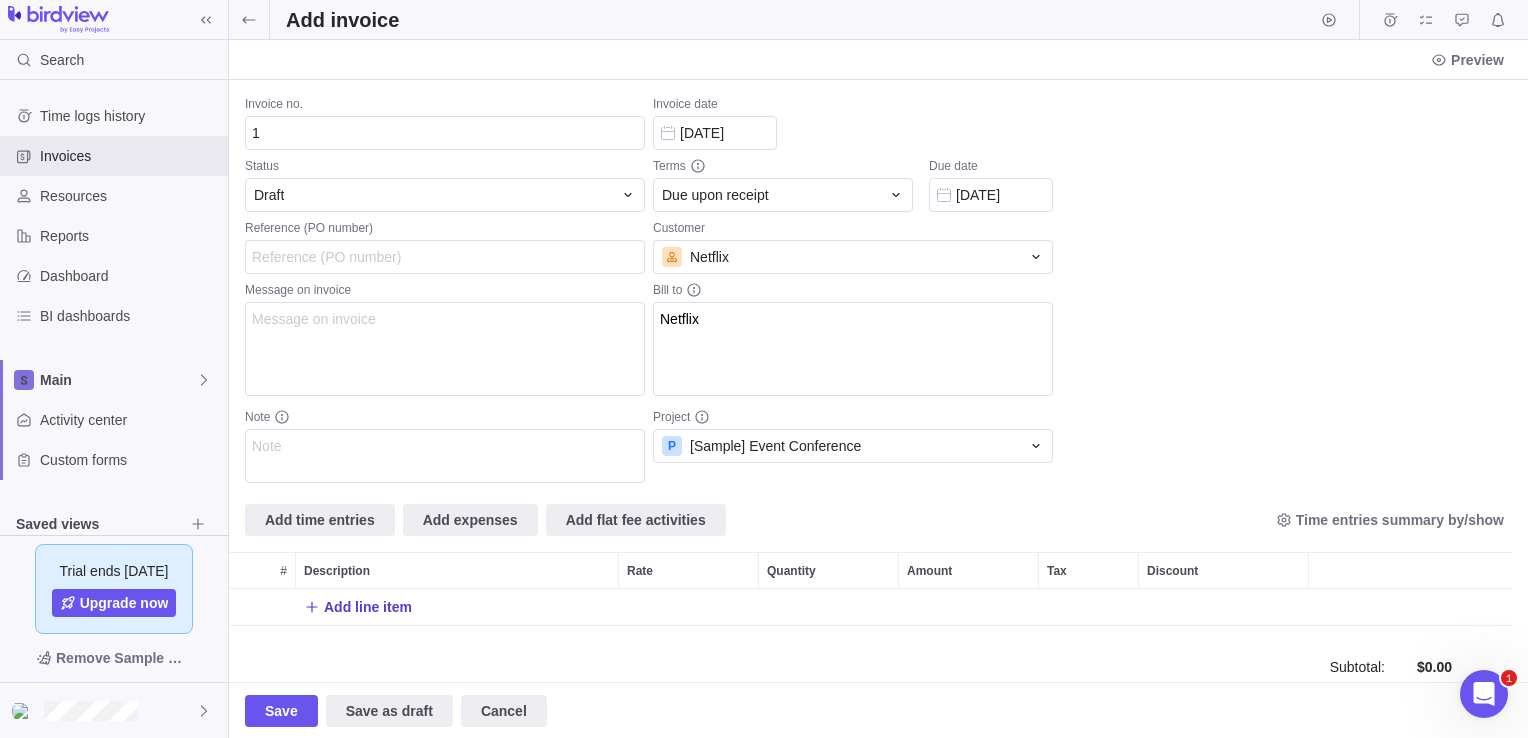 click on "Add line item" at bounding box center [368, 607] 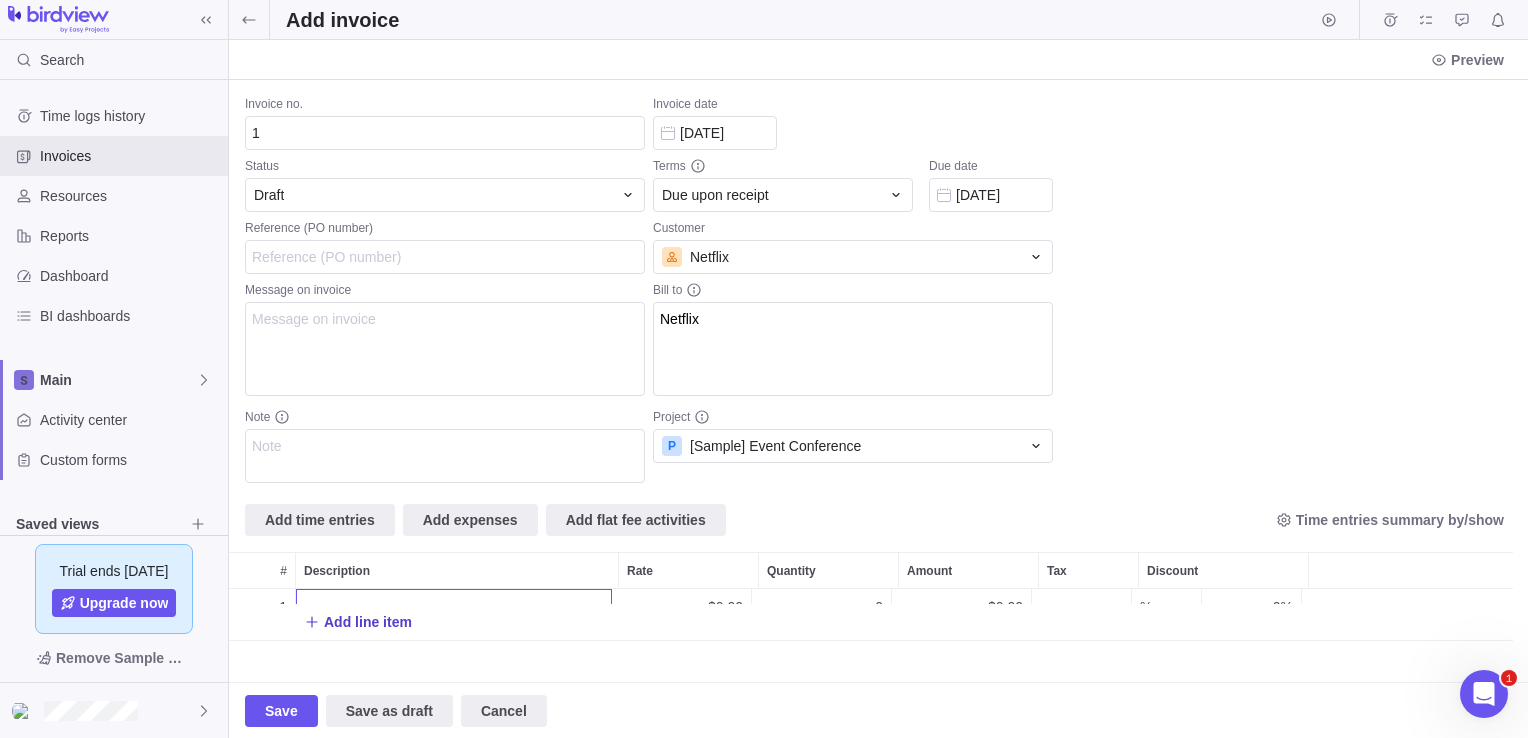 scroll, scrollTop: 0, scrollLeft: 0, axis: both 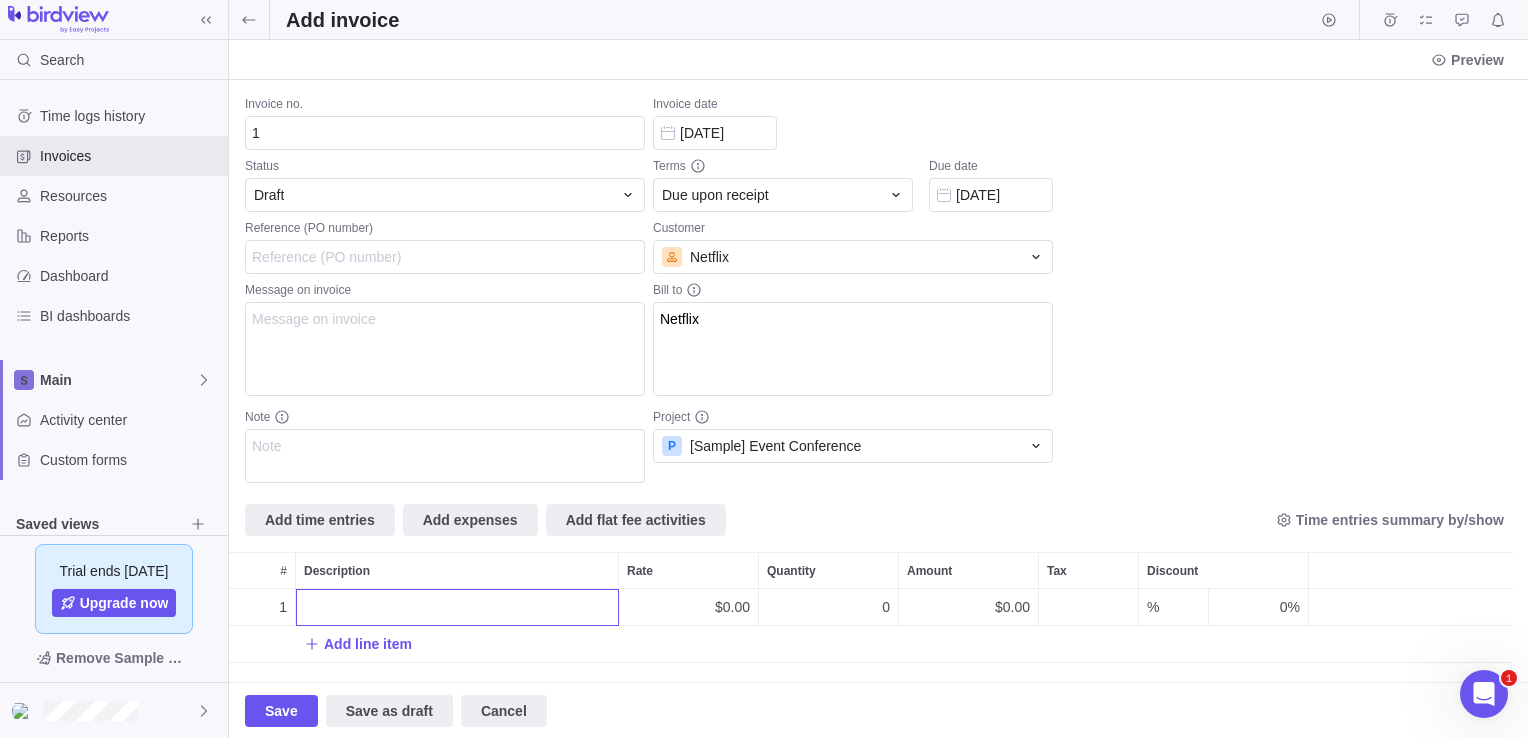 click on "Invoice no. 1 Status Draft Reference (PO number) Message on invoice Note Invoice date [DATE] Terms Due upon receipt Due date [DATE] Customer Netflix Bill to Netflix Project P [Sample] Event Conference Add time entries Add expenses Add flat fee activities Time entries summary by/show # Description Rate Quantity Amount Tax Discount   1 $0.00 0 $0.00 % 0% Add line item Subtotal : Discount : Tax : Total : $0.00 $0.00 $0.00 $0.00" at bounding box center (878, 381) 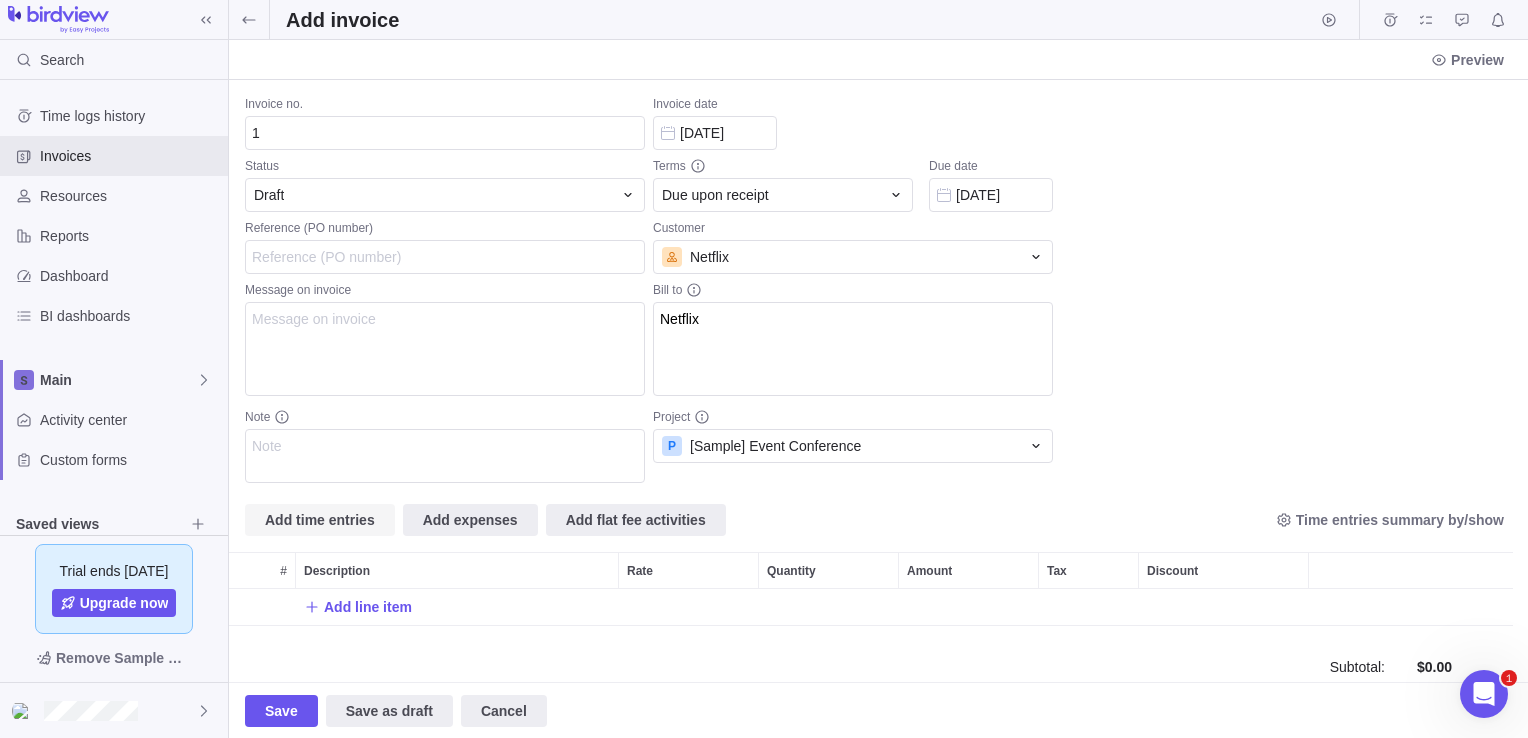 click on "Add time entries" at bounding box center (320, 520) 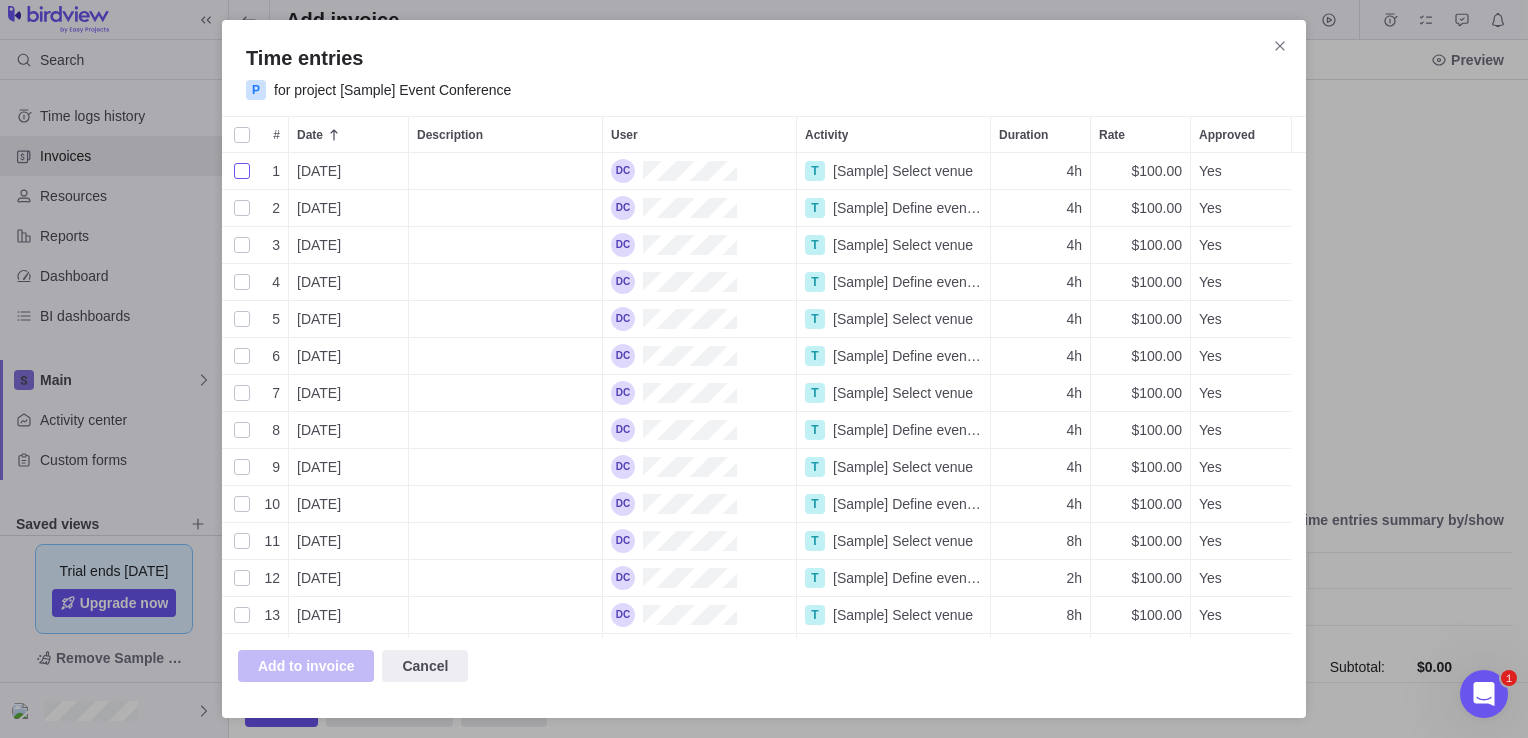 click at bounding box center [242, 171] 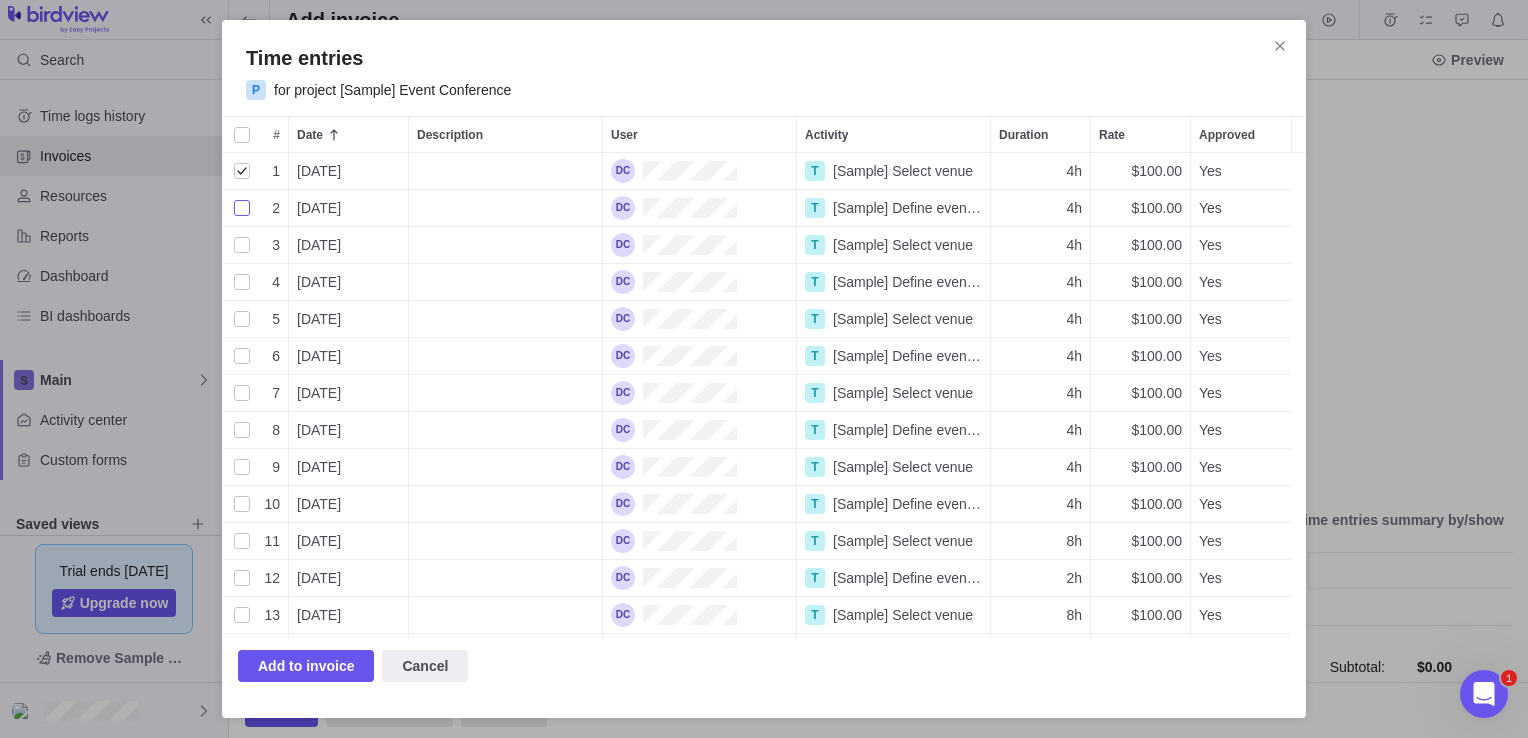 click at bounding box center (242, 208) 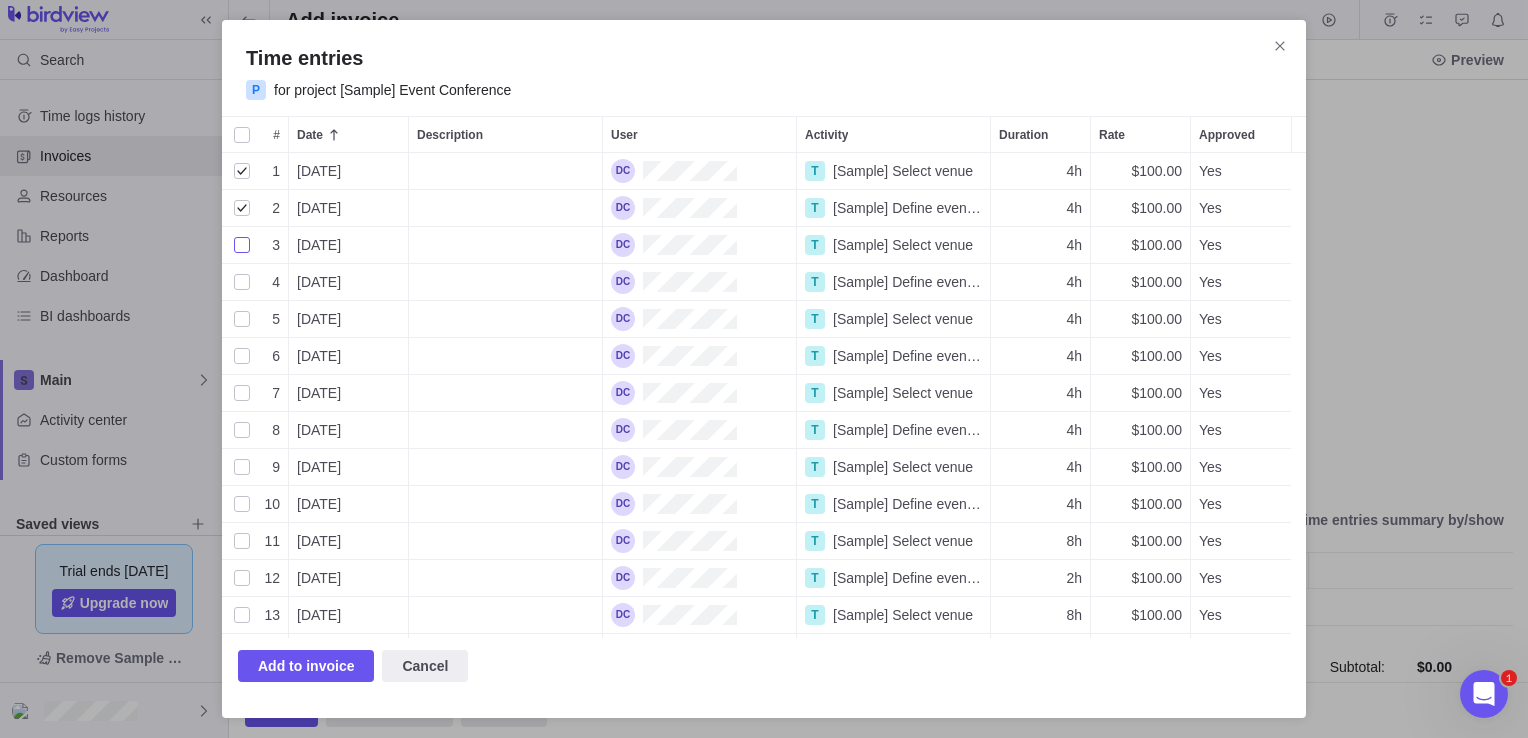 click at bounding box center (242, 245) 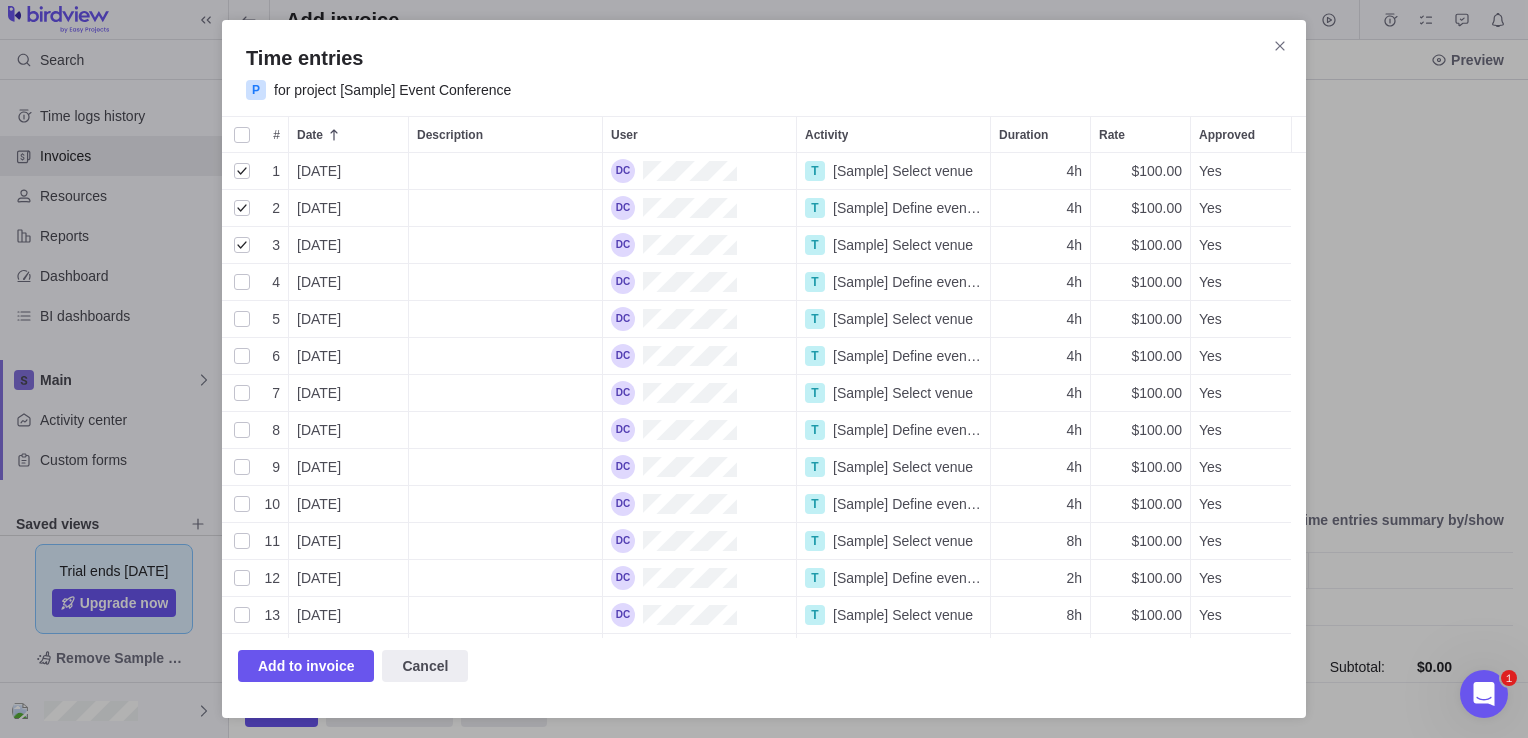 click on "4" at bounding box center [255, 282] 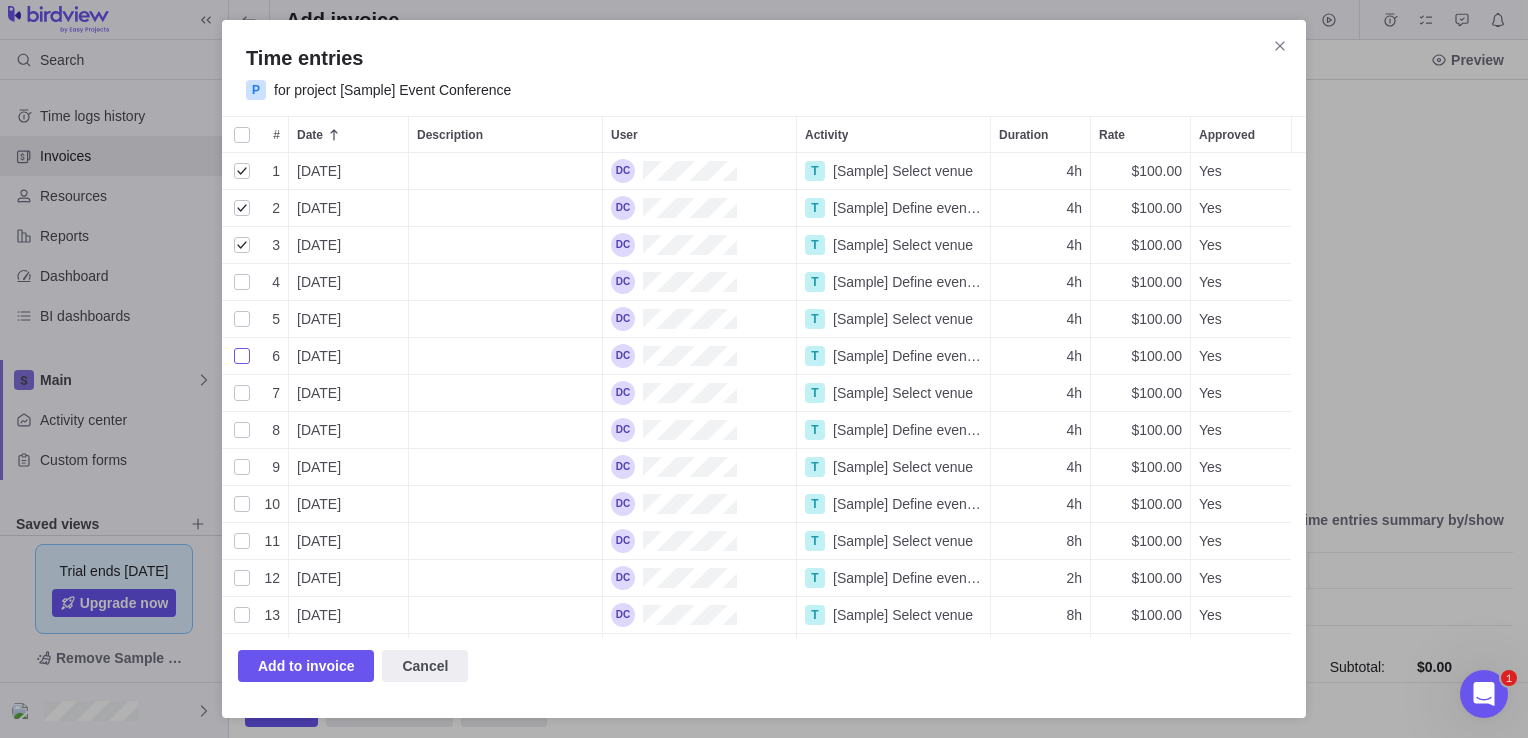 click at bounding box center [242, 356] 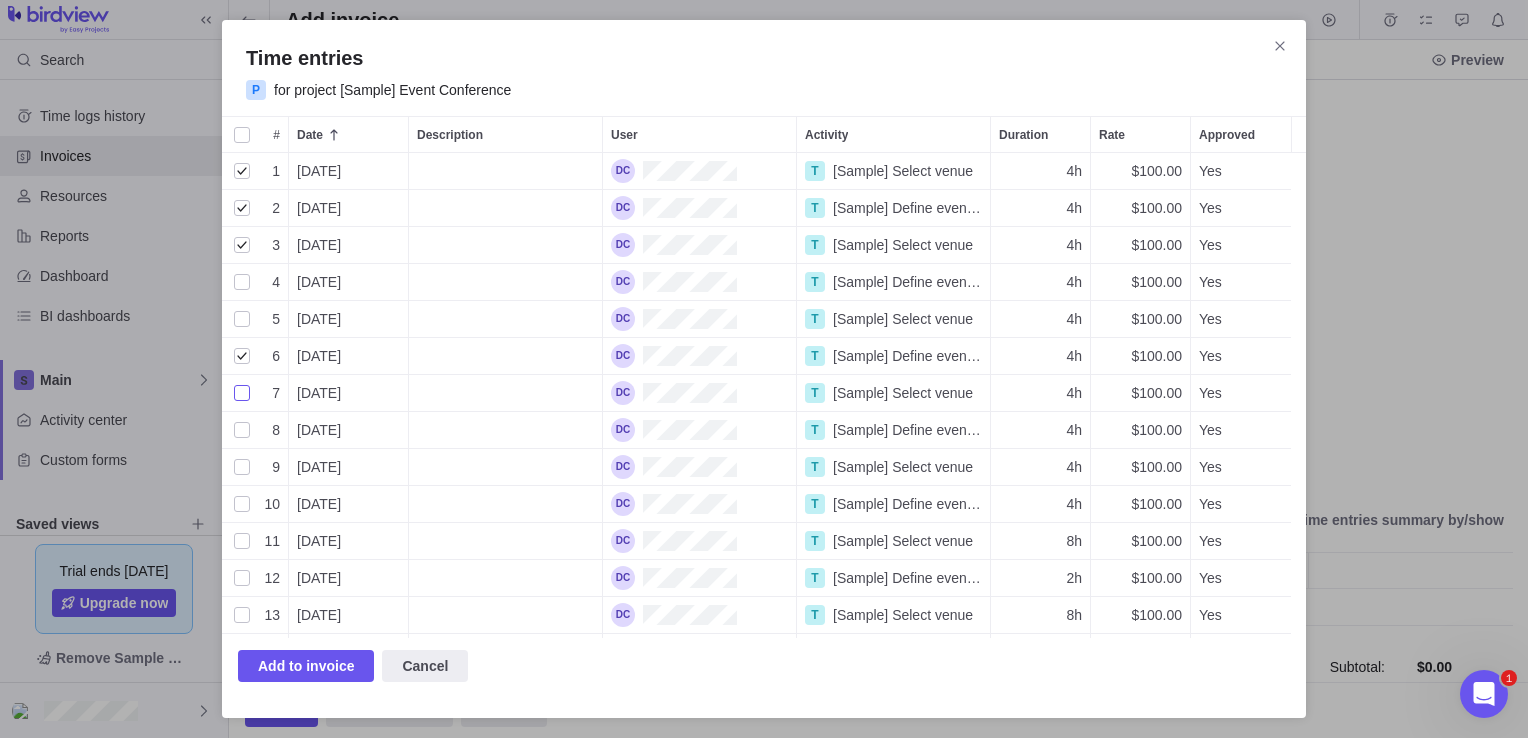 click at bounding box center (242, 393) 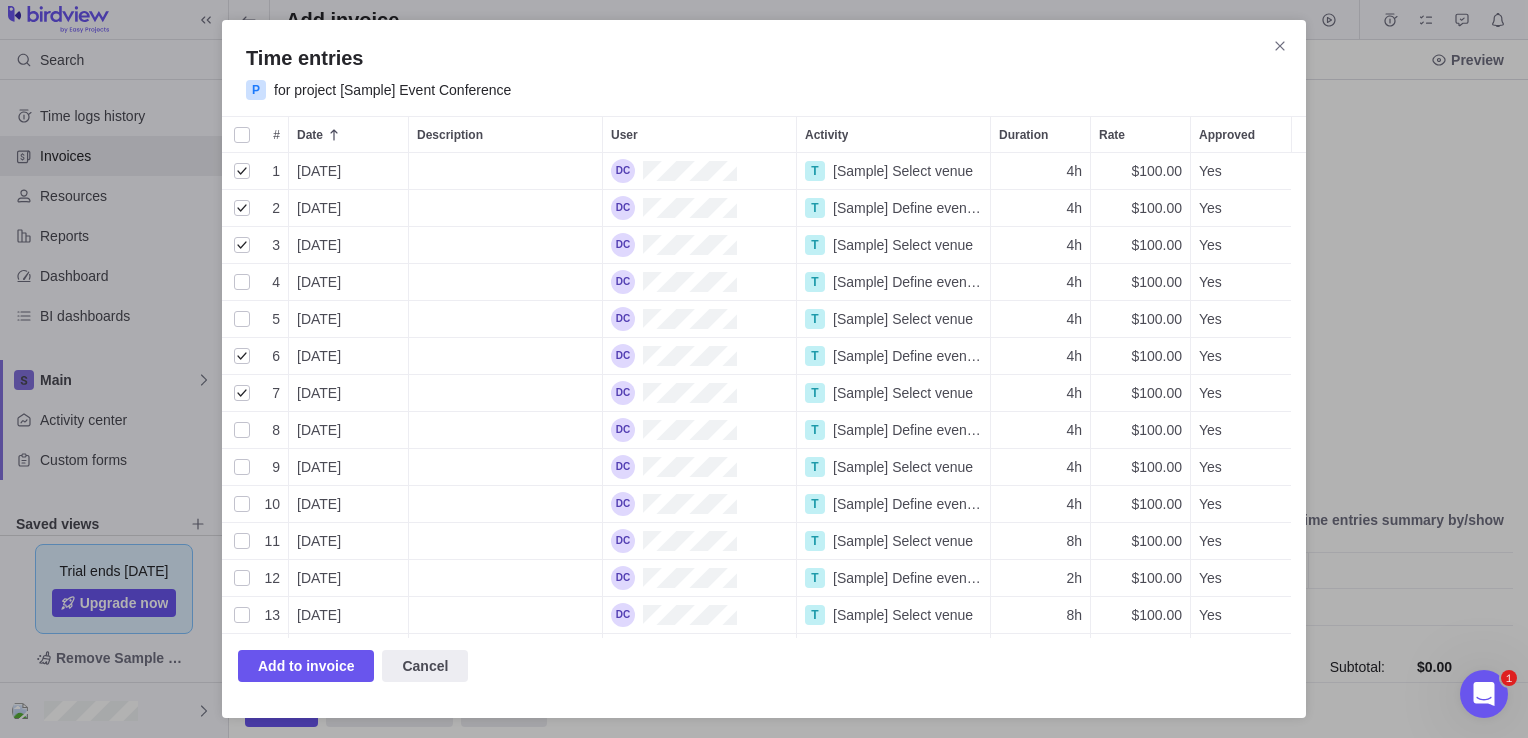 click on "8" at bounding box center (255, 430) 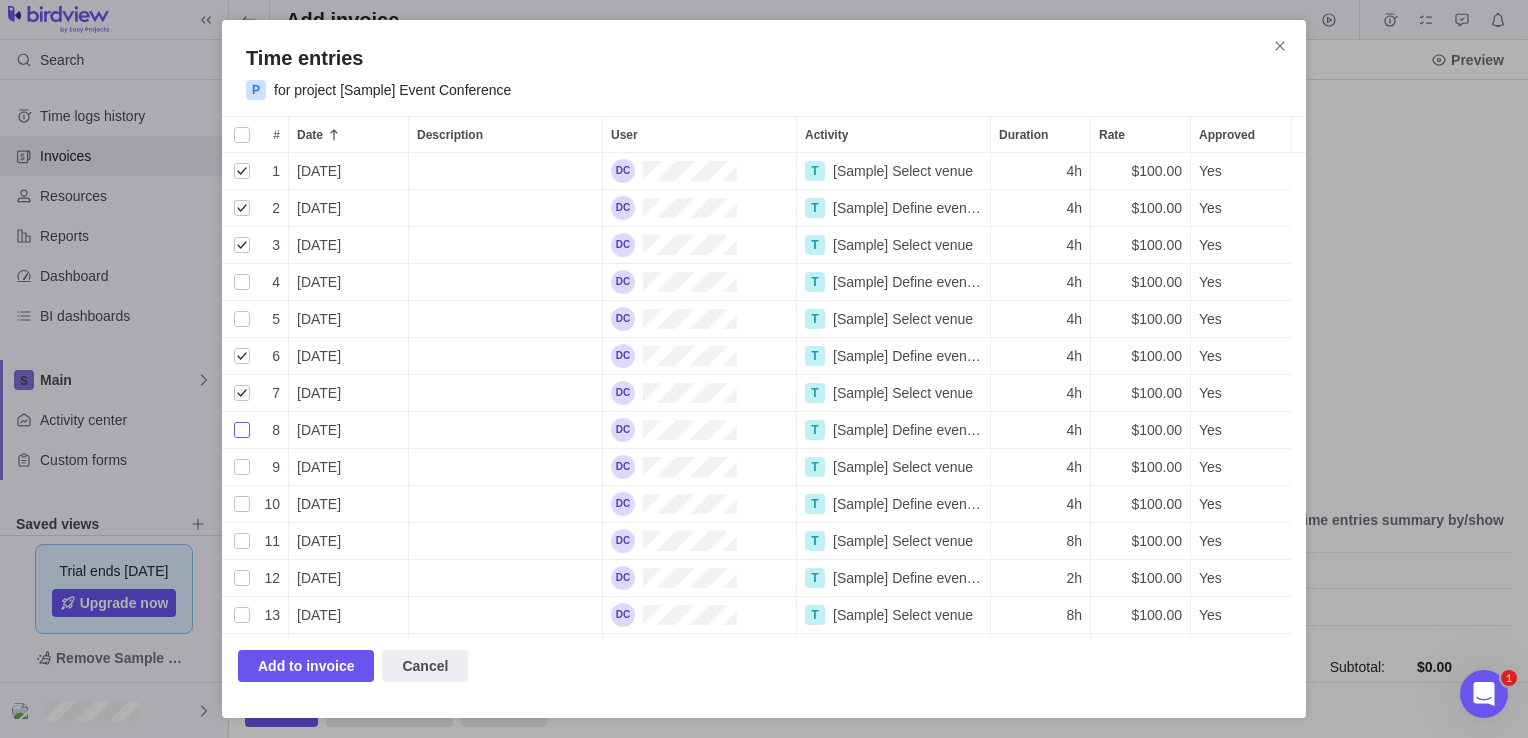 click at bounding box center [242, 430] 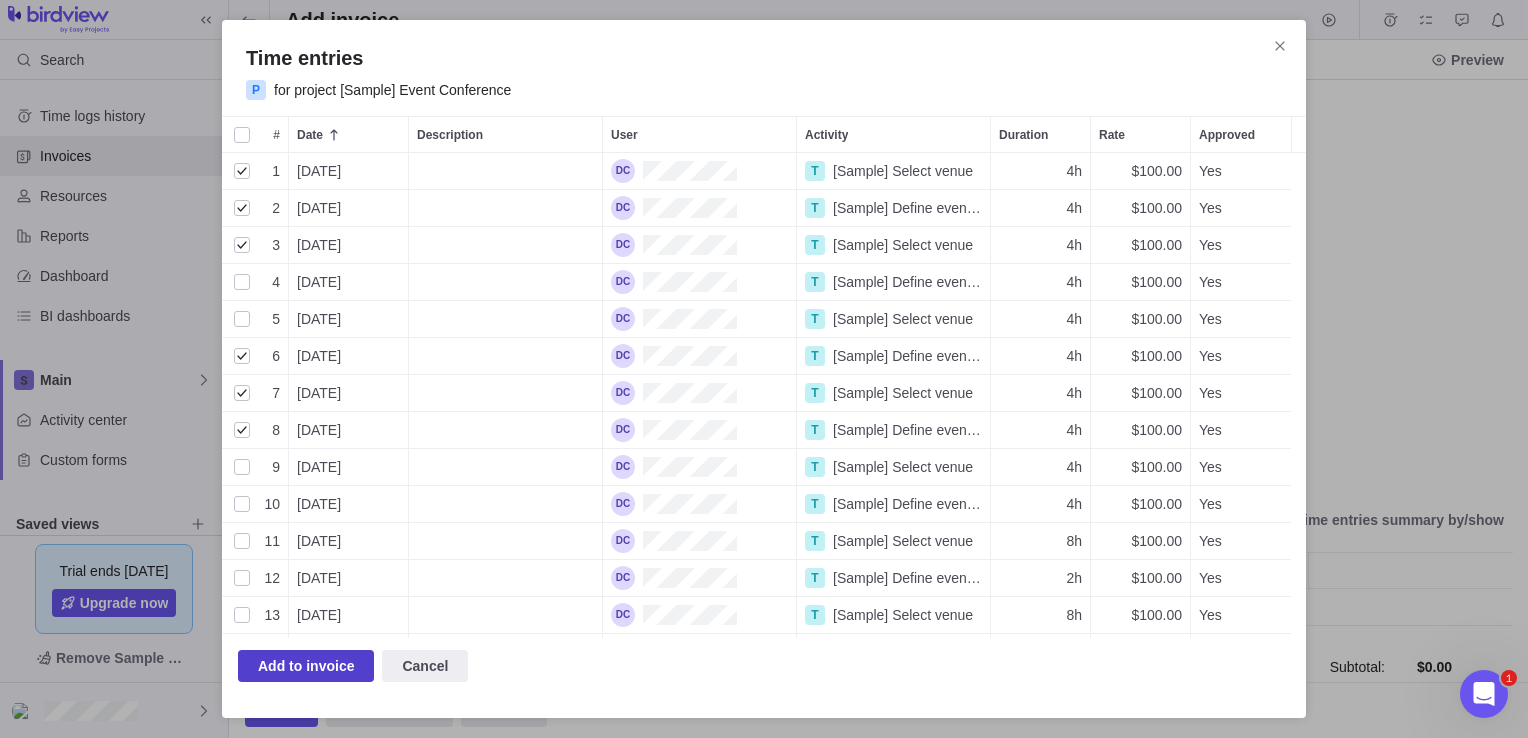 click on "Add to invoice" at bounding box center [306, 666] 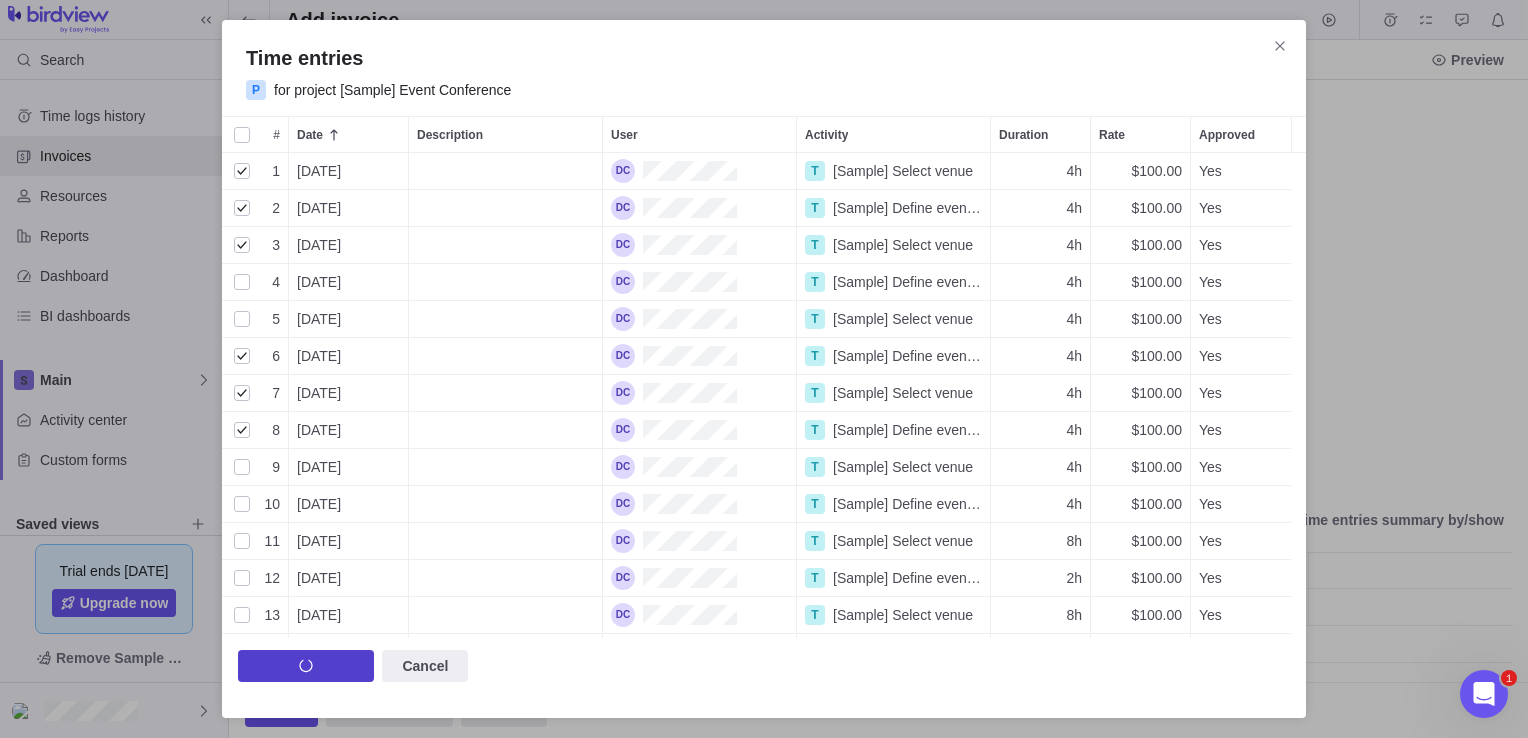 scroll, scrollTop: 16, scrollLeft: 16, axis: both 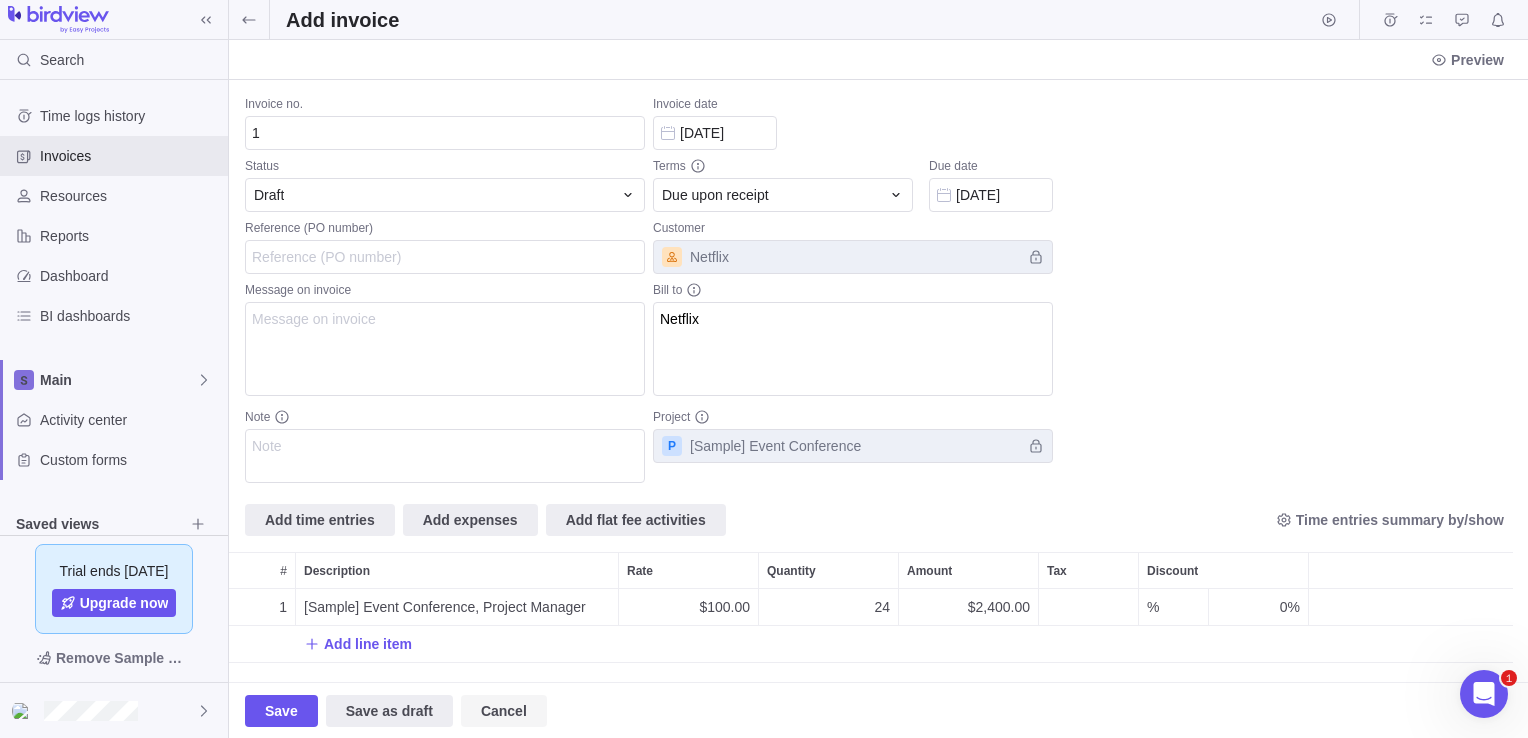 click on "Cancel" at bounding box center (504, 711) 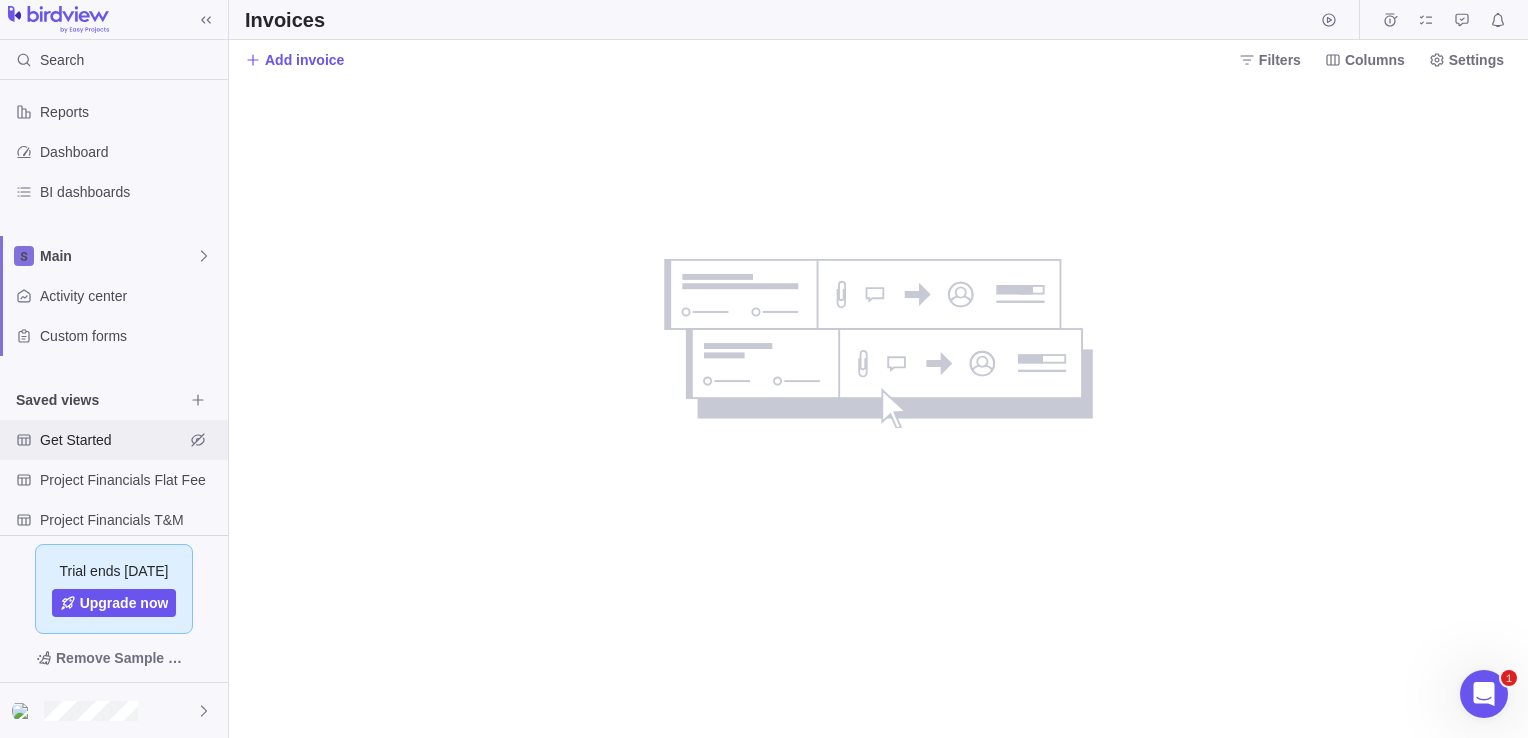 scroll, scrollTop: 183, scrollLeft: 0, axis: vertical 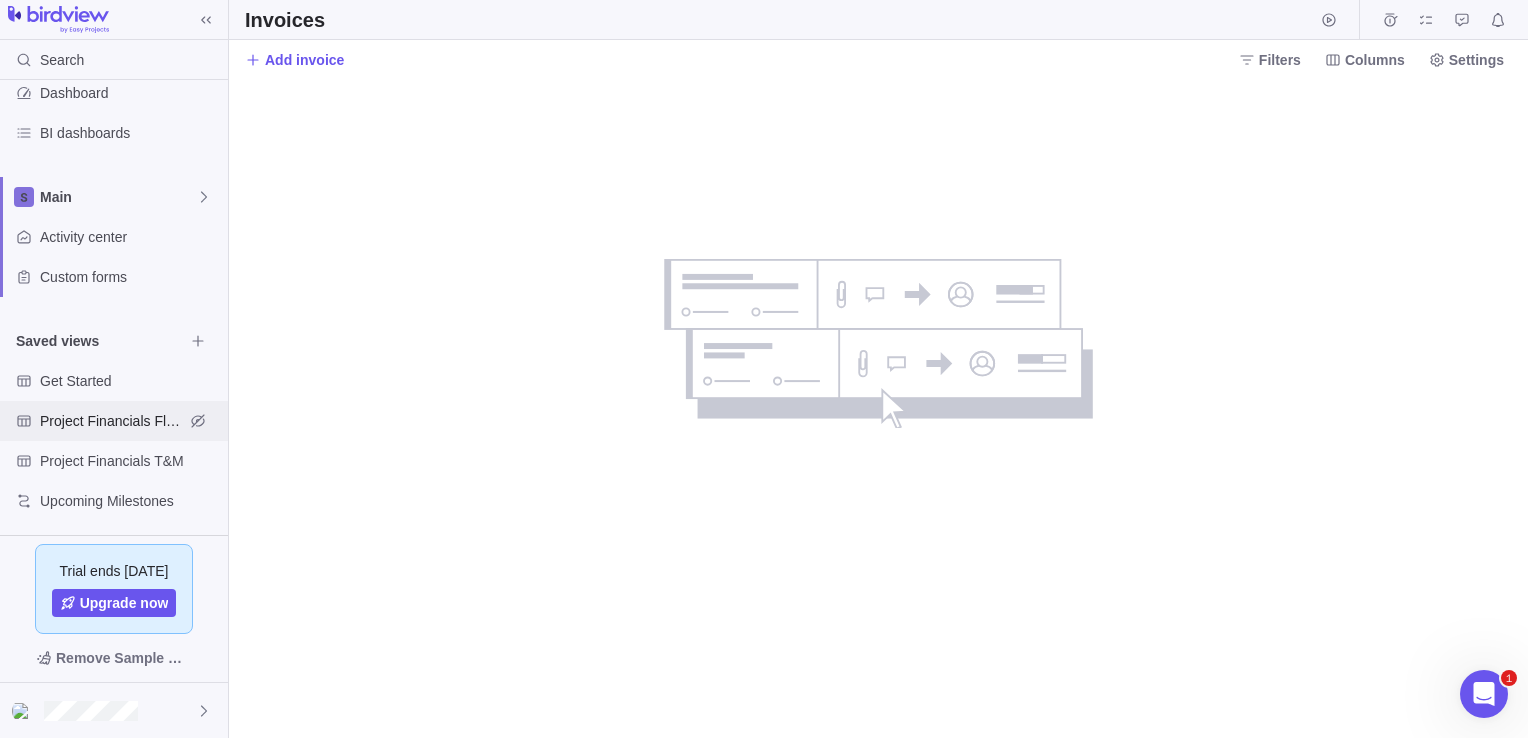click on "Project Financials Flat Fee" at bounding box center (112, 421) 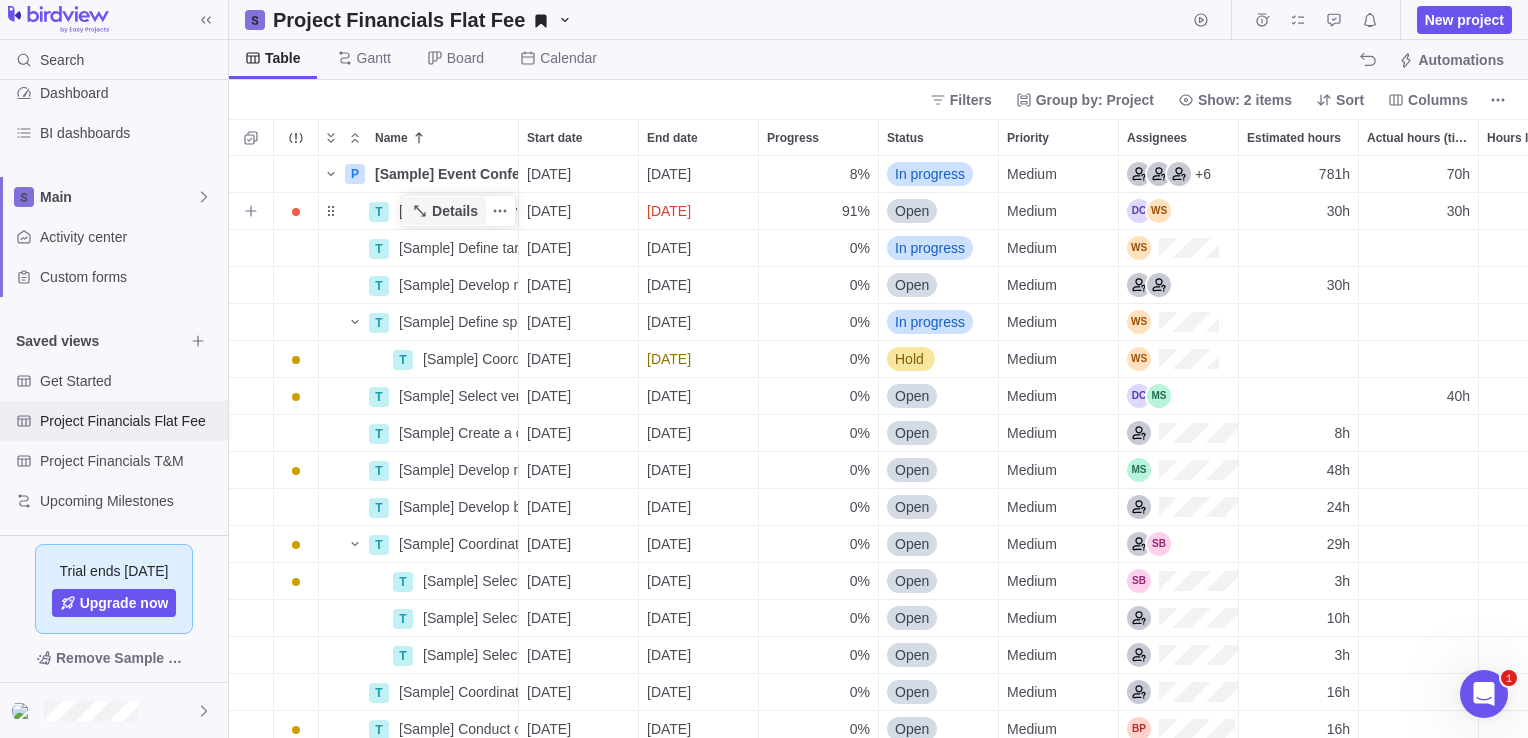 scroll, scrollTop: 16, scrollLeft: 16, axis: both 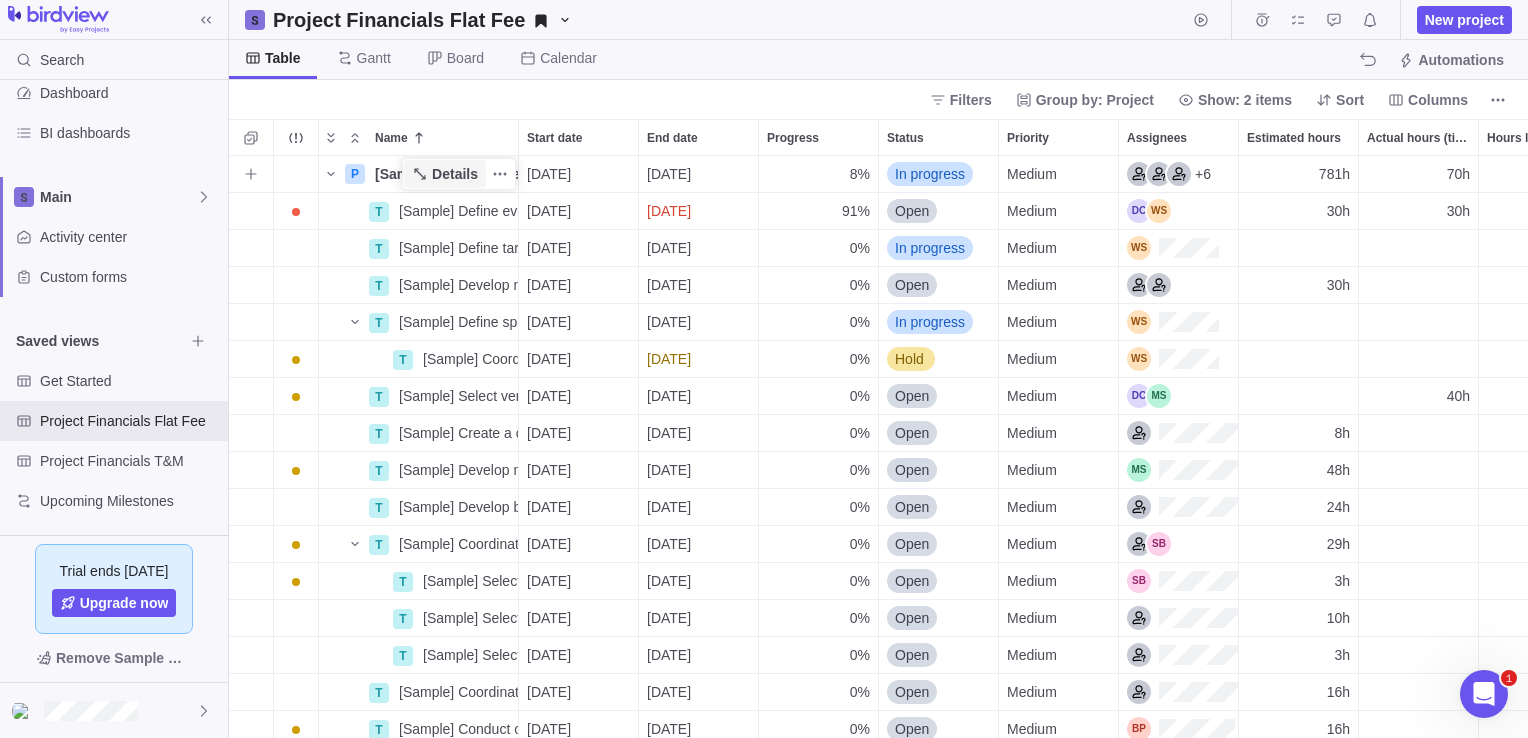 click on "Details" at bounding box center (455, 174) 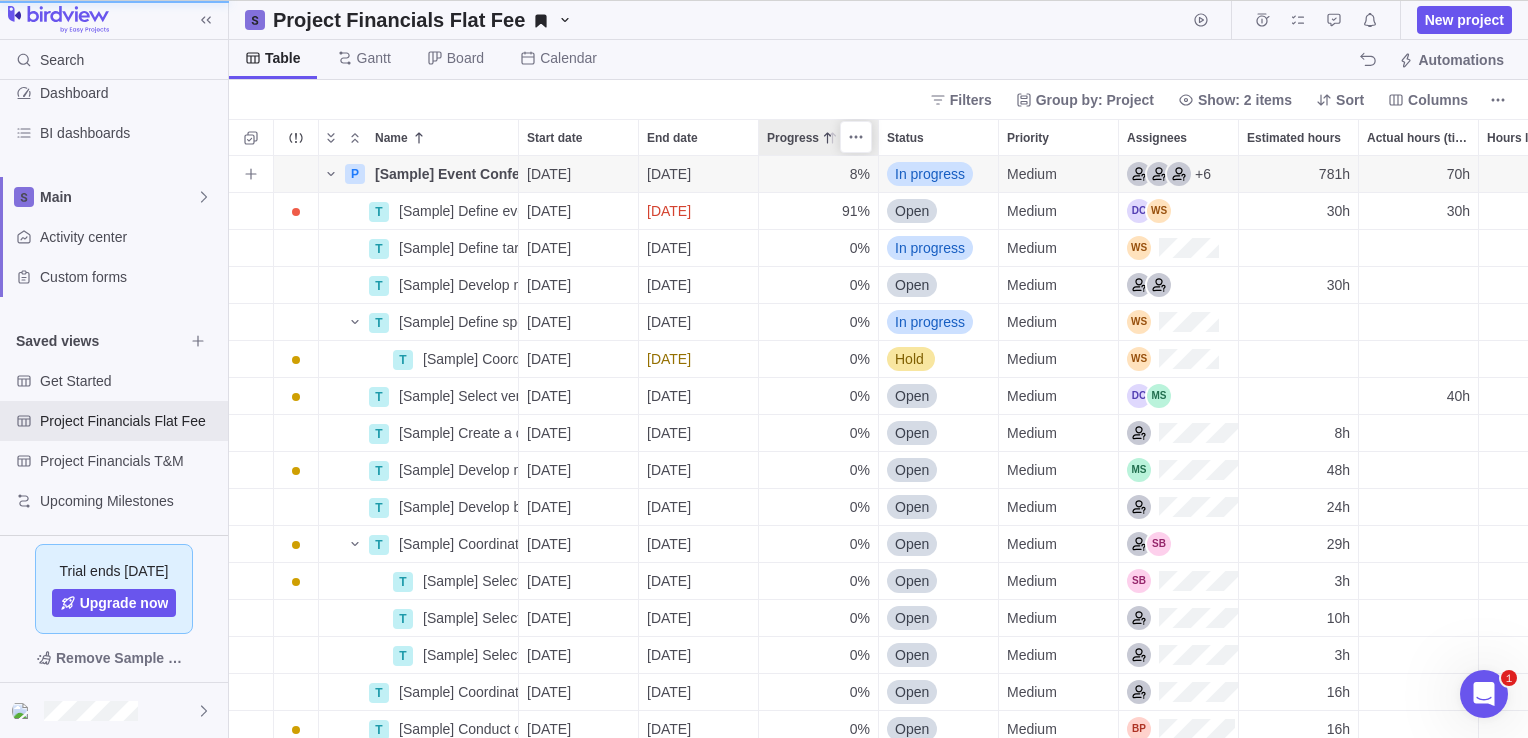 scroll, scrollTop: 567, scrollLeft: 448, axis: both 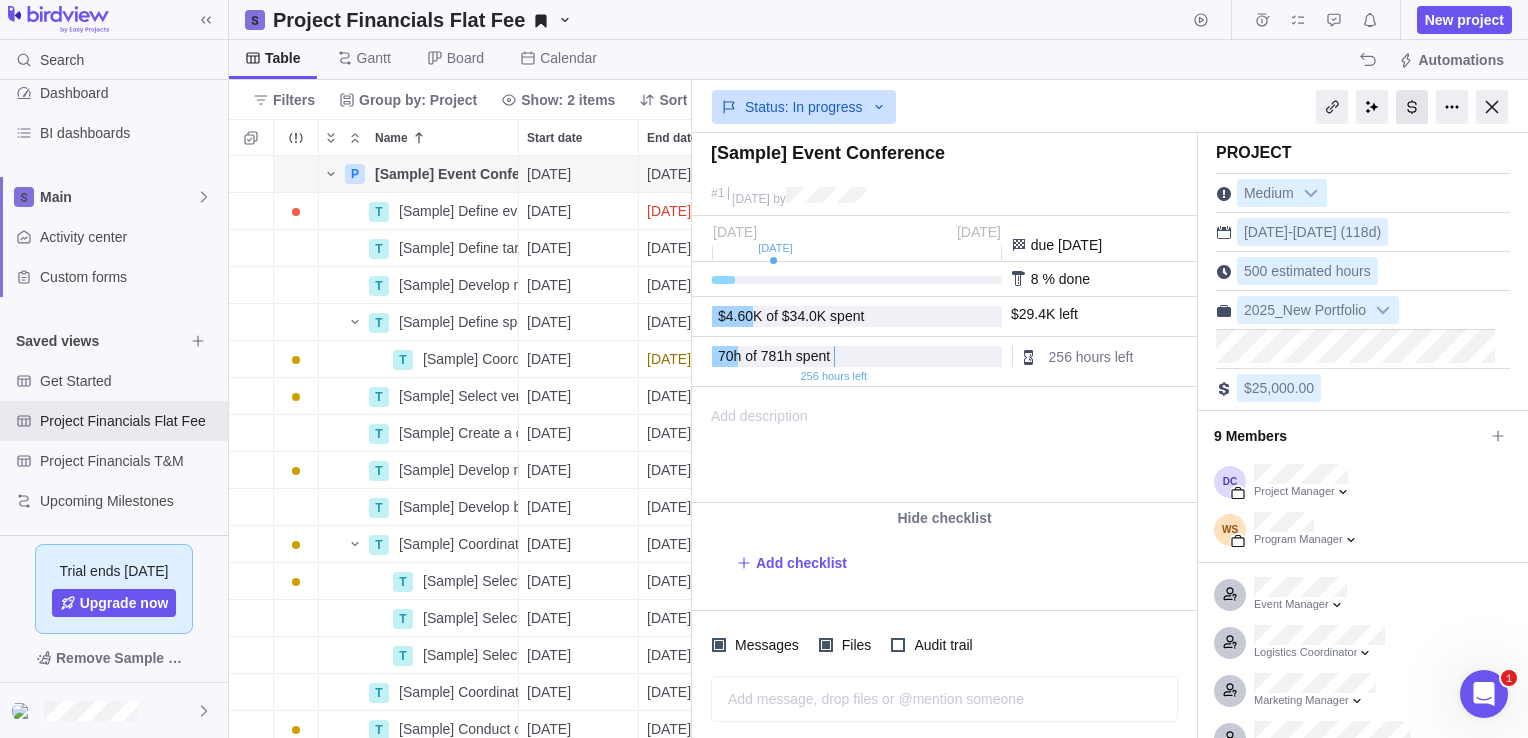 click at bounding box center (1412, 107) 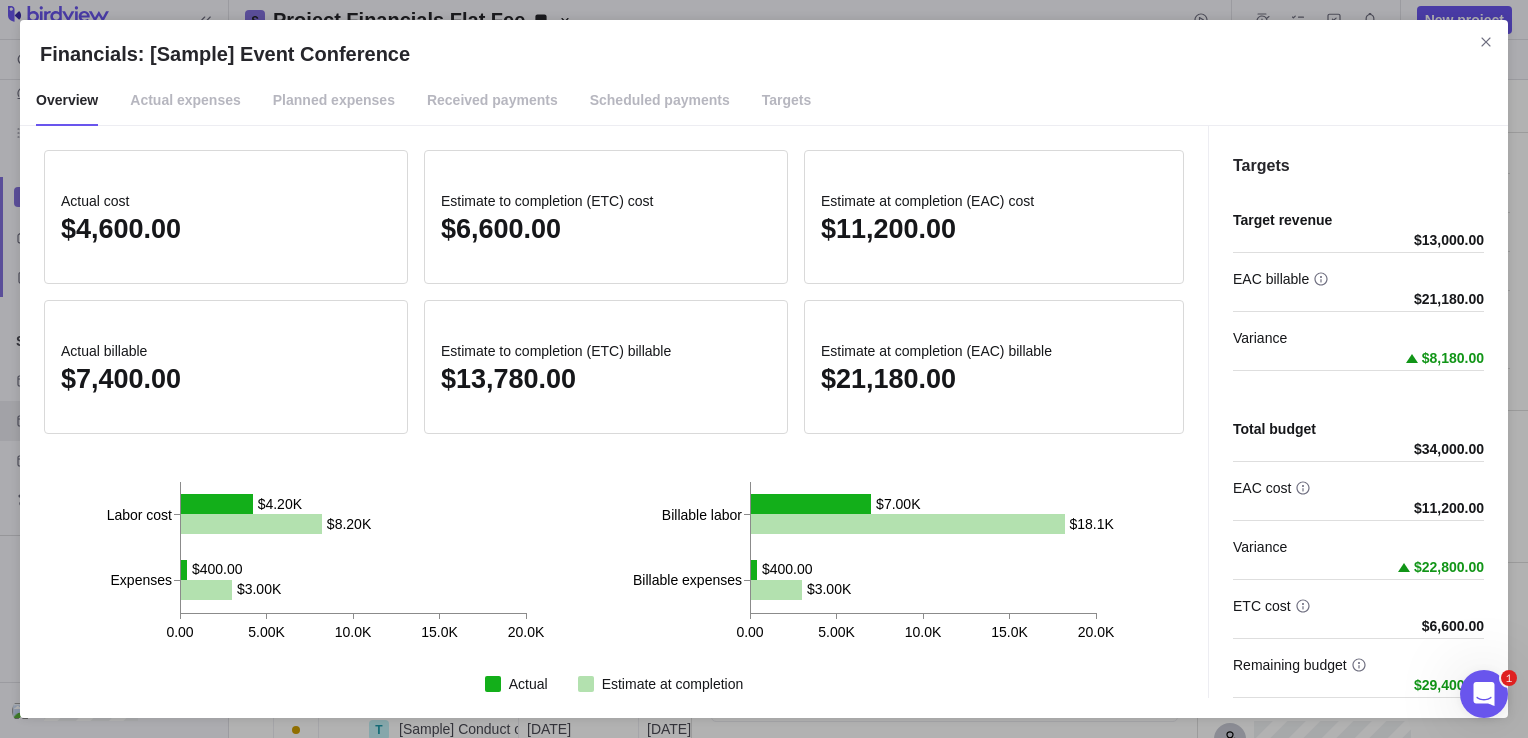 click on "Targets" at bounding box center [787, 101] 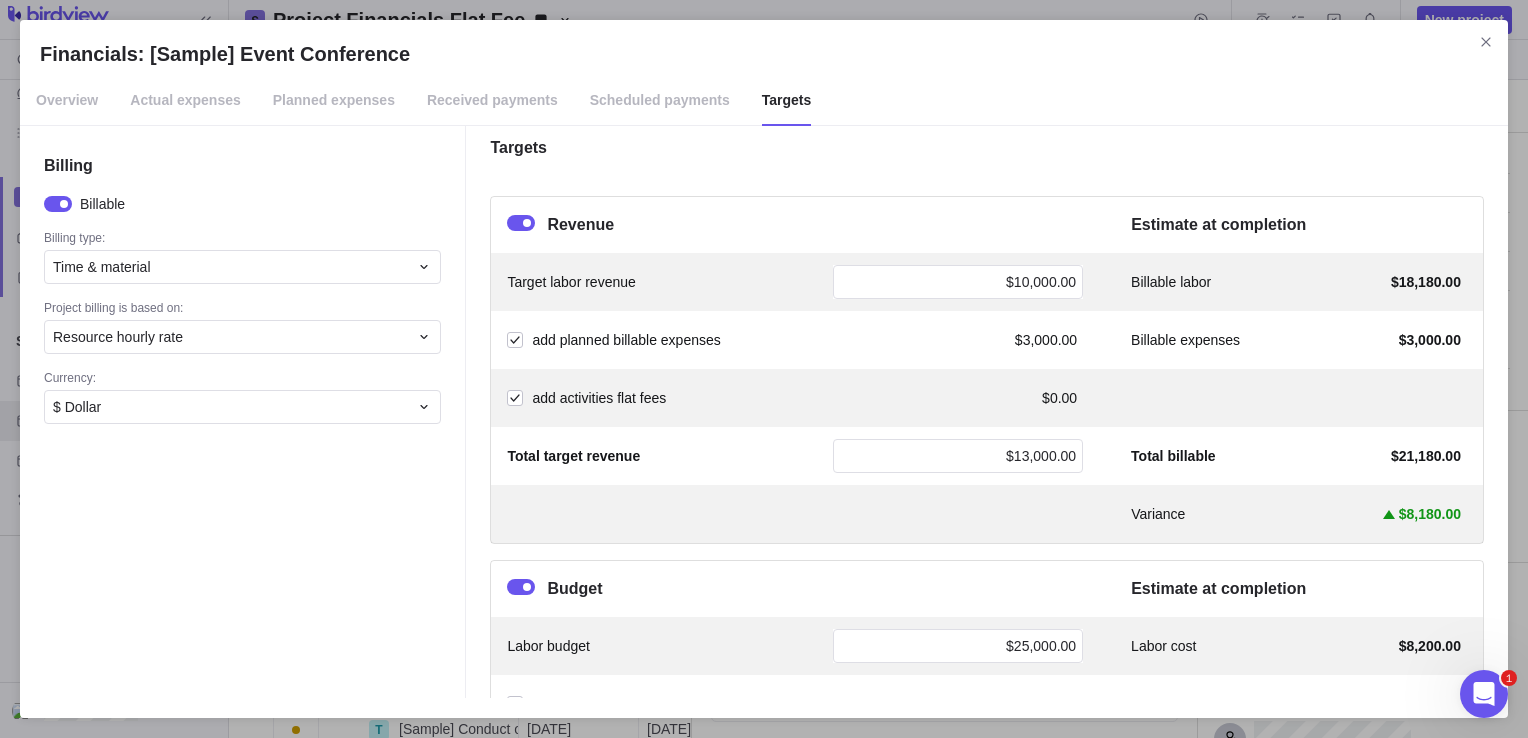 scroll, scrollTop: 0, scrollLeft: 0, axis: both 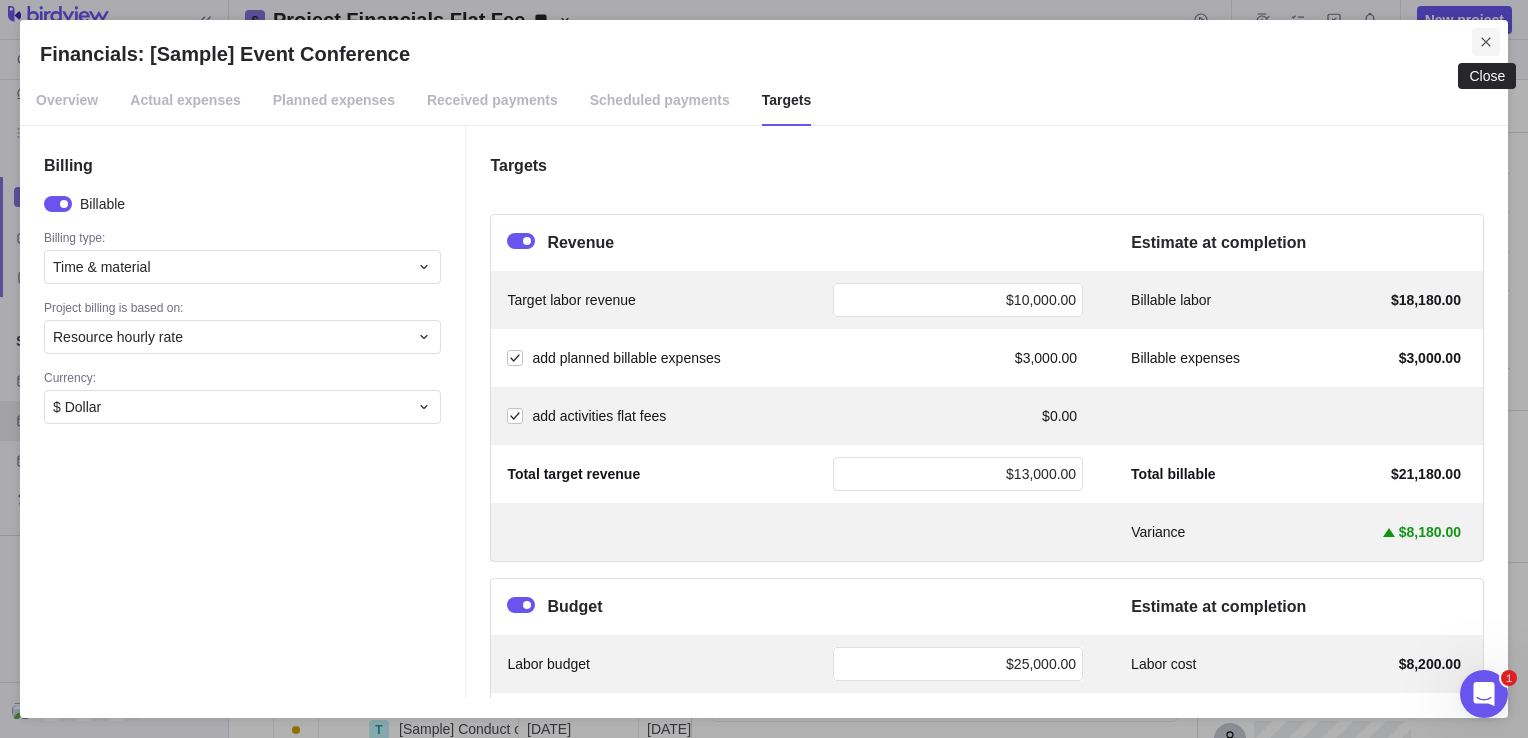 click 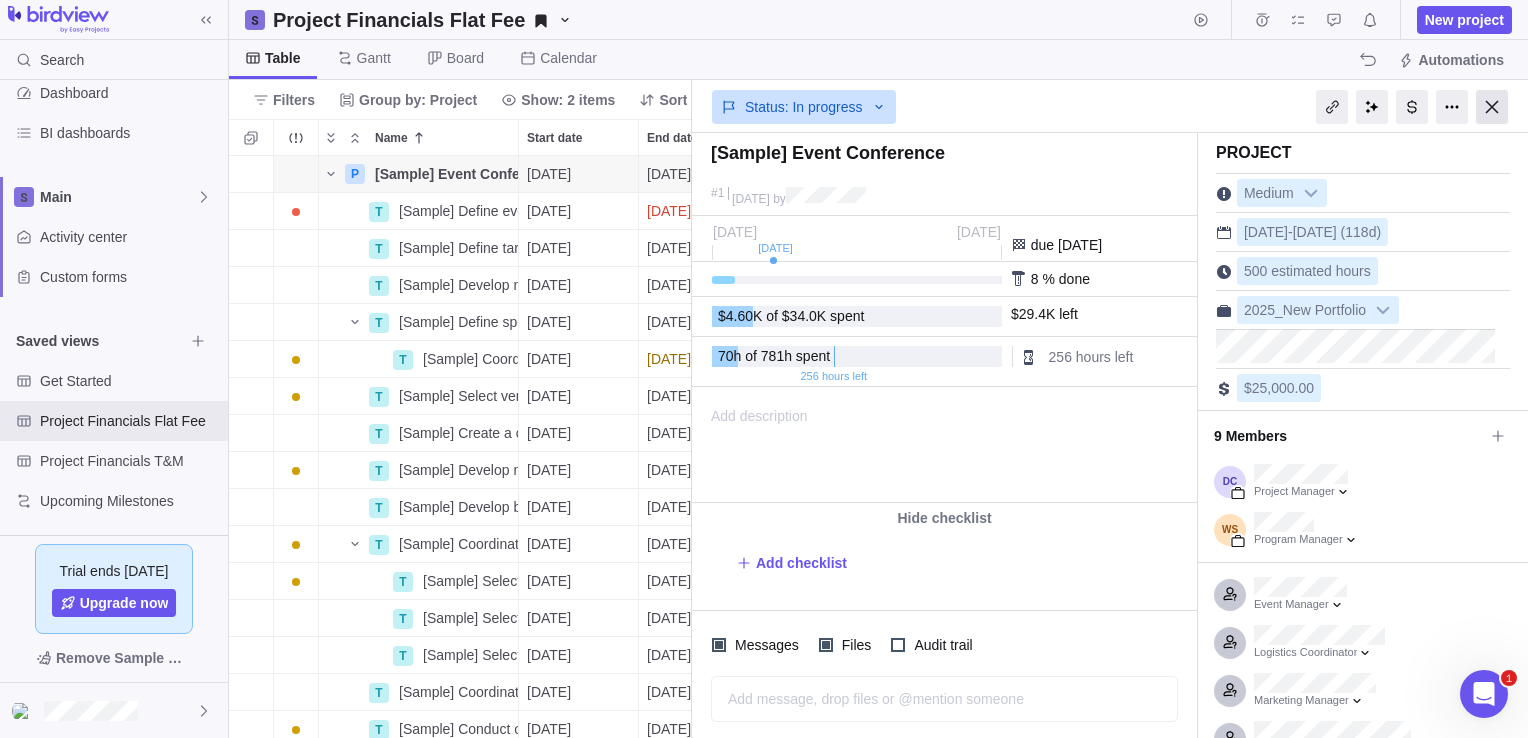 click at bounding box center (1492, 107) 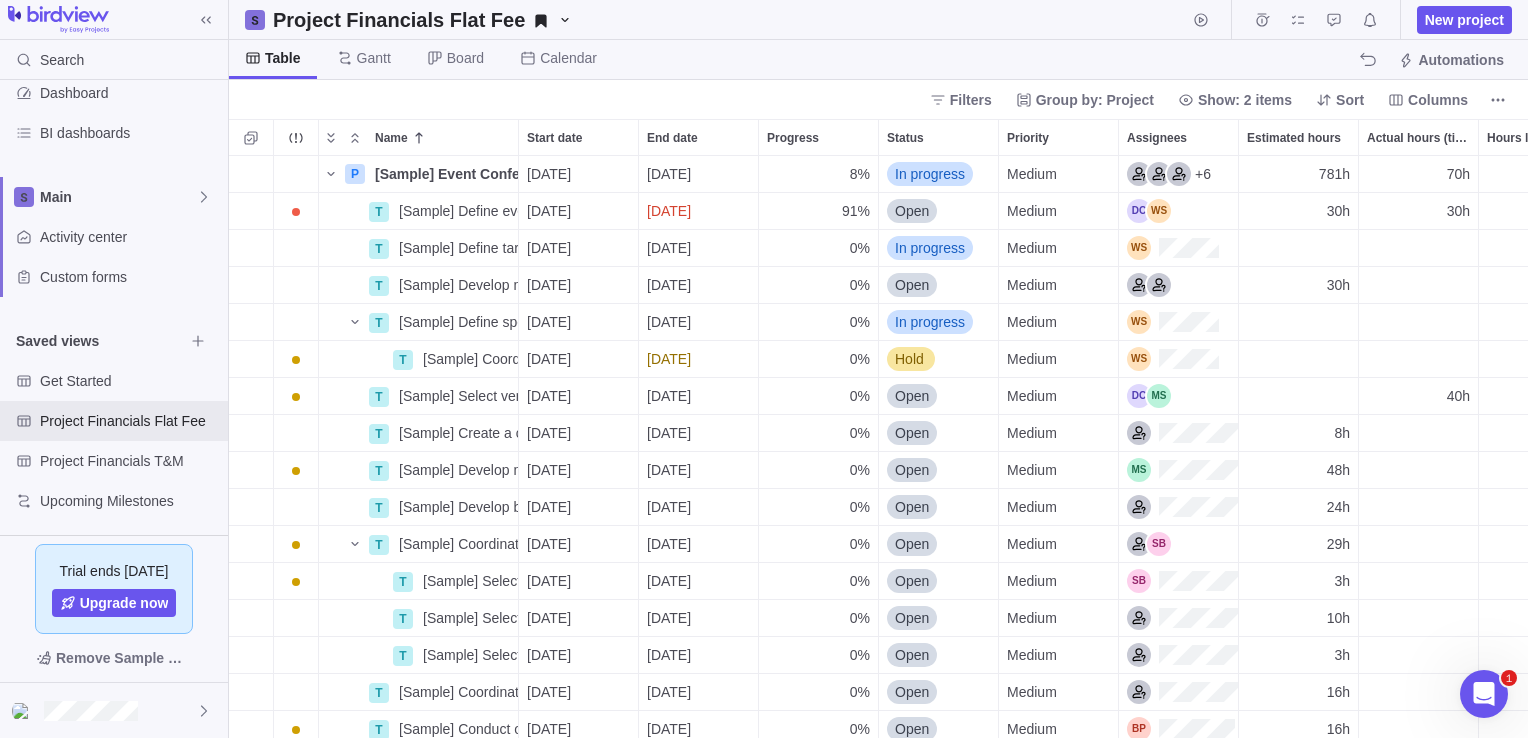 scroll, scrollTop: 16, scrollLeft: 16, axis: both 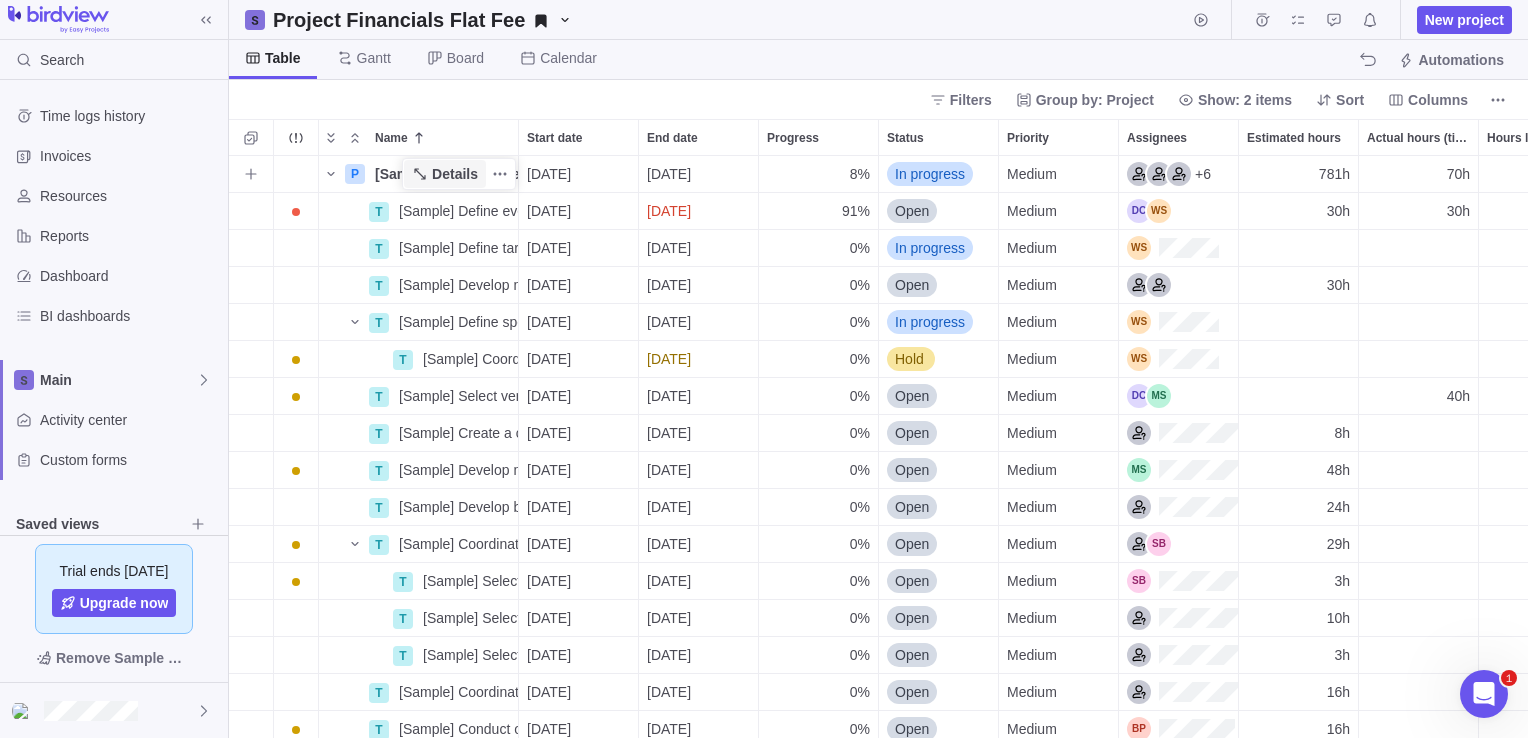 click on "Details" at bounding box center (455, 174) 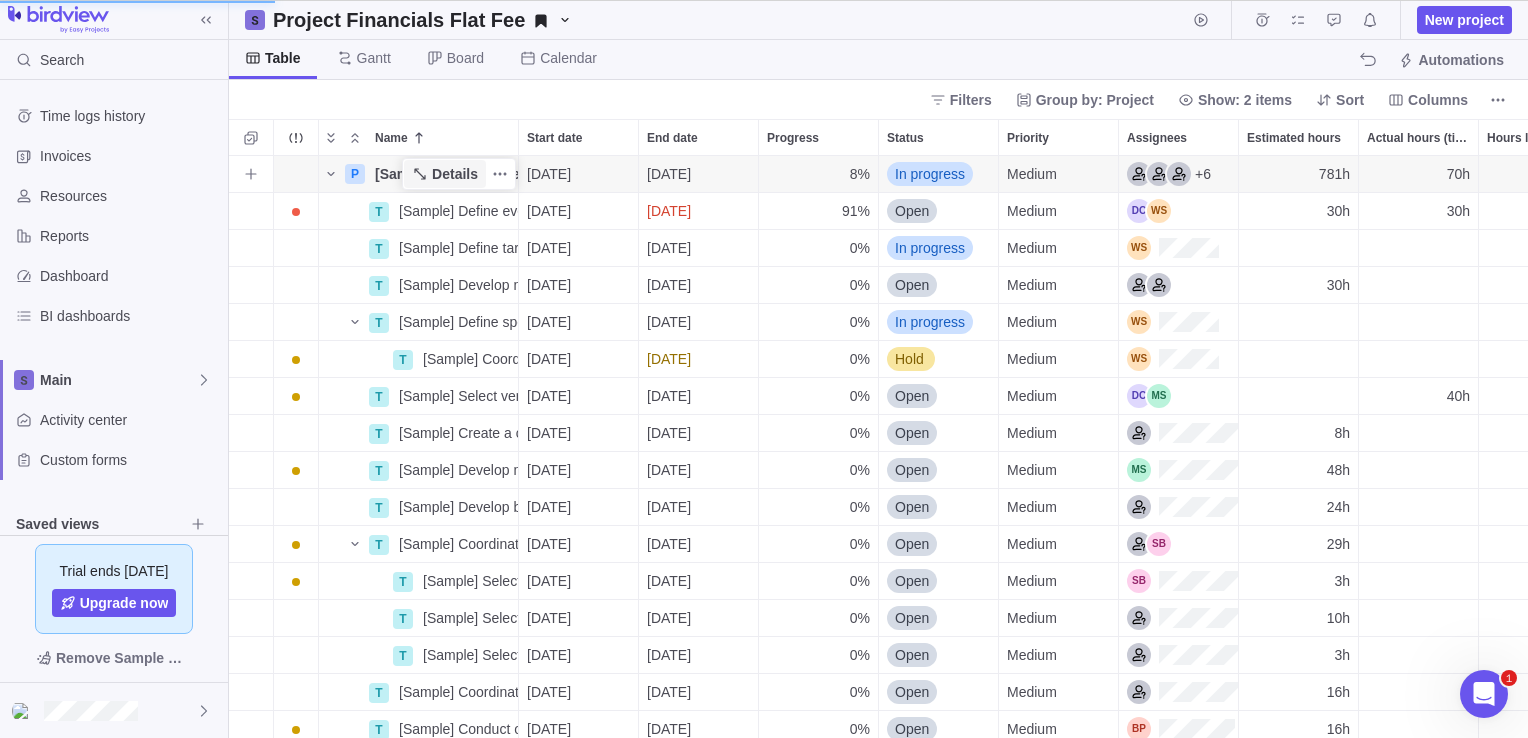 scroll, scrollTop: 567, scrollLeft: 448, axis: both 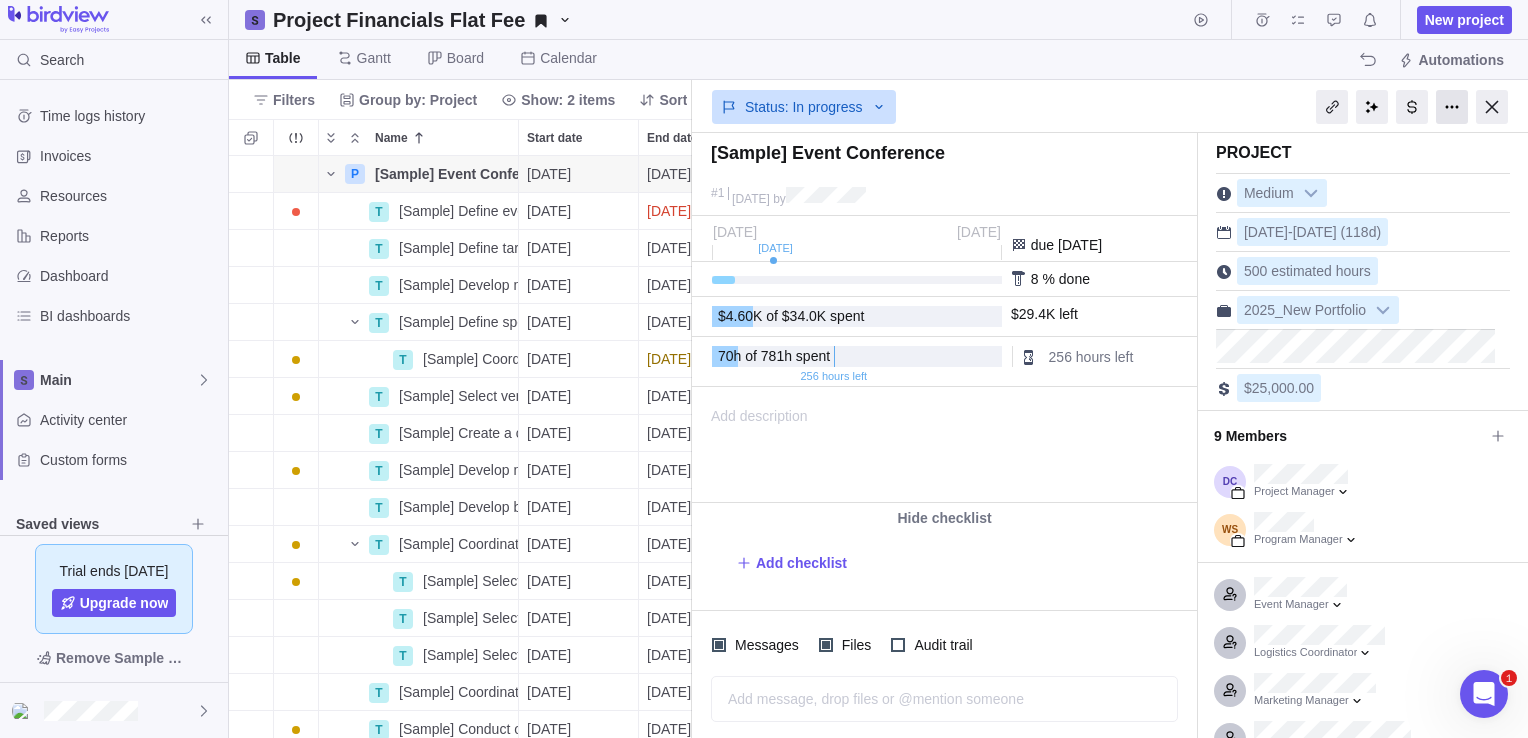 click at bounding box center [1452, 107] 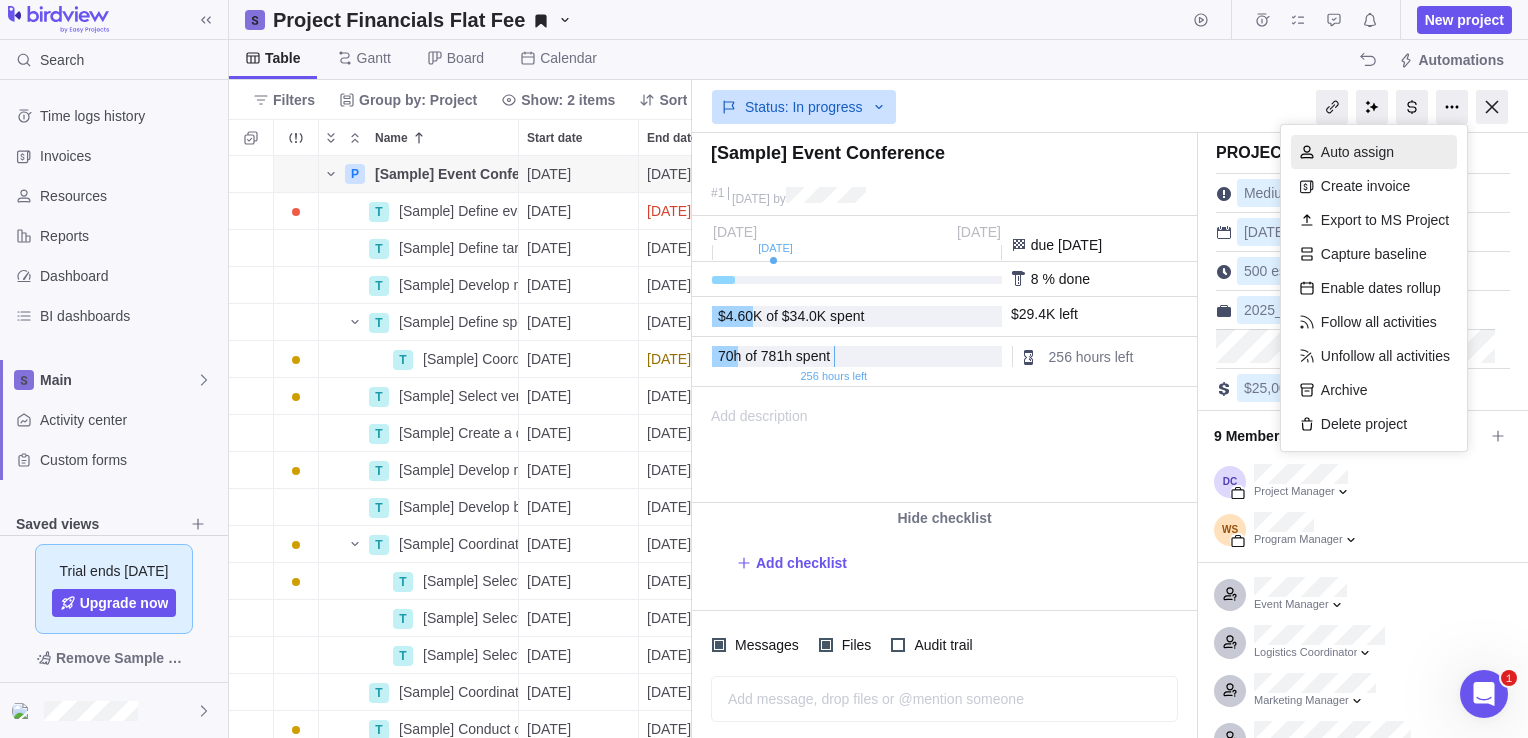 click on "Auto assign" at bounding box center [1374, 152] 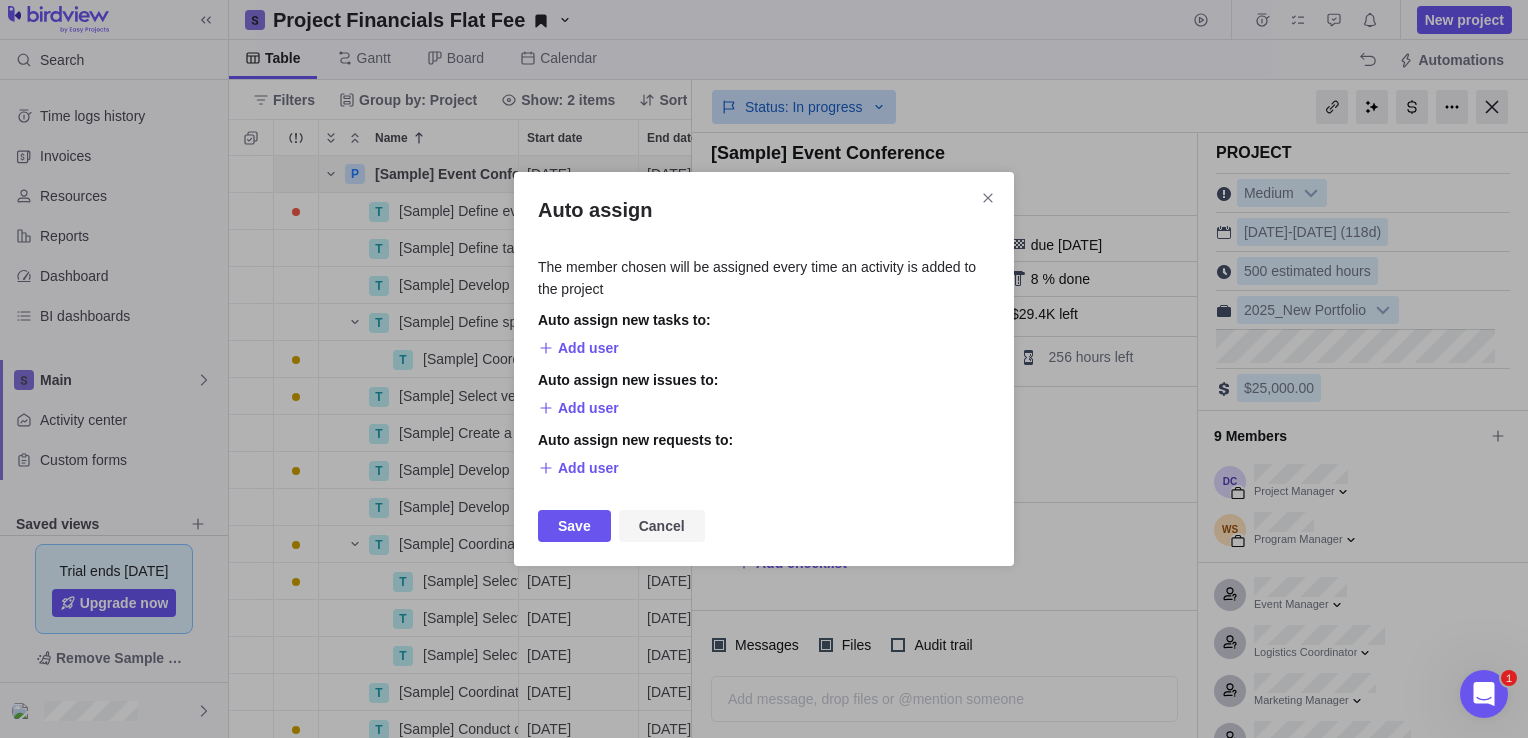 click on "Cancel" at bounding box center (662, 526) 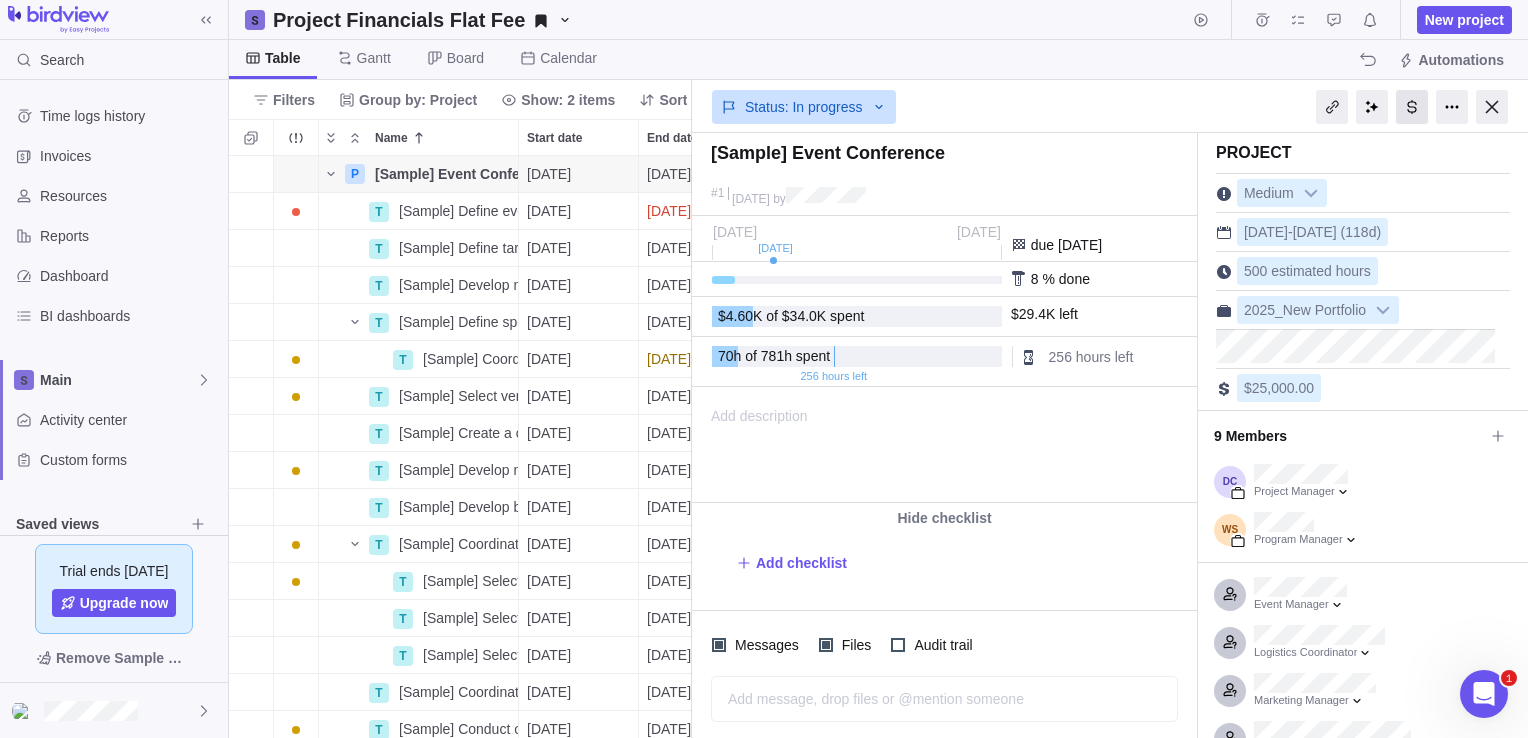 click at bounding box center [1412, 107] 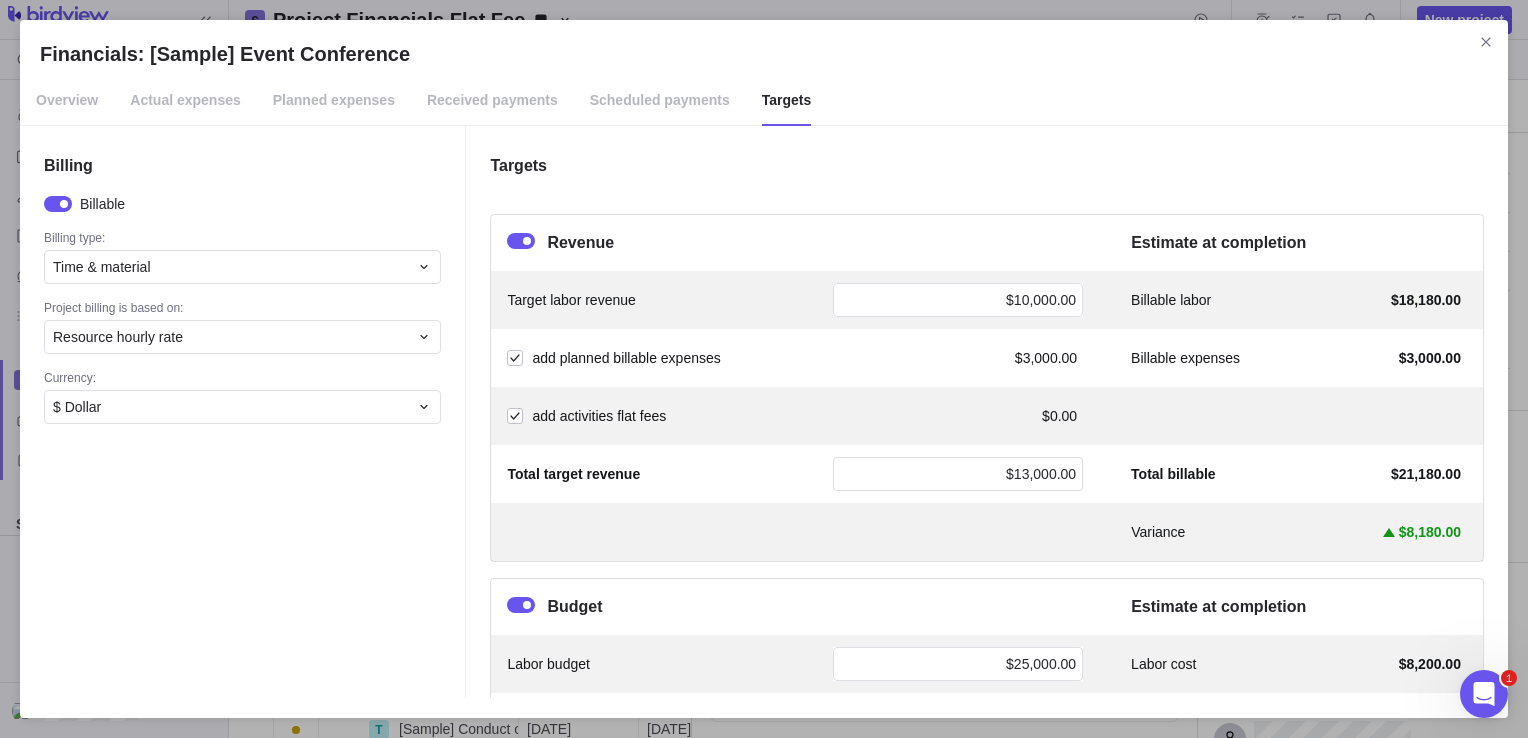 click on "Overview" at bounding box center [67, 101] 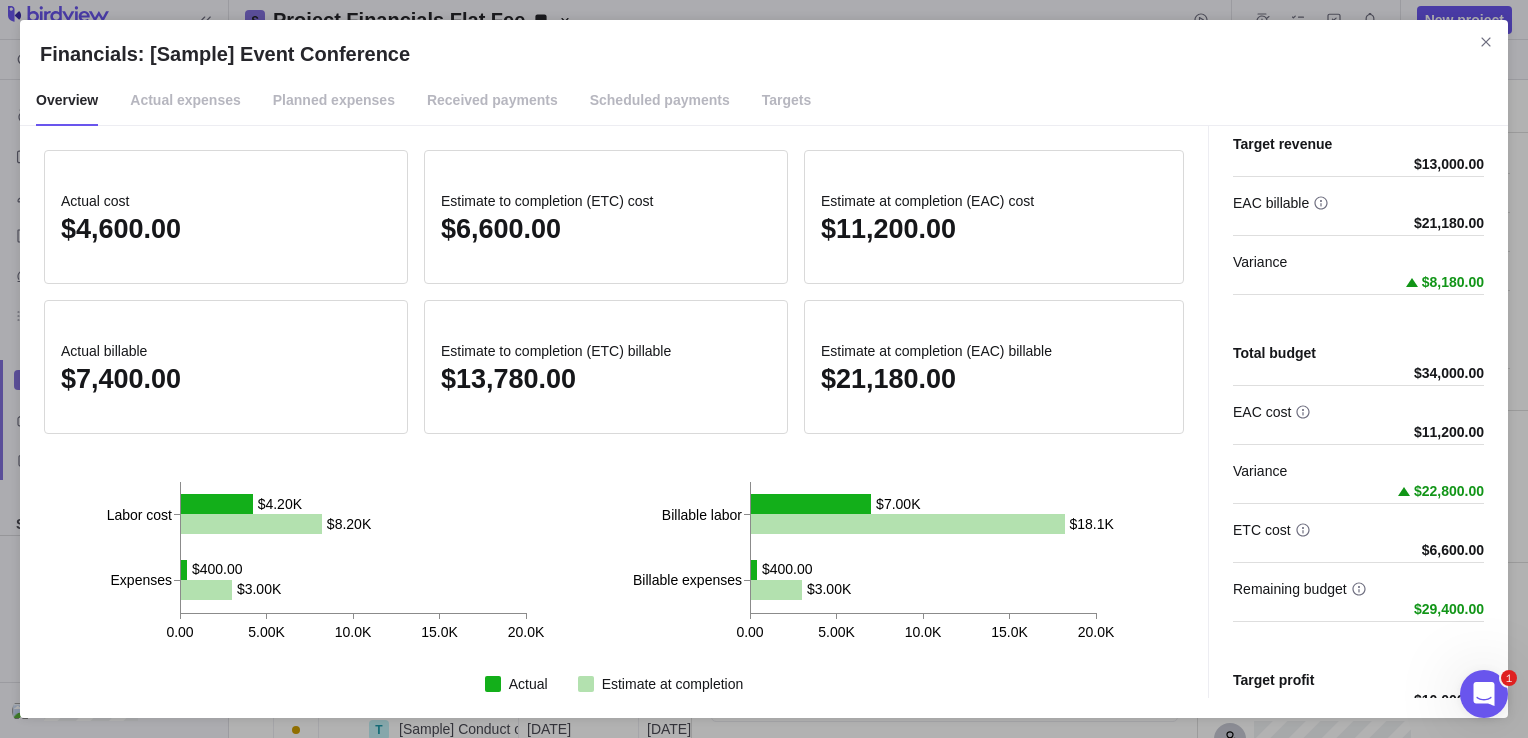 scroll, scrollTop: 250, scrollLeft: 0, axis: vertical 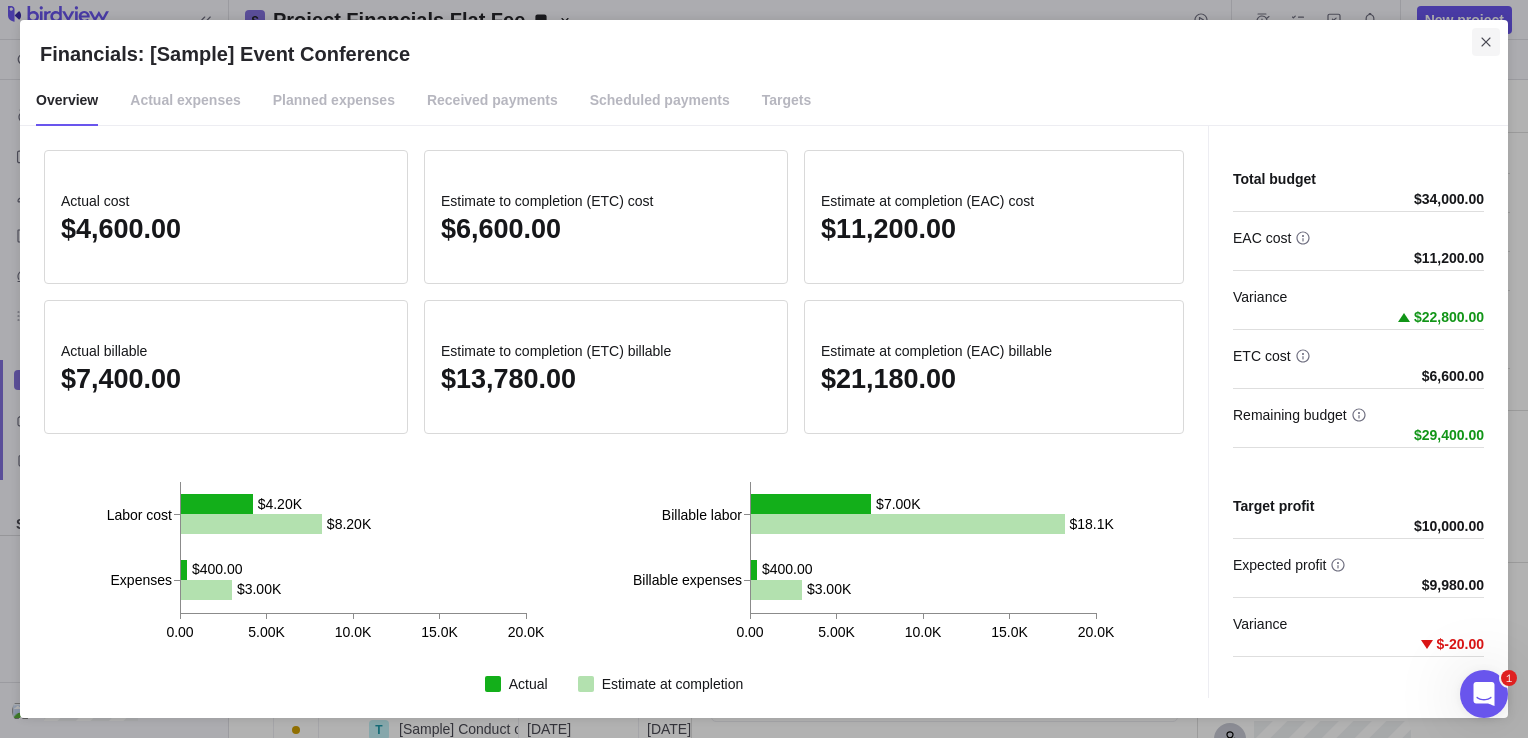 click 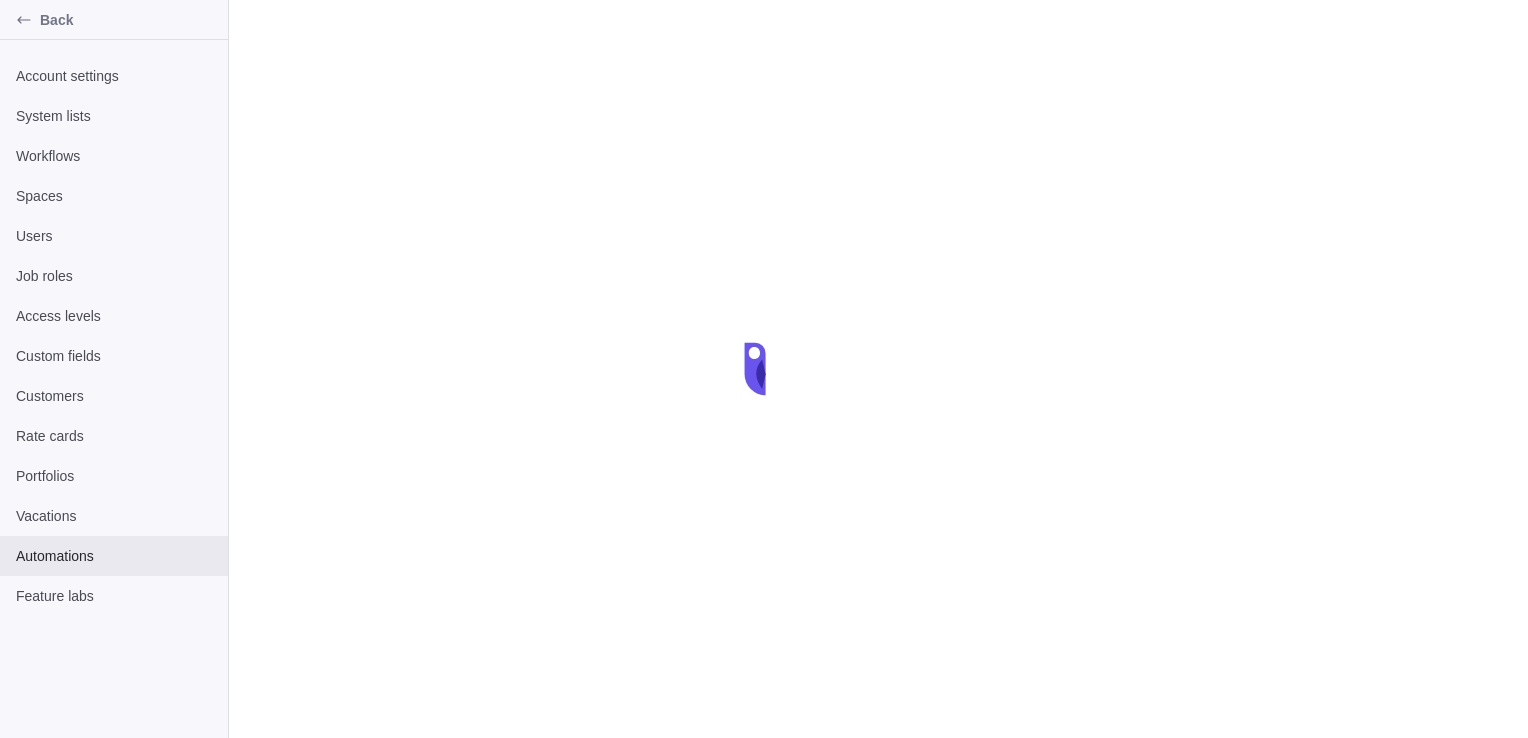scroll, scrollTop: 0, scrollLeft: 0, axis: both 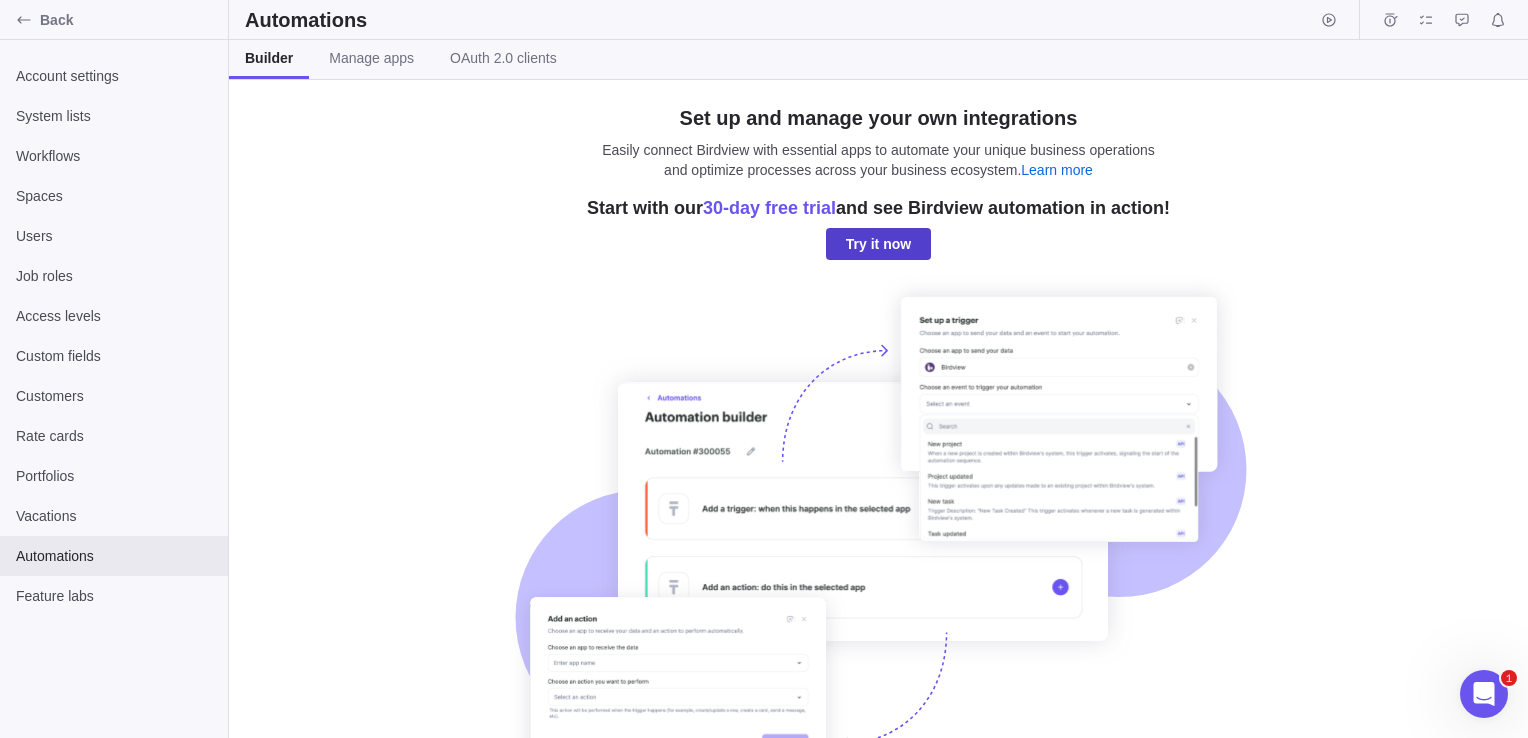 click on "Try it now" at bounding box center (878, 244) 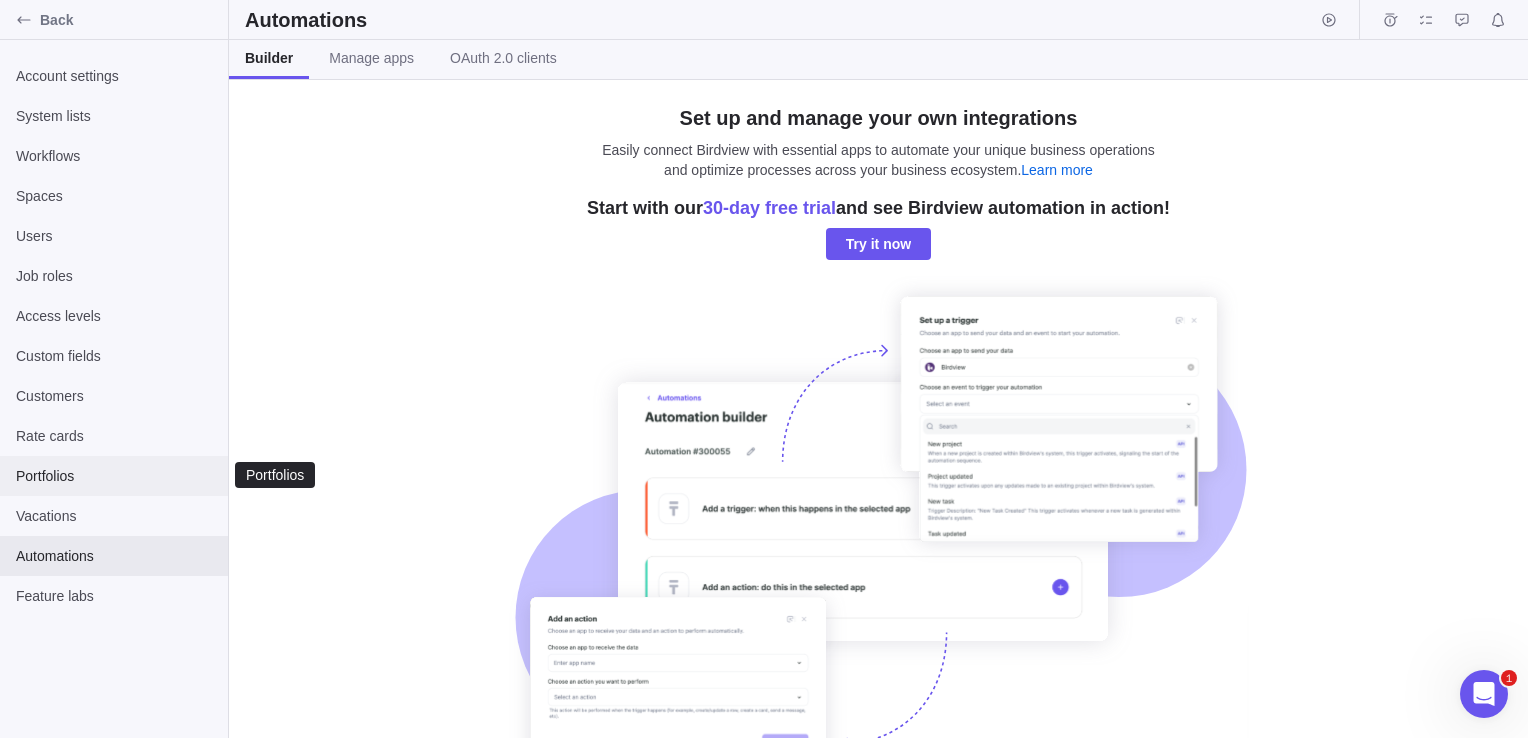click on "Portfolios" at bounding box center (114, 476) 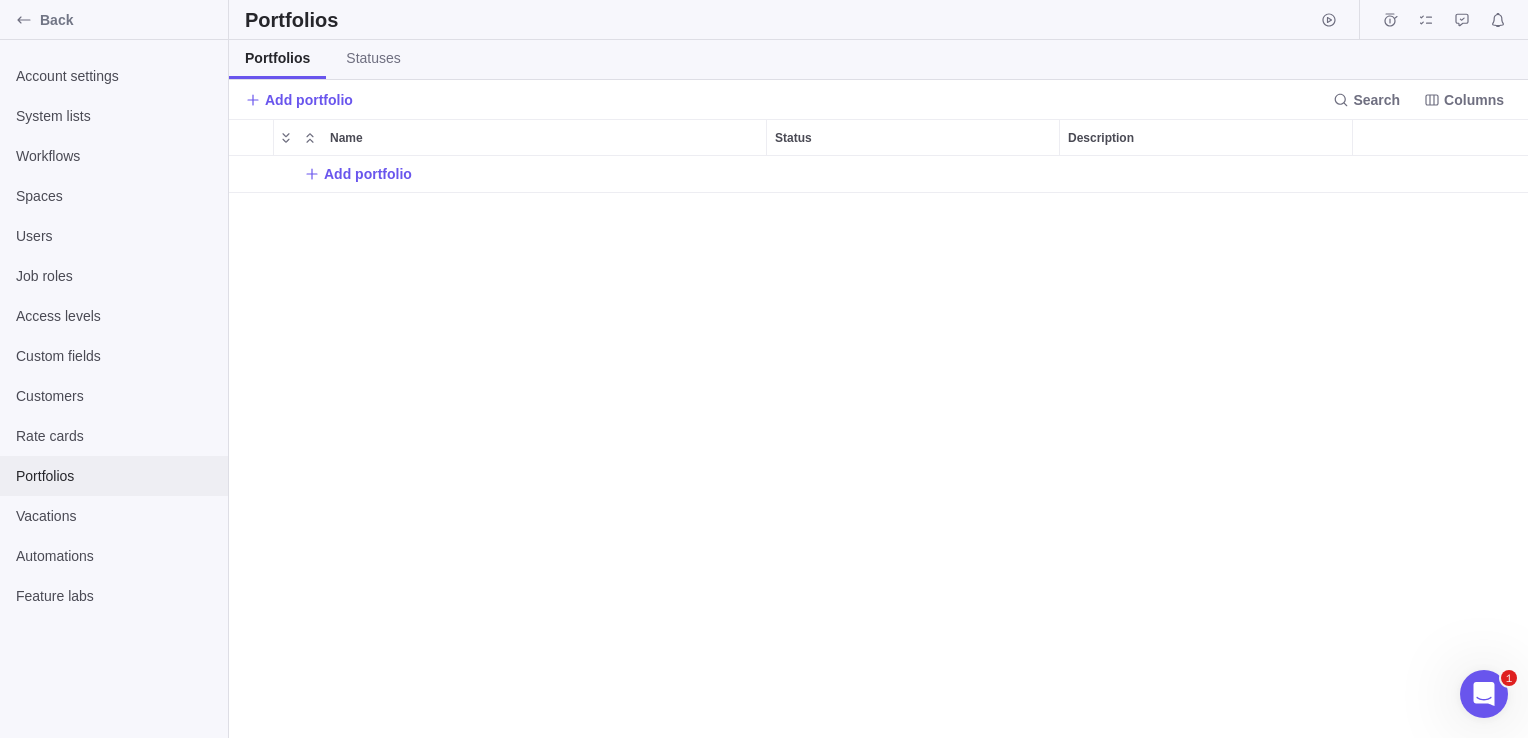scroll, scrollTop: 16, scrollLeft: 16, axis: both 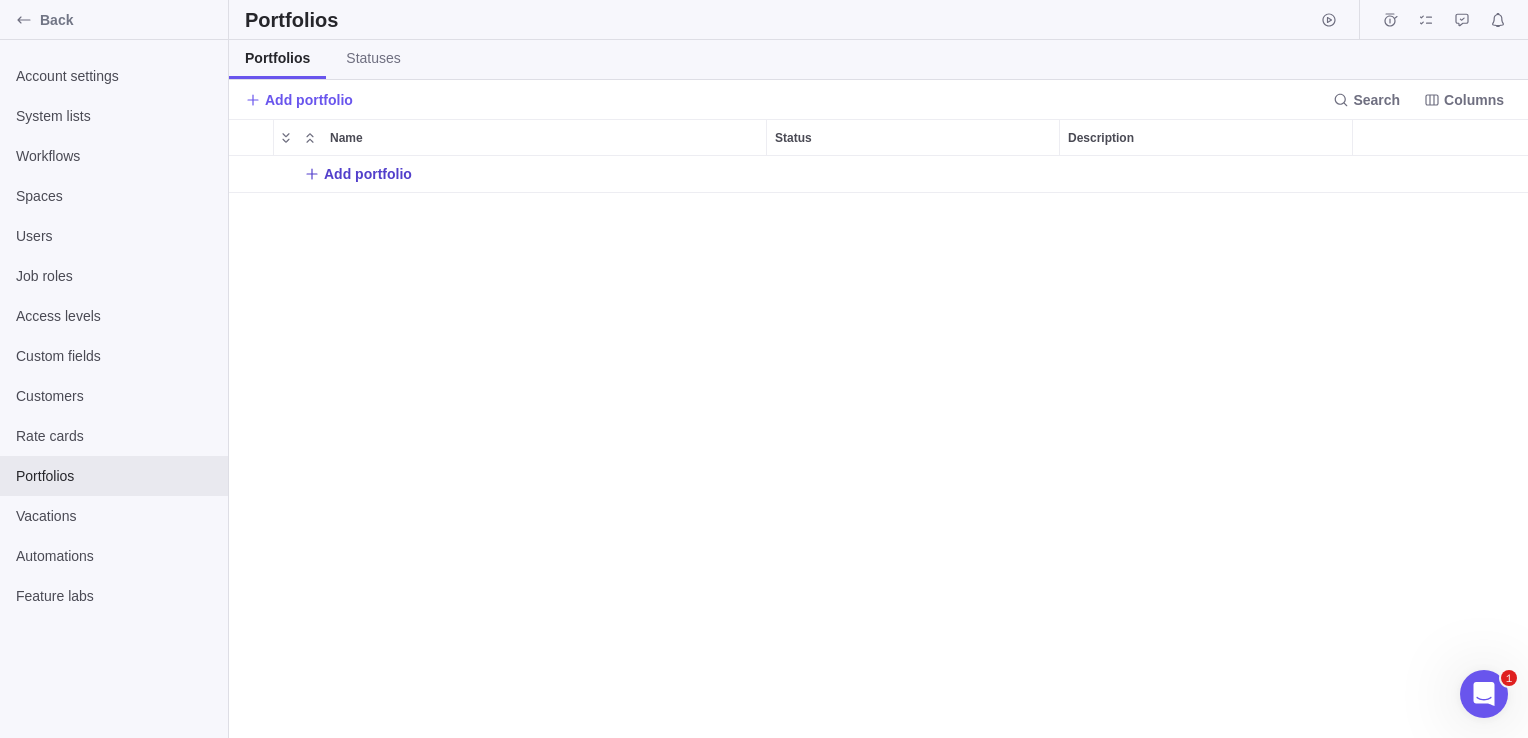 click on "Add portfolio" at bounding box center (368, 174) 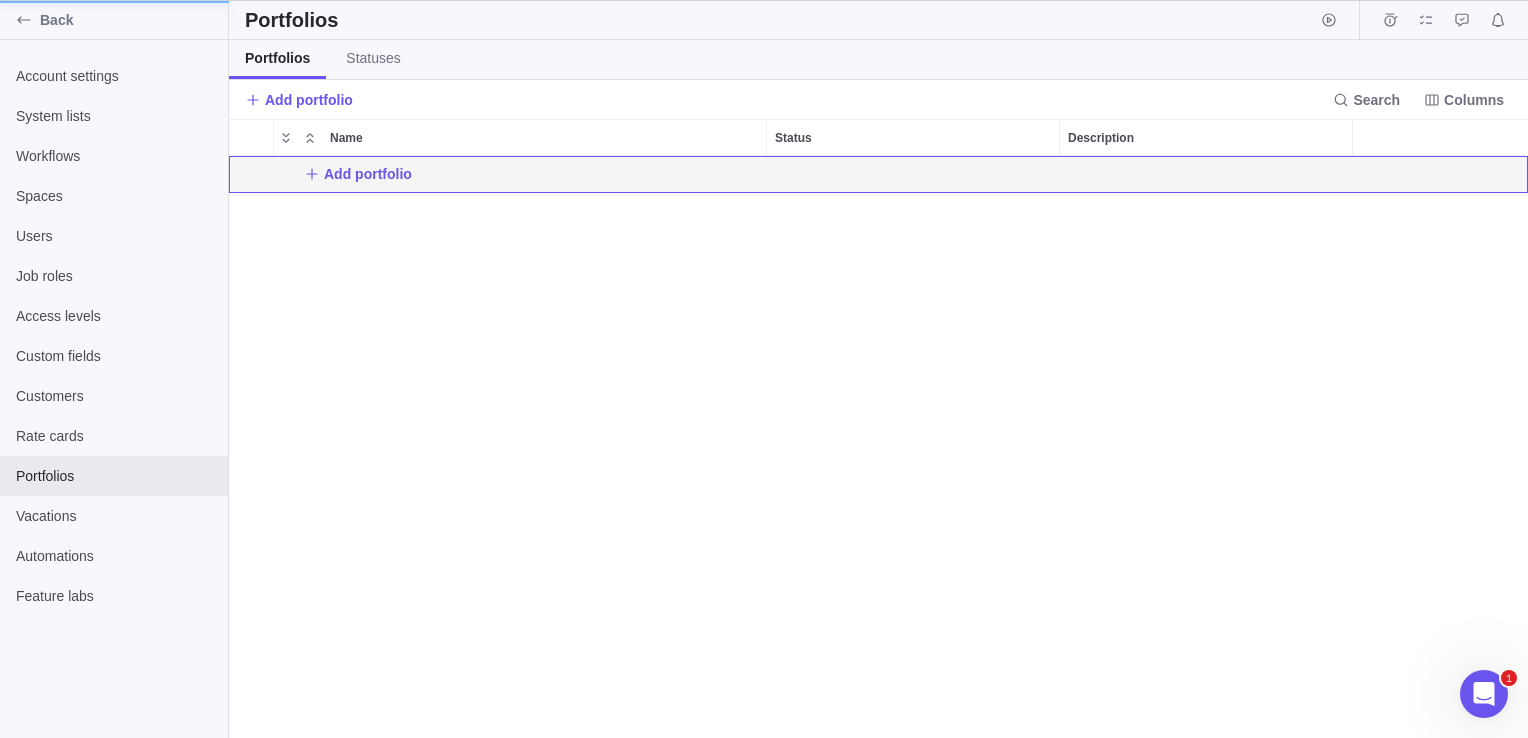 scroll, scrollTop: 567, scrollLeft: 852, axis: both 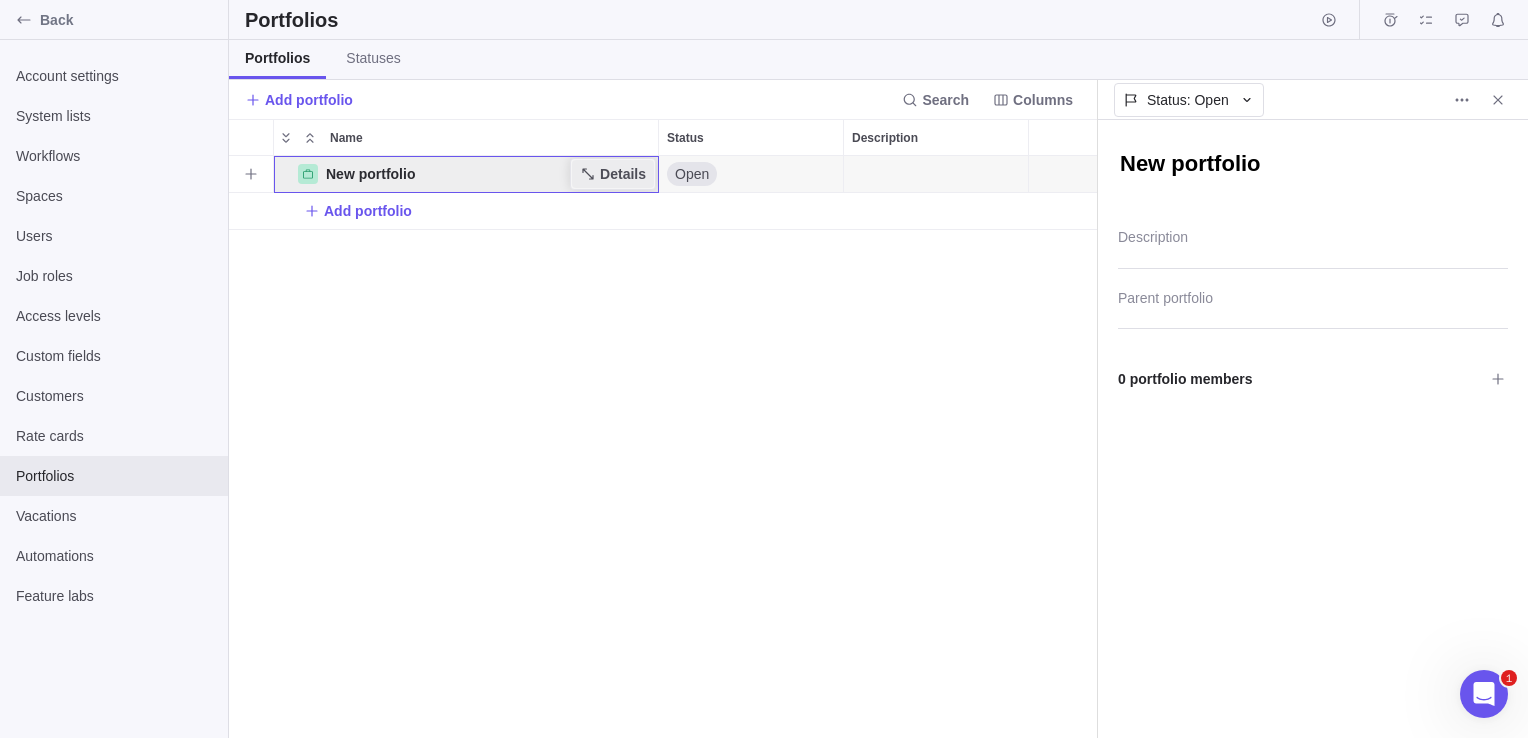 click on "Details" at bounding box center [623, 174] 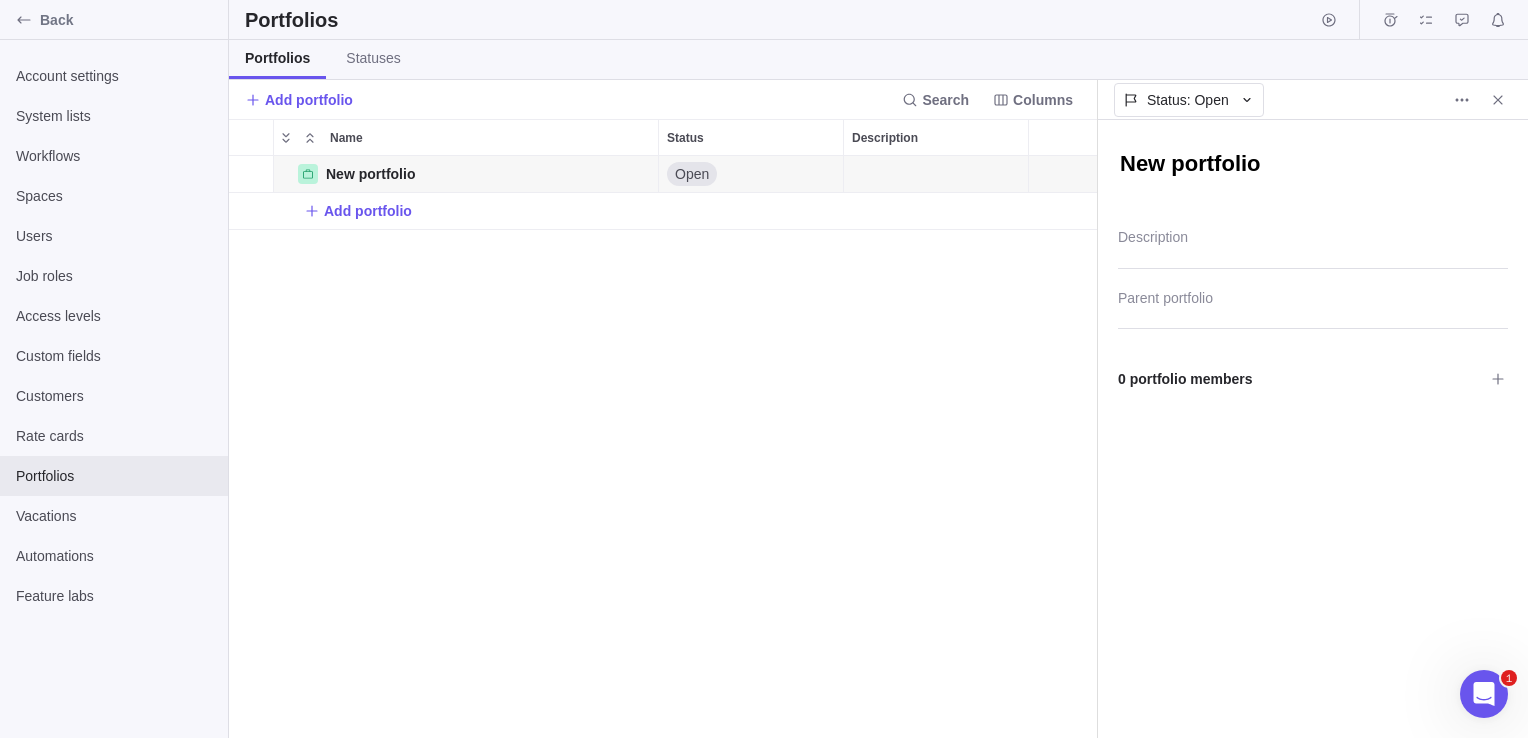 click on "New portfolio" at bounding box center [1313, 166] 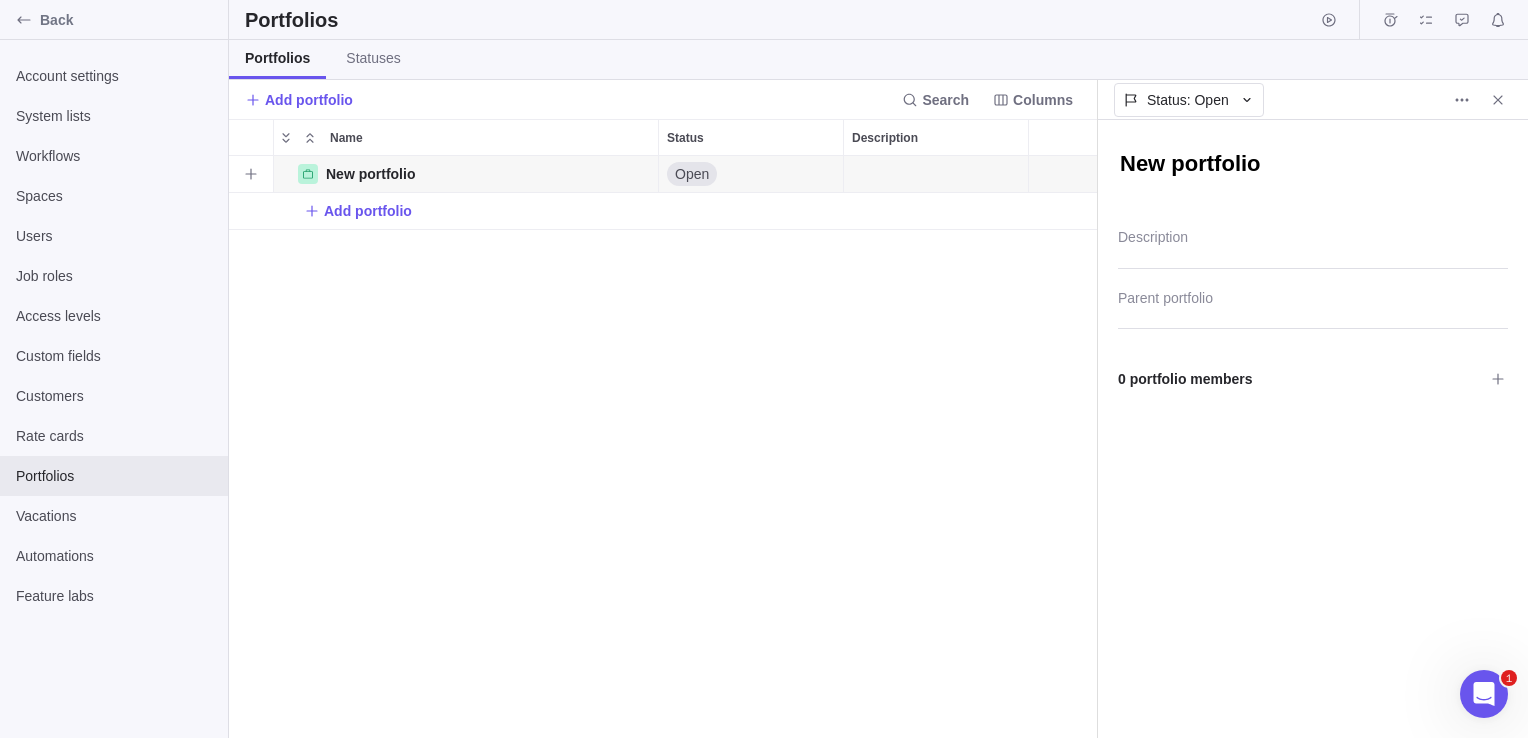 drag, startPoint x: 1291, startPoint y: 170, endPoint x: 1026, endPoint y: 168, distance: 265.00754 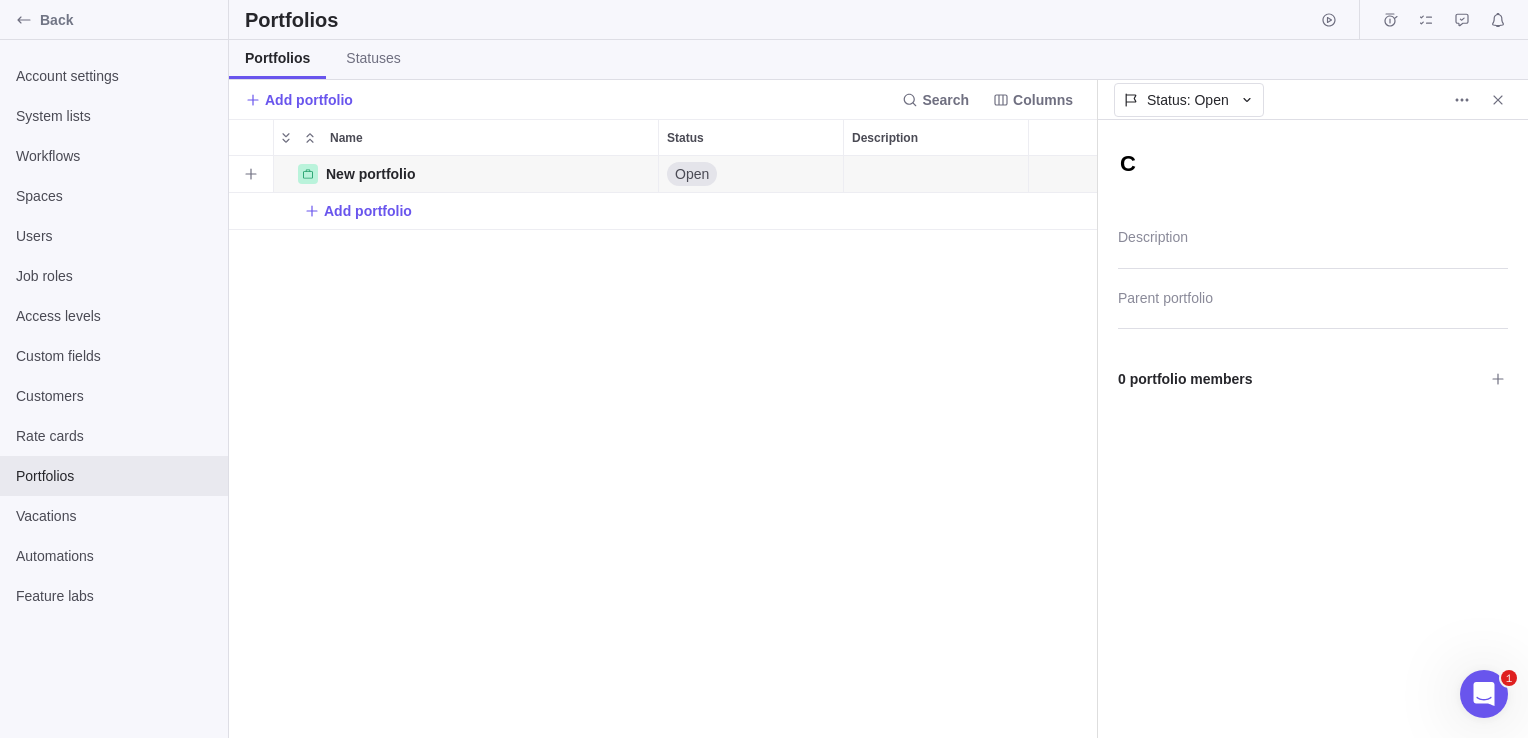 type on "x" 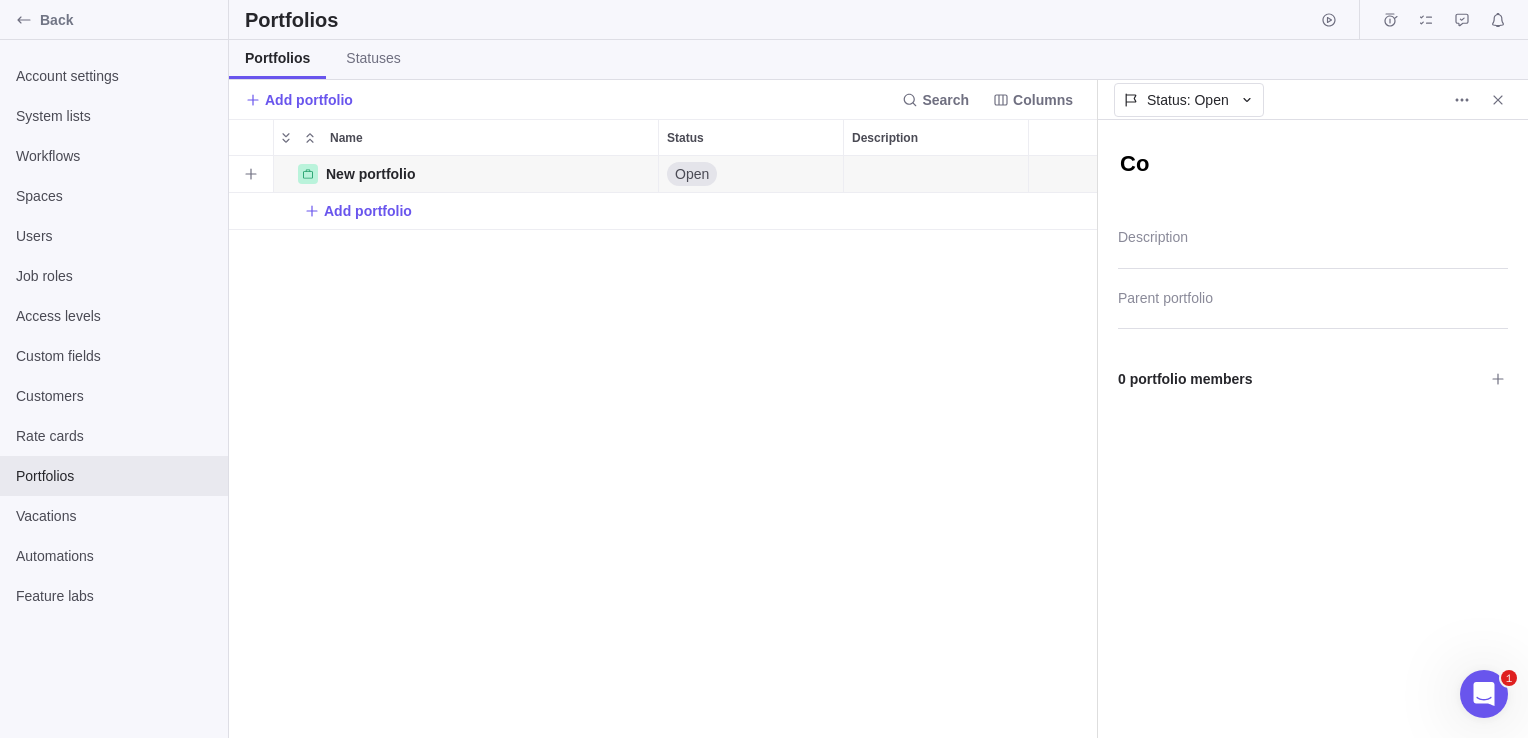type on "x" 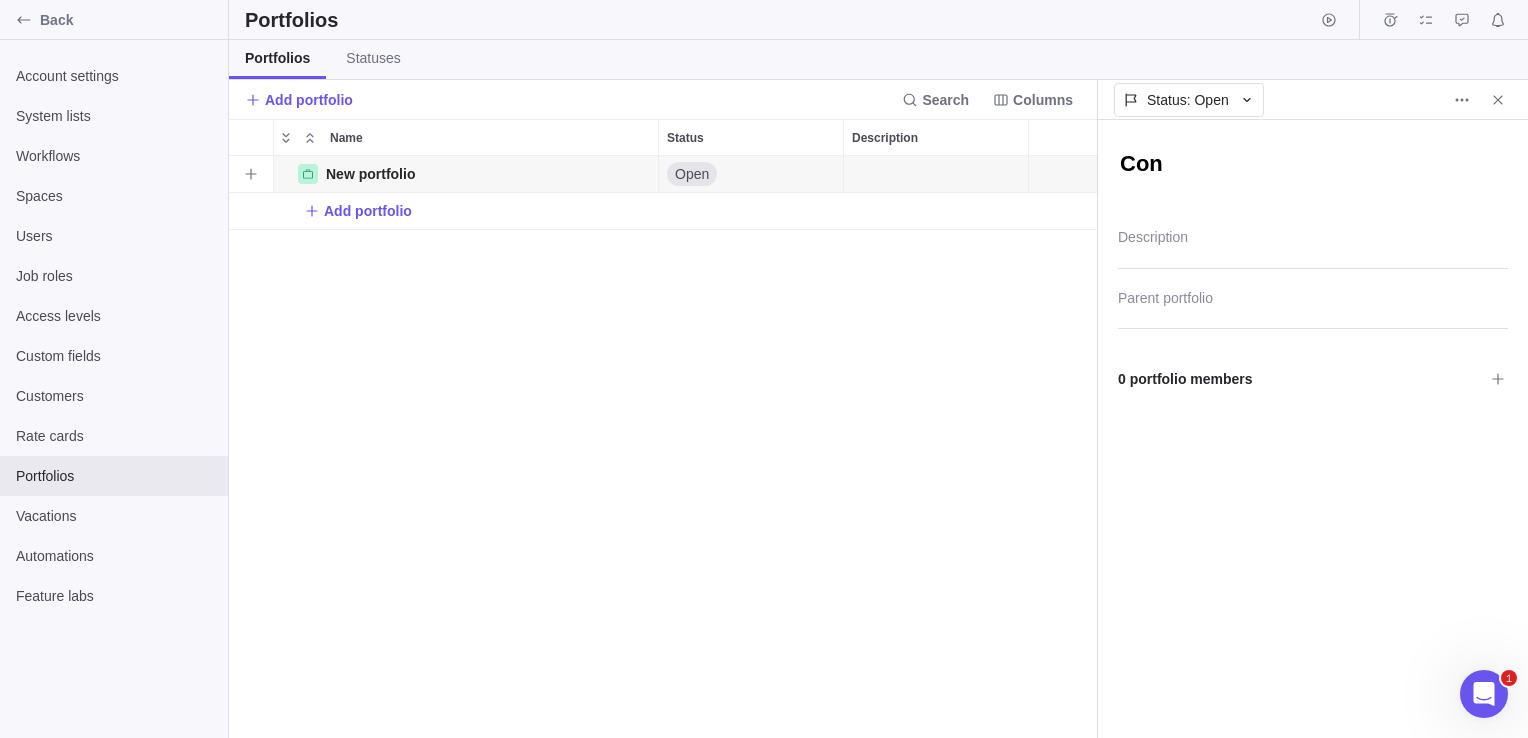 type on "x" 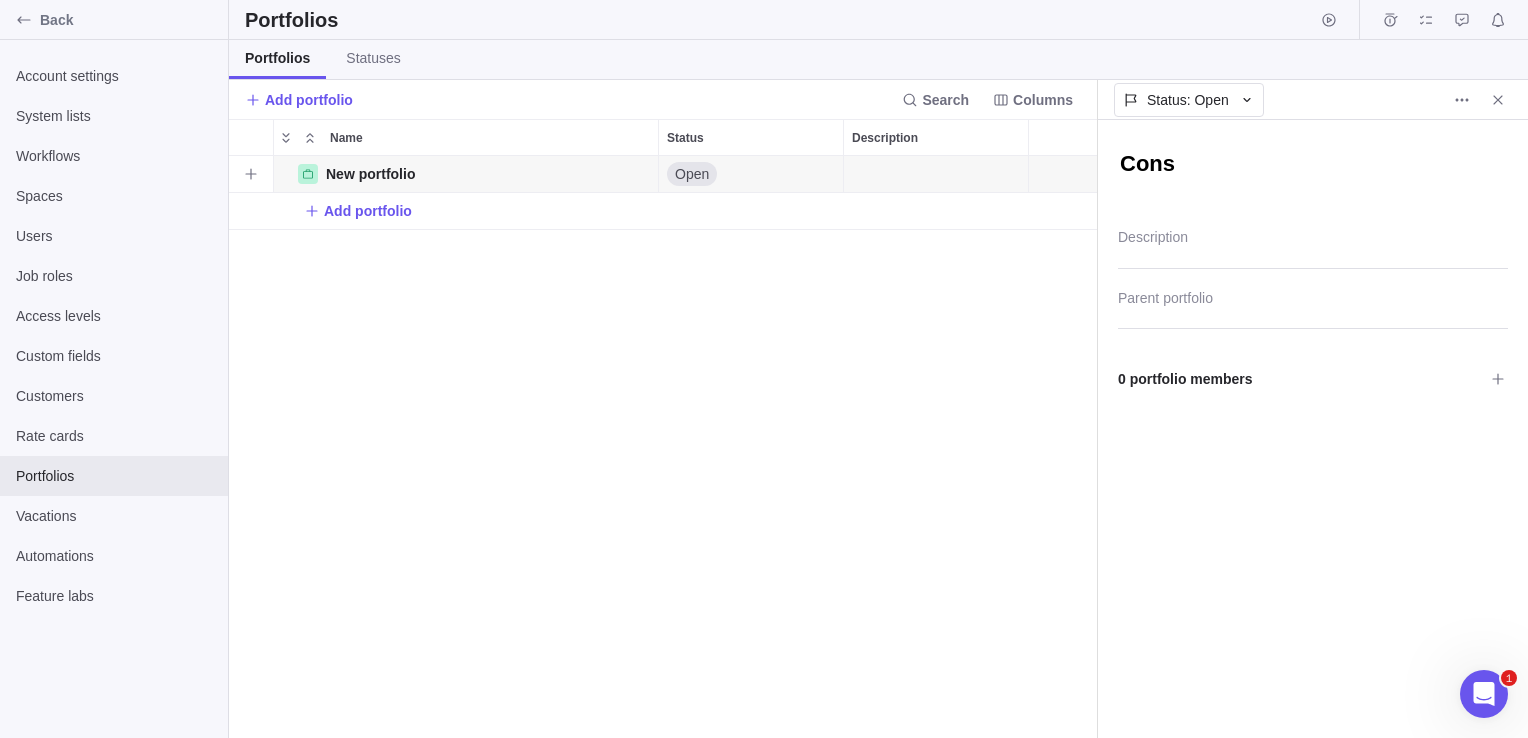 type on "x" 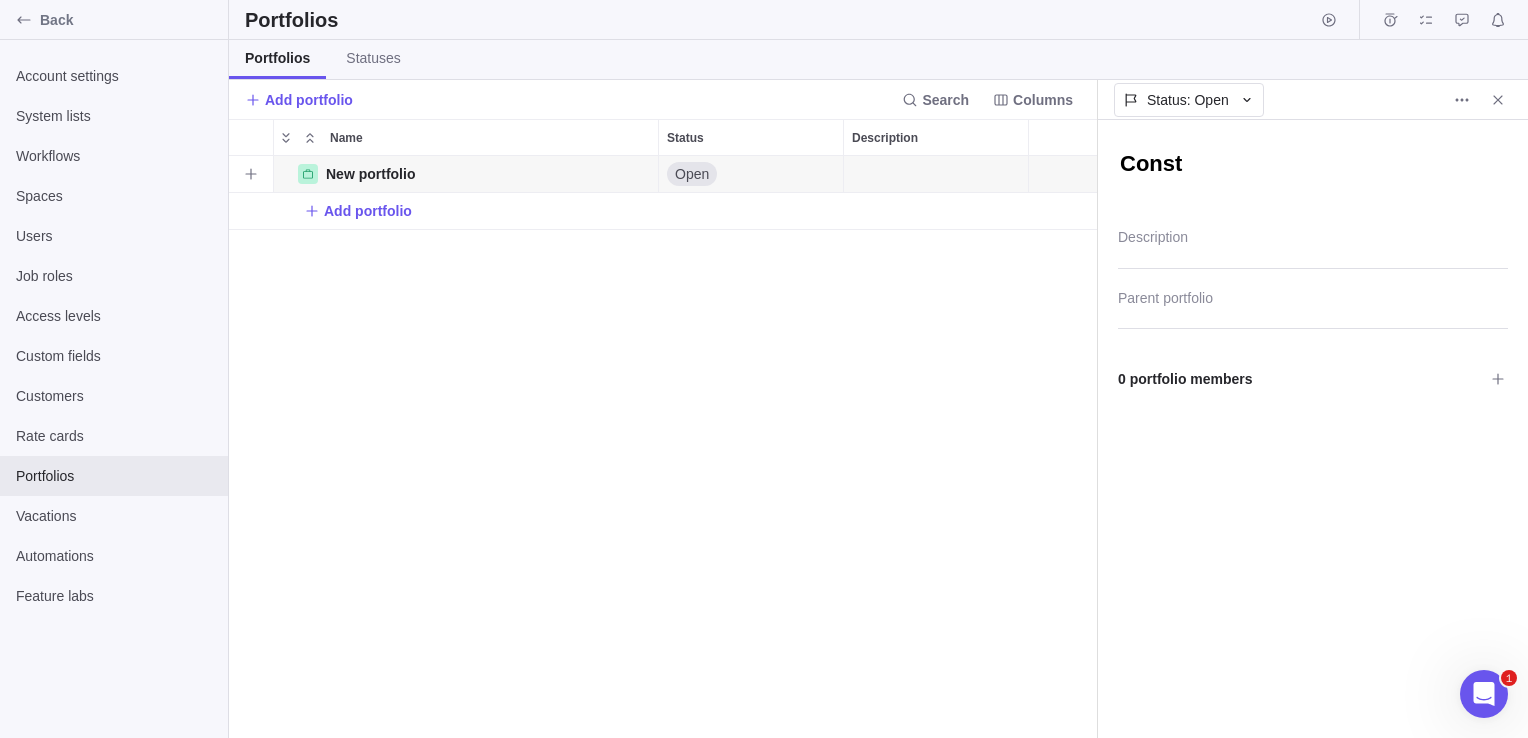 type on "x" 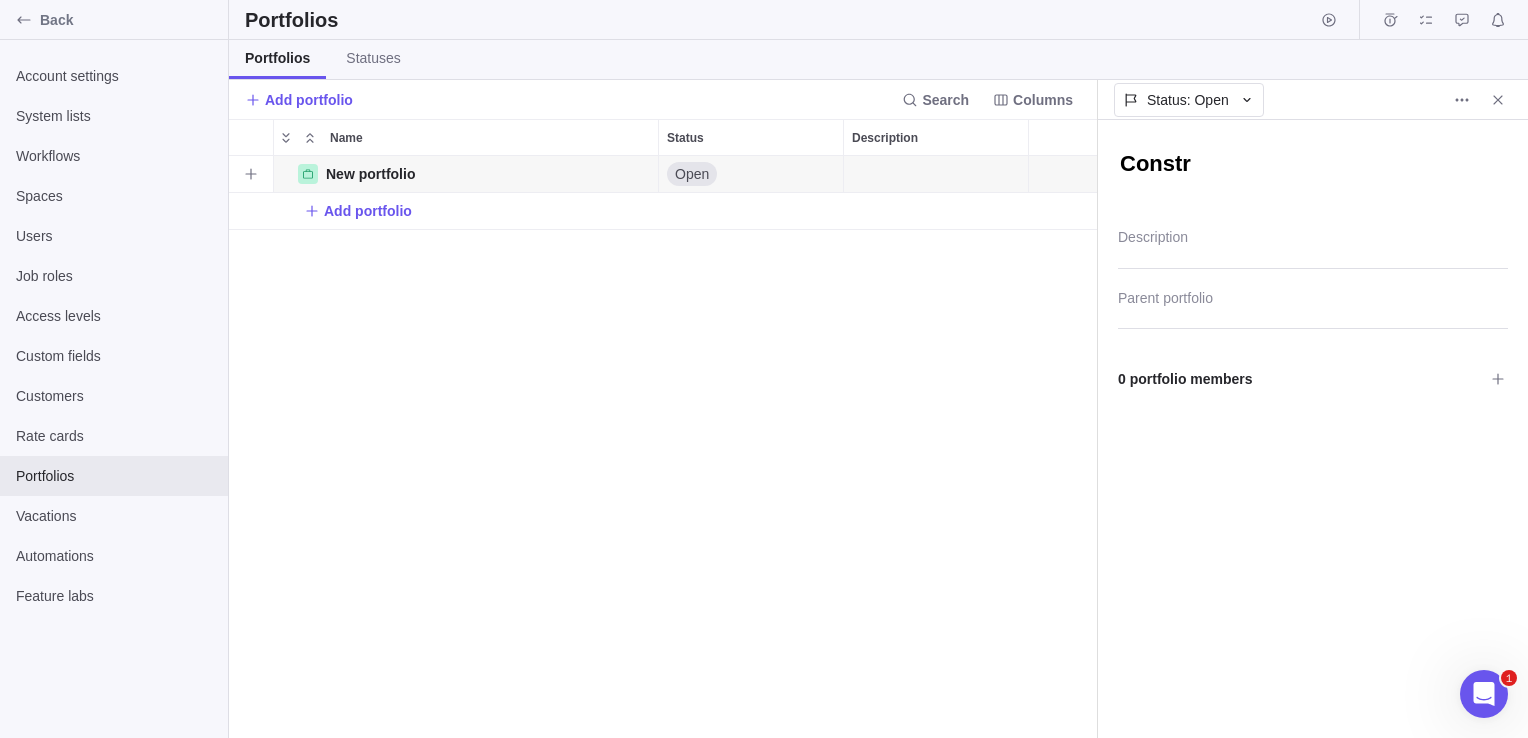 type on "x" 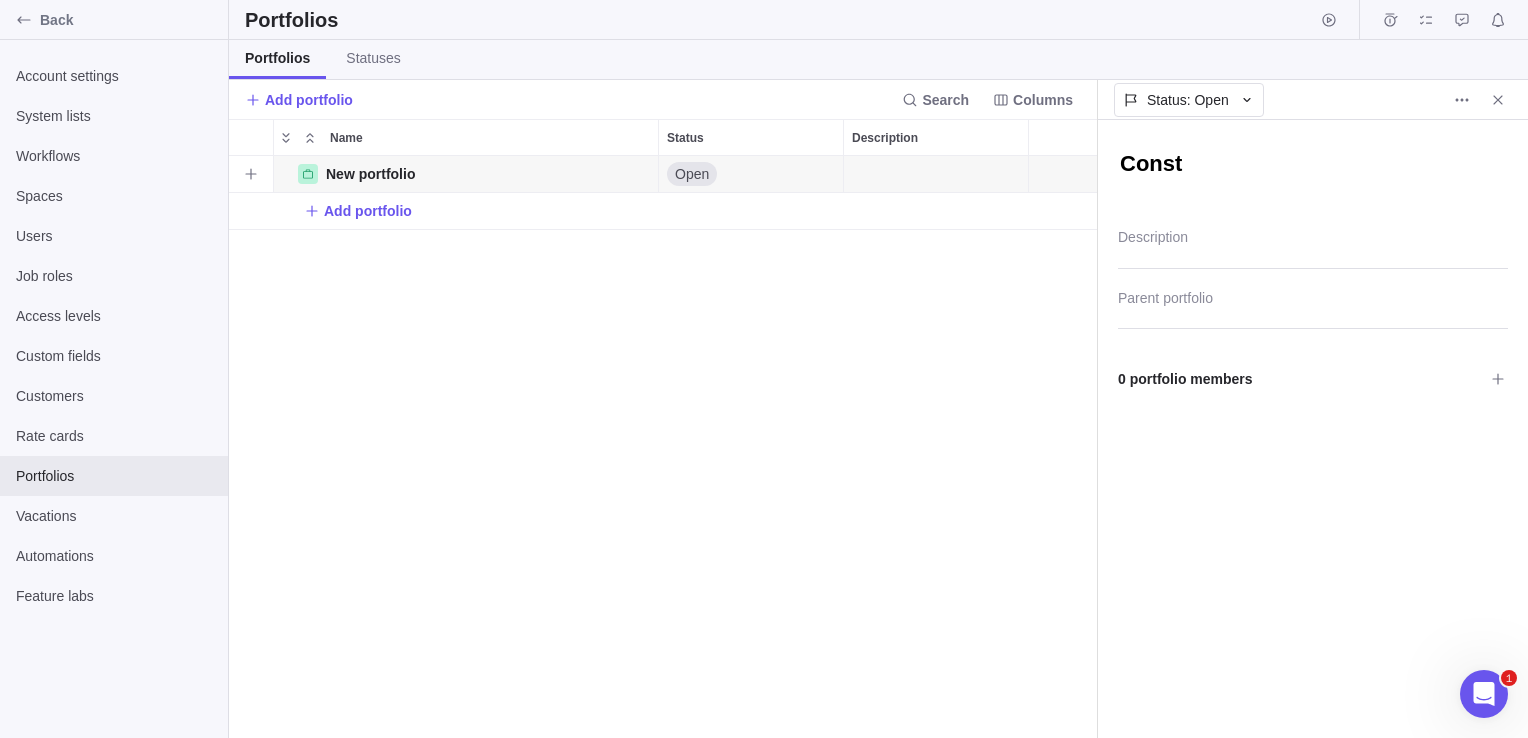 type on "x" 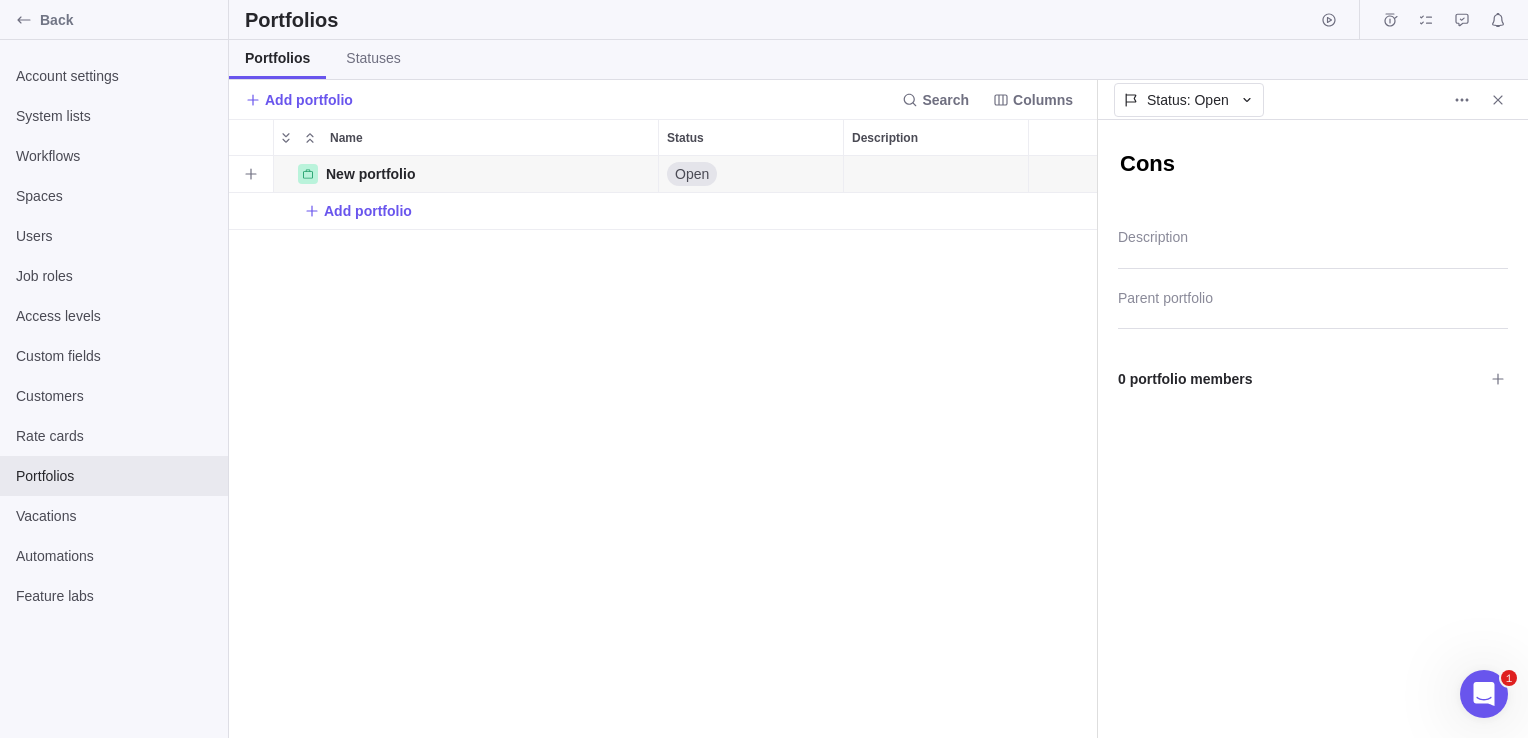type on "x" 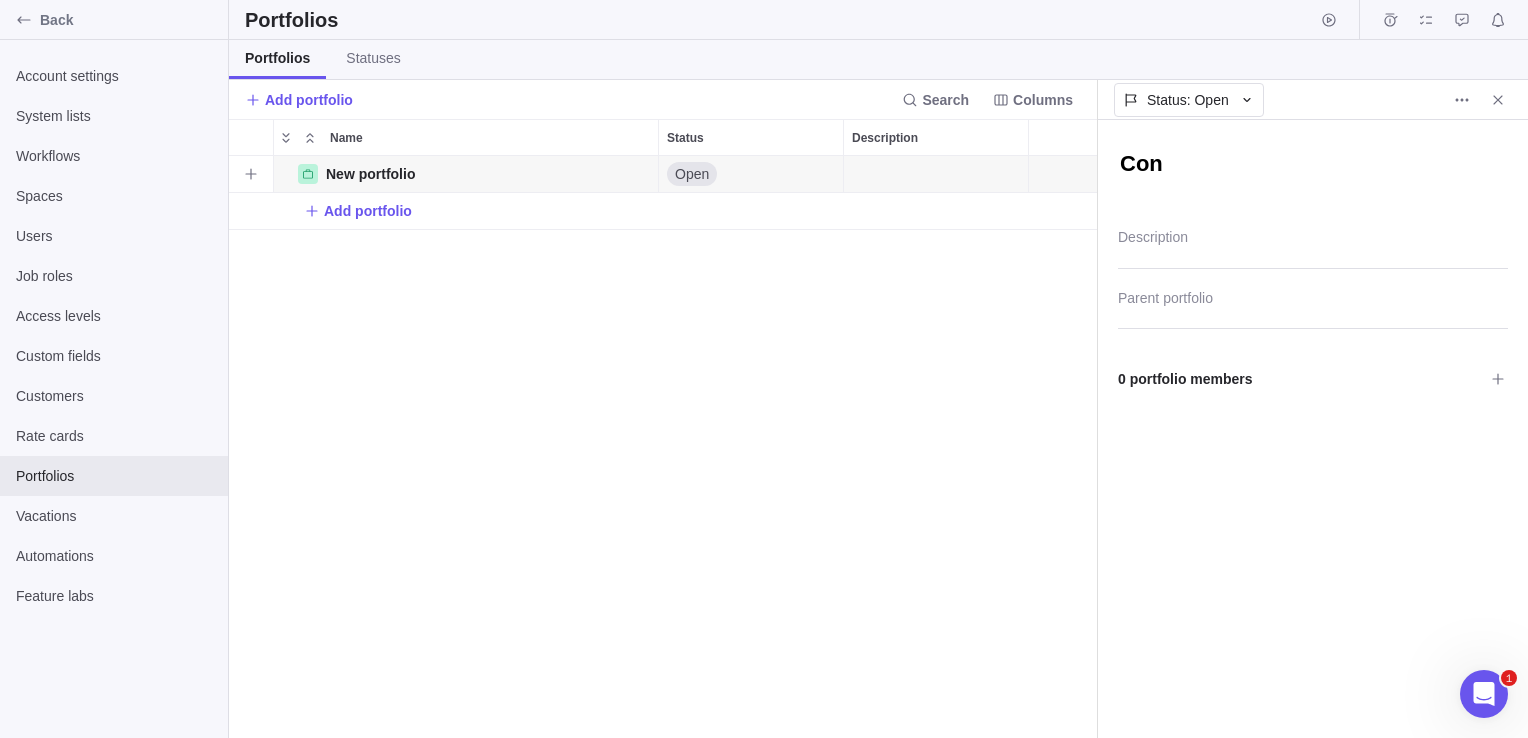 type on "x" 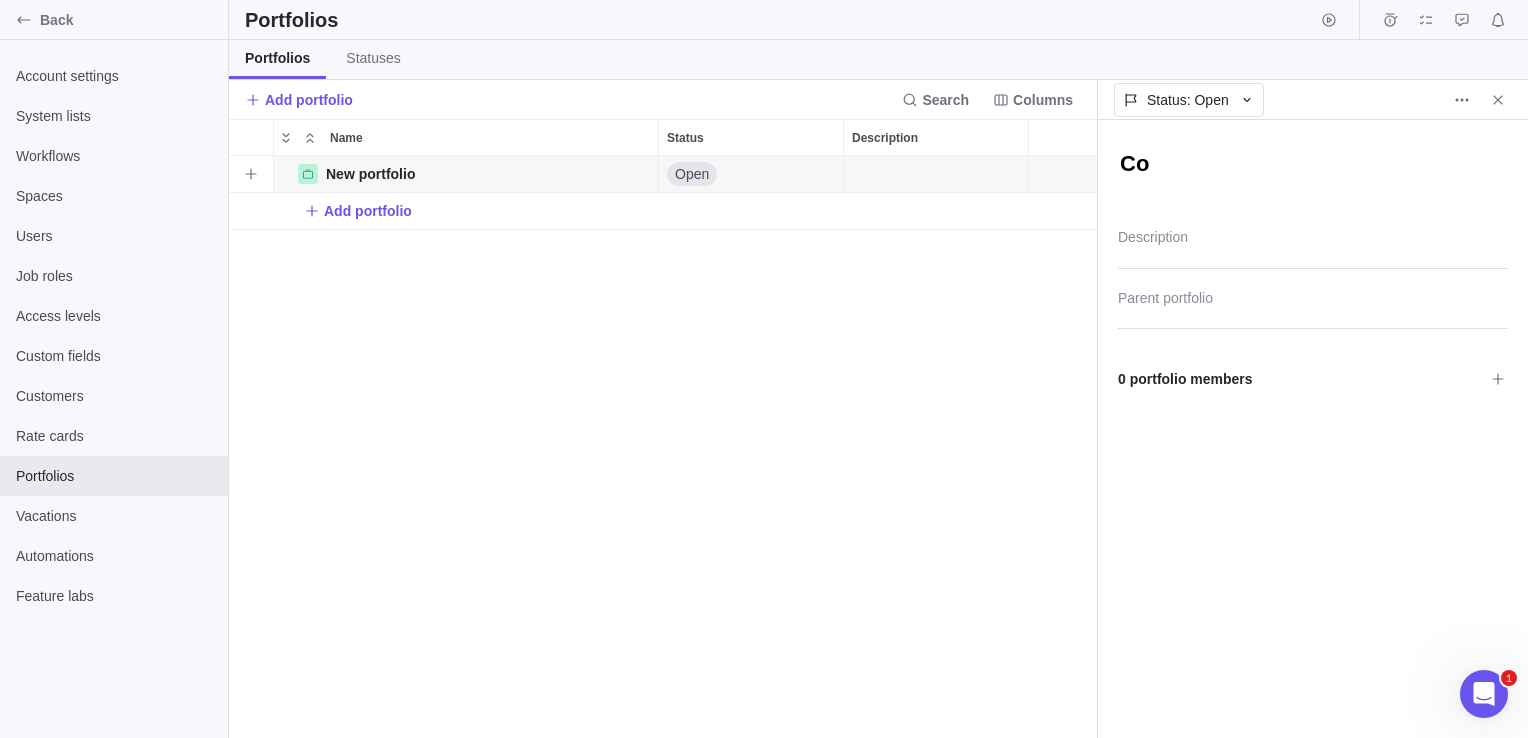 type on "x" 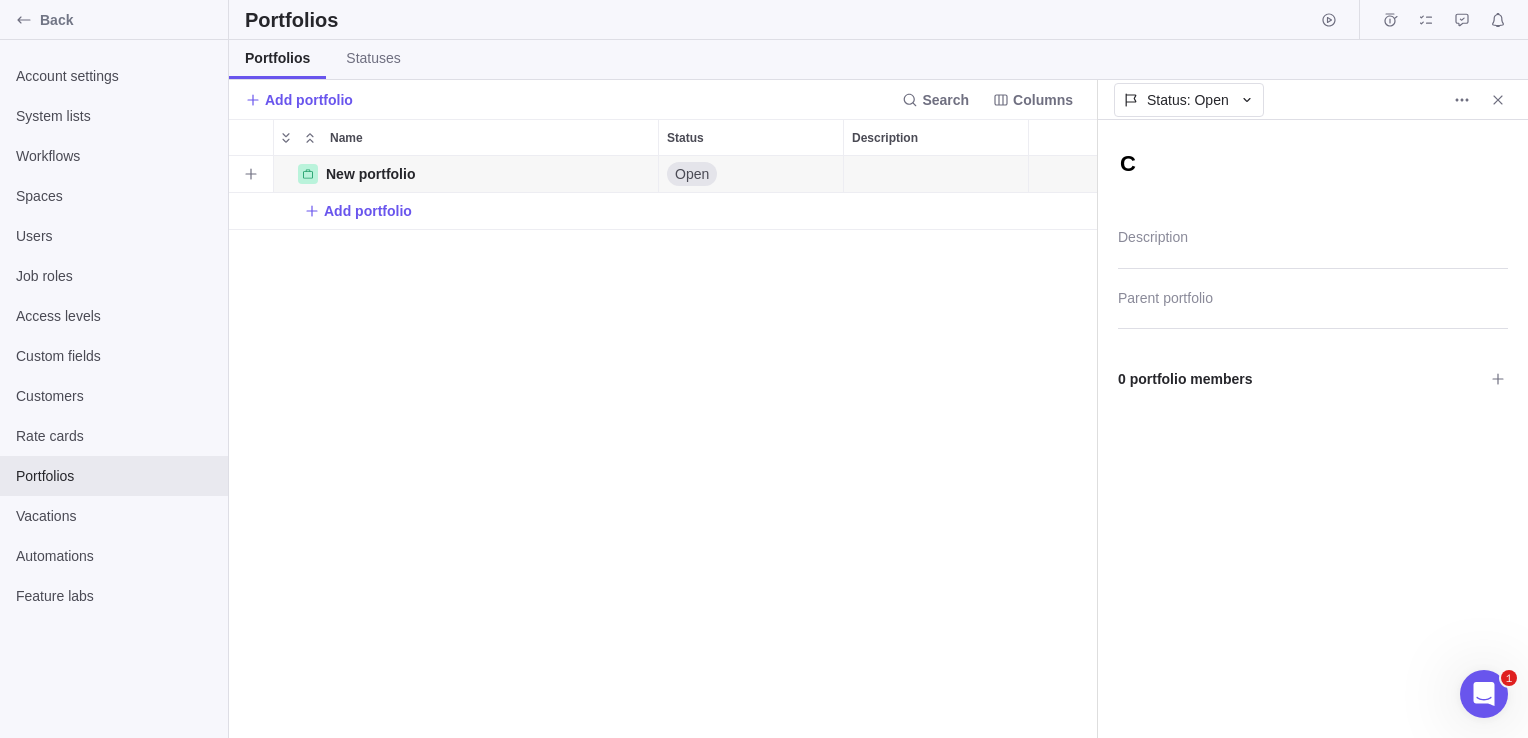 type 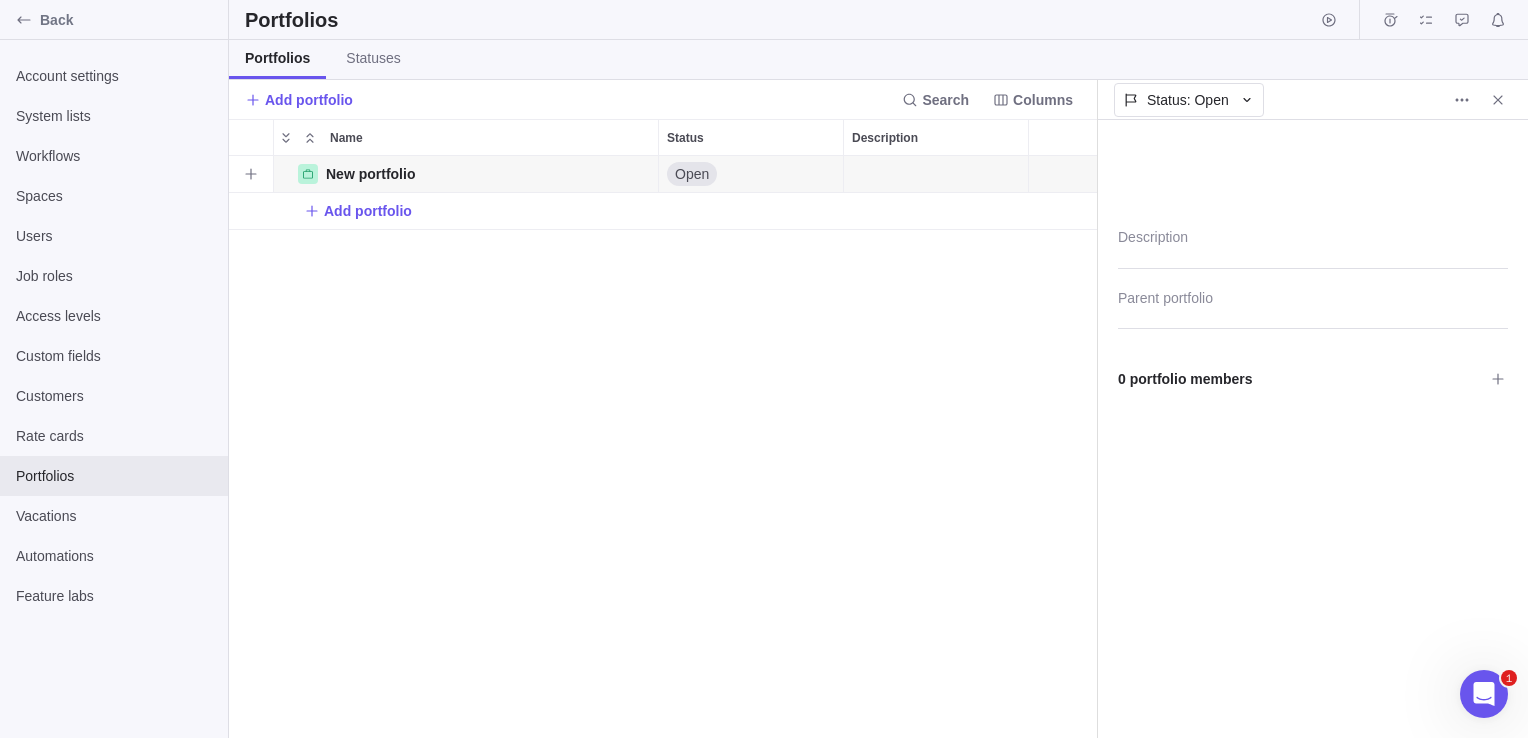 type on "x" 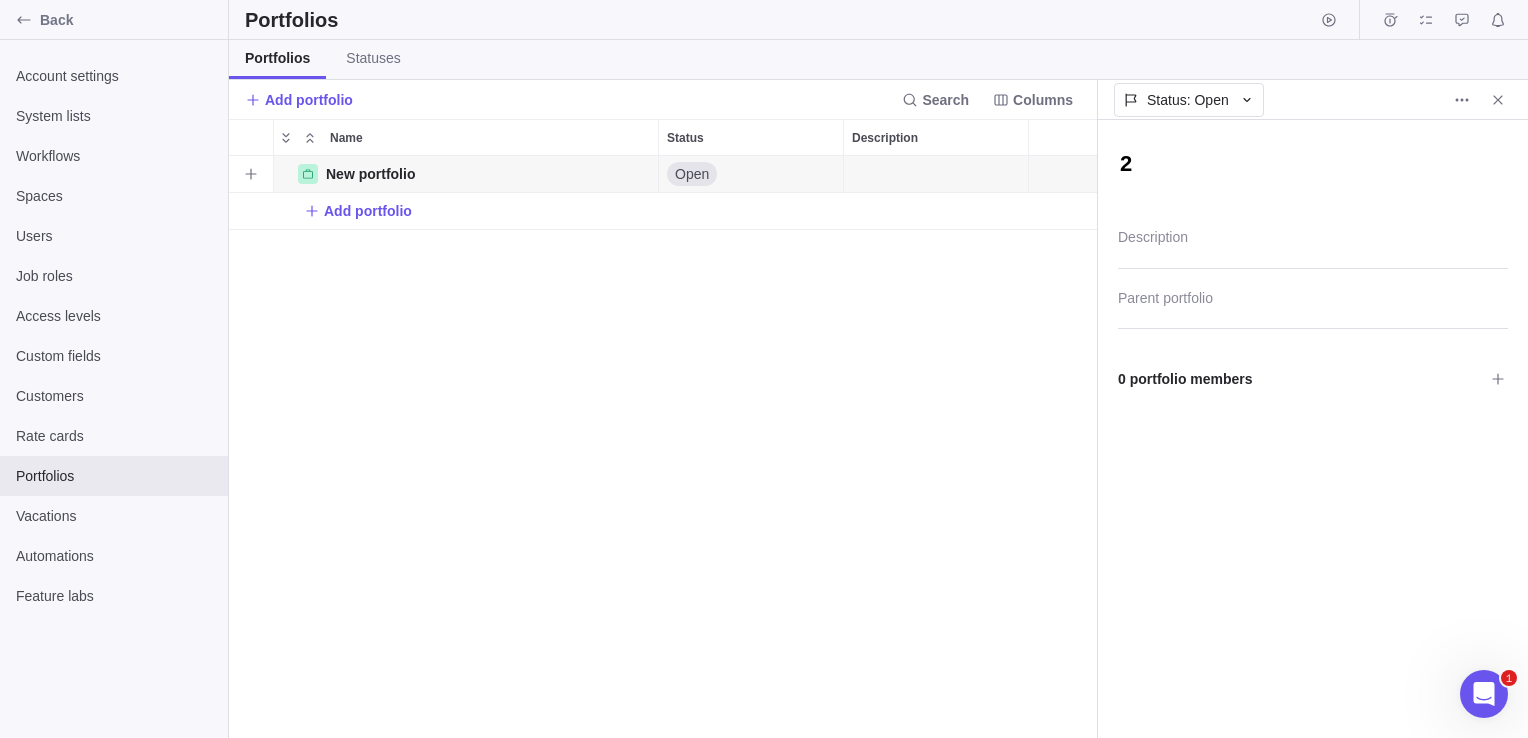 type on "x" 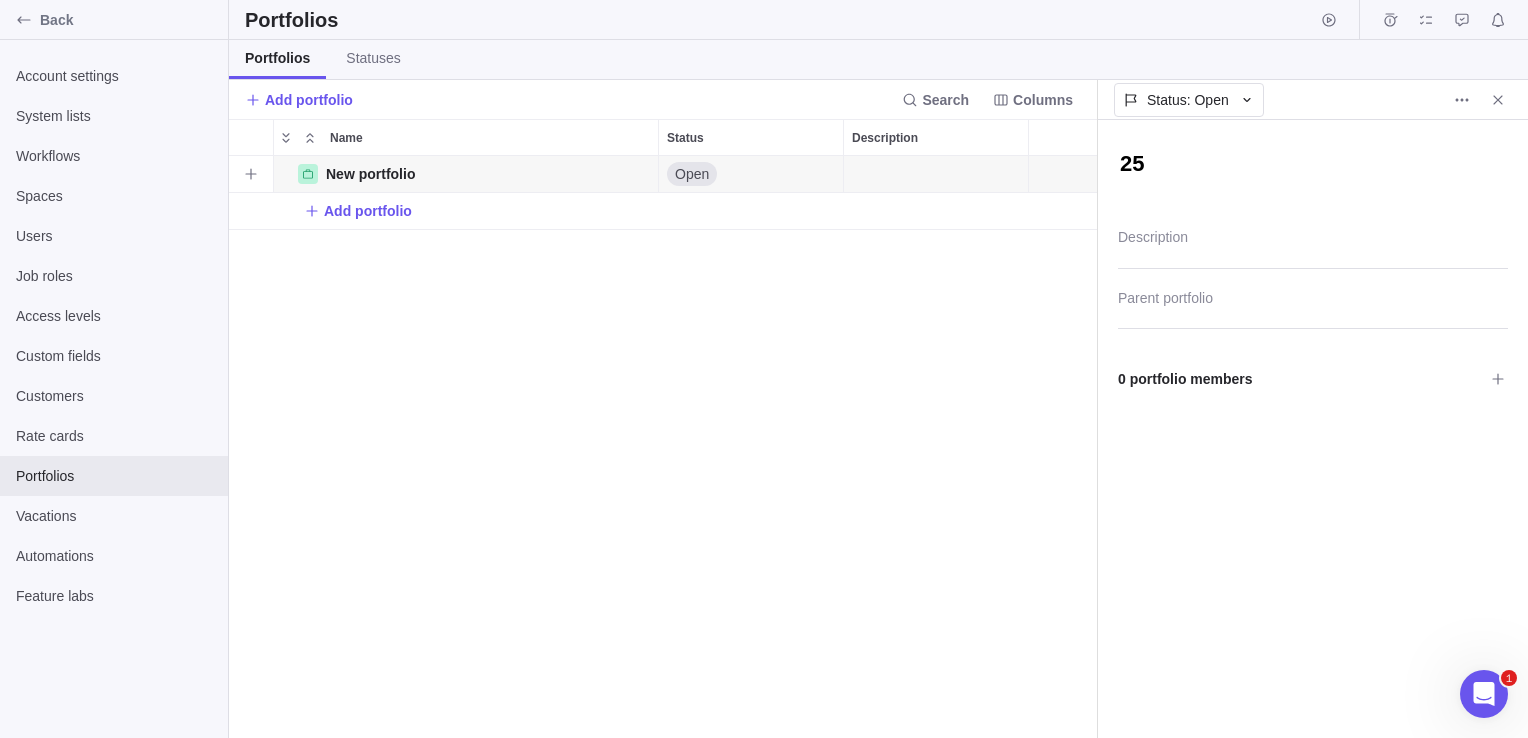 type on "x" 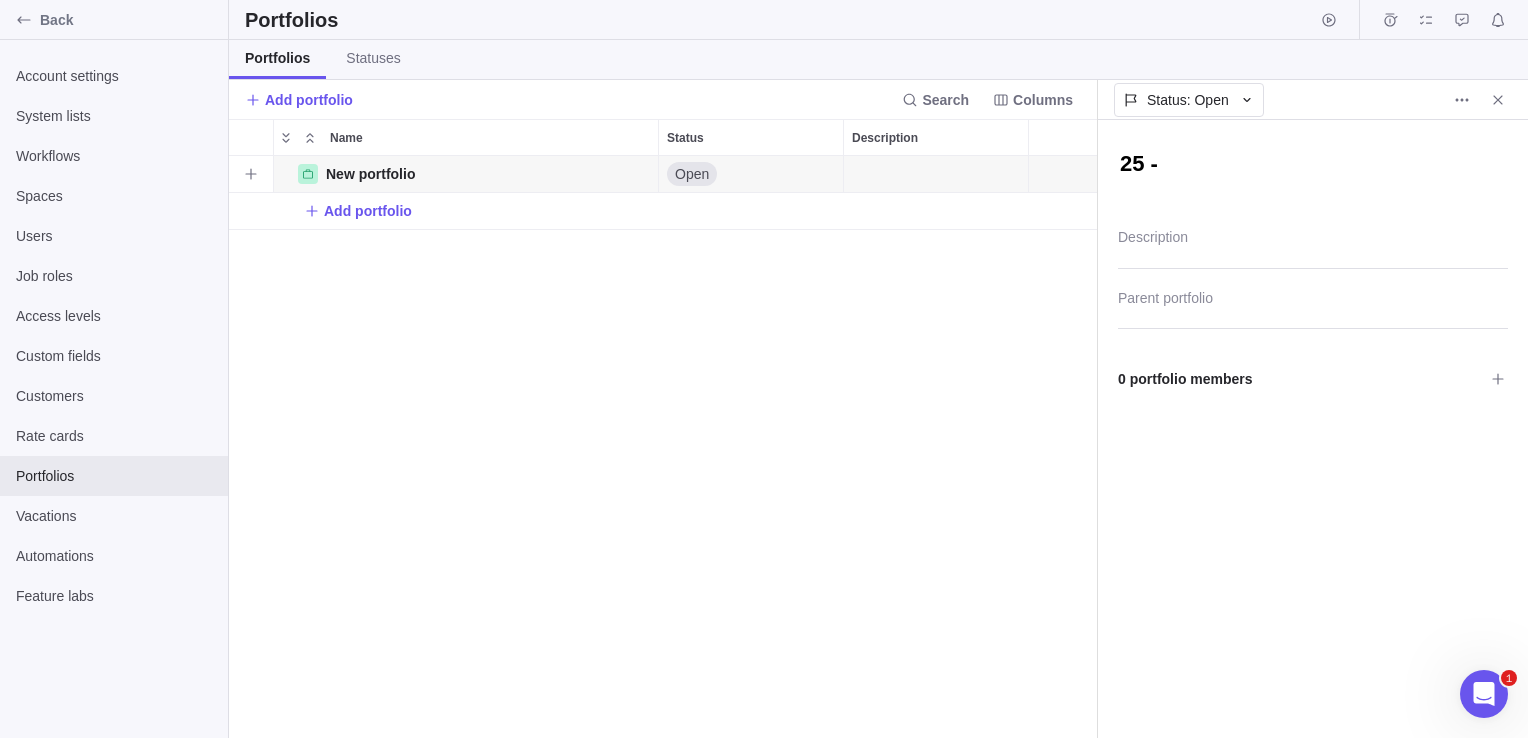 type on "x" 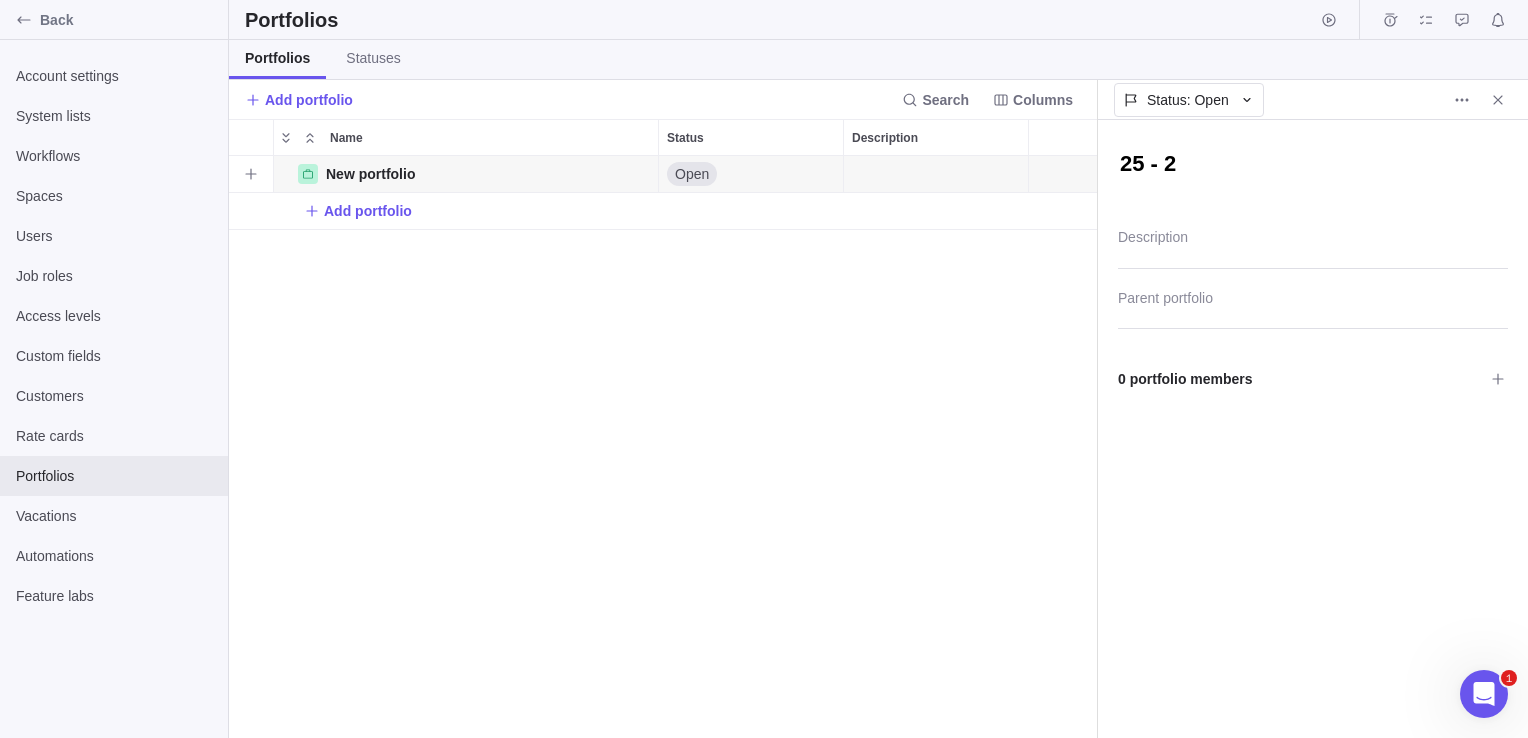 type on "x" 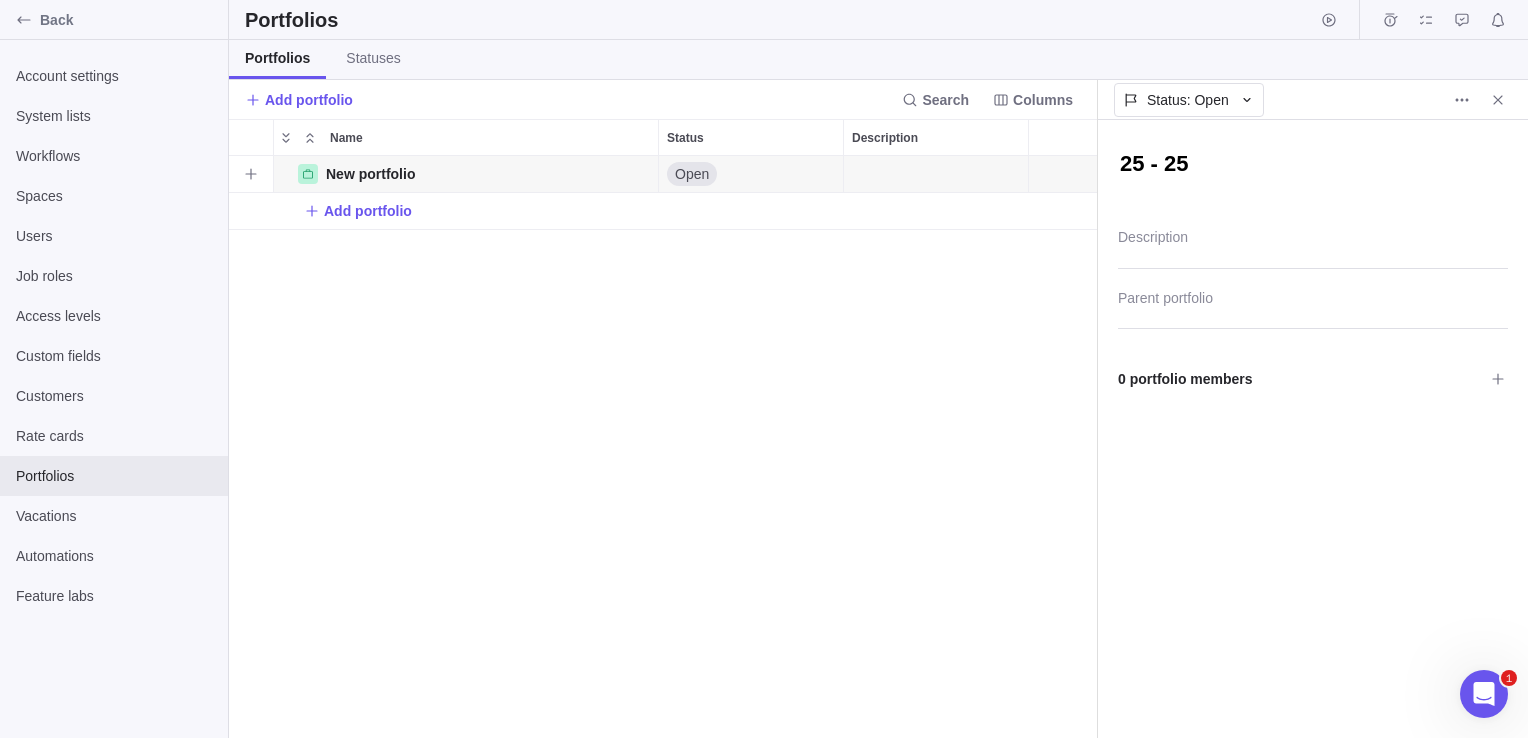 type on "x" 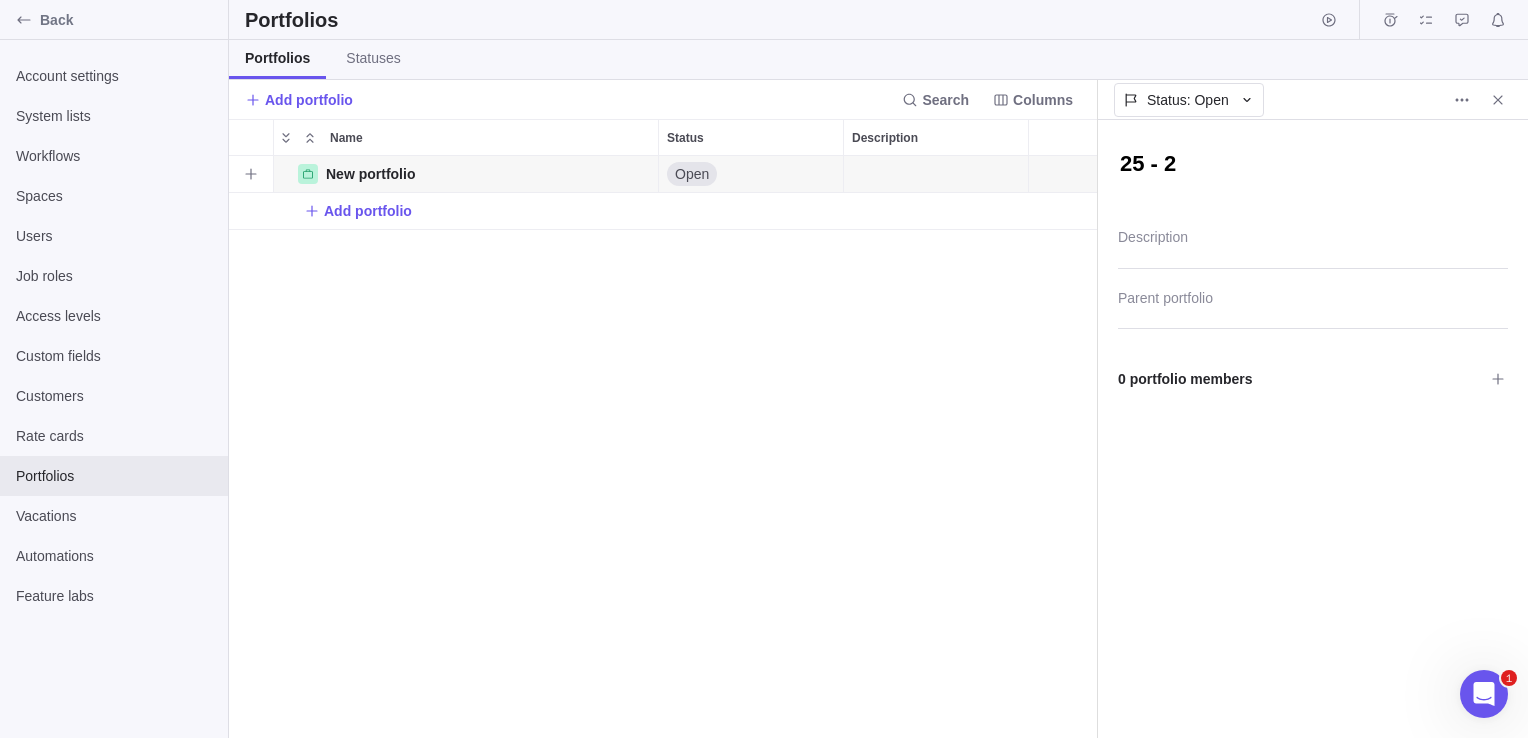 type on "x" 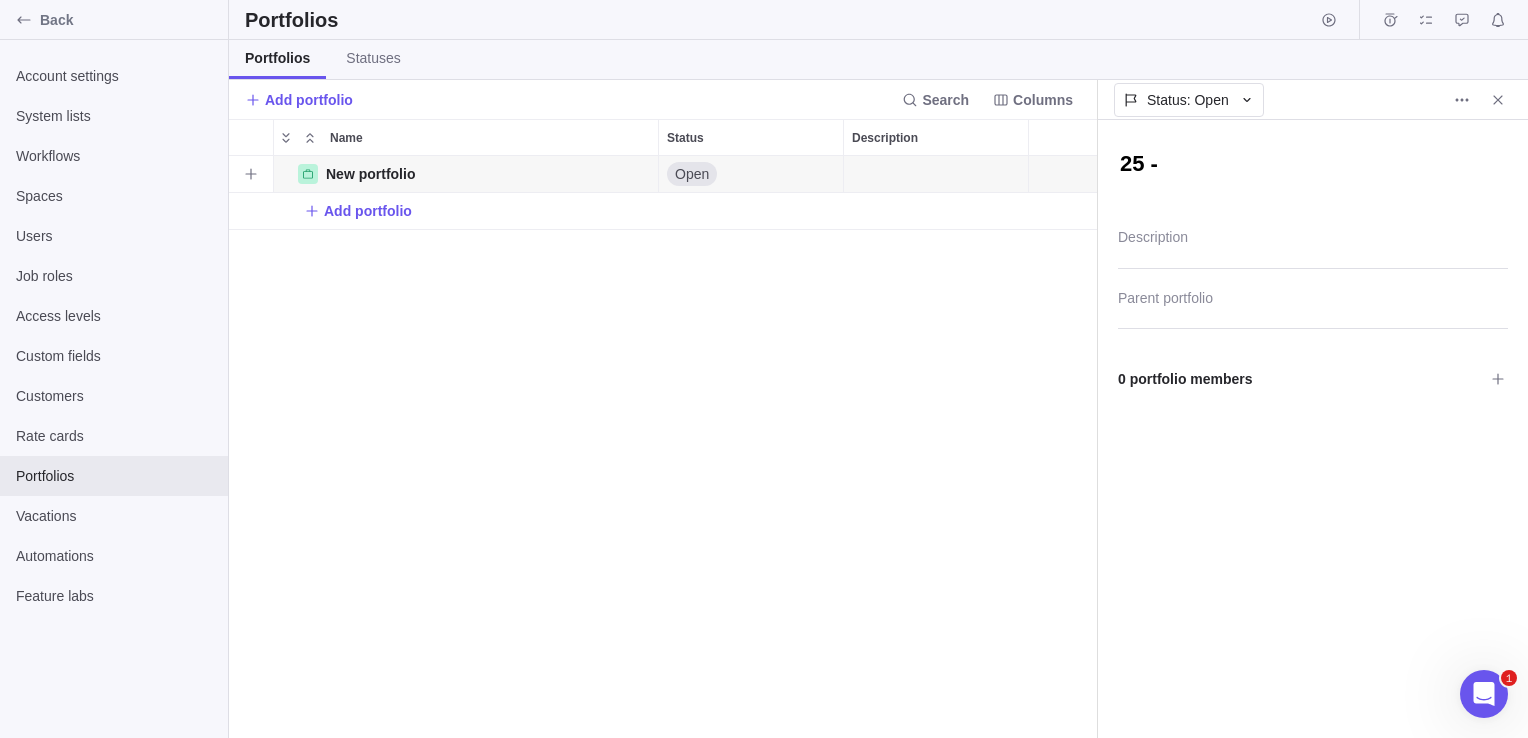 type on "x" 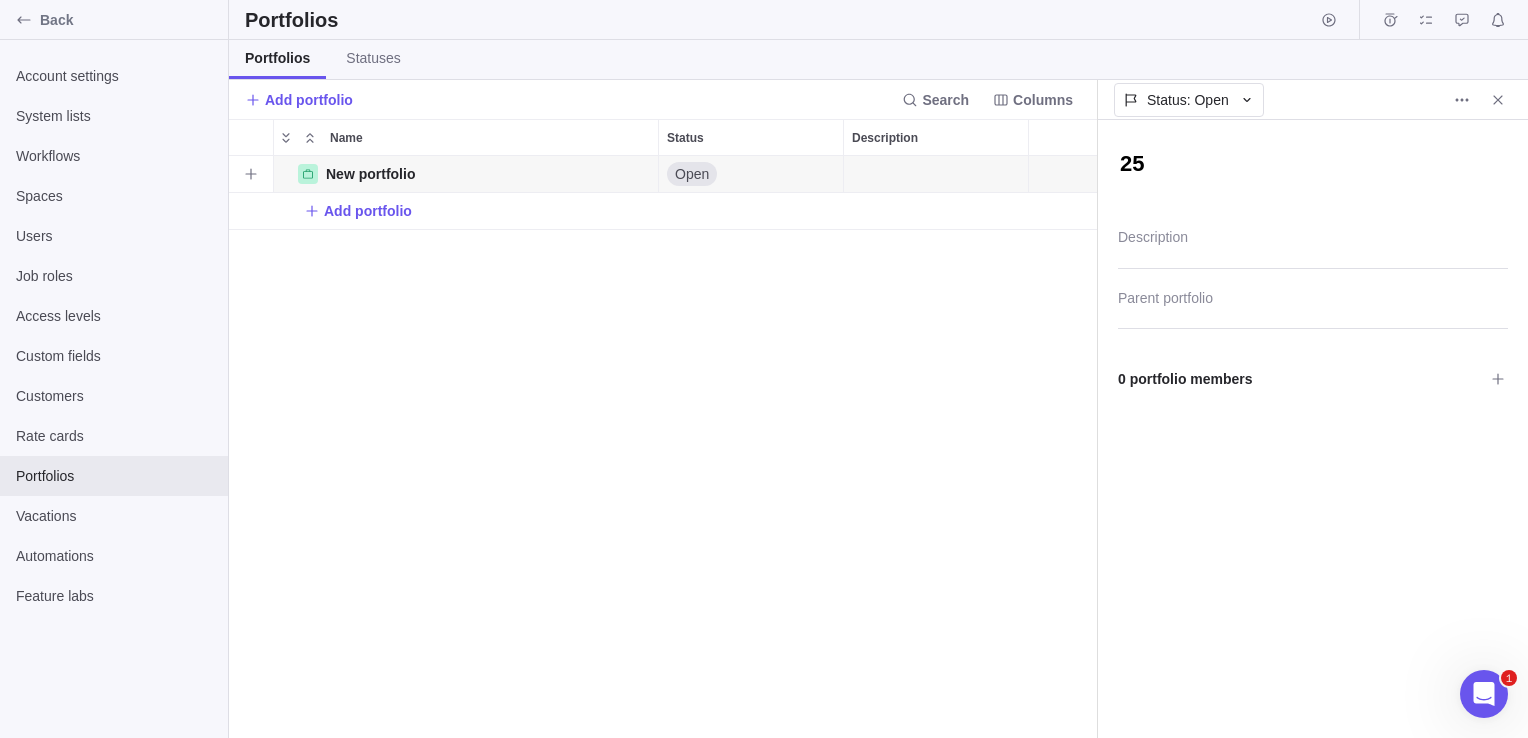 type on "x" 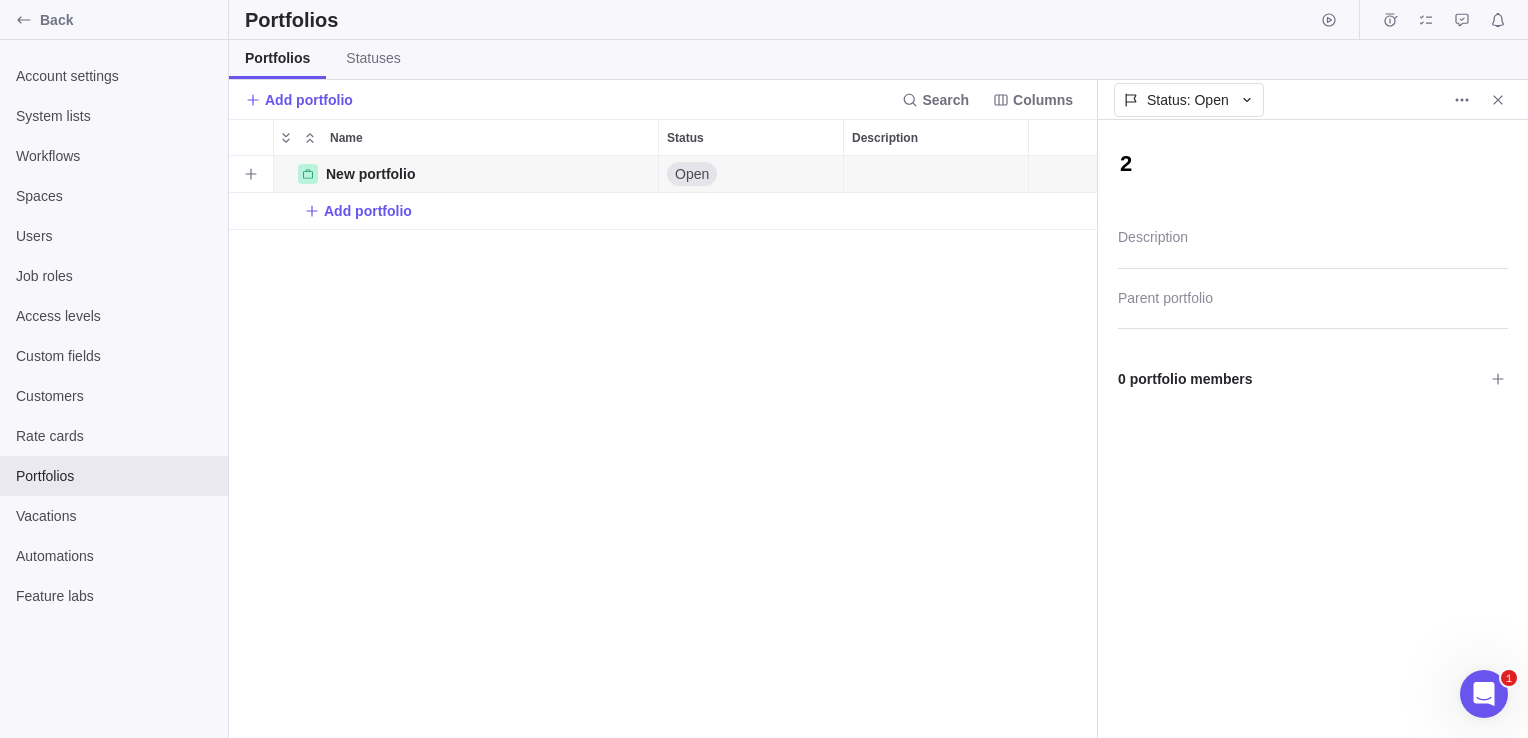 type on "x" 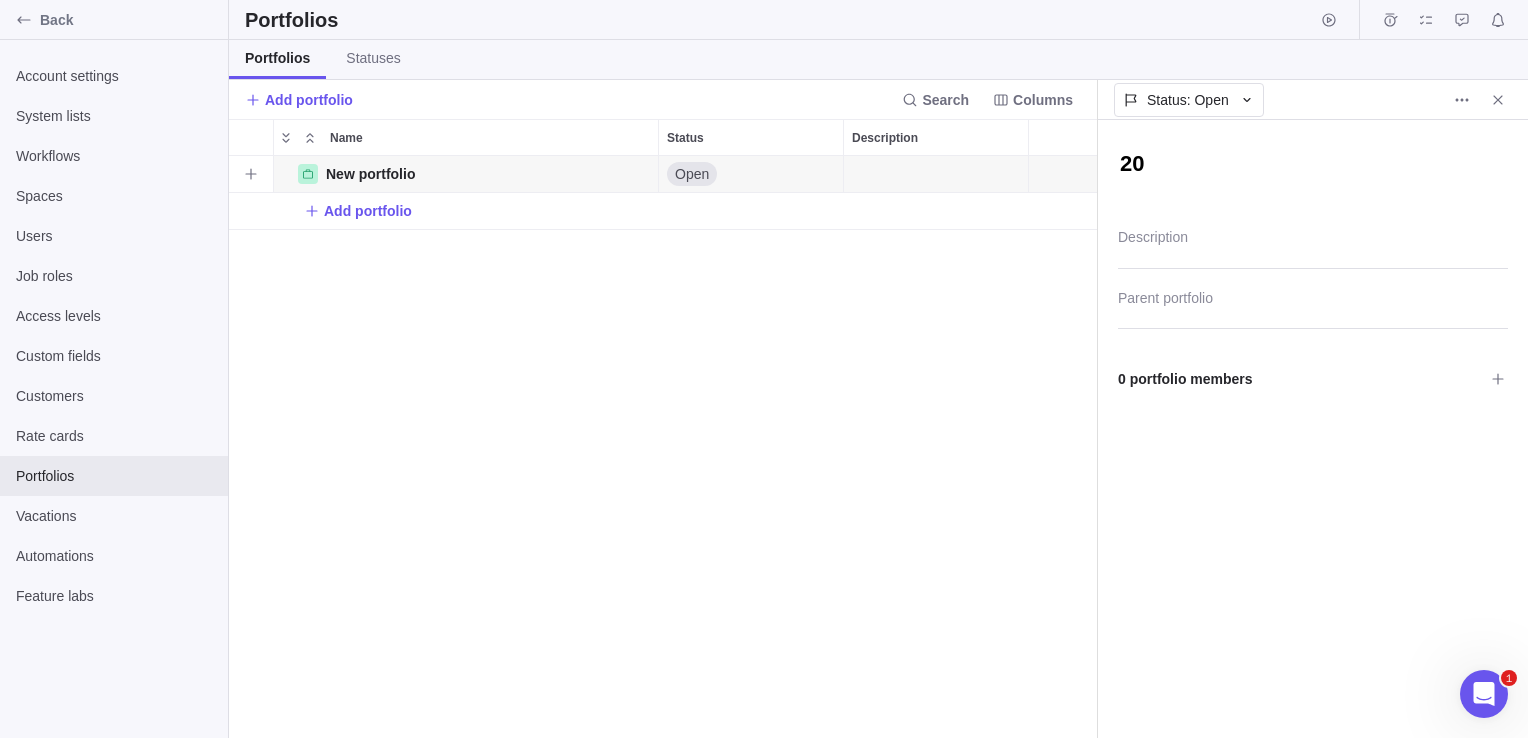 type on "x" 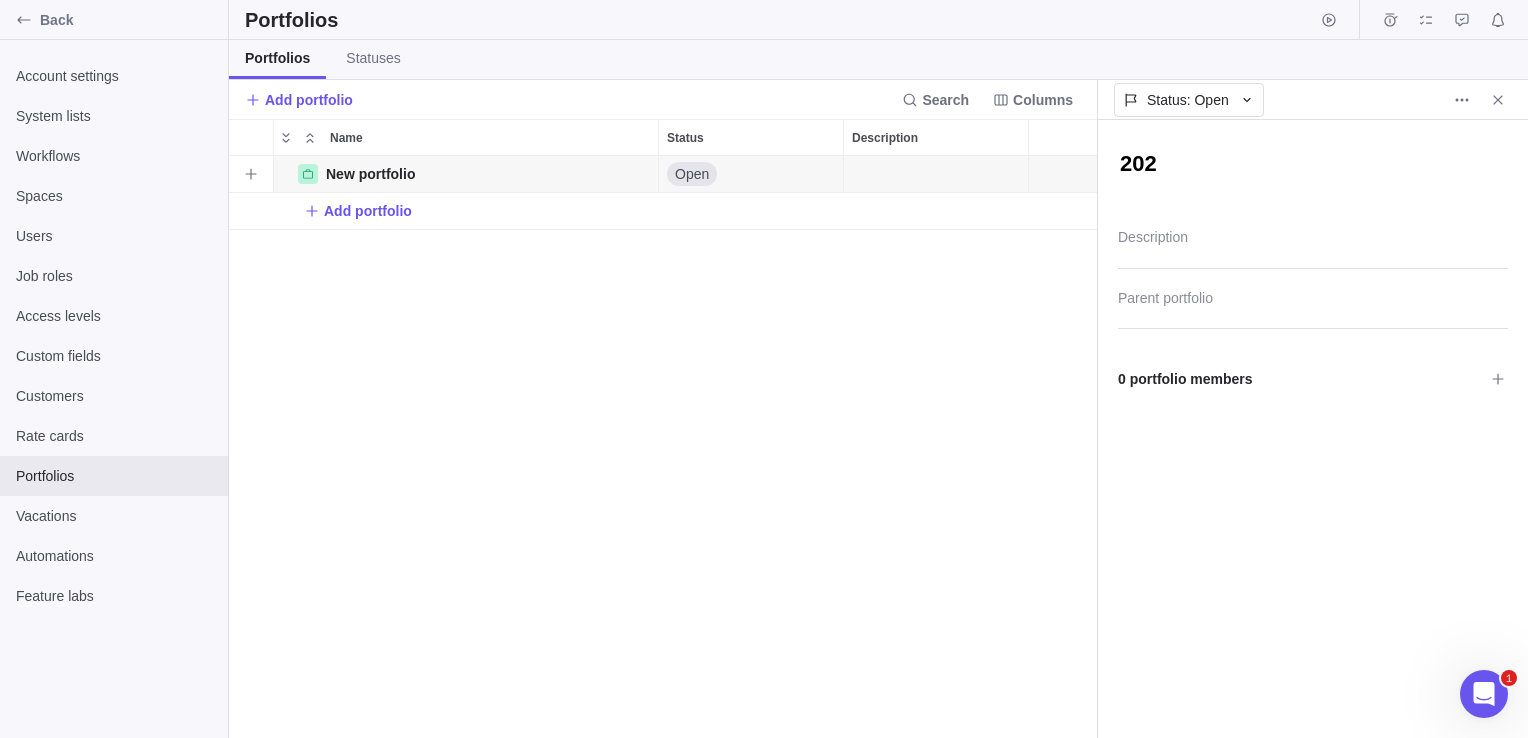 type on "x" 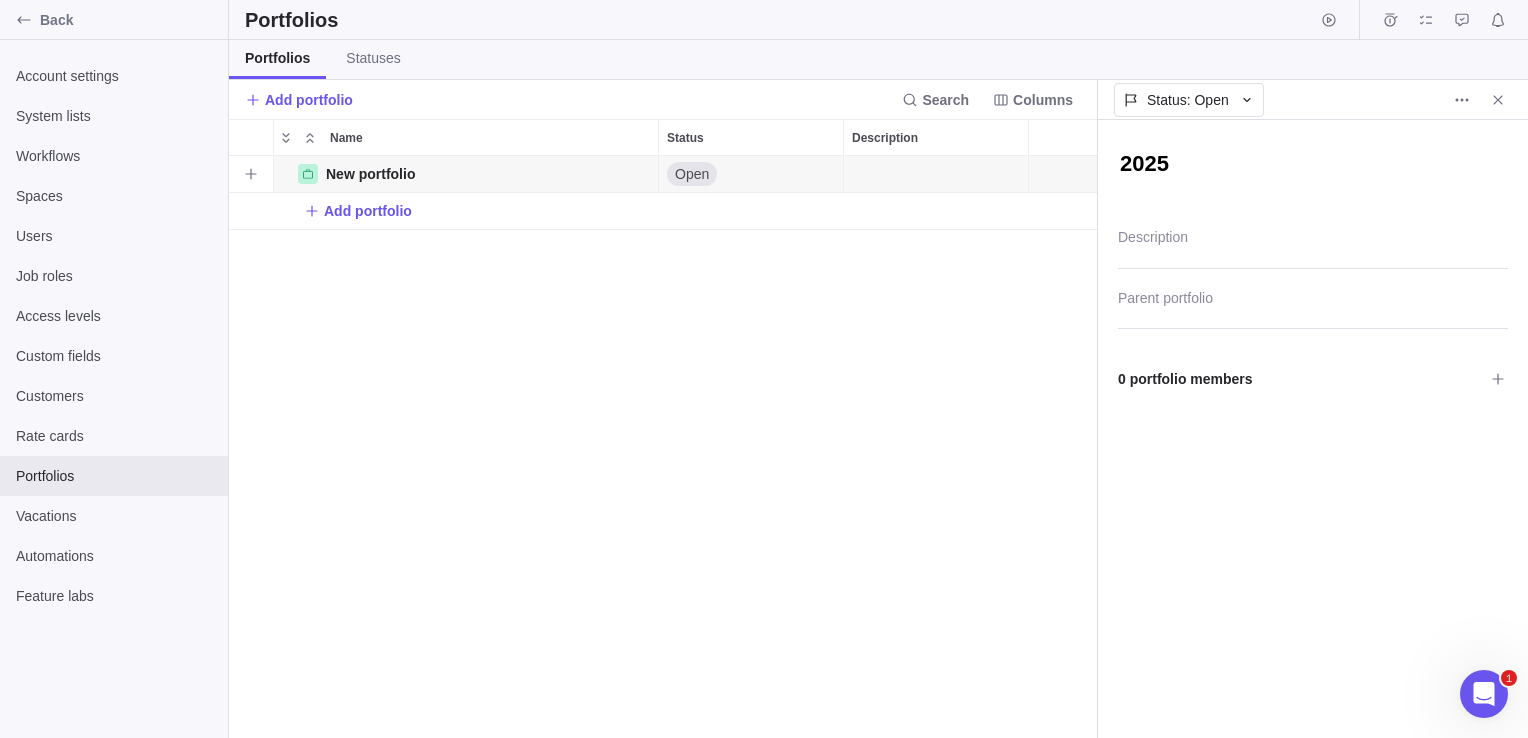 type on "x" 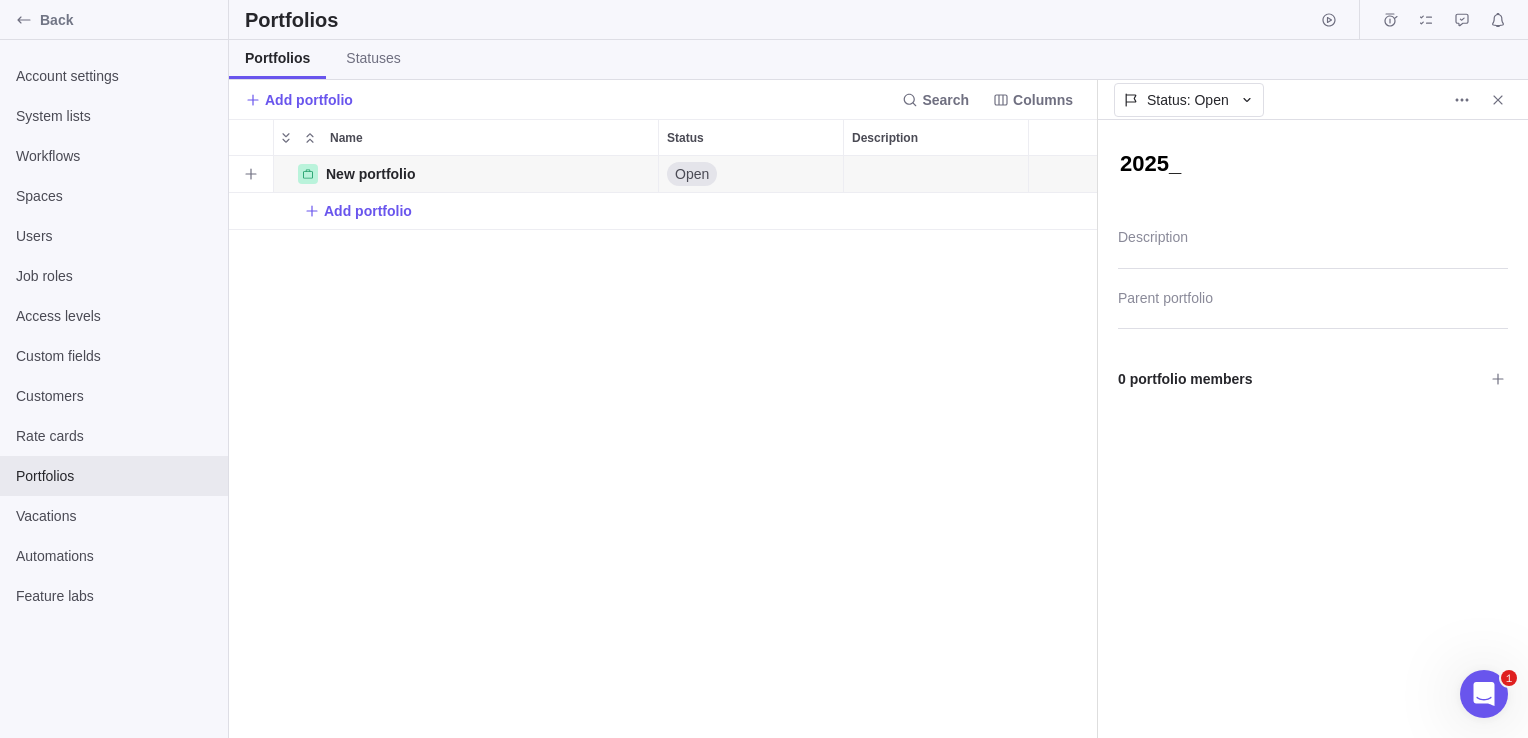 type on "x" 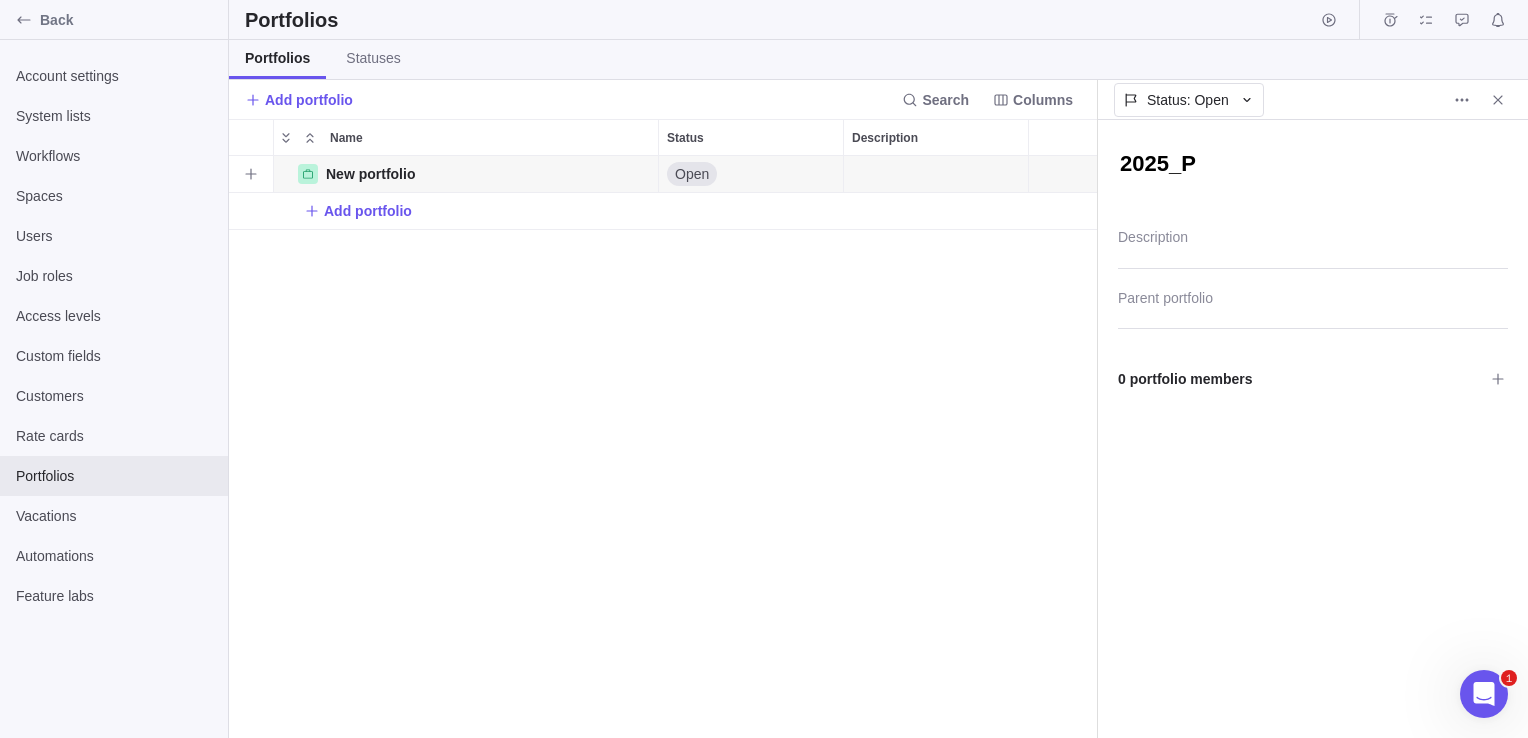 type on "x" 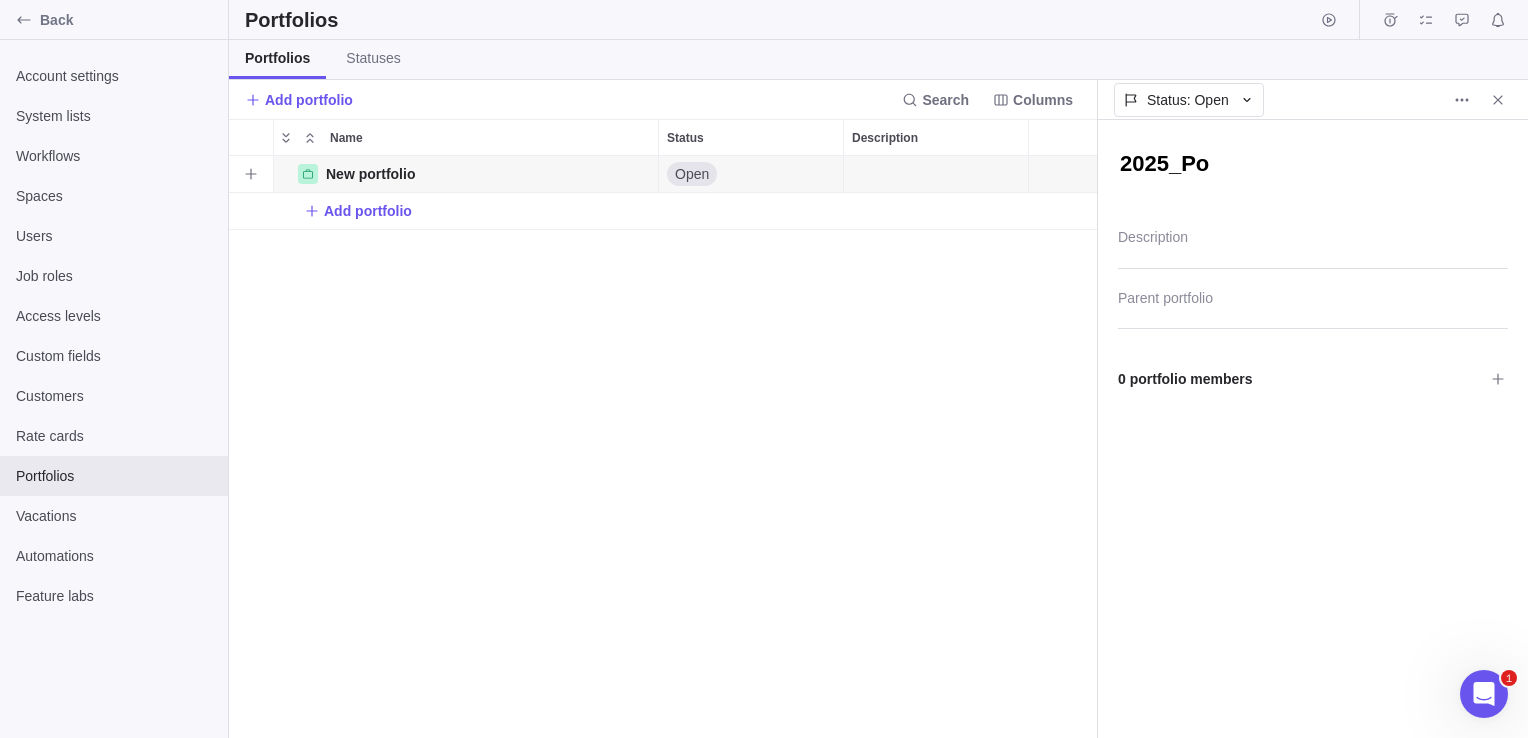 type on "x" 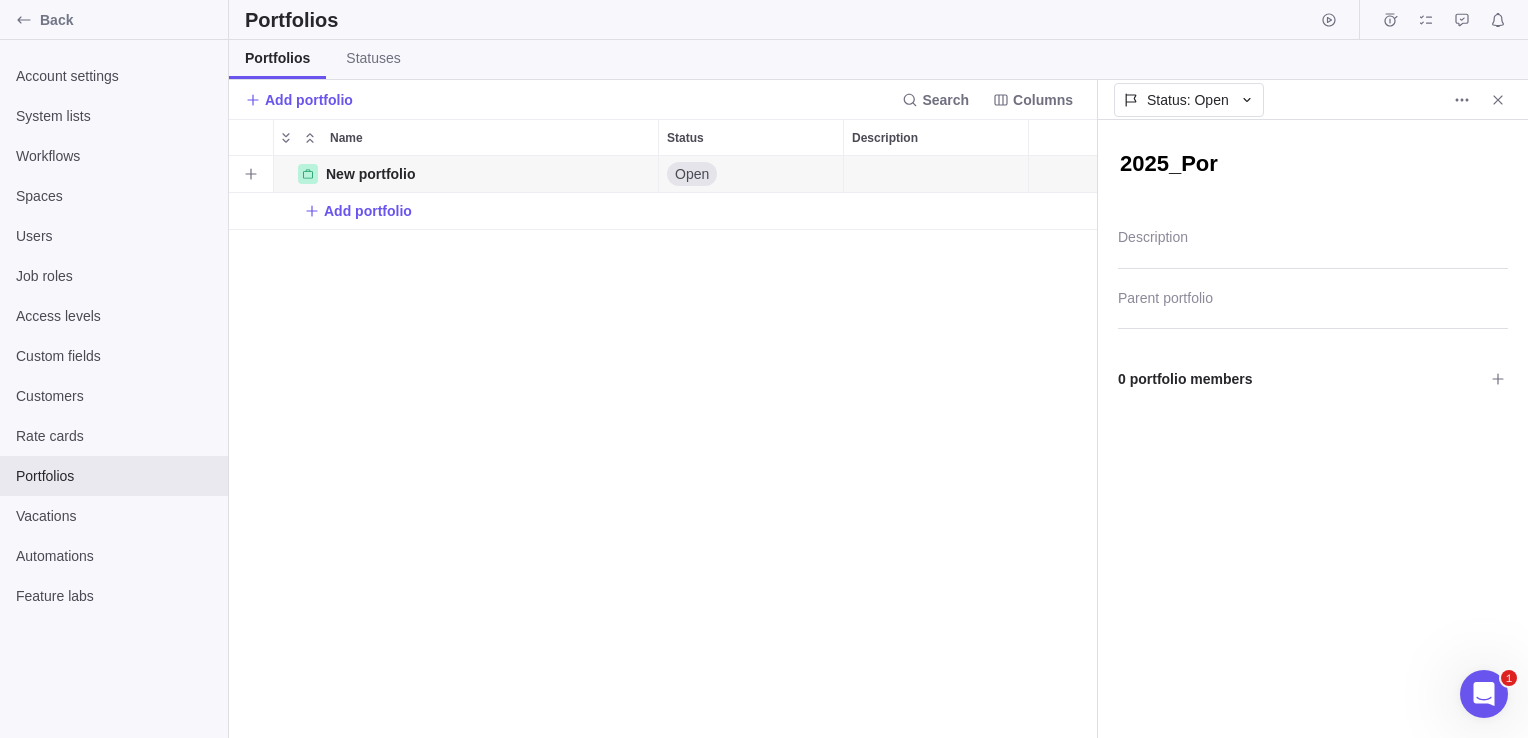 type on "x" 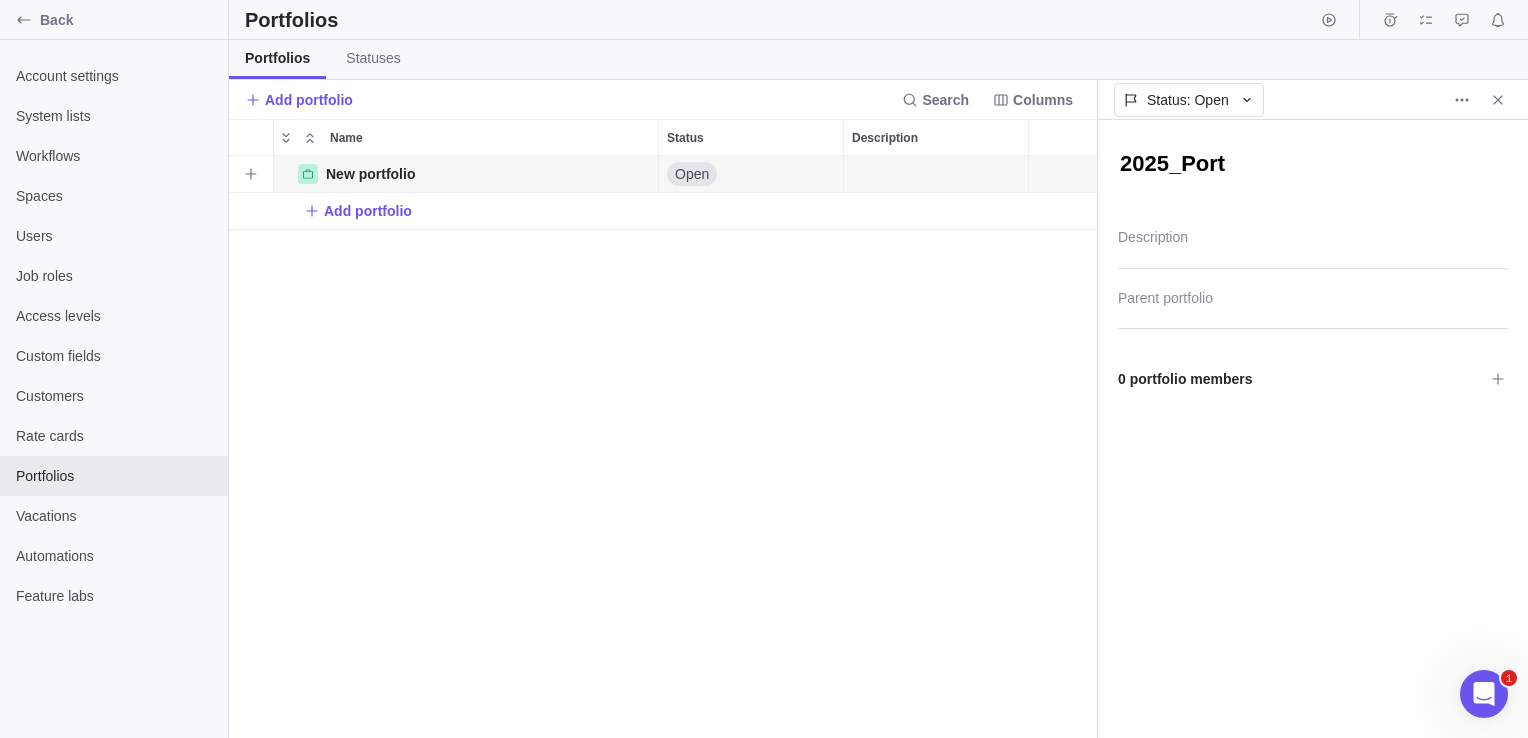 type on "x" 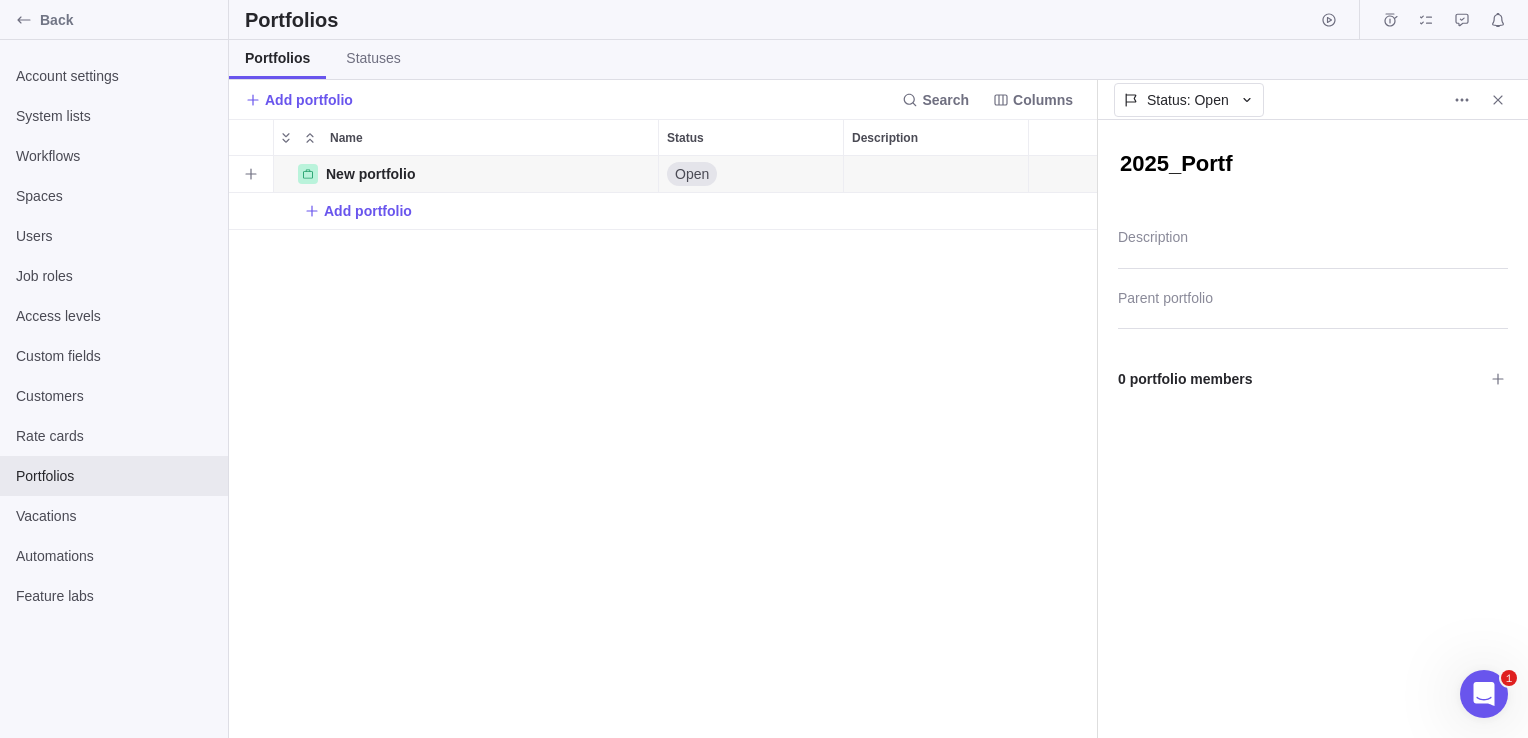 type on "x" 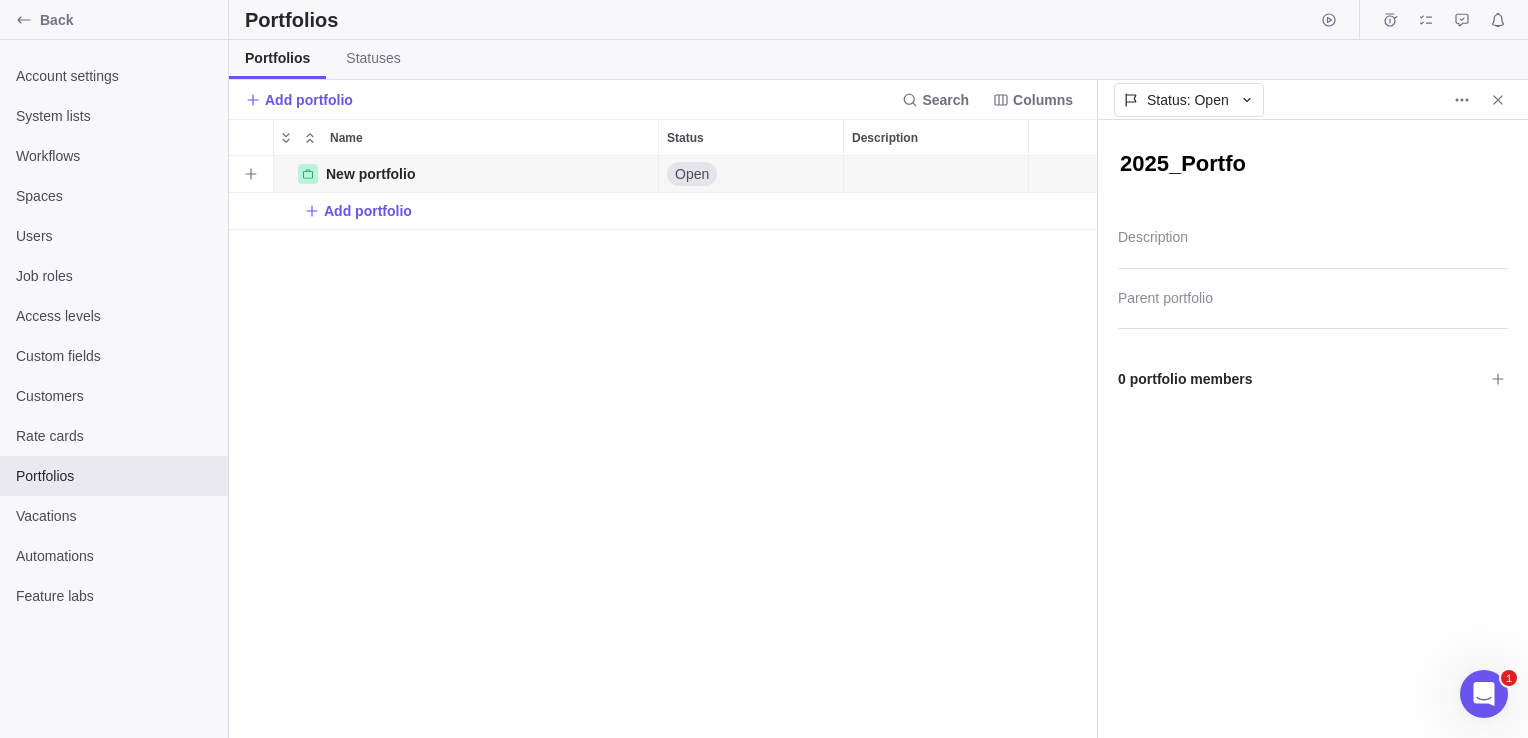 type on "x" 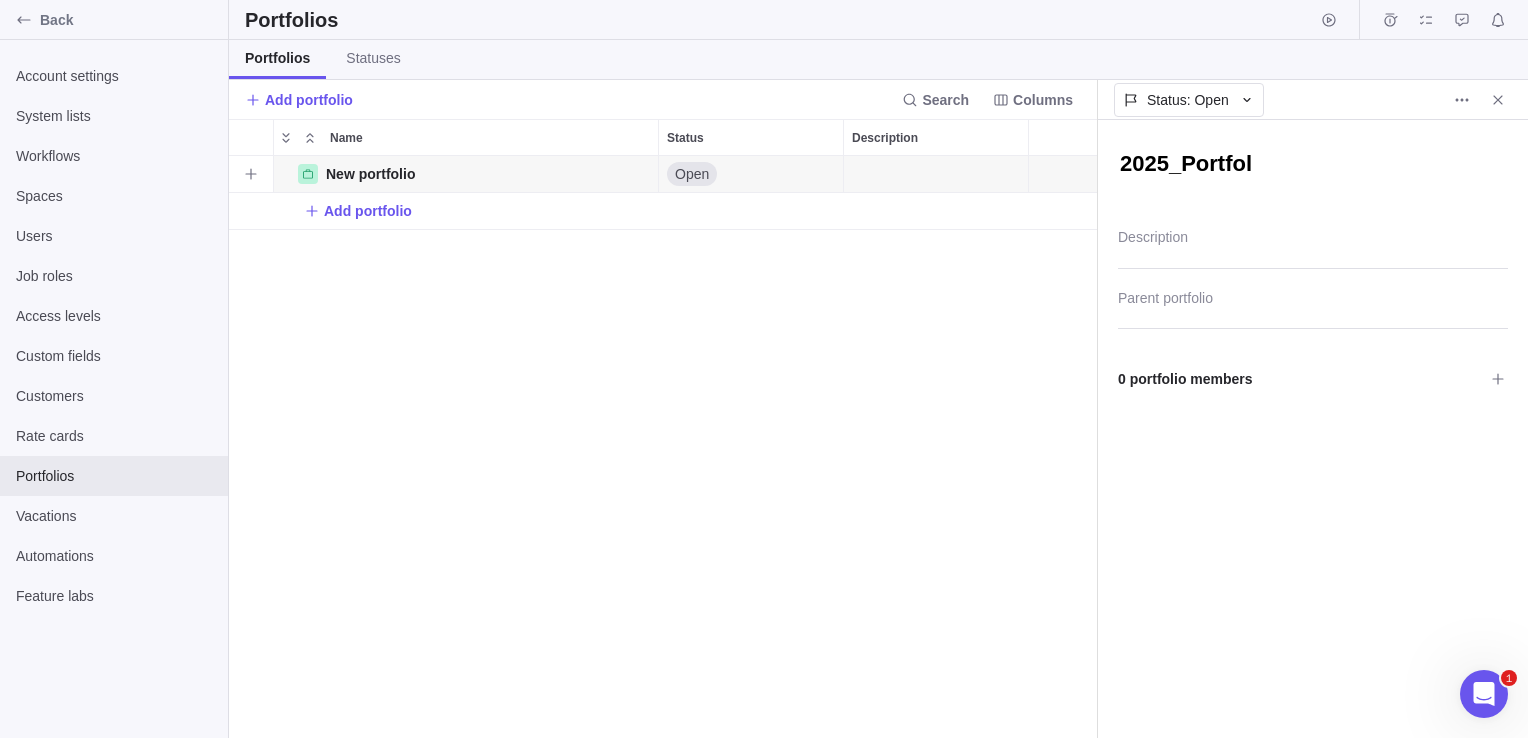 type on "x" 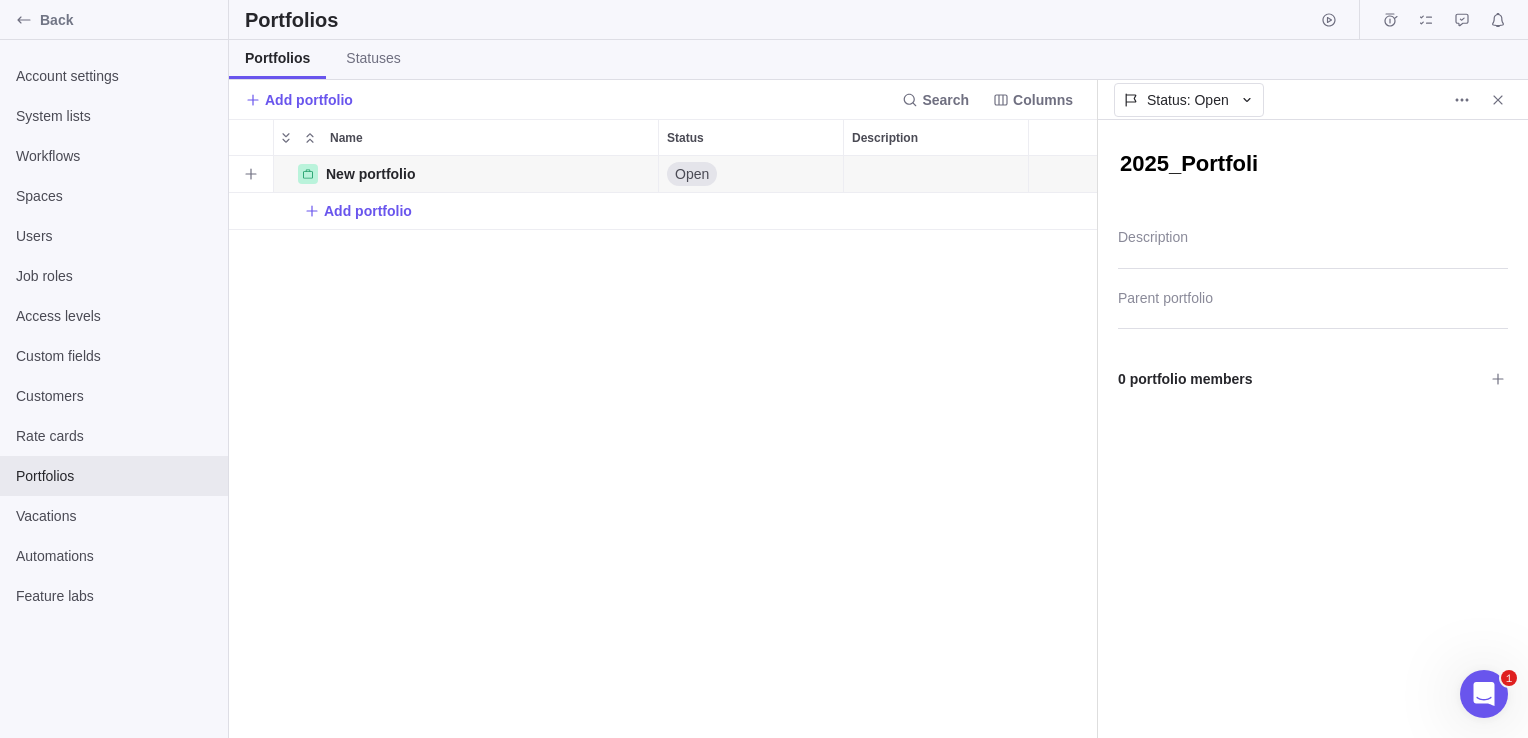 type on "x" 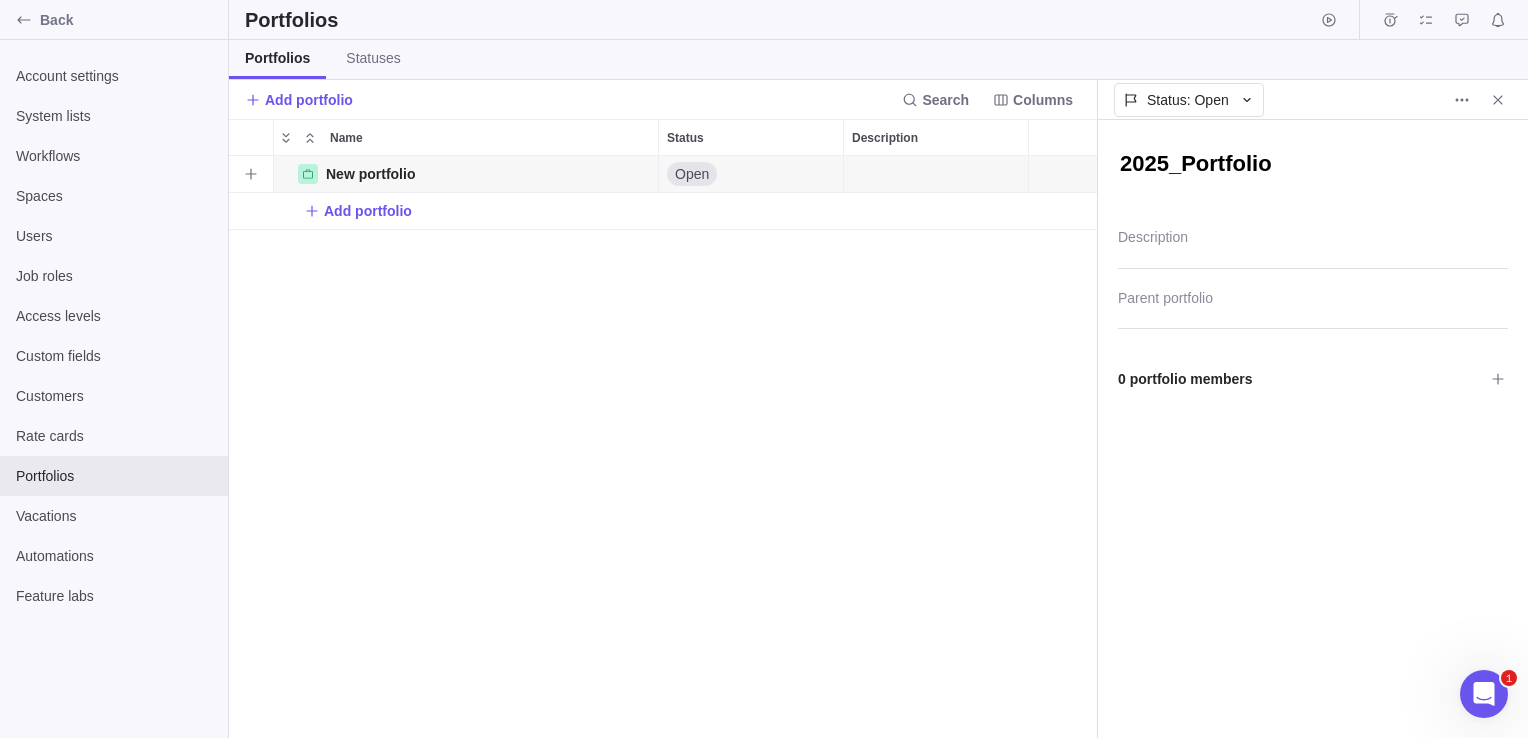 type on "x" 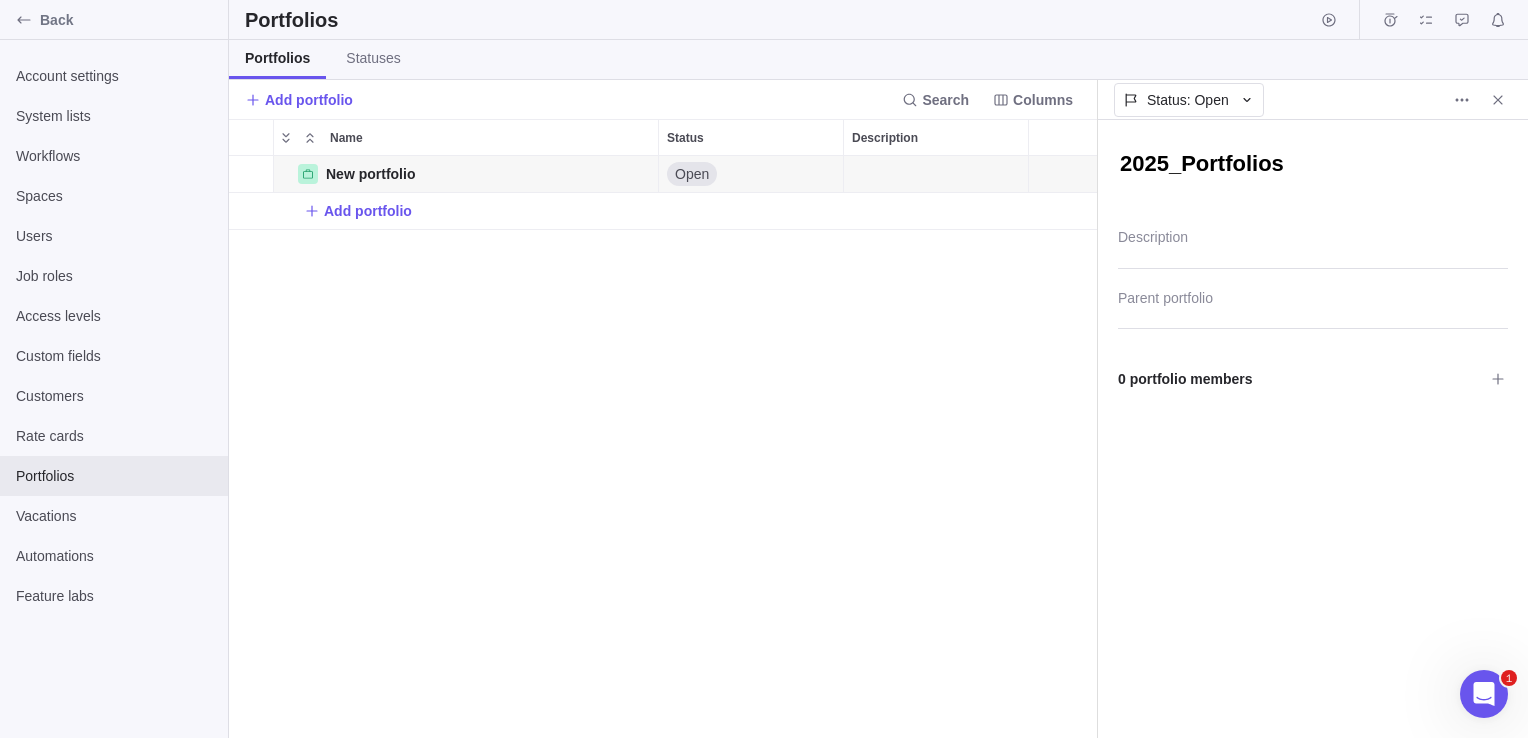 type on "2025_Portfolios" 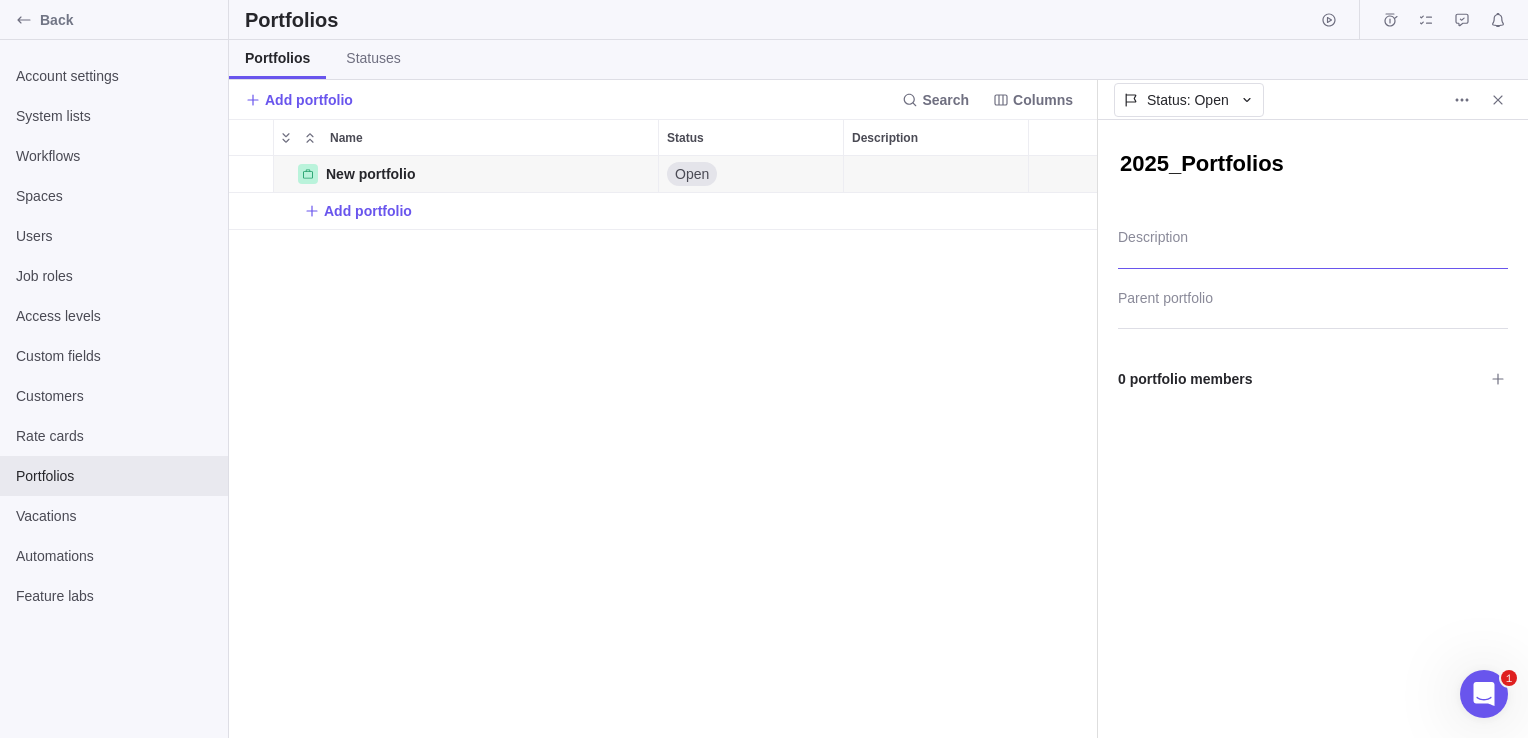 click at bounding box center [1313, 243] 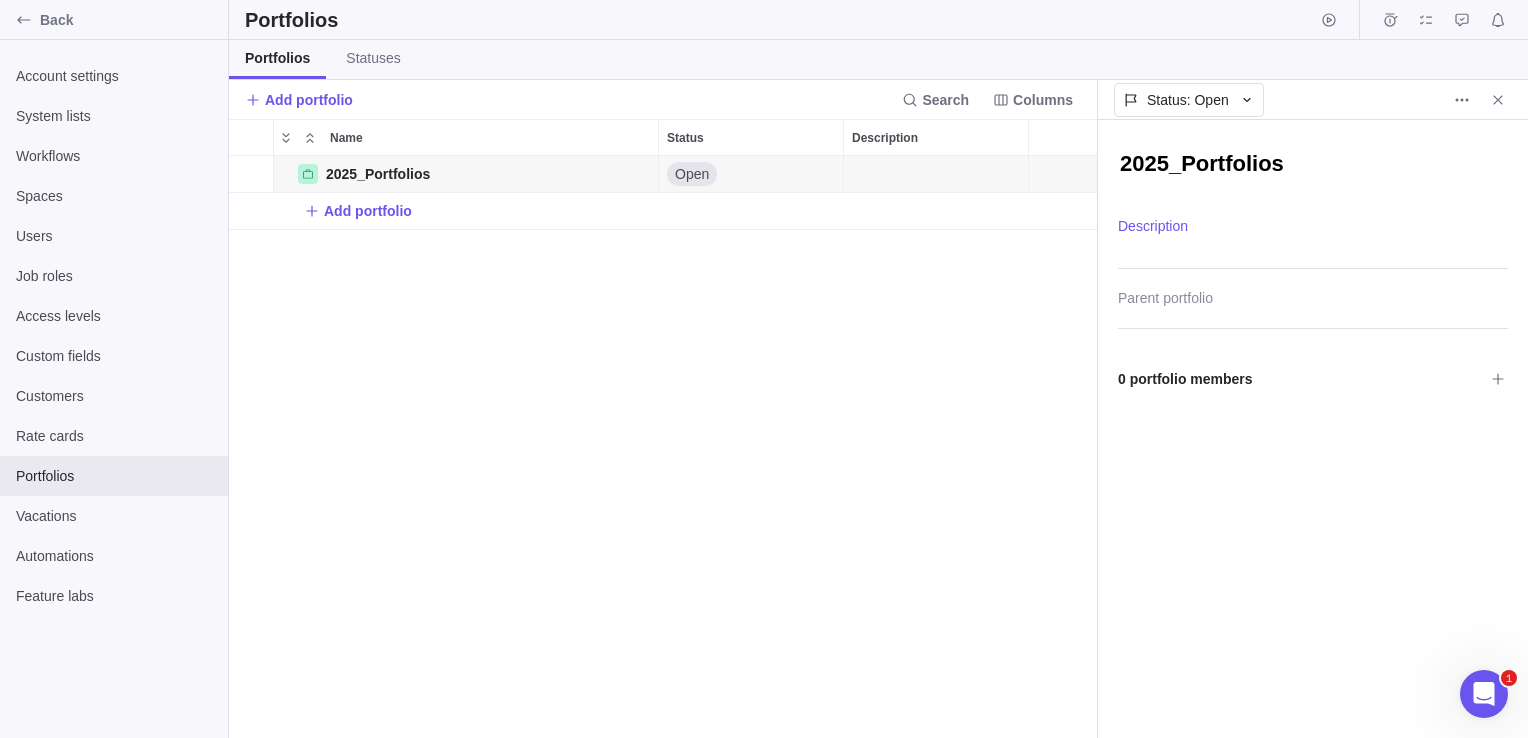 click on "0 portfolio members" at bounding box center (1301, 379) 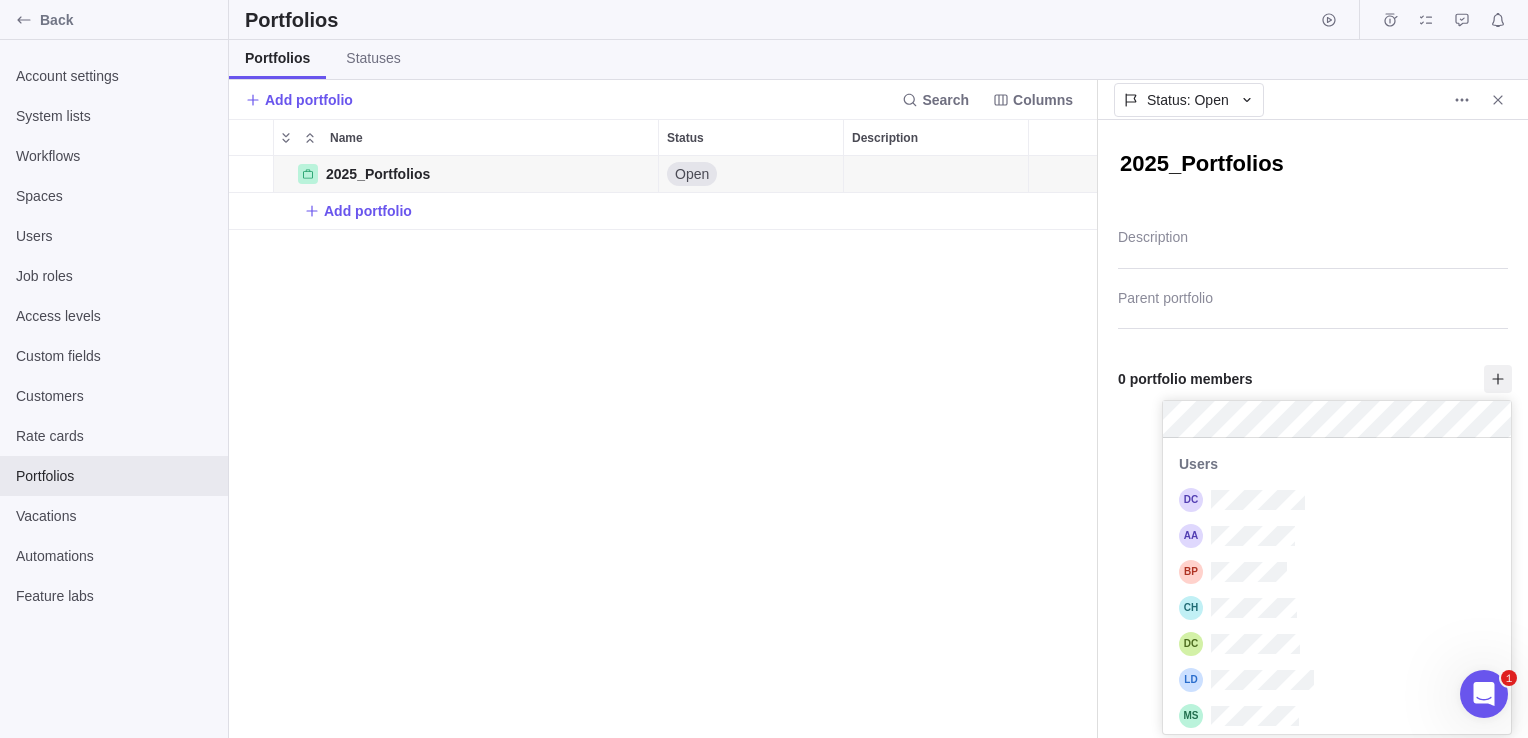 scroll, scrollTop: 16, scrollLeft: 15, axis: both 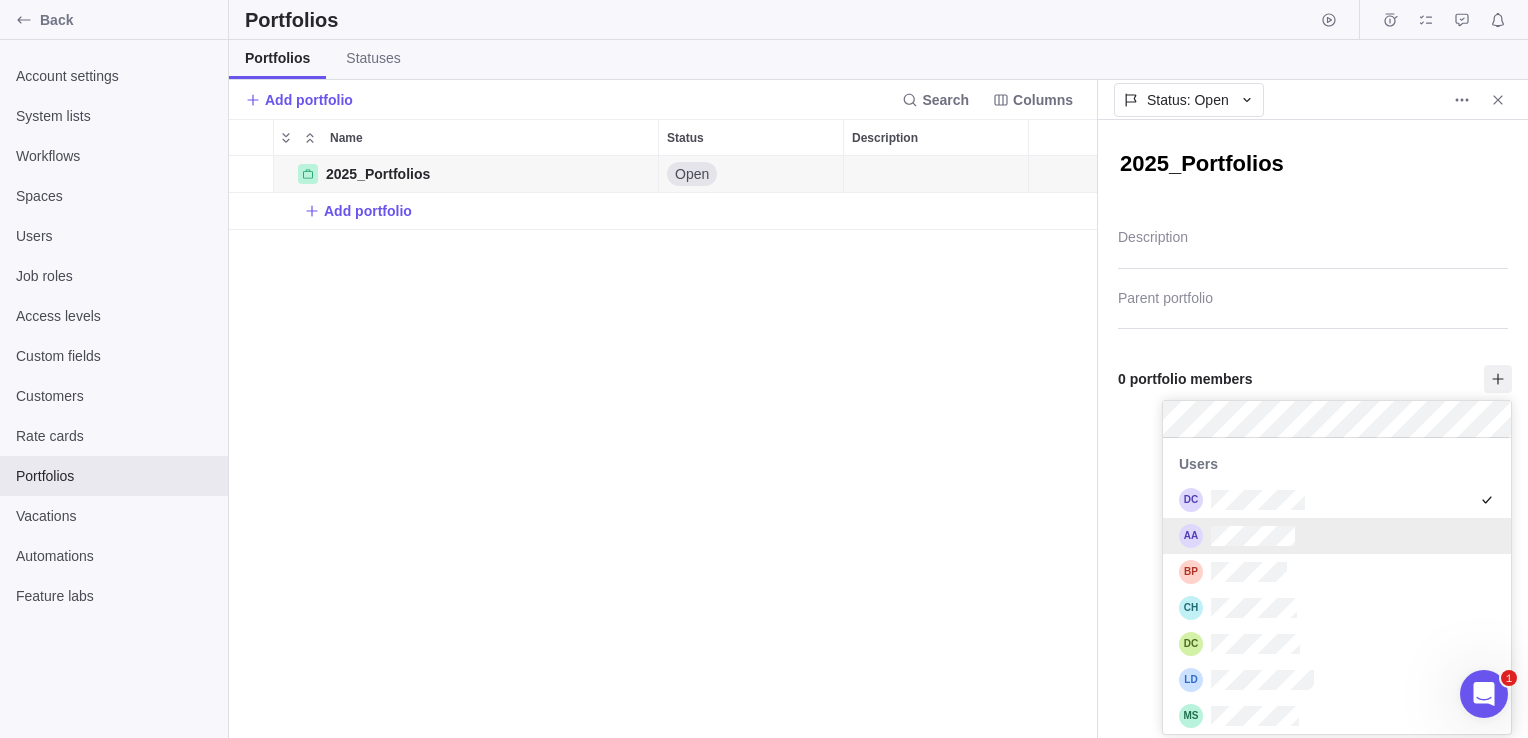 click at bounding box center (1337, 536) 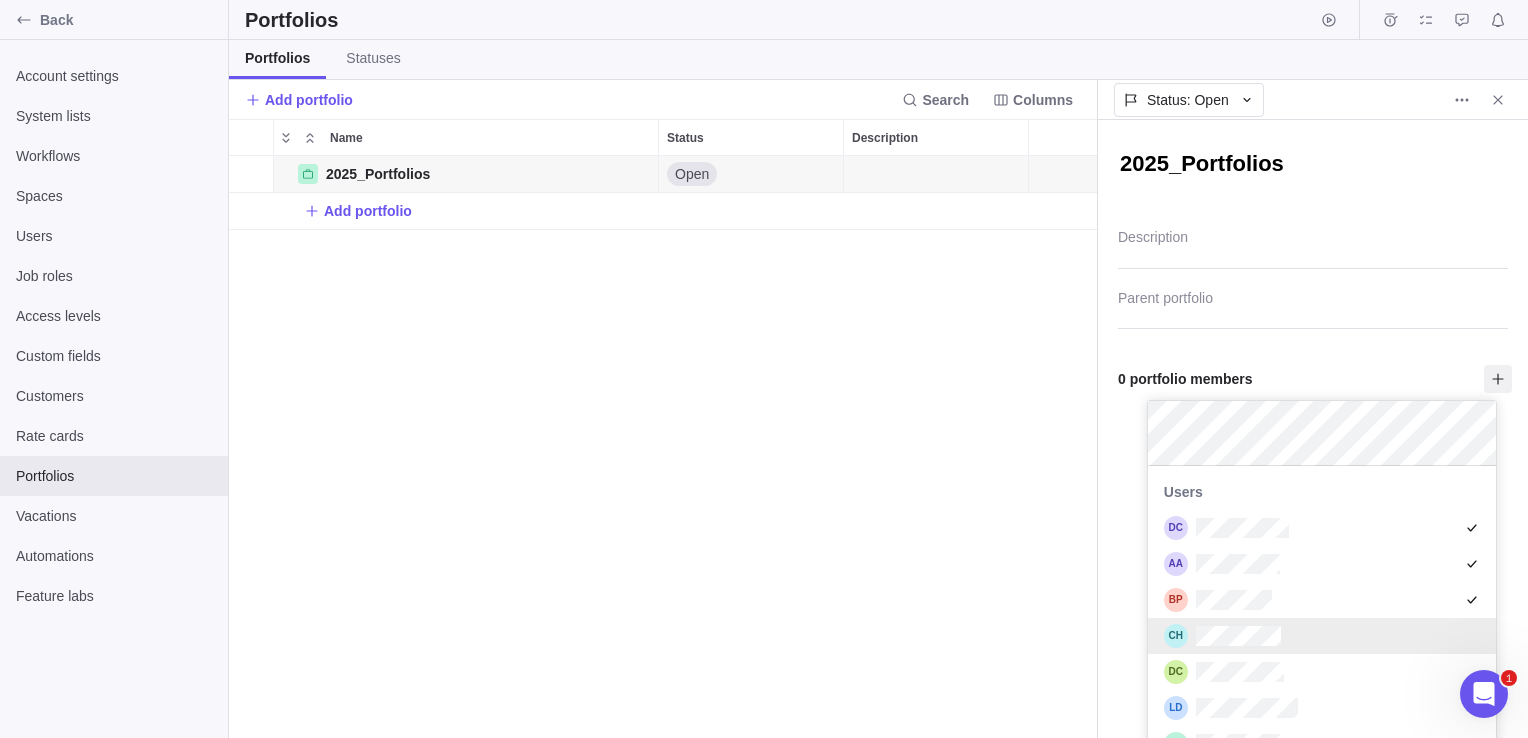 click at bounding box center (1322, 636) 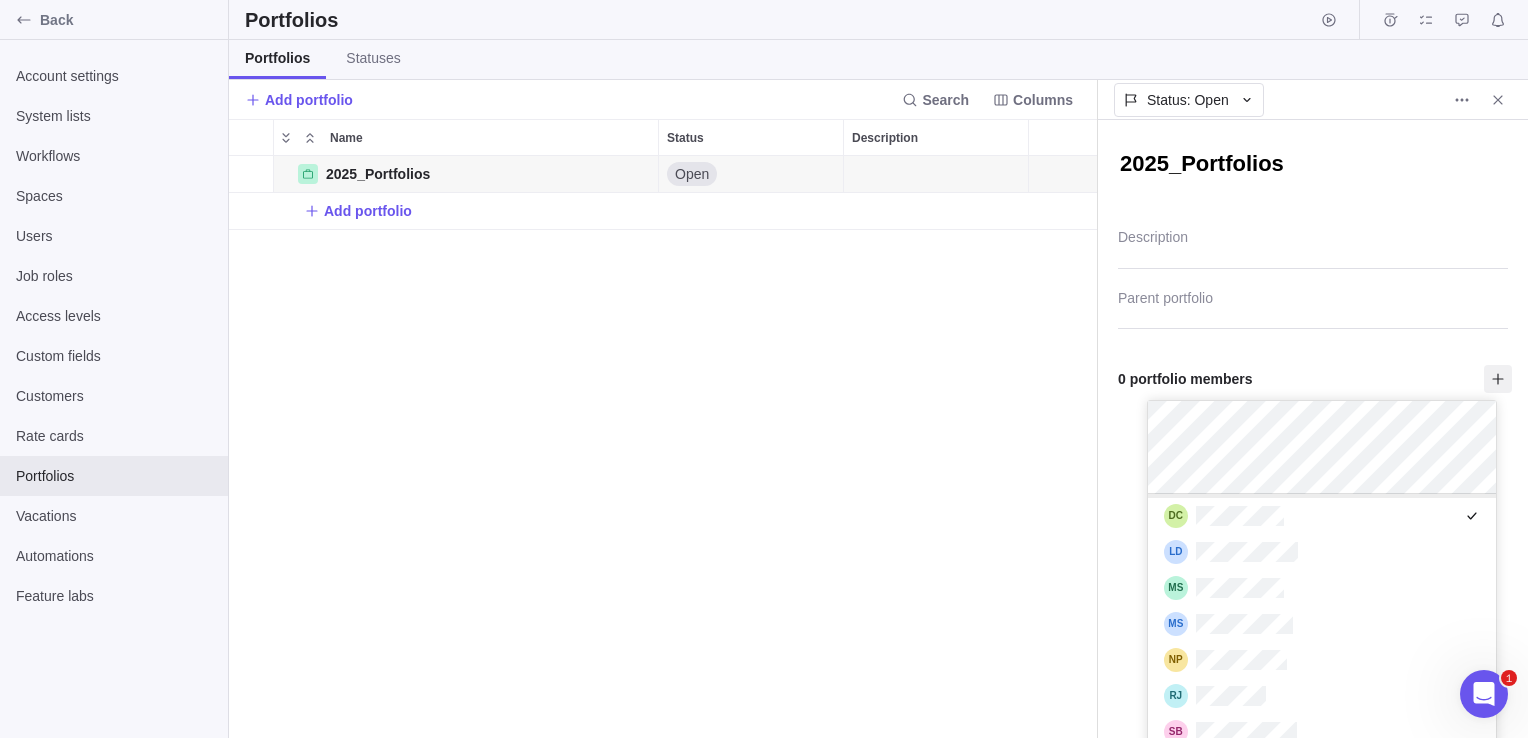 scroll, scrollTop: 188, scrollLeft: 0, axis: vertical 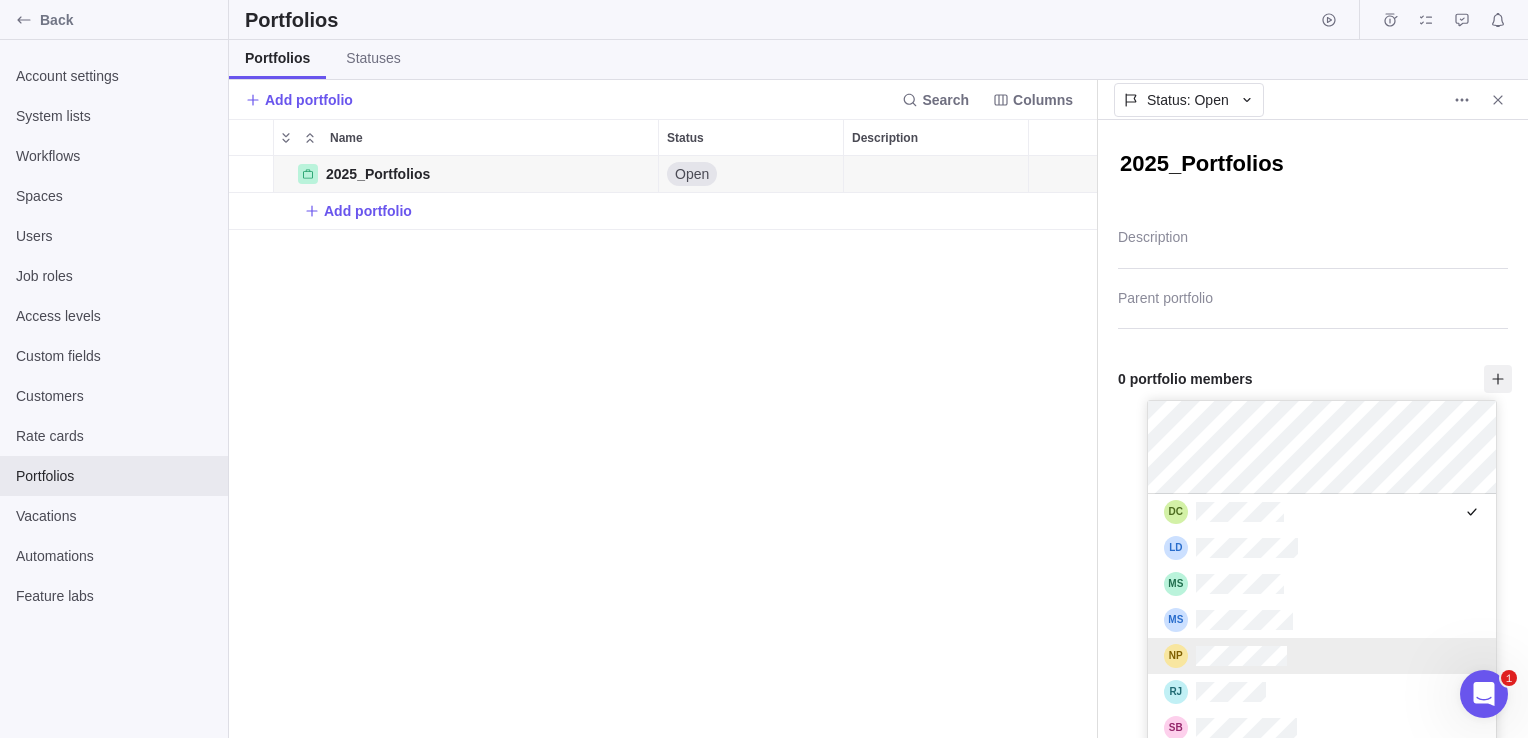 click at bounding box center (1322, 656) 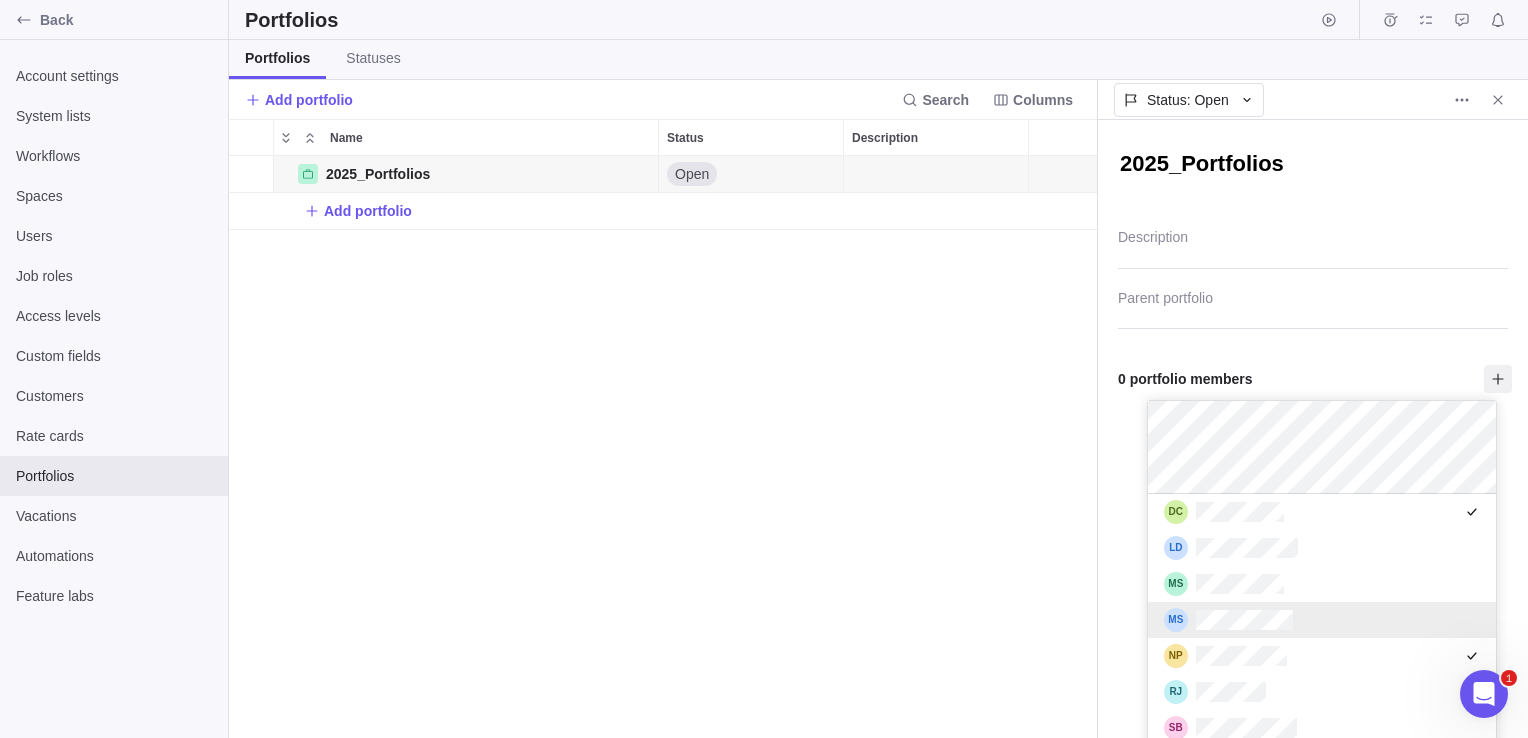 click at bounding box center (1322, 584) 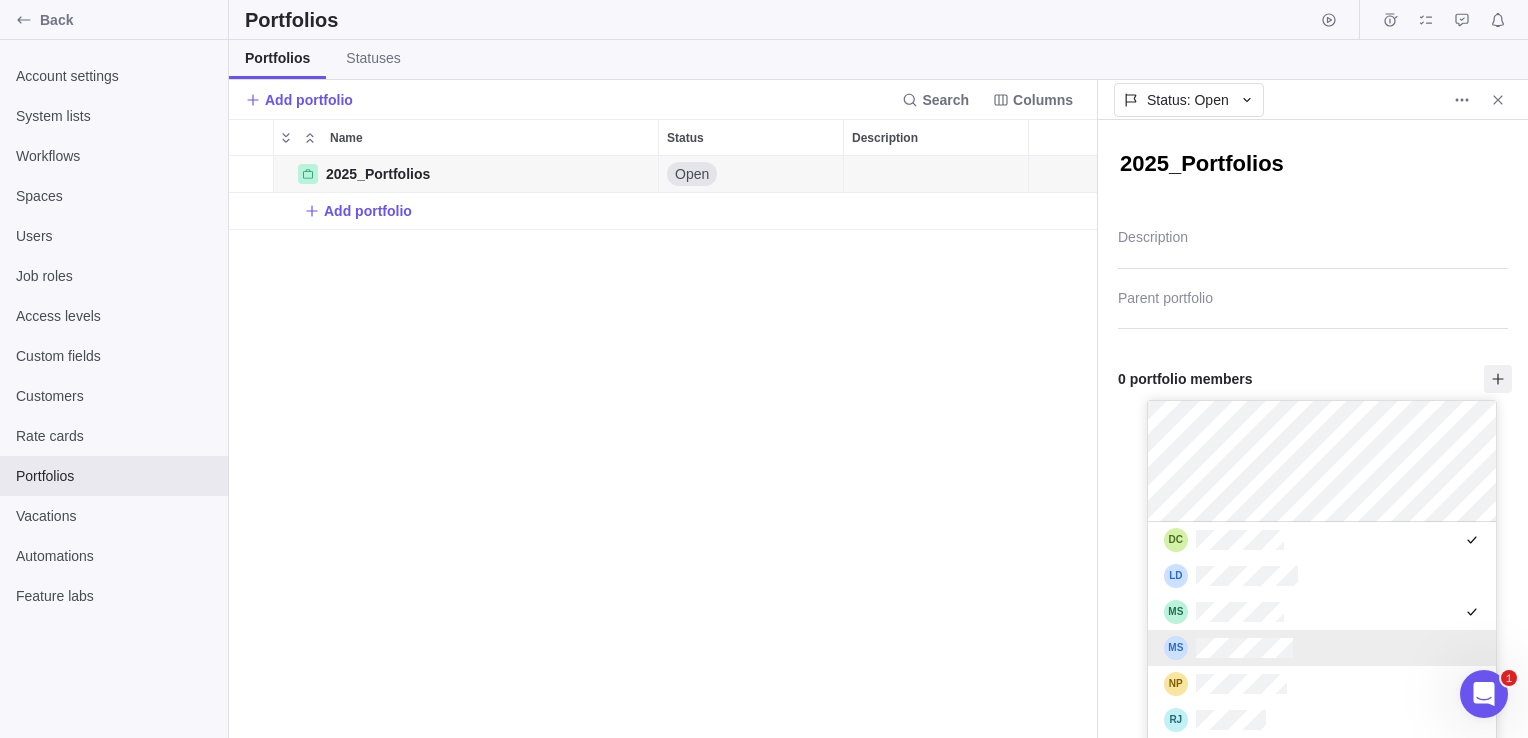 scroll, scrollTop: 77, scrollLeft: 0, axis: vertical 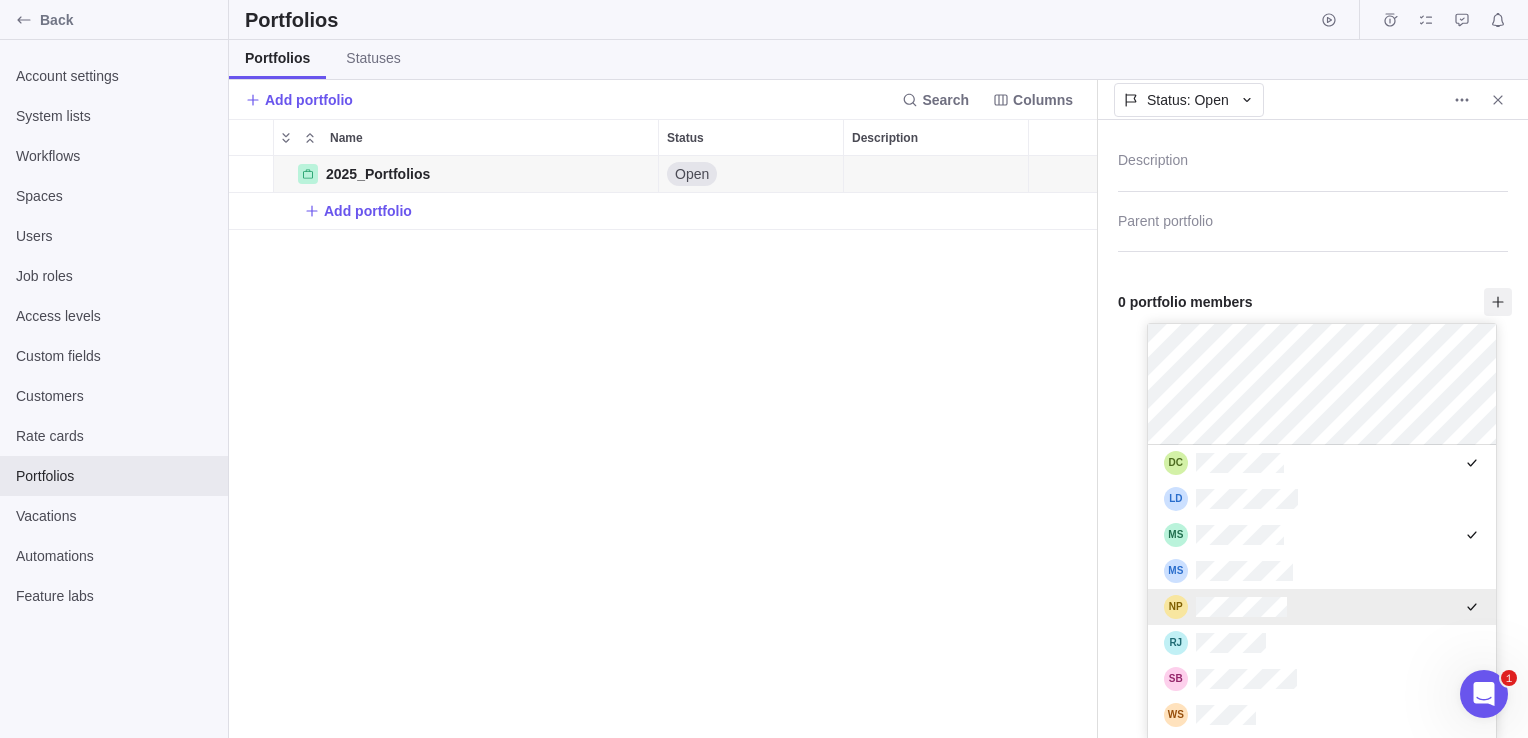 click on "Back Account settings System lists Workflows Spaces Users Job roles Access levels Custom fields Customers Rate cards Portfolios Vacations Automations Feature labs Portfolios Portfolios Statuses Add portfolio Search Columns Name Status Description 2025_Portfolios Details Open Add portfolio Status: Open 2025_Portfolios Description Parent portfolio 0 portfolio members
1 Automations Vacations Portfolios x" at bounding box center (764, 369) 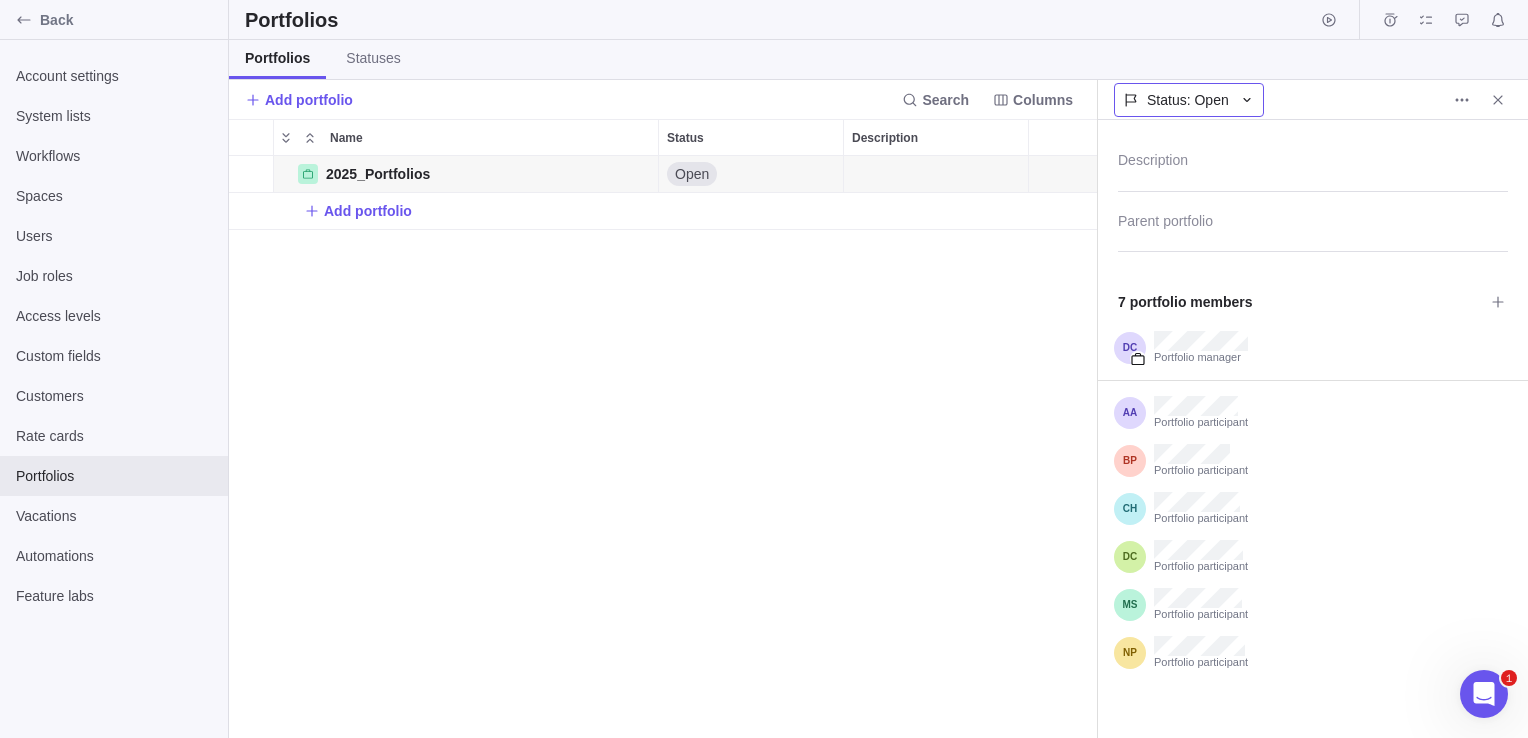 click on "Status: Open" at bounding box center (1189, 100) 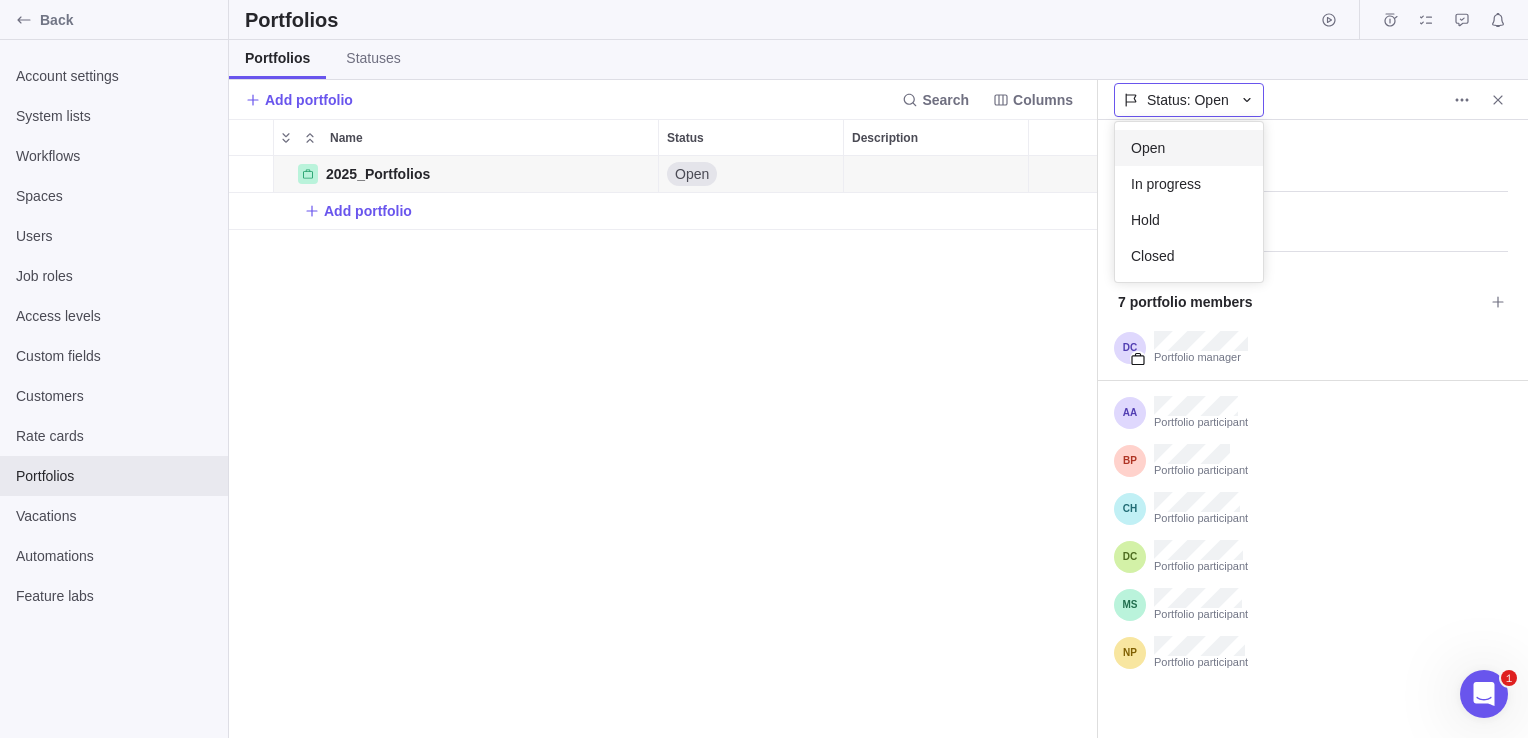 click on "Status: Open" at bounding box center [1189, 100] 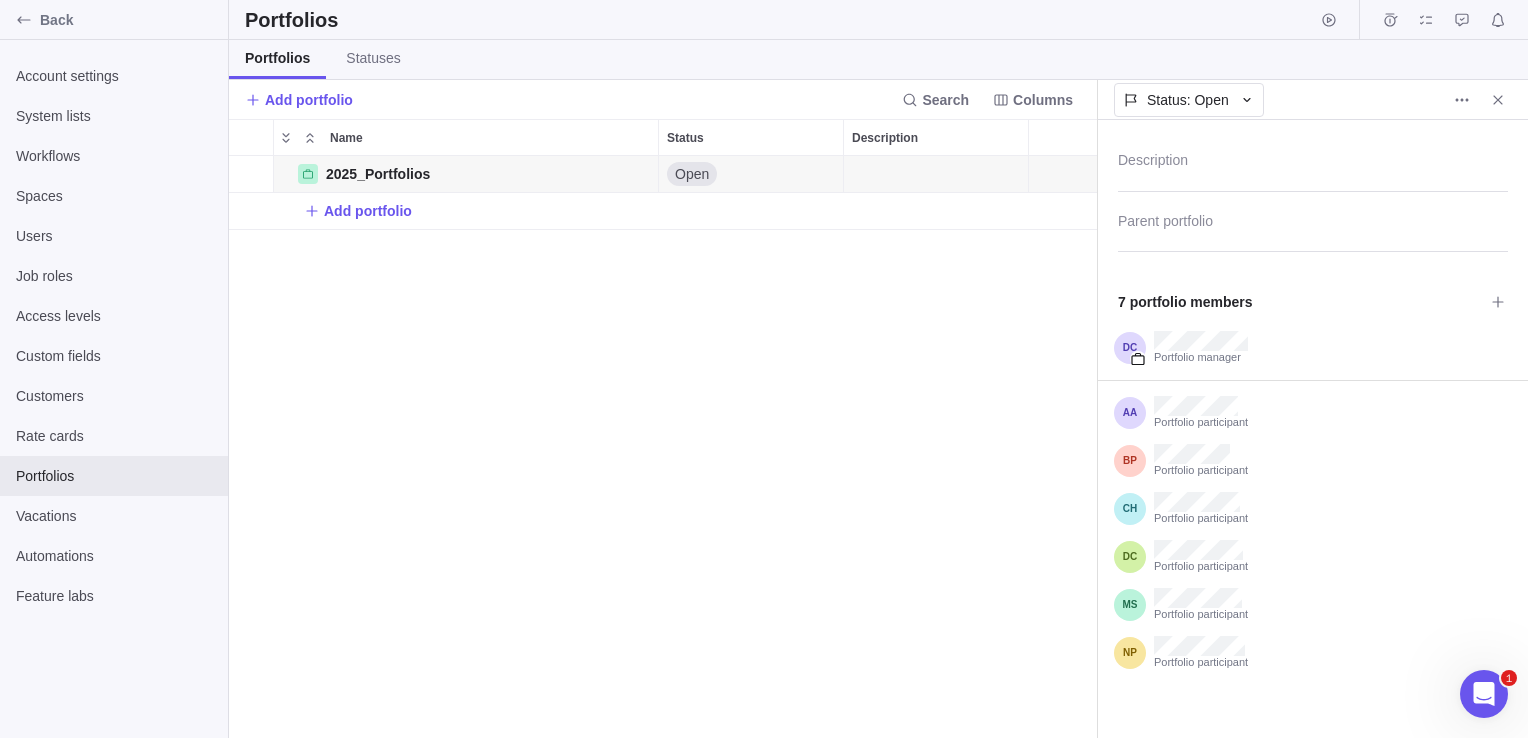click on "2025_Portfolios Details Open Add portfolio" at bounding box center [663, 447] 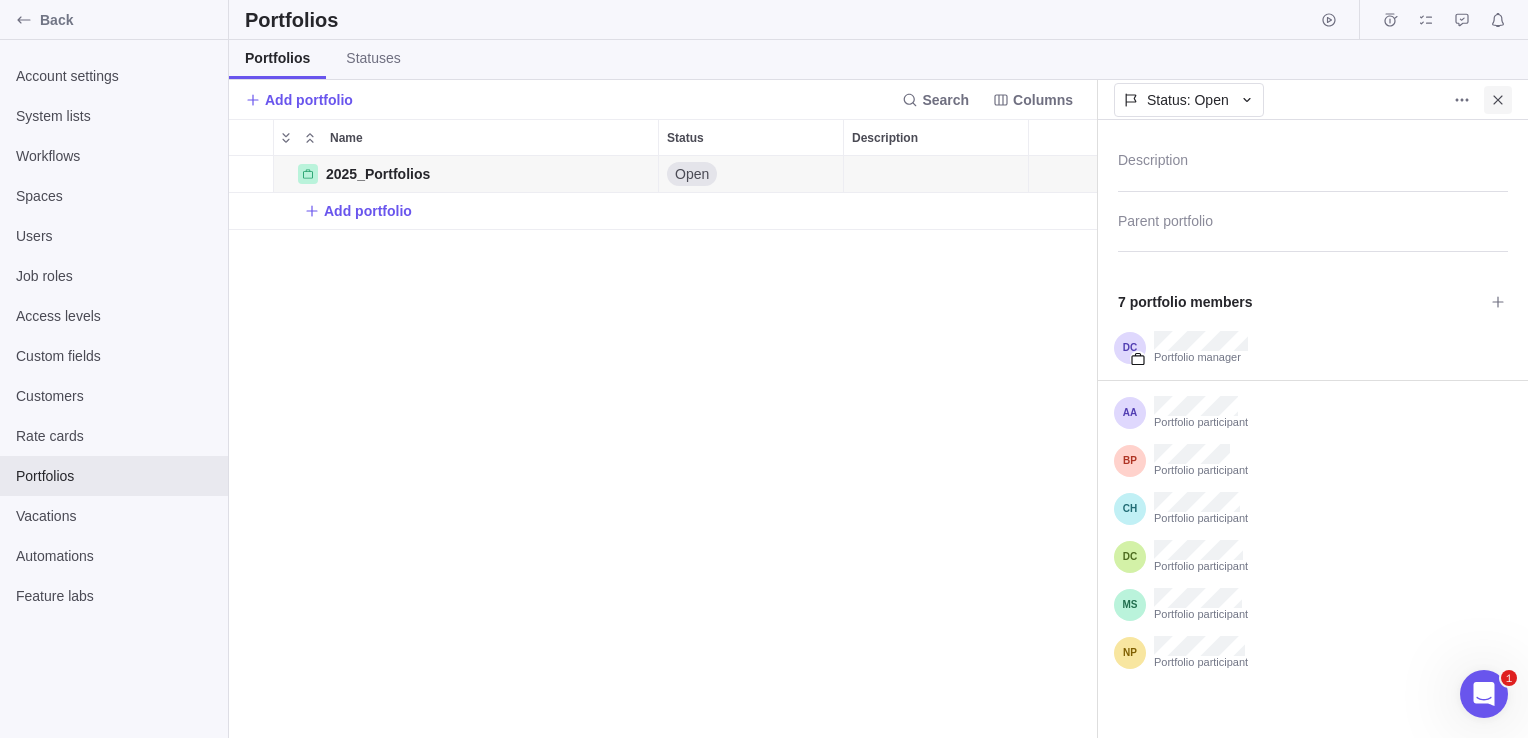 click 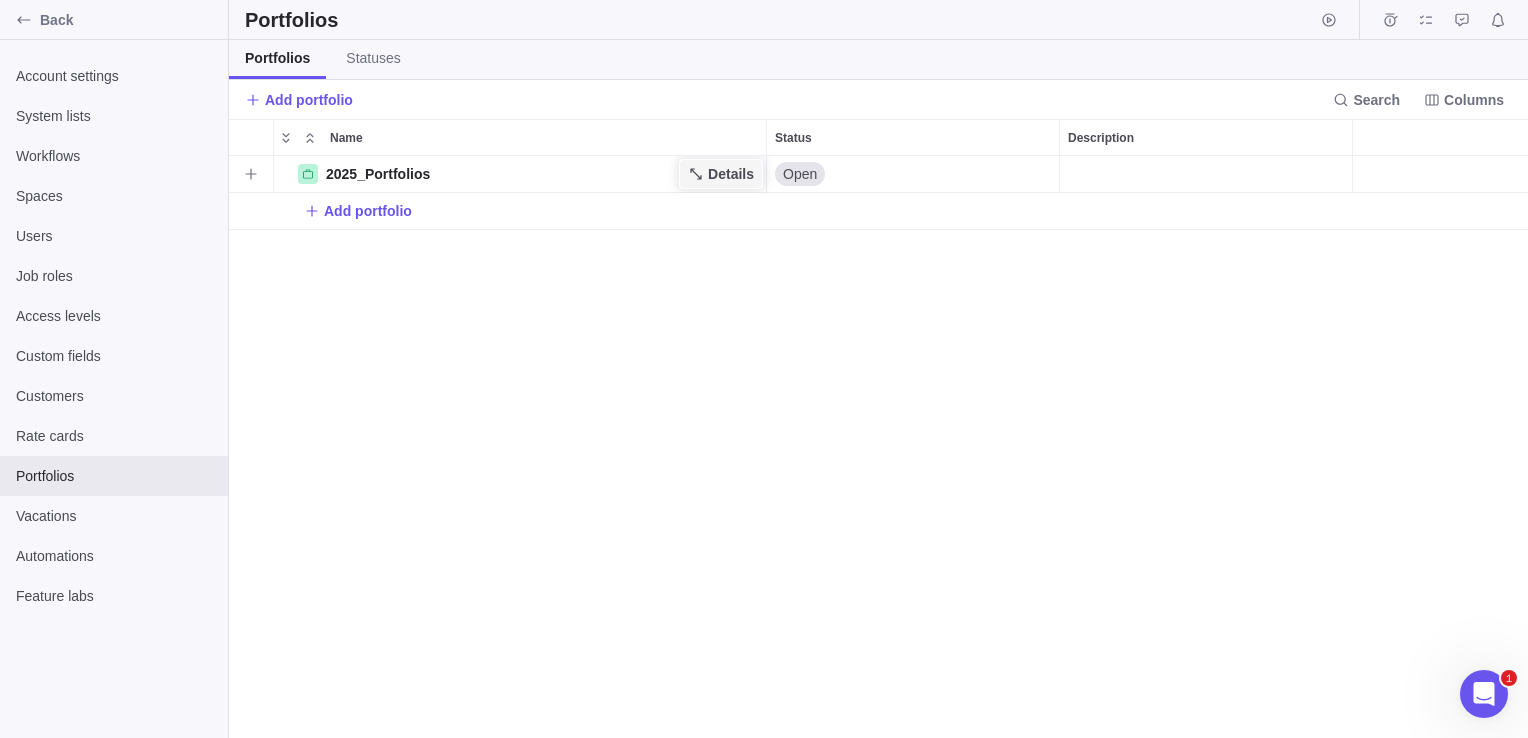 click on "Details" at bounding box center [731, 174] 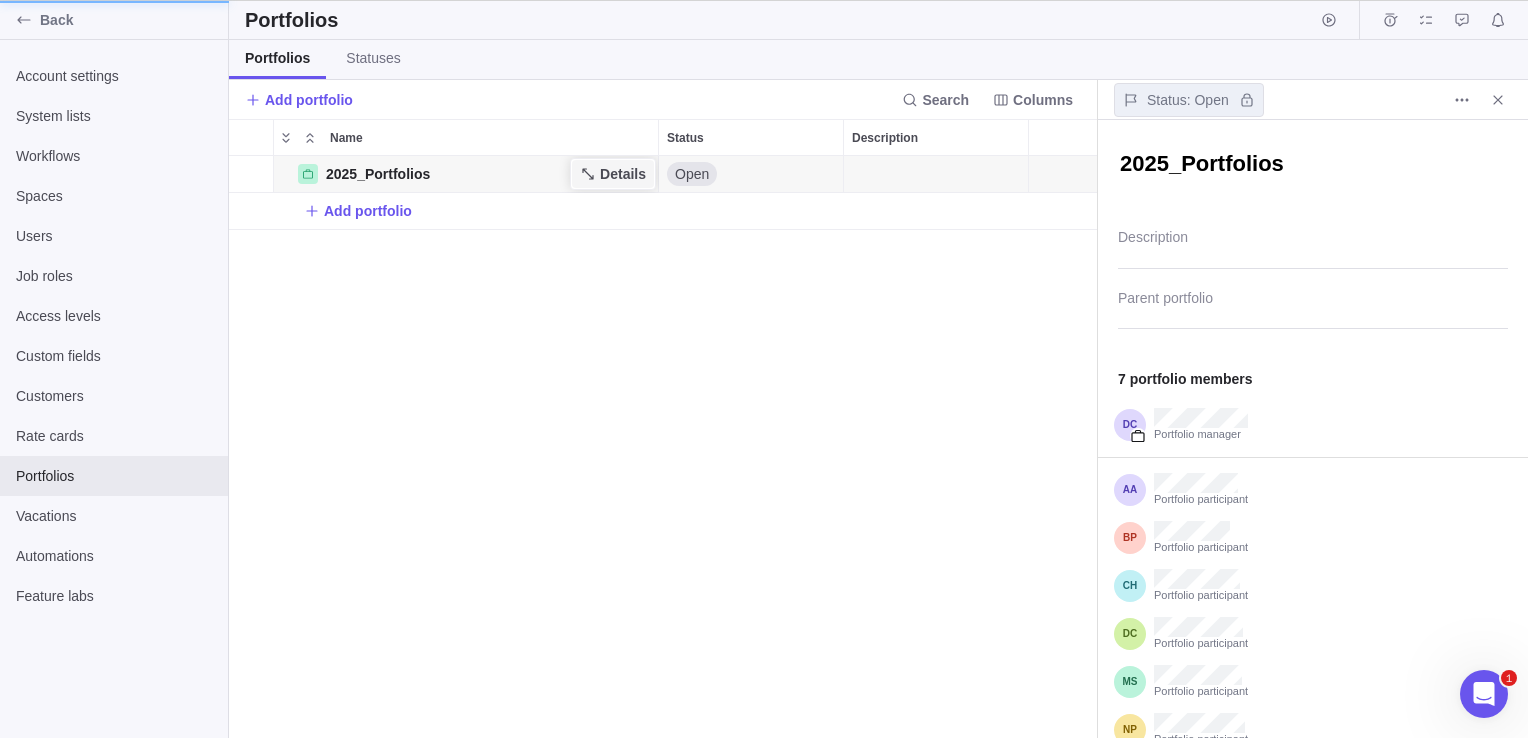scroll, scrollTop: 567, scrollLeft: 852, axis: both 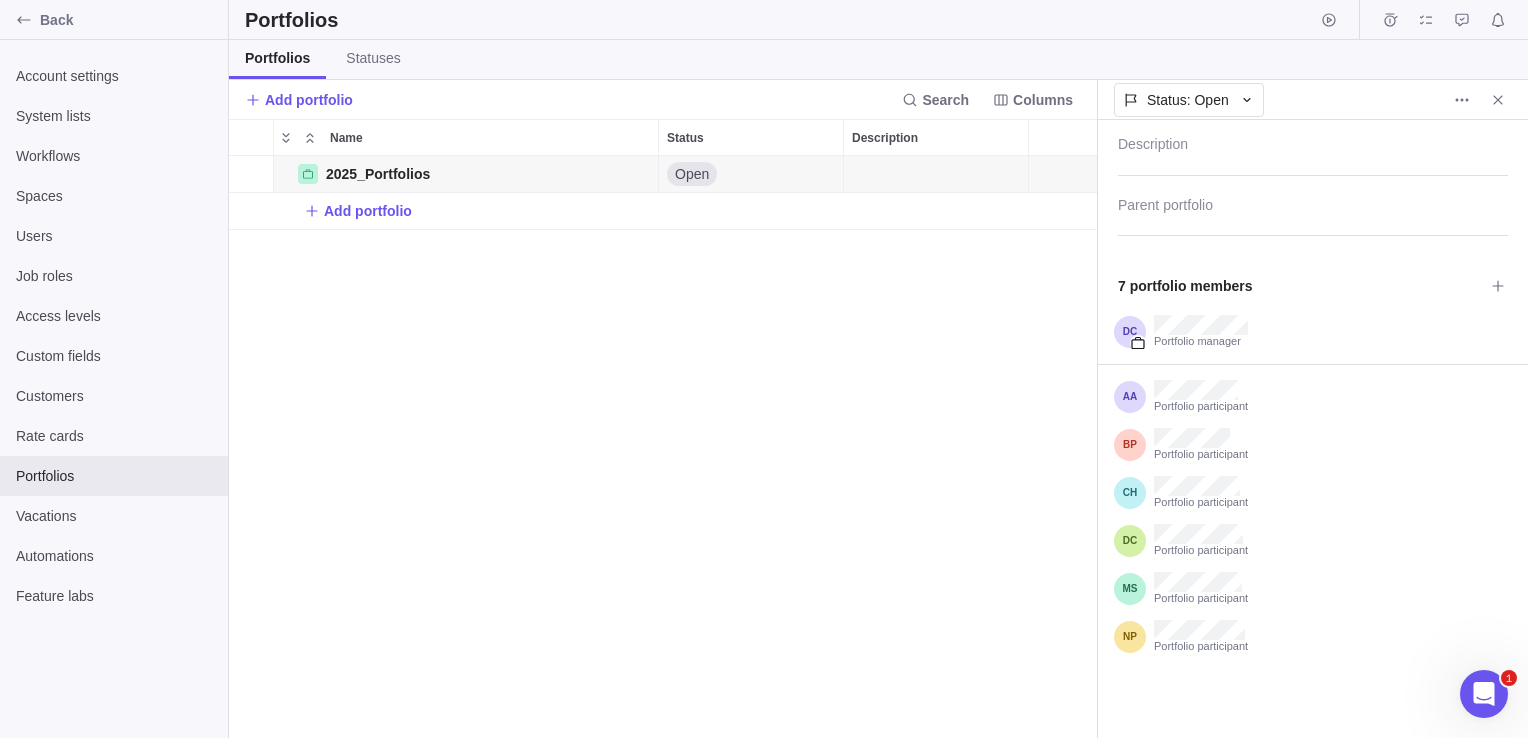 click on "2025_Portfolios Details Open Add portfolio" at bounding box center (663, 447) 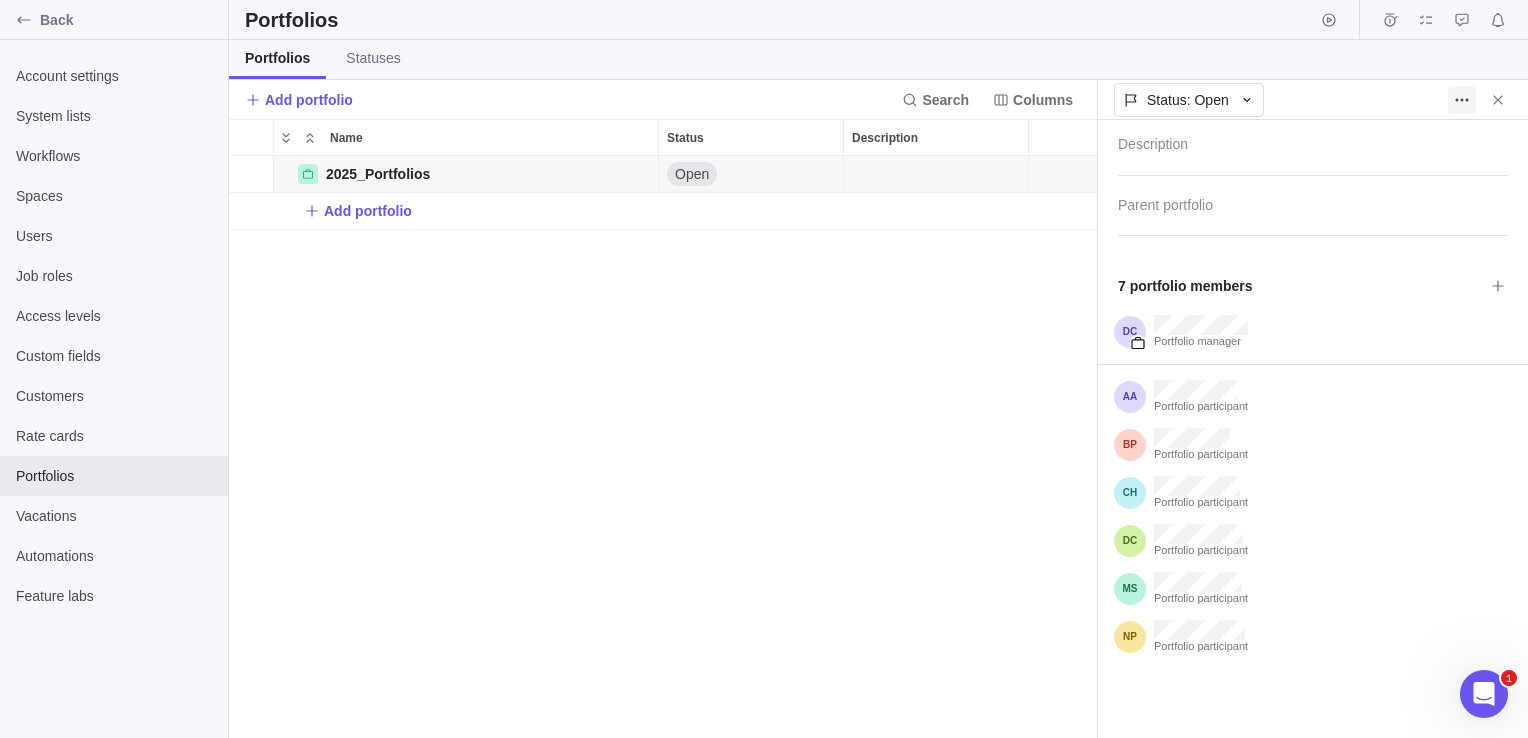 click 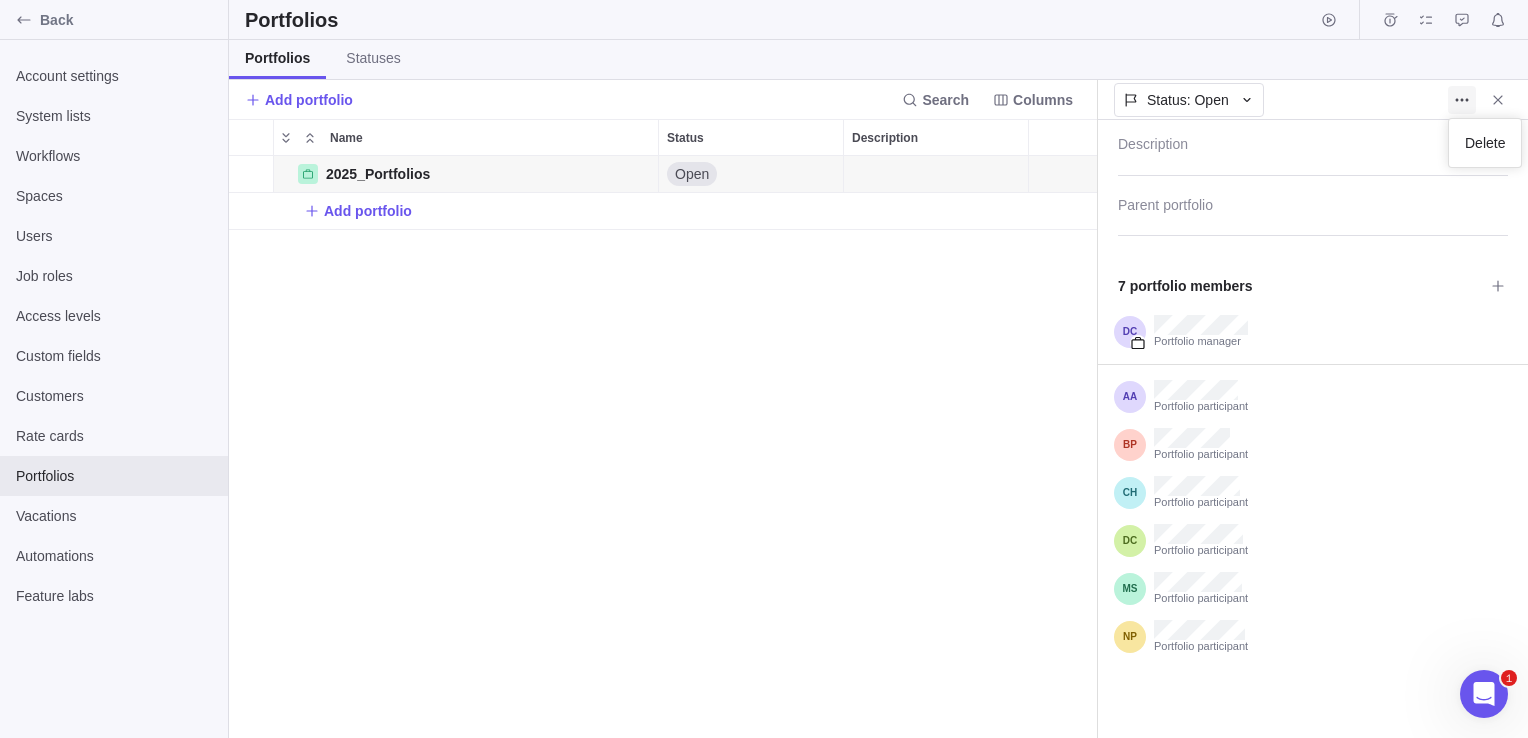 click 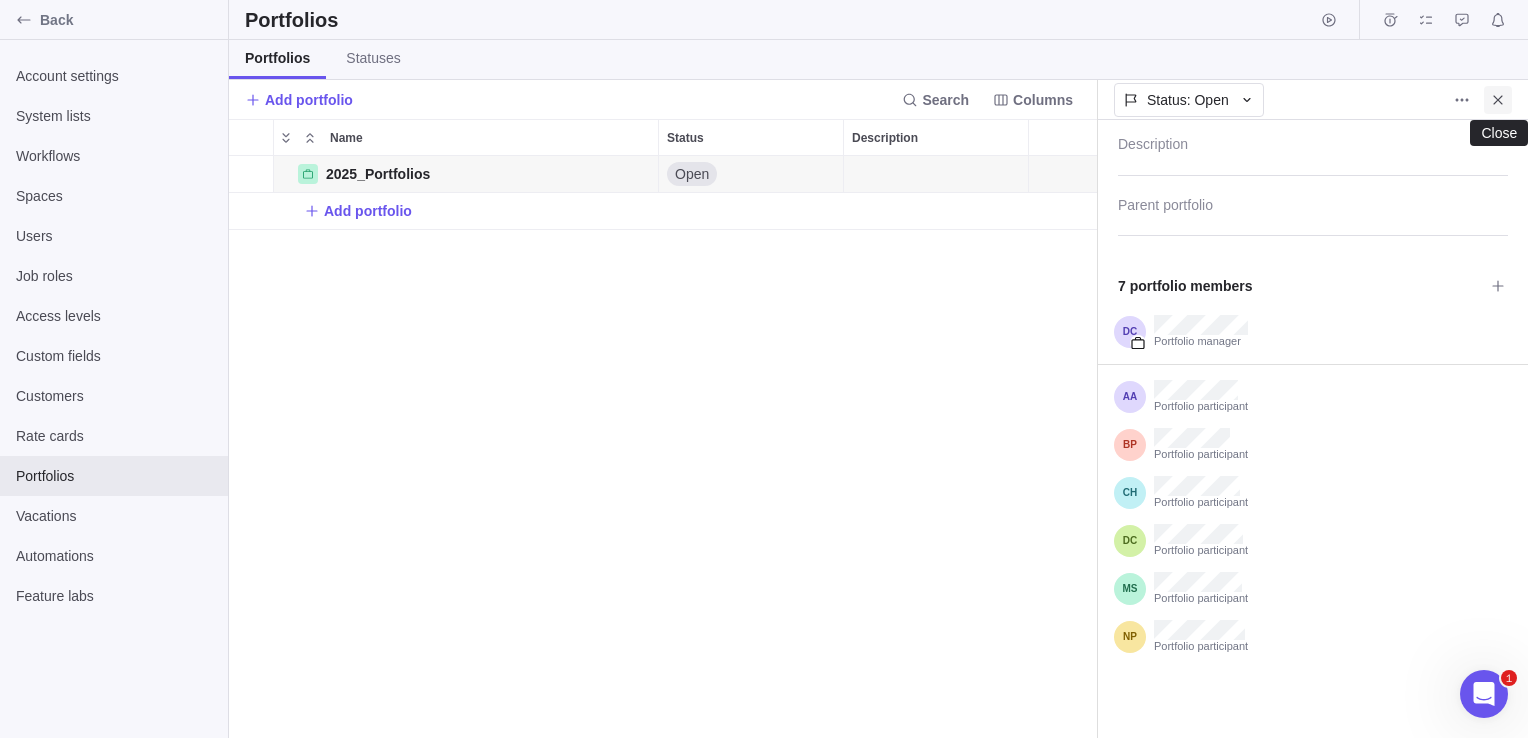 click 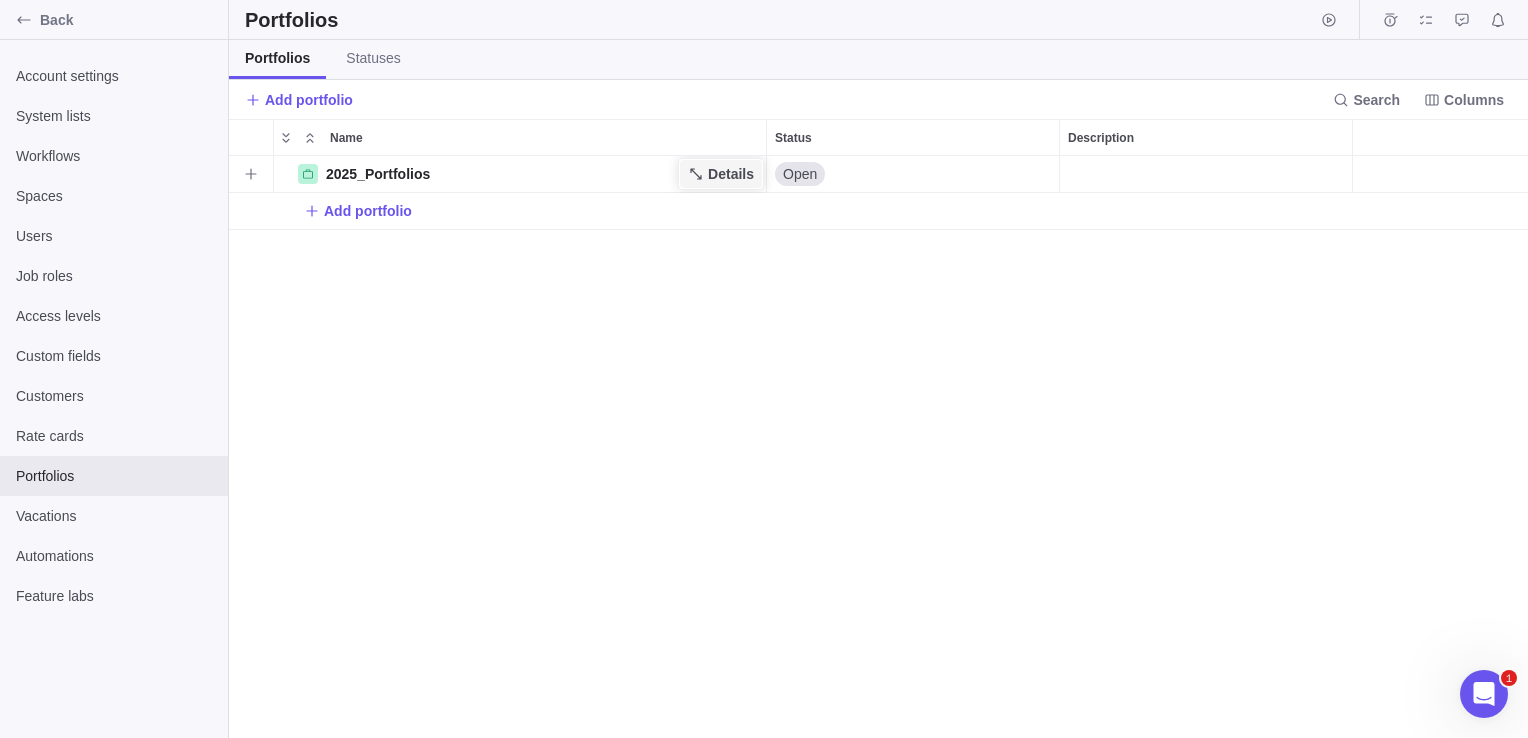 click on "Details" at bounding box center (731, 174) 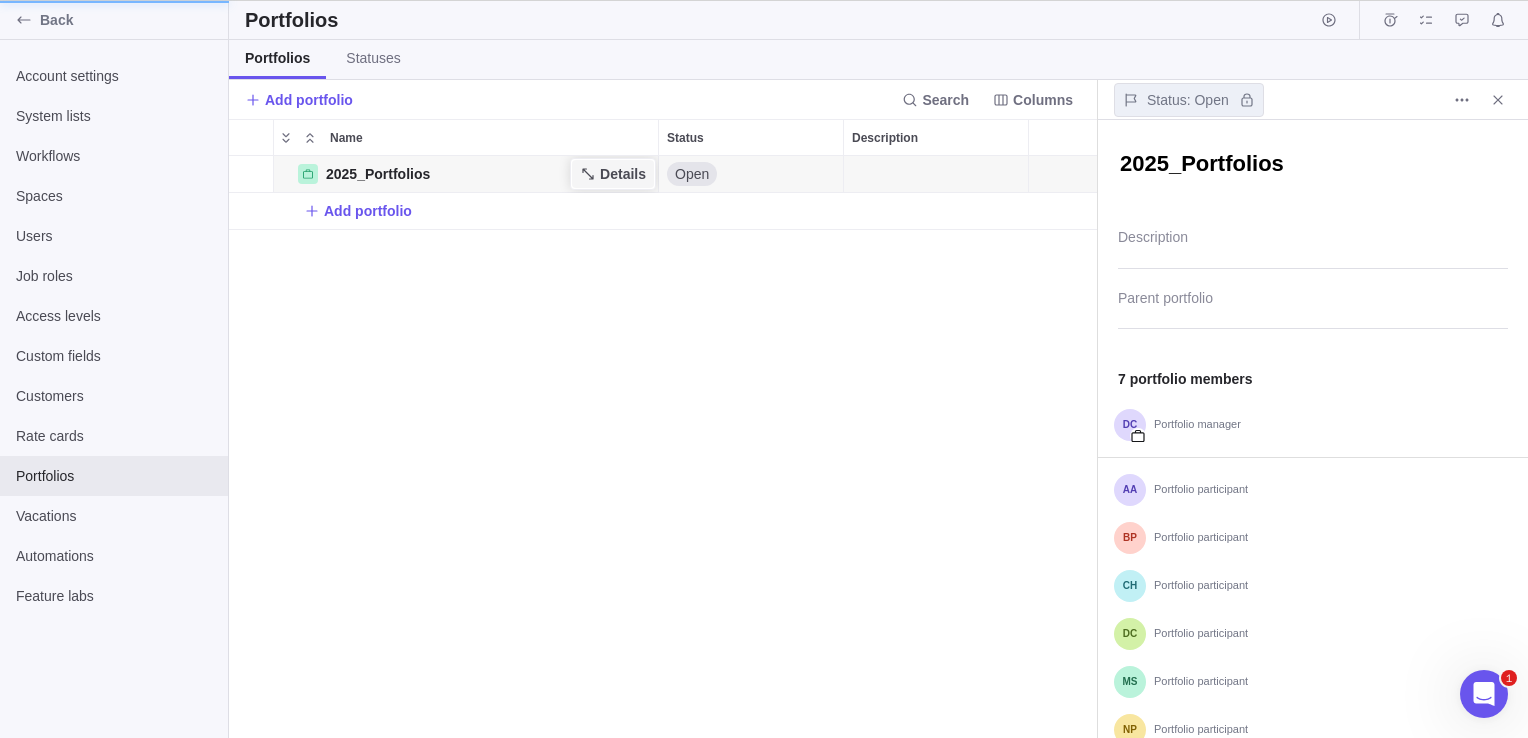 scroll, scrollTop: 567, scrollLeft: 852, axis: both 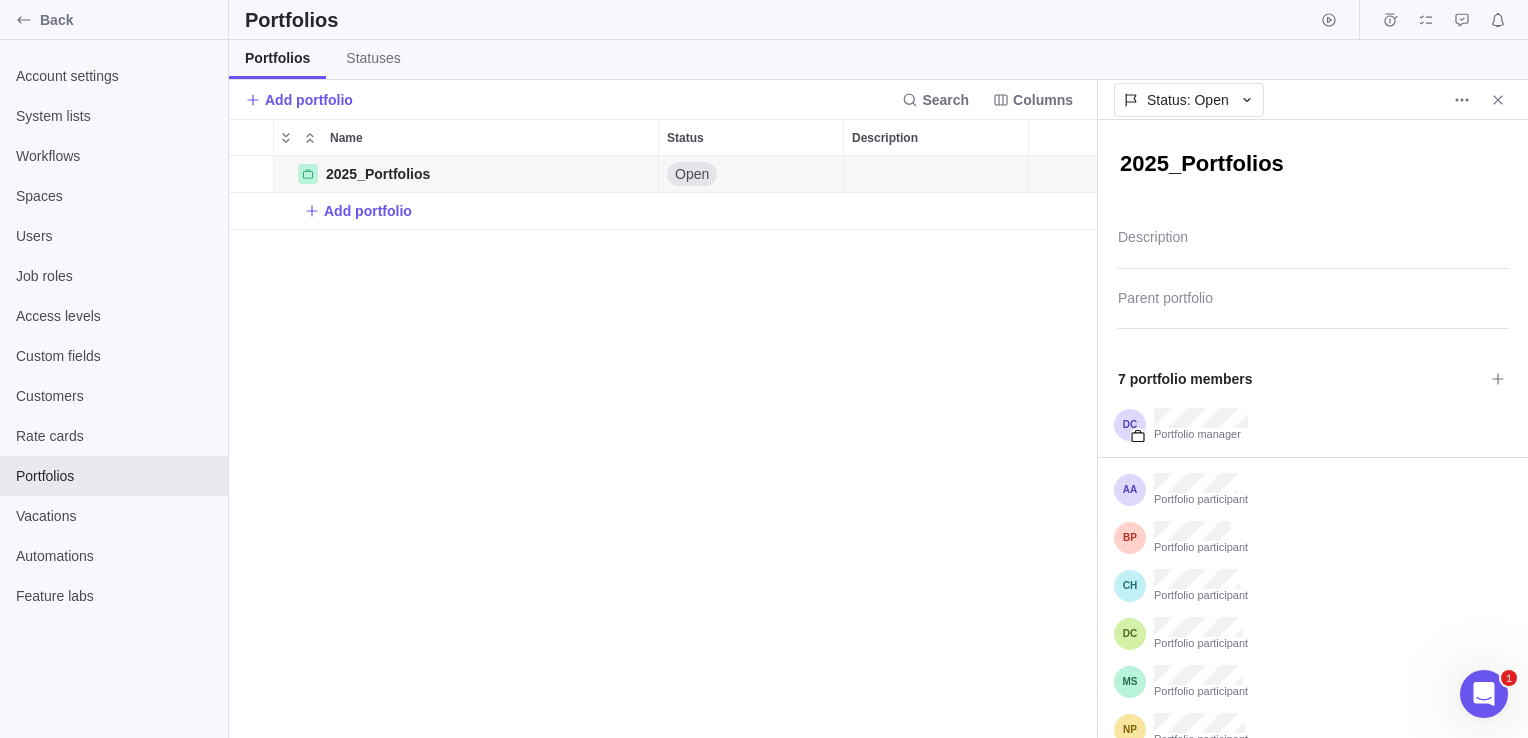 drag, startPoint x: 736, startPoint y: 173, endPoint x: 648, endPoint y: 287, distance: 144.01389 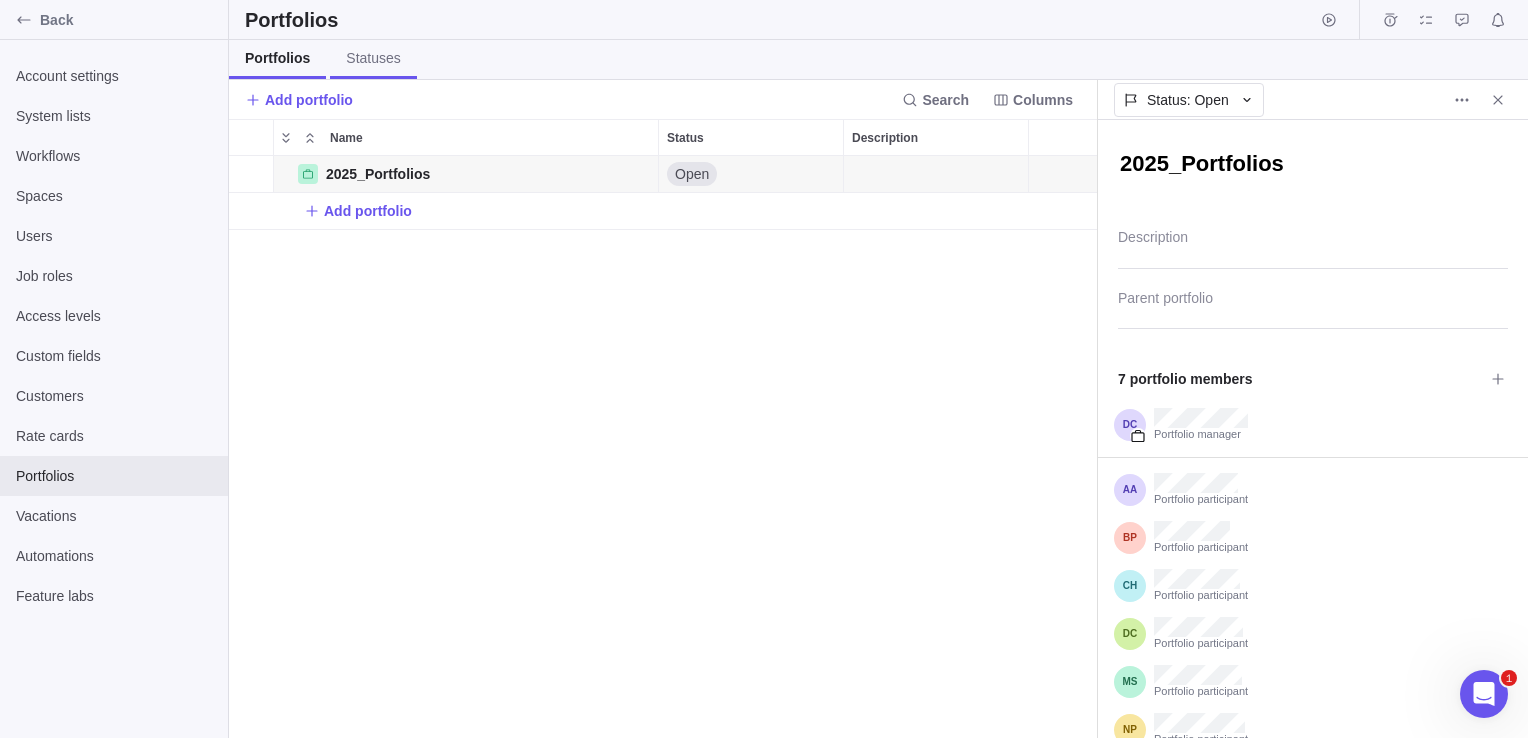 click on "Statuses" at bounding box center (373, 58) 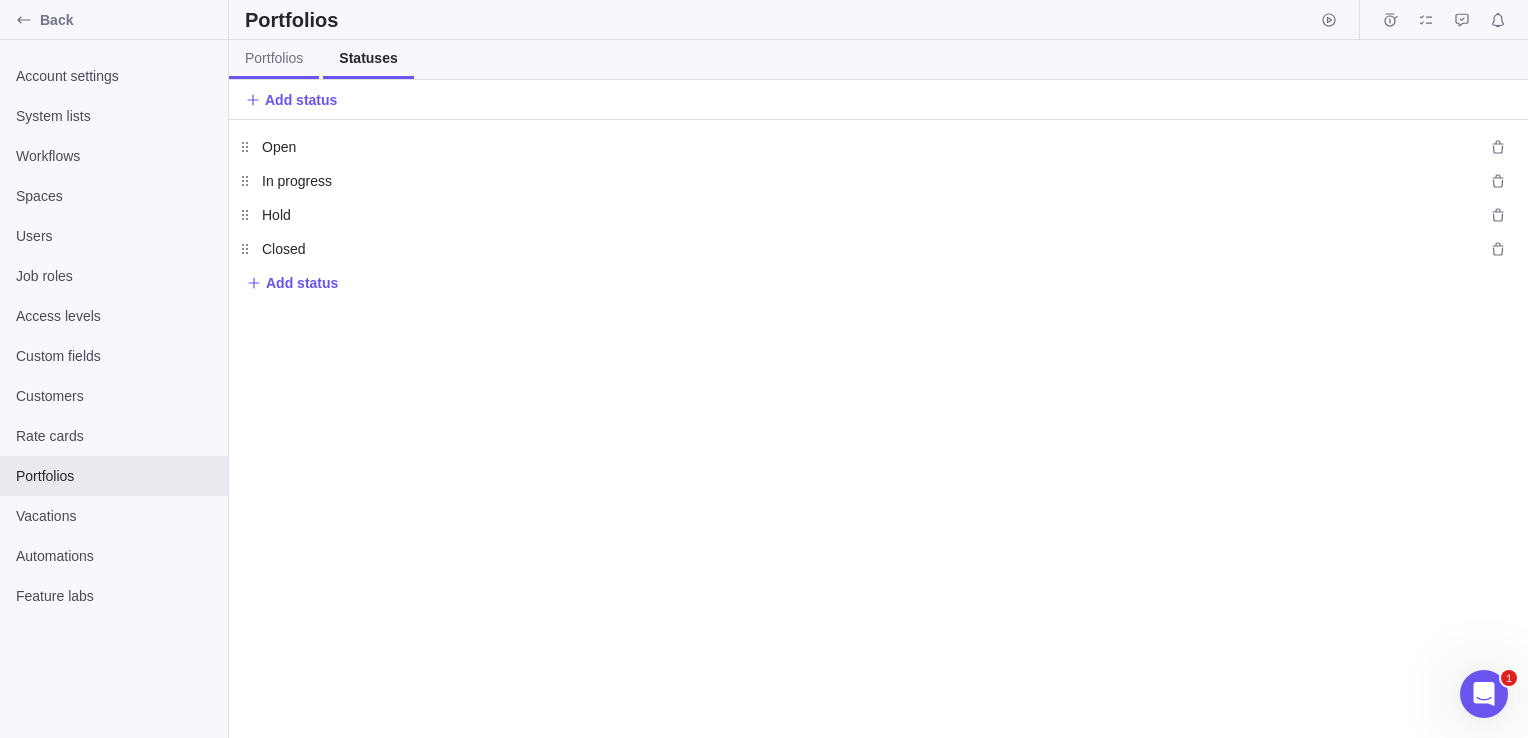 click on "Portfolios" at bounding box center (274, 58) 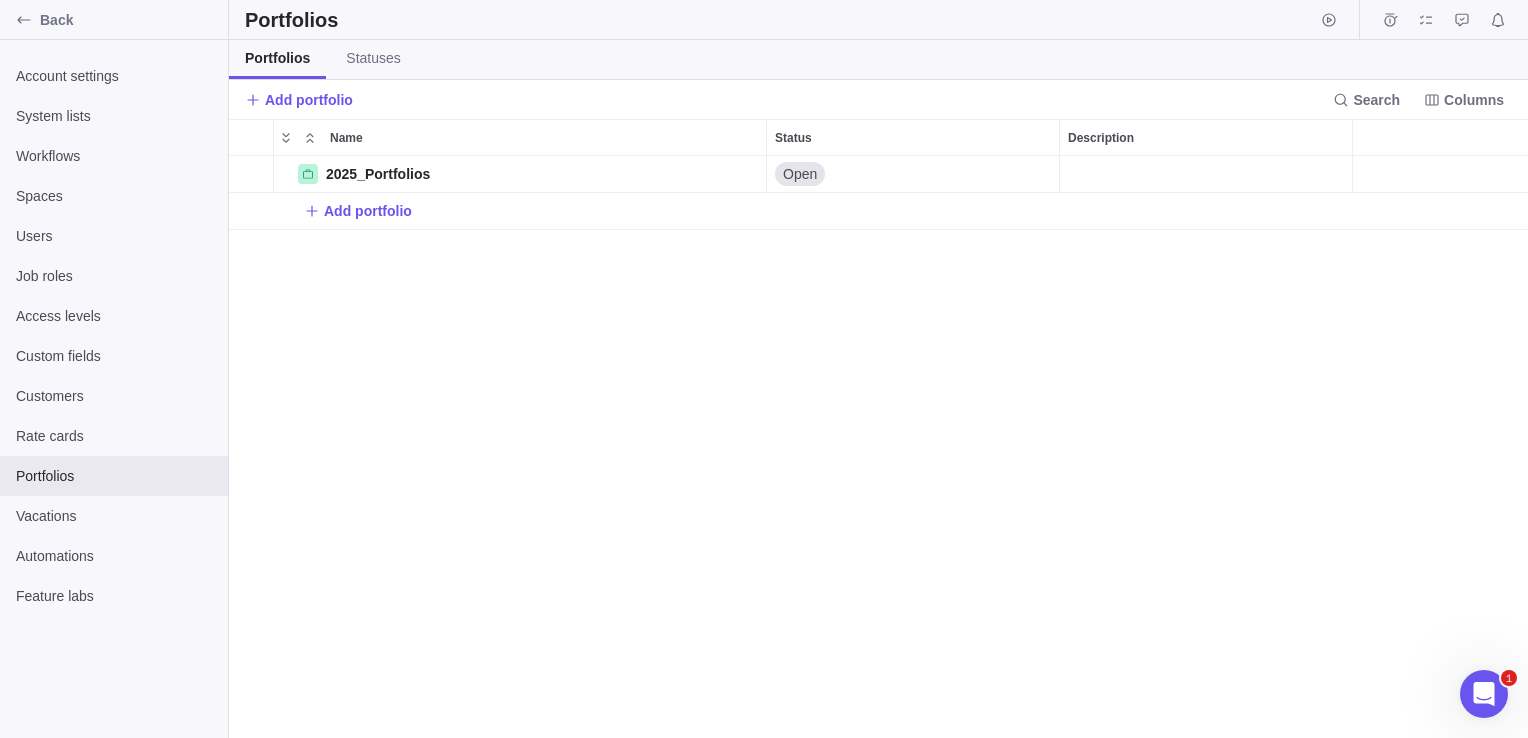 scroll, scrollTop: 16, scrollLeft: 16, axis: both 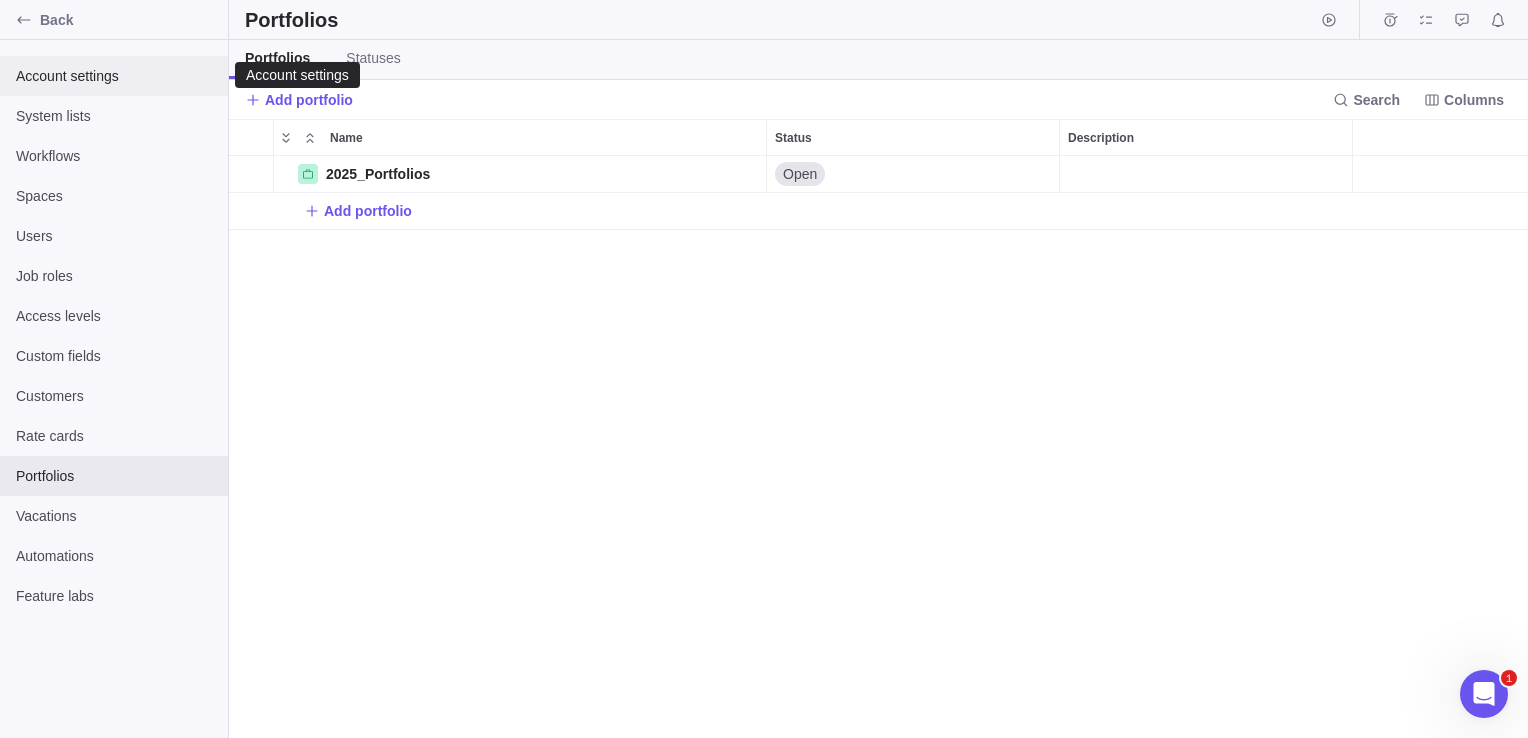 click on "Account settings" at bounding box center (114, 76) 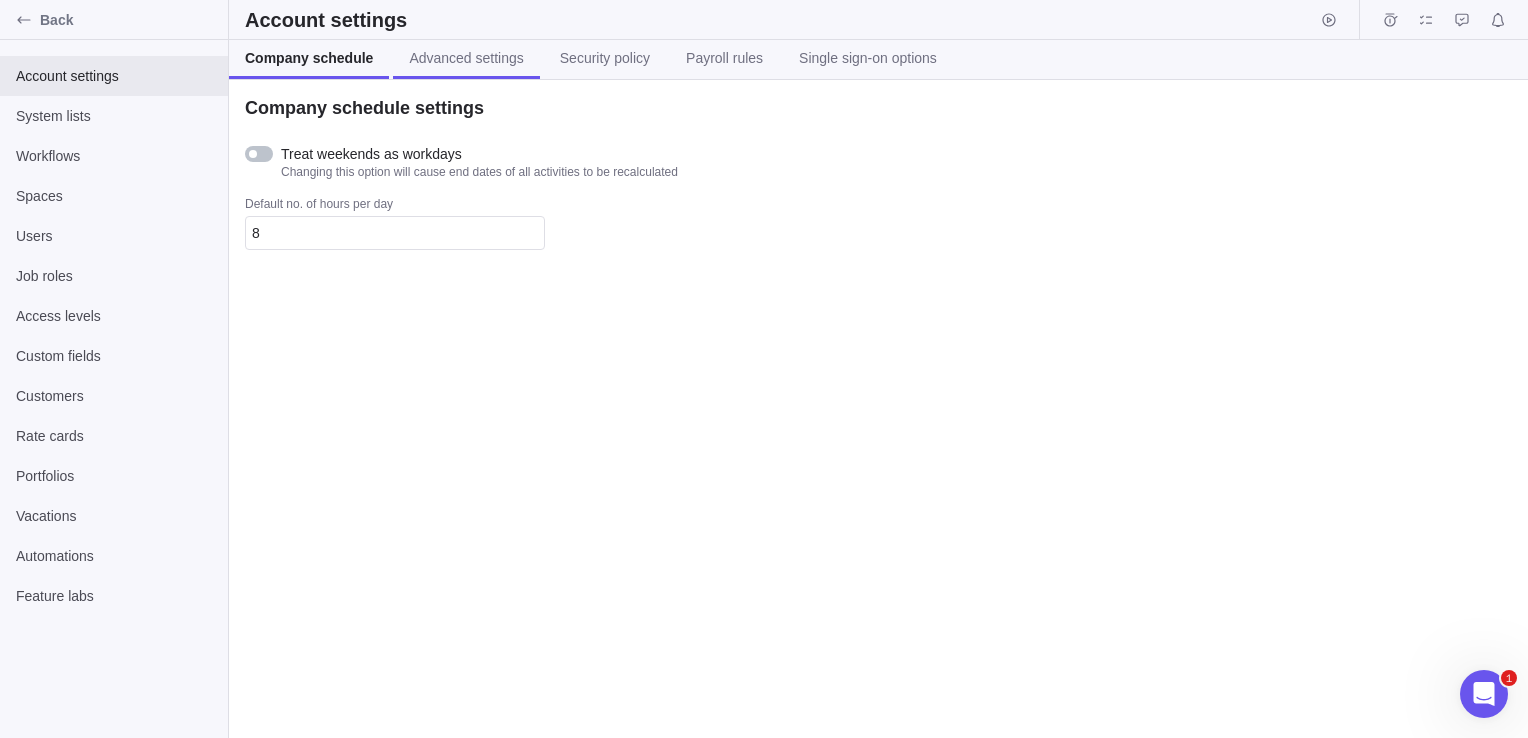 click on "Advanced settings" at bounding box center [466, 58] 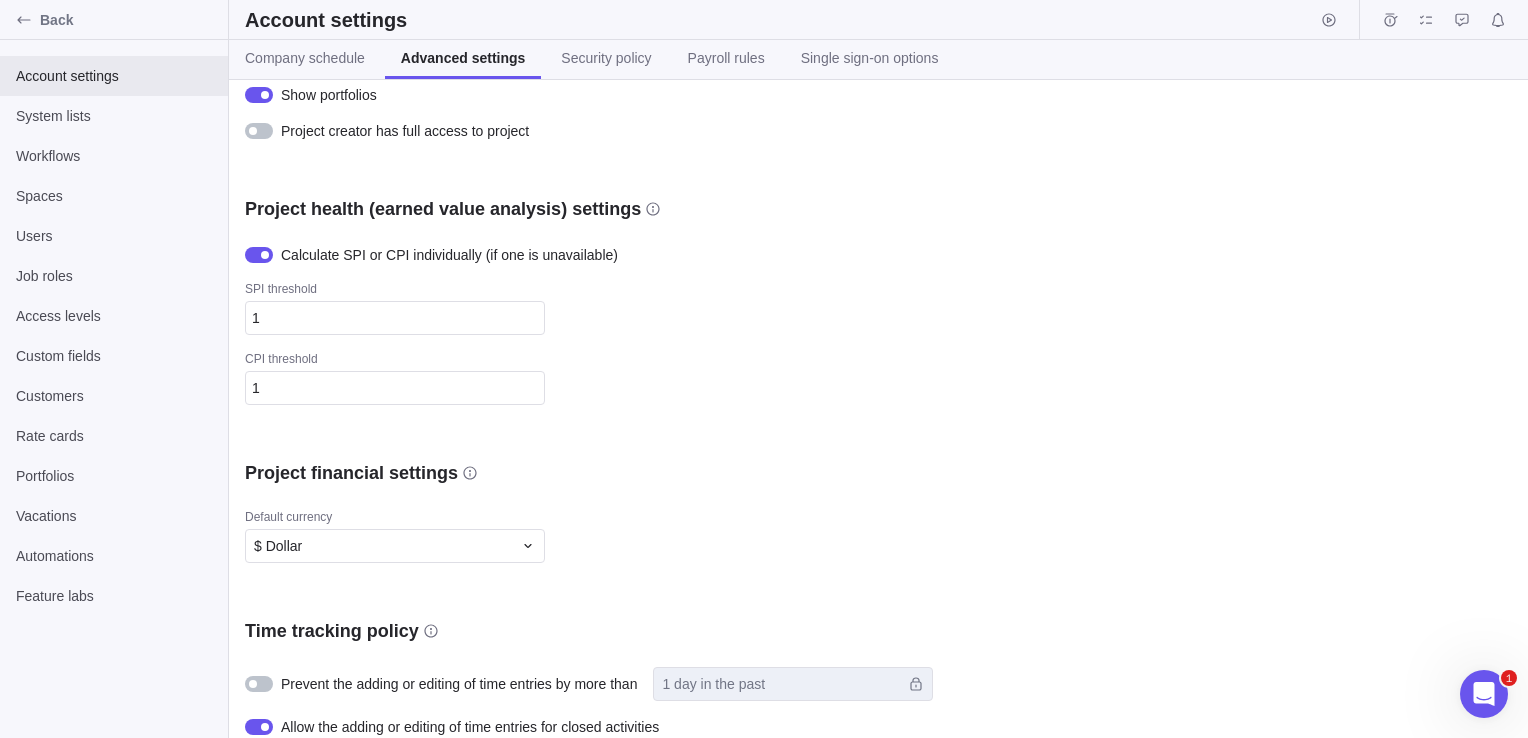 scroll, scrollTop: 0, scrollLeft: 0, axis: both 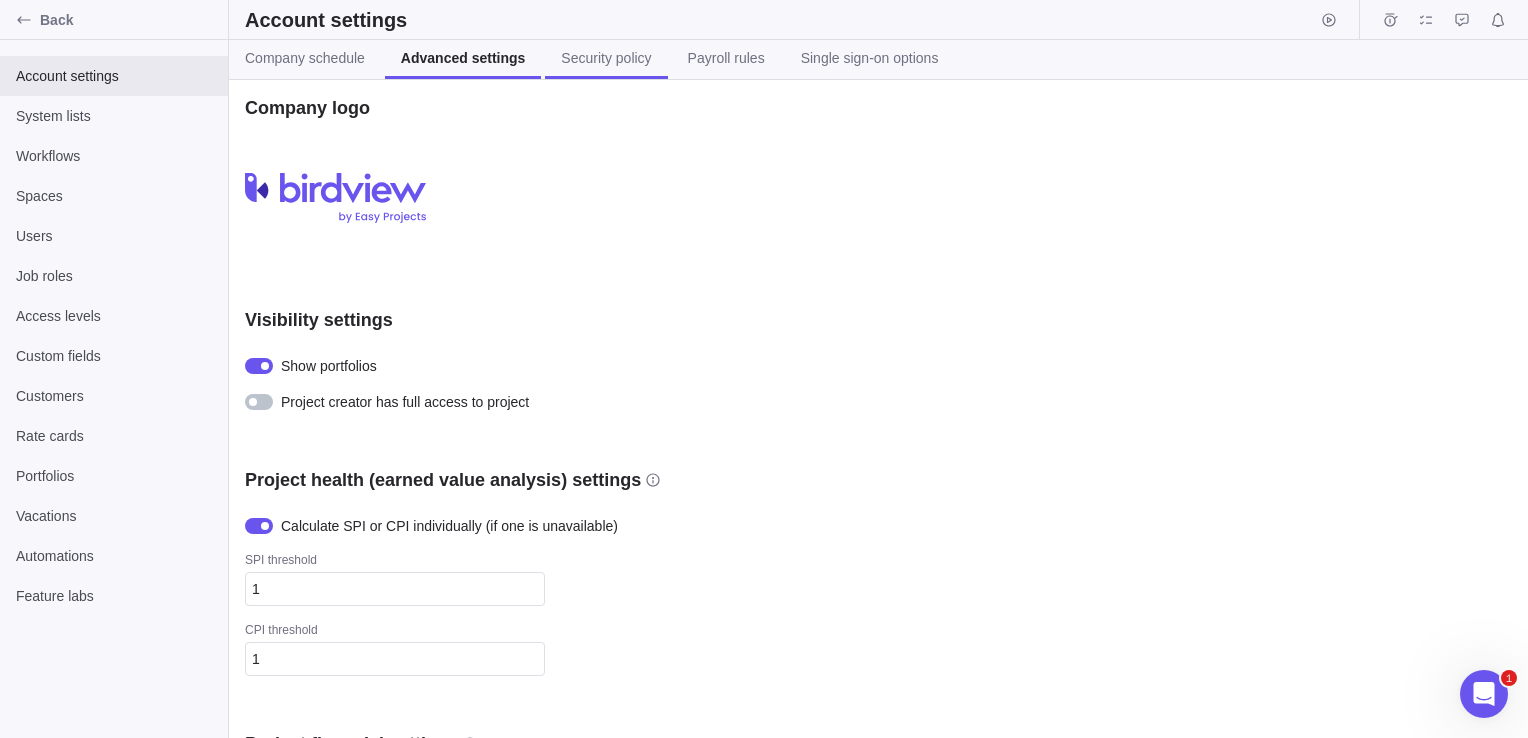 click on "Security policy" at bounding box center (606, 58) 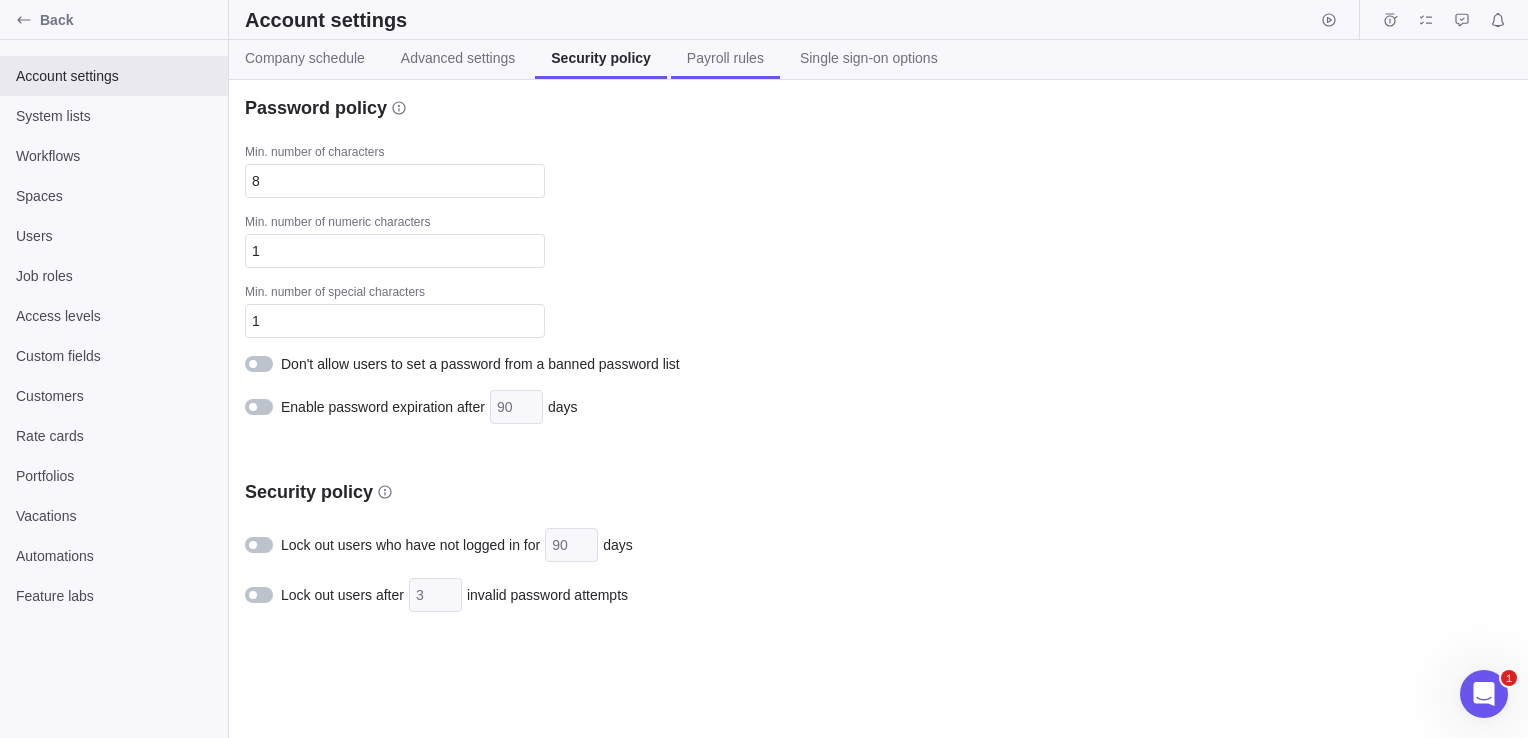 click on "Payroll rules" at bounding box center [725, 58] 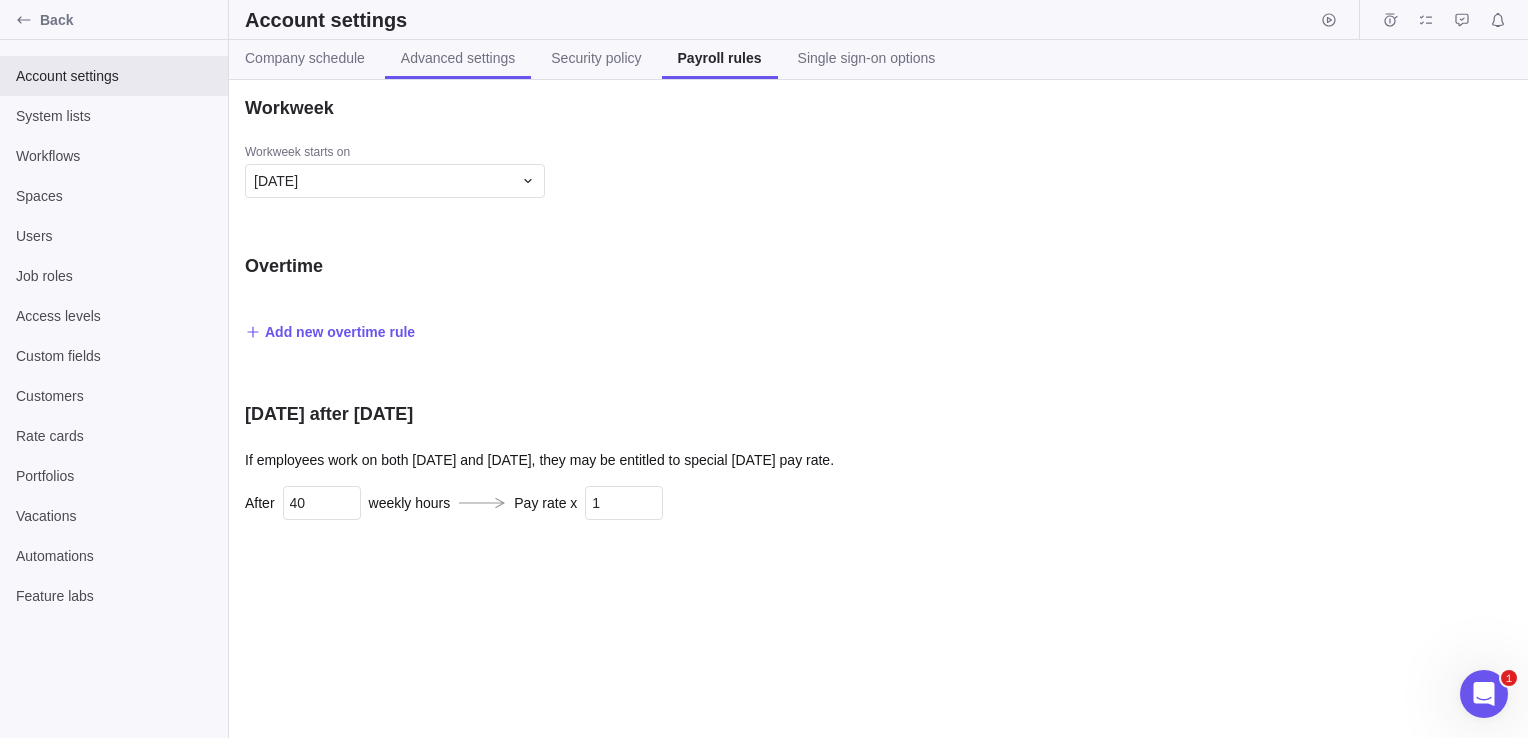 click on "Advanced settings" at bounding box center (458, 58) 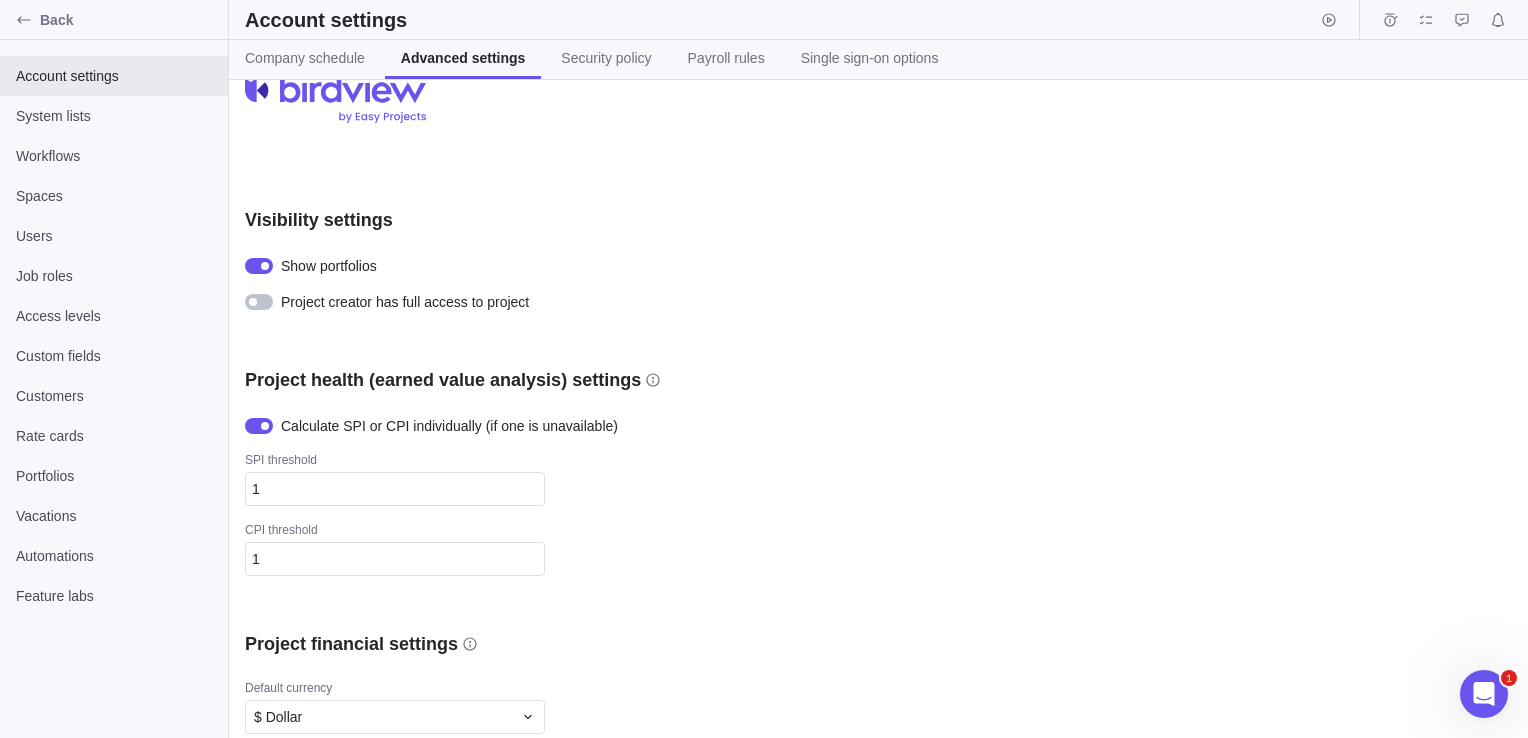 scroll, scrollTop: 200, scrollLeft: 0, axis: vertical 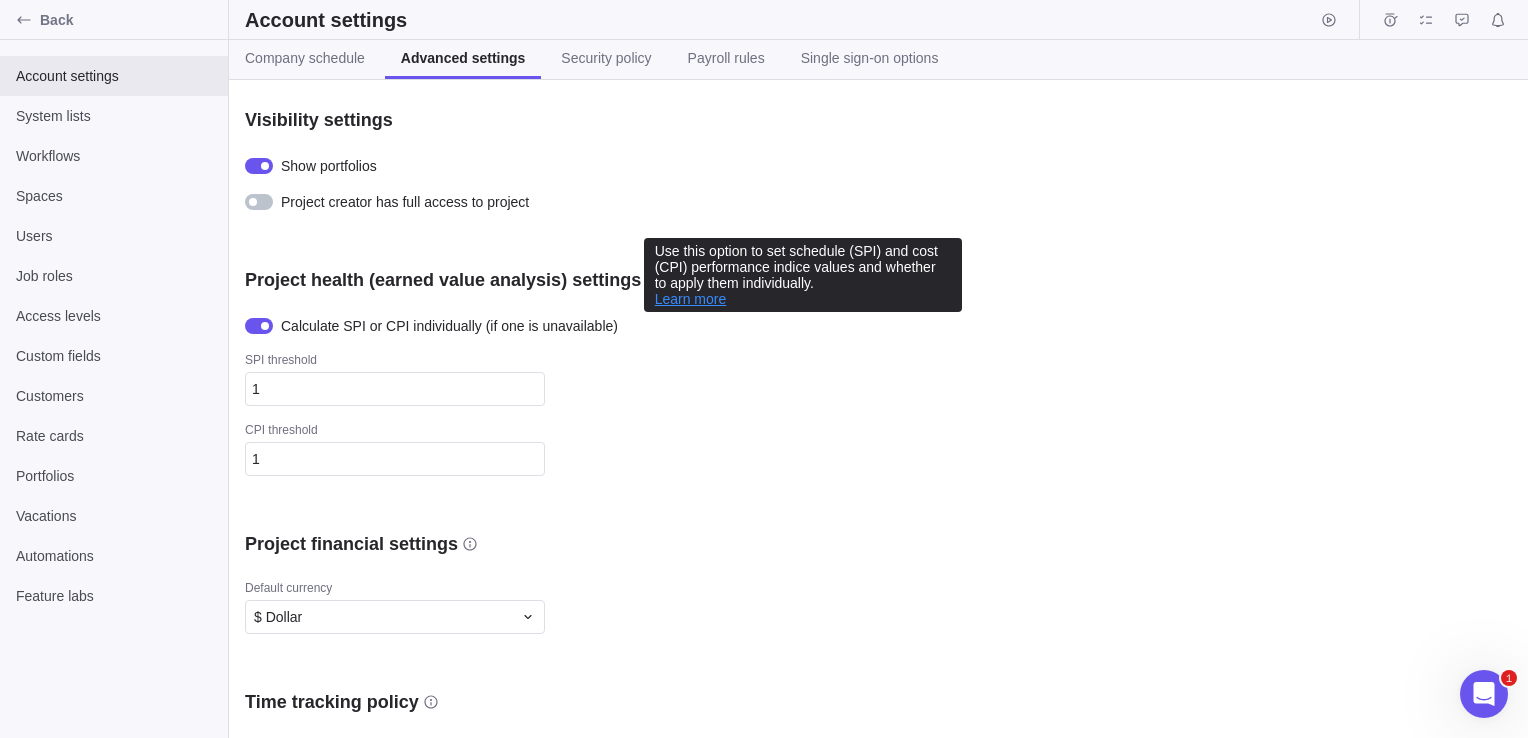 click on "Learn more" at bounding box center [691, 299] 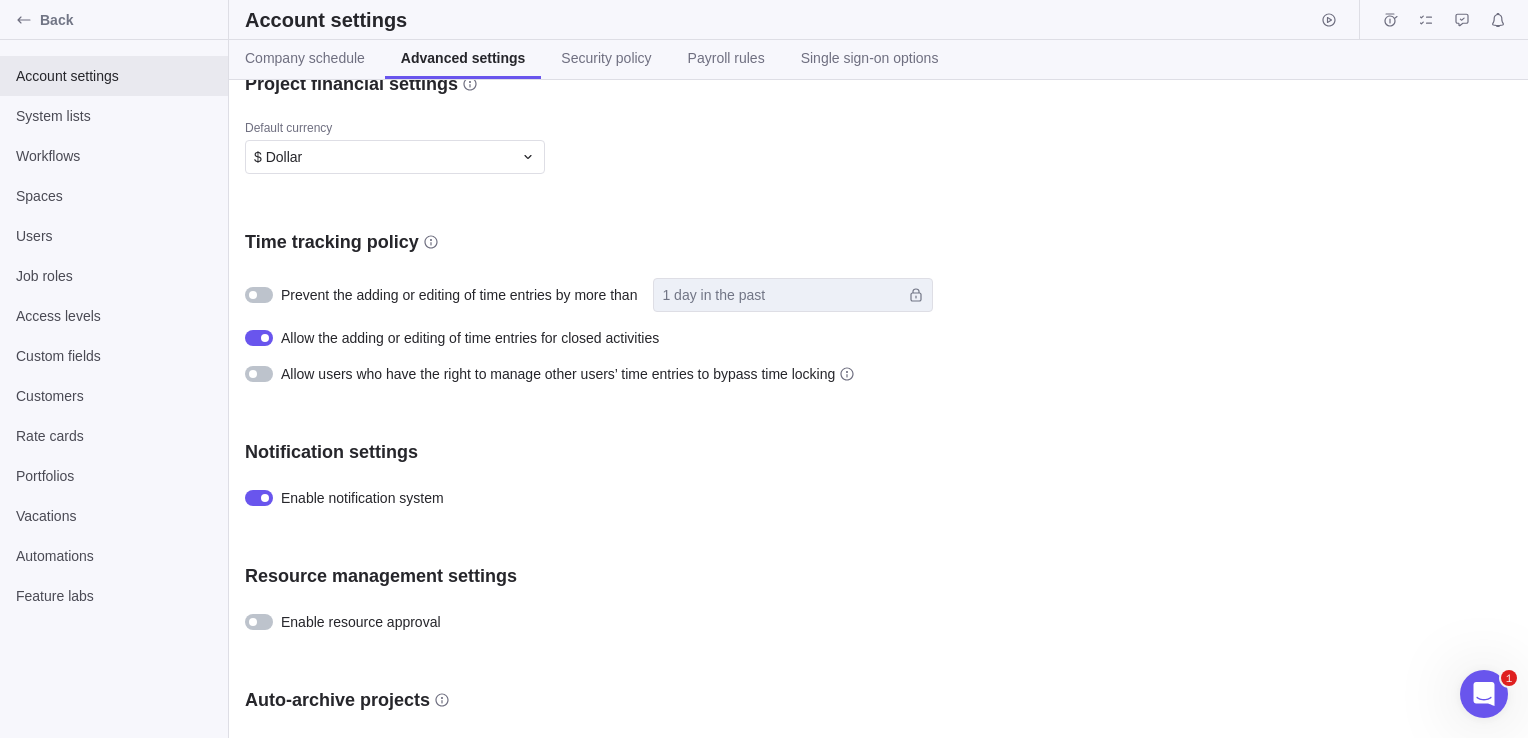 scroll, scrollTop: 700, scrollLeft: 0, axis: vertical 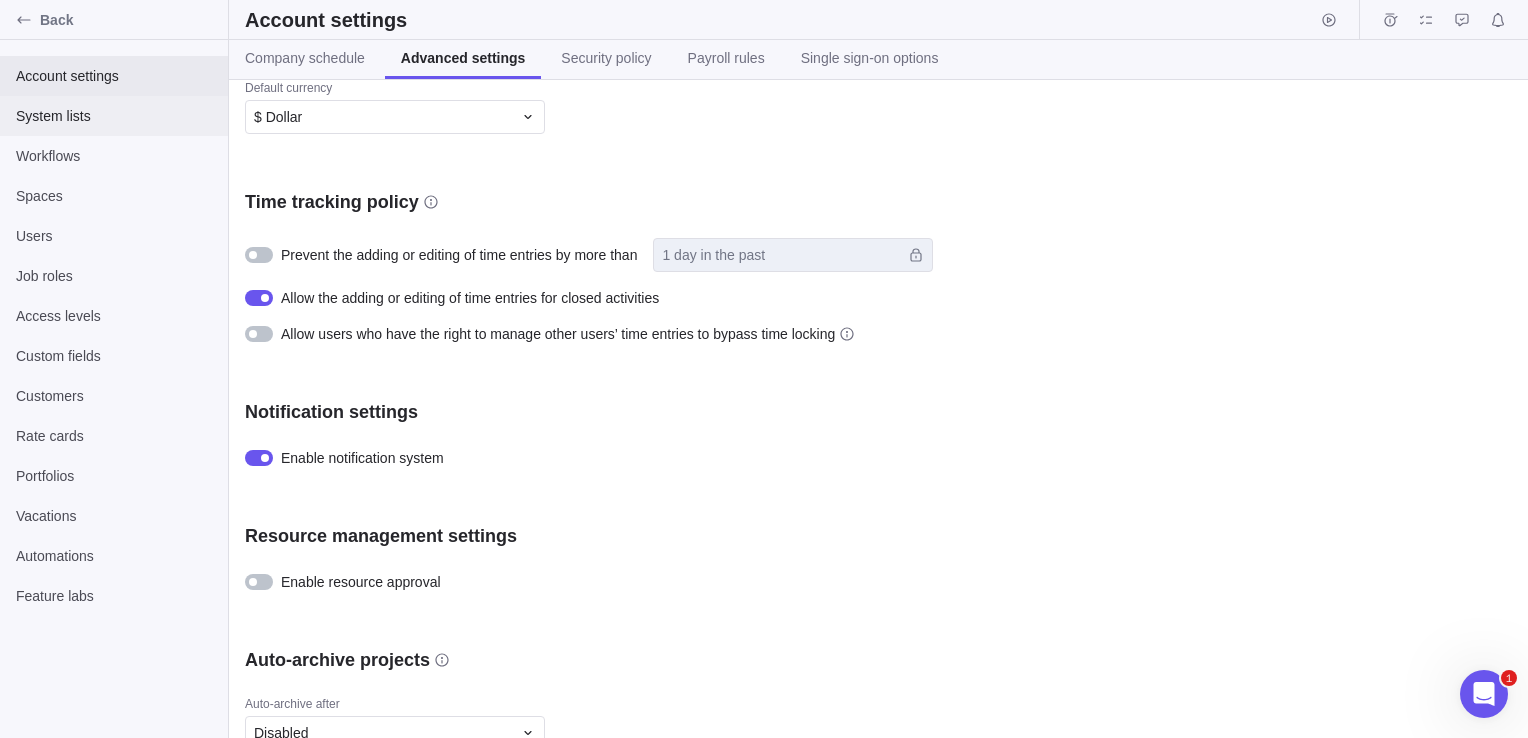 click on "System lists" at bounding box center [114, 116] 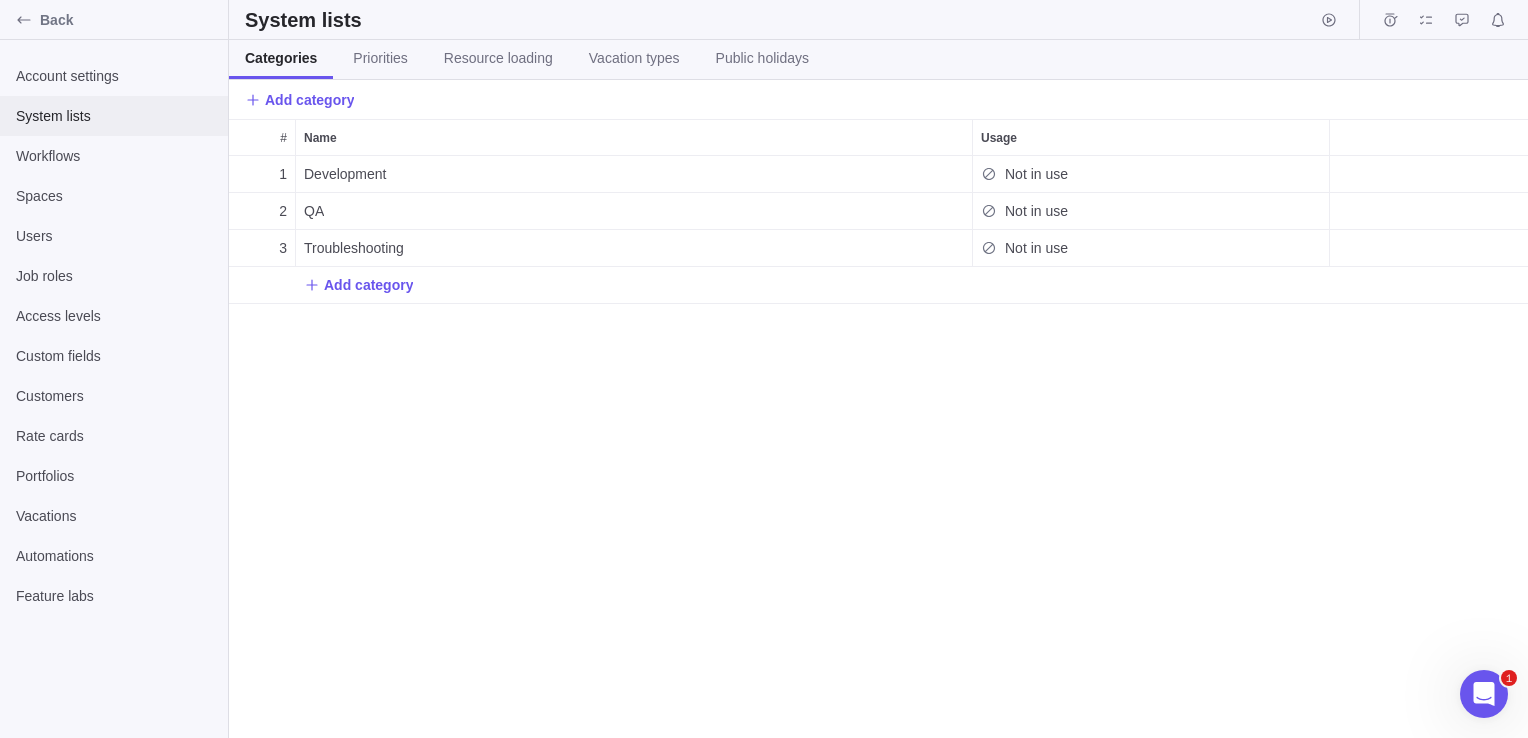 scroll, scrollTop: 16, scrollLeft: 16, axis: both 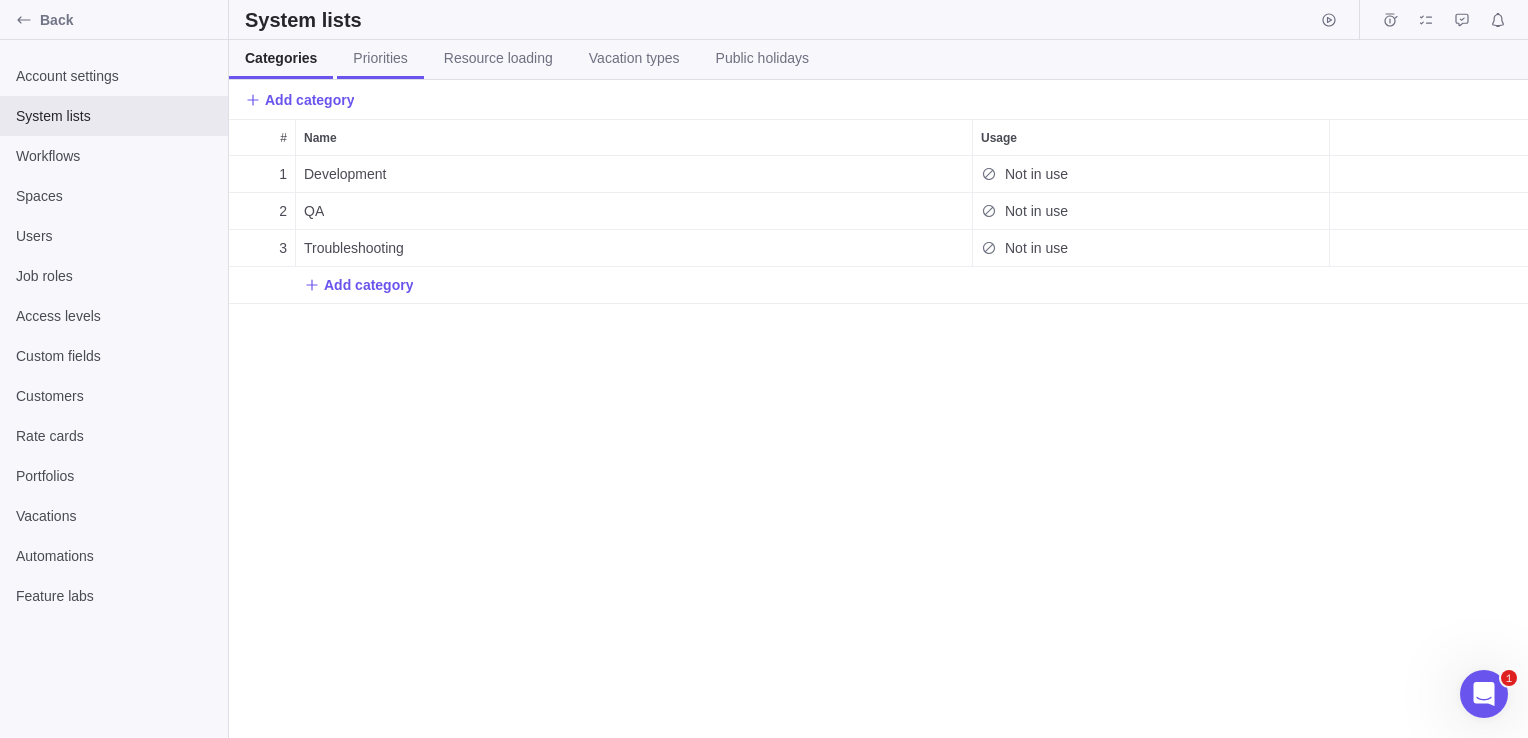 click on "Priorities" at bounding box center (380, 58) 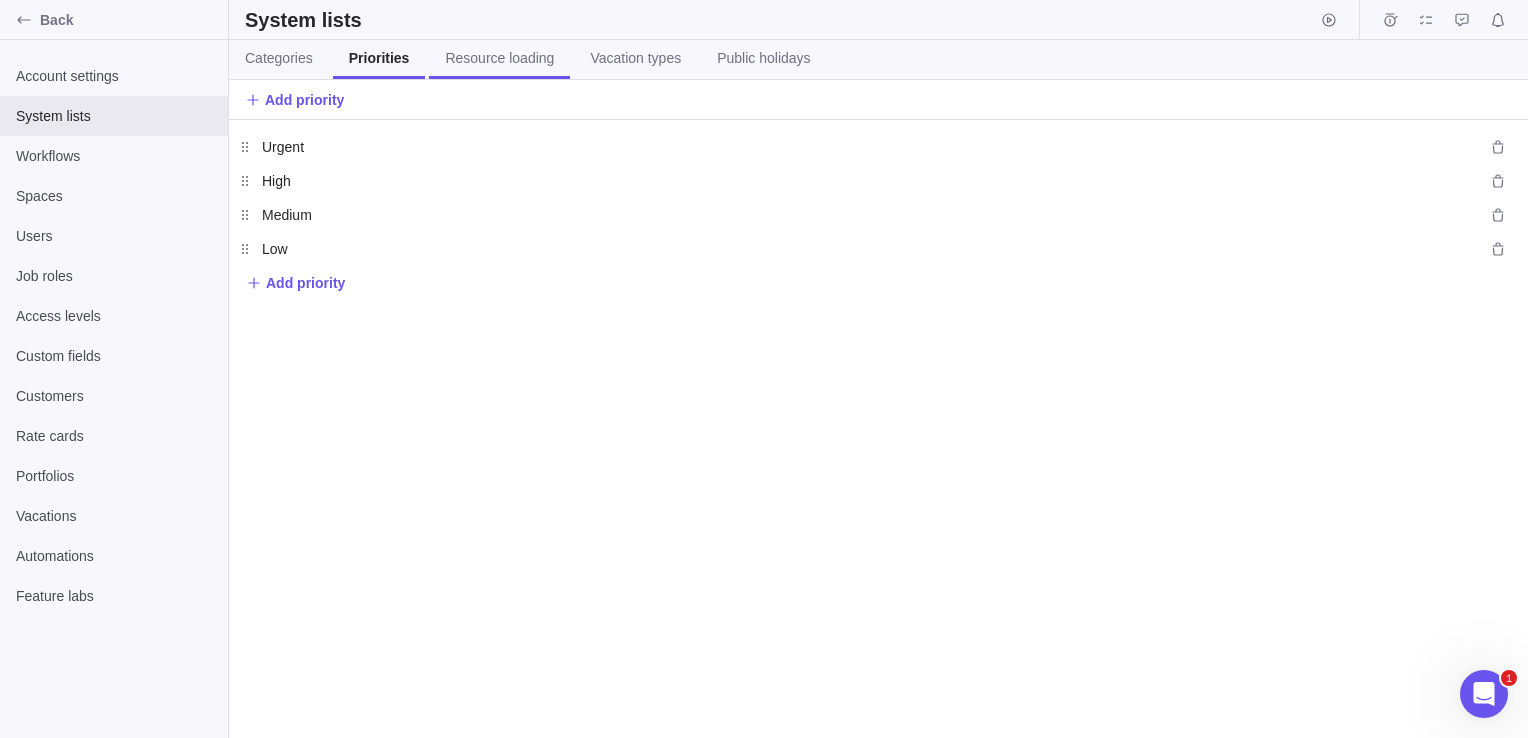 click on "Resource loading" at bounding box center [499, 58] 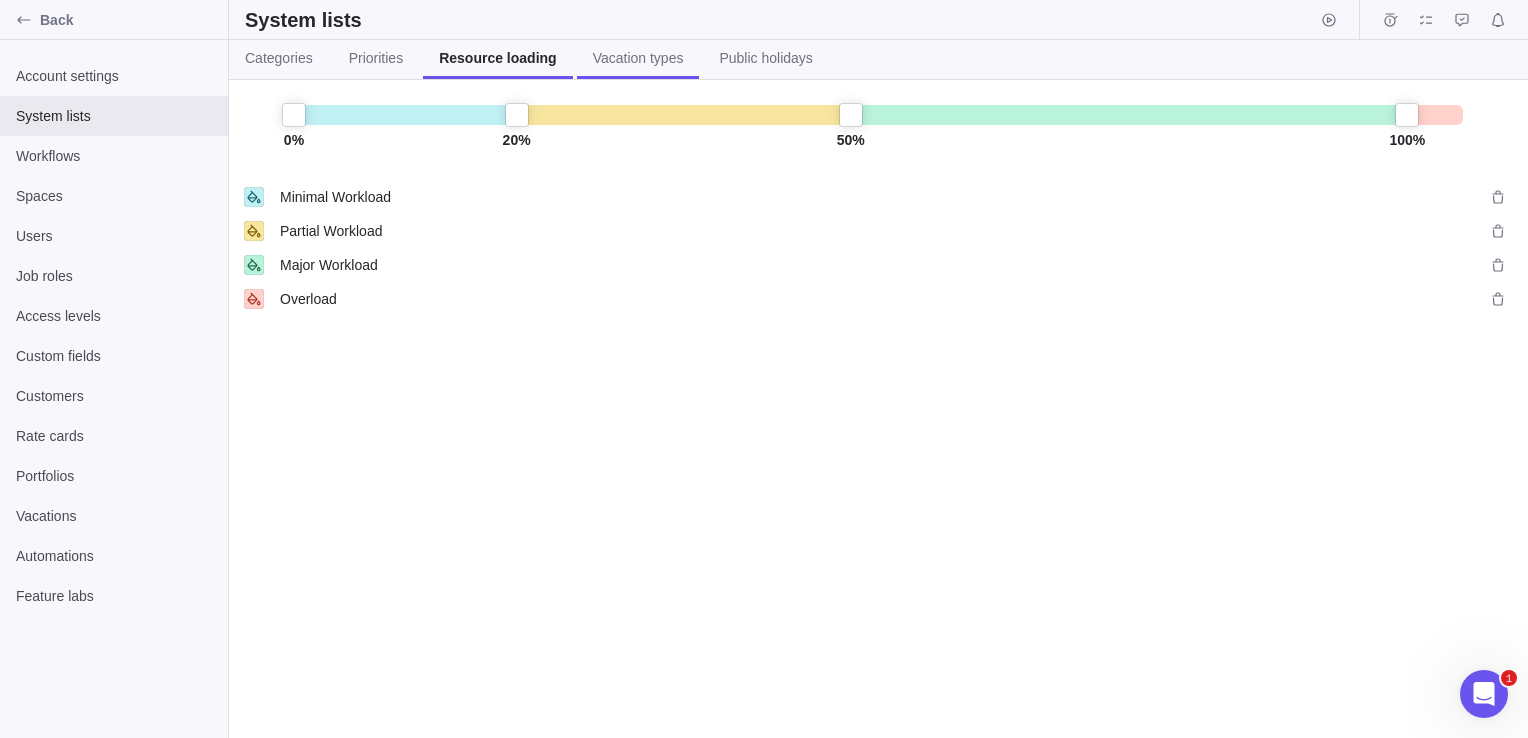 click on "Vacation types" at bounding box center [638, 58] 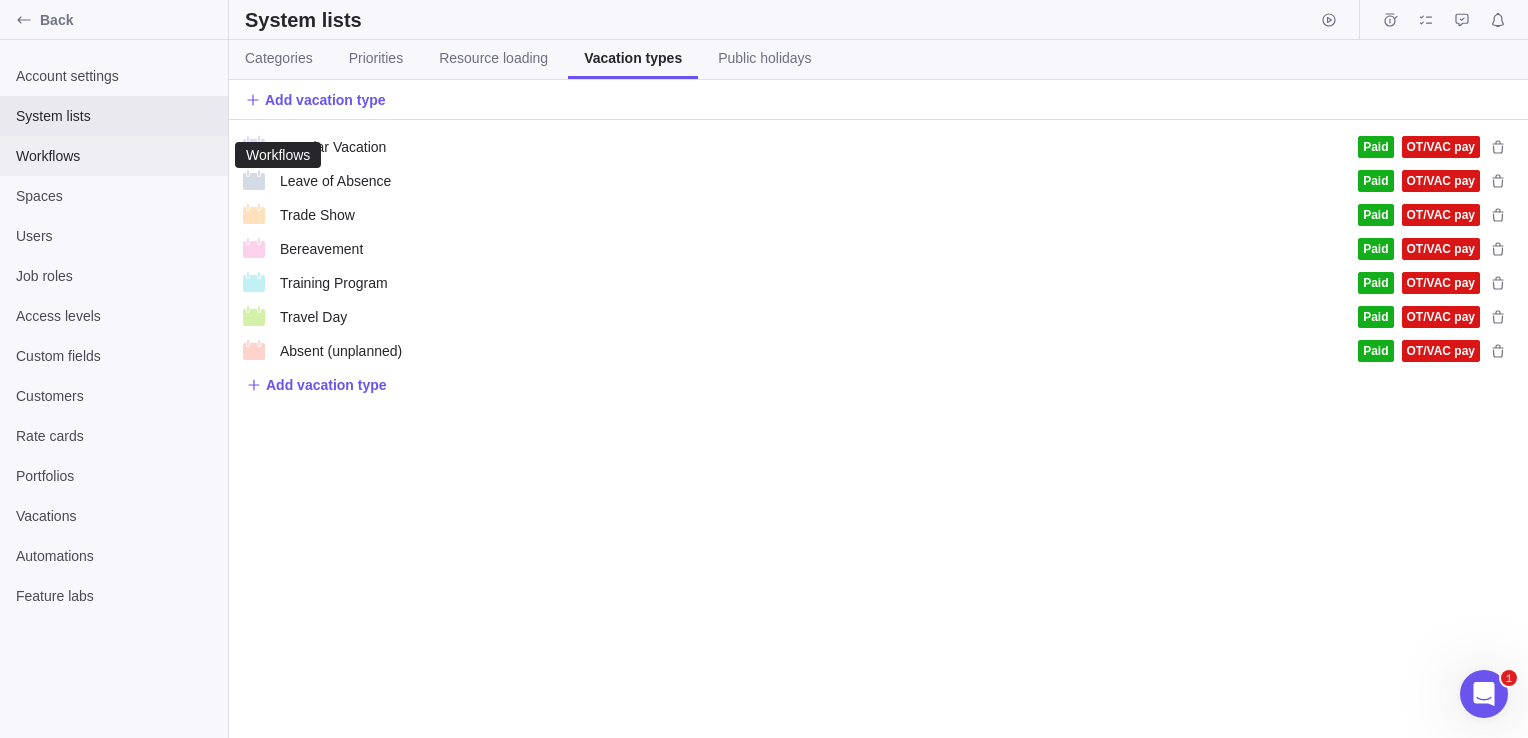 click on "Workflows" at bounding box center [114, 156] 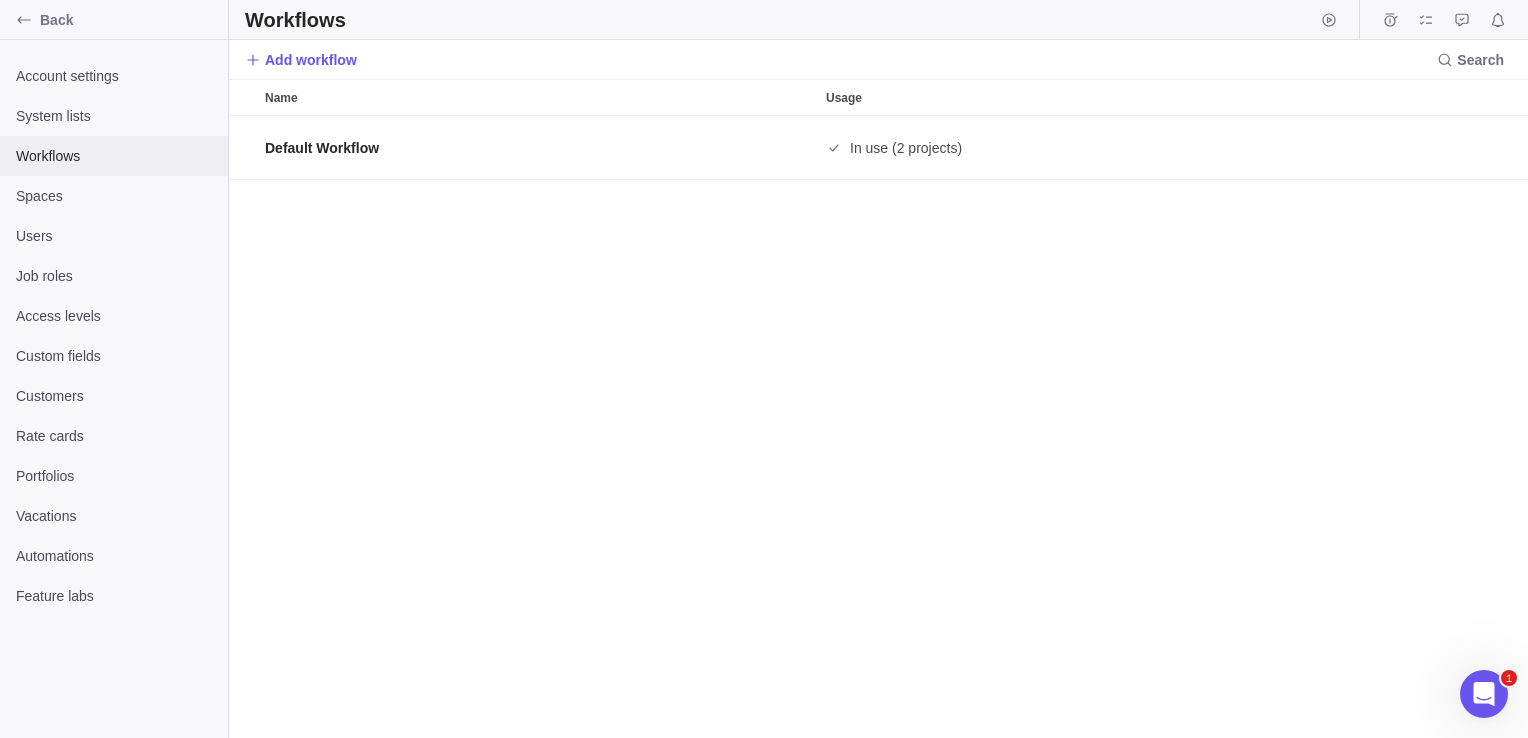 scroll, scrollTop: 16, scrollLeft: 16, axis: both 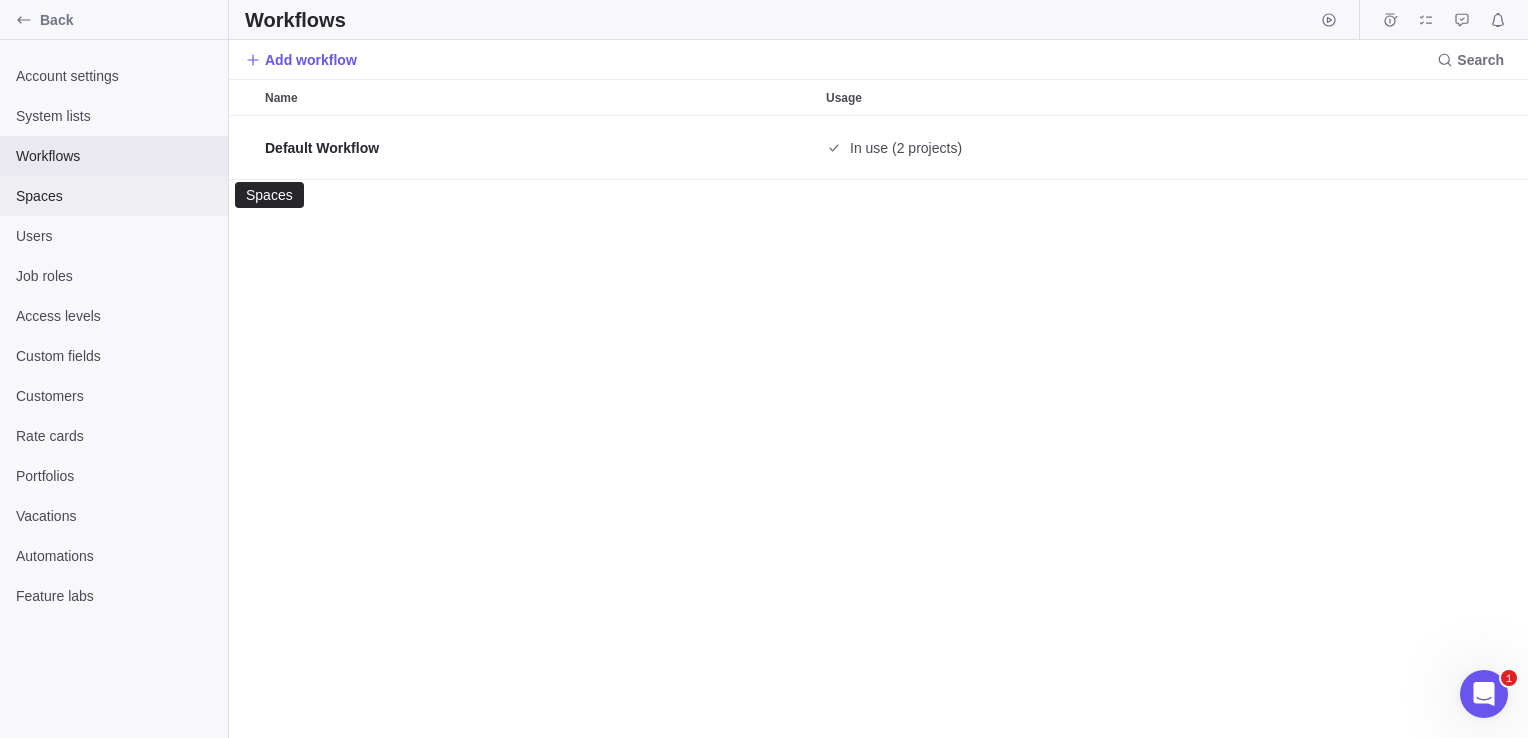 click on "Spaces" at bounding box center (114, 196) 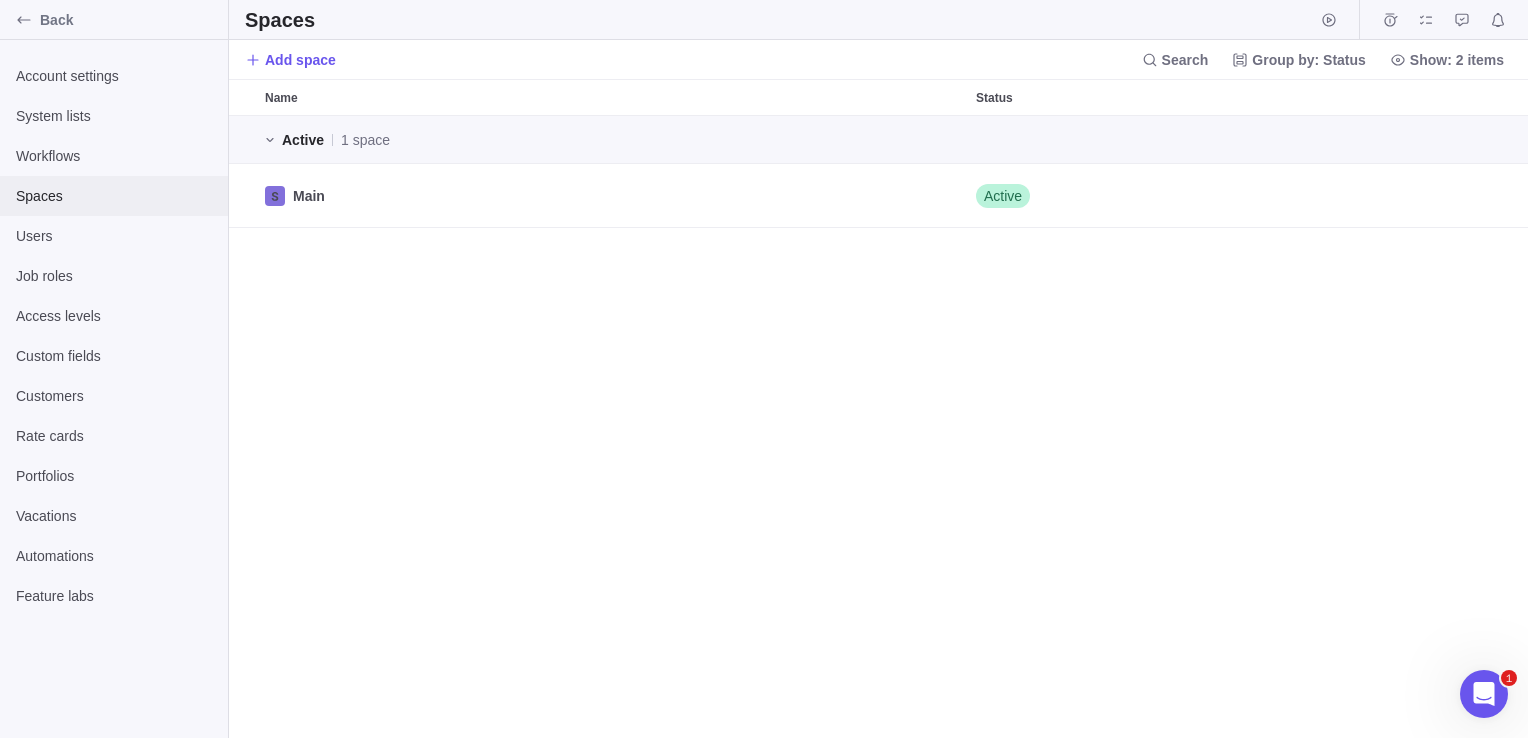 scroll, scrollTop: 16, scrollLeft: 16, axis: both 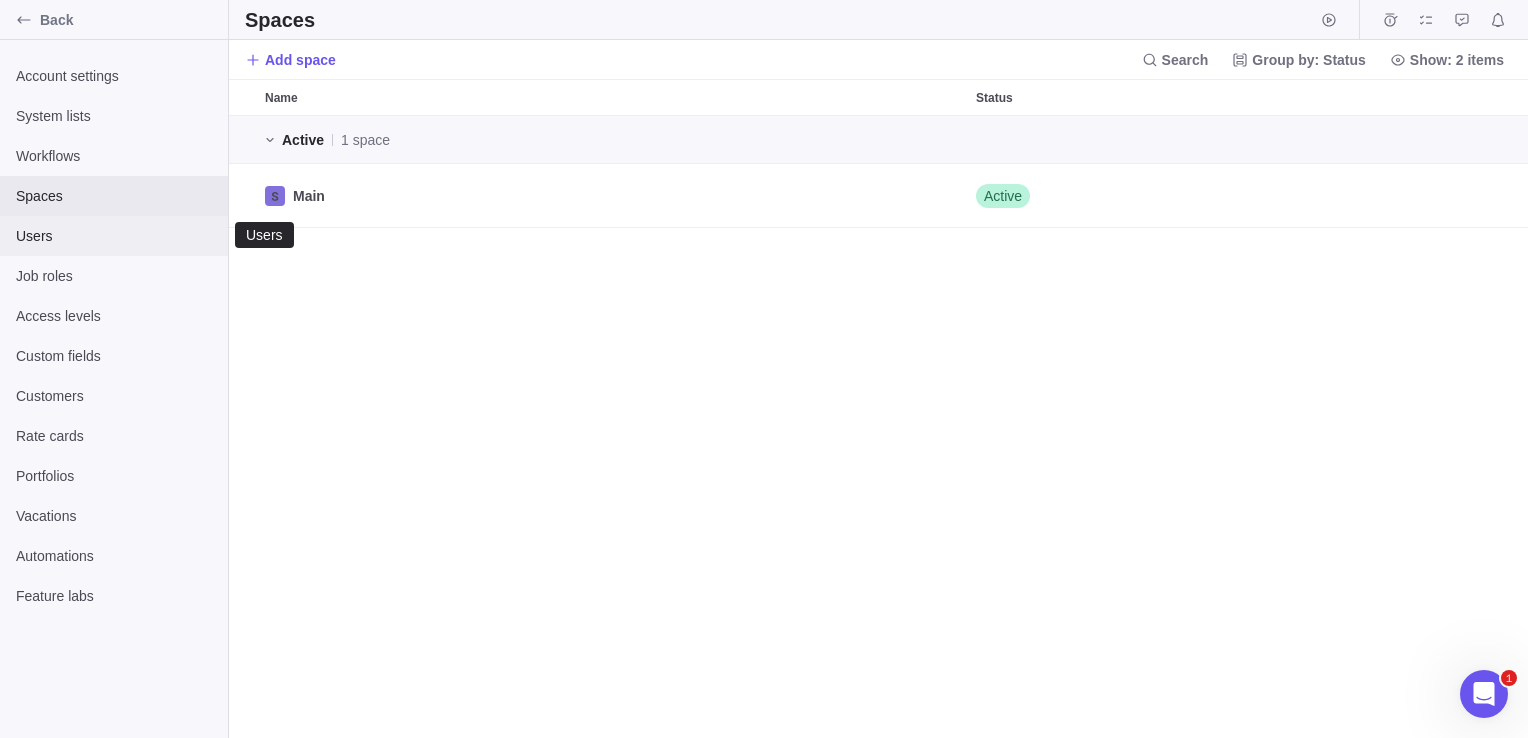 click on "Users" at bounding box center [114, 236] 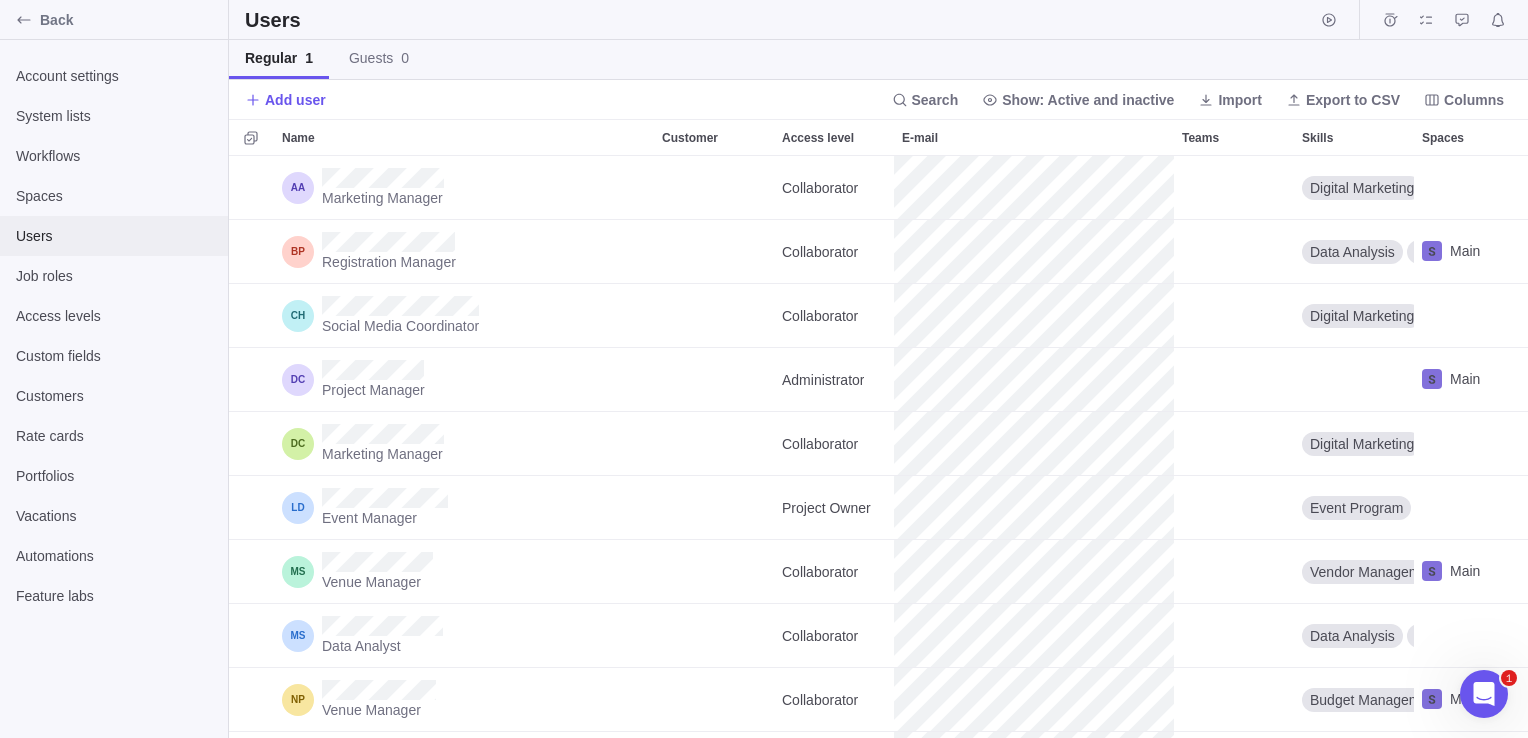 scroll, scrollTop: 16, scrollLeft: 16, axis: both 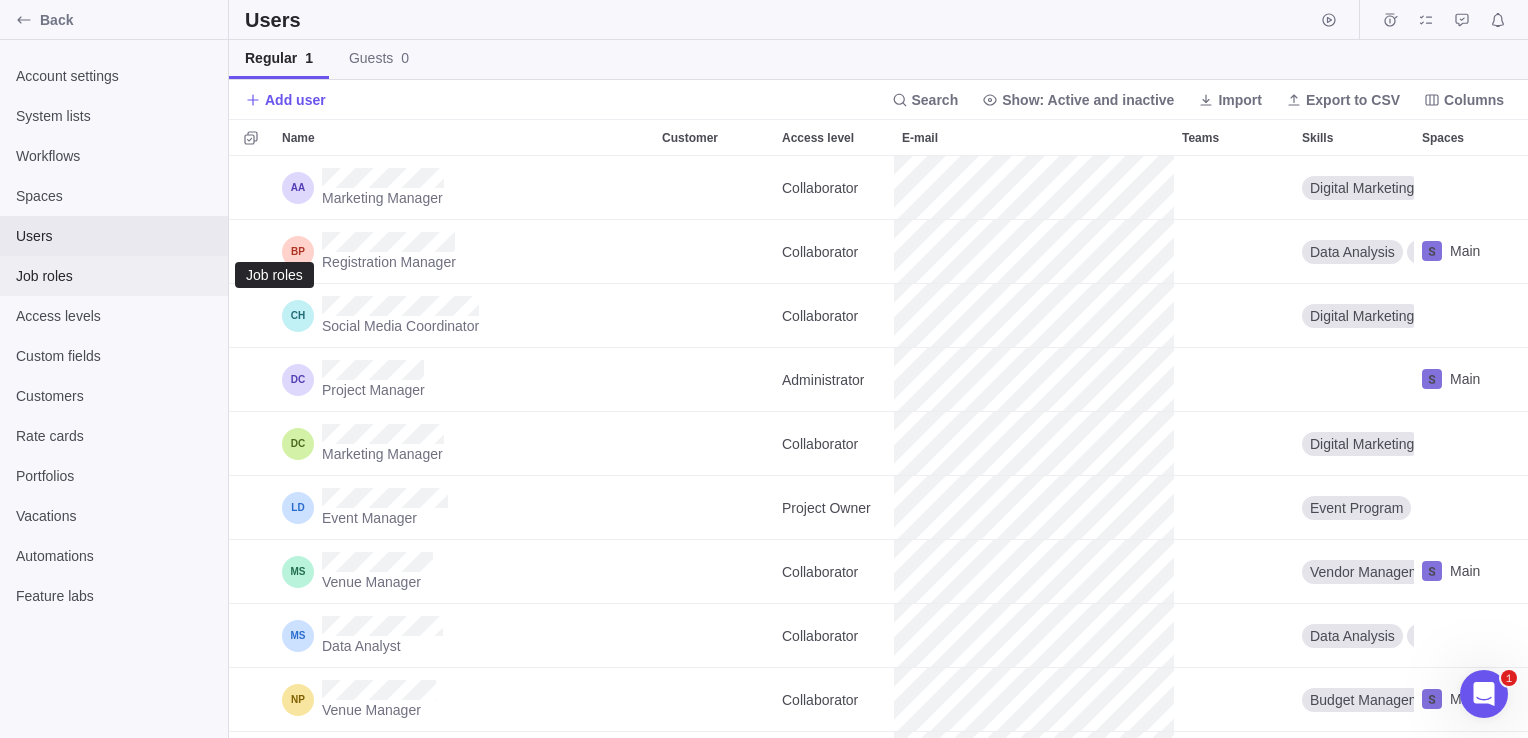 click on "Job roles" at bounding box center (114, 276) 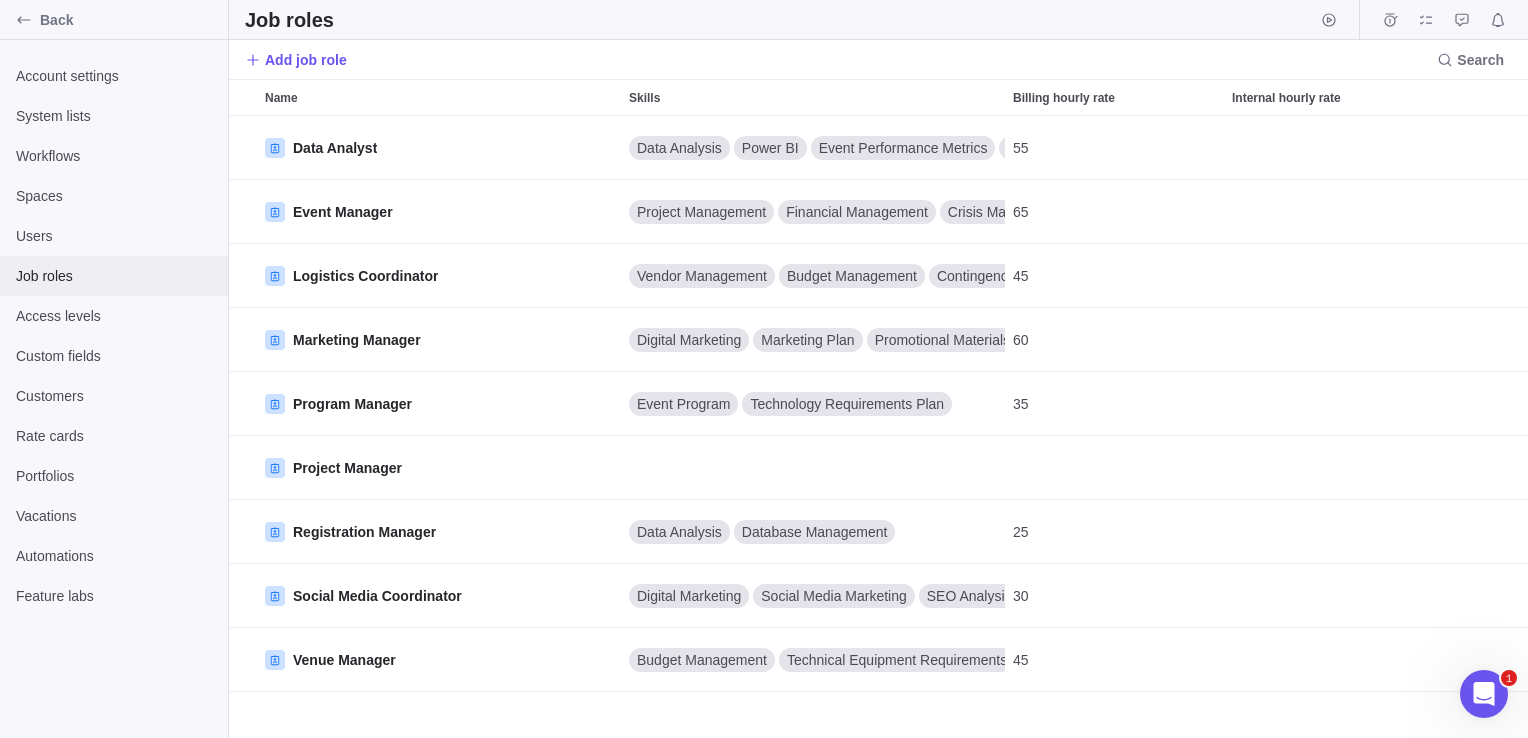 scroll, scrollTop: 16, scrollLeft: 16, axis: both 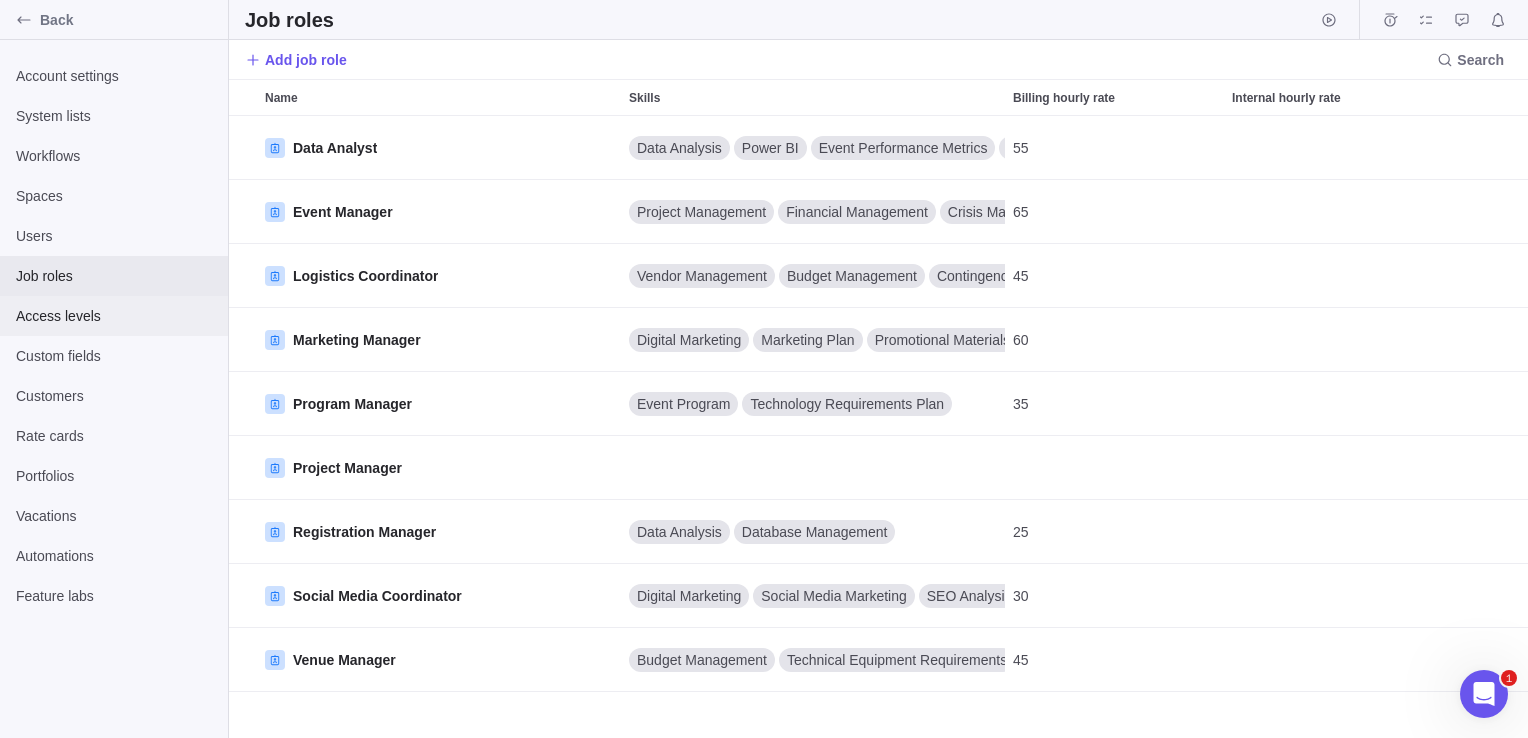click on "Access levels" at bounding box center [114, 316] 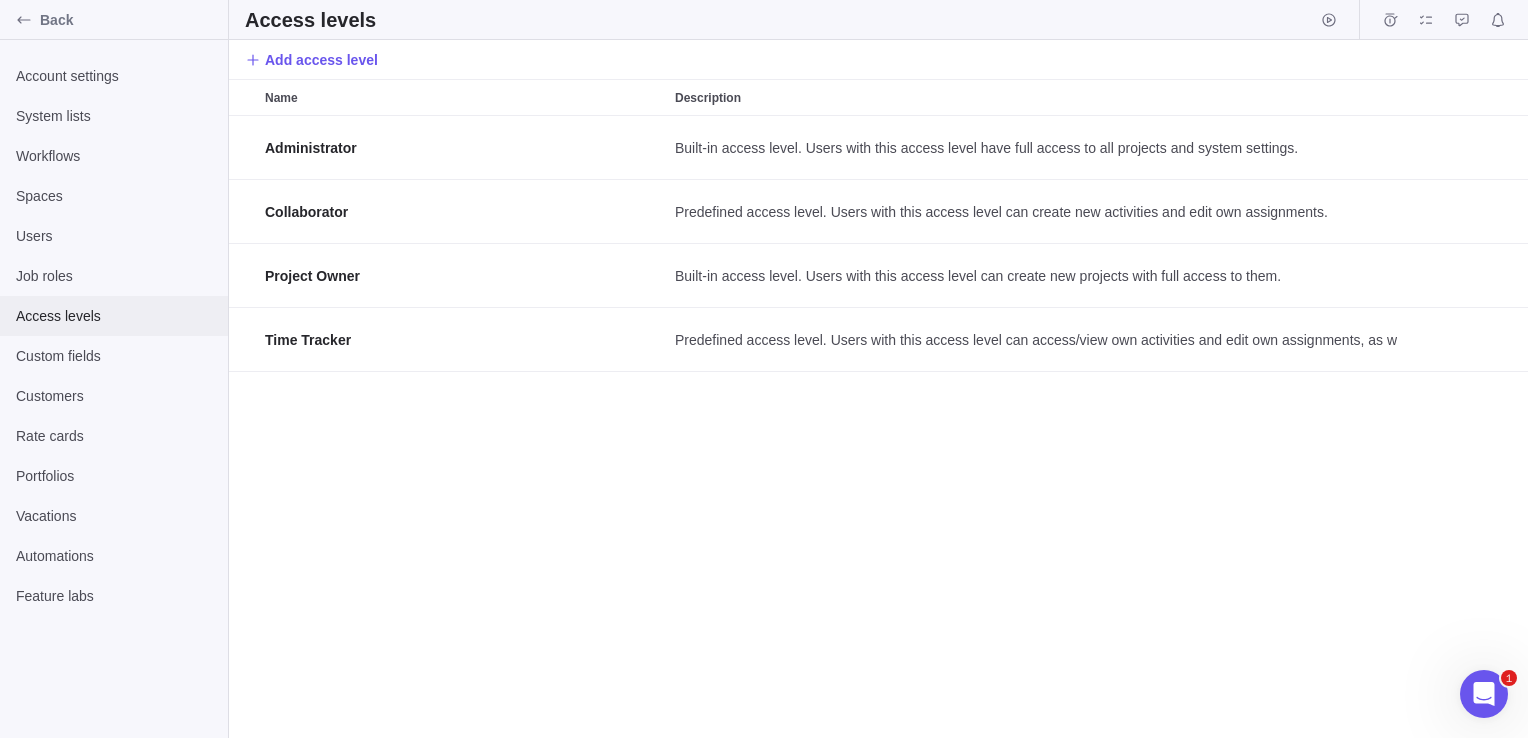 scroll, scrollTop: 16, scrollLeft: 16, axis: both 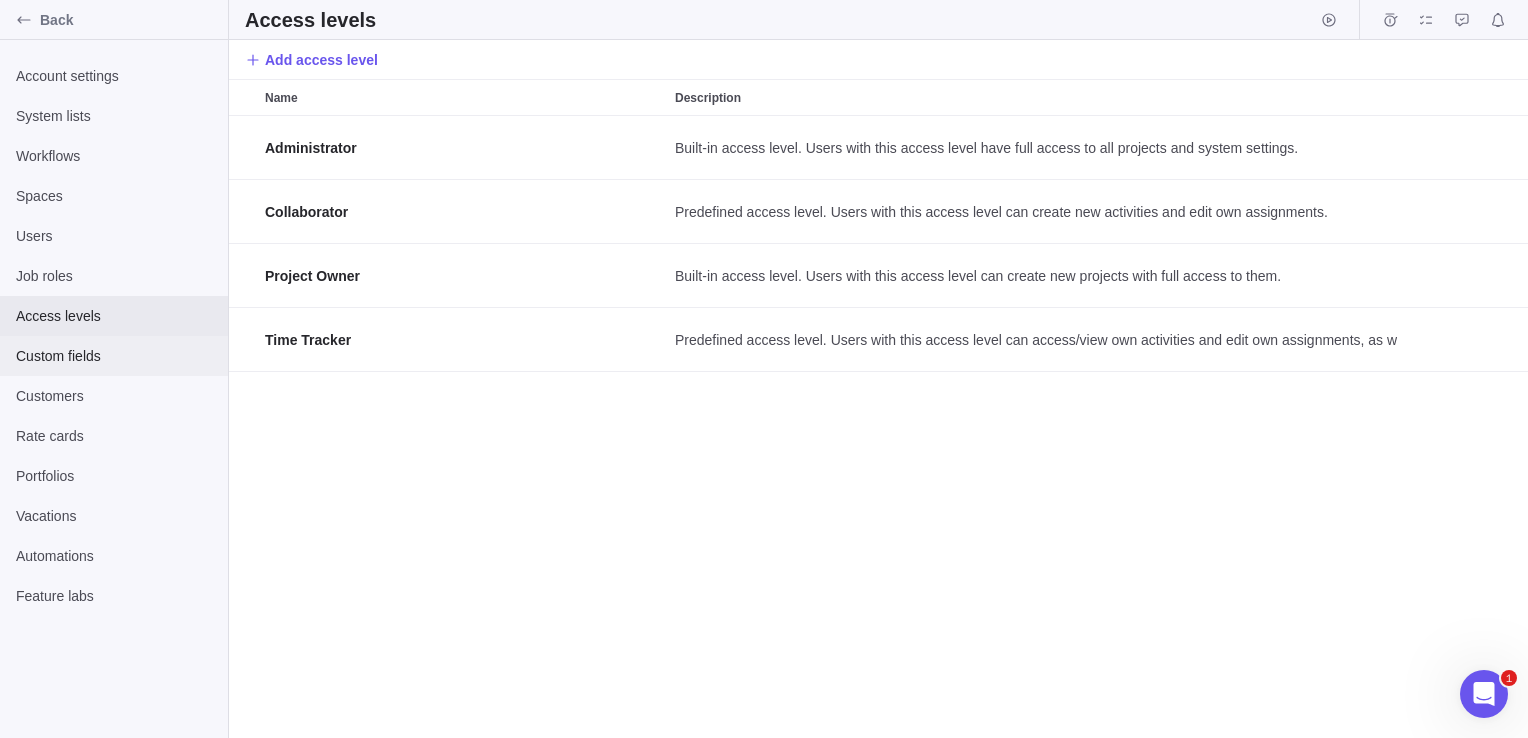 click on "Custom fields" at bounding box center (114, 356) 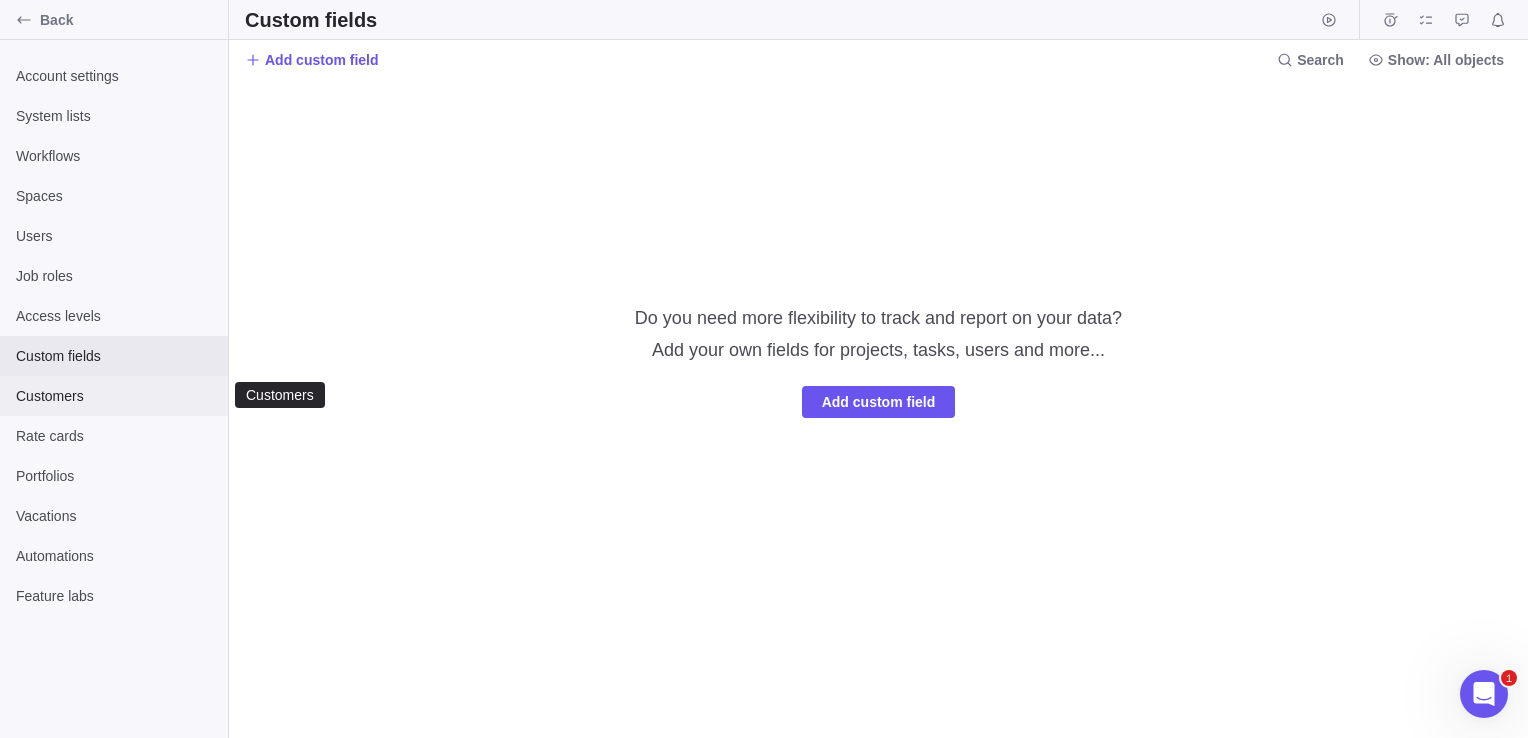 click on "Customers" at bounding box center (114, 396) 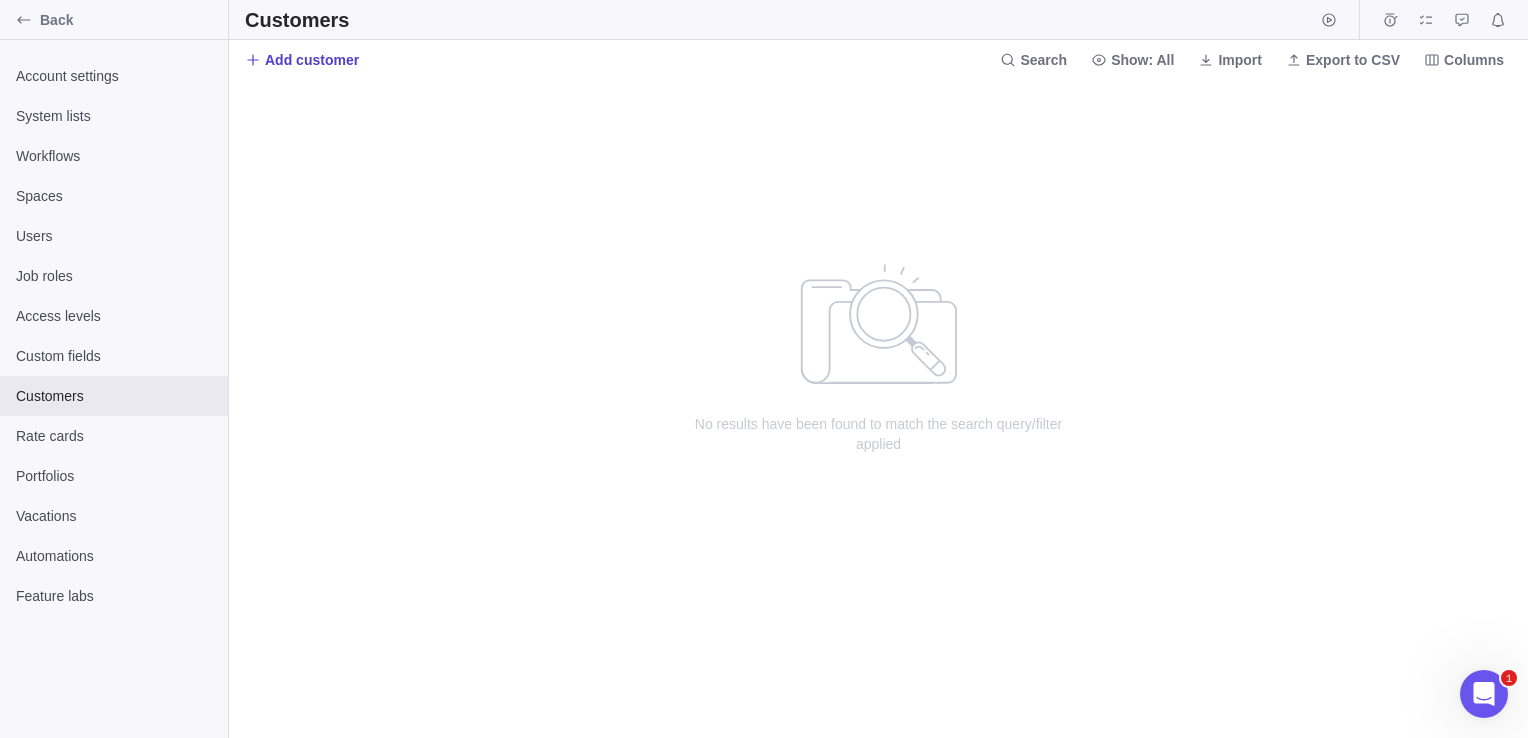 click on "Add customer" at bounding box center (312, 60) 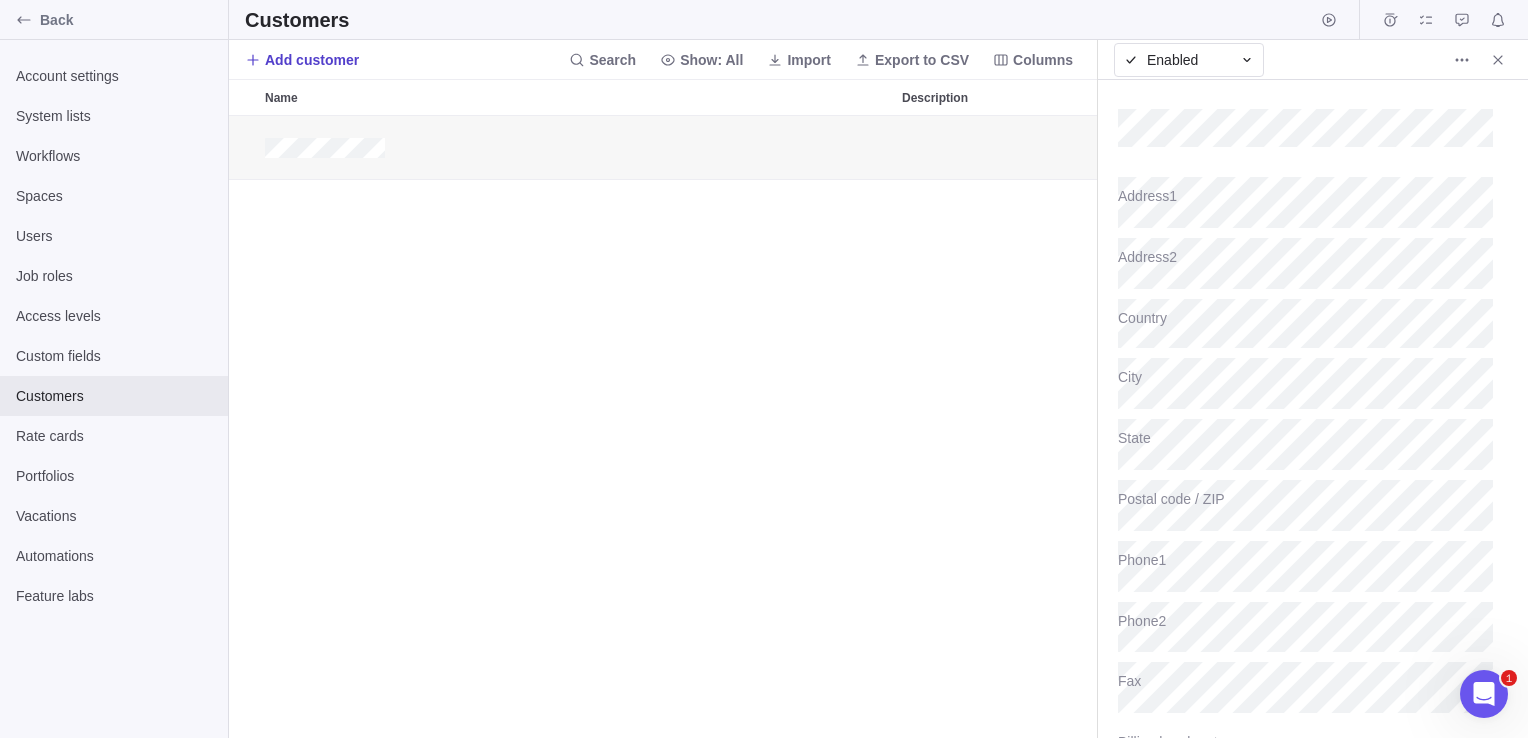 scroll, scrollTop: 16, scrollLeft: 15, axis: both 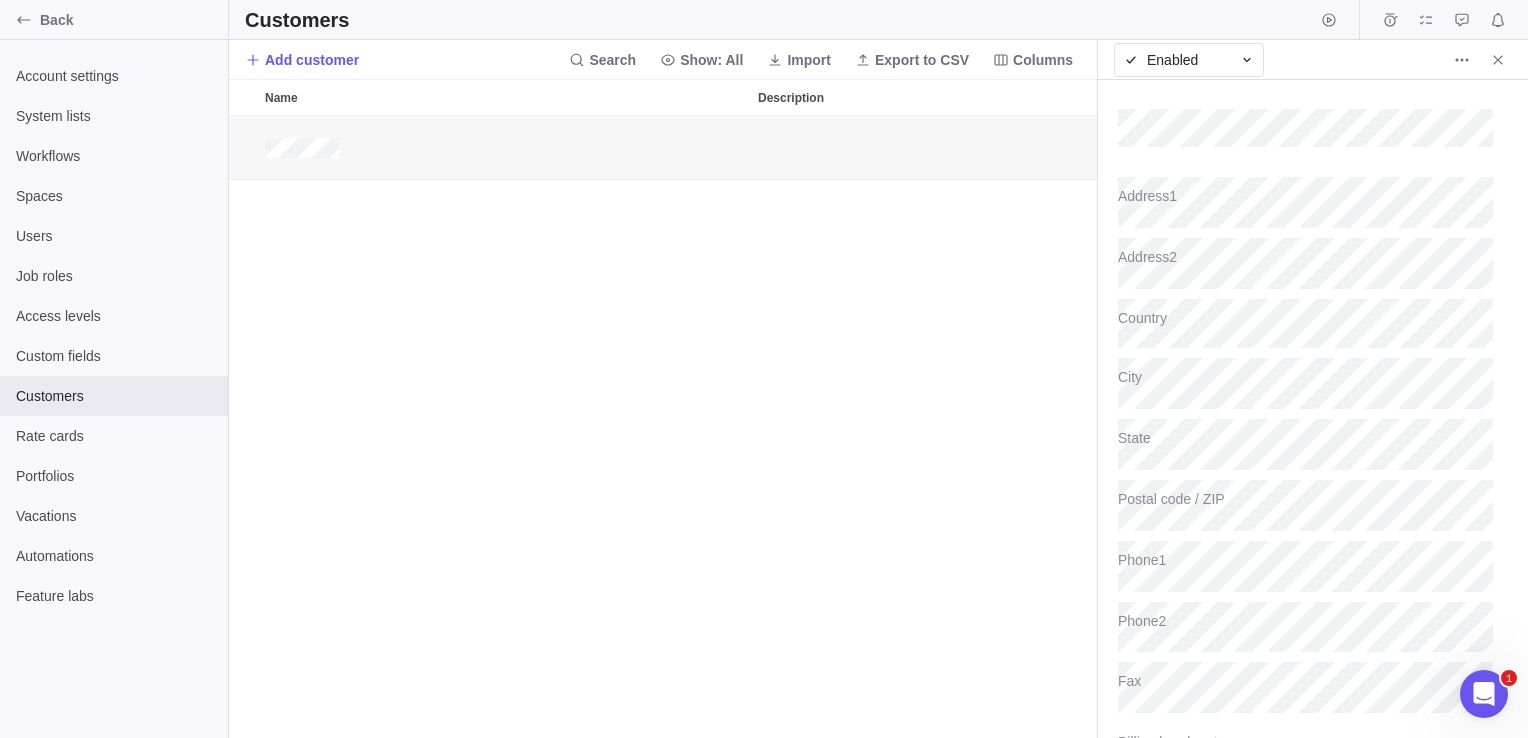 click at bounding box center (663, 427) 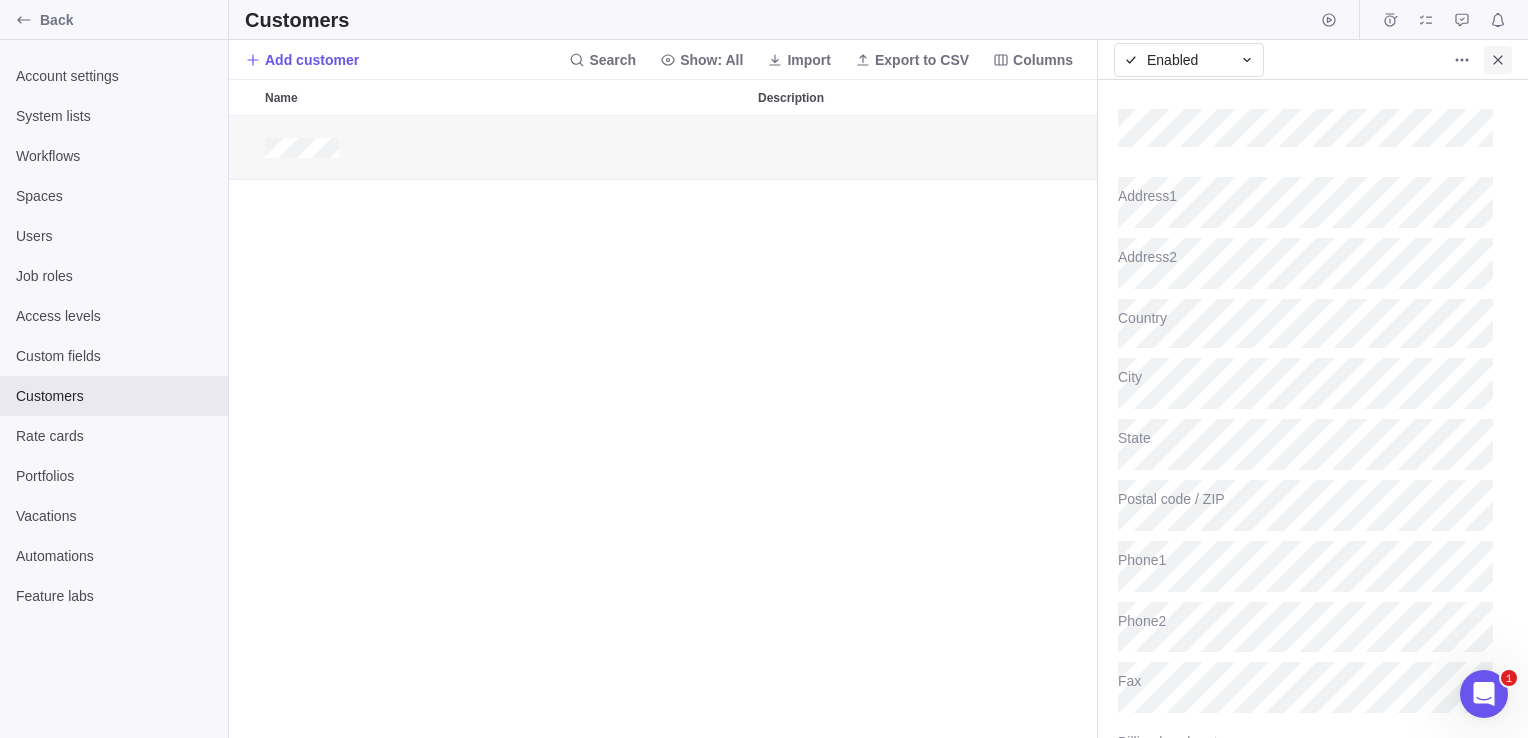 click at bounding box center (1498, 60) 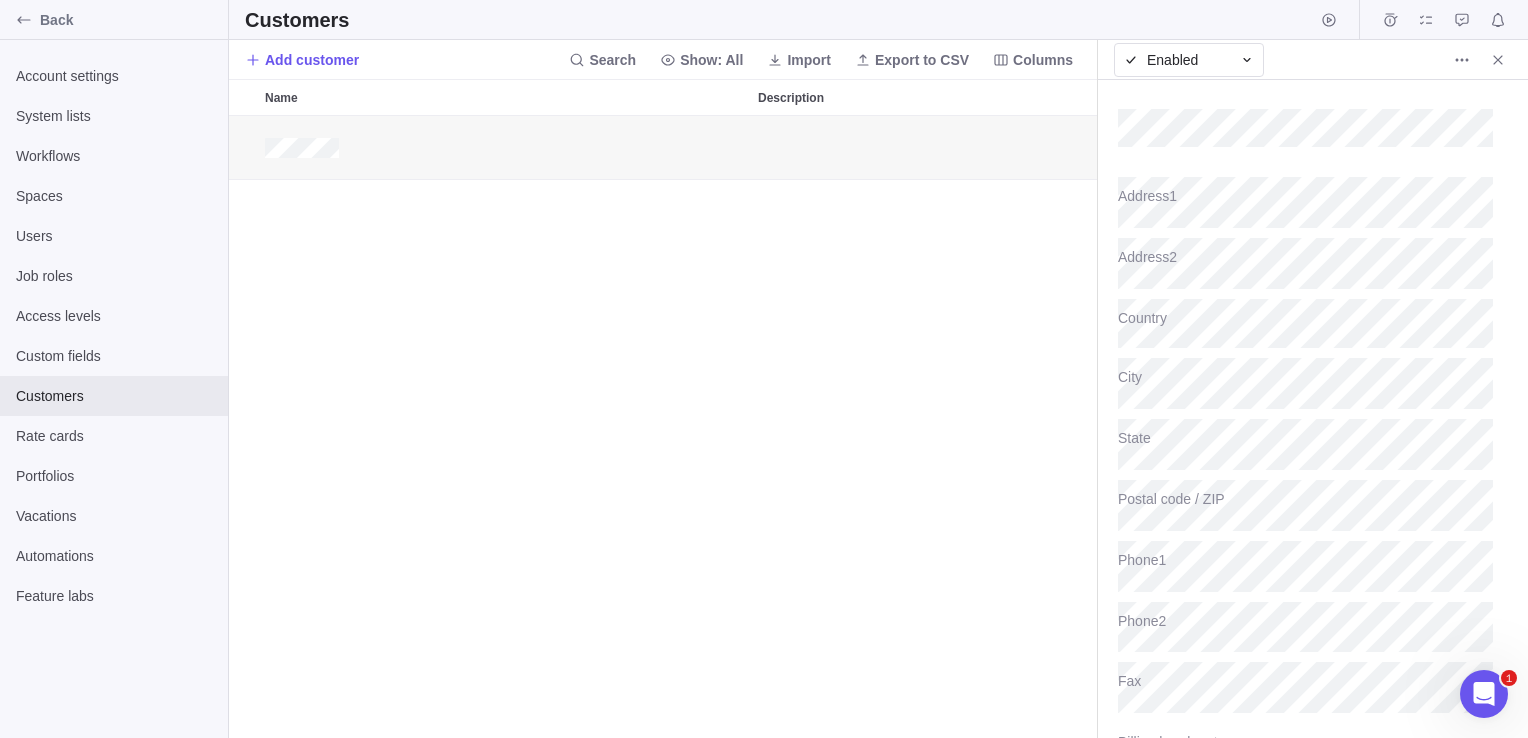 scroll, scrollTop: 16, scrollLeft: 16, axis: both 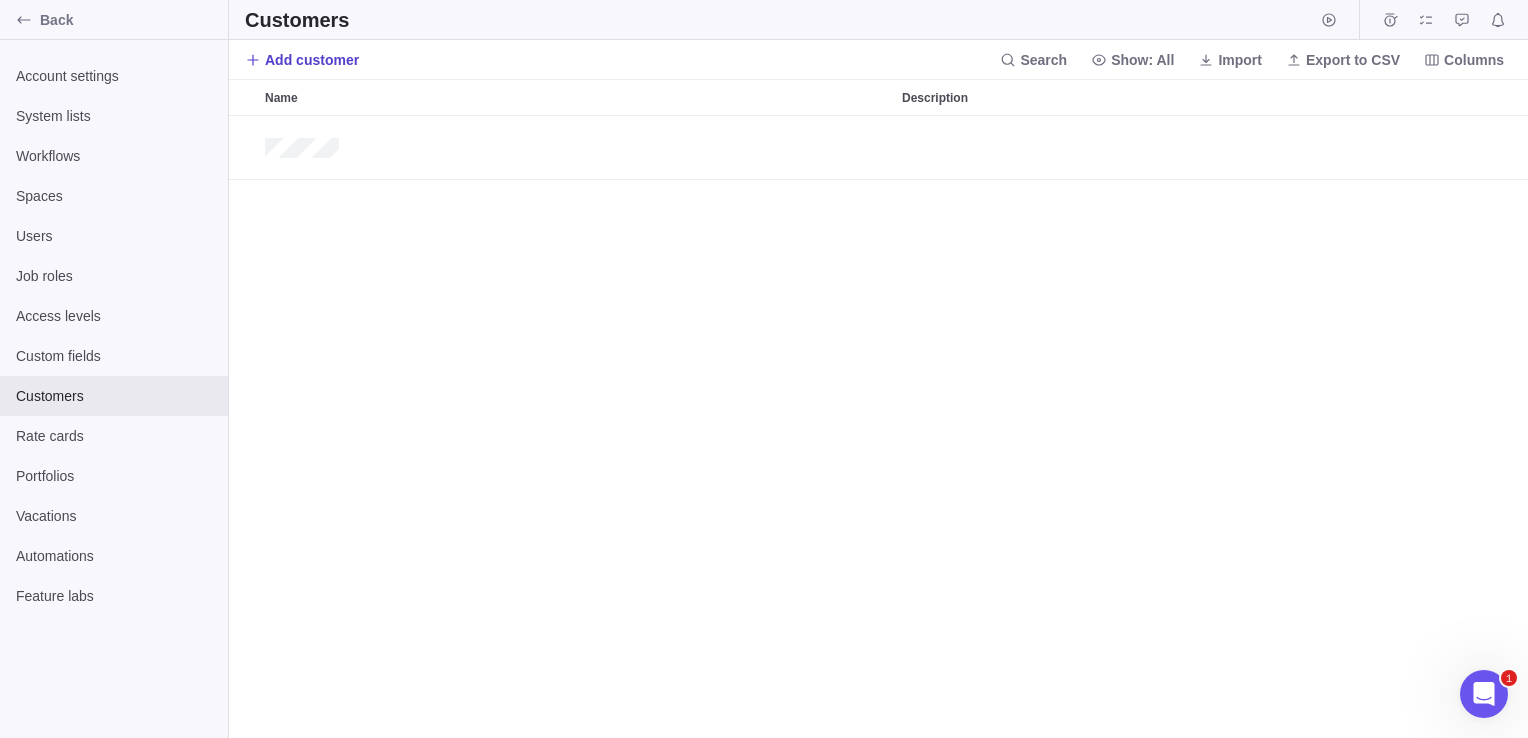 click on "Add customer" at bounding box center [312, 60] 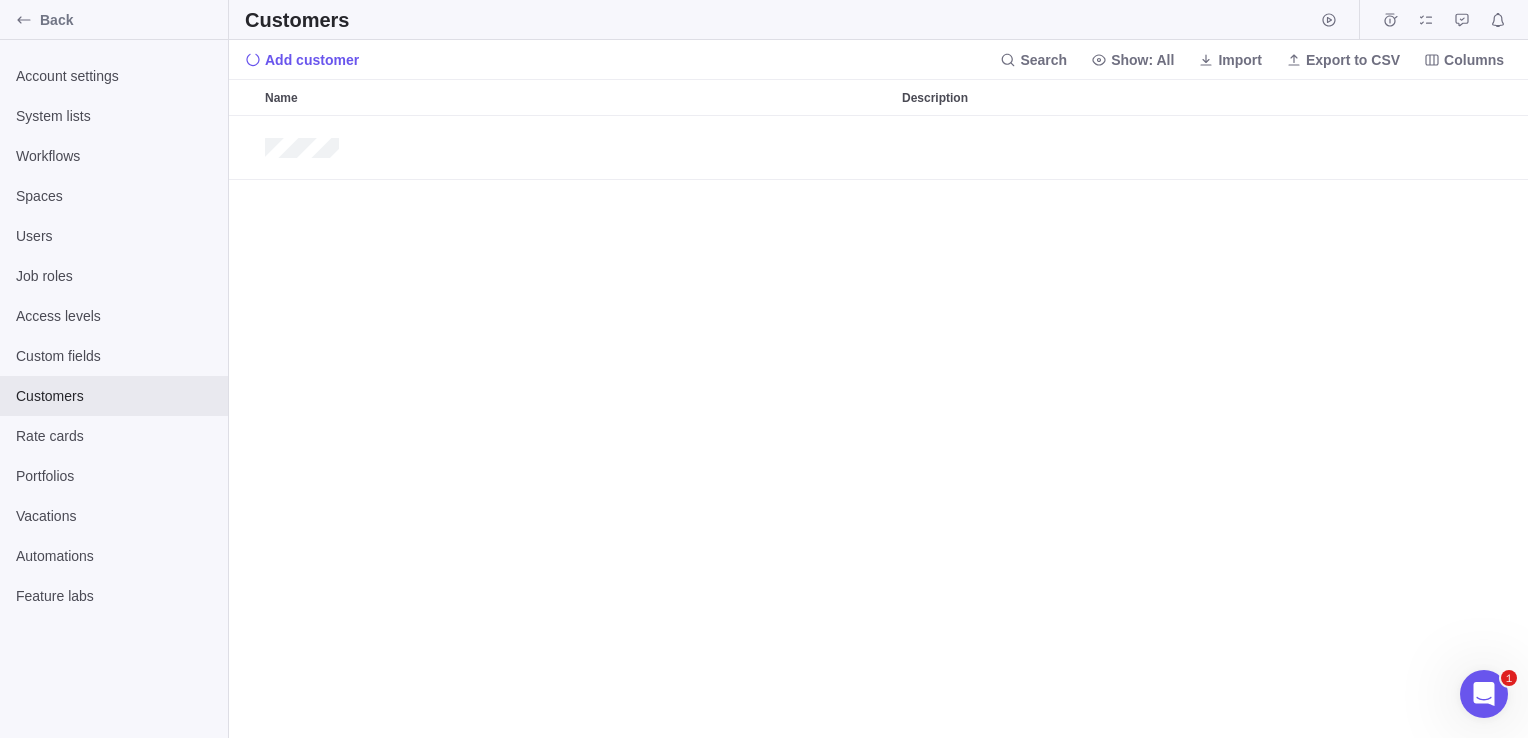 scroll, scrollTop: 608, scrollLeft: 852, axis: both 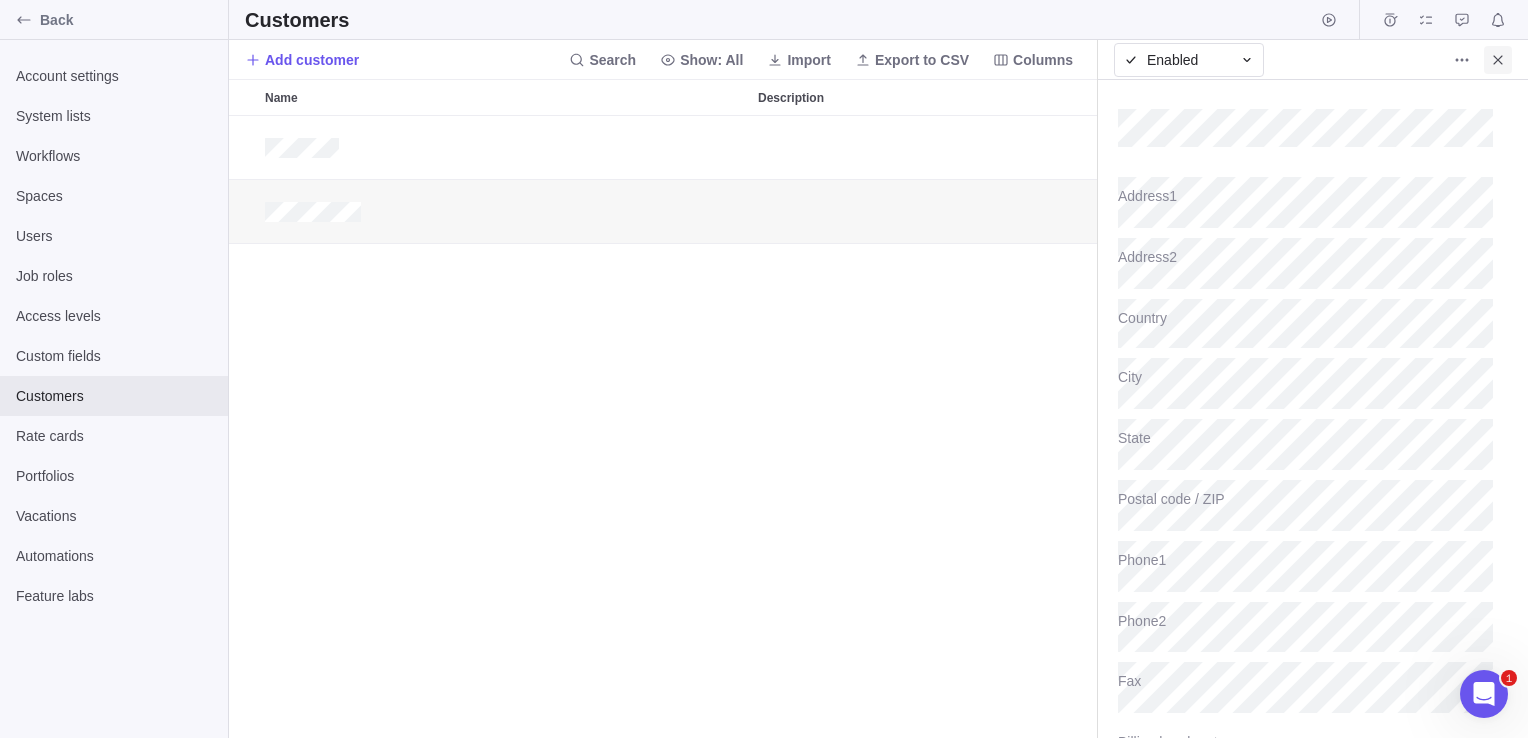 click 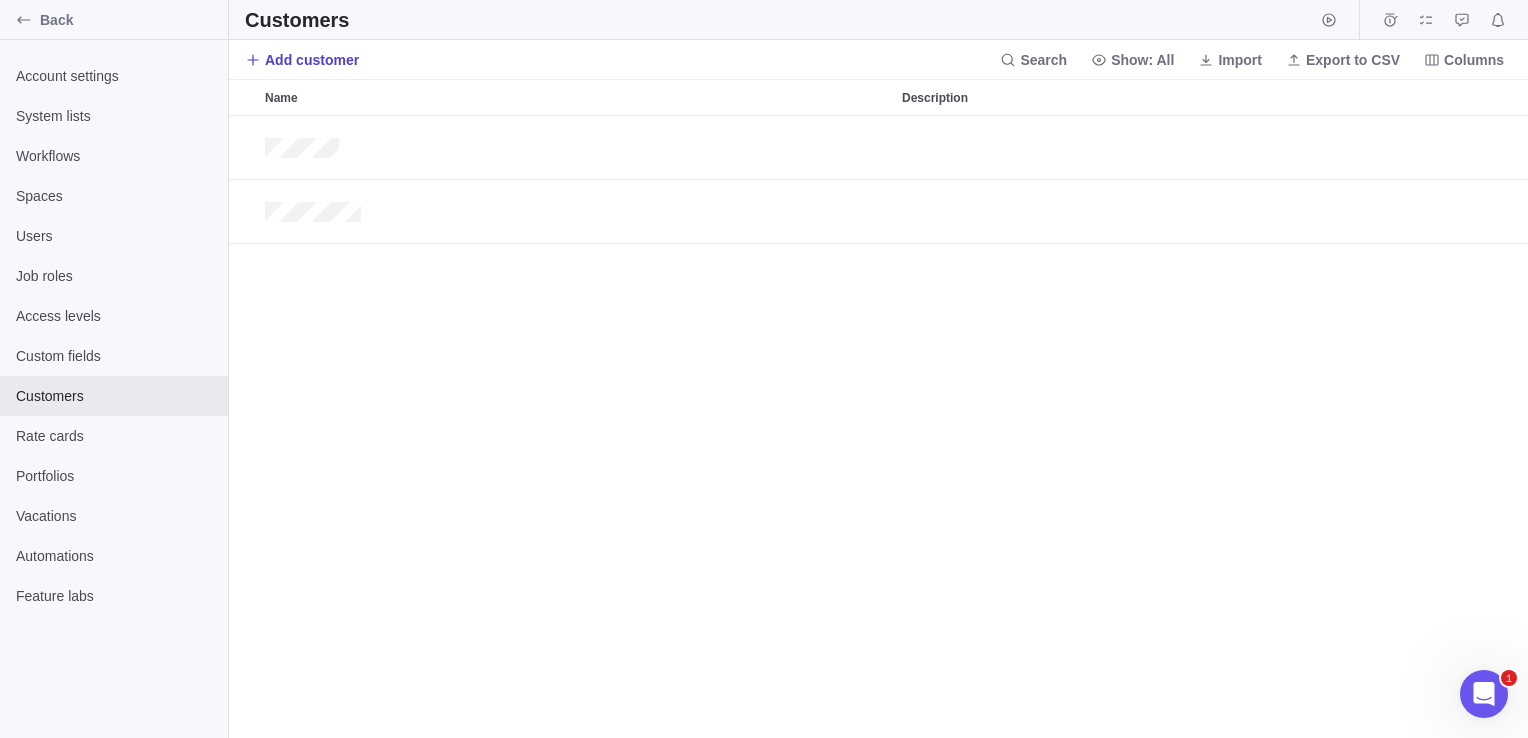 click on "Add customer" at bounding box center [312, 60] 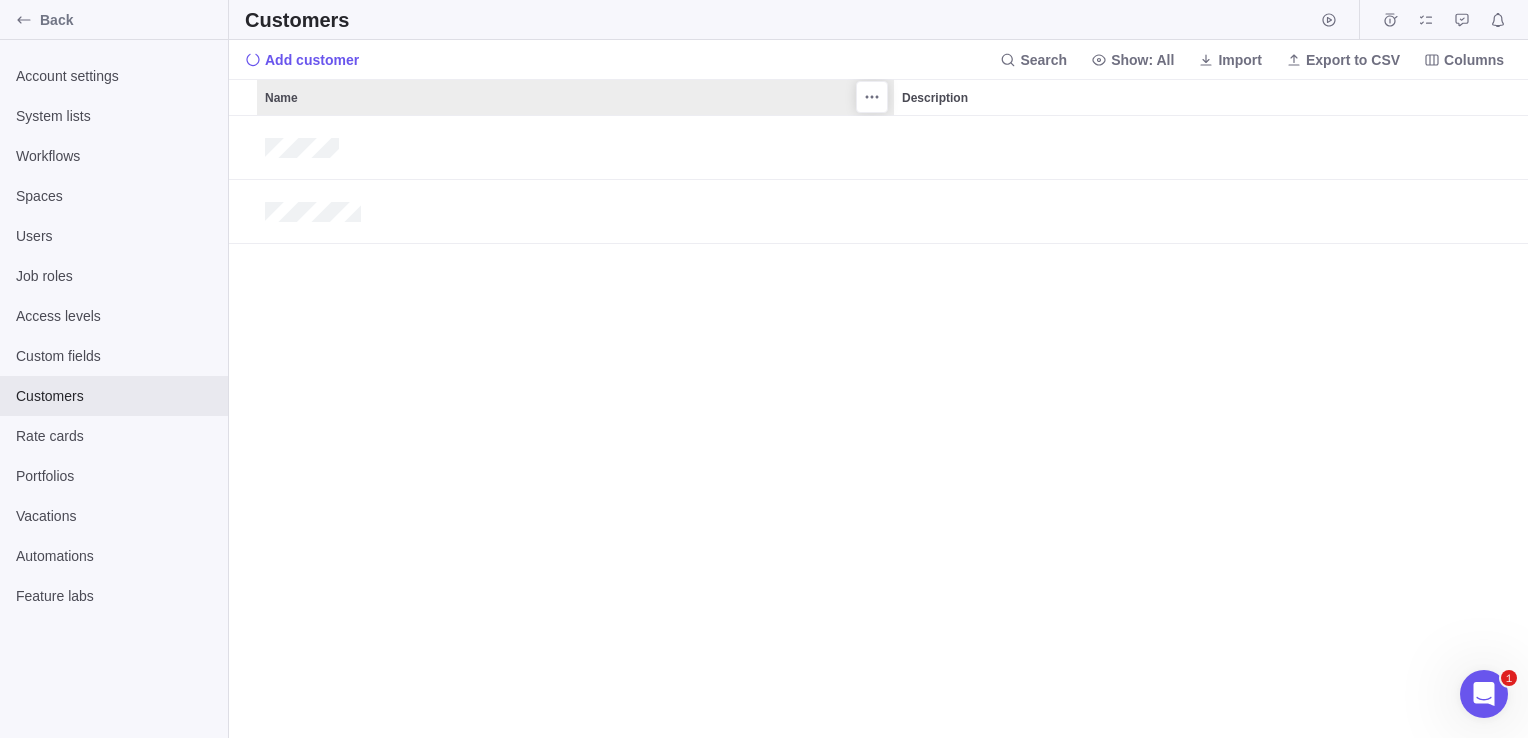 scroll, scrollTop: 608, scrollLeft: 852, axis: both 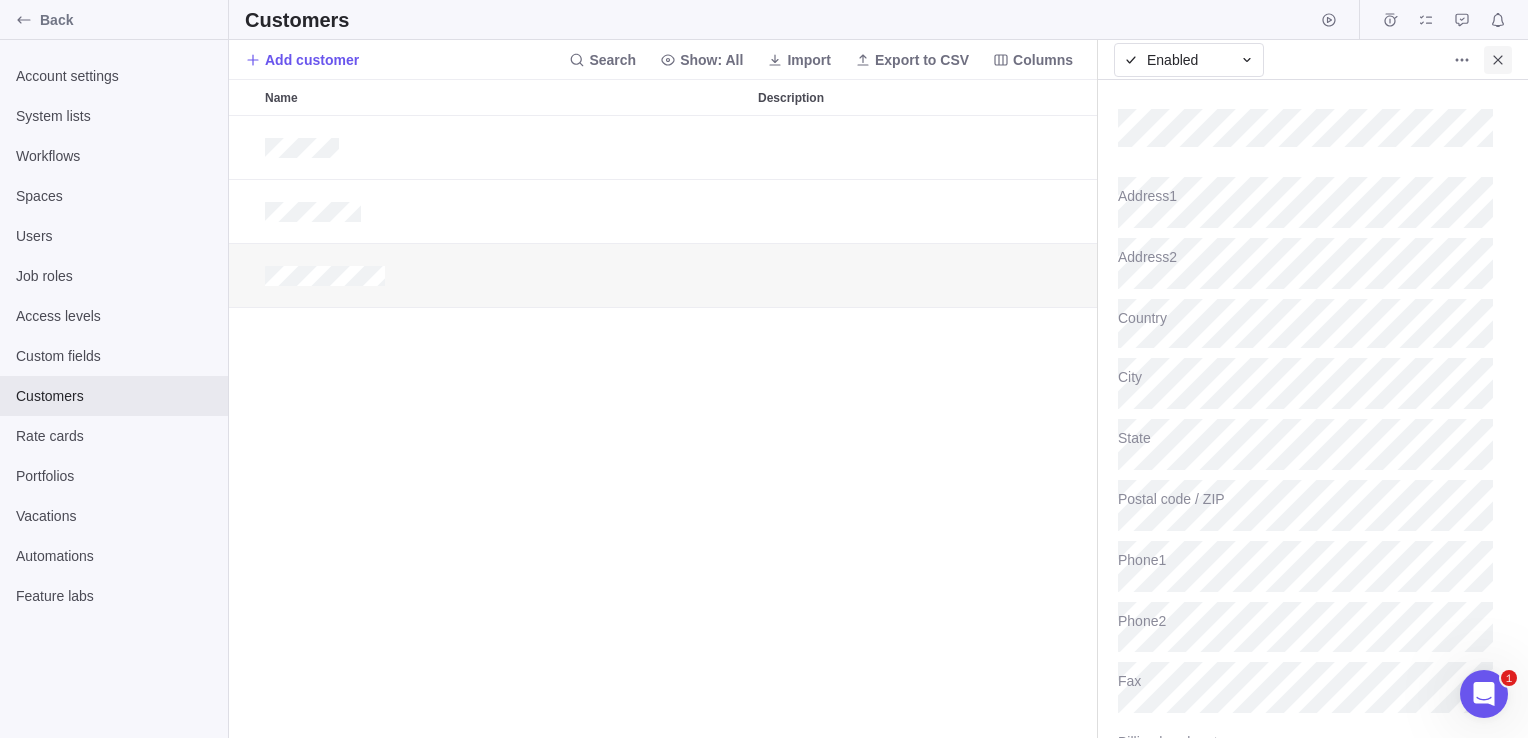 click 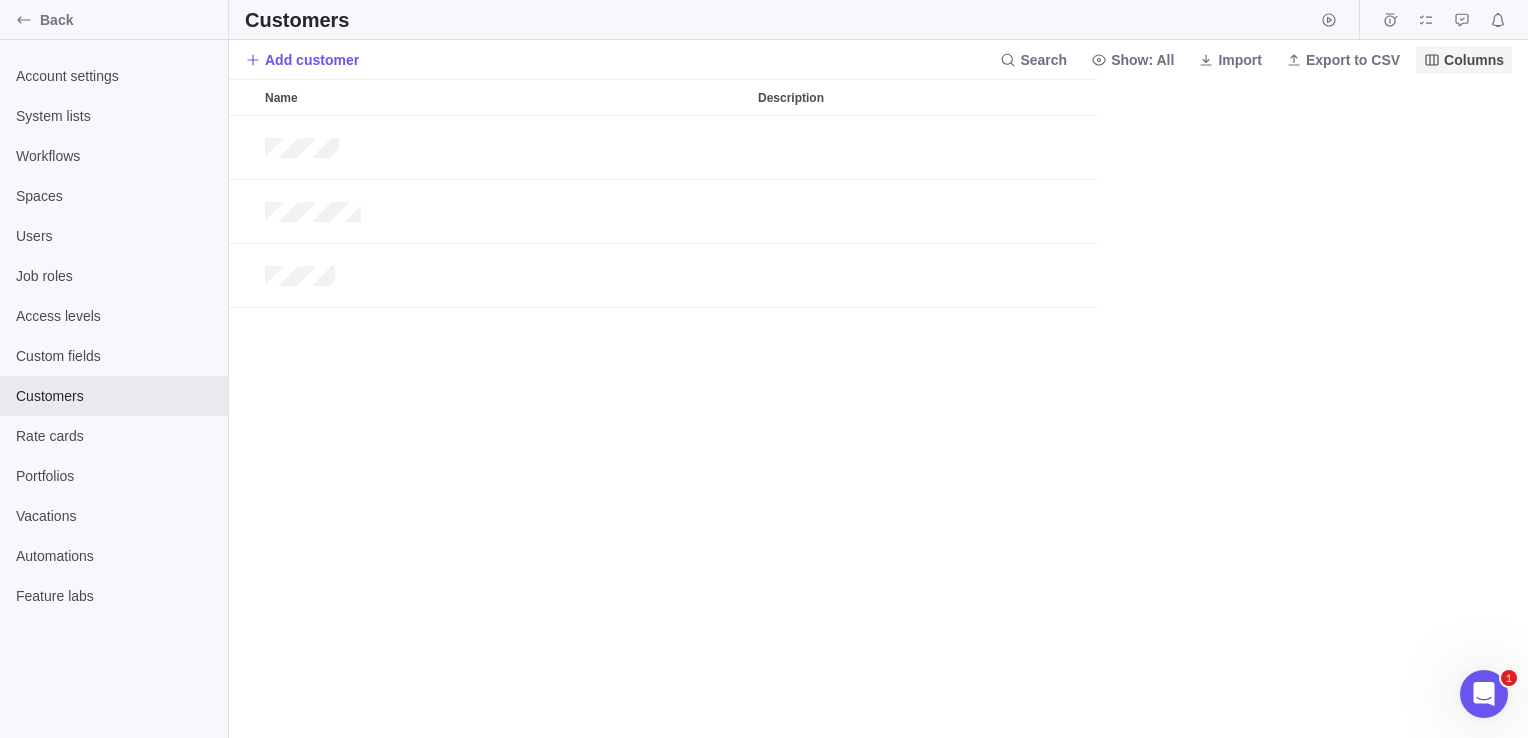 scroll, scrollTop: 16, scrollLeft: 16, axis: both 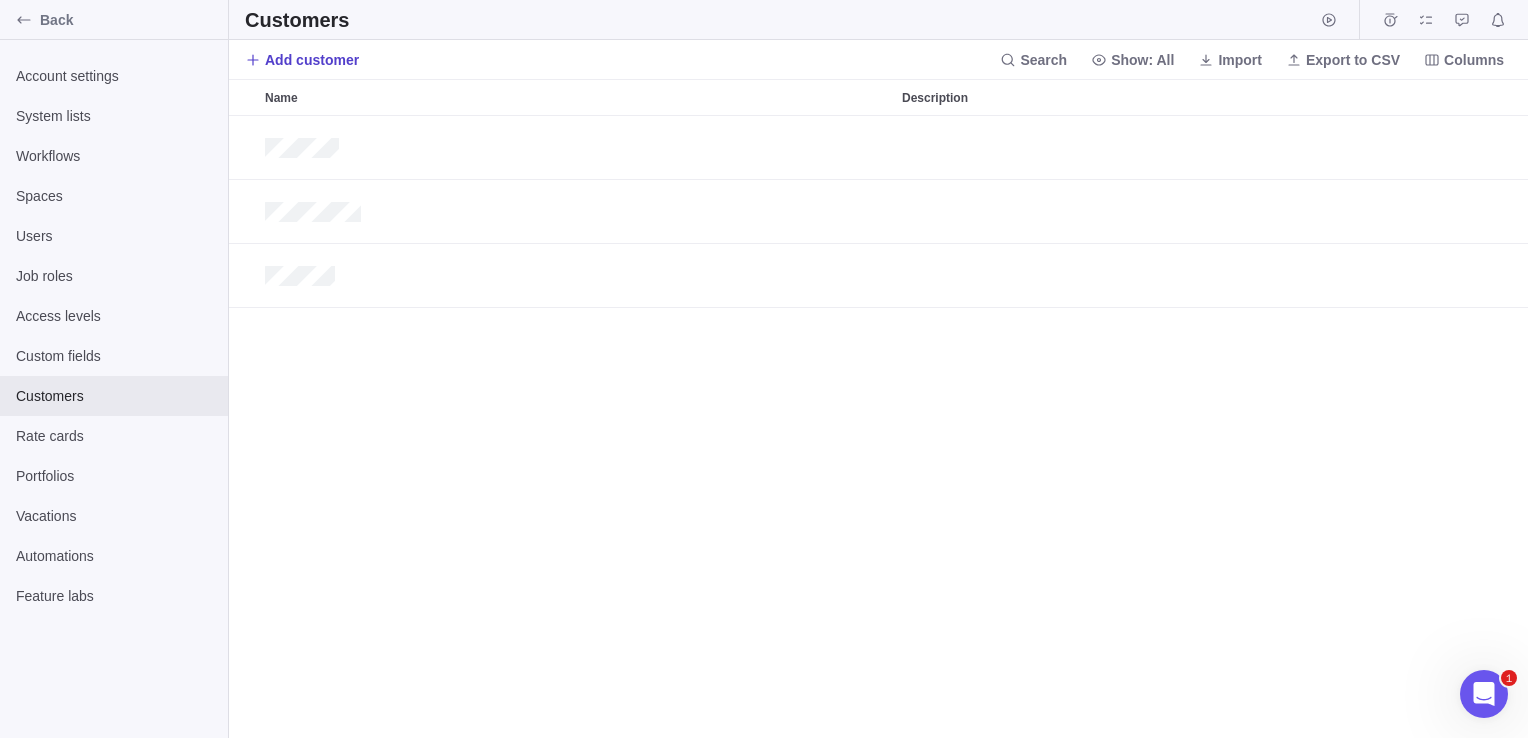 click on "Add customer" at bounding box center (312, 60) 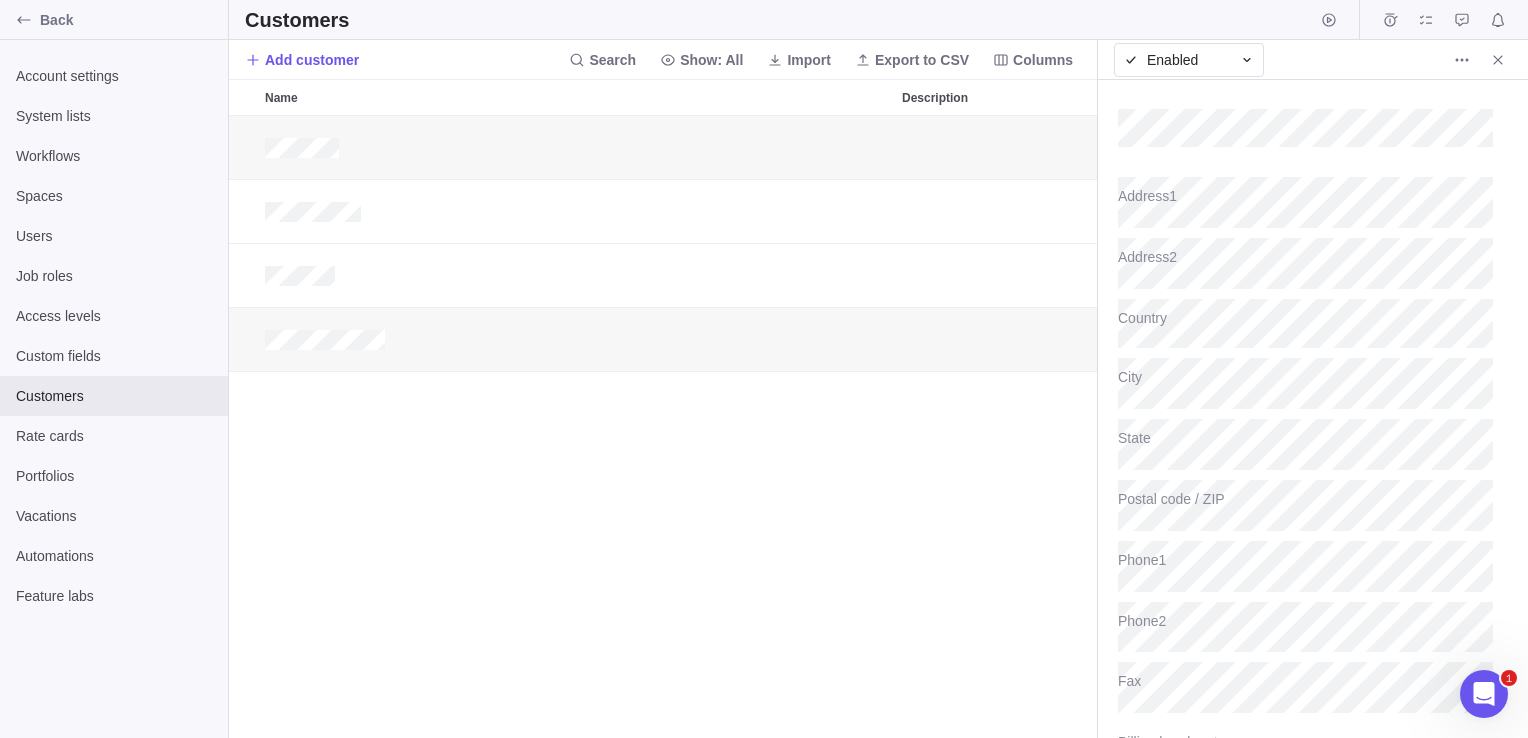 scroll, scrollTop: 608, scrollLeft: 852, axis: both 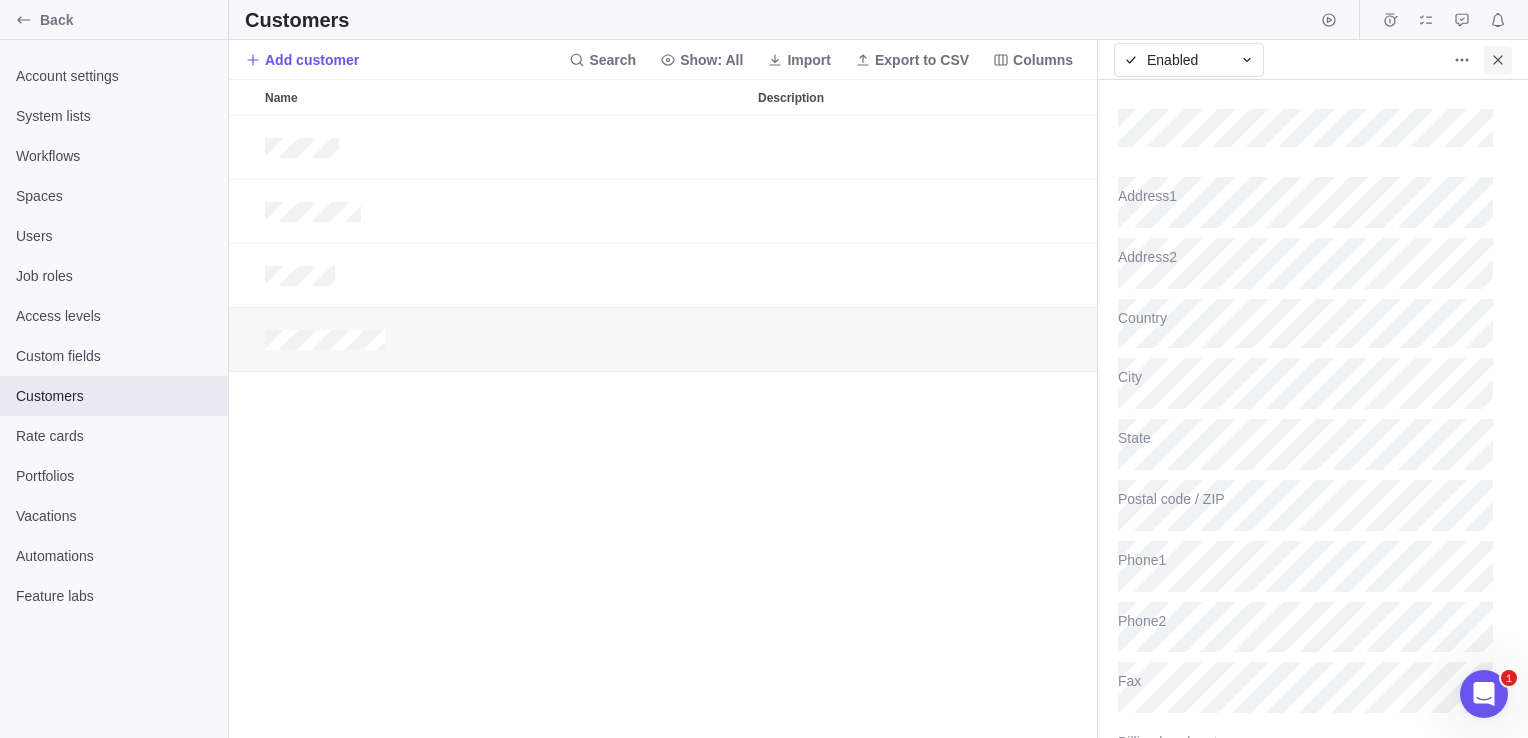 click 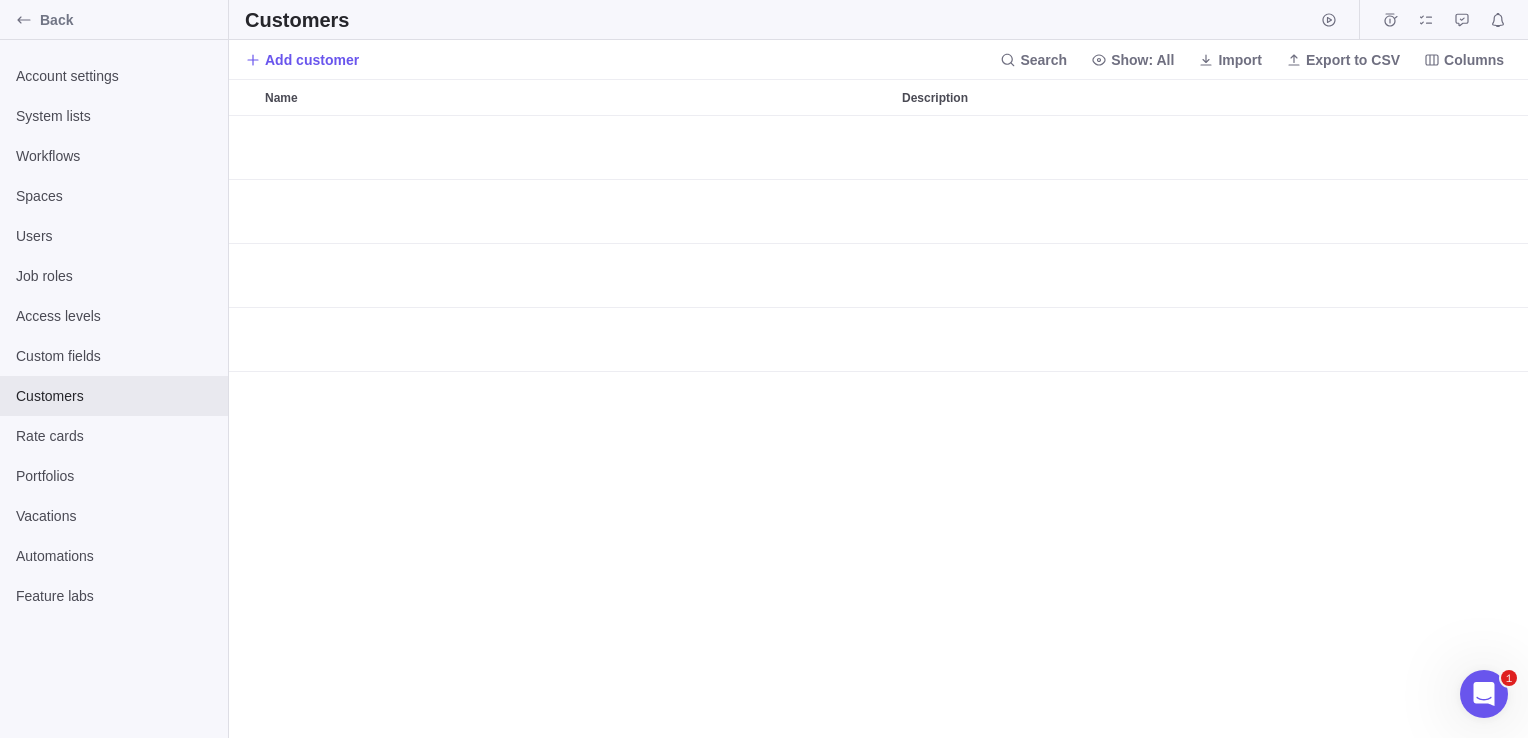 scroll, scrollTop: 16, scrollLeft: 16, axis: both 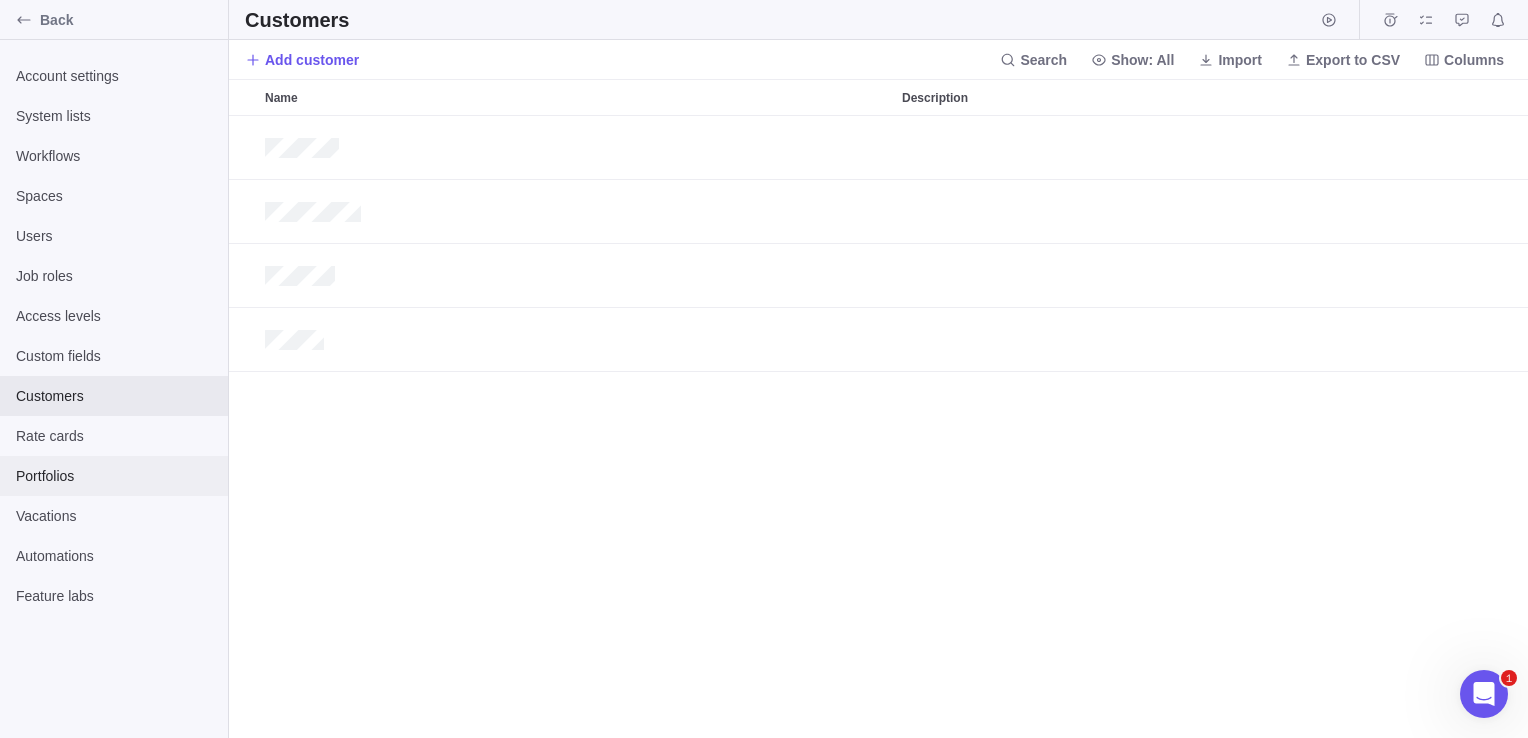click on "Portfolios" at bounding box center [114, 476] 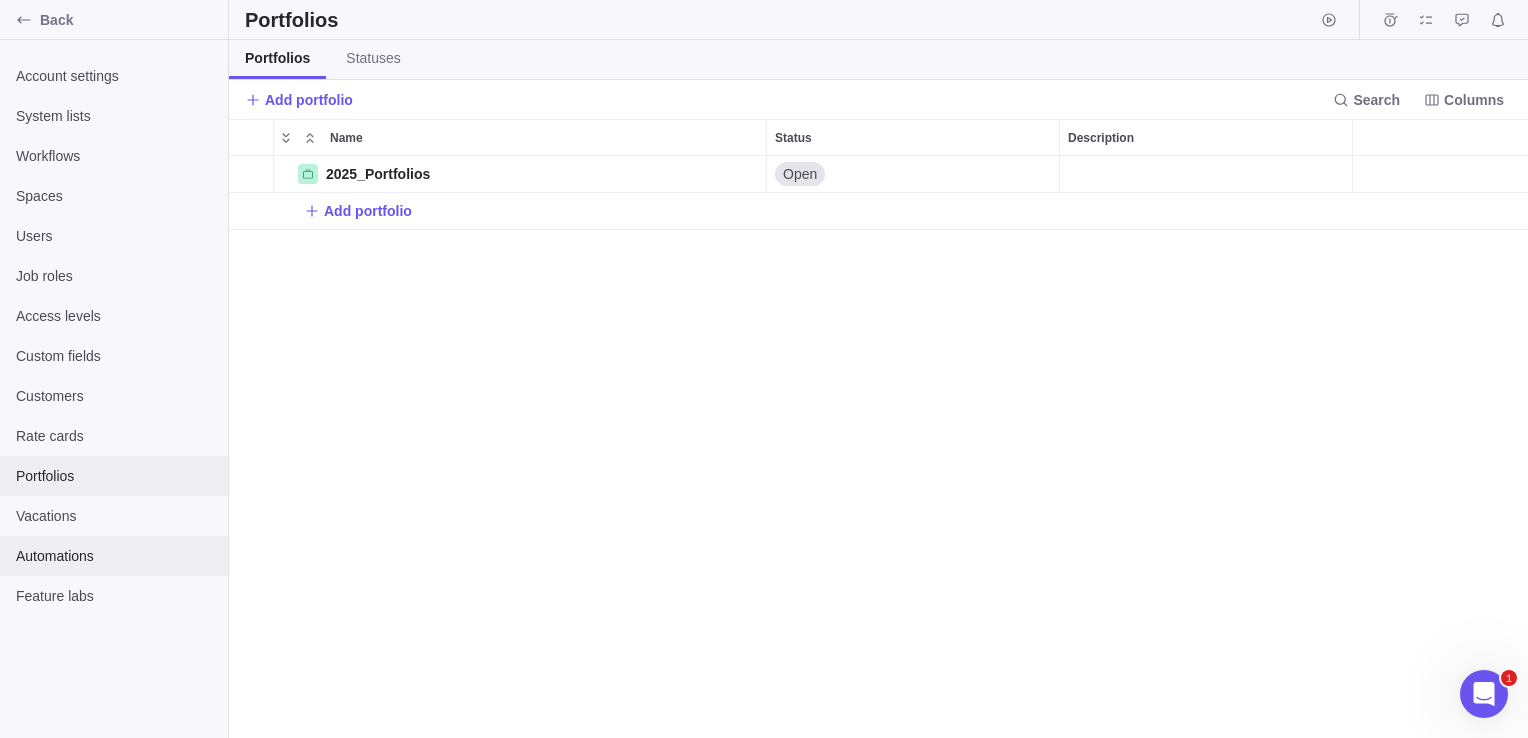 scroll, scrollTop: 16, scrollLeft: 16, axis: both 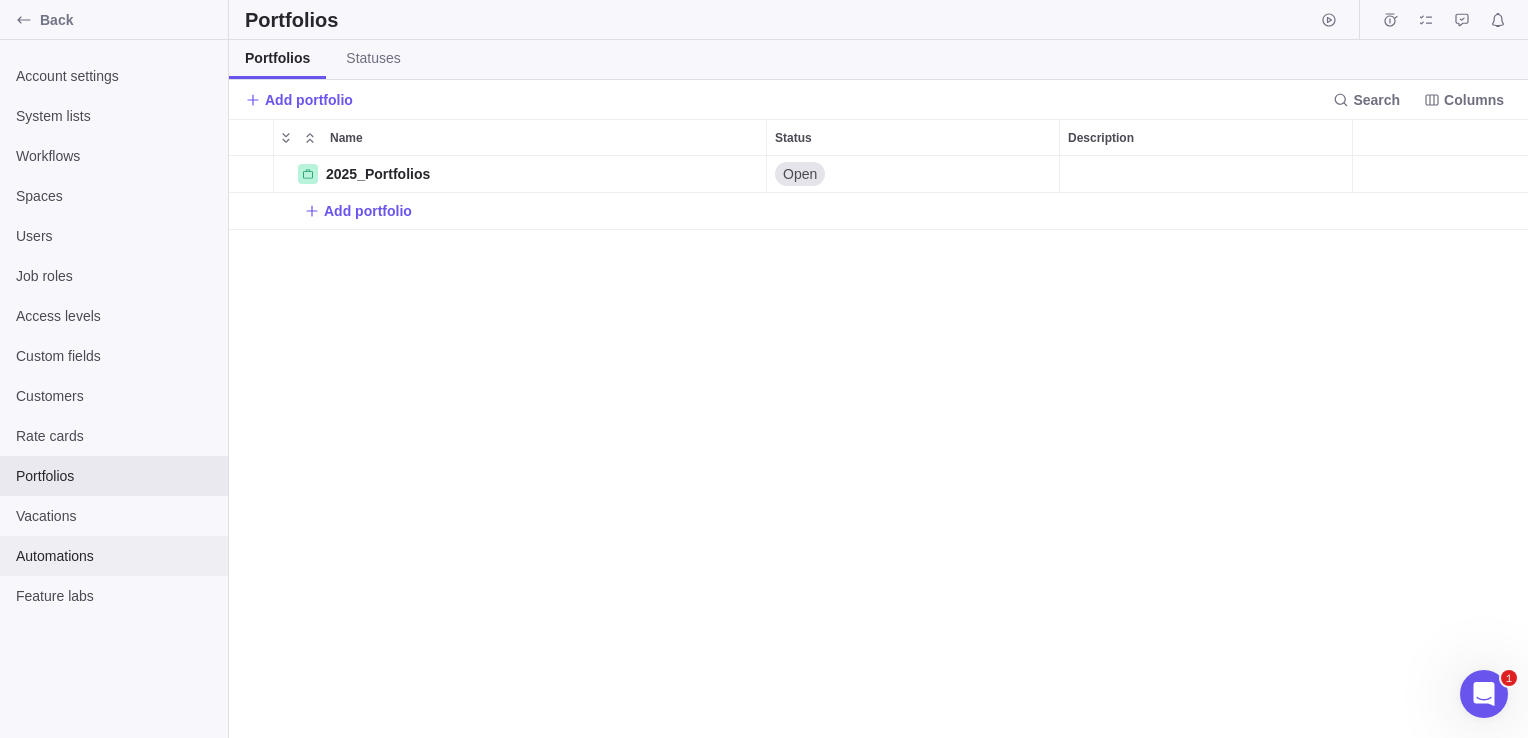 click on "Automations" at bounding box center (114, 556) 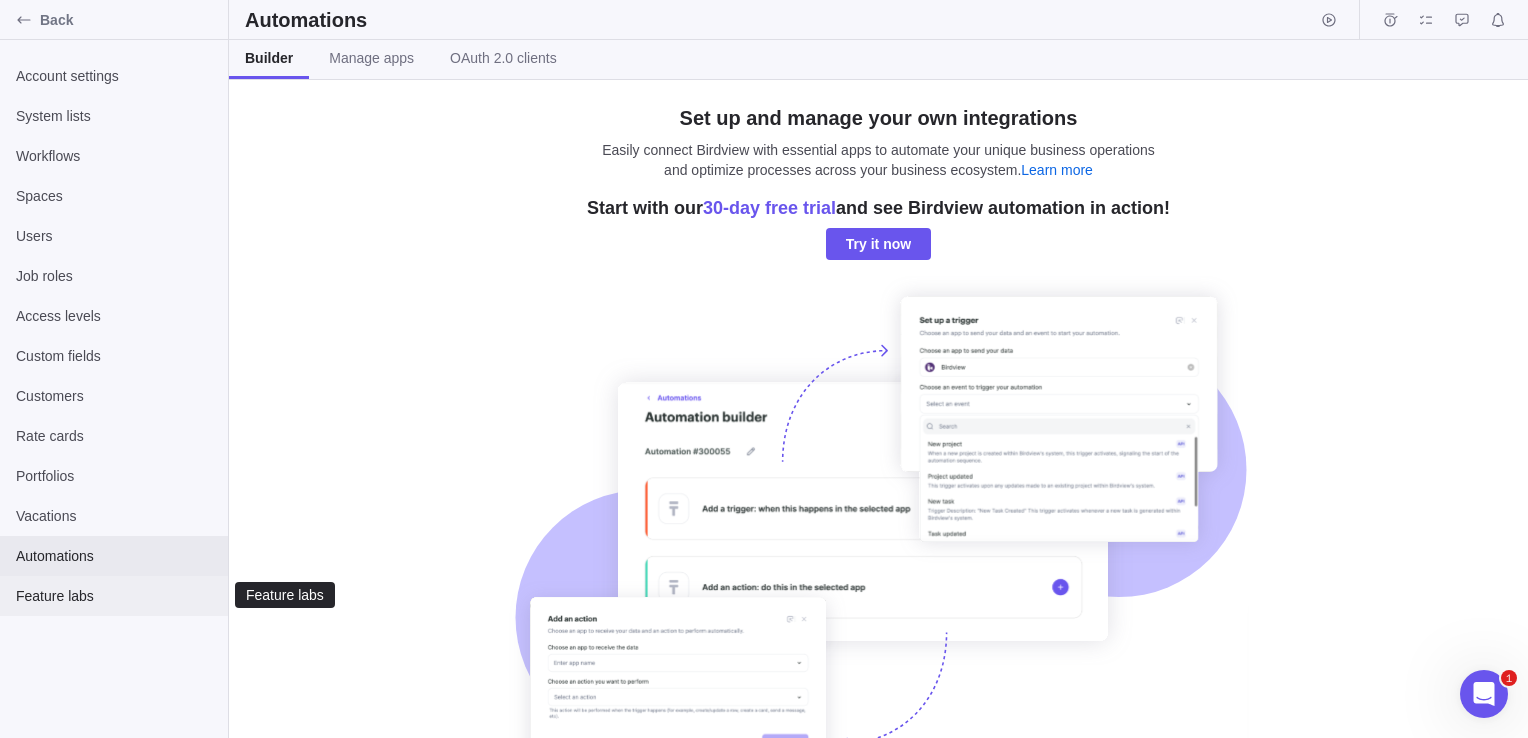 click on "Feature labs" at bounding box center (114, 596) 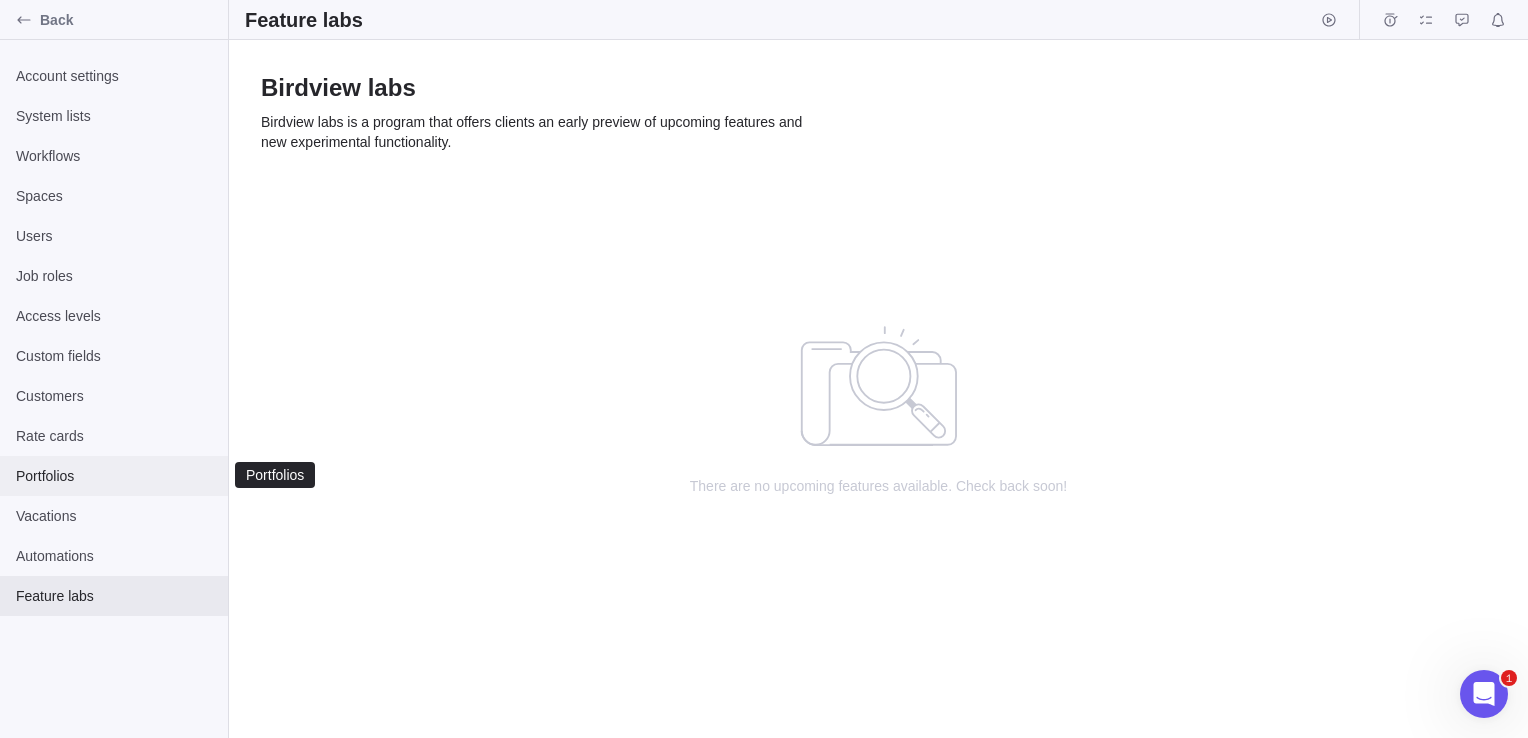click on "Portfolios" at bounding box center (114, 476) 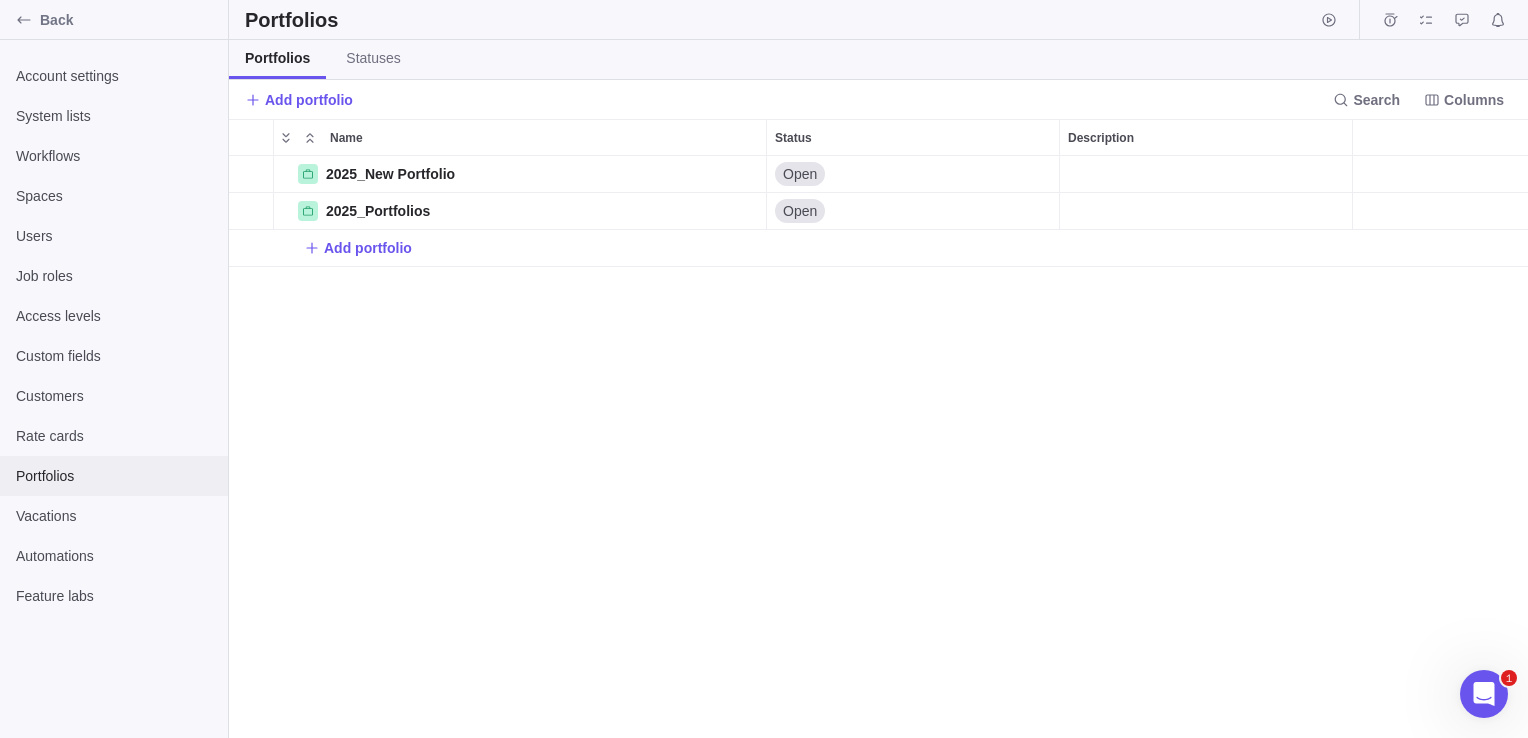 scroll, scrollTop: 16, scrollLeft: 16, axis: both 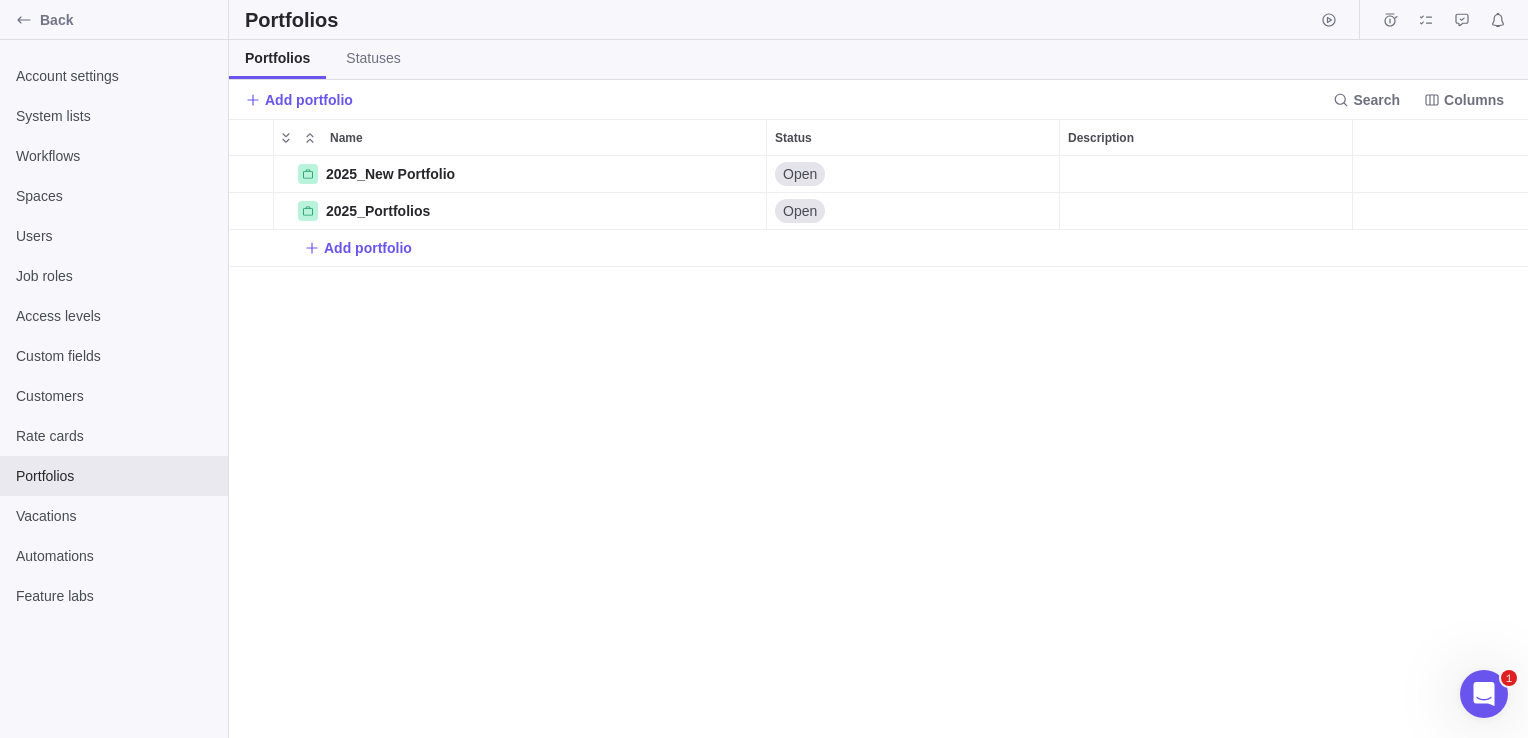 drag, startPoint x: 250, startPoint y: 213, endPoint x: 297, endPoint y: 289, distance: 89.358826 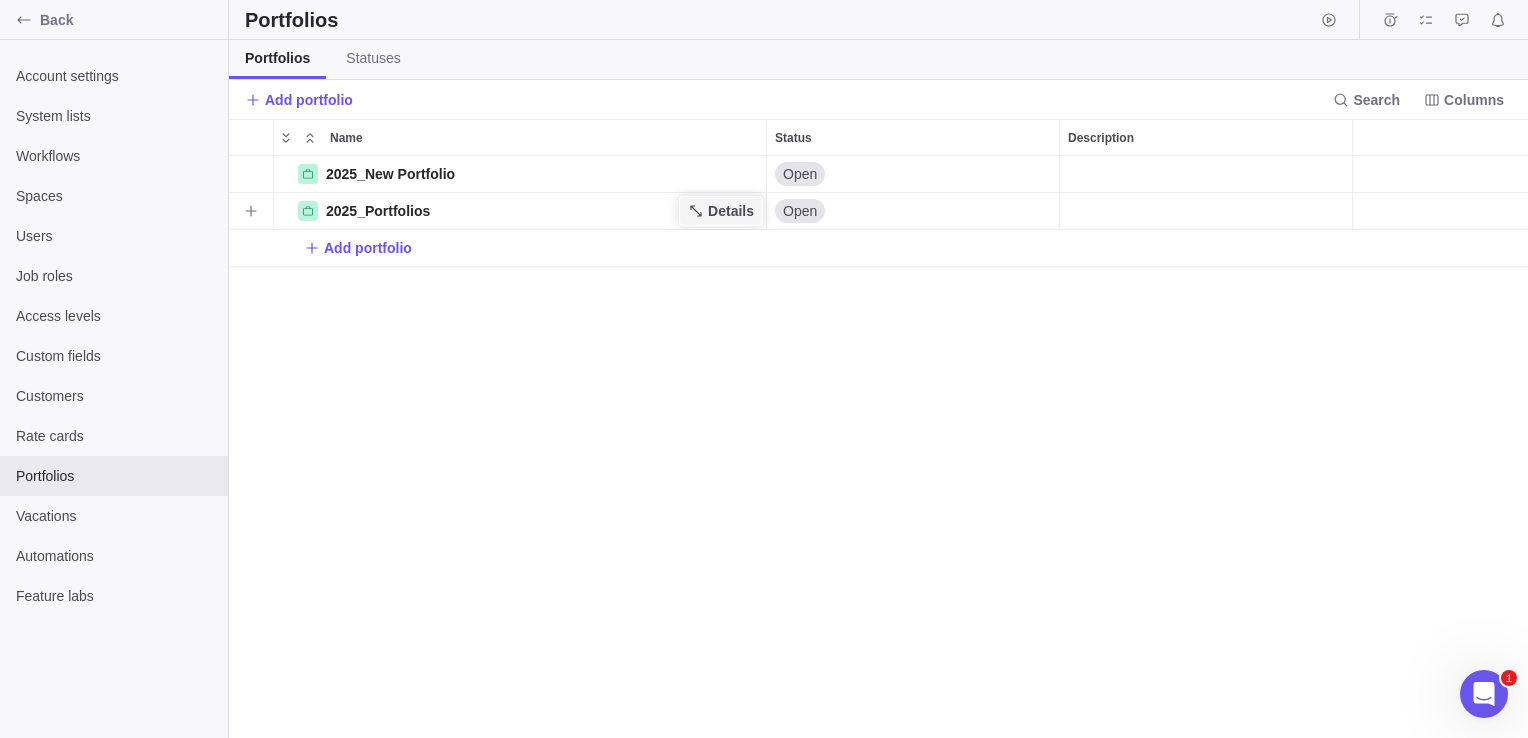 click on "Details" at bounding box center [731, 211] 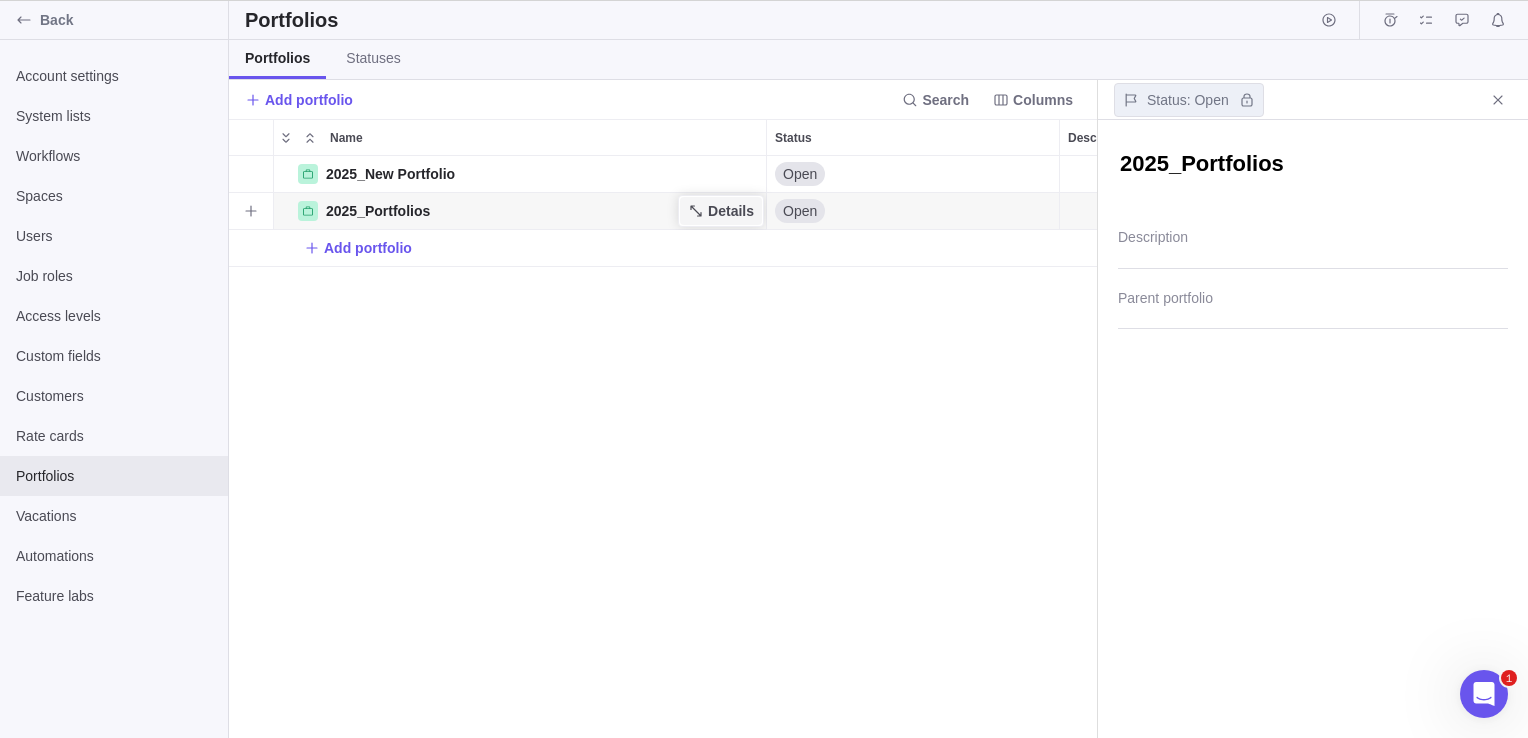scroll, scrollTop: 567, scrollLeft: 852, axis: both 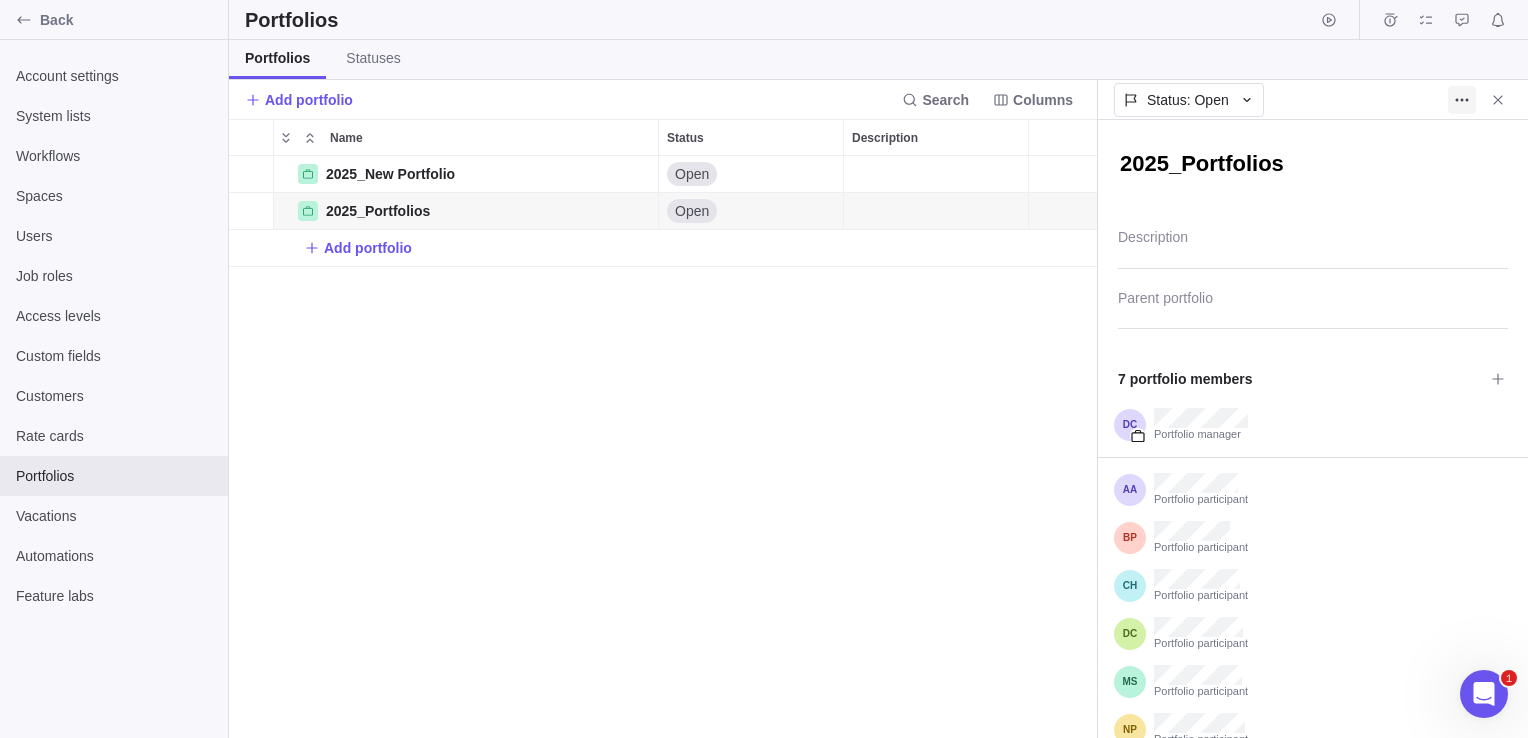type on "x" 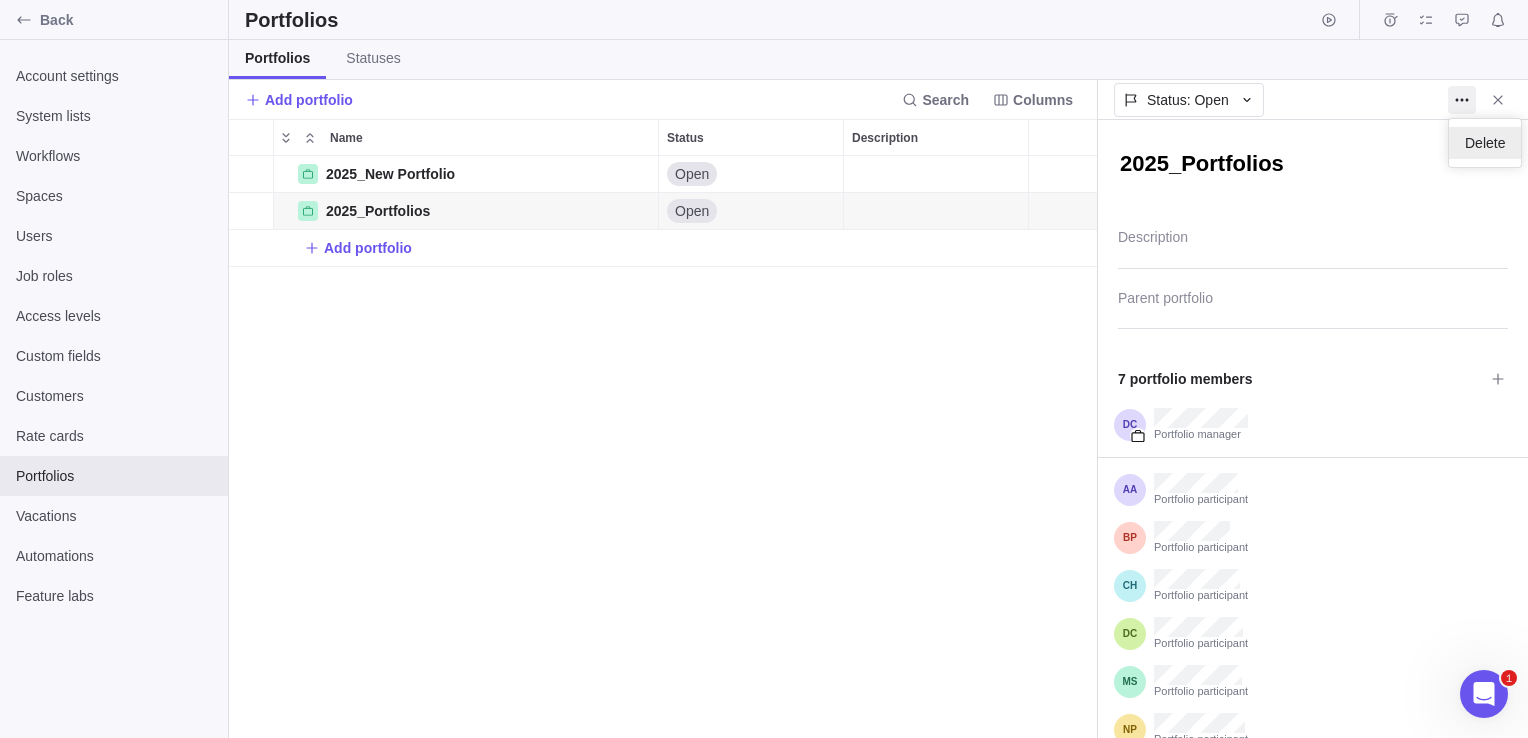 click on "Delete" at bounding box center [1485, 143] 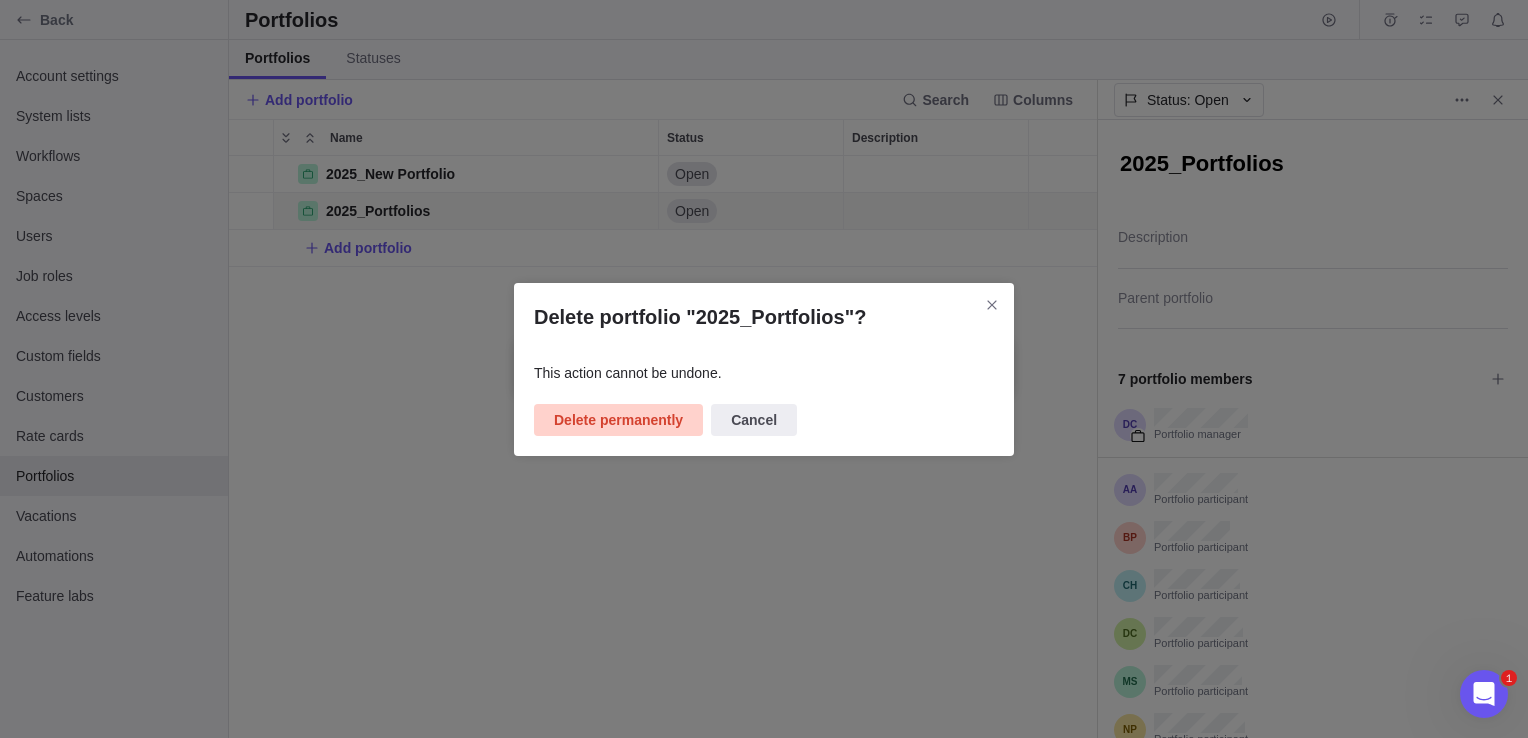 click on "Delete permanently" at bounding box center (618, 420) 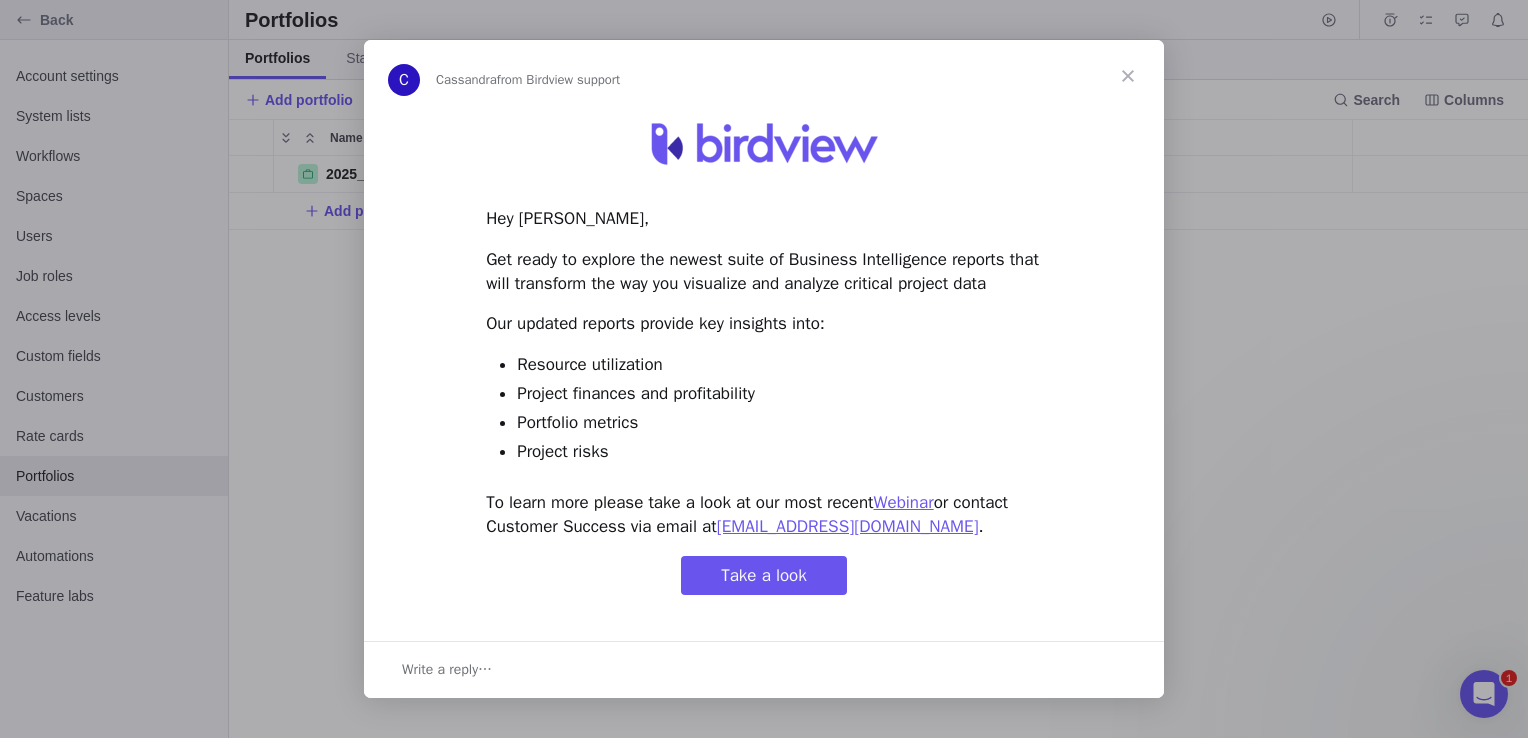 scroll, scrollTop: 0, scrollLeft: 0, axis: both 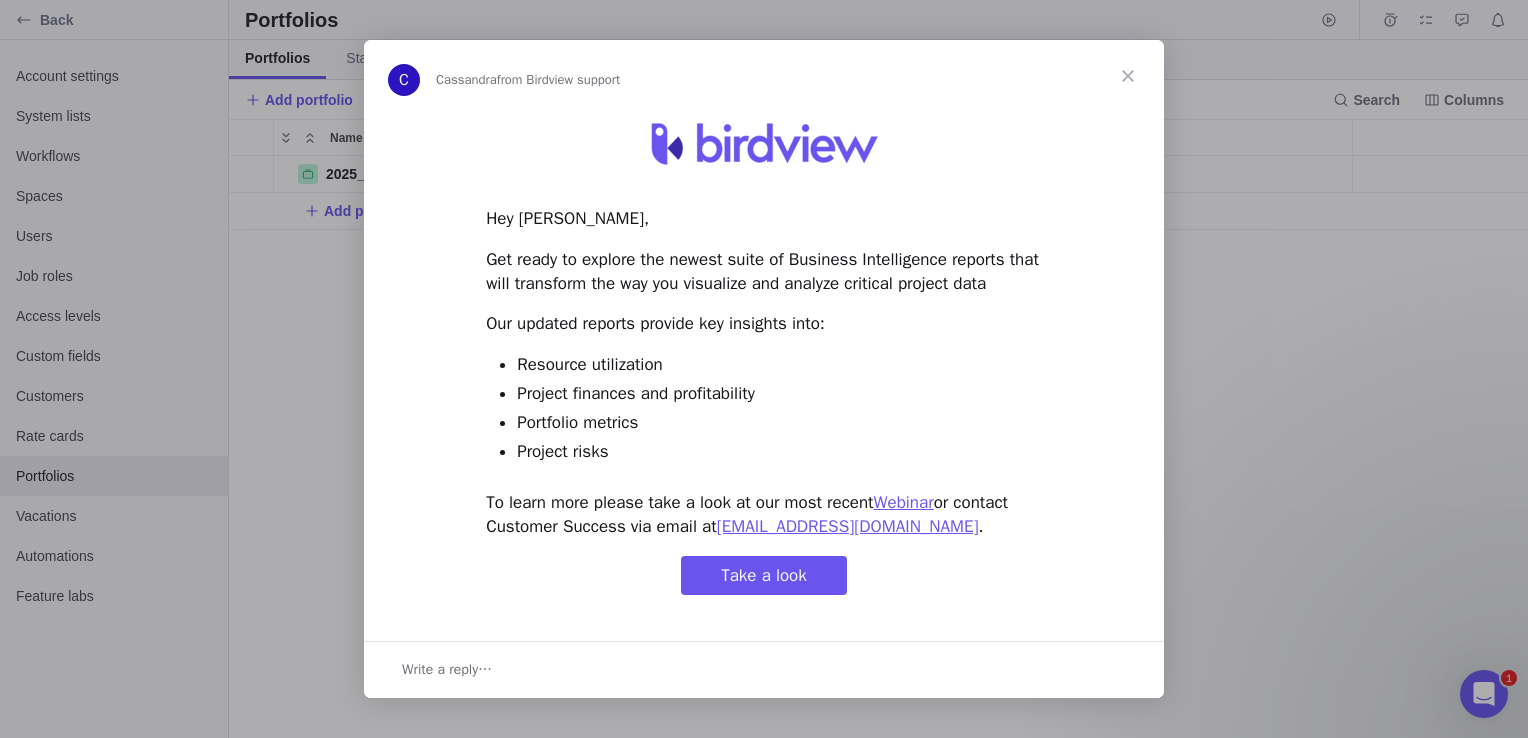 click at bounding box center (1128, 76) 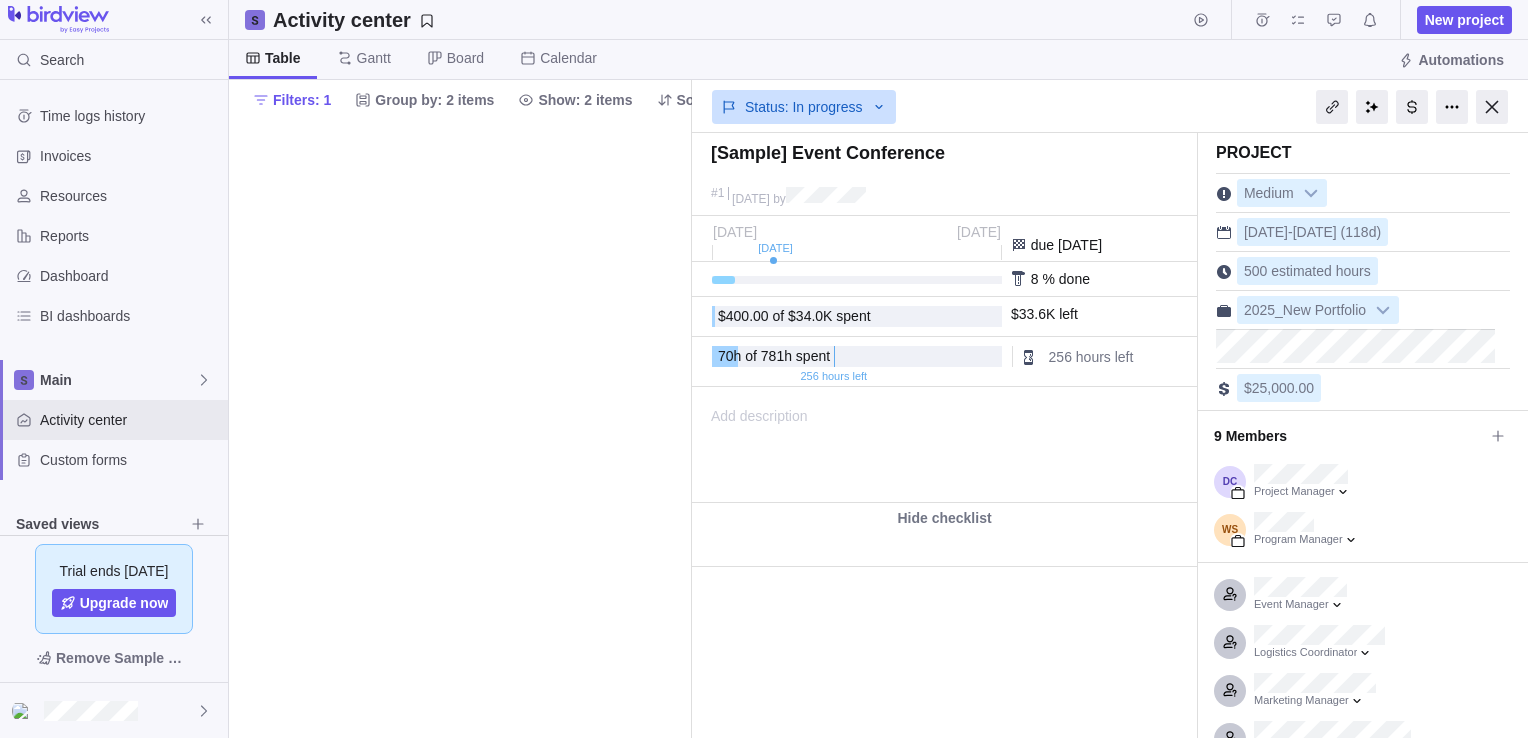 scroll, scrollTop: 0, scrollLeft: 0, axis: both 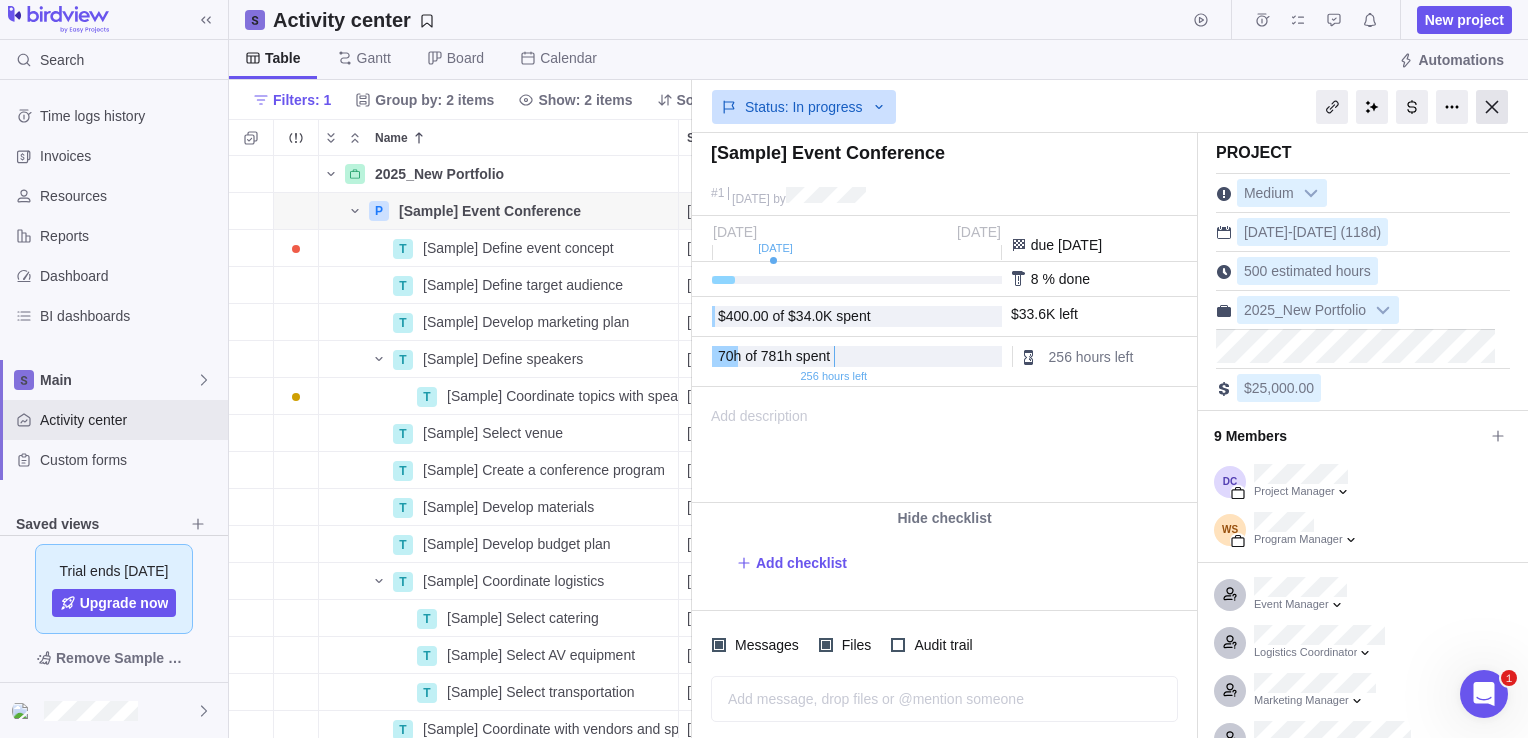 click at bounding box center [1492, 107] 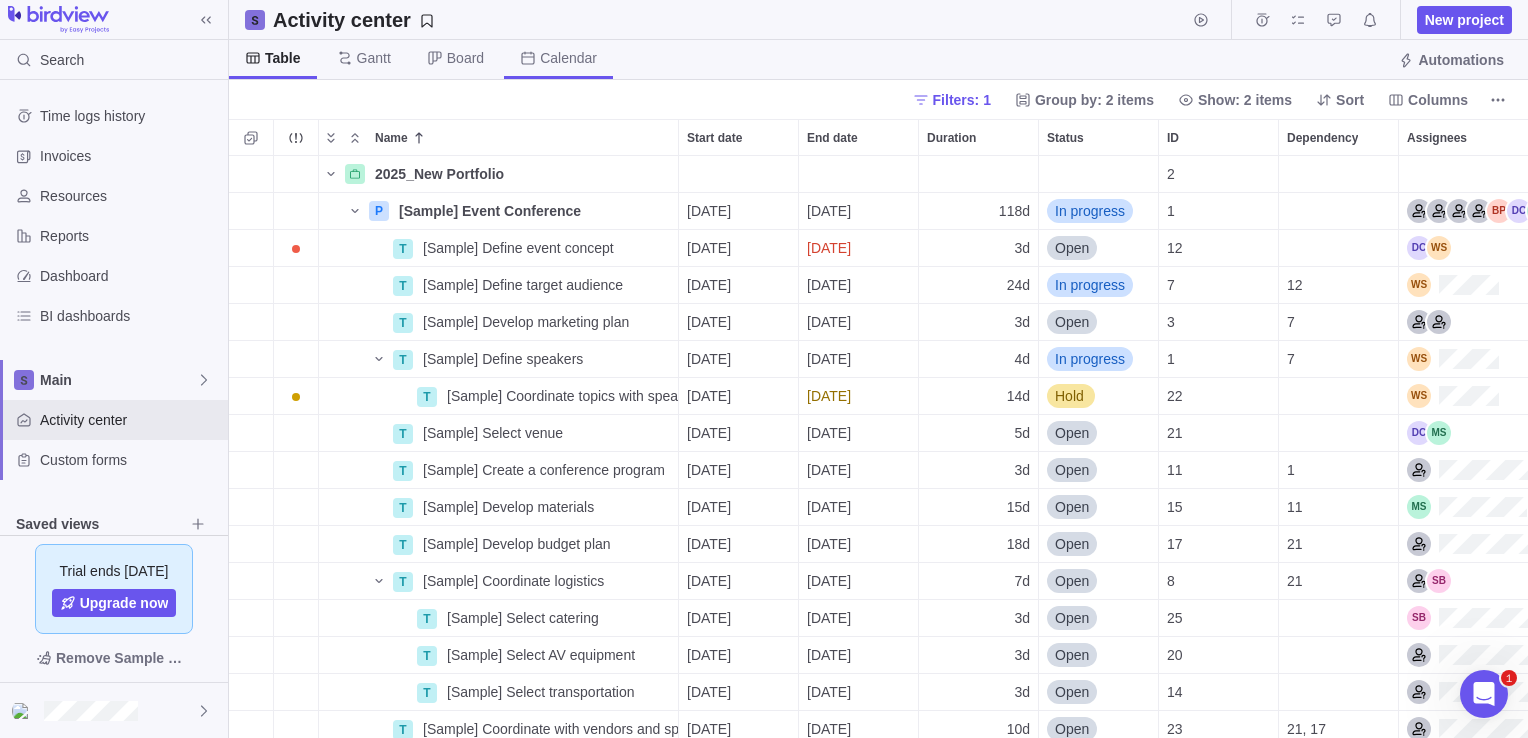 click on "Calendar" at bounding box center [558, 59] 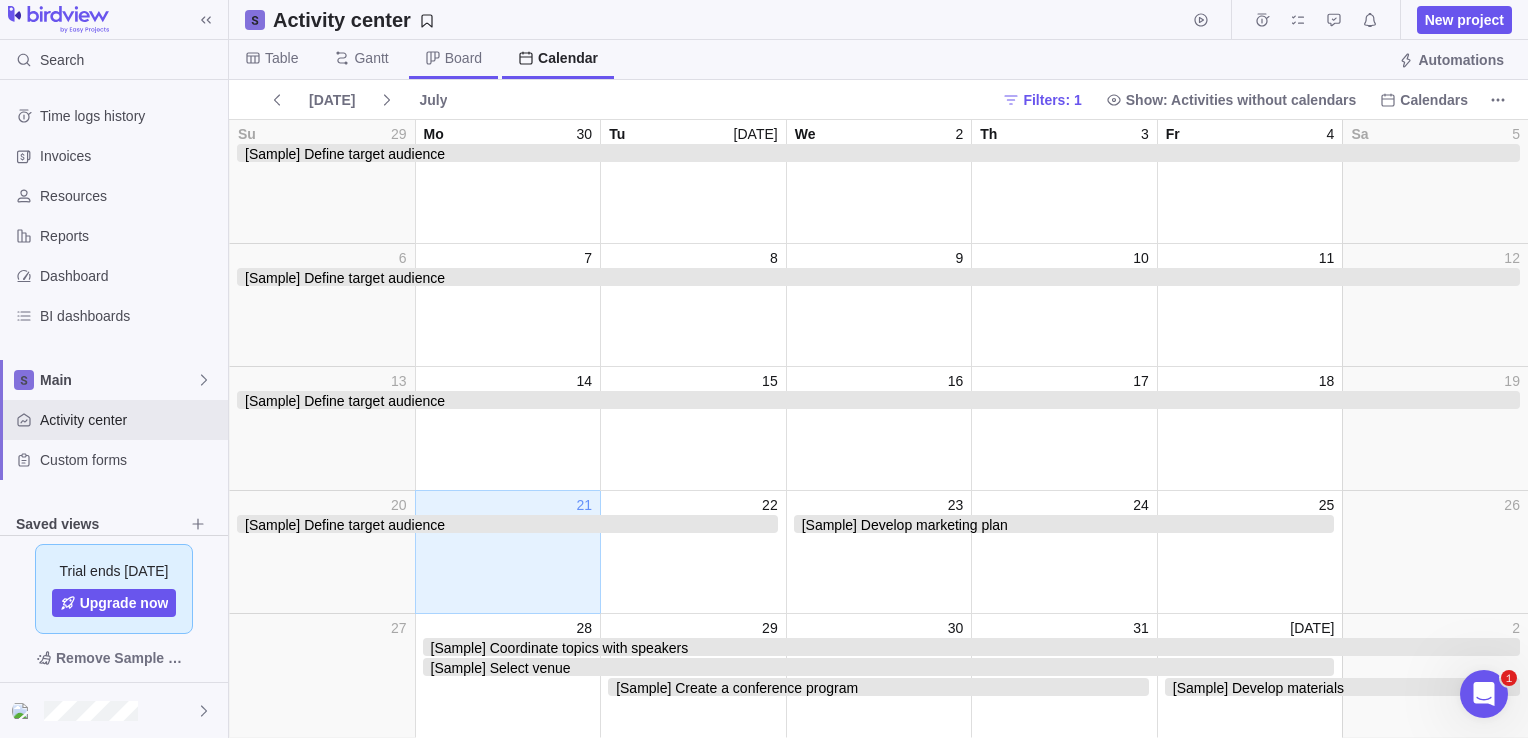 click on "Board" at bounding box center [463, 58] 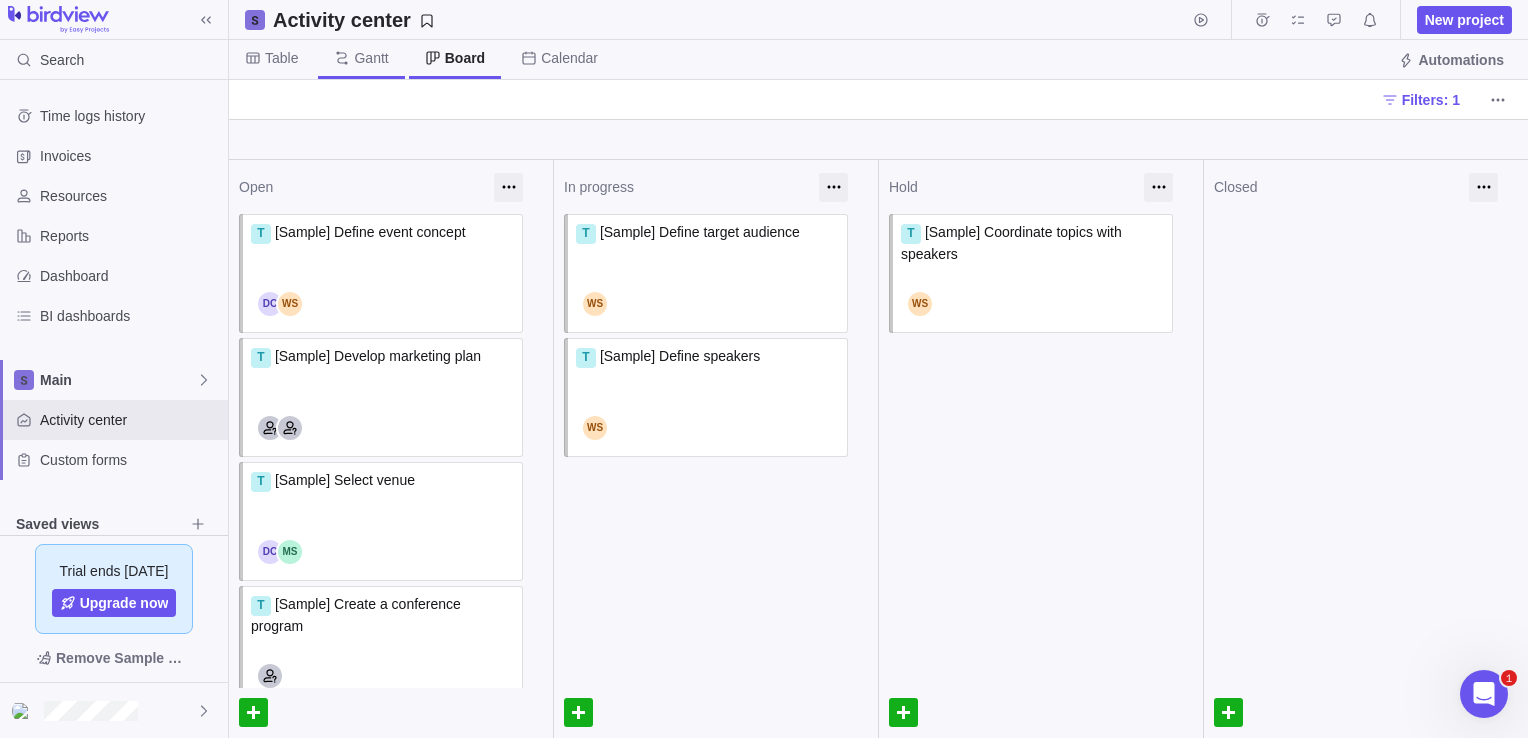 click on "Gantt" at bounding box center [371, 58] 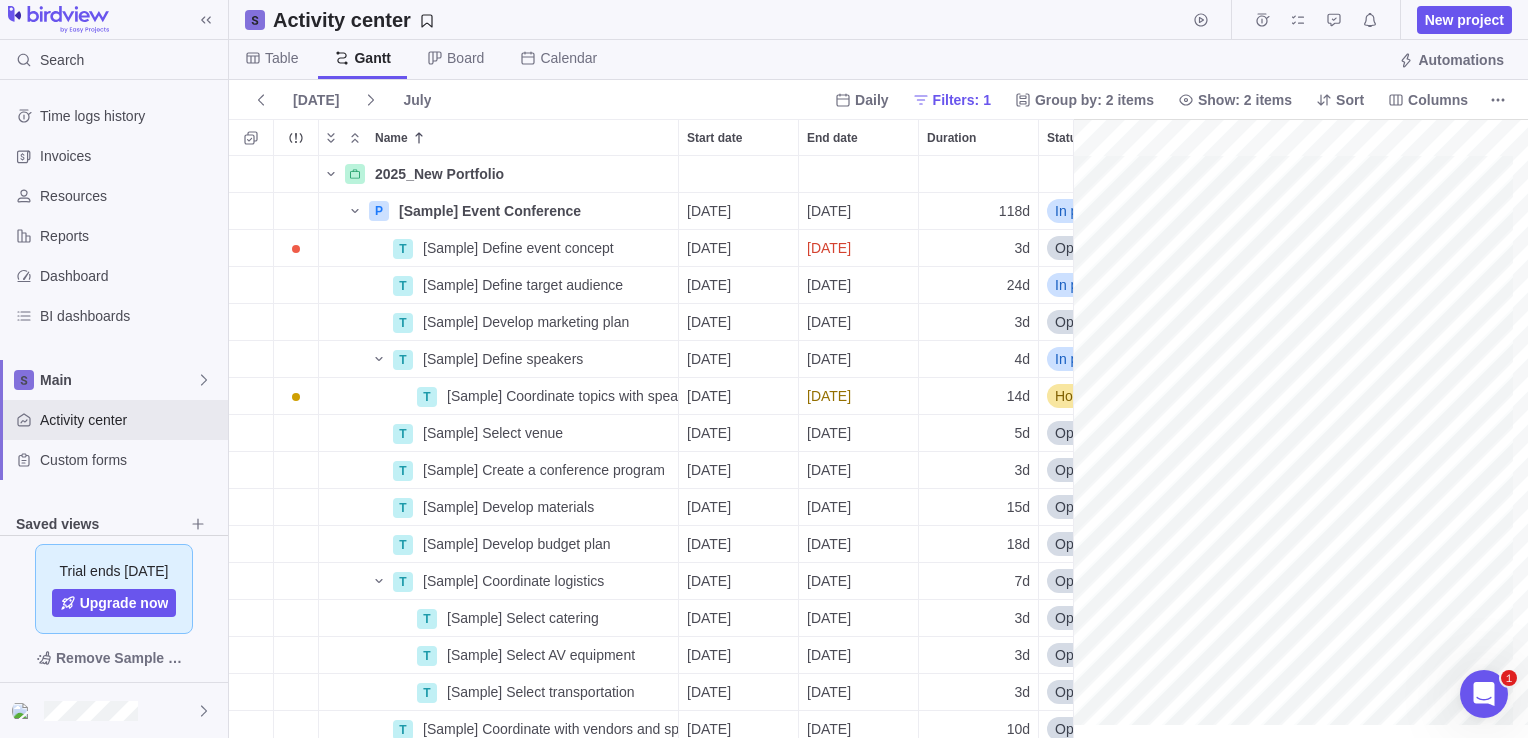 scroll, scrollTop: 16, scrollLeft: 15, axis: both 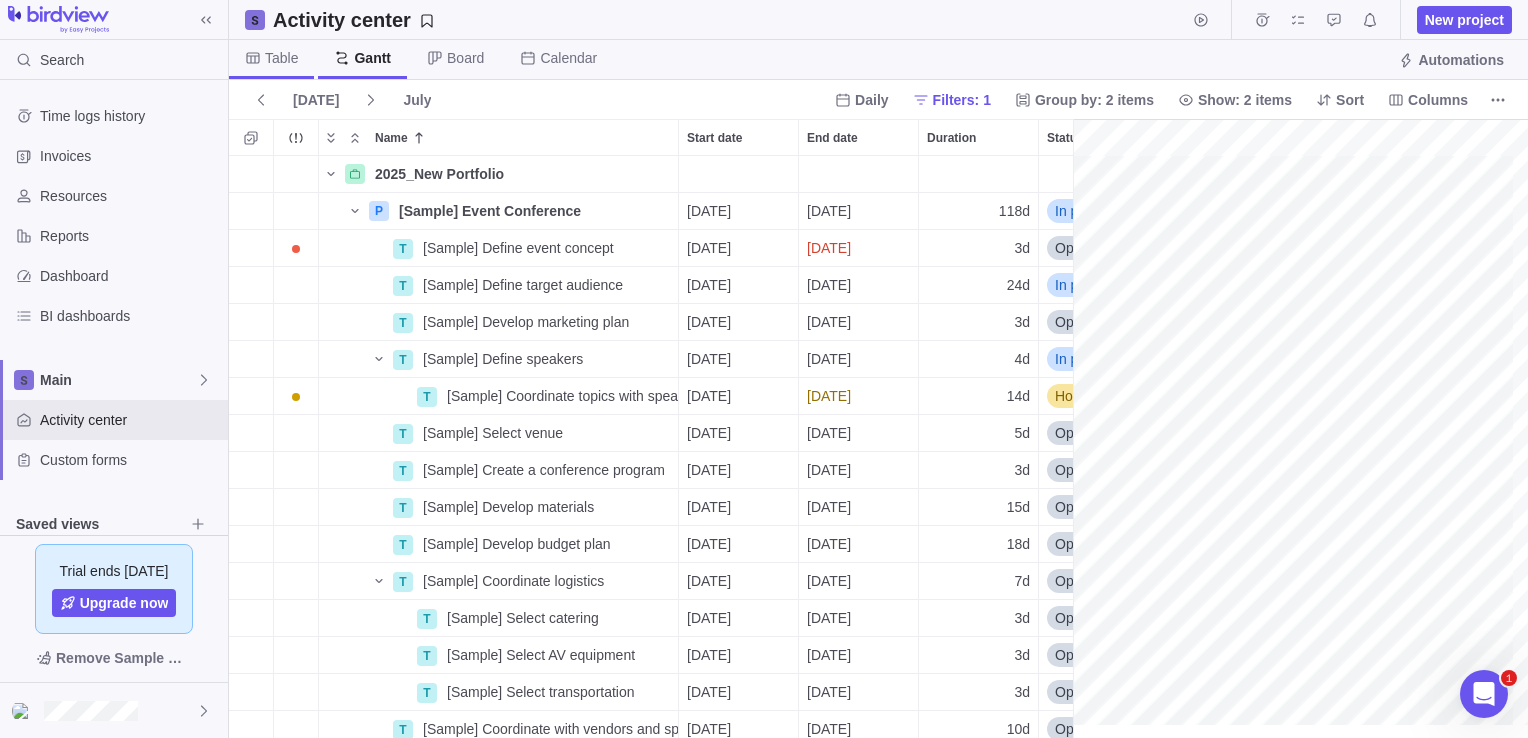 click on "Table" at bounding box center (281, 58) 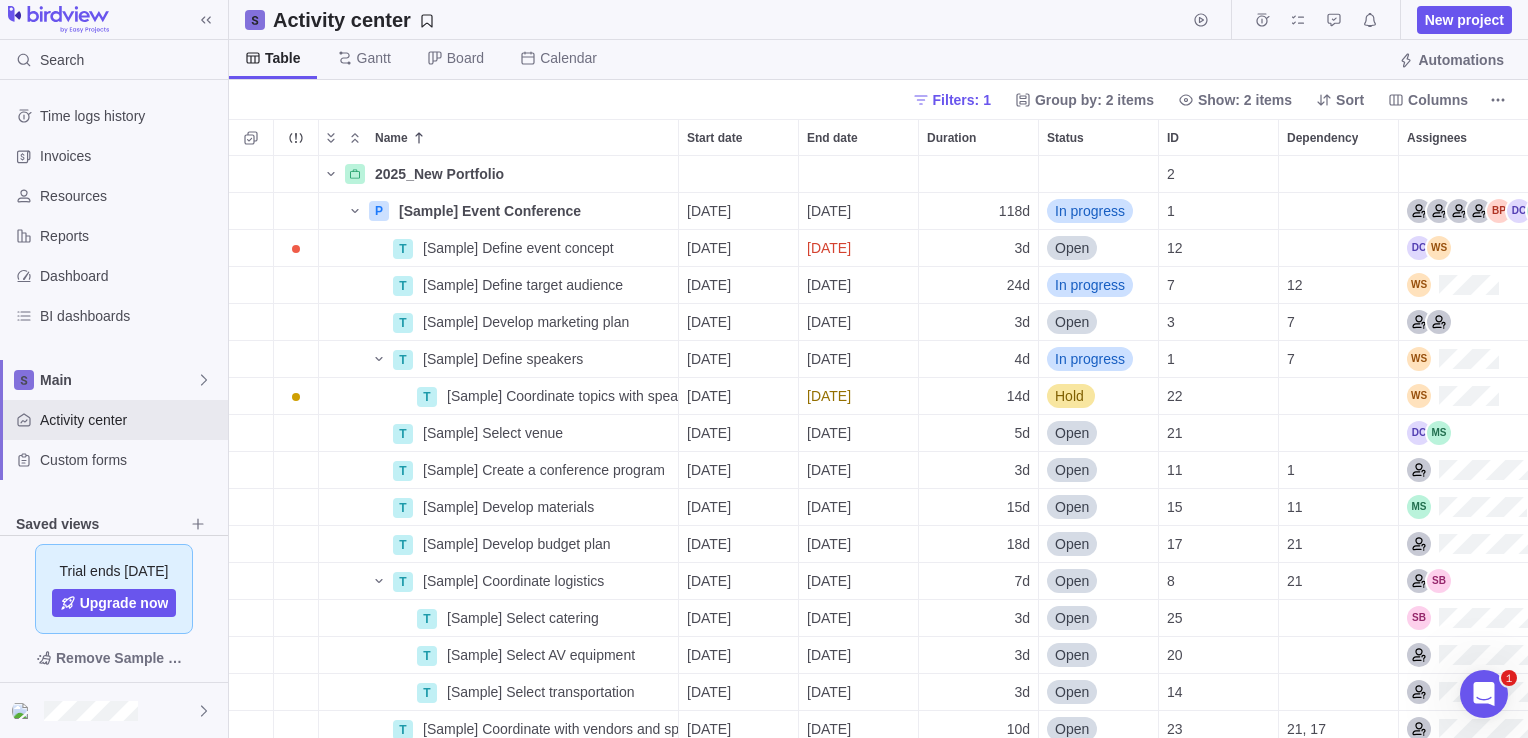 click on "Activity center New project" at bounding box center [878, 20] 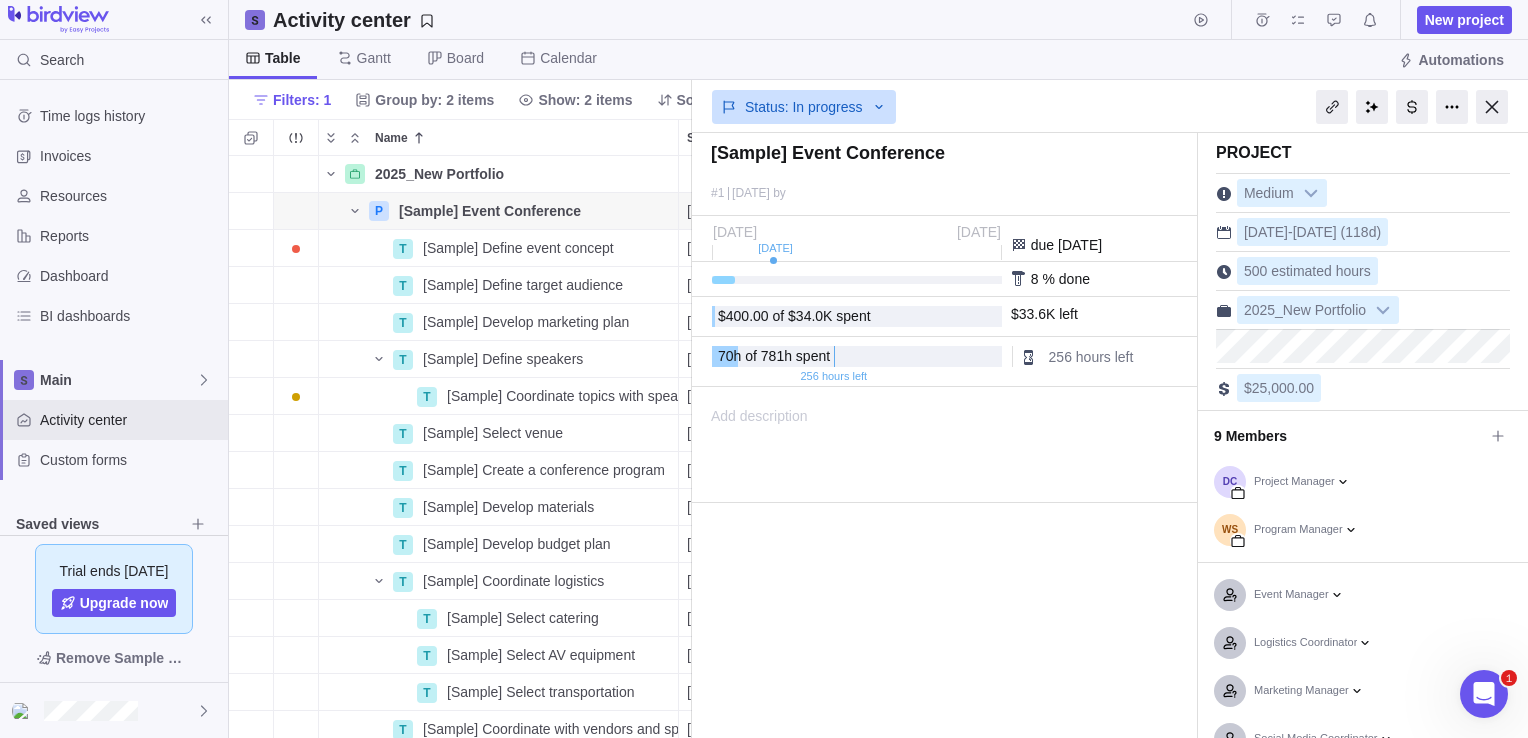 scroll, scrollTop: 567, scrollLeft: 448, axis: both 